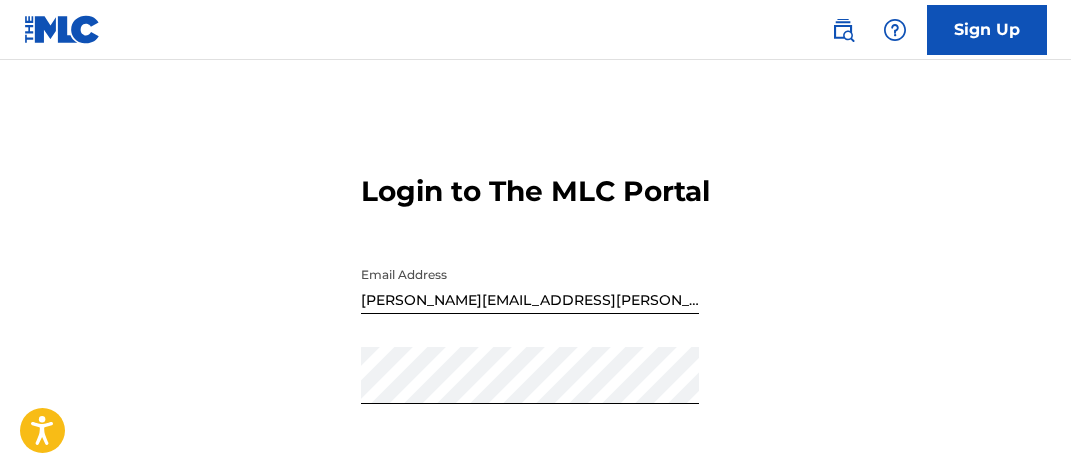 scroll, scrollTop: 0, scrollLeft: 0, axis: both 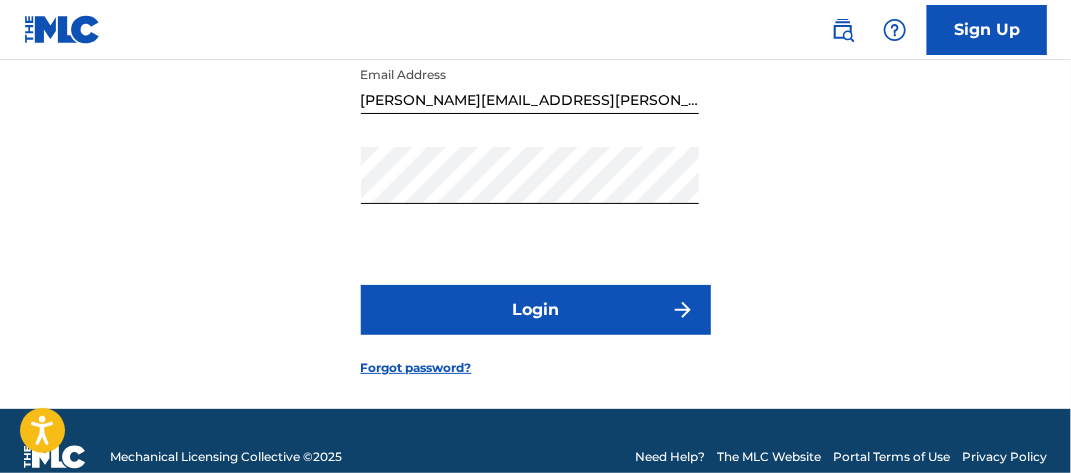 click on "Login" at bounding box center (536, 310) 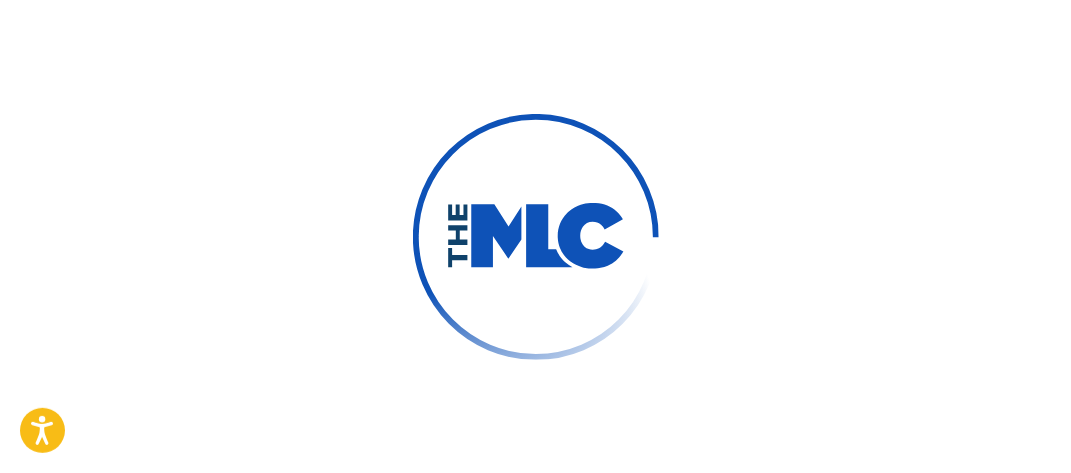 scroll, scrollTop: 230, scrollLeft: 0, axis: vertical 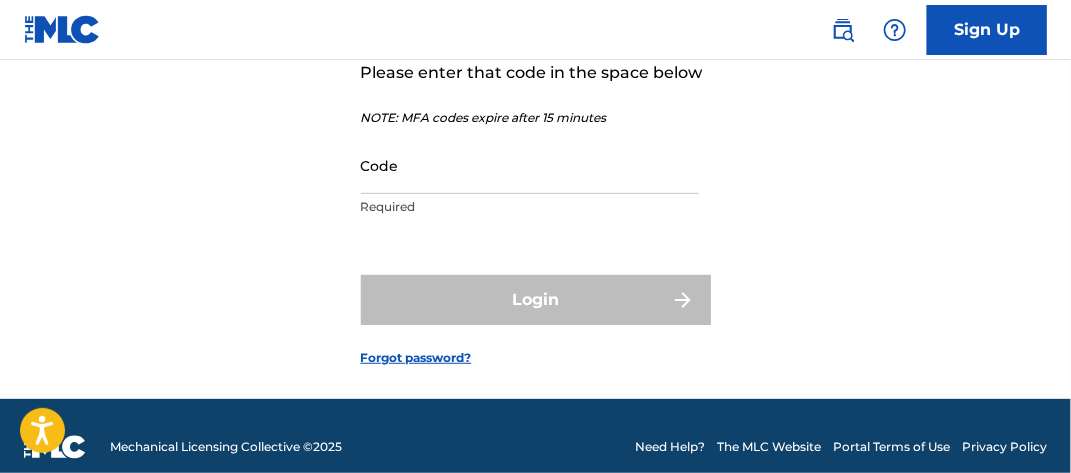 click on "Code" at bounding box center (530, 165) 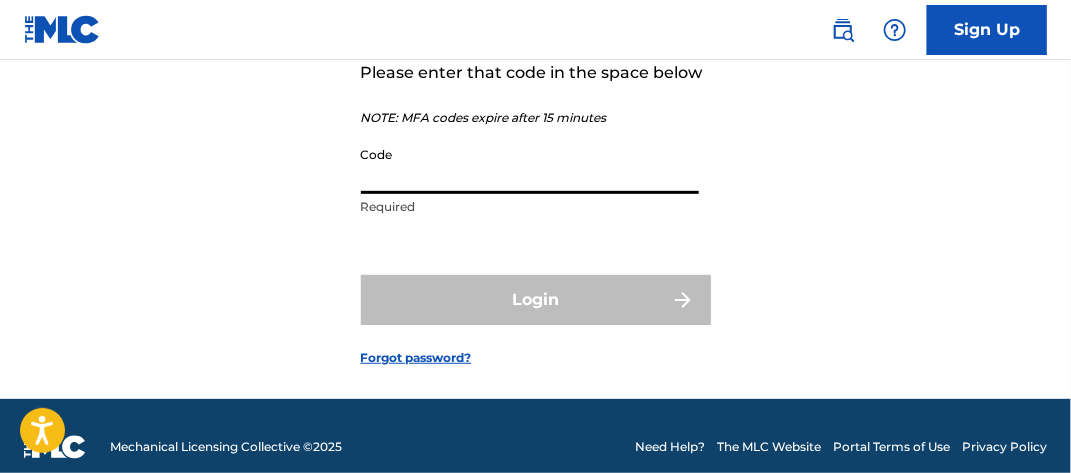 paste on "536419" 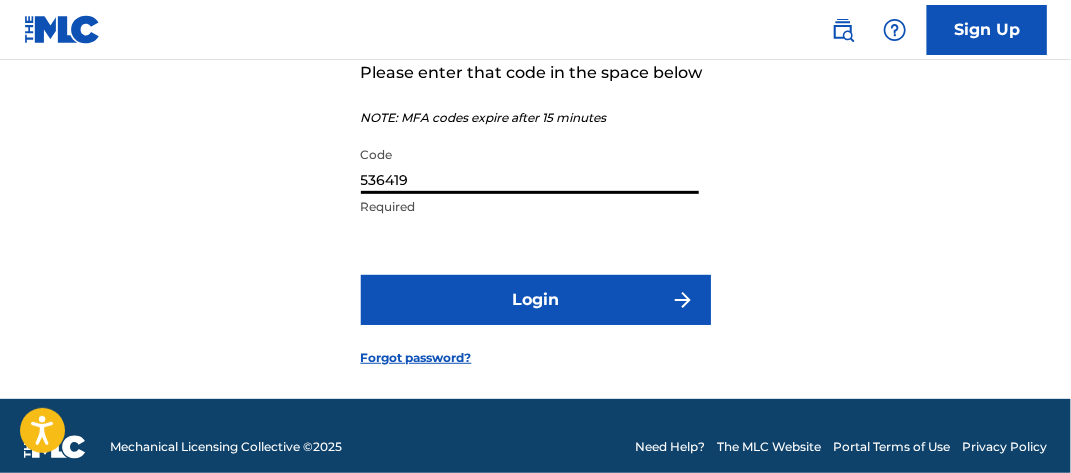 type on "536419" 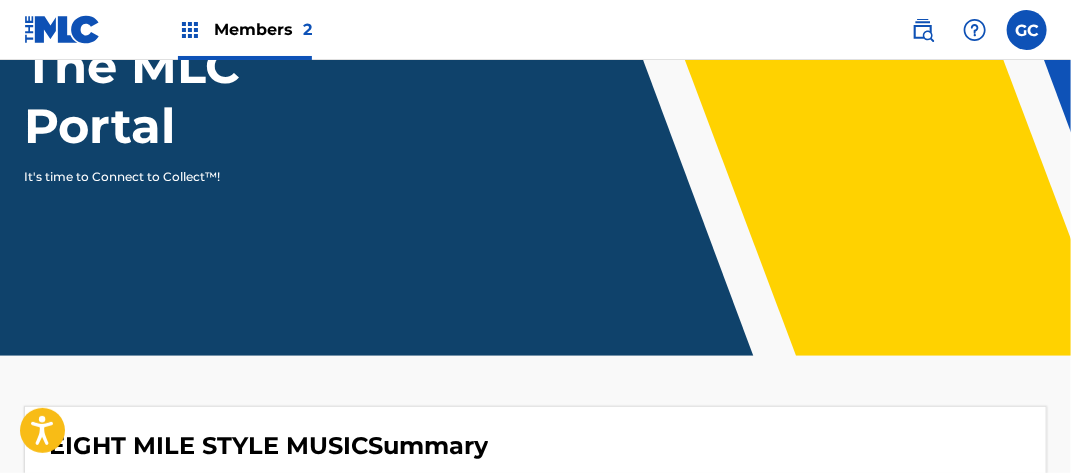 scroll, scrollTop: 0, scrollLeft: 0, axis: both 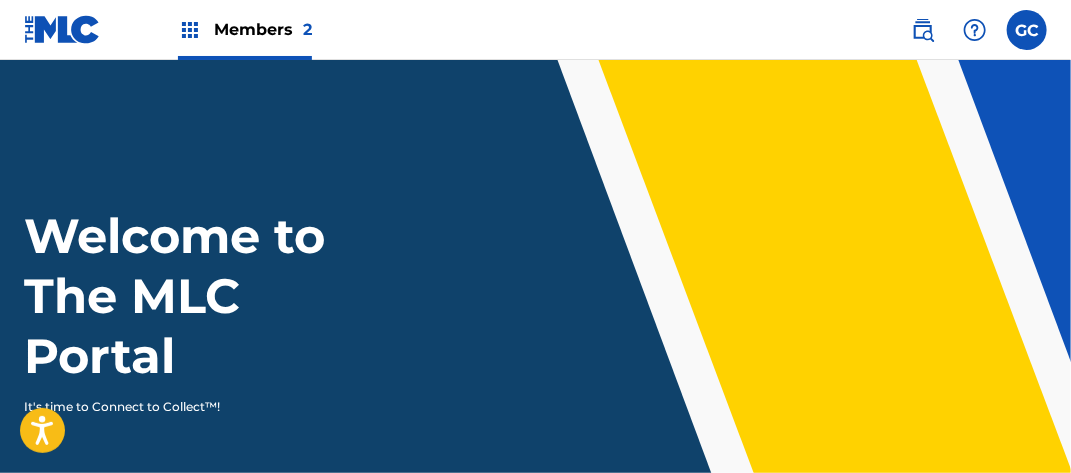 click on "Members    2" at bounding box center [263, 29] 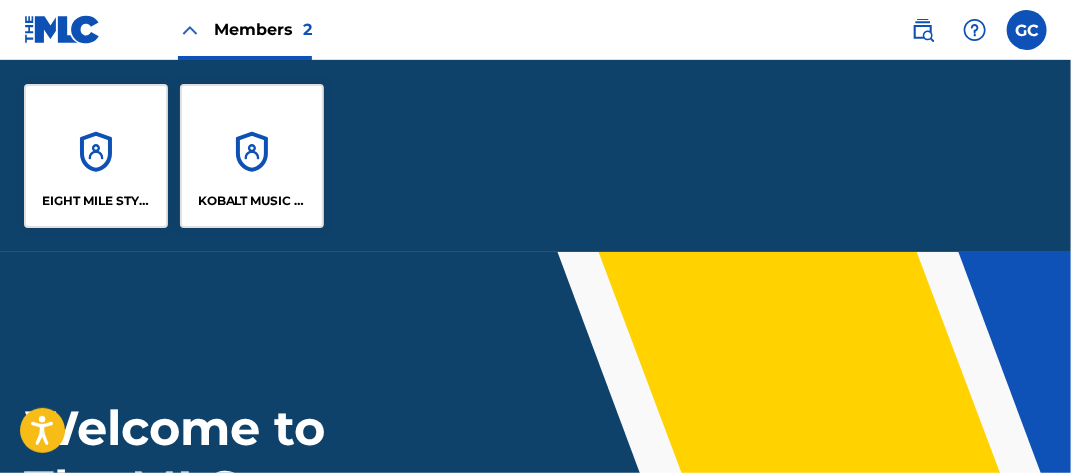 click on "KOBALT MUSIC PUB AMERICA INC" at bounding box center [252, 156] 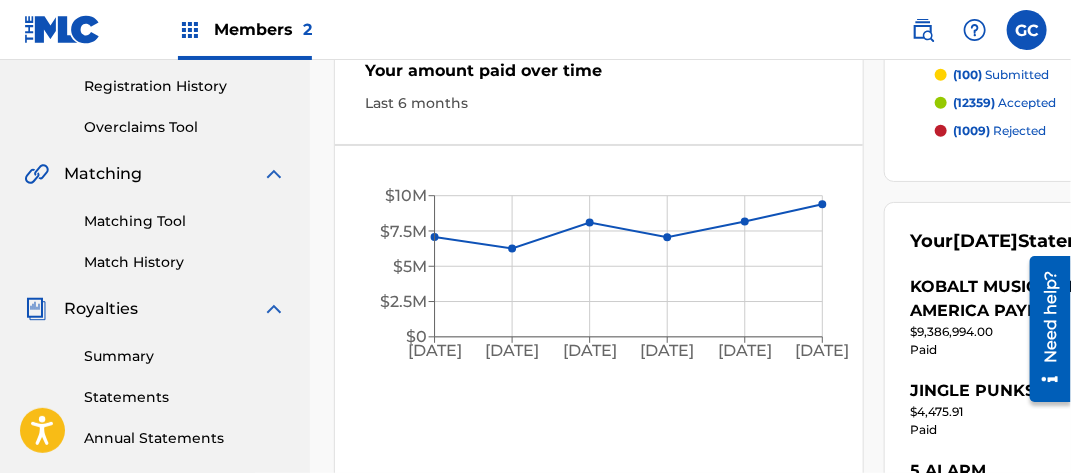 scroll, scrollTop: 400, scrollLeft: 0, axis: vertical 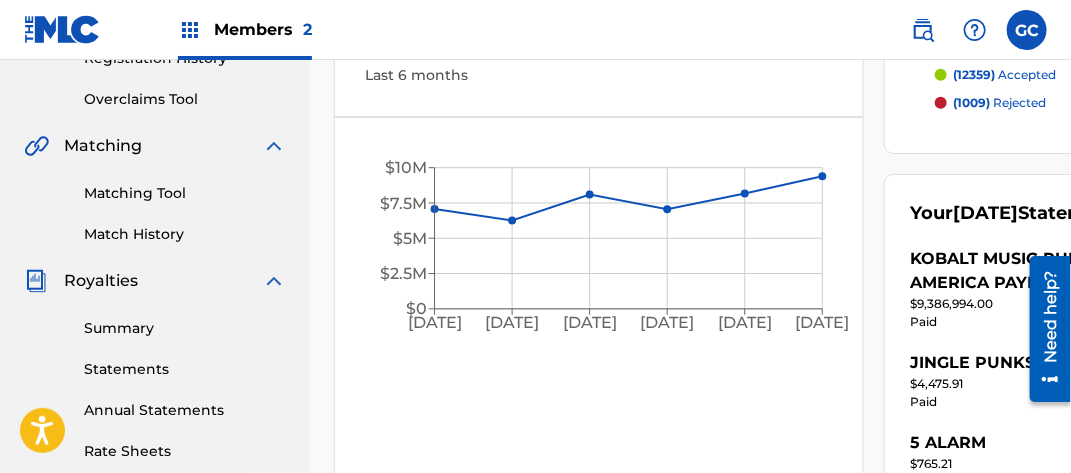 click on "Statements" at bounding box center (185, 369) 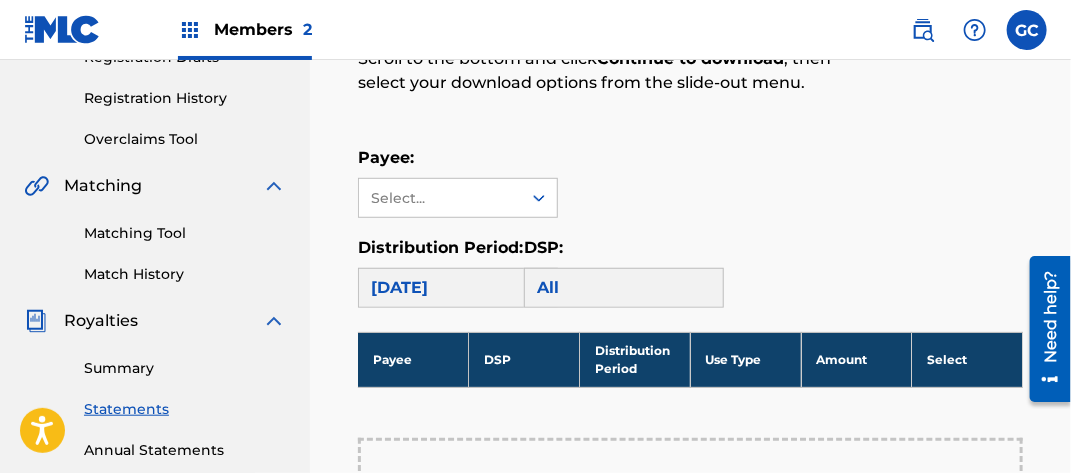 scroll, scrollTop: 400, scrollLeft: 0, axis: vertical 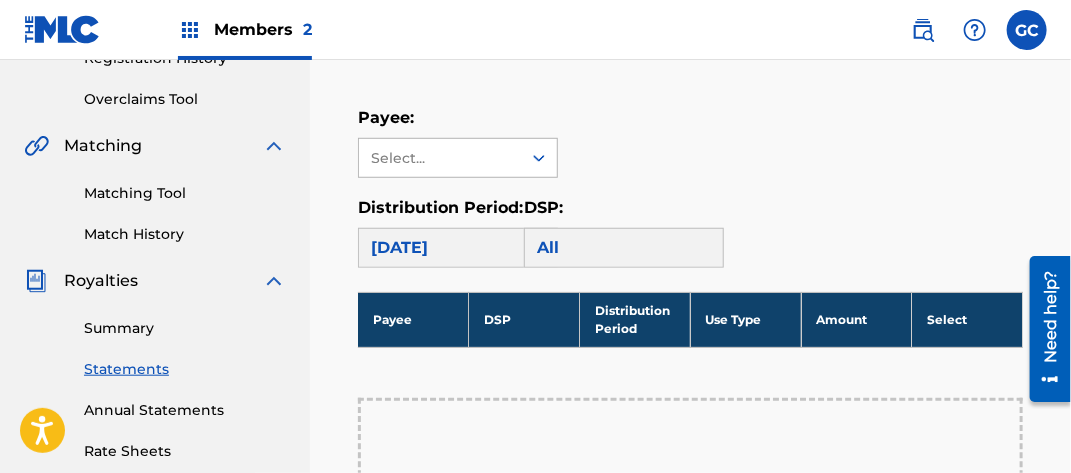 drag, startPoint x: 445, startPoint y: 152, endPoint x: 454, endPoint y: 172, distance: 21.931713 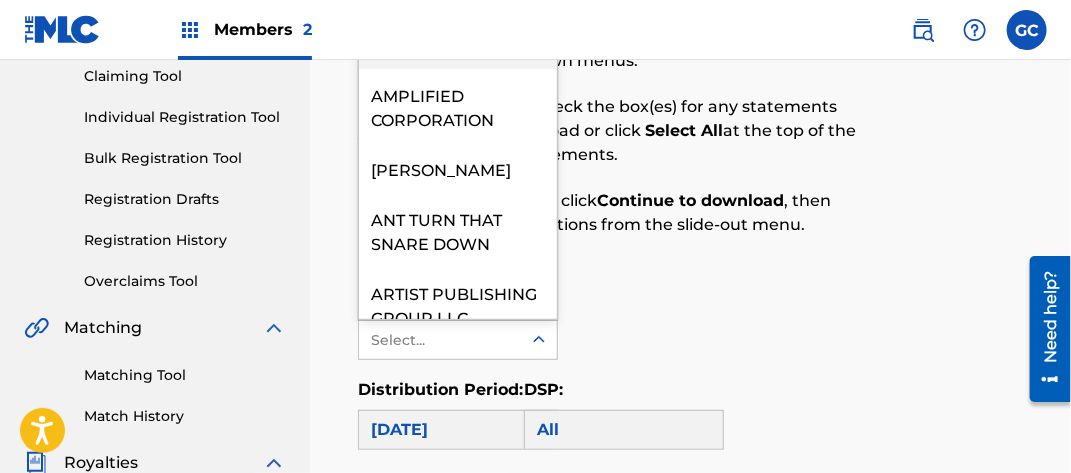 scroll, scrollTop: 200, scrollLeft: 0, axis: vertical 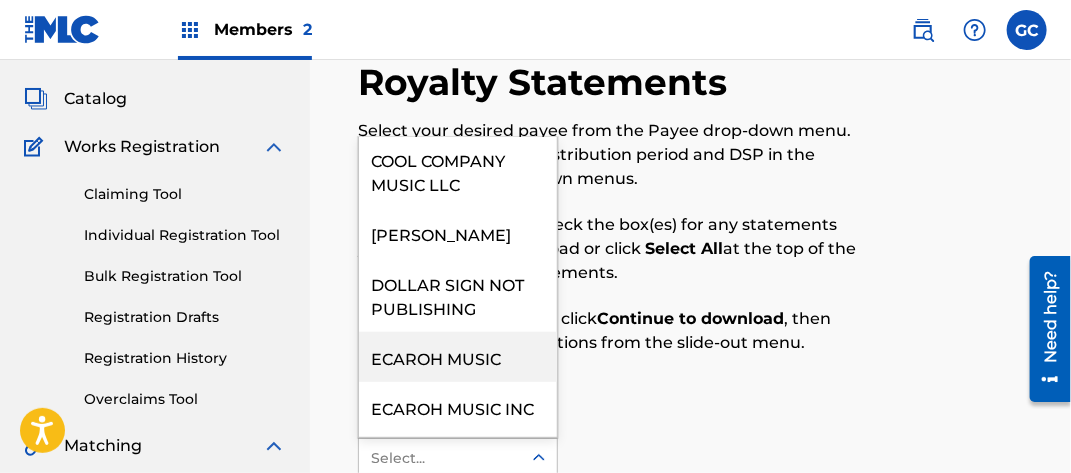 click on "ECAROH MUSIC" at bounding box center [458, 357] 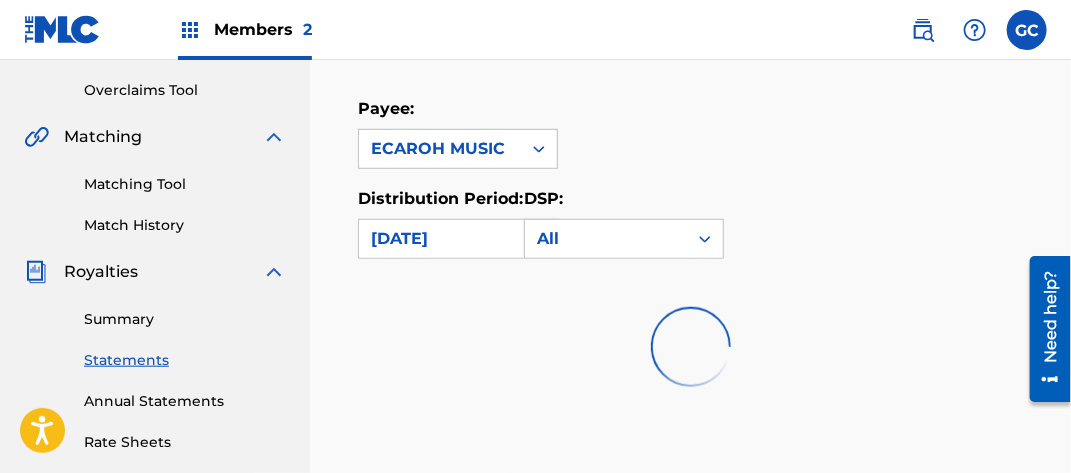 scroll, scrollTop: 500, scrollLeft: 0, axis: vertical 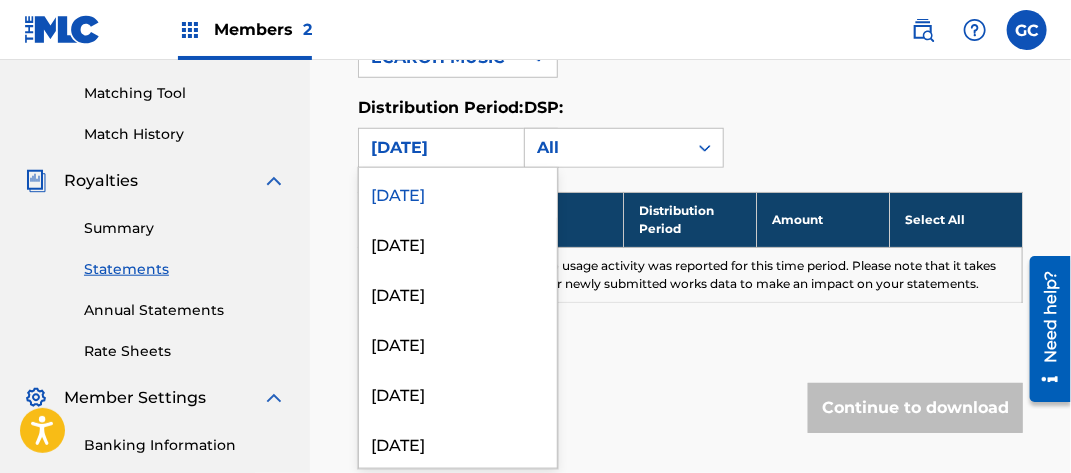 click on "[DATE]" at bounding box center [440, 148] 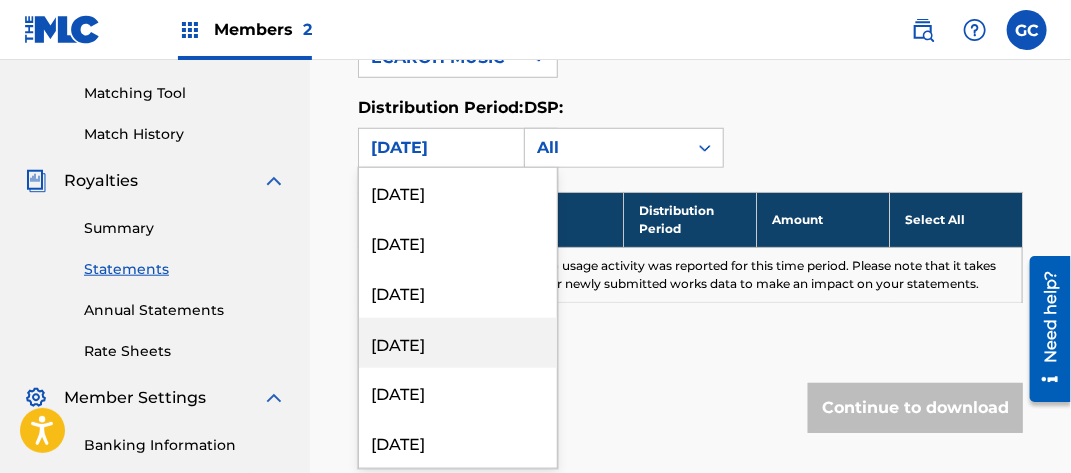 scroll, scrollTop: 2300, scrollLeft: 0, axis: vertical 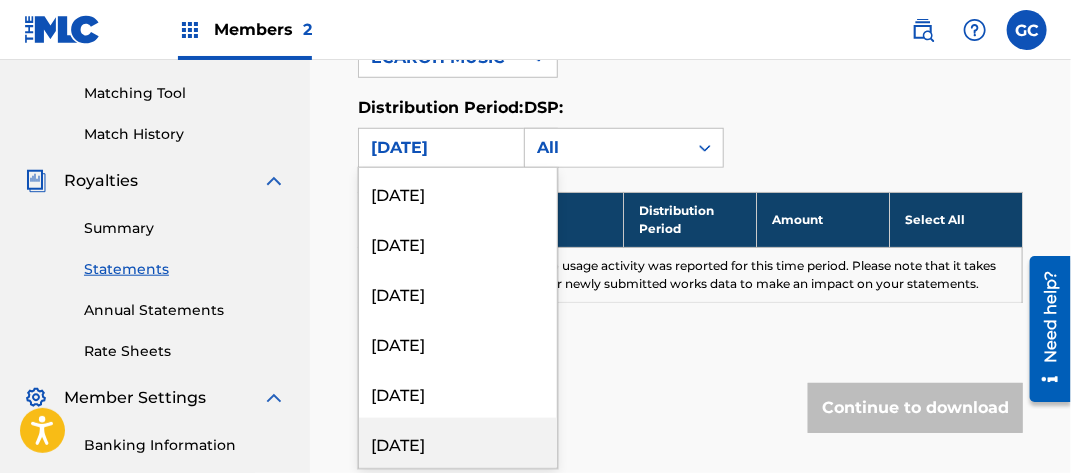 click on "[DATE]" at bounding box center (458, 443) 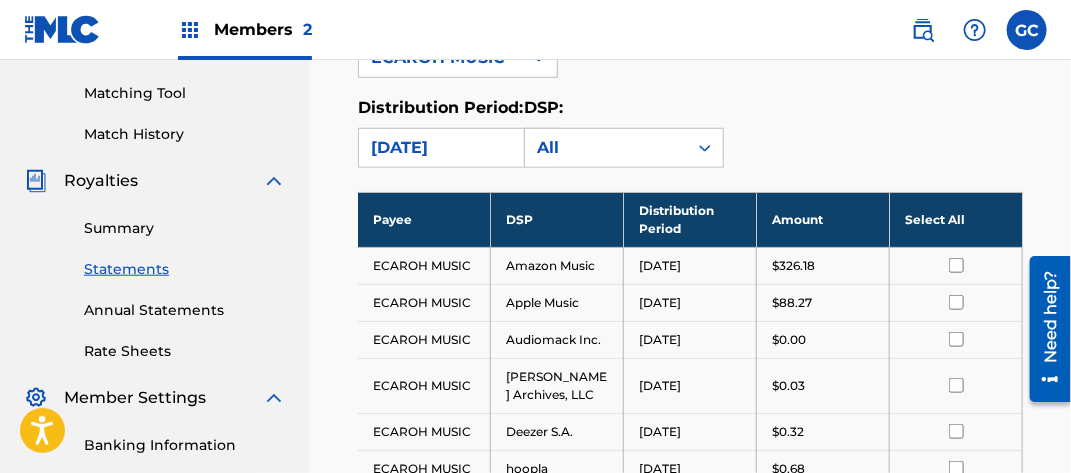 click on "[DATE]" at bounding box center (440, 148) 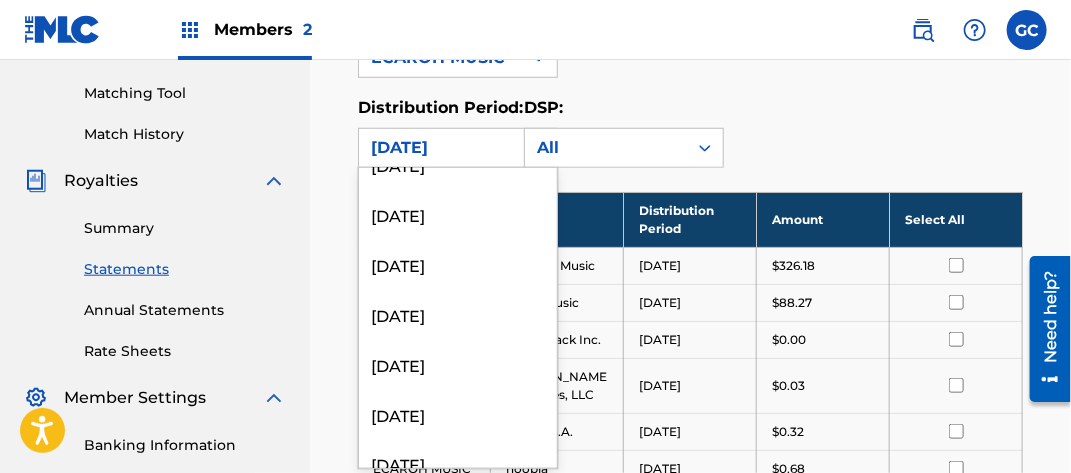 scroll, scrollTop: 1000, scrollLeft: 0, axis: vertical 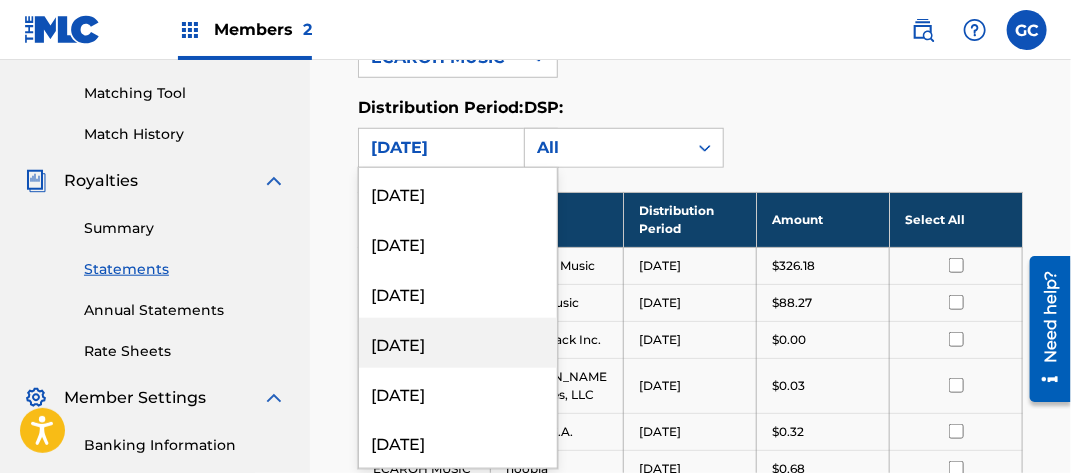 click on "[DATE]" at bounding box center (458, 343) 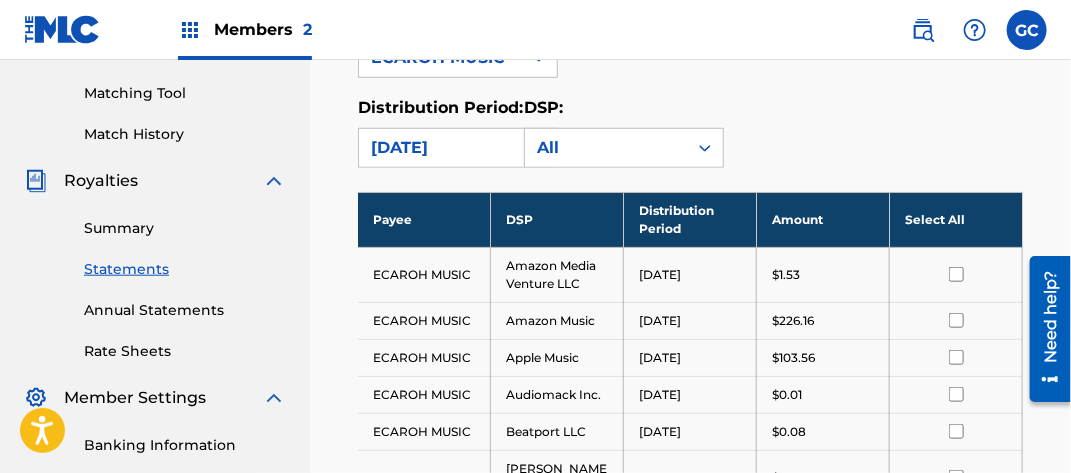 click on "[DATE]" at bounding box center [440, 148] 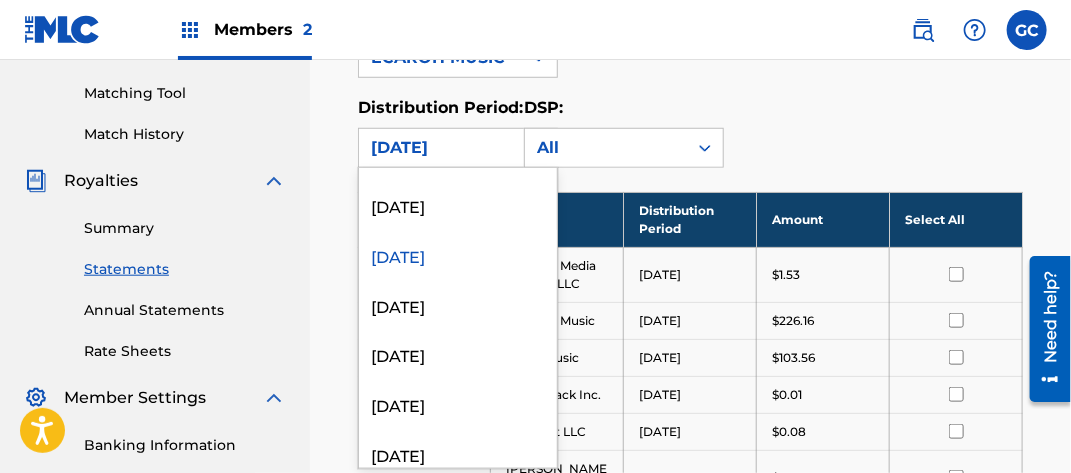 scroll, scrollTop: 1200, scrollLeft: 0, axis: vertical 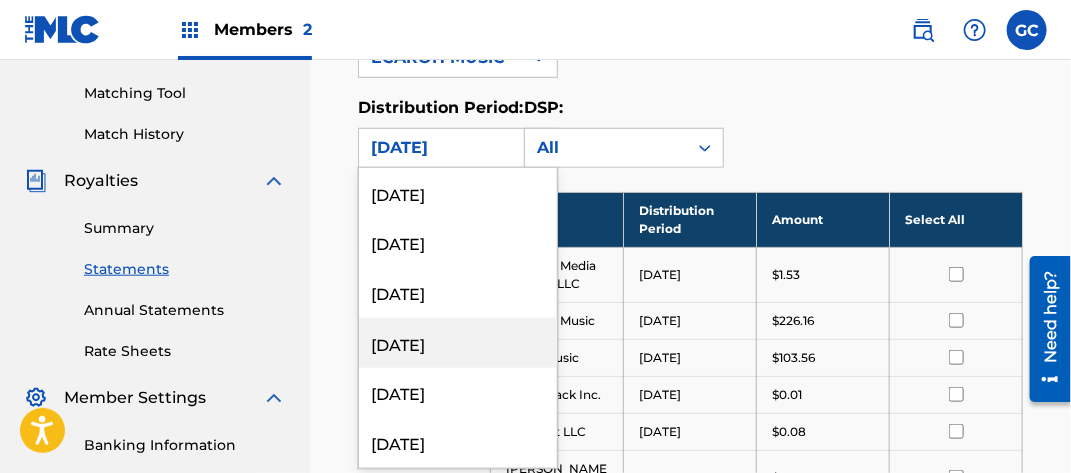 click on "[DATE]" at bounding box center (458, 343) 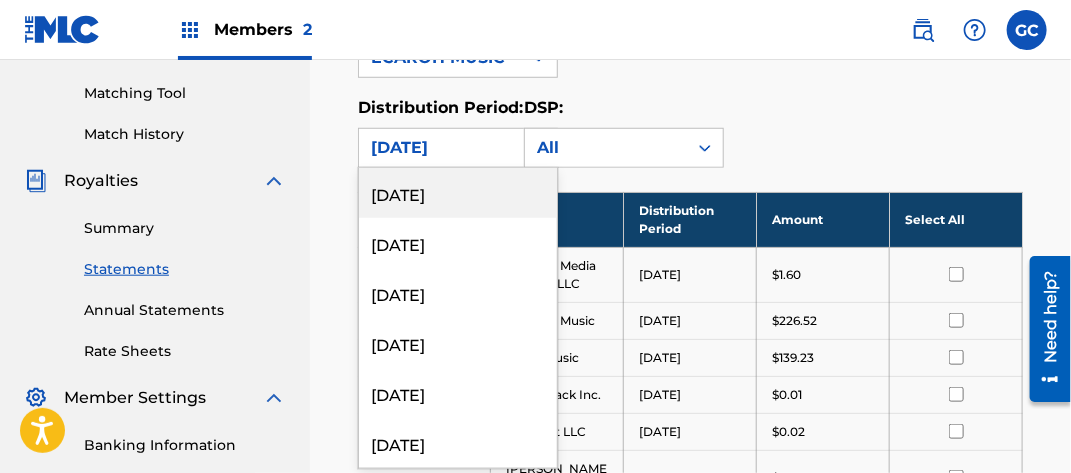 drag, startPoint x: 464, startPoint y: 133, endPoint x: 463, endPoint y: 168, distance: 35.014282 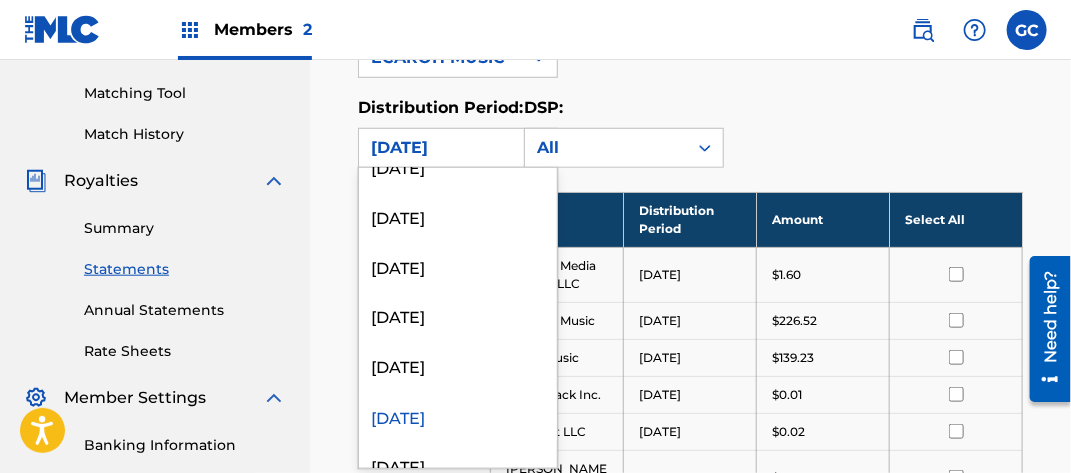 scroll, scrollTop: 1400, scrollLeft: 0, axis: vertical 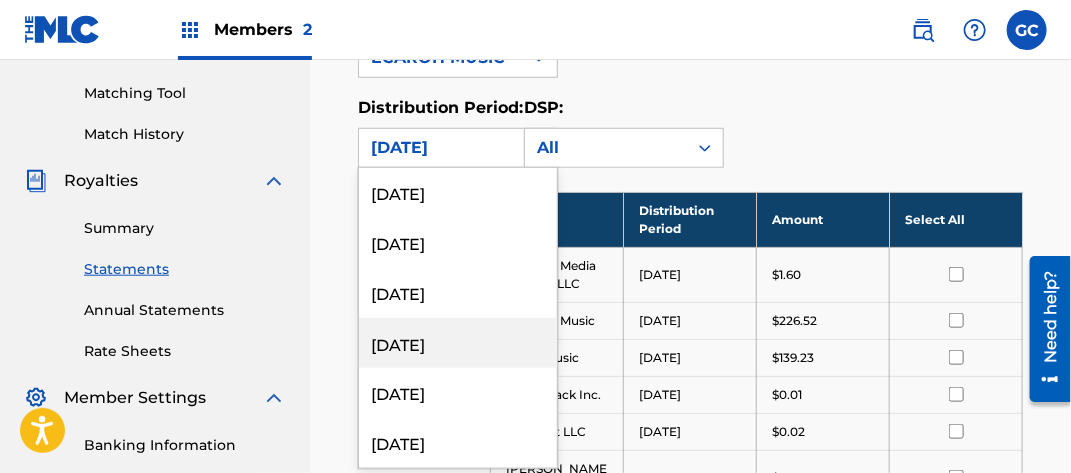 click on "[DATE]" at bounding box center (458, 343) 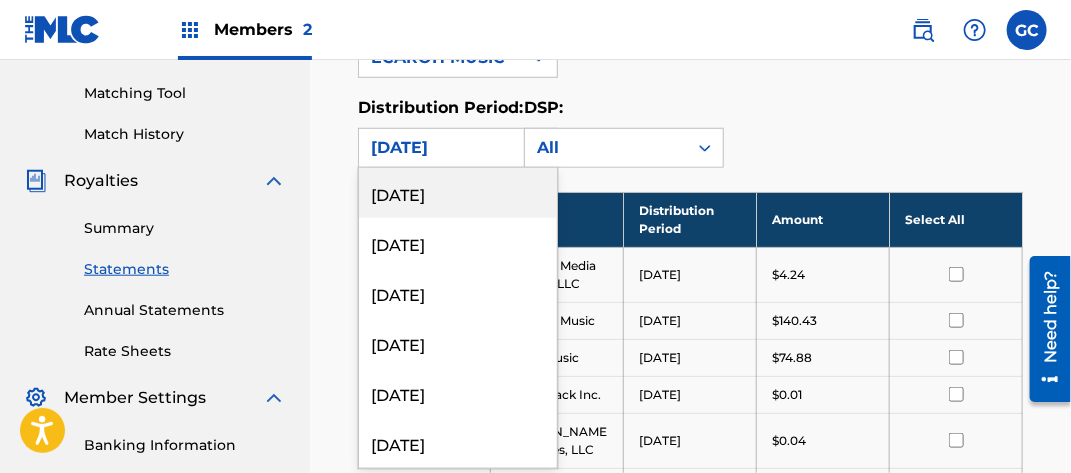 click on "[DATE]" at bounding box center [440, 148] 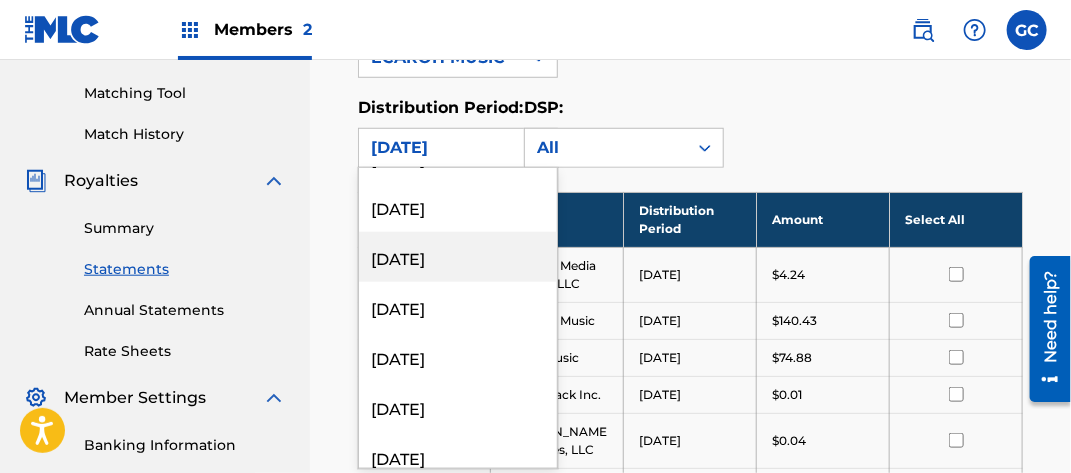 scroll, scrollTop: 800, scrollLeft: 0, axis: vertical 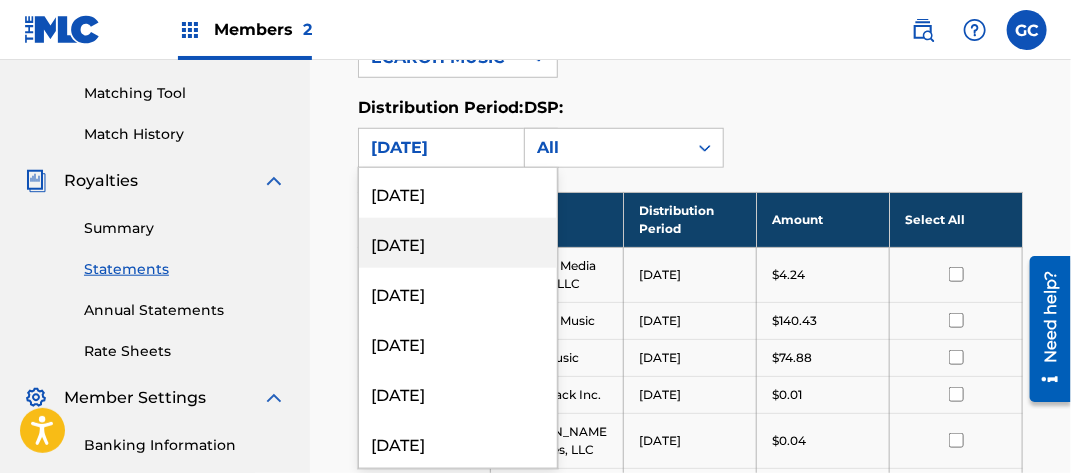 click on "[DATE]" at bounding box center [458, 243] 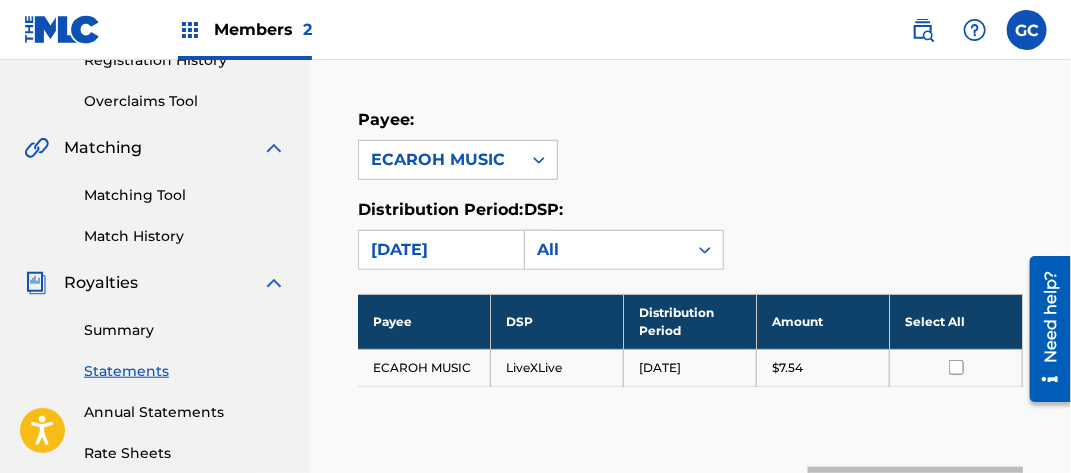 scroll, scrollTop: 300, scrollLeft: 0, axis: vertical 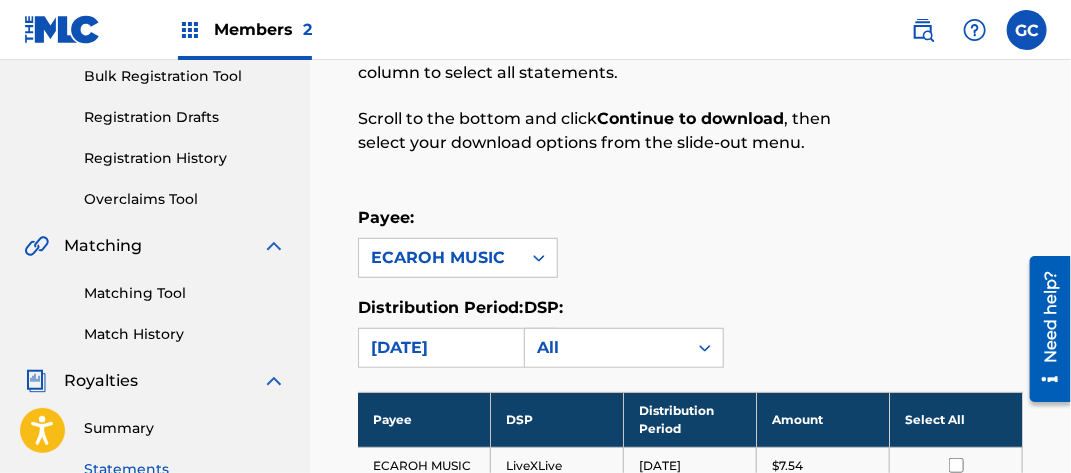 click on "[DATE]" at bounding box center [440, 348] 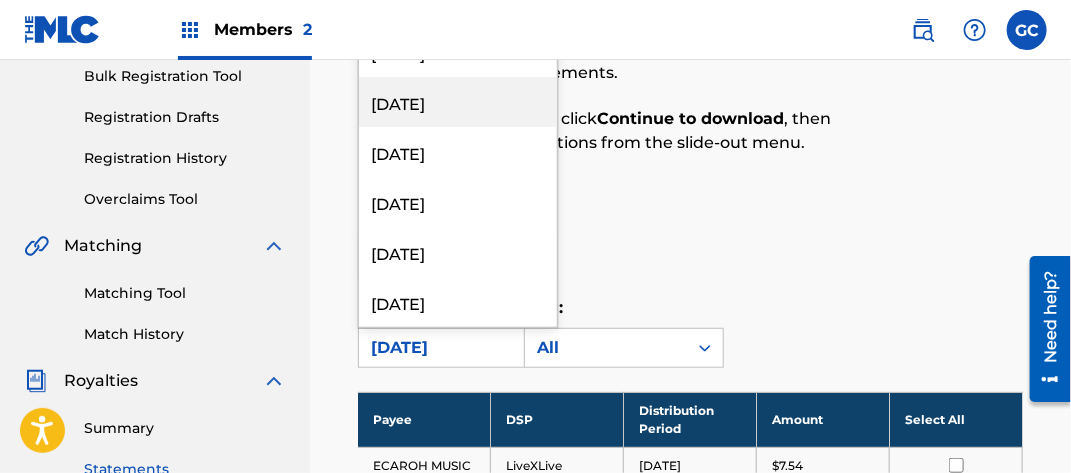 click on "[DATE]" at bounding box center [458, 102] 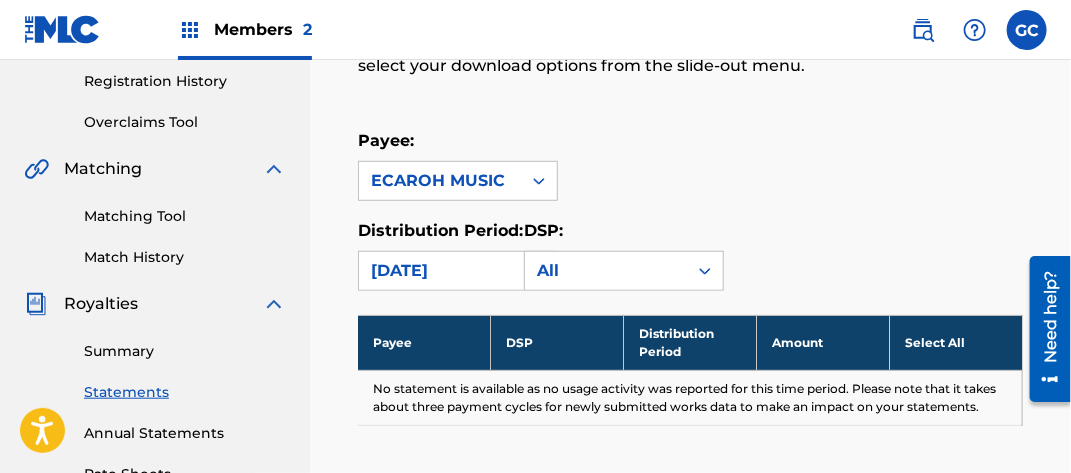 scroll, scrollTop: 400, scrollLeft: 0, axis: vertical 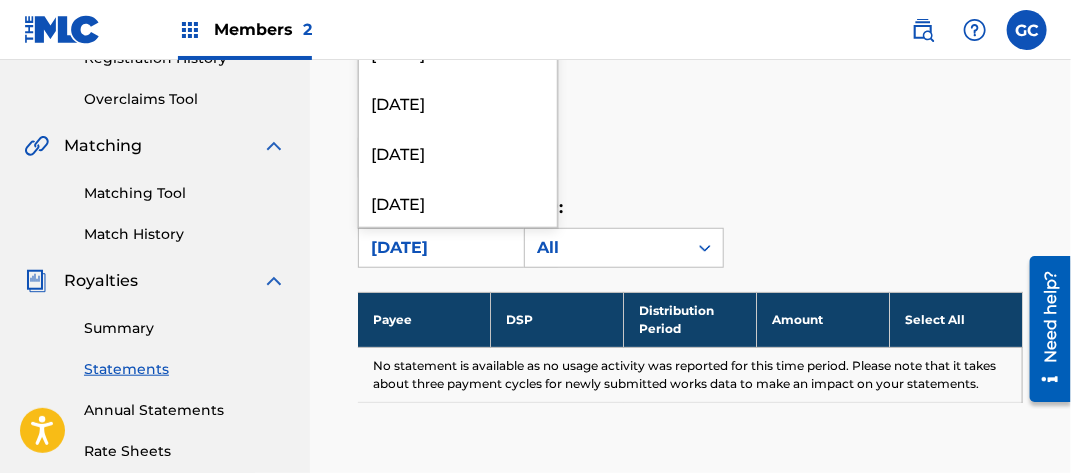 click on "[DATE]" at bounding box center (440, 248) 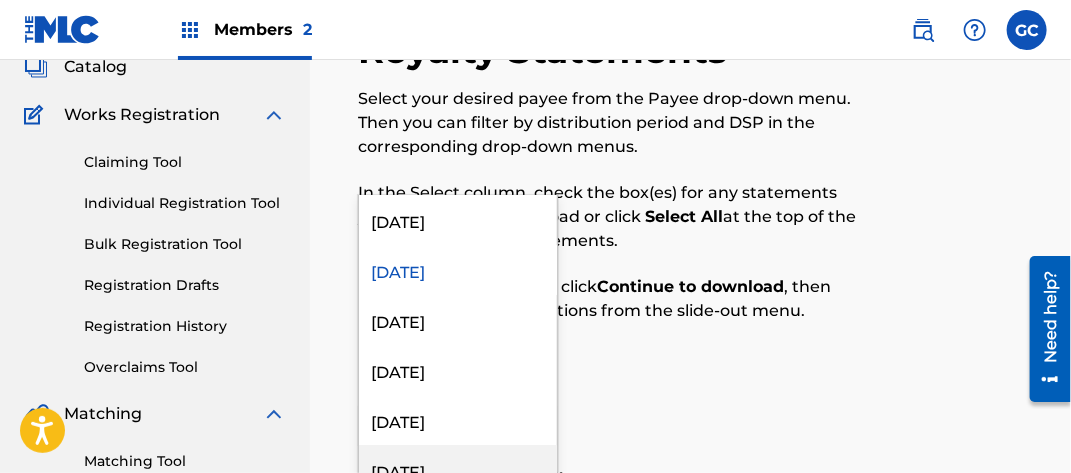 scroll, scrollTop: 100, scrollLeft: 0, axis: vertical 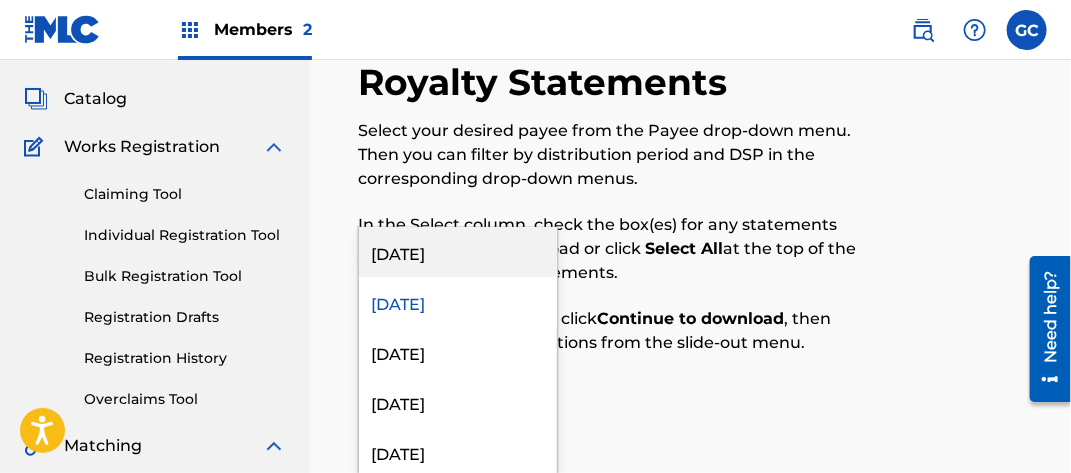 click on "[DATE]" at bounding box center (458, 252) 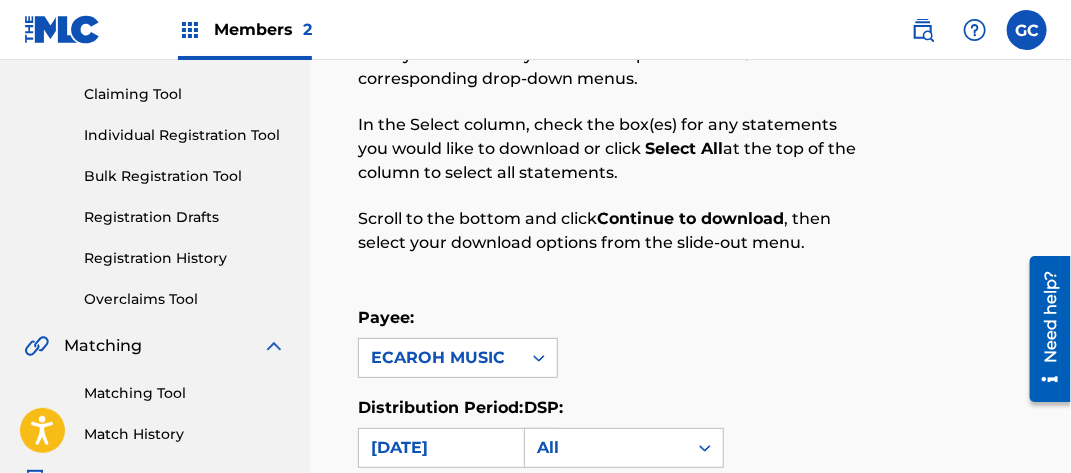 scroll, scrollTop: 300, scrollLeft: 0, axis: vertical 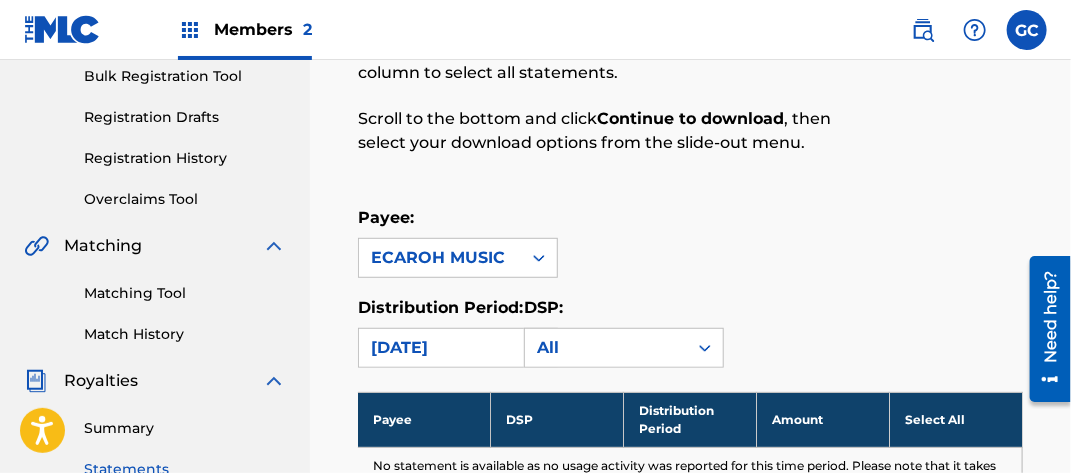 click on "[DATE]" at bounding box center [440, 348] 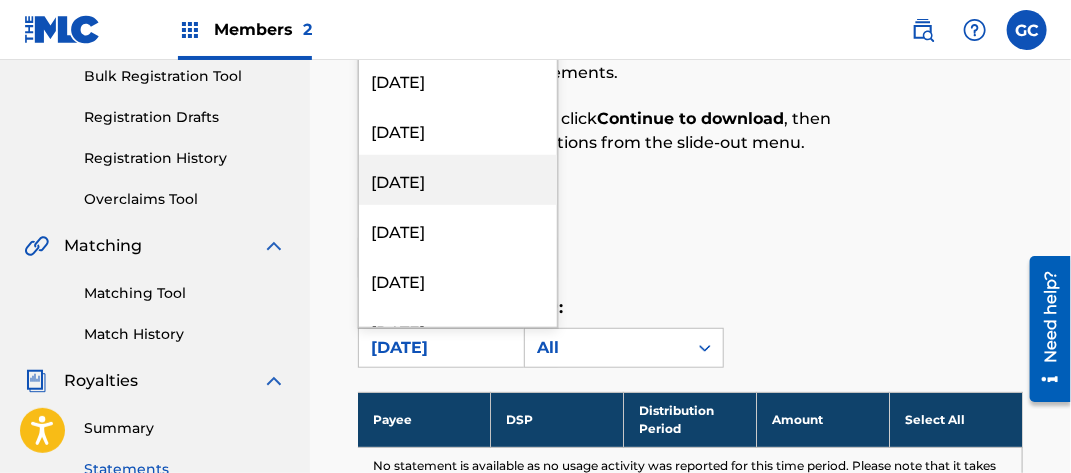 scroll, scrollTop: 300, scrollLeft: 0, axis: vertical 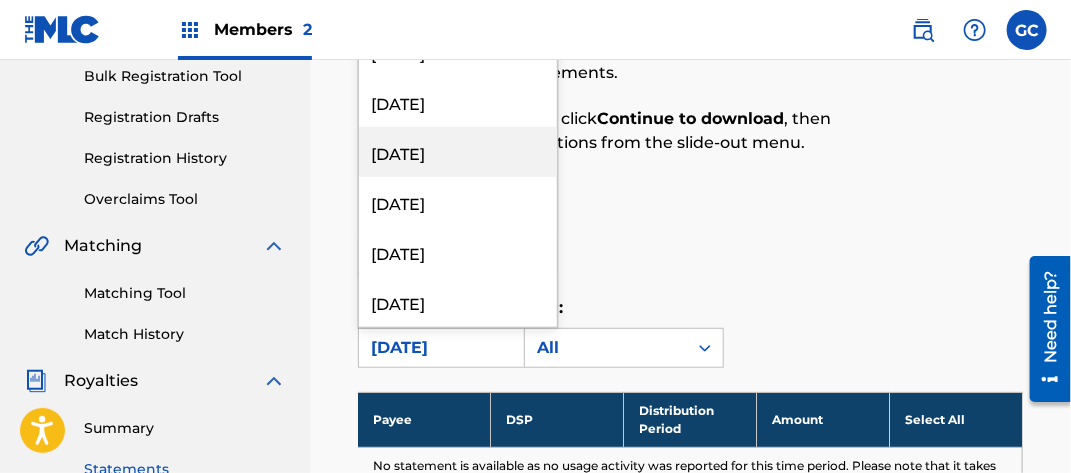 click on "[DATE]" at bounding box center [458, 152] 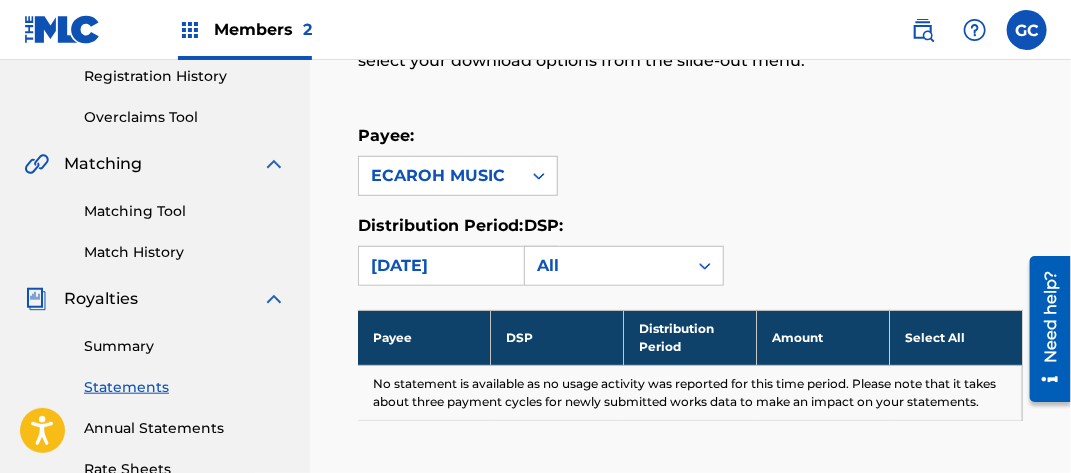 scroll, scrollTop: 500, scrollLeft: 0, axis: vertical 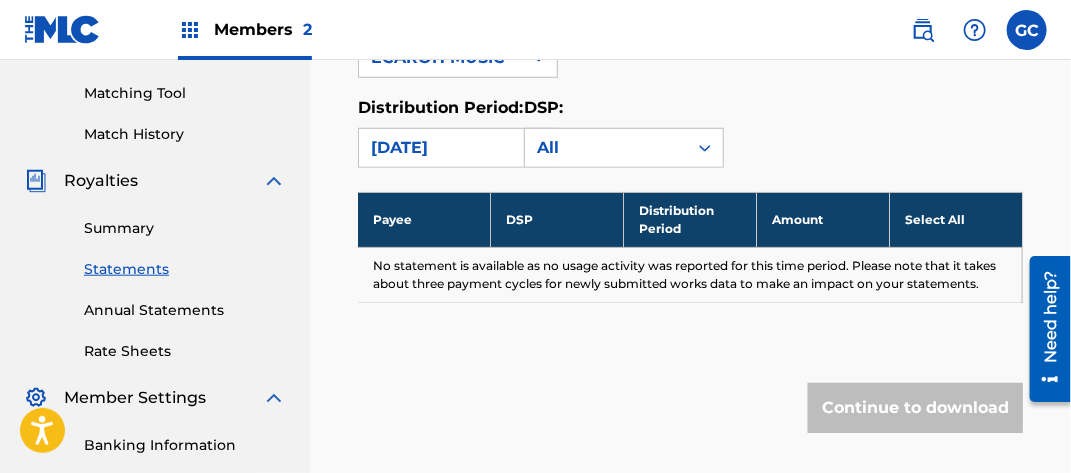click on "[DATE]" at bounding box center (440, 148) 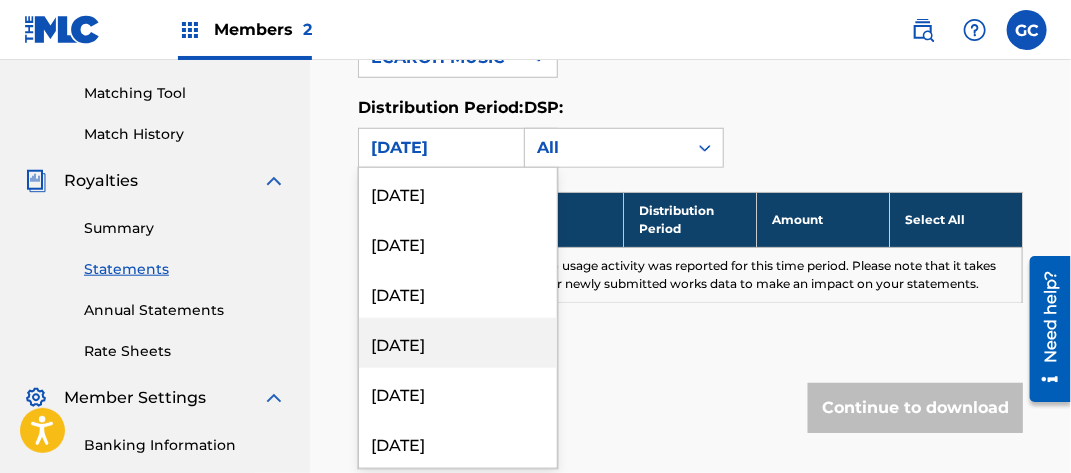 scroll, scrollTop: 200, scrollLeft: 0, axis: vertical 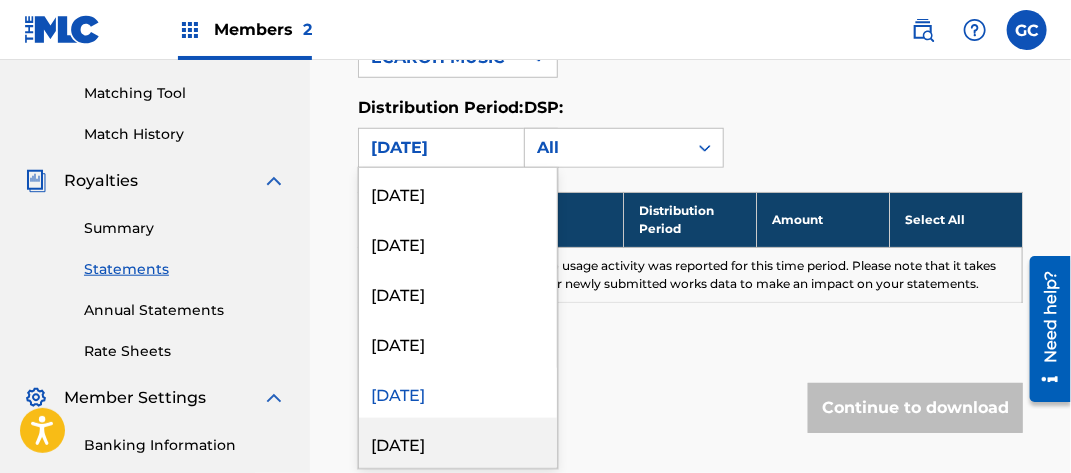 click on "[DATE]" at bounding box center (458, 443) 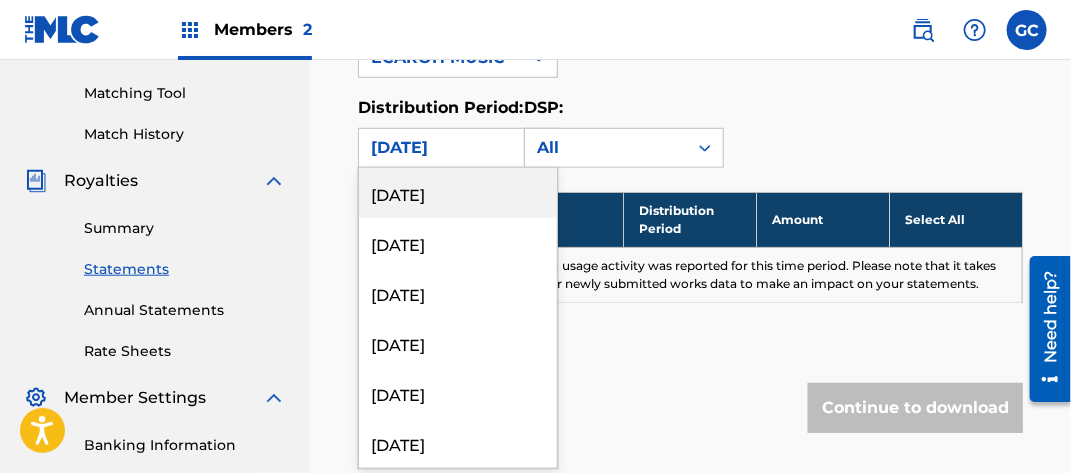 click on "[DATE]" at bounding box center (440, 148) 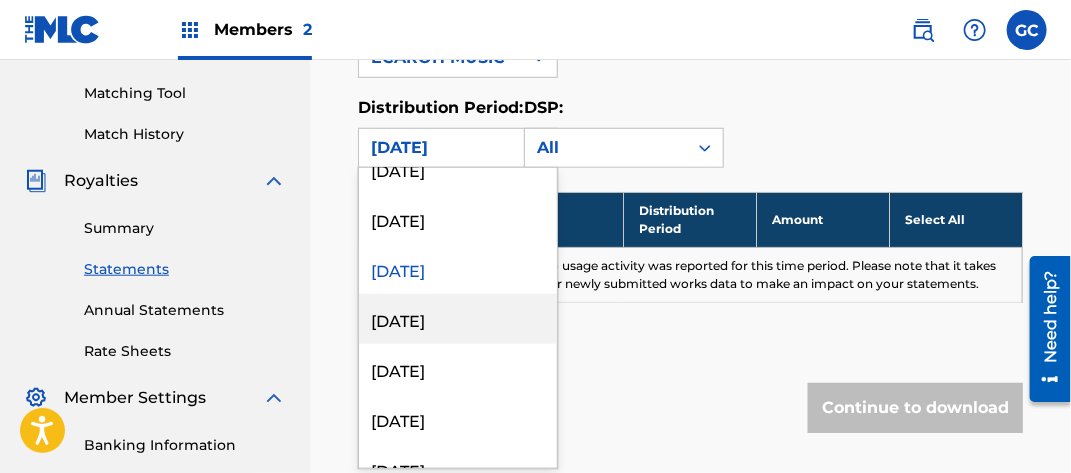 scroll, scrollTop: 400, scrollLeft: 0, axis: vertical 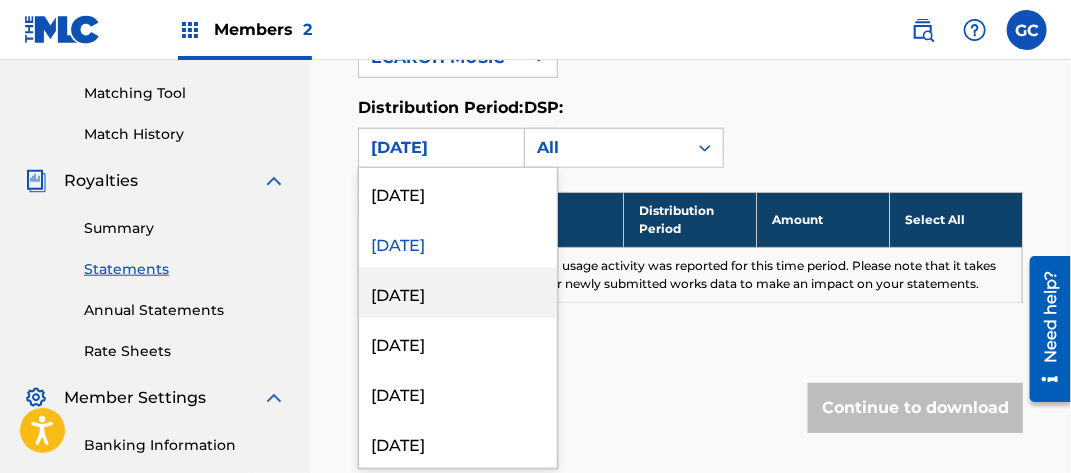 click on "[DATE]" at bounding box center [458, 293] 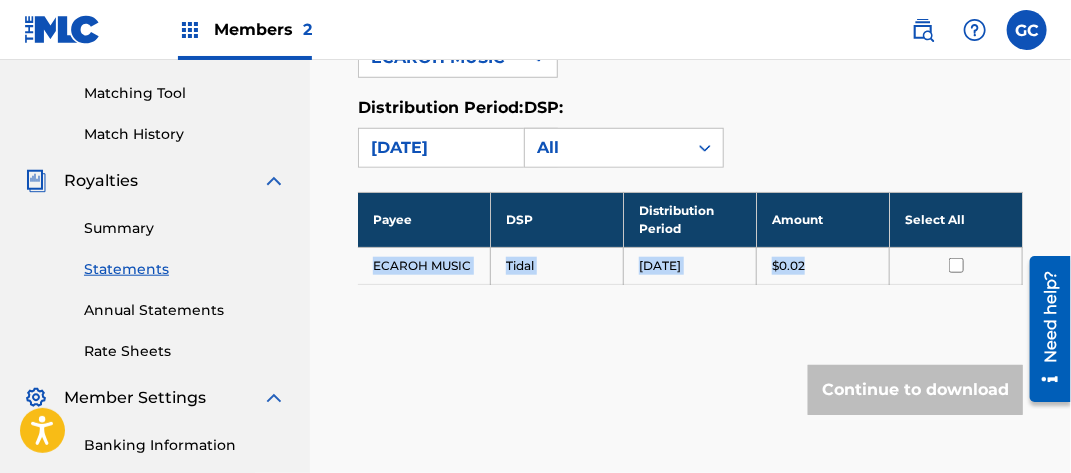 drag, startPoint x: 376, startPoint y: 260, endPoint x: 902, endPoint y: 267, distance: 526.0466 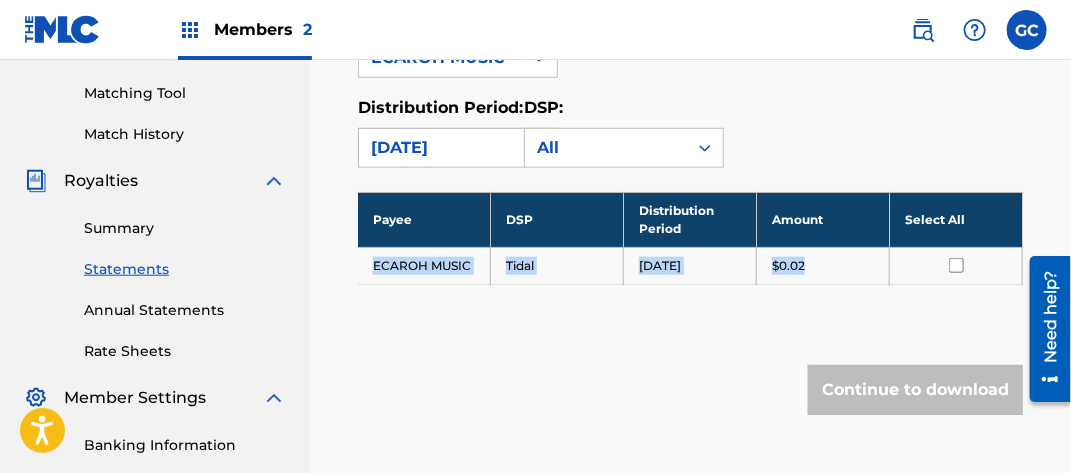 drag, startPoint x: 483, startPoint y: 147, endPoint x: 482, endPoint y: 163, distance: 16.03122 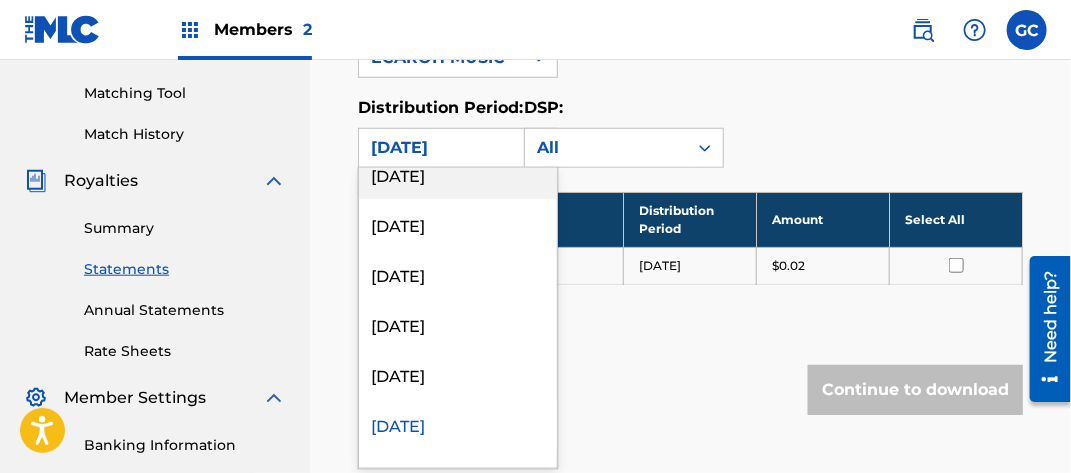 scroll, scrollTop: 300, scrollLeft: 0, axis: vertical 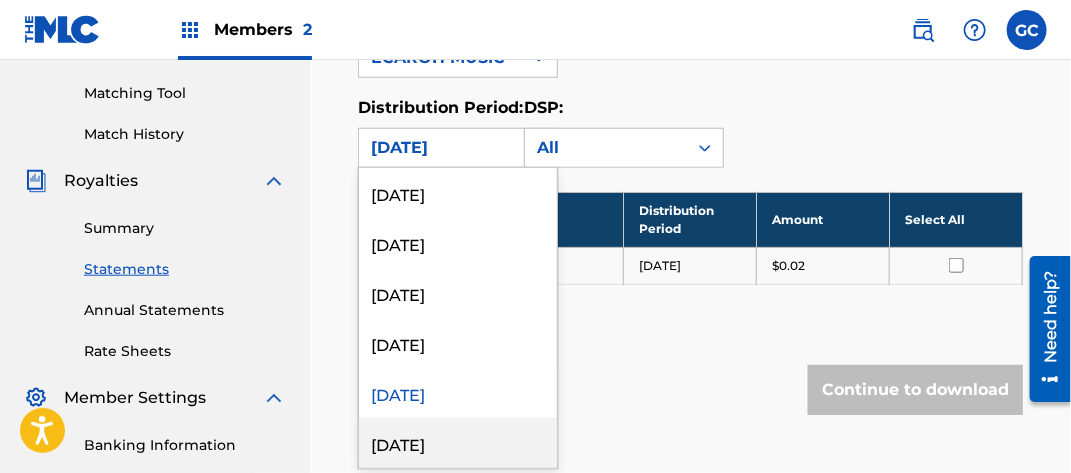 click on "[DATE]" at bounding box center [458, 443] 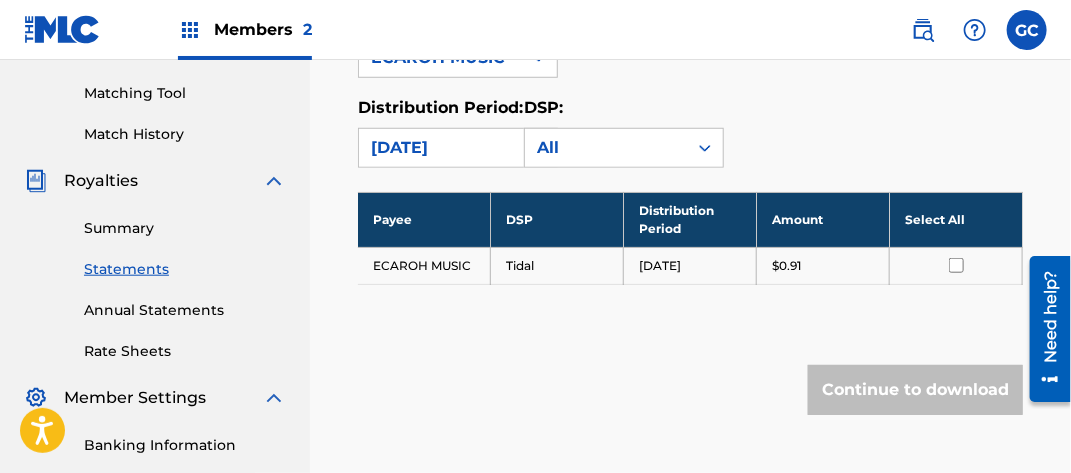 click on "ECAROH MUSIC" at bounding box center [424, 265] 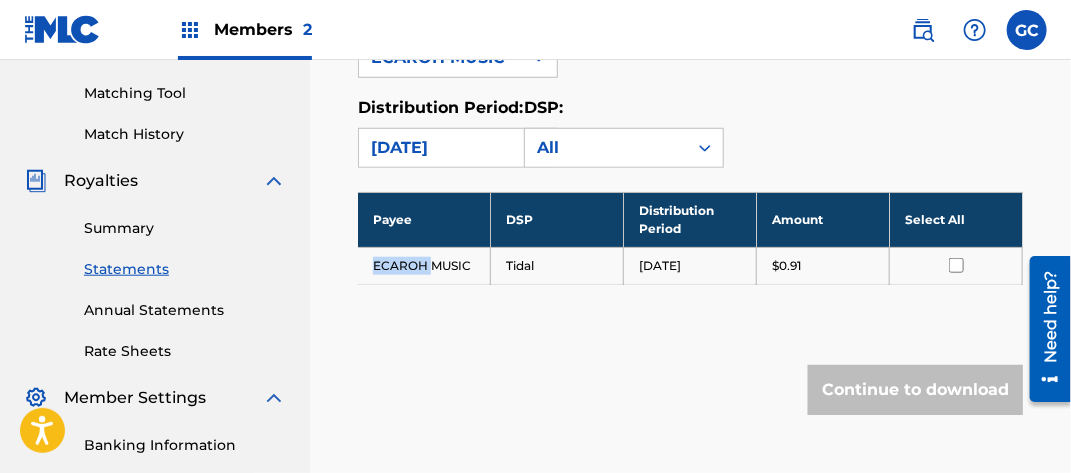 click on "ECAROH MUSIC" at bounding box center [424, 265] 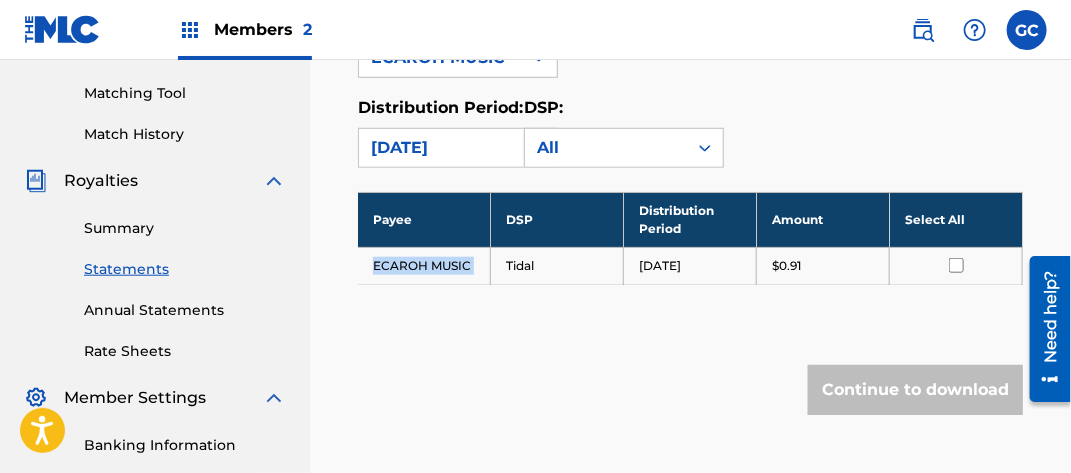 click on "ECAROH MUSIC" at bounding box center [424, 265] 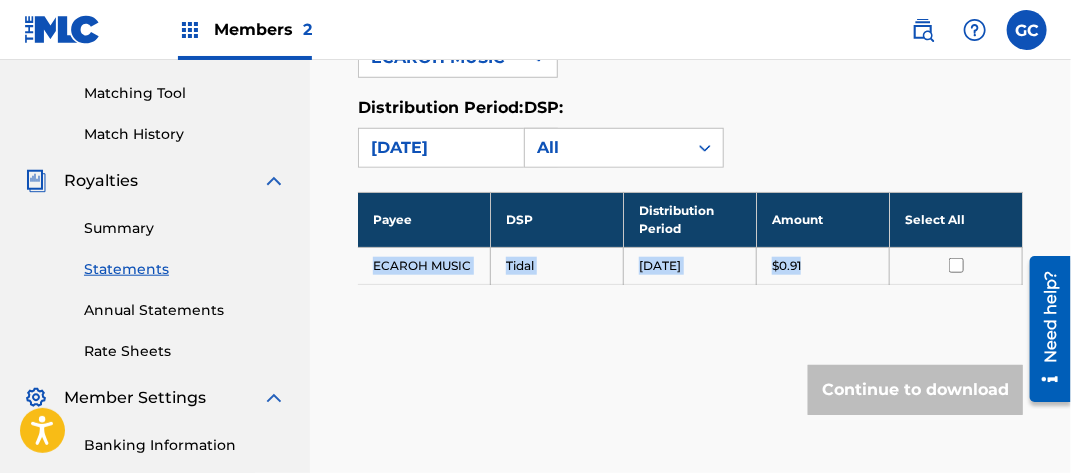 drag, startPoint x: 367, startPoint y: 261, endPoint x: 884, endPoint y: 269, distance: 517.0619 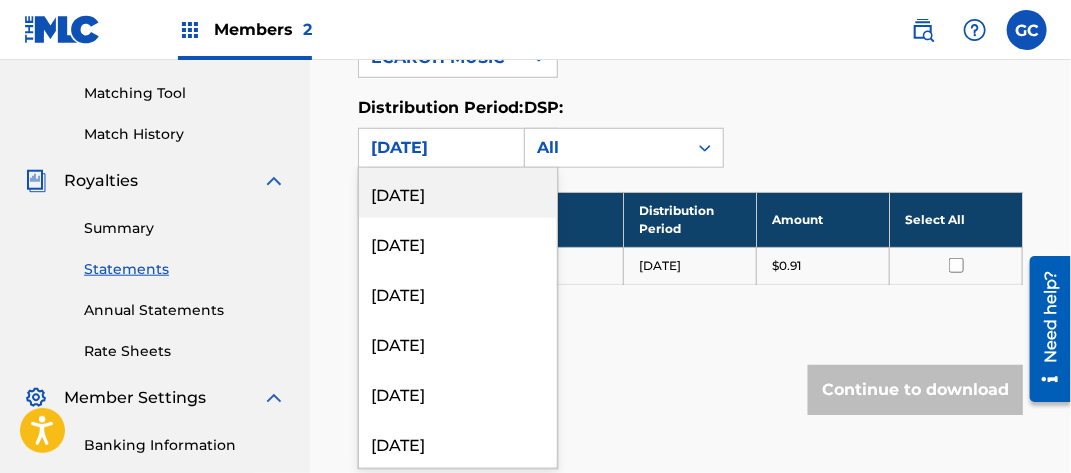 click on "[DATE]" at bounding box center (440, 148) 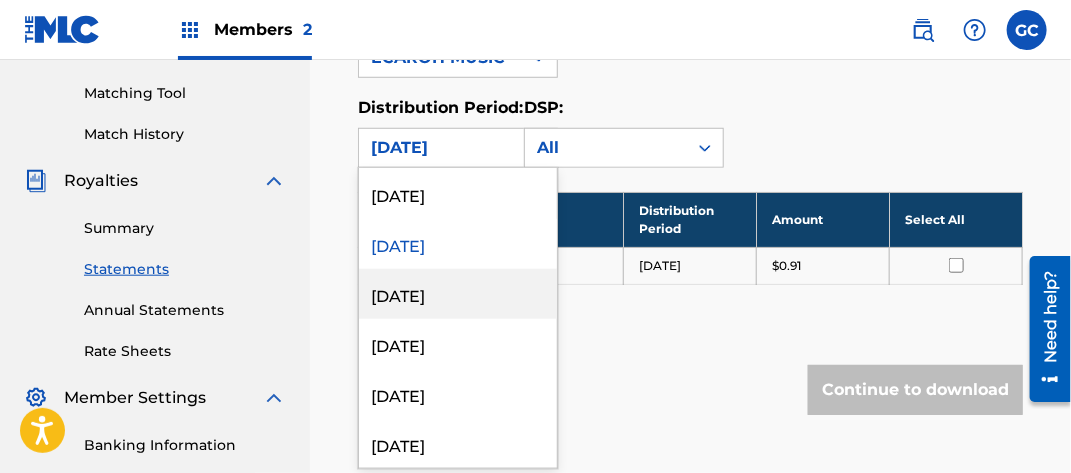 scroll, scrollTop: 500, scrollLeft: 0, axis: vertical 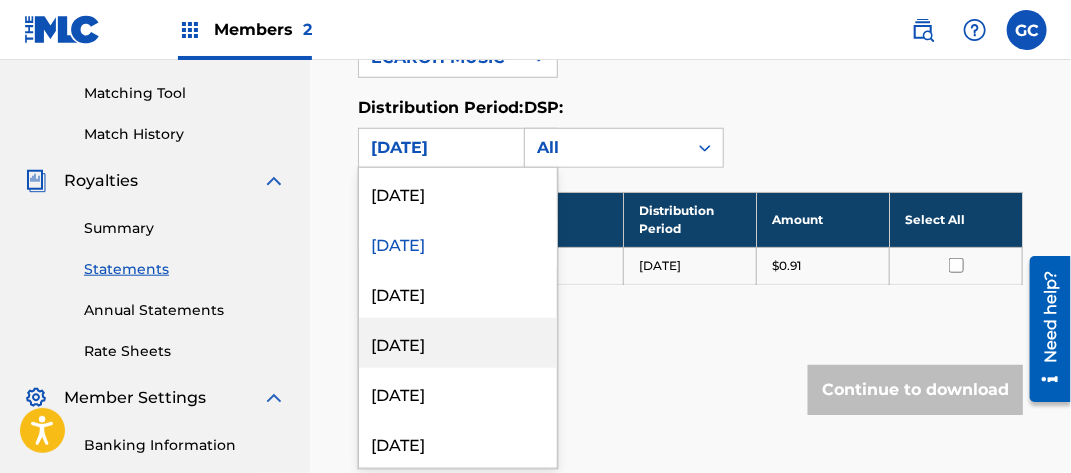 click on "[DATE]" at bounding box center (458, 293) 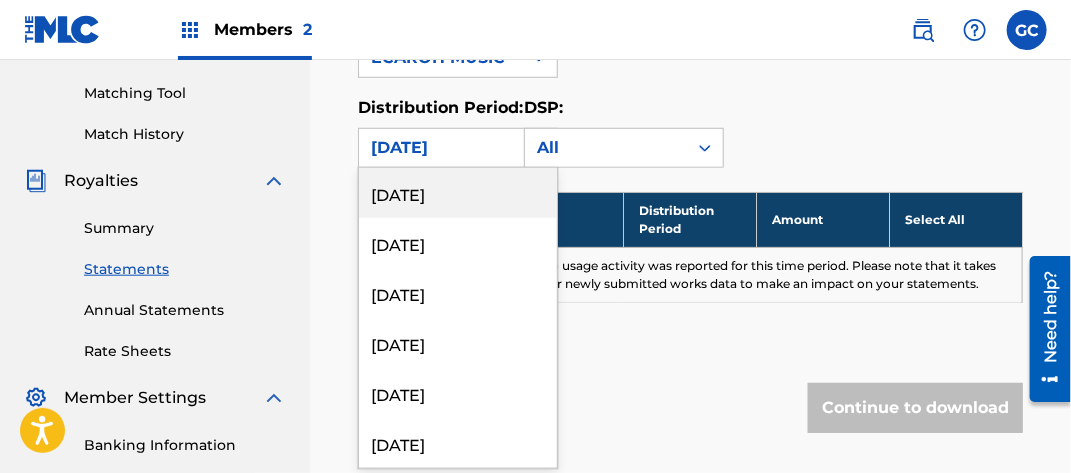 click on "[DATE]" at bounding box center [440, 148] 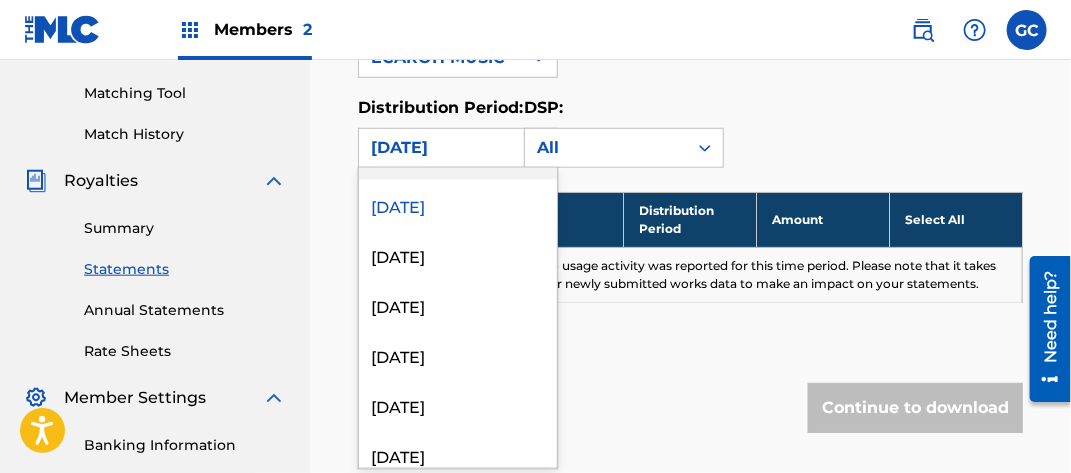 scroll, scrollTop: 600, scrollLeft: 0, axis: vertical 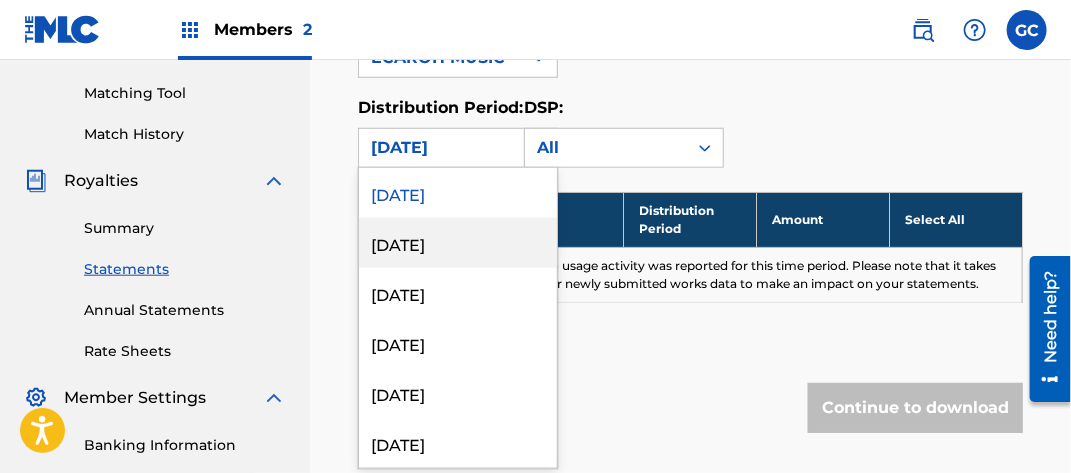 click on "[DATE]" at bounding box center (458, 243) 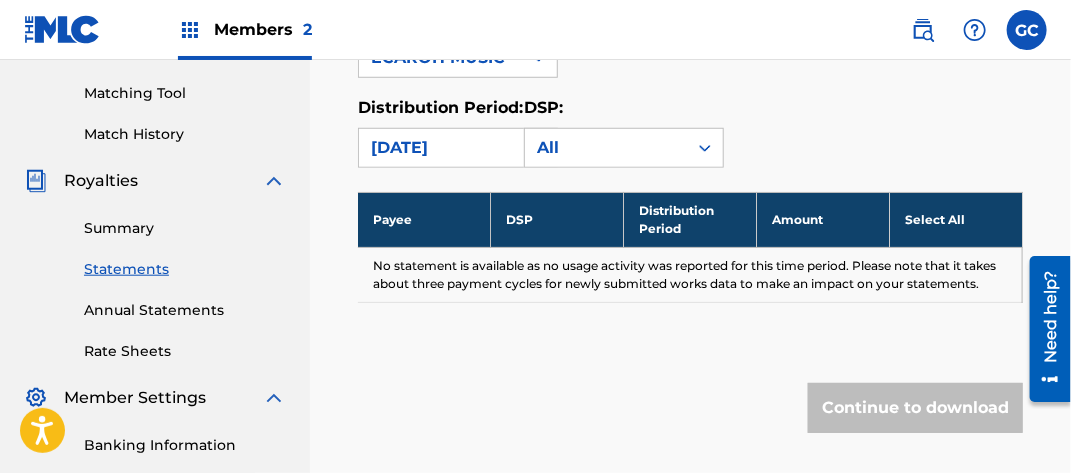 click on "[DATE]" at bounding box center (440, 148) 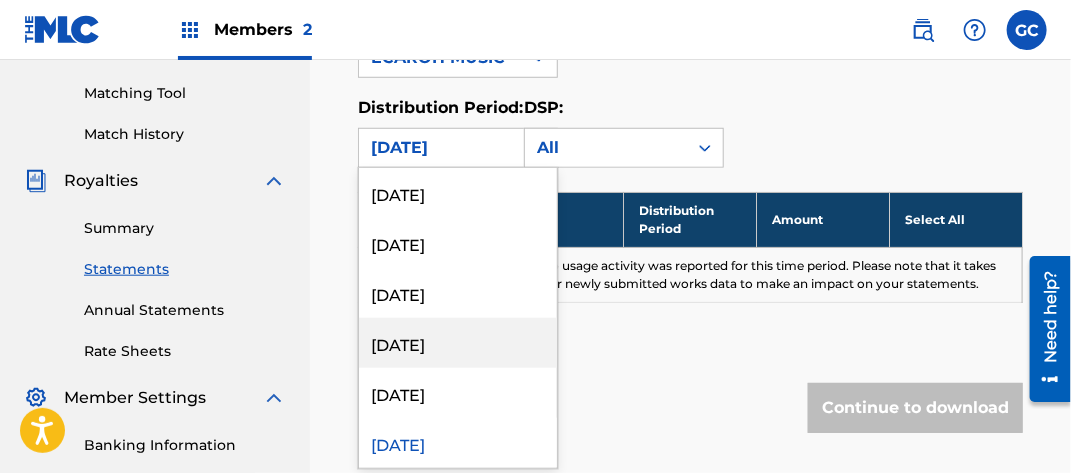 scroll, scrollTop: 500, scrollLeft: 0, axis: vertical 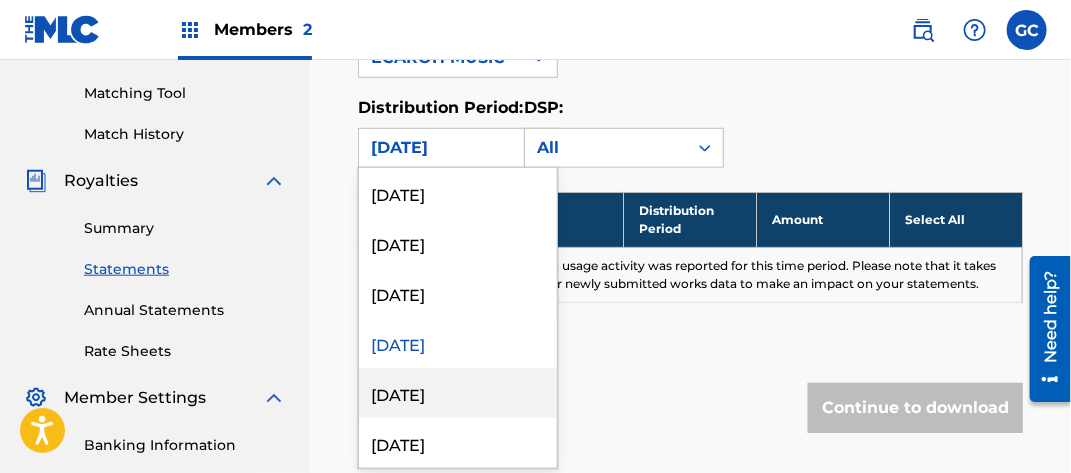 click on "[DATE]" at bounding box center (458, 393) 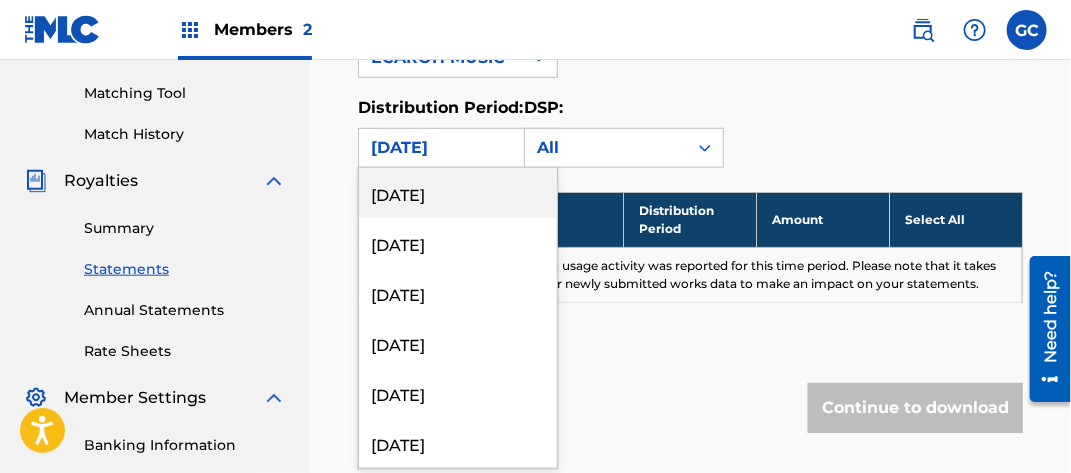 click on "[DATE]" at bounding box center [440, 148] 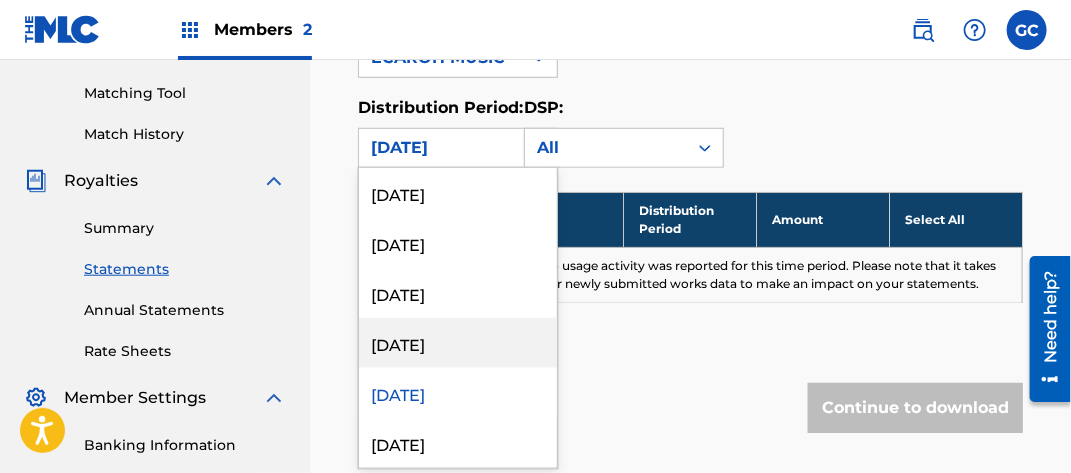 scroll, scrollTop: 600, scrollLeft: 0, axis: vertical 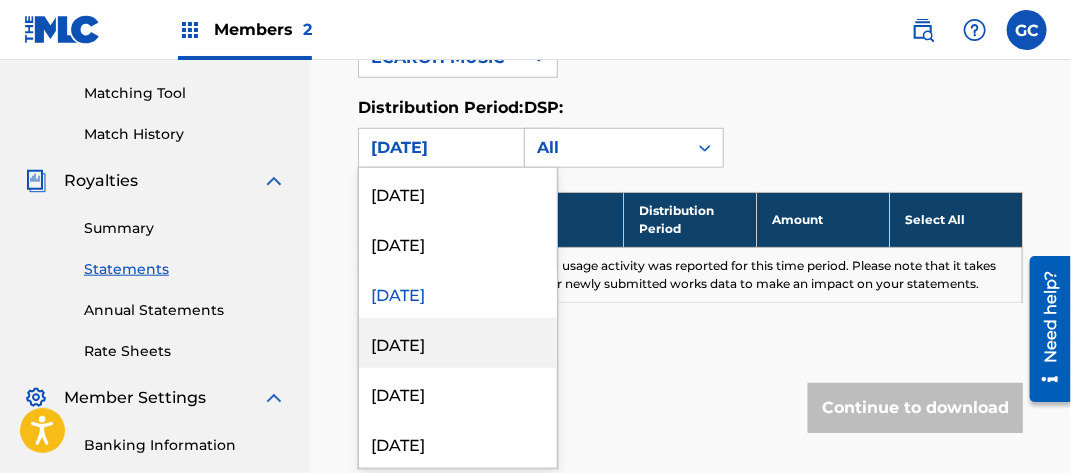 click on "[DATE]" at bounding box center [458, 343] 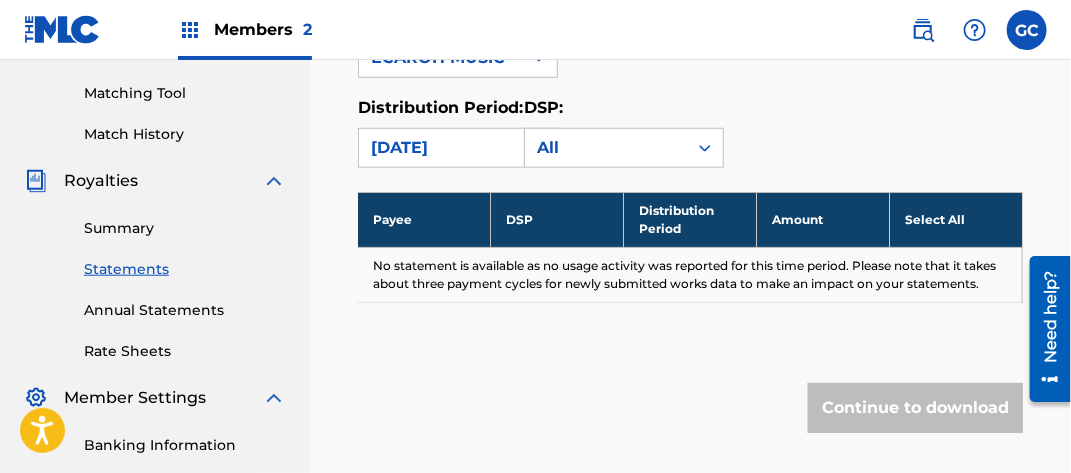 click on "[DATE]" at bounding box center [440, 148] 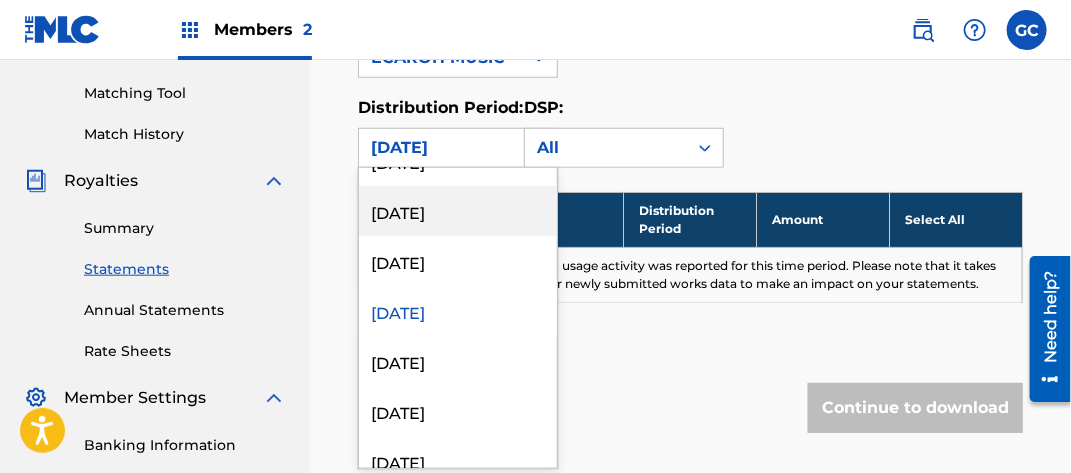 scroll, scrollTop: 700, scrollLeft: 0, axis: vertical 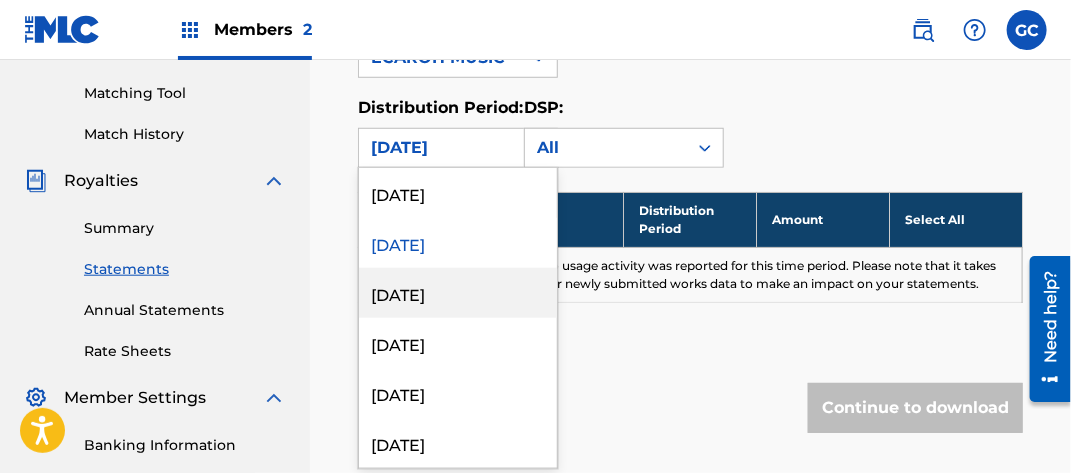 click on "[DATE]" at bounding box center (458, 293) 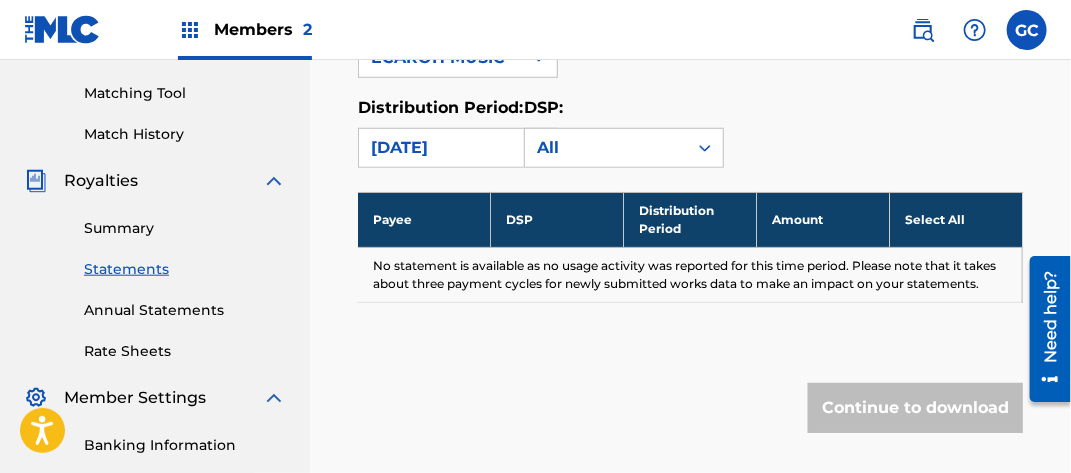 click on "[DATE]" at bounding box center [440, 148] 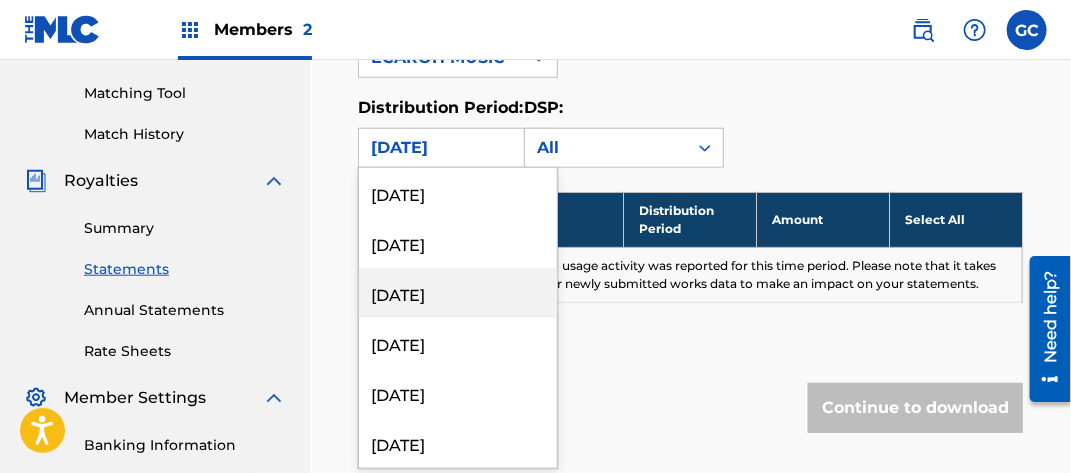scroll, scrollTop: 700, scrollLeft: 0, axis: vertical 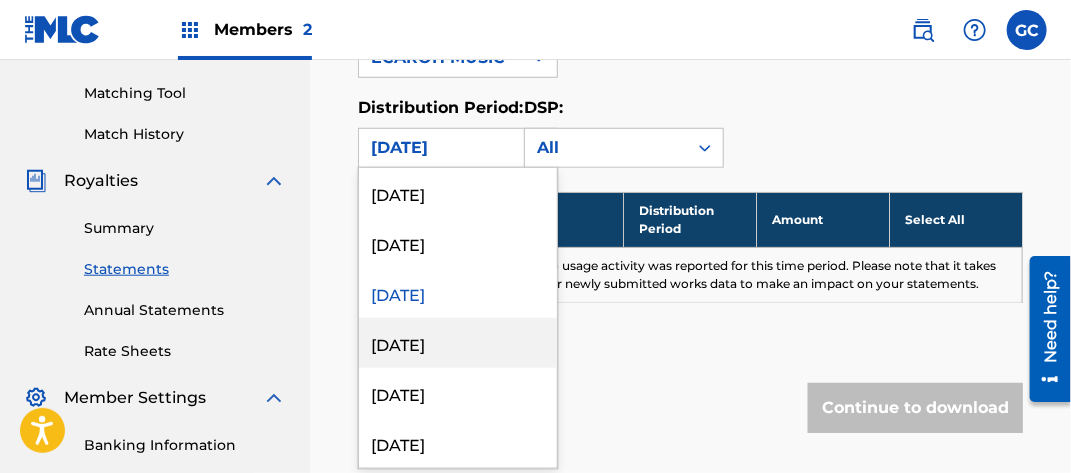 click on "[DATE]" at bounding box center (458, 343) 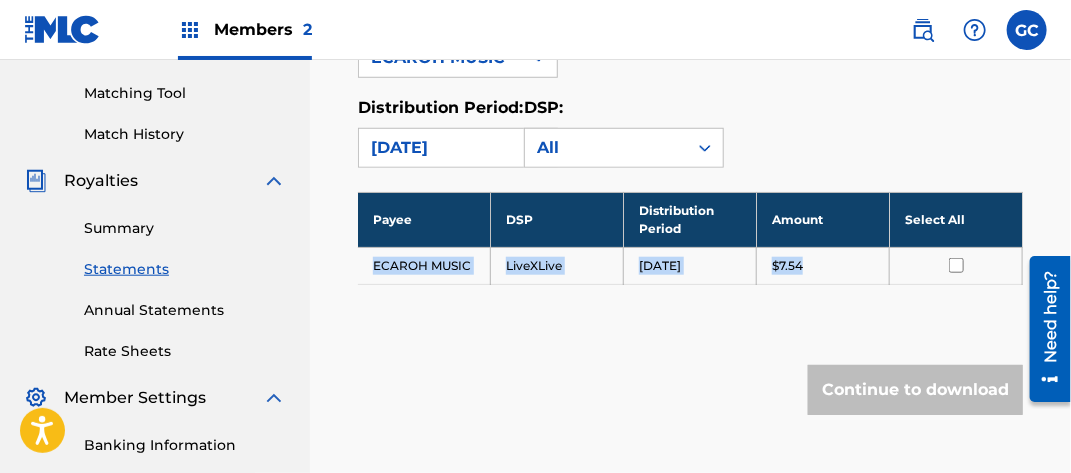drag, startPoint x: 369, startPoint y: 261, endPoint x: 896, endPoint y: 274, distance: 527.16034 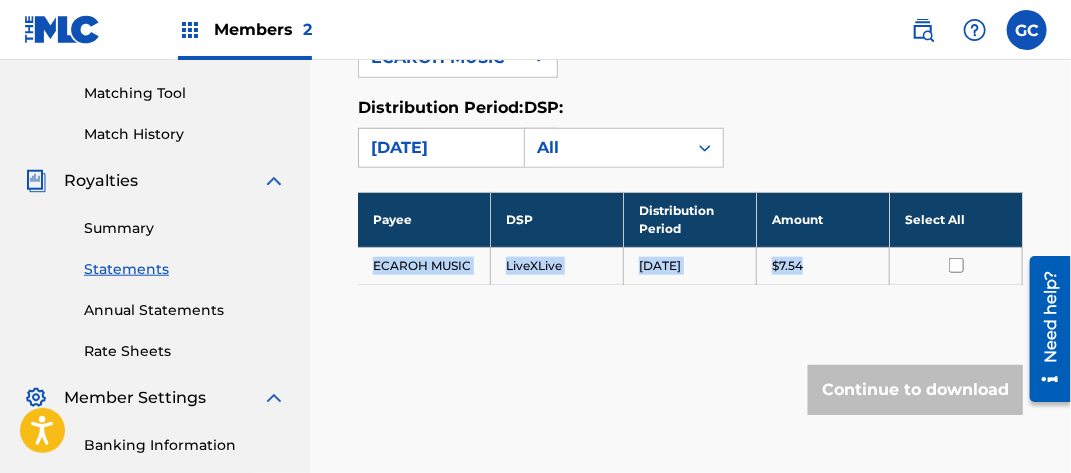 click on "[DATE]" at bounding box center (440, 148) 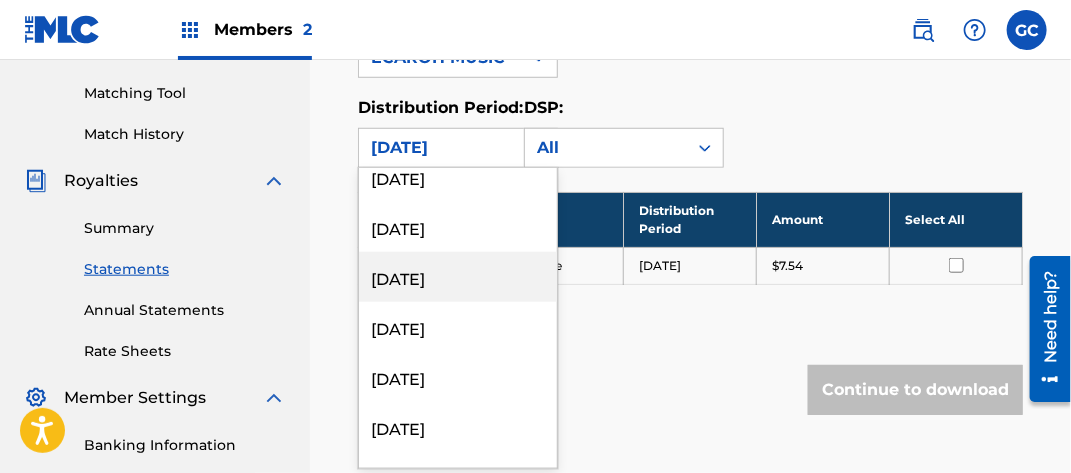 scroll, scrollTop: 800, scrollLeft: 0, axis: vertical 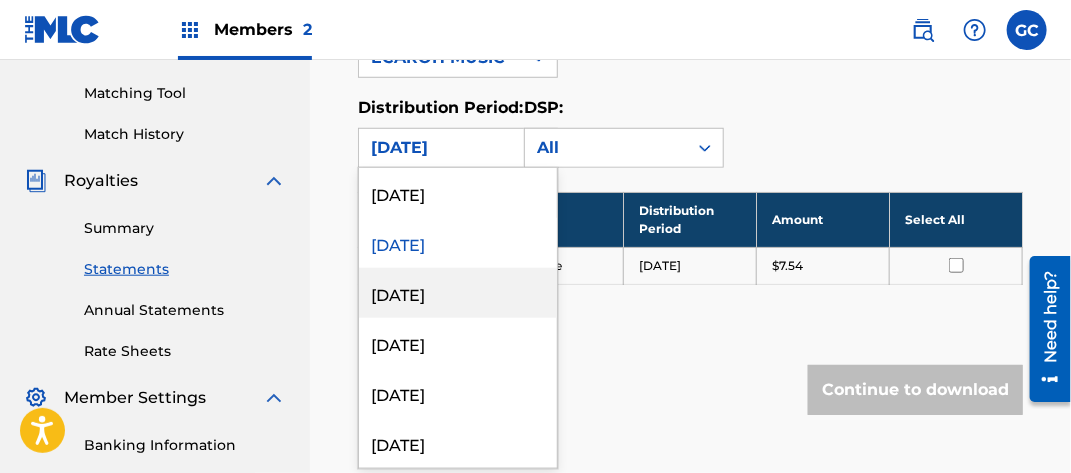 click on "[DATE]" at bounding box center [458, 293] 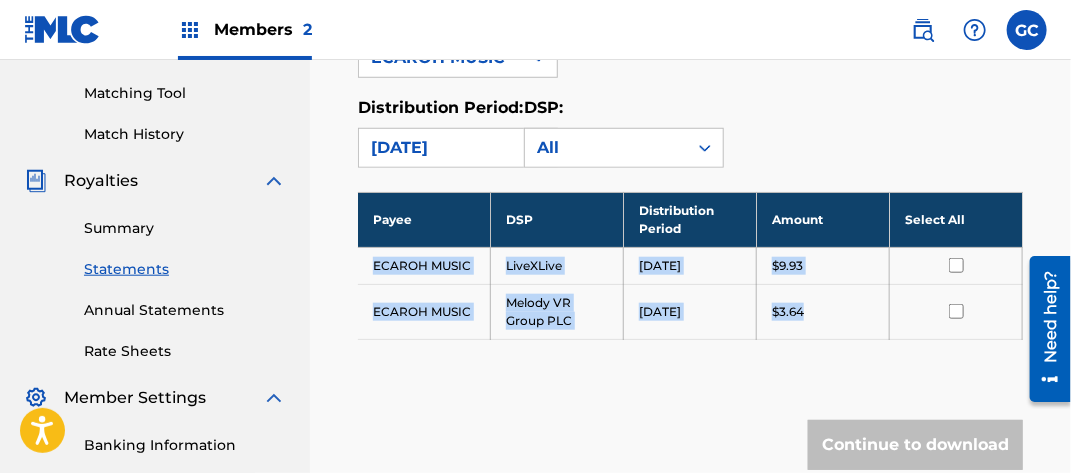 drag, startPoint x: 372, startPoint y: 259, endPoint x: 846, endPoint y: 308, distance: 476.52597 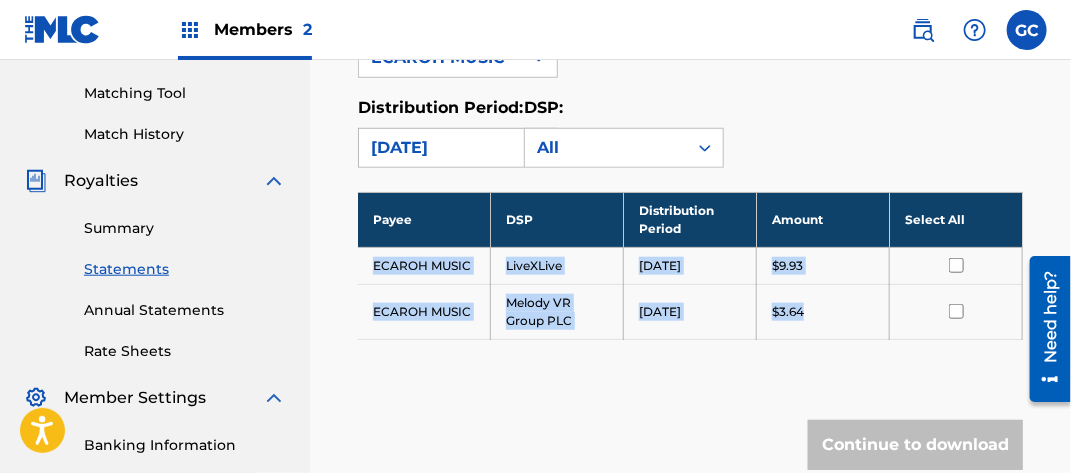 click on "[DATE]" at bounding box center (440, 148) 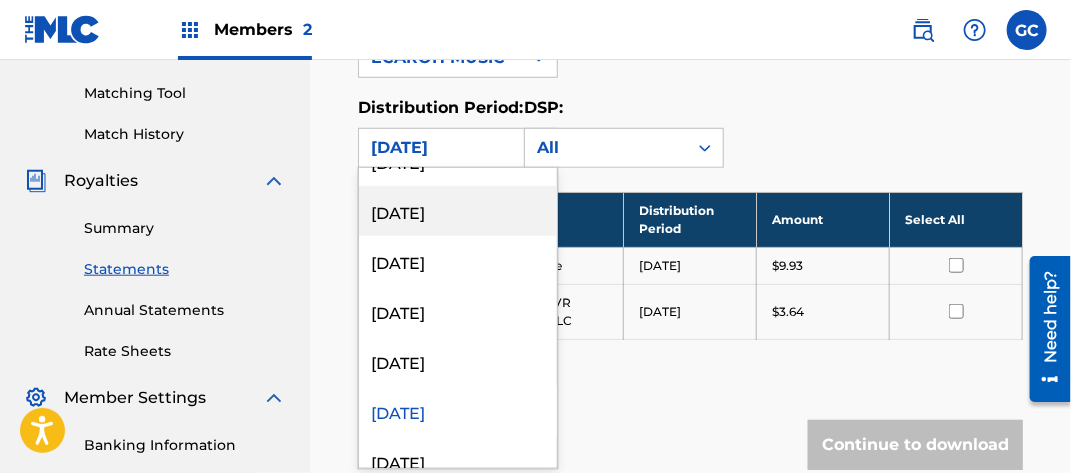 scroll, scrollTop: 800, scrollLeft: 0, axis: vertical 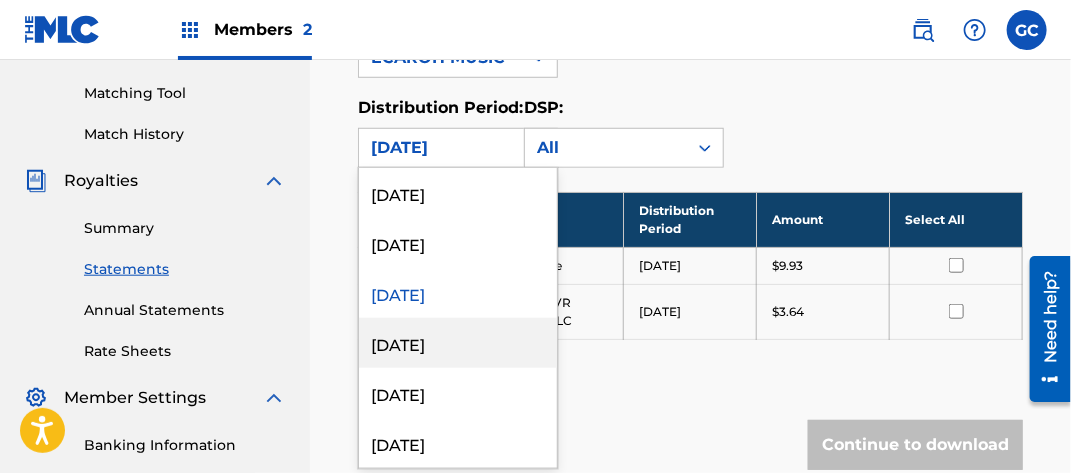 click on "[DATE]" at bounding box center (458, 343) 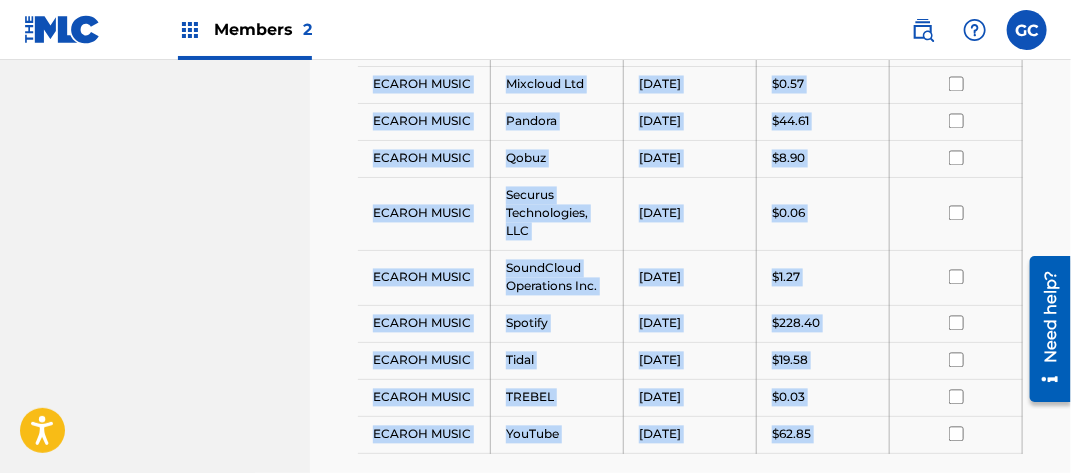 scroll, scrollTop: 1490, scrollLeft: 0, axis: vertical 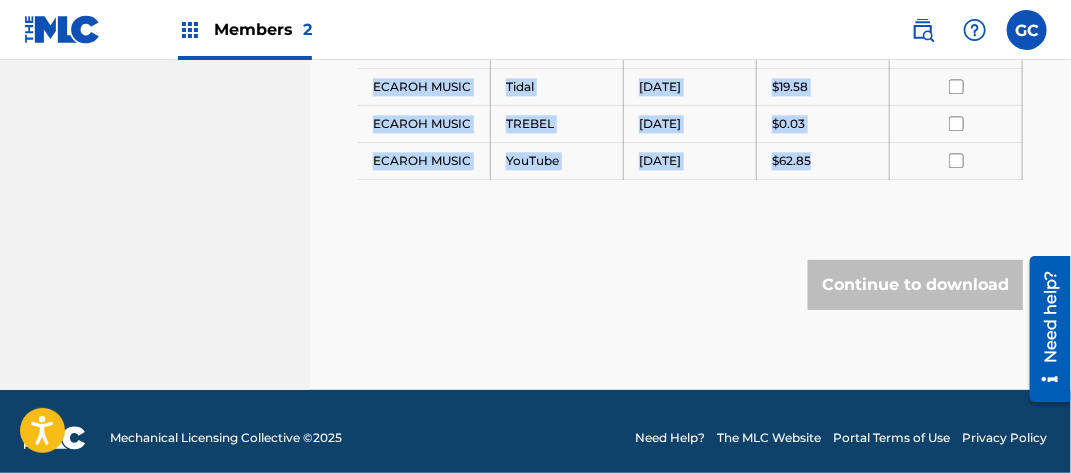 drag, startPoint x: 375, startPoint y: 271, endPoint x: 827, endPoint y: 152, distance: 467.4024 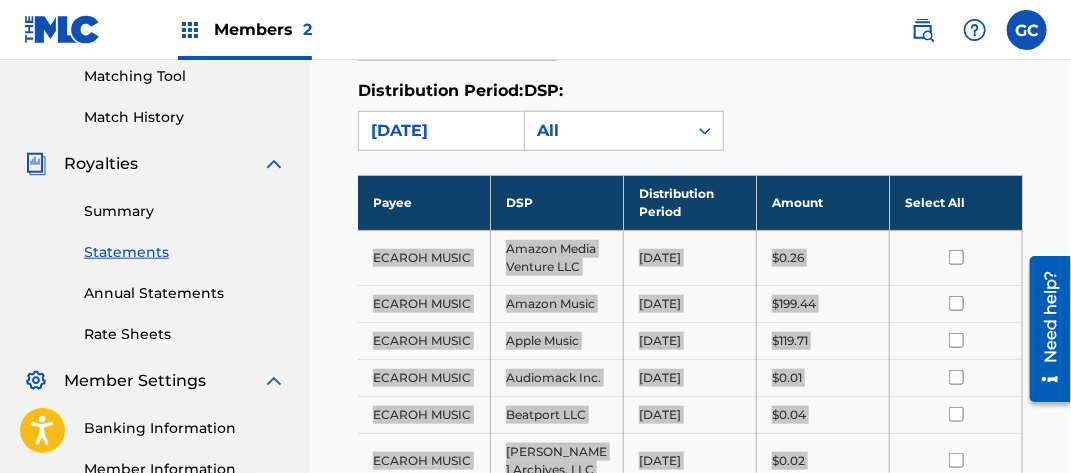 scroll, scrollTop: 490, scrollLeft: 0, axis: vertical 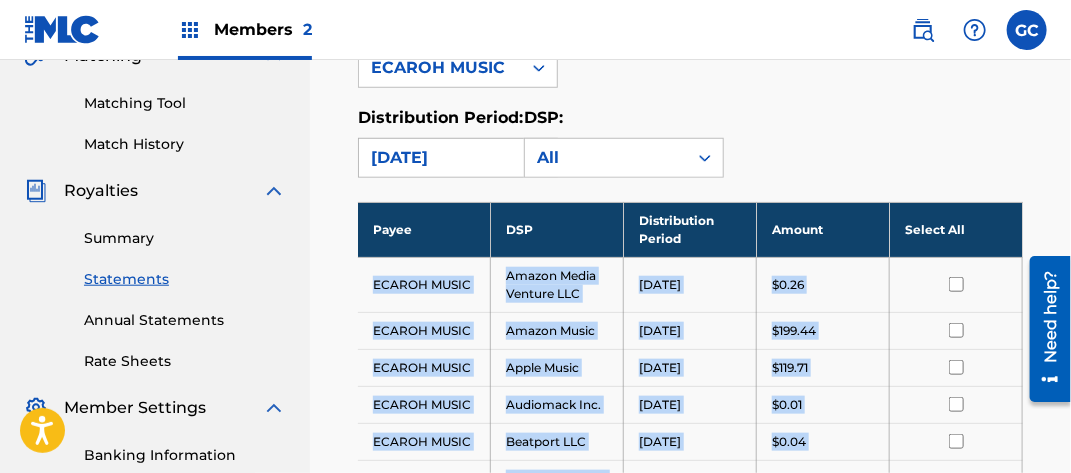 click on "[DATE]" at bounding box center [440, 158] 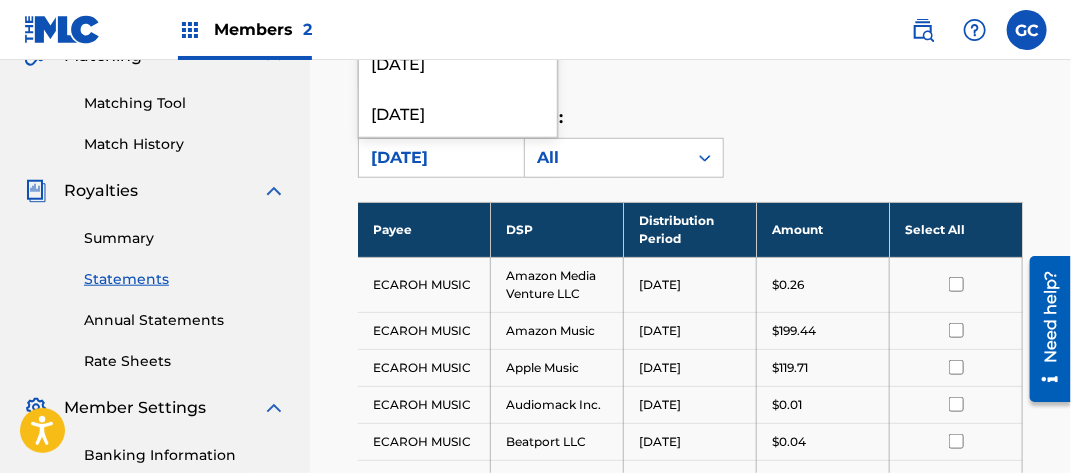 scroll, scrollTop: 290, scrollLeft: 0, axis: vertical 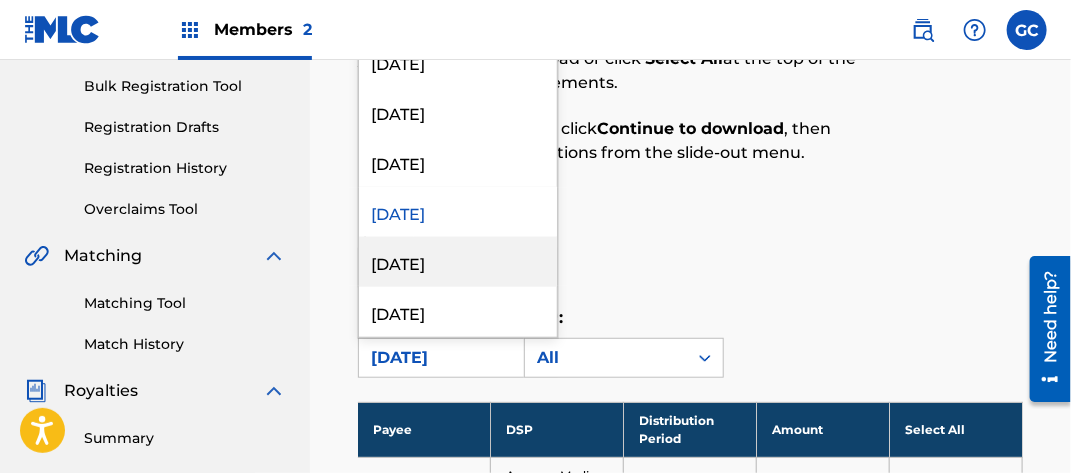 click on "[DATE]" at bounding box center [458, 262] 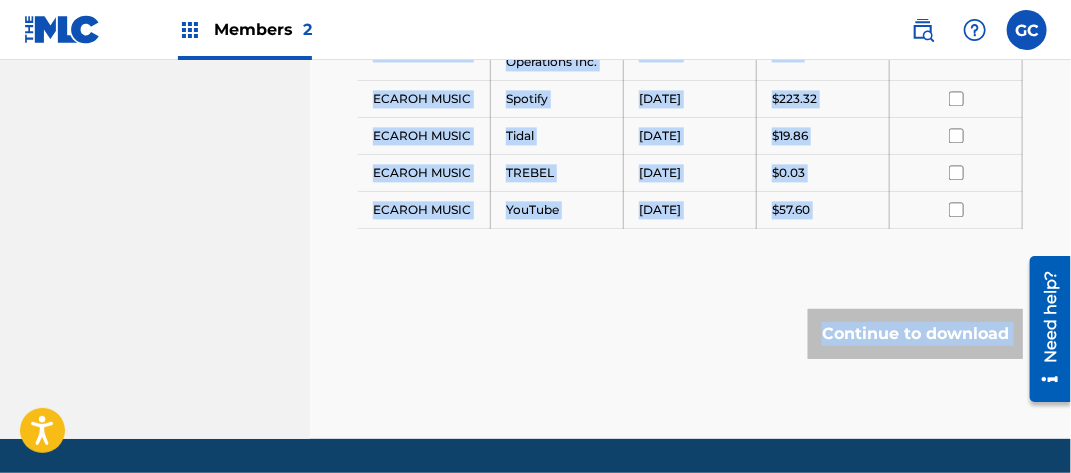 scroll, scrollTop: 1436, scrollLeft: 0, axis: vertical 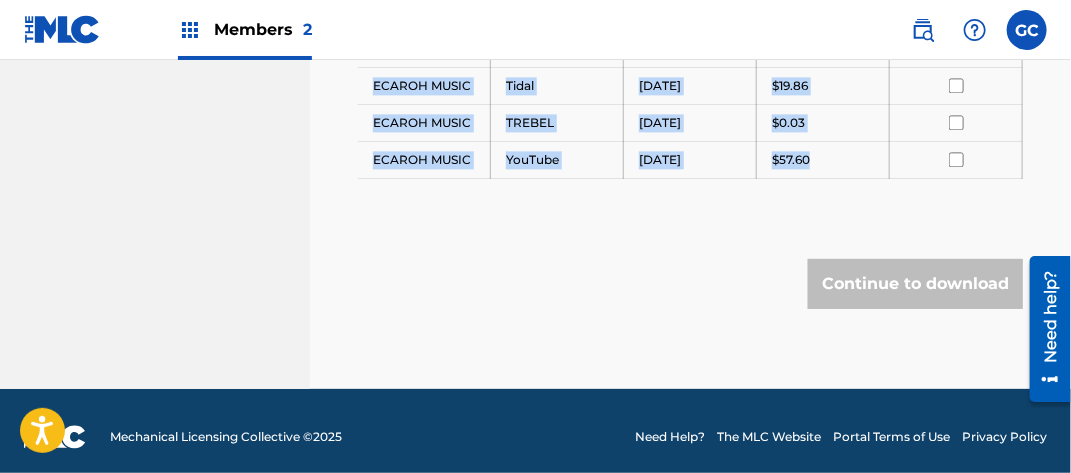 drag, startPoint x: 370, startPoint y: 278, endPoint x: 815, endPoint y: 141, distance: 465.61142 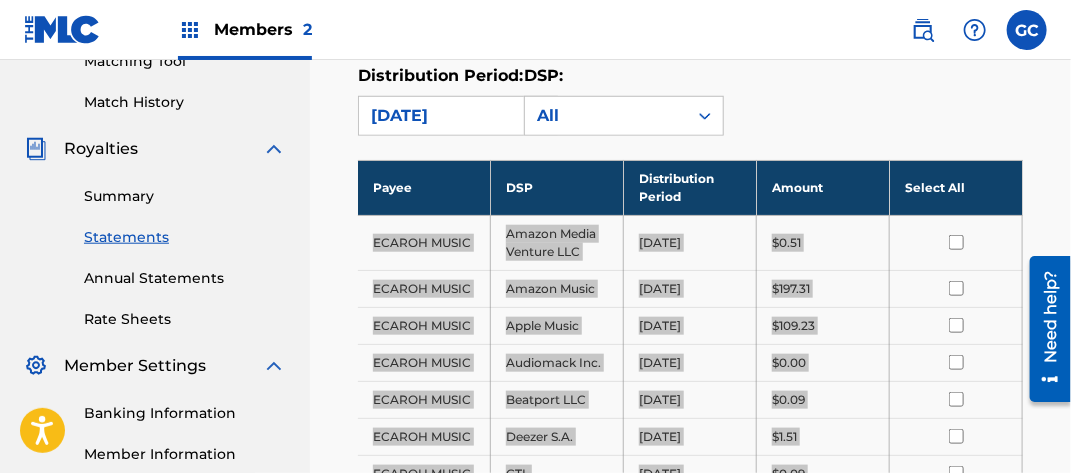 scroll, scrollTop: 336, scrollLeft: 0, axis: vertical 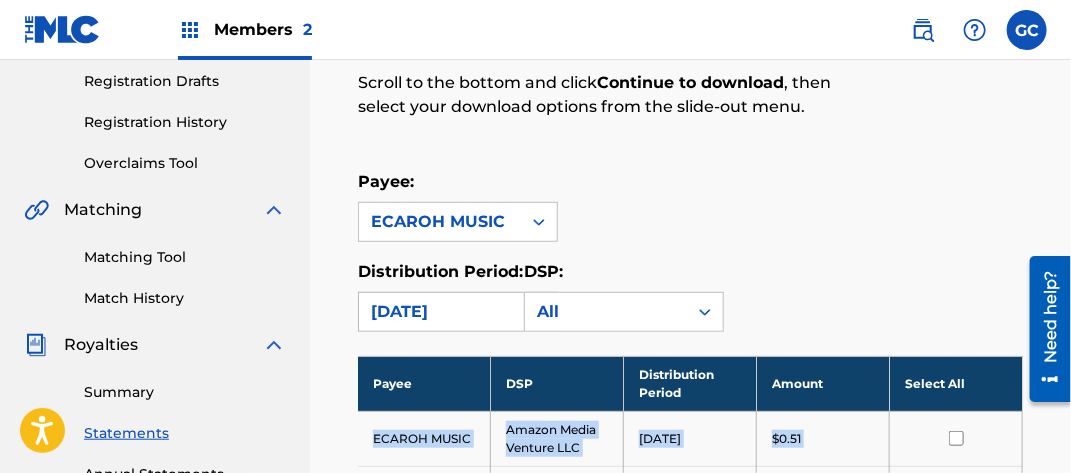 drag, startPoint x: 454, startPoint y: 309, endPoint x: 453, endPoint y: 297, distance: 12.0415945 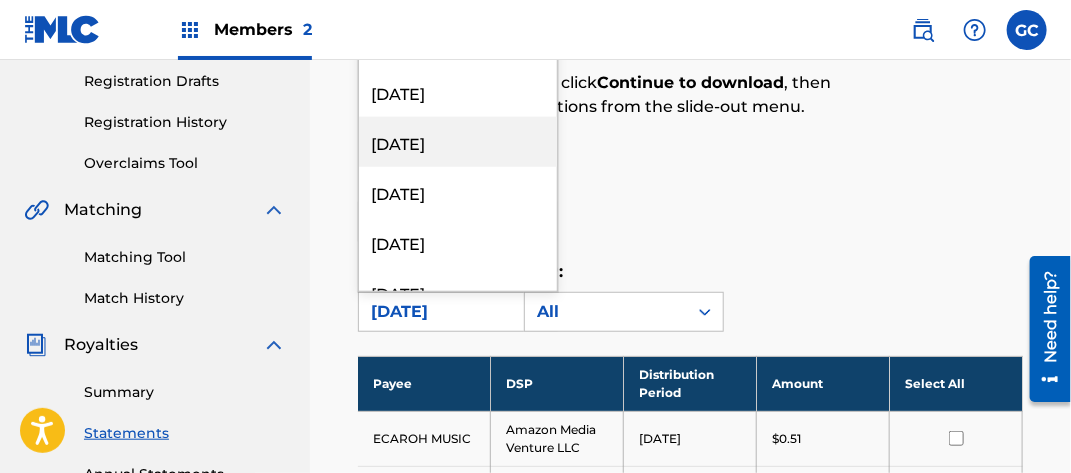 scroll, scrollTop: 900, scrollLeft: 0, axis: vertical 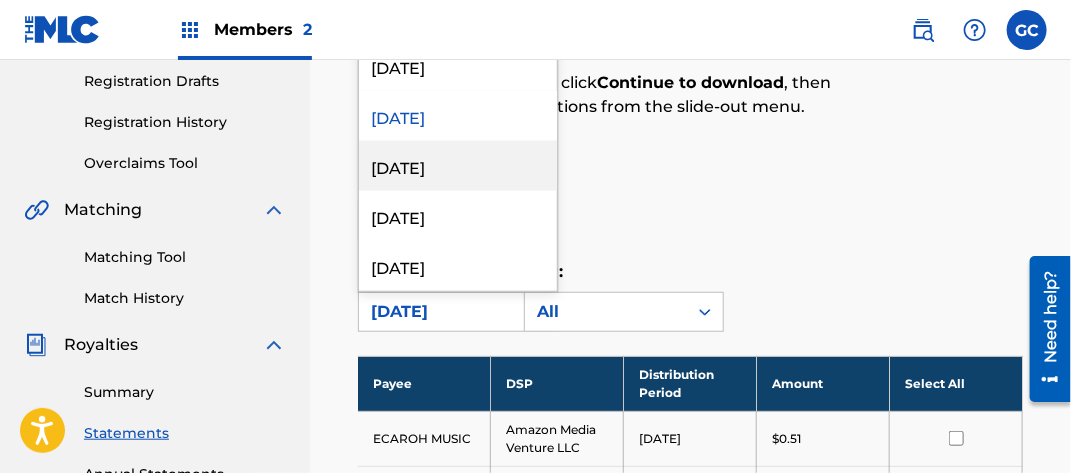 click on "[DATE]" at bounding box center [458, 166] 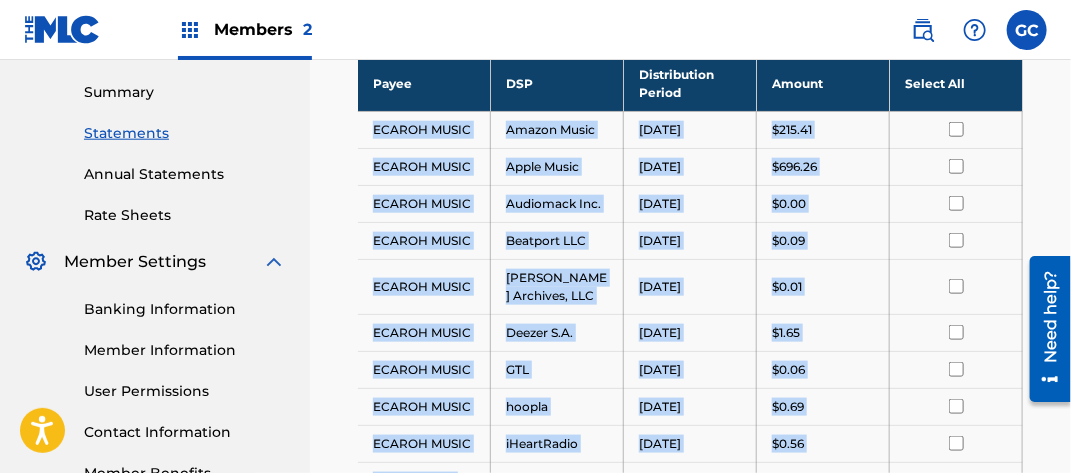 scroll, scrollTop: 1344, scrollLeft: 0, axis: vertical 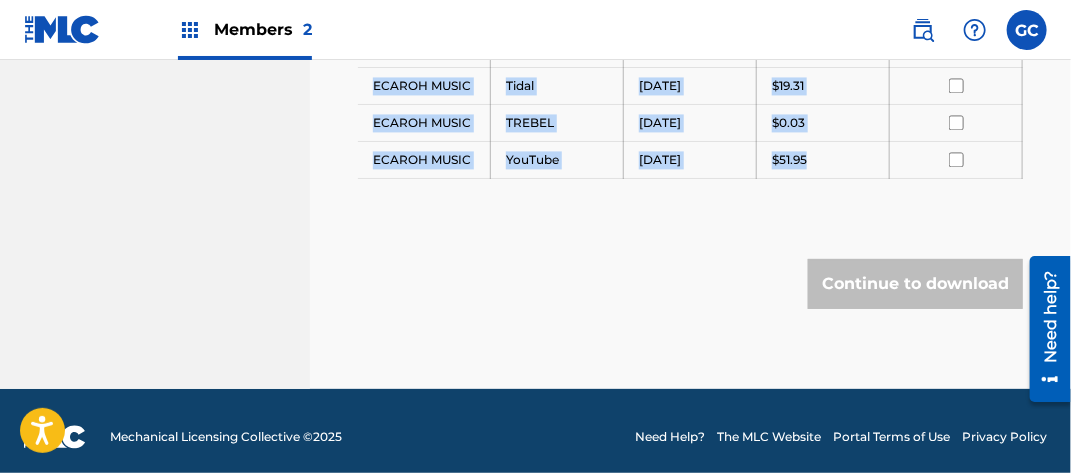 drag, startPoint x: 372, startPoint y: 121, endPoint x: 838, endPoint y: 161, distance: 467.7136 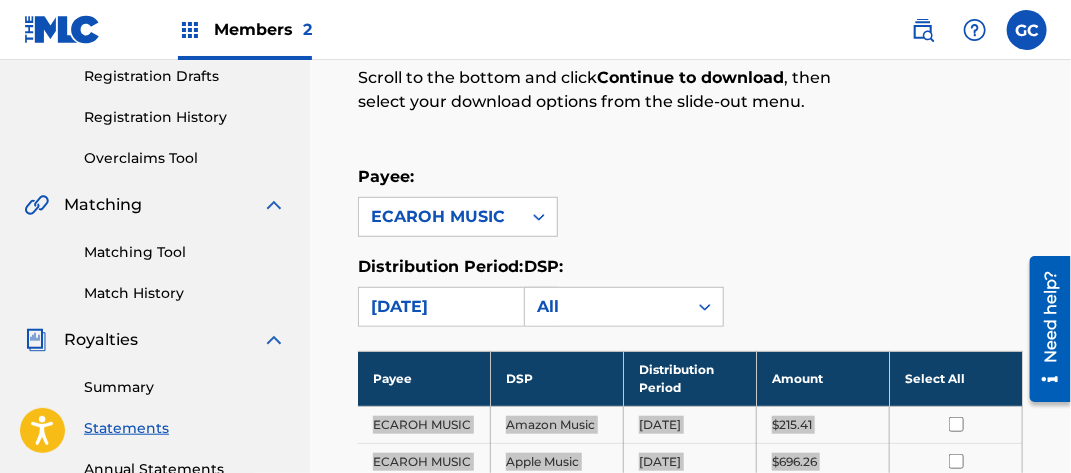 scroll, scrollTop: 344, scrollLeft: 0, axis: vertical 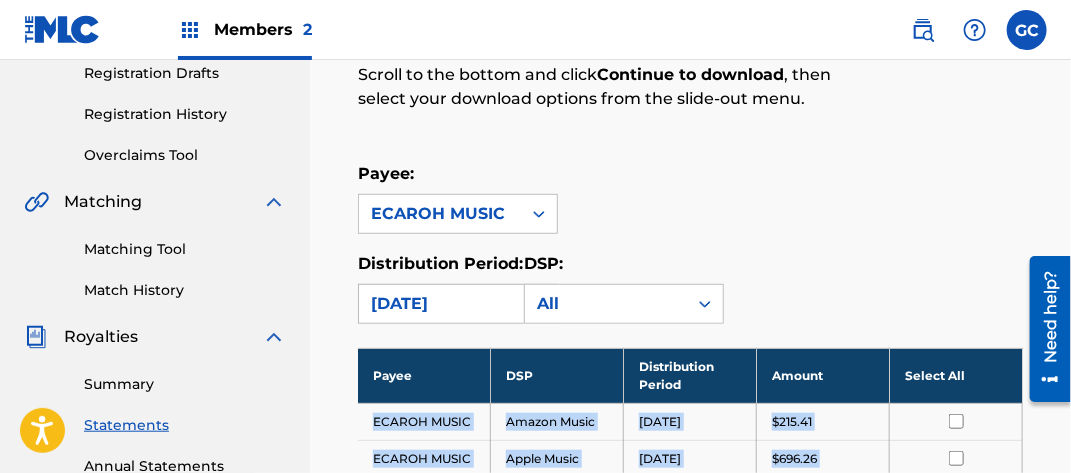 click on "[DATE]" at bounding box center [440, 304] 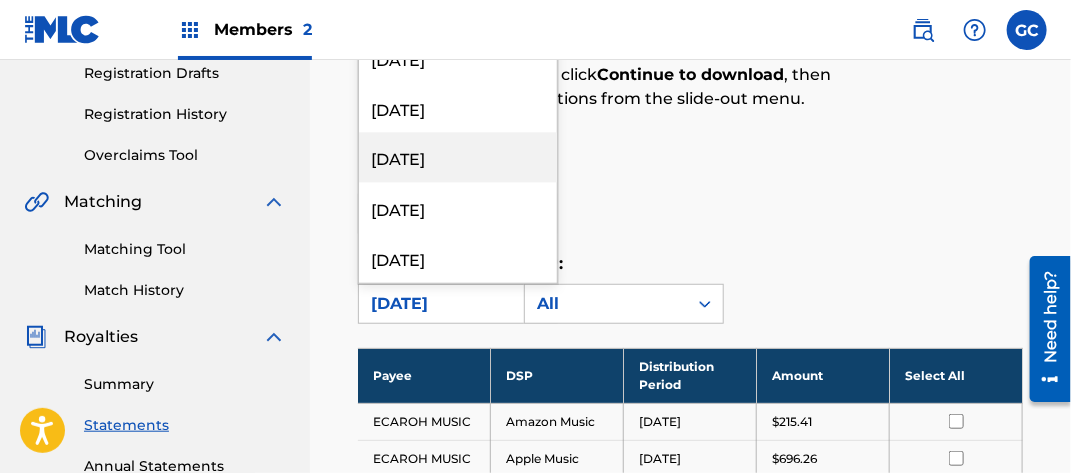 scroll, scrollTop: 1000, scrollLeft: 0, axis: vertical 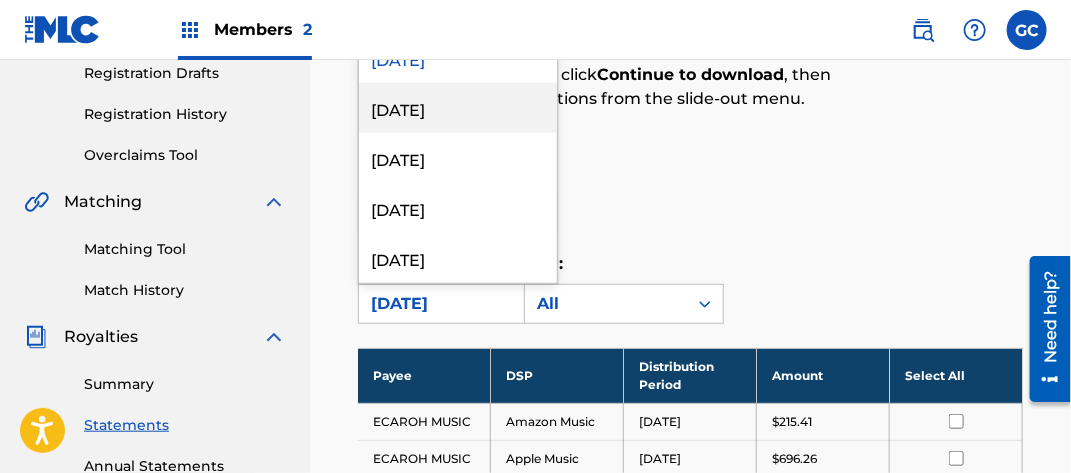 click on "[DATE]" at bounding box center [458, 108] 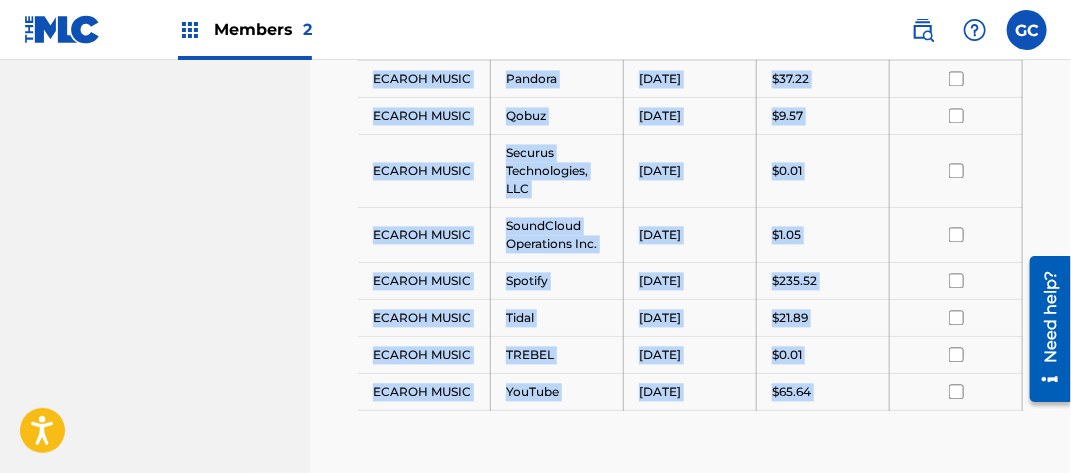 scroll, scrollTop: 1526, scrollLeft: 0, axis: vertical 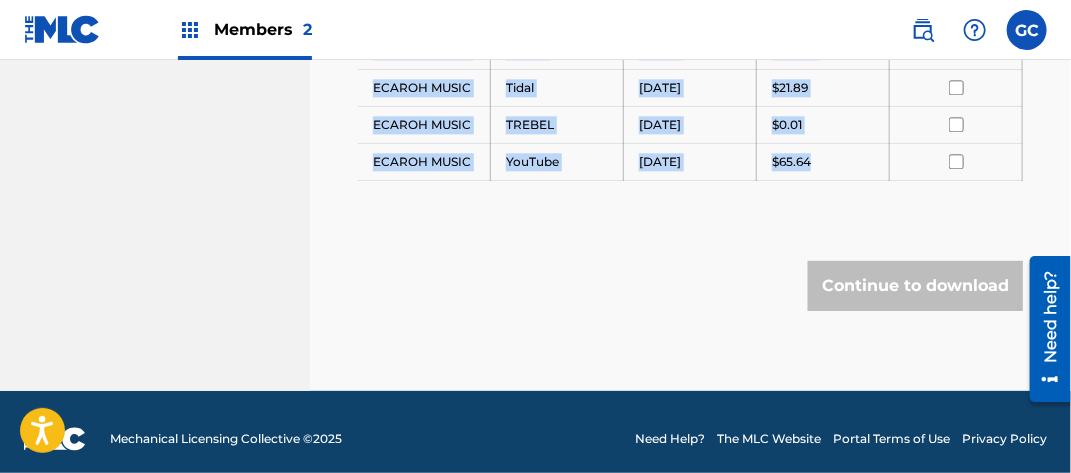 drag, startPoint x: 374, startPoint y: 222, endPoint x: 837, endPoint y: 149, distance: 468.71954 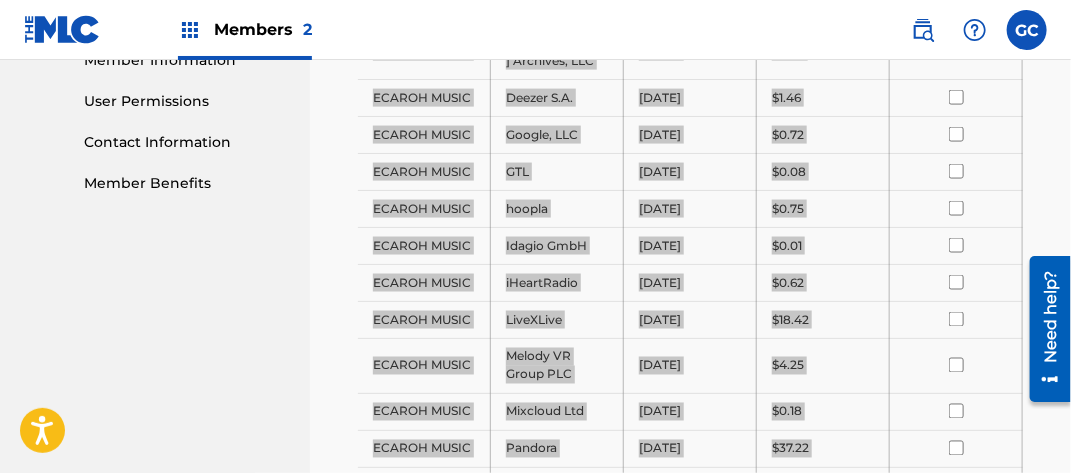 scroll, scrollTop: 426, scrollLeft: 0, axis: vertical 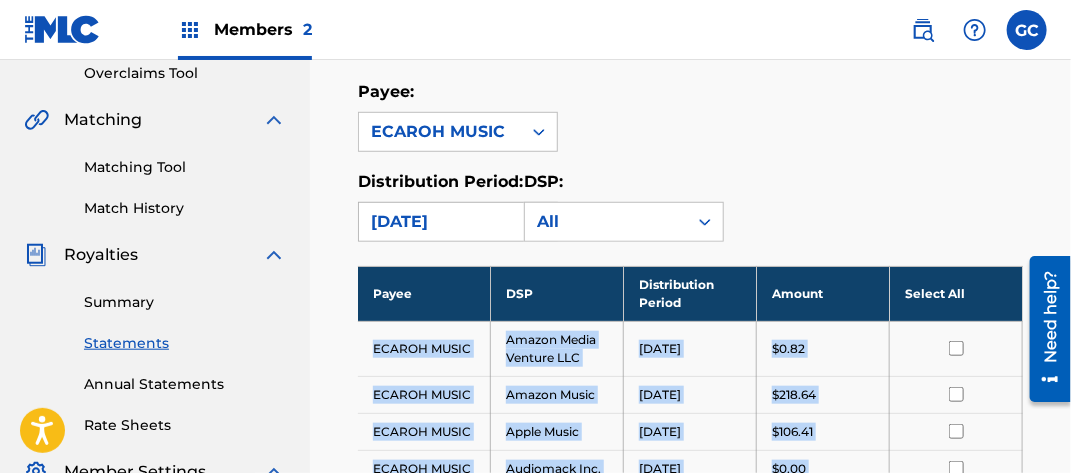 click on "[DATE]" at bounding box center (440, 222) 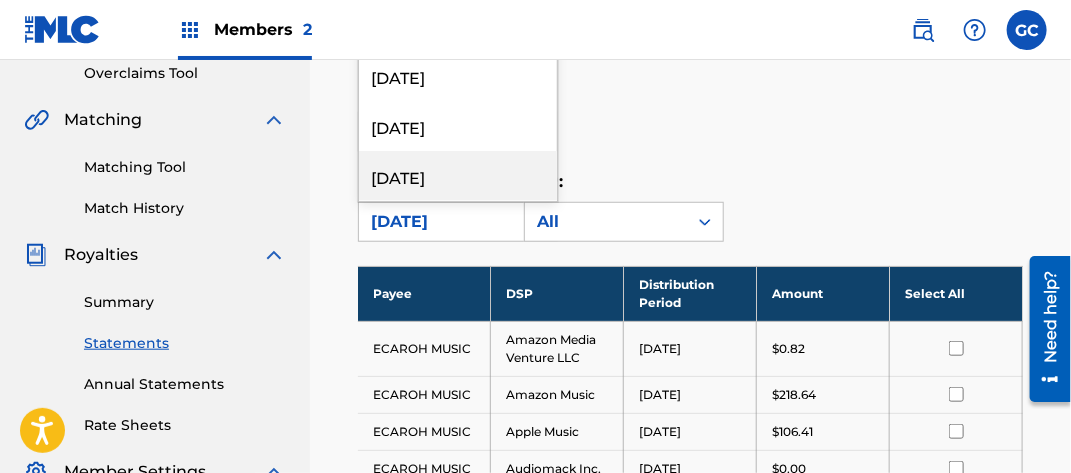 scroll, scrollTop: 900, scrollLeft: 0, axis: vertical 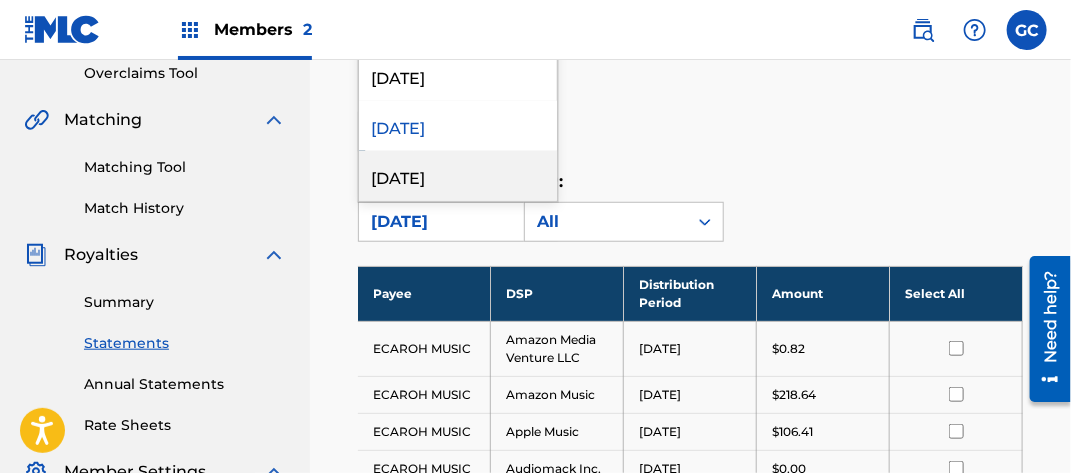 click on "[DATE]" at bounding box center (458, 176) 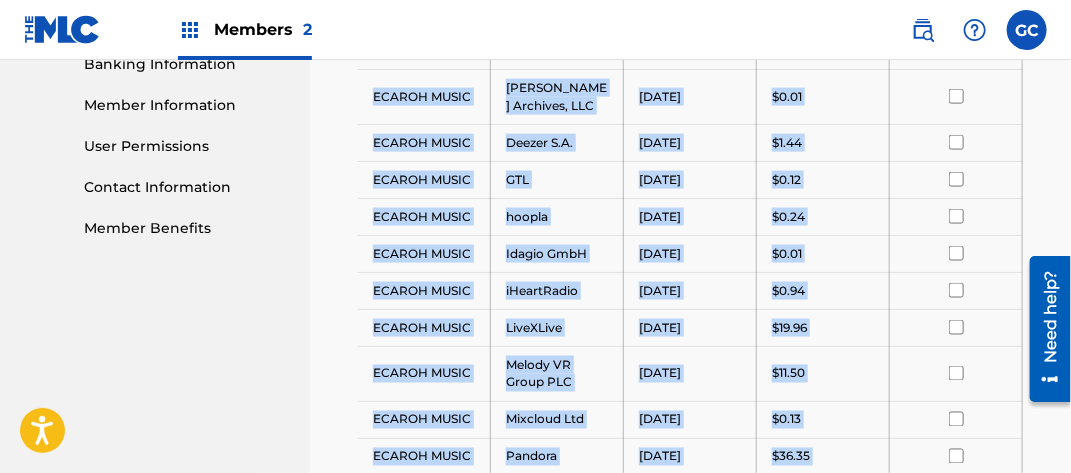 scroll, scrollTop: 1490, scrollLeft: 0, axis: vertical 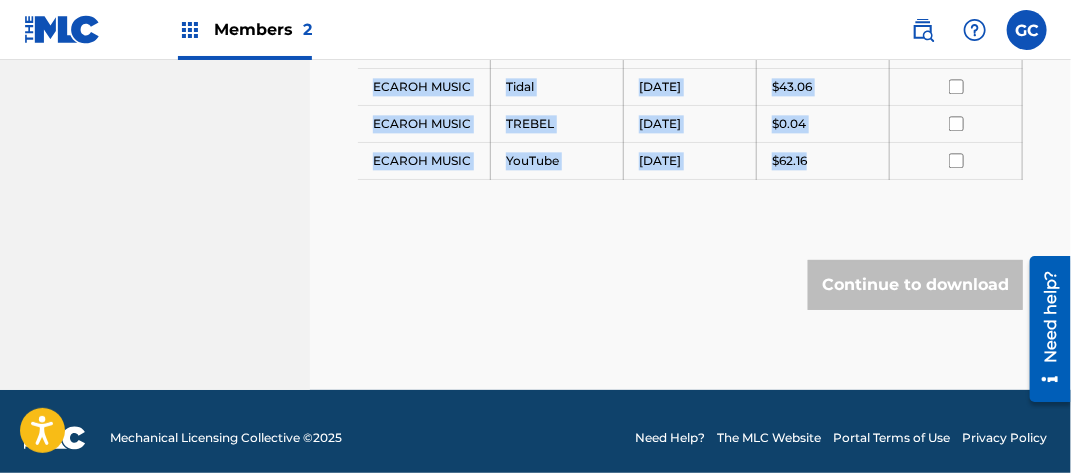 drag, startPoint x: 374, startPoint y: 344, endPoint x: 826, endPoint y: 153, distance: 490.6985 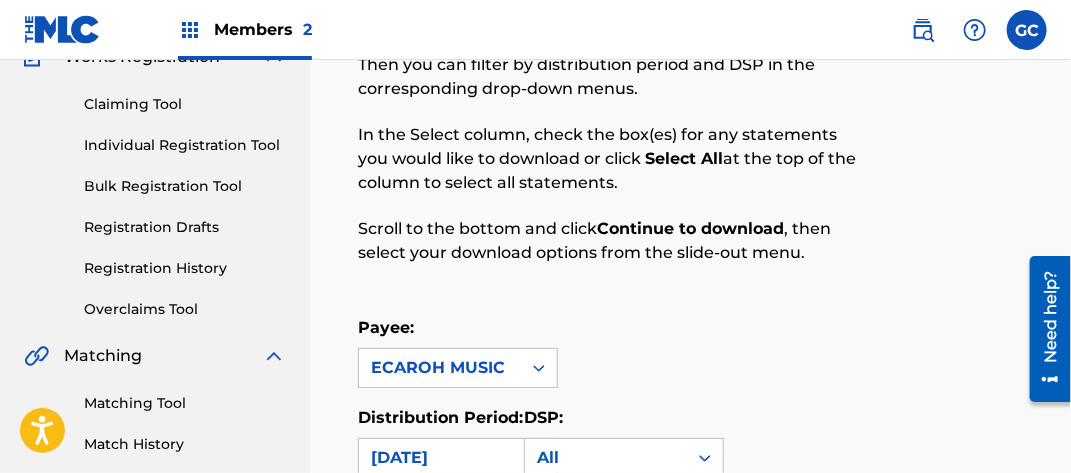 scroll, scrollTop: 290, scrollLeft: 0, axis: vertical 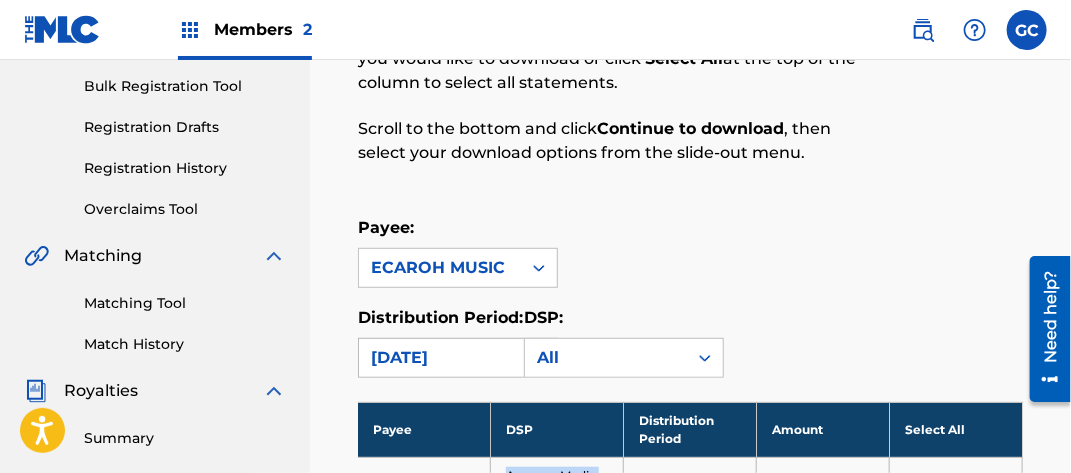 click on "[DATE]" at bounding box center (440, 358) 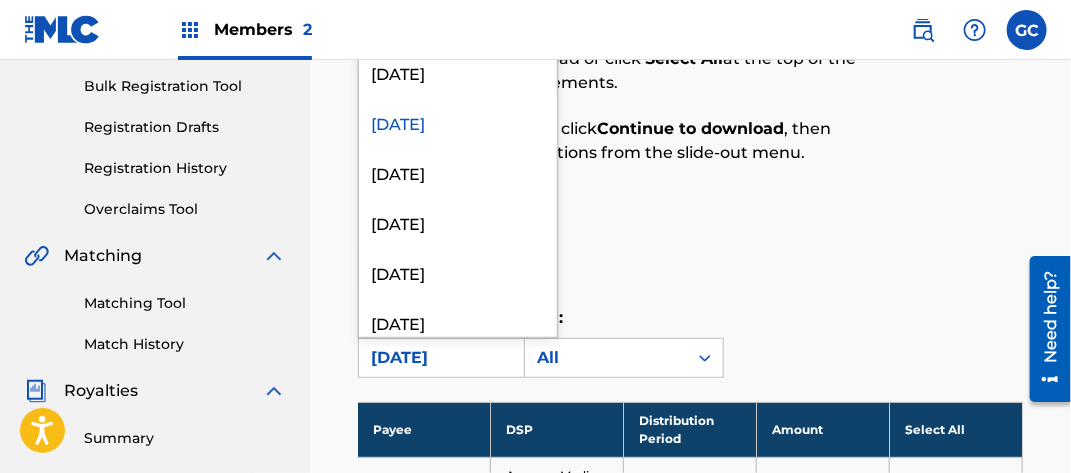 scroll, scrollTop: 1100, scrollLeft: 0, axis: vertical 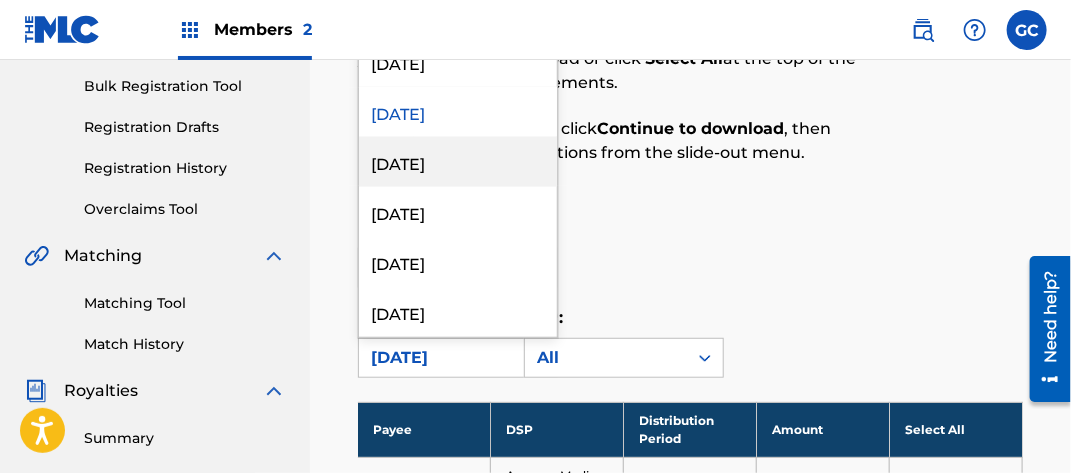 click on "[DATE]" at bounding box center (458, 162) 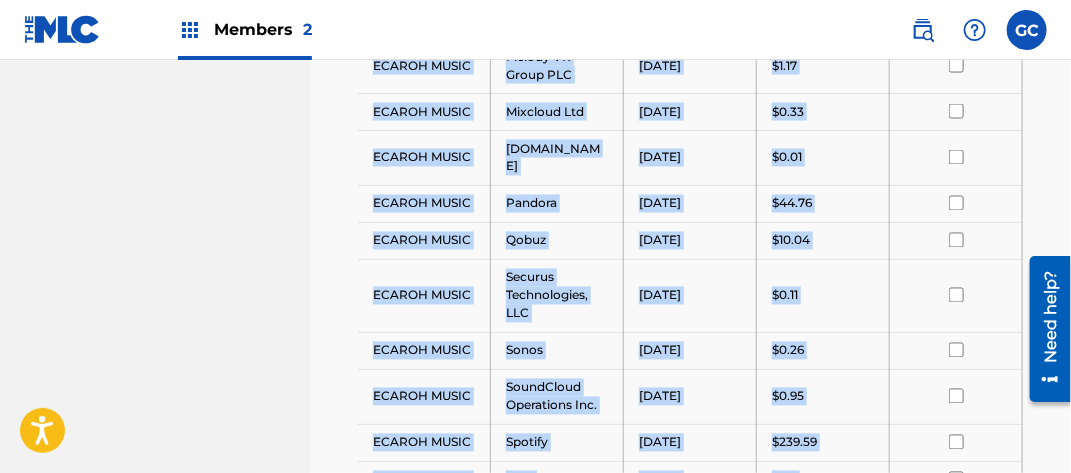 scroll, scrollTop: 1472, scrollLeft: 0, axis: vertical 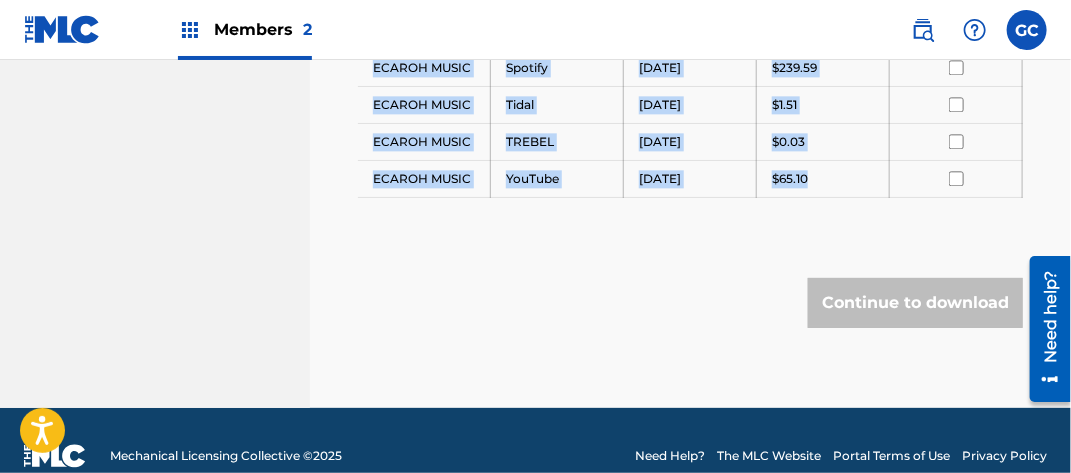 drag, startPoint x: 370, startPoint y: 178, endPoint x: 833, endPoint y: 149, distance: 463.90732 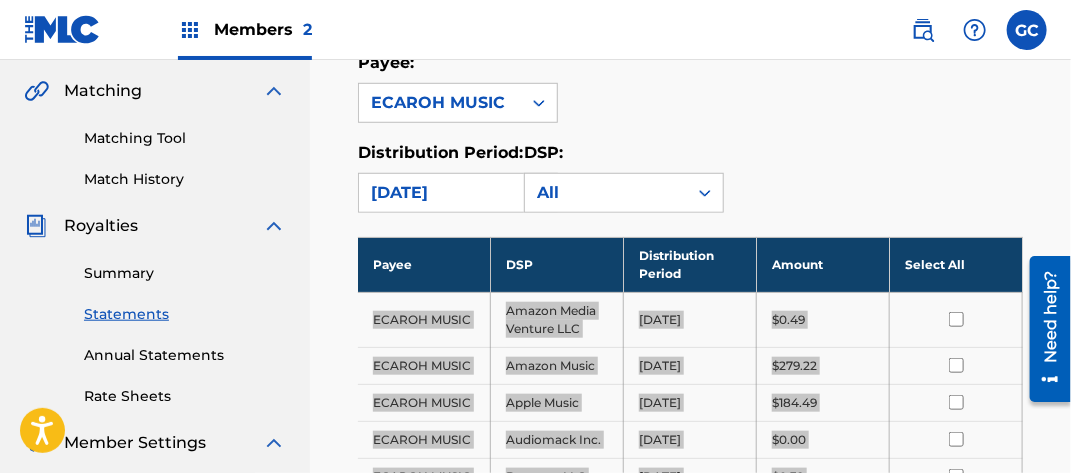 scroll, scrollTop: 372, scrollLeft: 0, axis: vertical 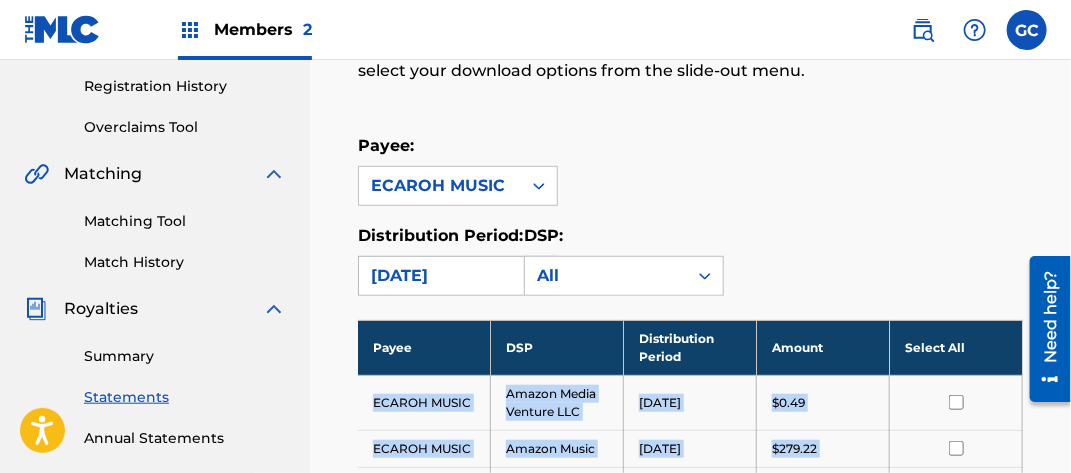 click on "[DATE]" at bounding box center (440, 276) 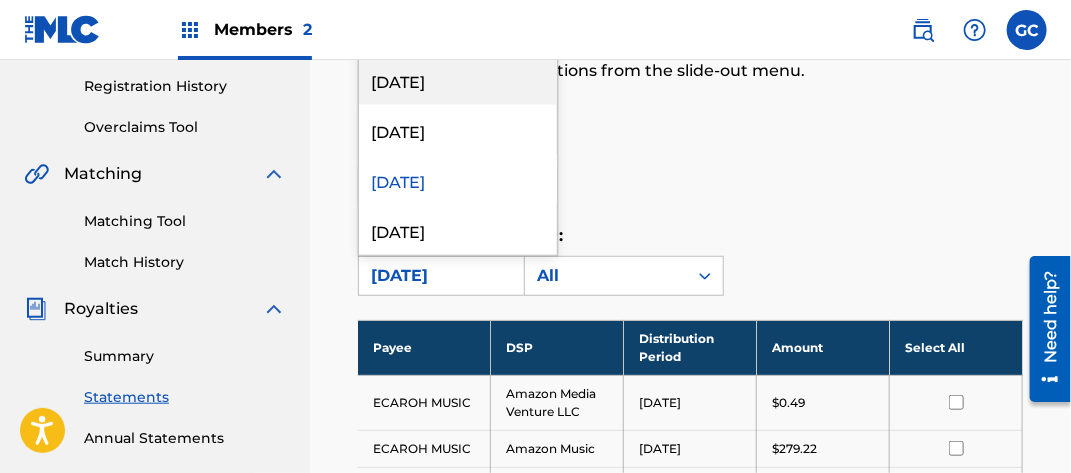 scroll, scrollTop: 1100, scrollLeft: 0, axis: vertical 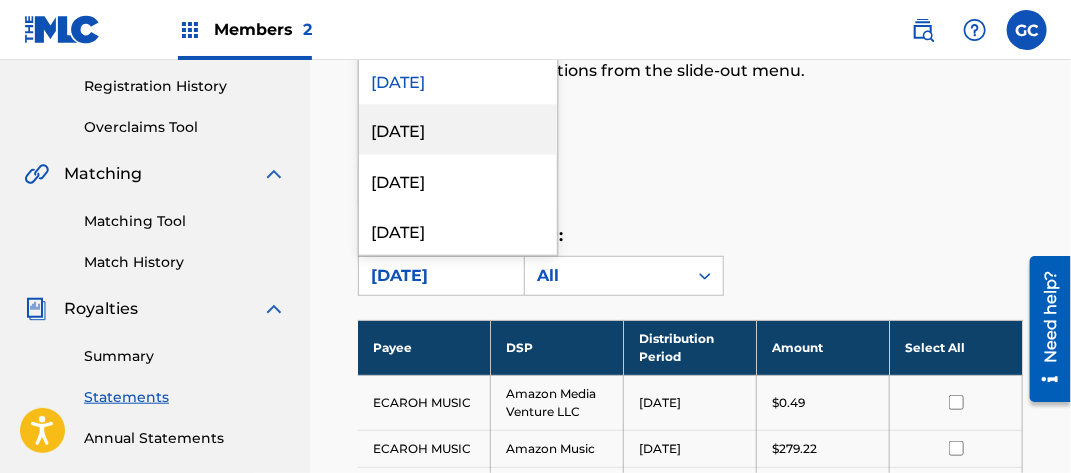 click on "[DATE]" at bounding box center (458, 130) 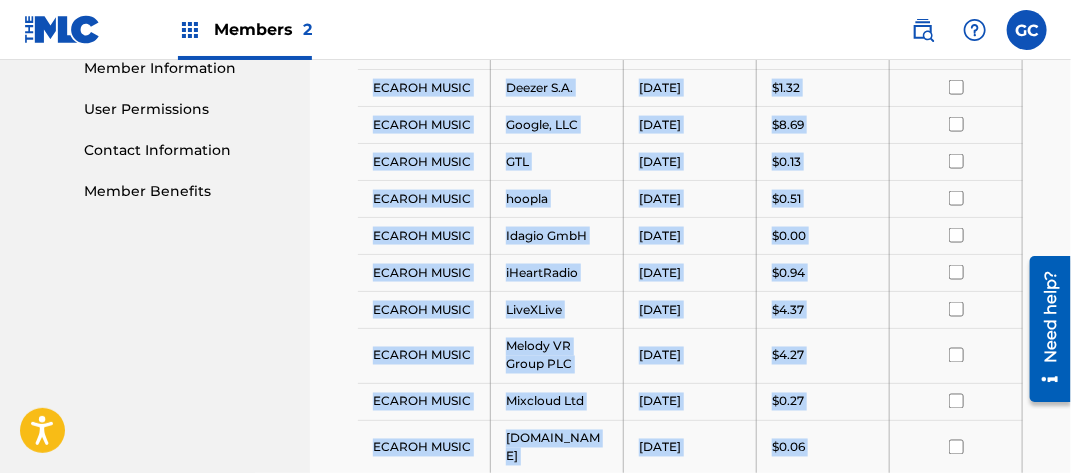 scroll, scrollTop: 1582, scrollLeft: 0, axis: vertical 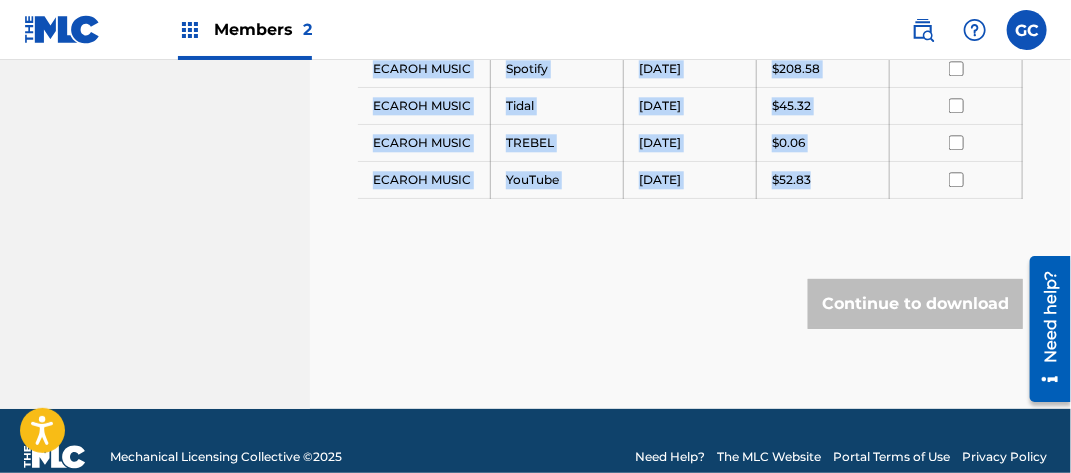drag, startPoint x: 374, startPoint y: 397, endPoint x: 850, endPoint y: 148, distance: 537.1936 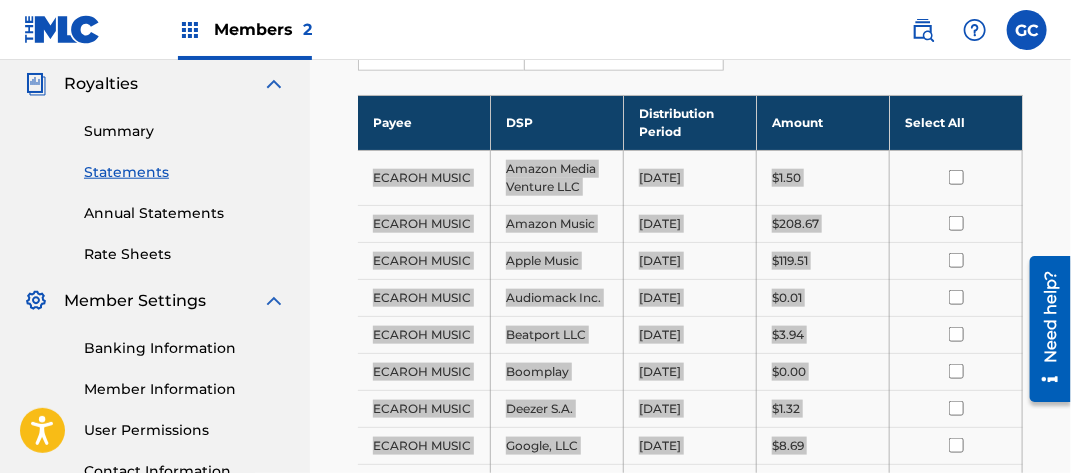 scroll, scrollTop: 382, scrollLeft: 0, axis: vertical 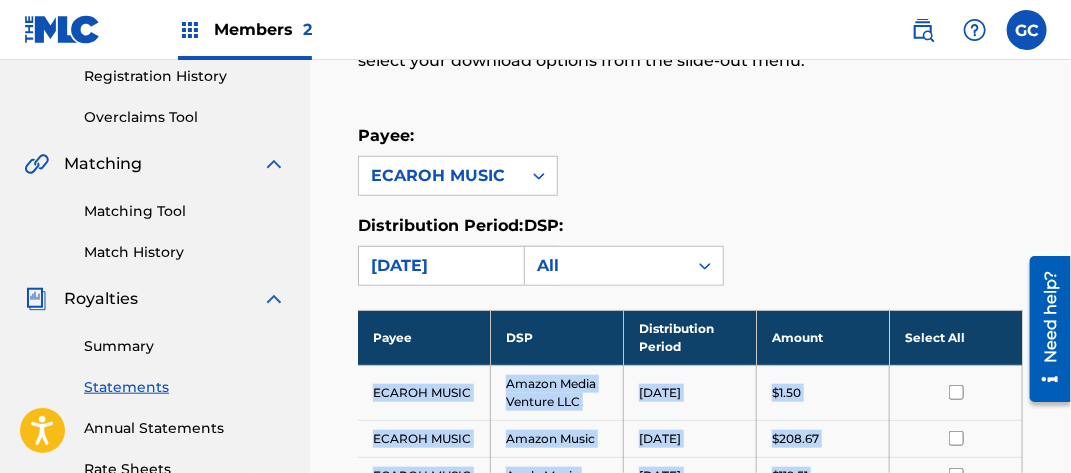 click on "[DATE]" at bounding box center [440, 266] 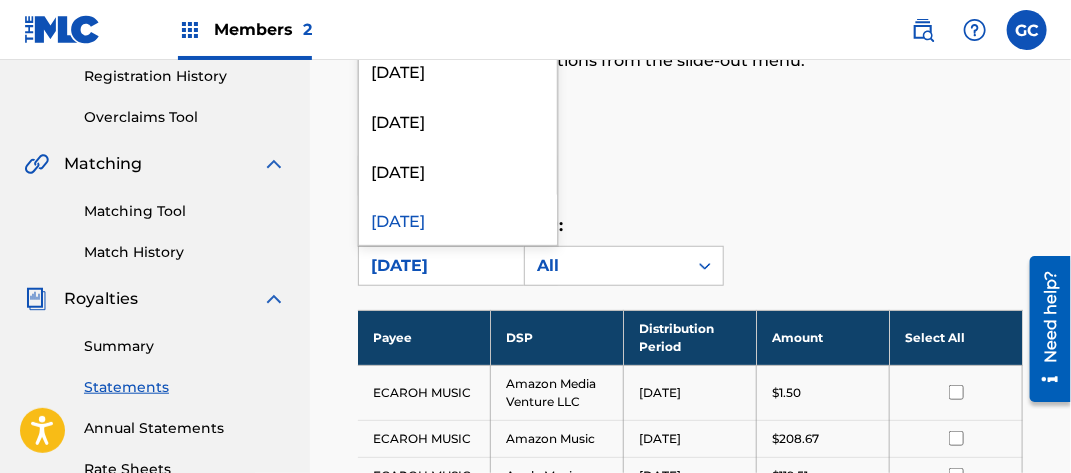 scroll, scrollTop: 1100, scrollLeft: 0, axis: vertical 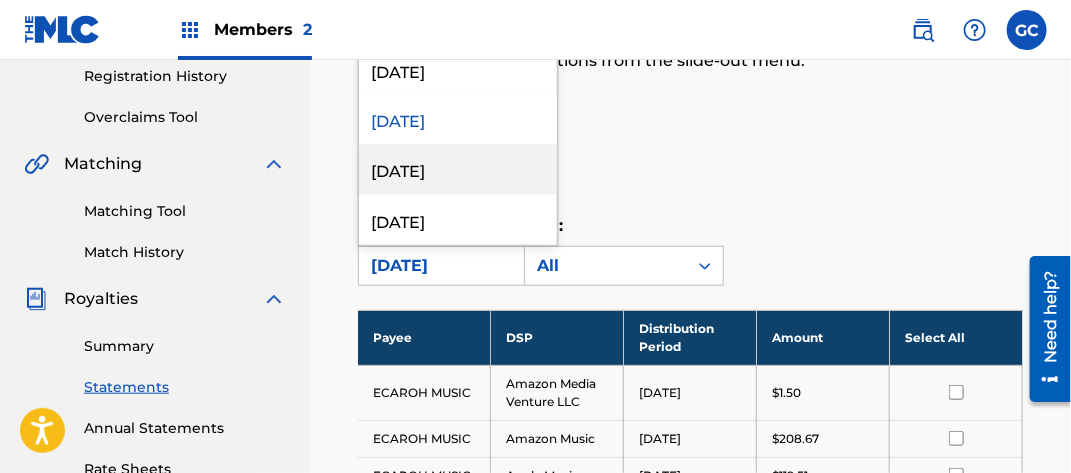 click on "[DATE]" at bounding box center (458, 170) 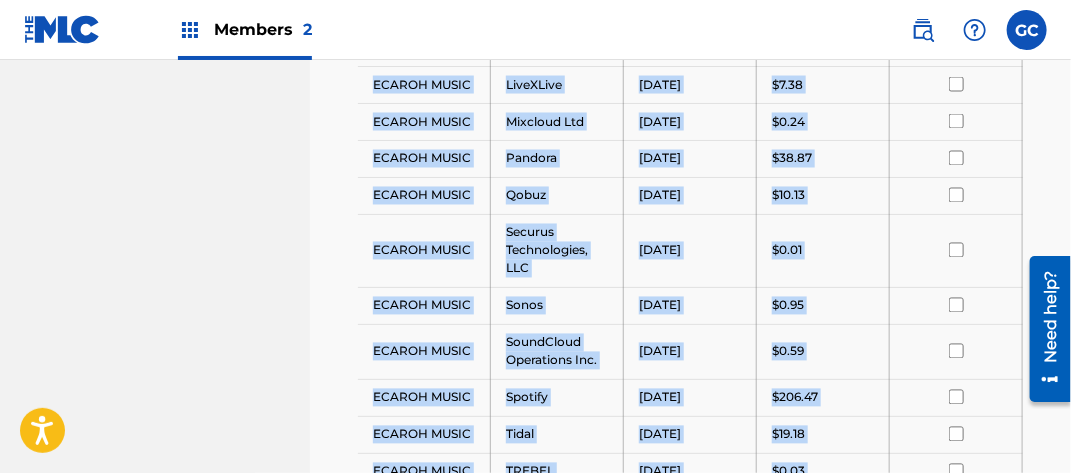 scroll, scrollTop: 1232, scrollLeft: 0, axis: vertical 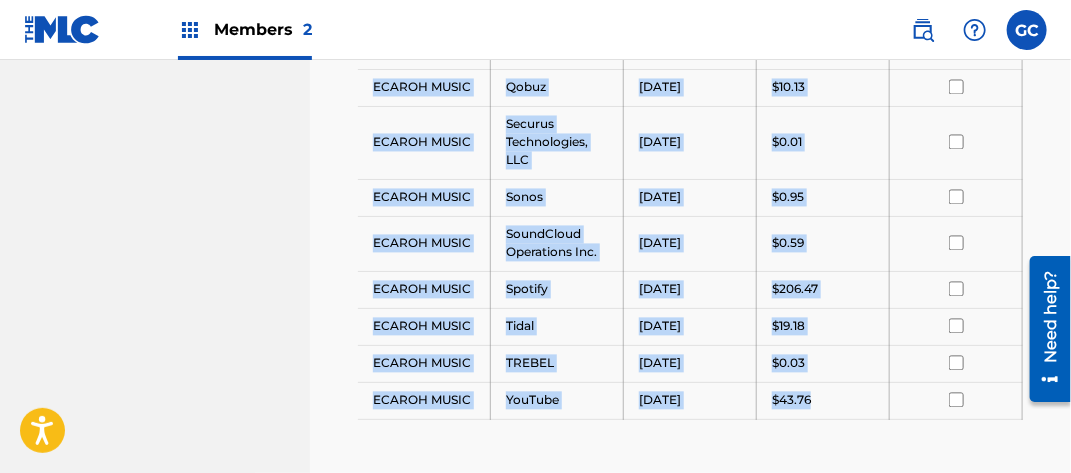 drag, startPoint x: 370, startPoint y: 184, endPoint x: 814, endPoint y: 398, distance: 492.88132 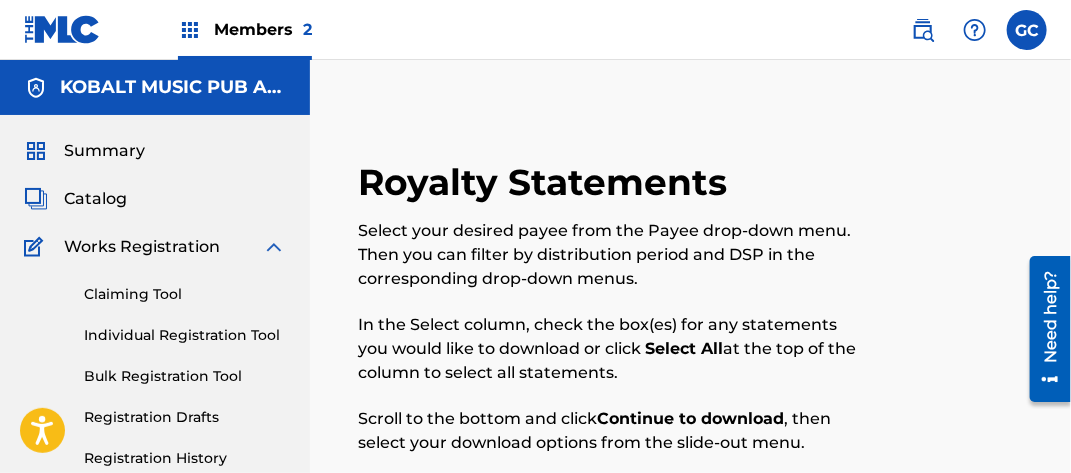 scroll, scrollTop: 200, scrollLeft: 0, axis: vertical 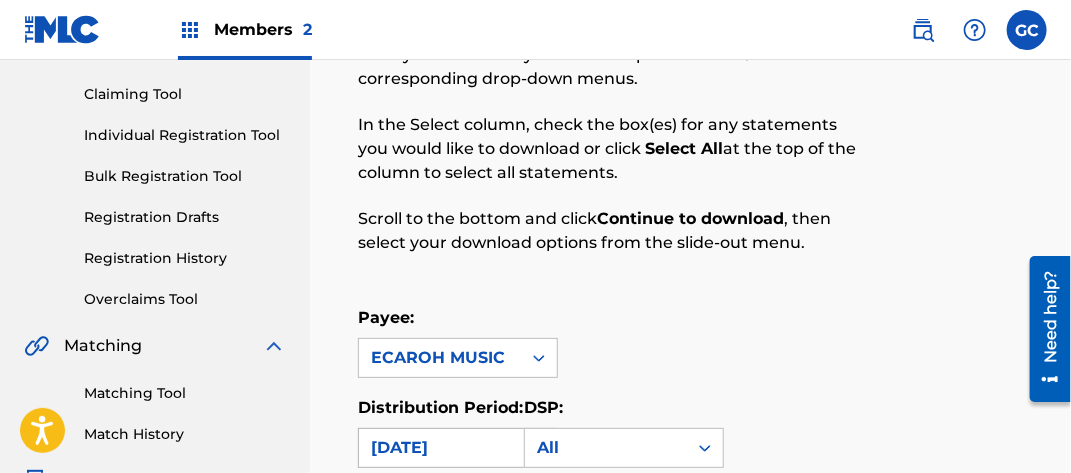 click on "[DATE]" at bounding box center [440, 448] 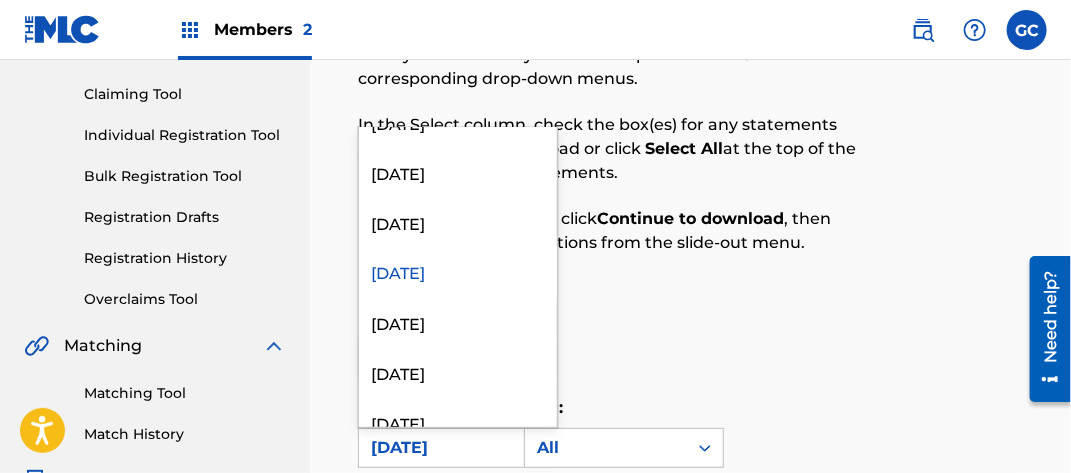 scroll, scrollTop: 1300, scrollLeft: 0, axis: vertical 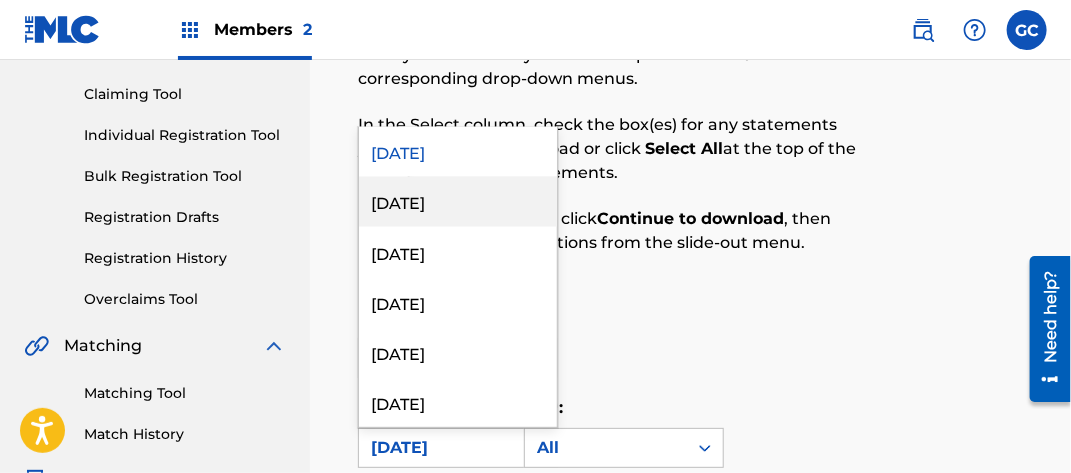 click on "[DATE]" at bounding box center [458, 202] 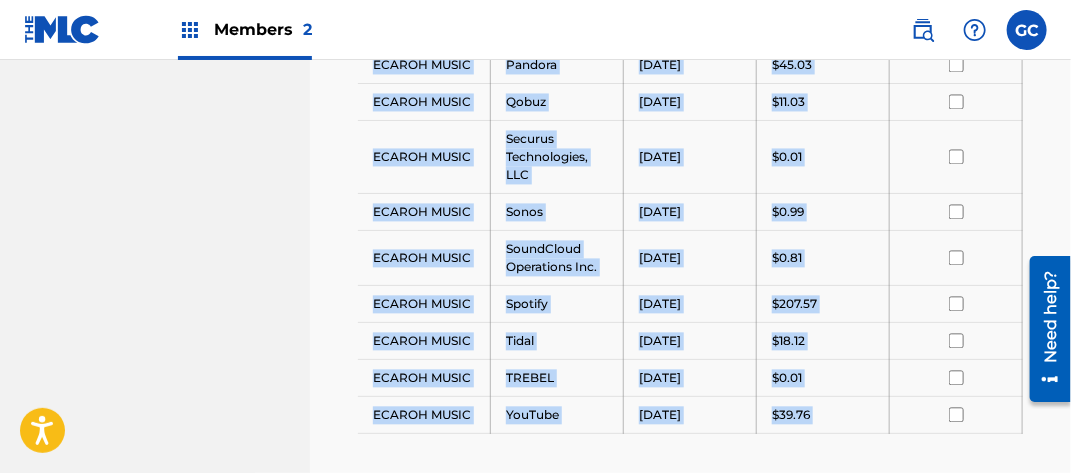 scroll, scrollTop: 1526, scrollLeft: 0, axis: vertical 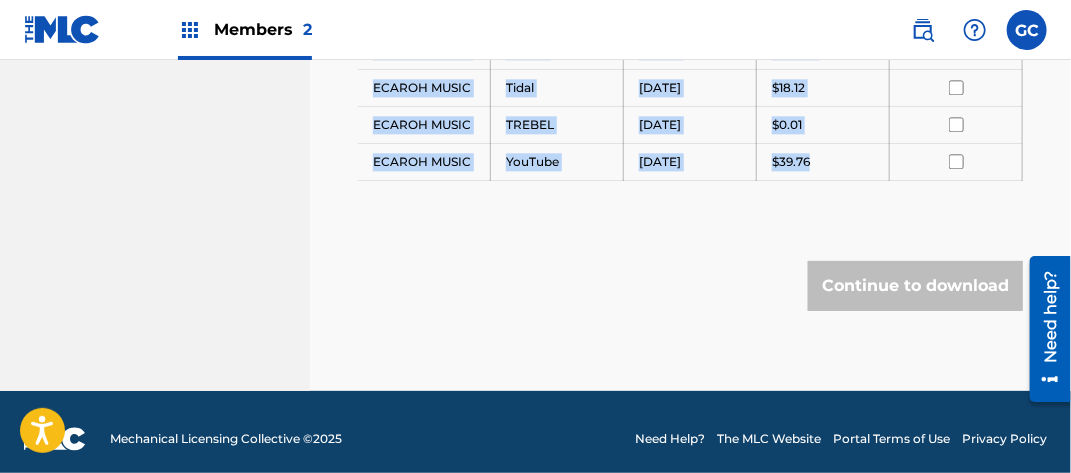 drag, startPoint x: 376, startPoint y: 269, endPoint x: 824, endPoint y: 145, distance: 464.84406 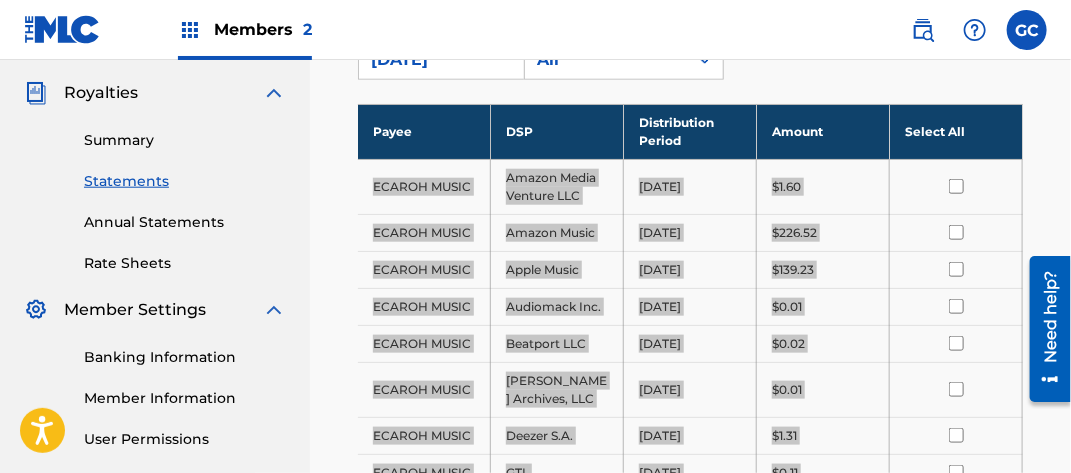 scroll, scrollTop: 326, scrollLeft: 0, axis: vertical 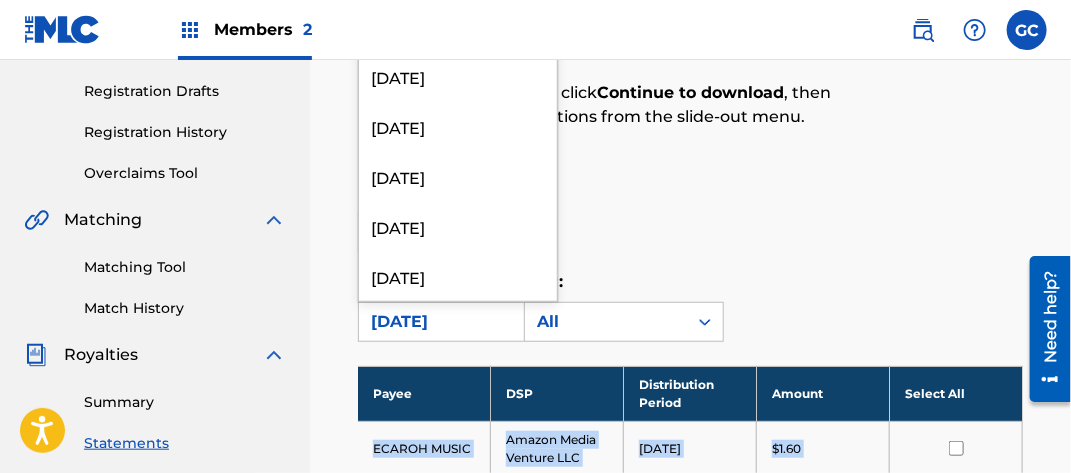 drag, startPoint x: 452, startPoint y: 310, endPoint x: 441, endPoint y: 235, distance: 75.802376 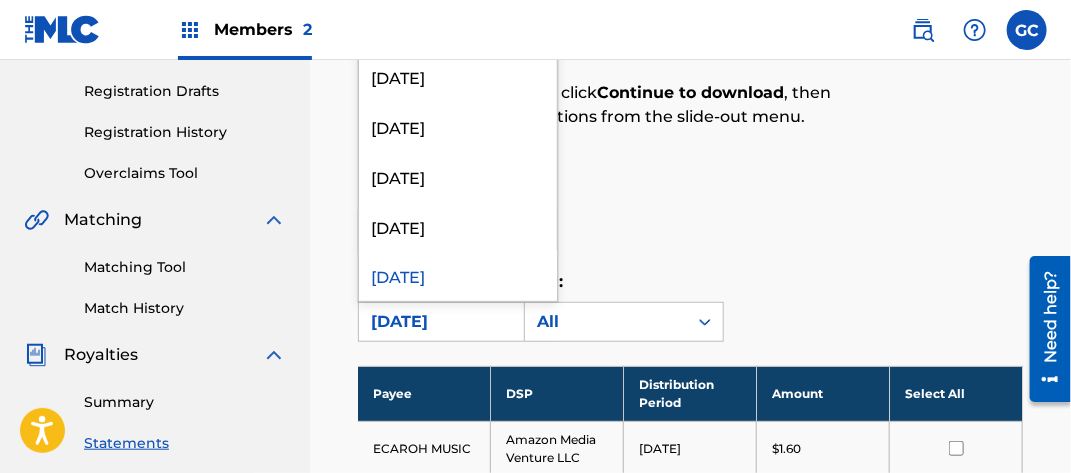 scroll, scrollTop: 1200, scrollLeft: 0, axis: vertical 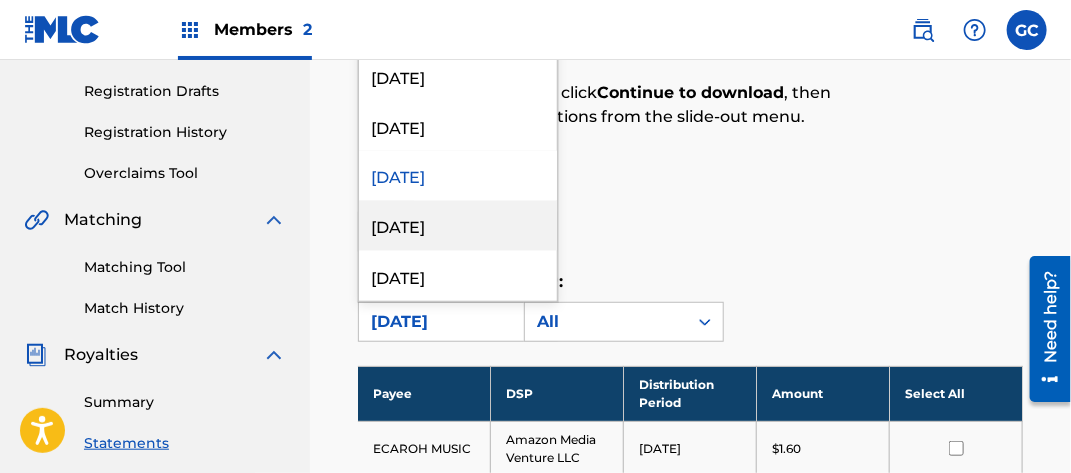 click on "[DATE]" at bounding box center [458, 226] 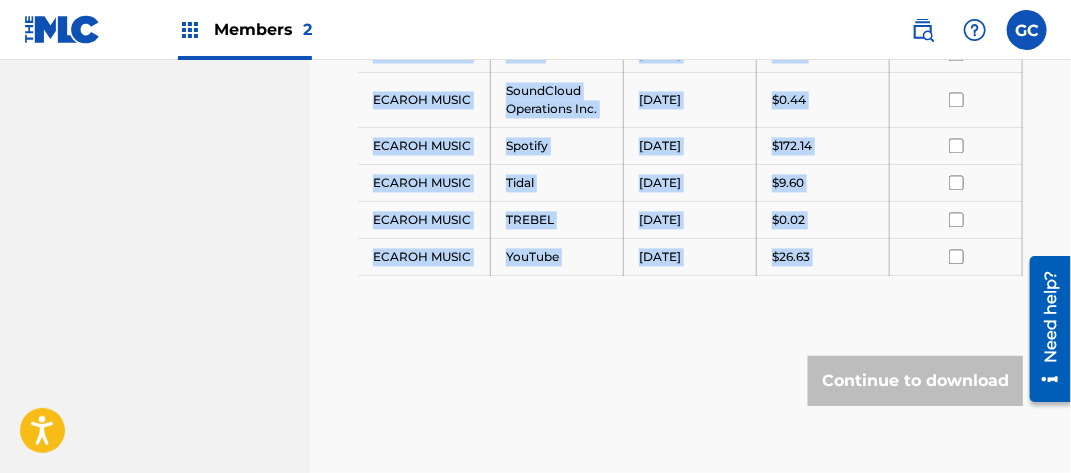 scroll, scrollTop: 1399, scrollLeft: 0, axis: vertical 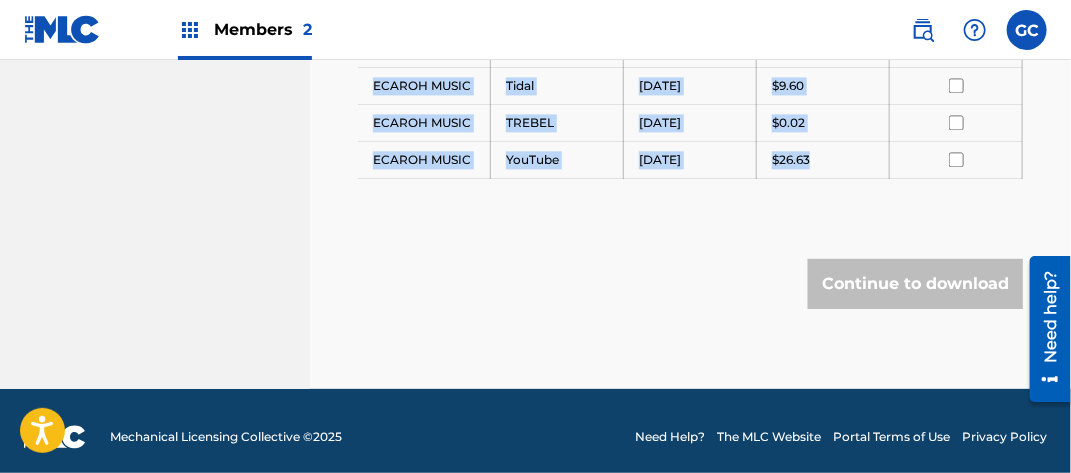 drag, startPoint x: 369, startPoint y: 243, endPoint x: 840, endPoint y: 133, distance: 483.67447 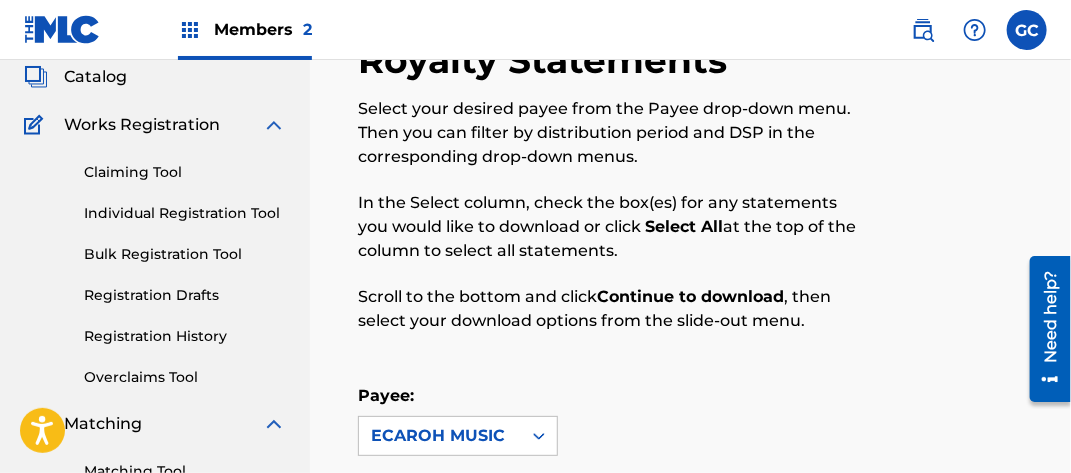scroll, scrollTop: 200, scrollLeft: 0, axis: vertical 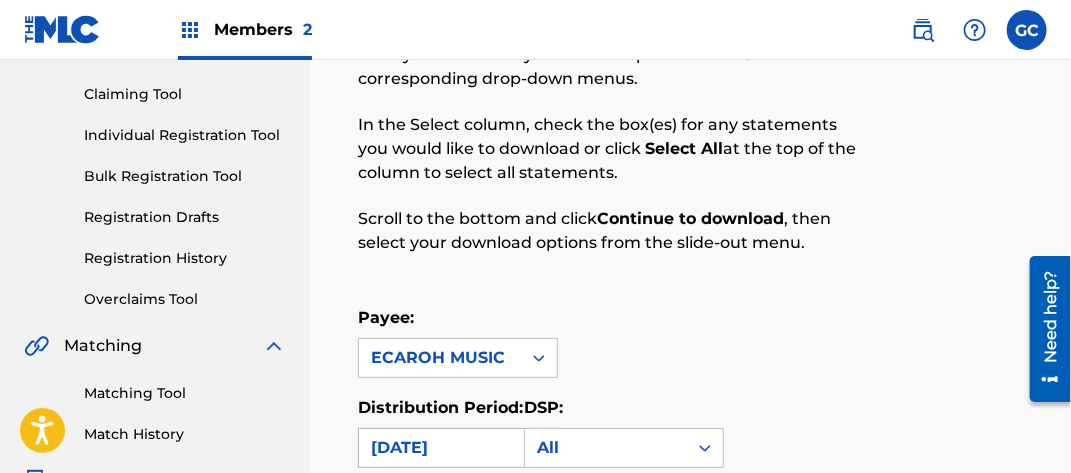 click on "[DATE]" at bounding box center [440, 448] 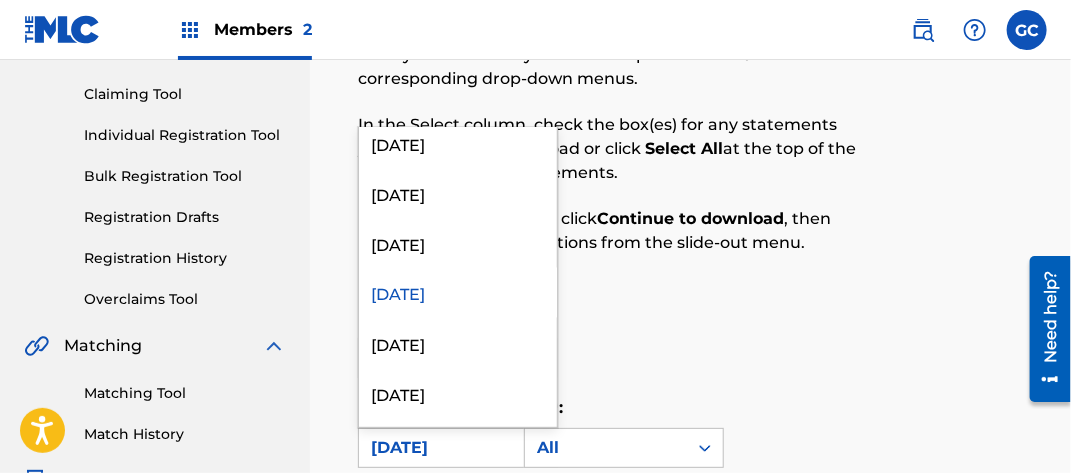 scroll, scrollTop: 1300, scrollLeft: 0, axis: vertical 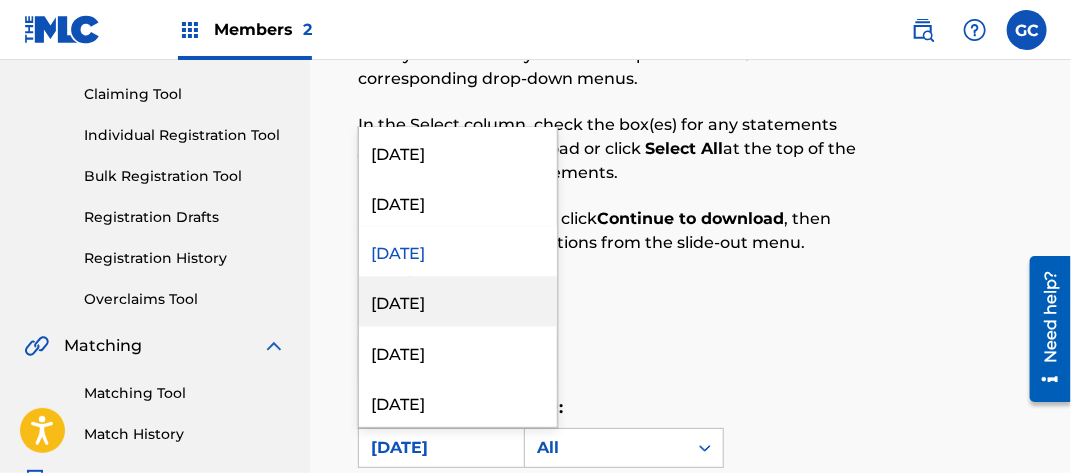 click on "[DATE]" at bounding box center [458, 302] 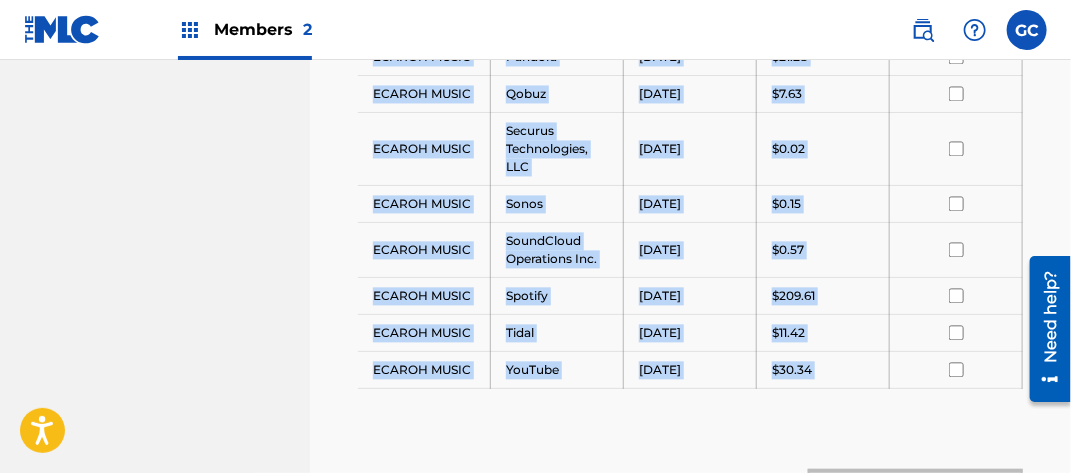 scroll, scrollTop: 1490, scrollLeft: 0, axis: vertical 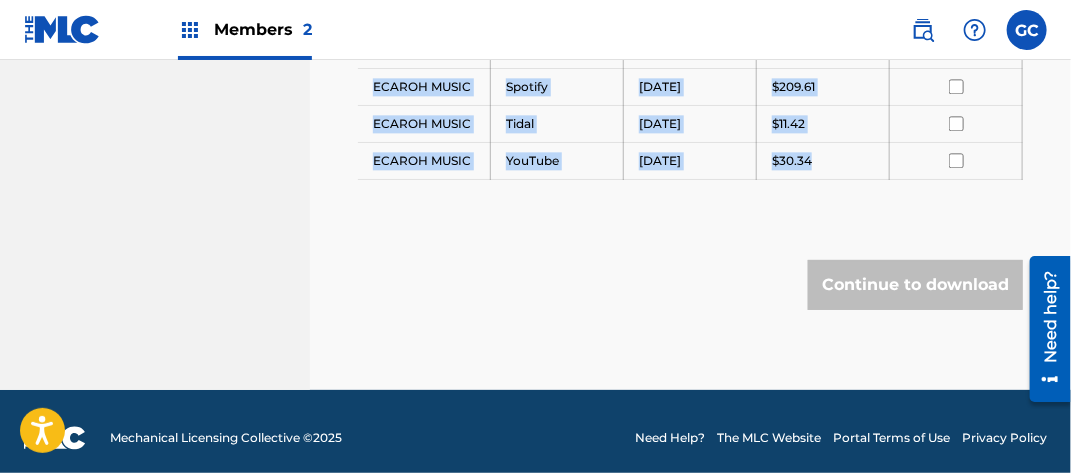 drag, startPoint x: 373, startPoint y: 399, endPoint x: 823, endPoint y: 151, distance: 513.8132 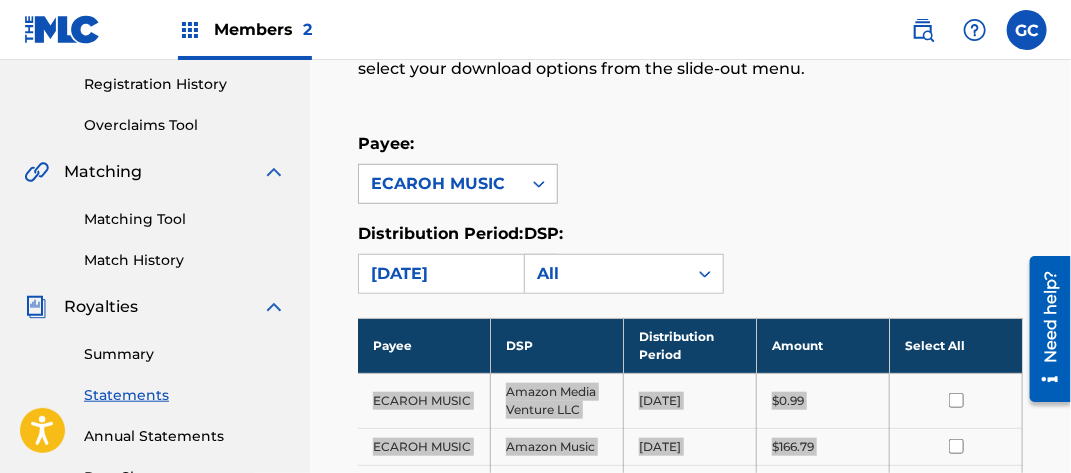 scroll, scrollTop: 190, scrollLeft: 0, axis: vertical 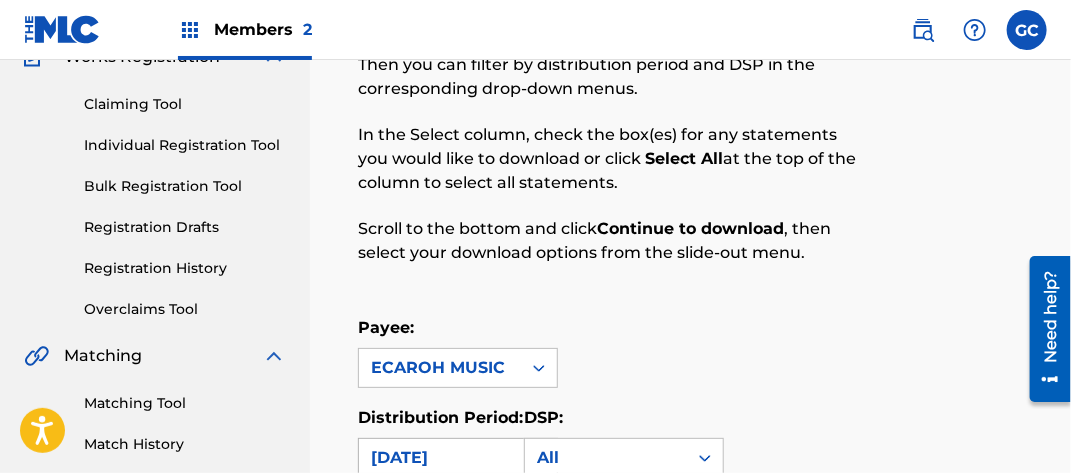 click on "[DATE]" at bounding box center [440, 458] 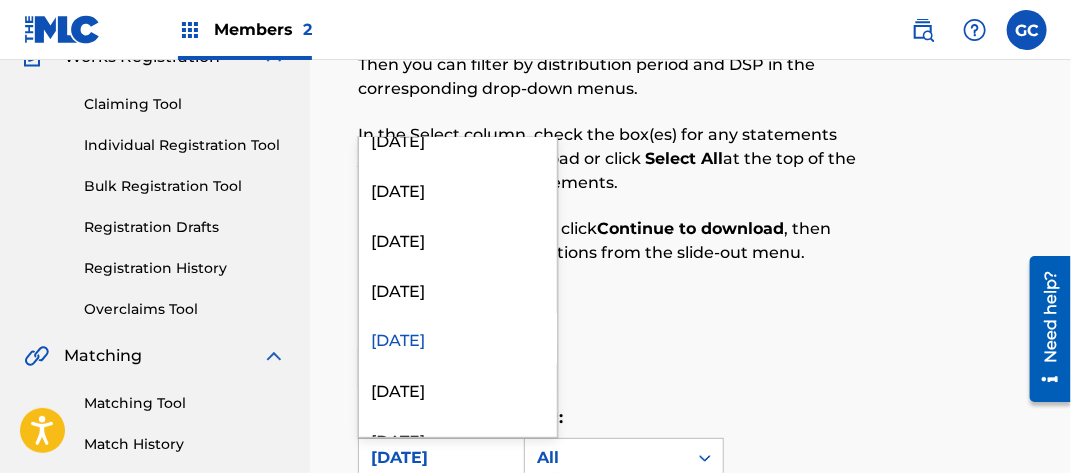 scroll, scrollTop: 1300, scrollLeft: 0, axis: vertical 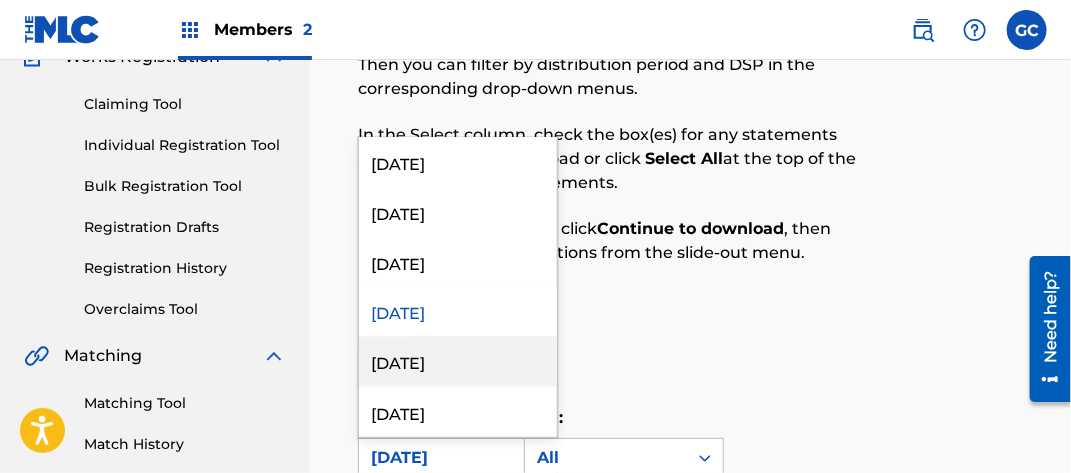 click on "[DATE]" at bounding box center [458, 362] 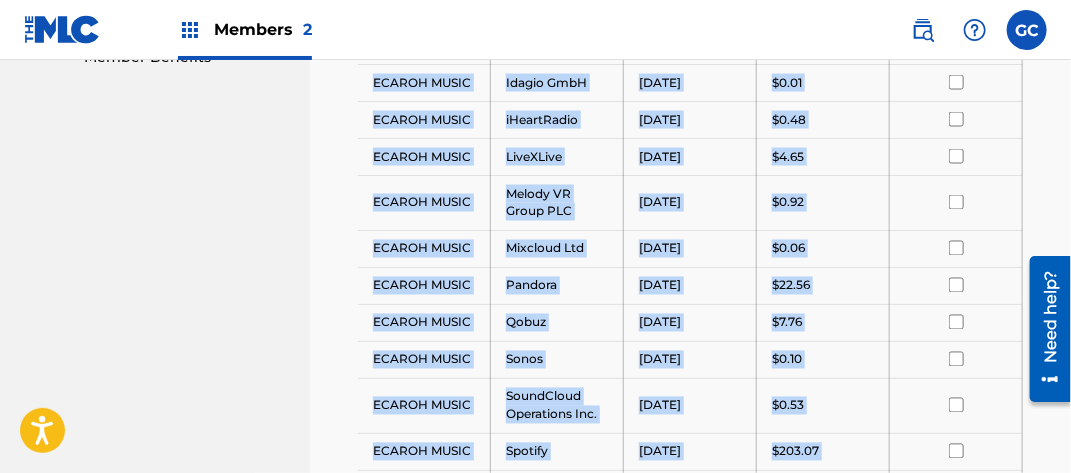 scroll, scrollTop: 1454, scrollLeft: 0, axis: vertical 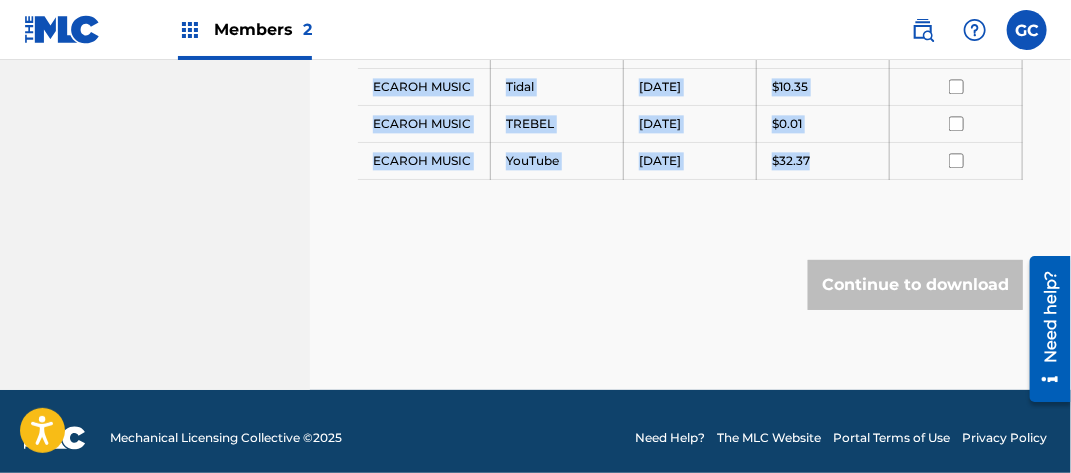 drag, startPoint x: 374, startPoint y: 276, endPoint x: 832, endPoint y: 161, distance: 472.2171 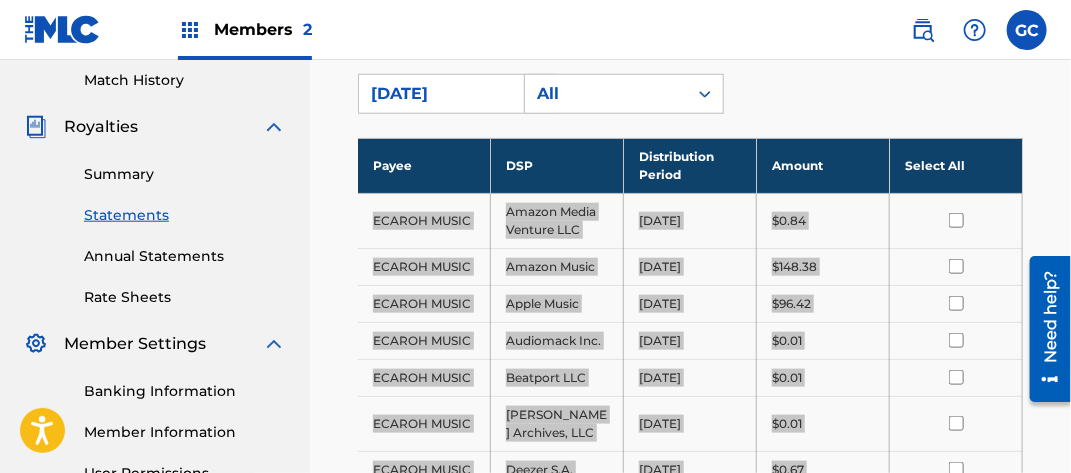 scroll, scrollTop: 354, scrollLeft: 0, axis: vertical 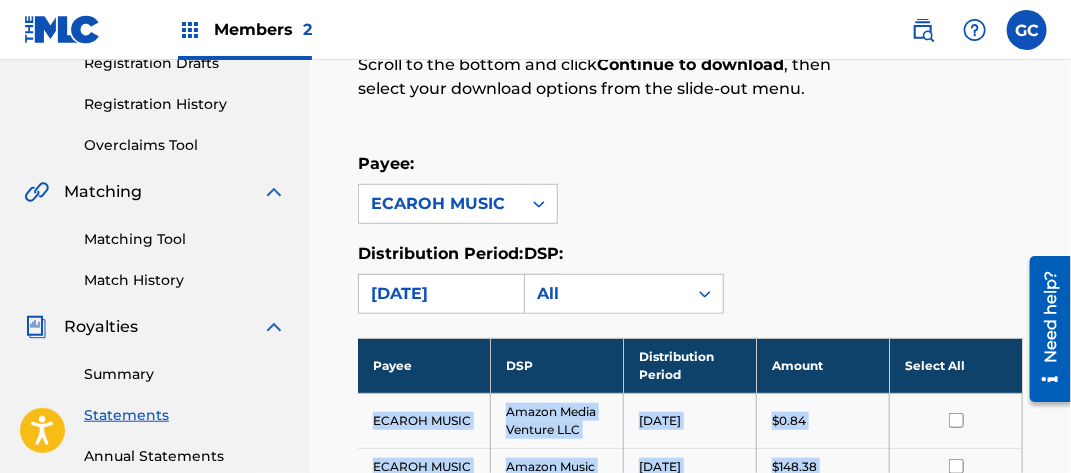 click on "[DATE]" at bounding box center (440, 294) 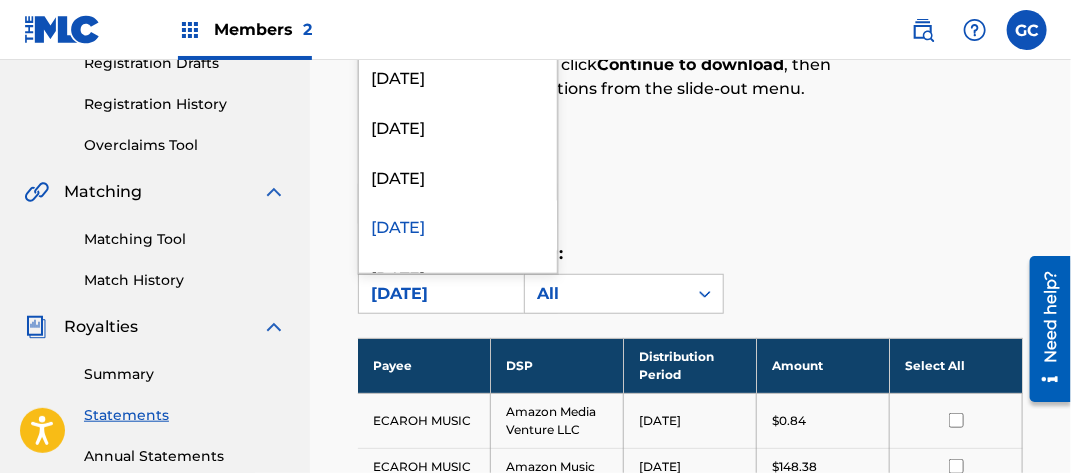 scroll, scrollTop: 1300, scrollLeft: 0, axis: vertical 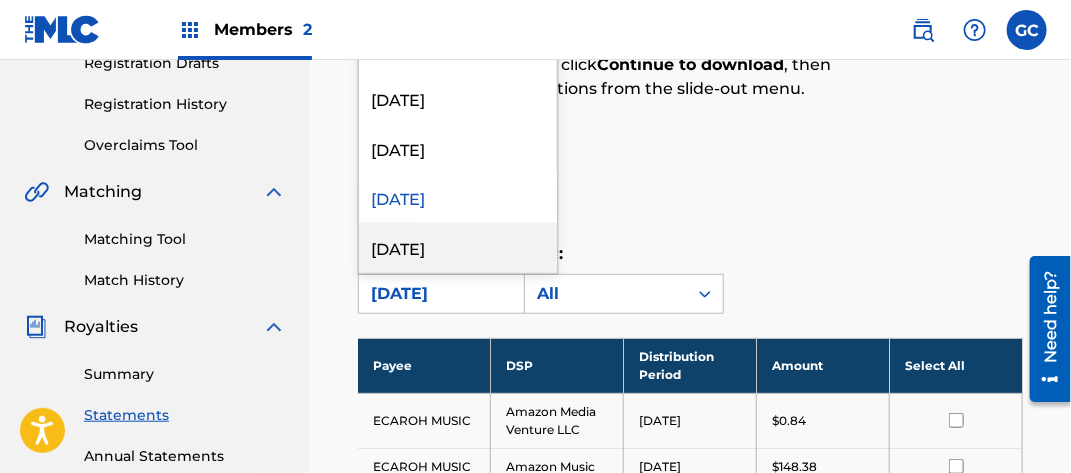 click on "[DATE]" at bounding box center (458, 248) 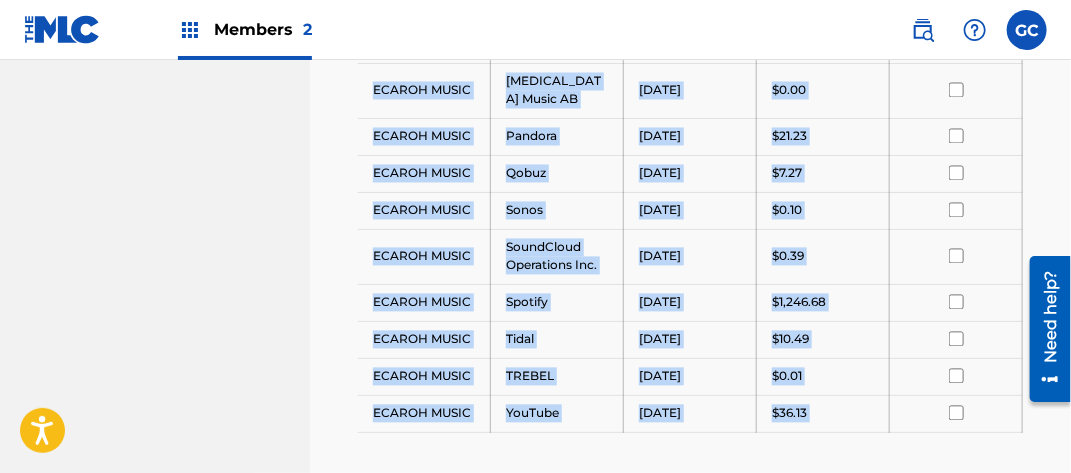 scroll, scrollTop: 1322, scrollLeft: 0, axis: vertical 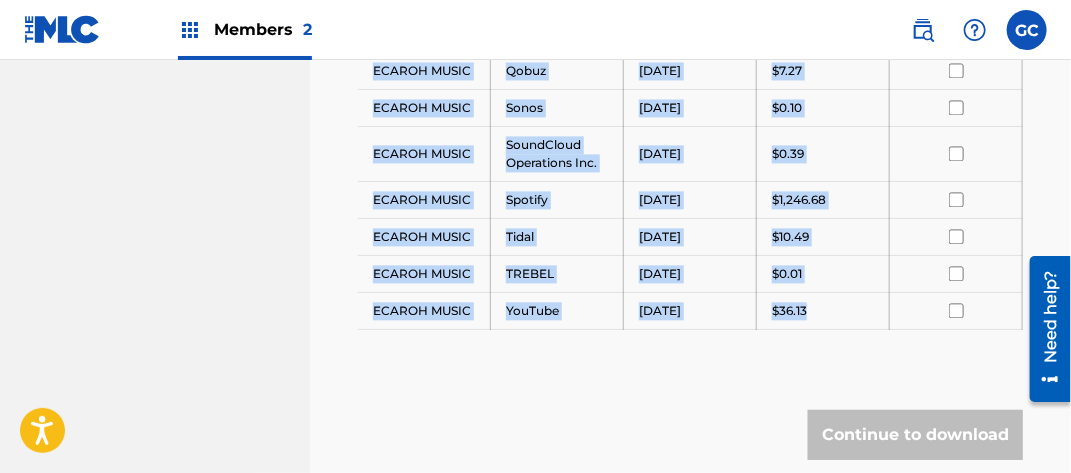 drag, startPoint x: 374, startPoint y: 112, endPoint x: 822, endPoint y: 312, distance: 490.61594 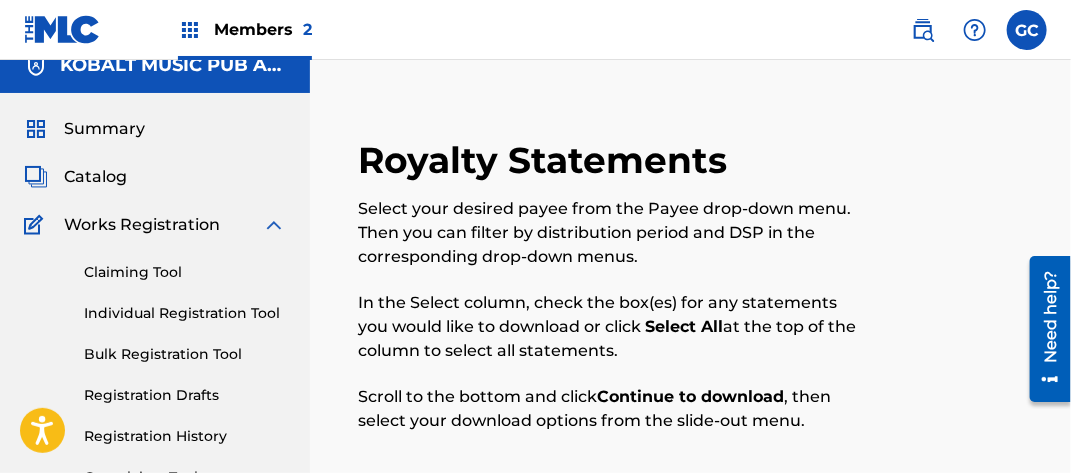 scroll, scrollTop: 322, scrollLeft: 0, axis: vertical 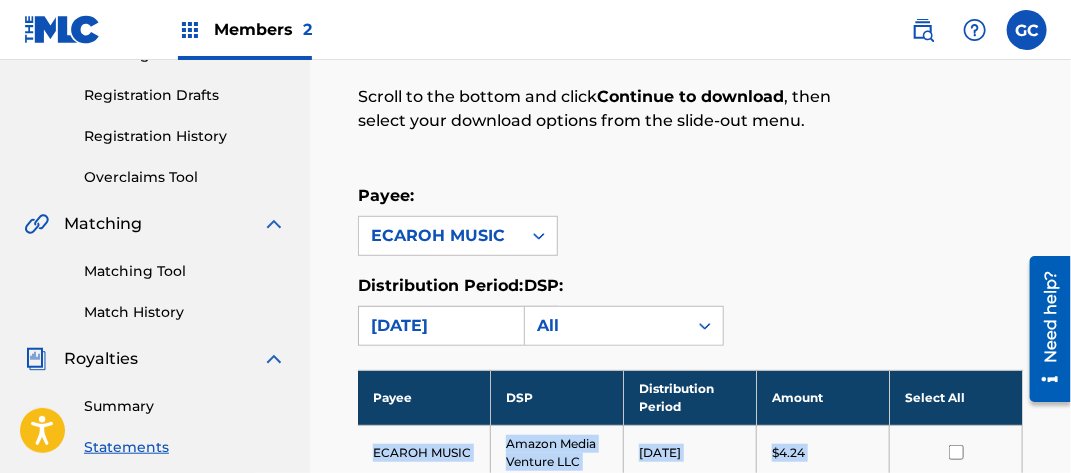 click on "[DATE]" at bounding box center [440, 326] 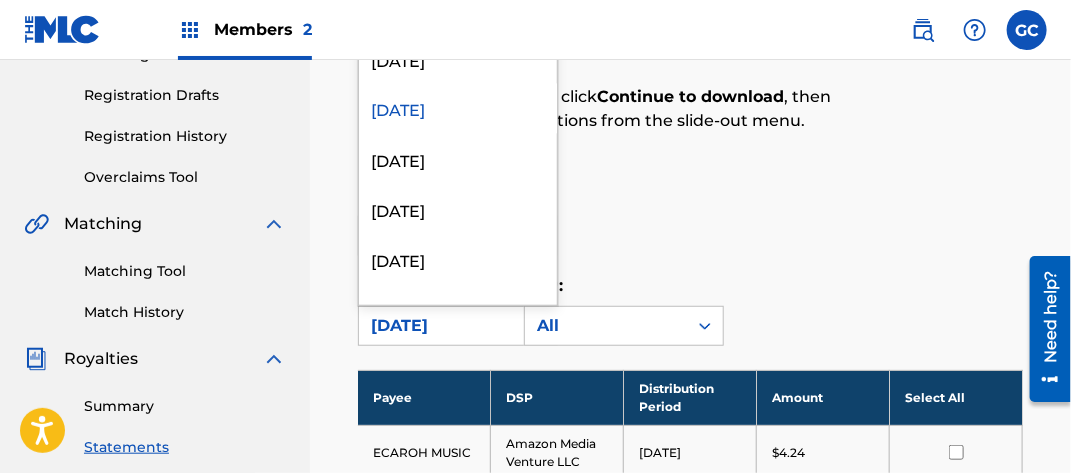 scroll, scrollTop: 1500, scrollLeft: 0, axis: vertical 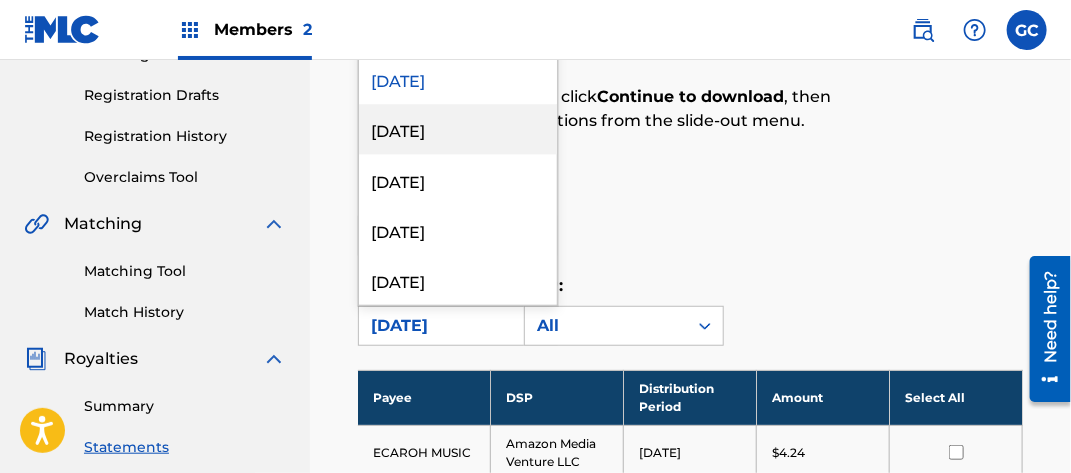 click on "[DATE]" at bounding box center (458, 130) 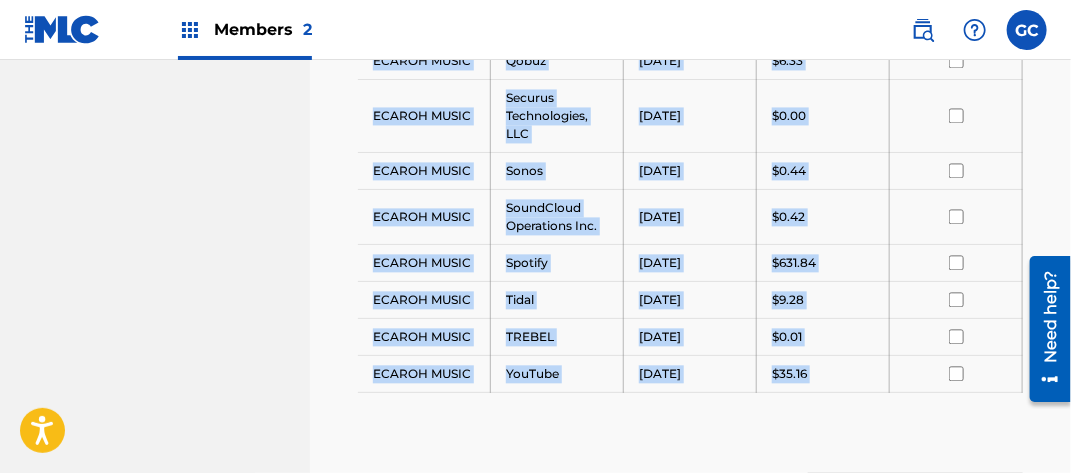 scroll, scrollTop: 1526, scrollLeft: 0, axis: vertical 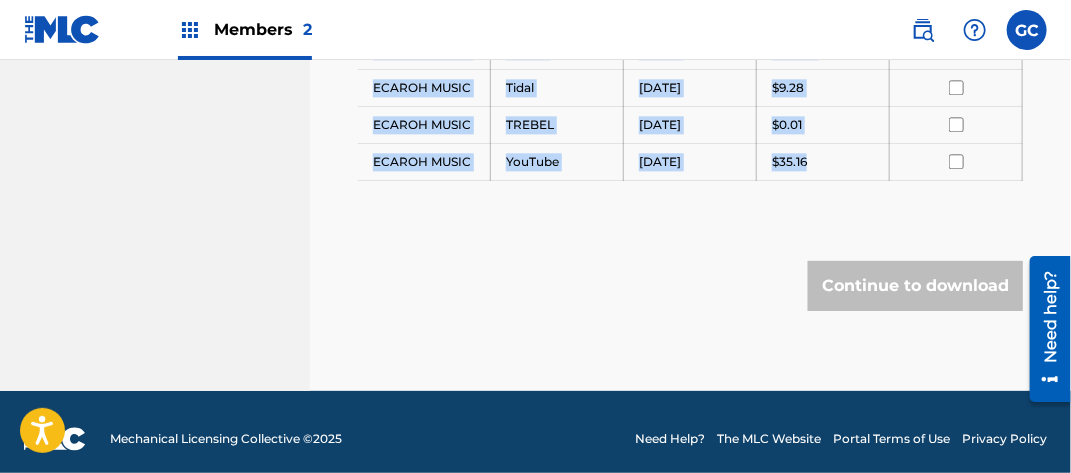 drag, startPoint x: 368, startPoint y: 264, endPoint x: 821, endPoint y: 147, distance: 467.86536 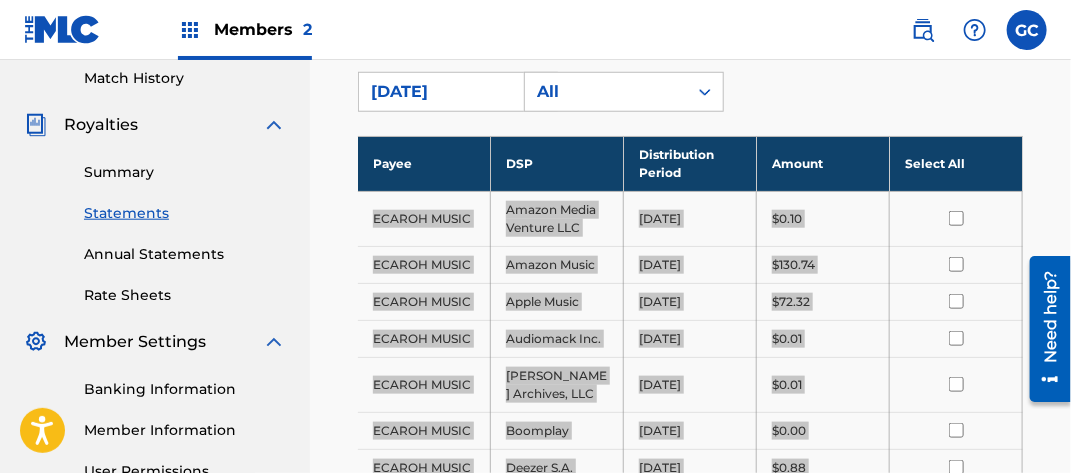 scroll, scrollTop: 326, scrollLeft: 0, axis: vertical 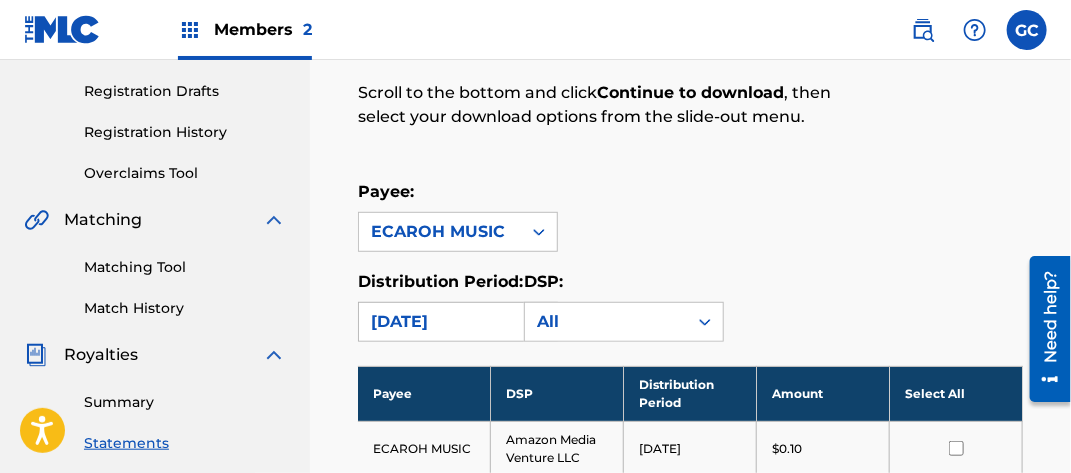 click on "[DATE]" at bounding box center [440, 322] 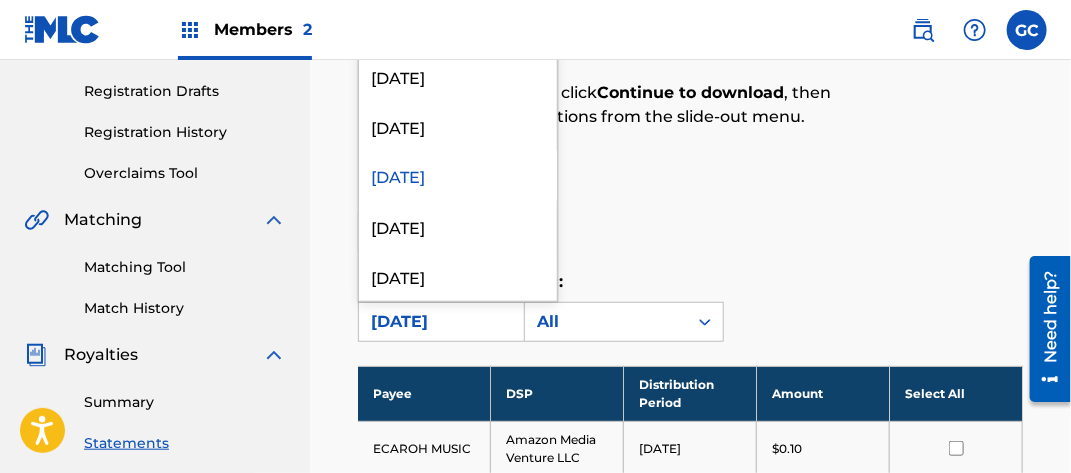 scroll, scrollTop: 1500, scrollLeft: 0, axis: vertical 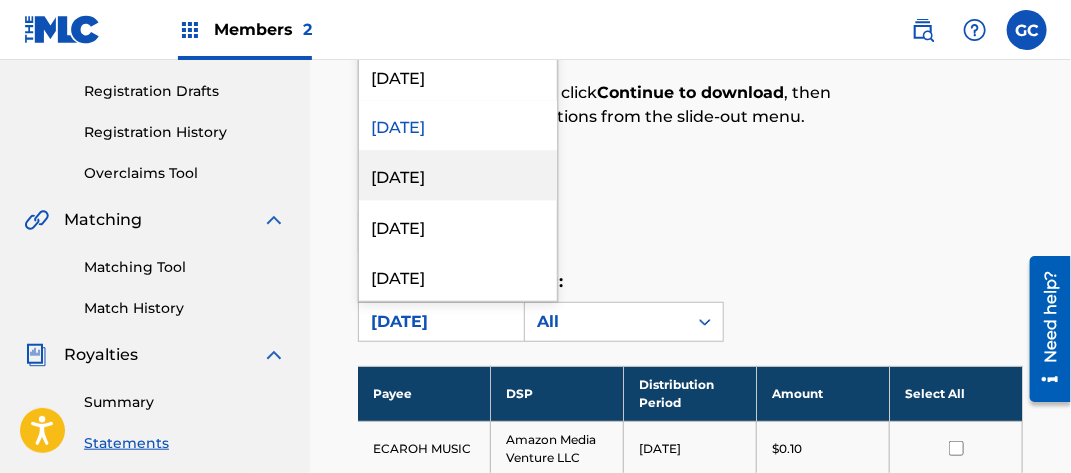 click on "[DATE]" at bounding box center [458, 176] 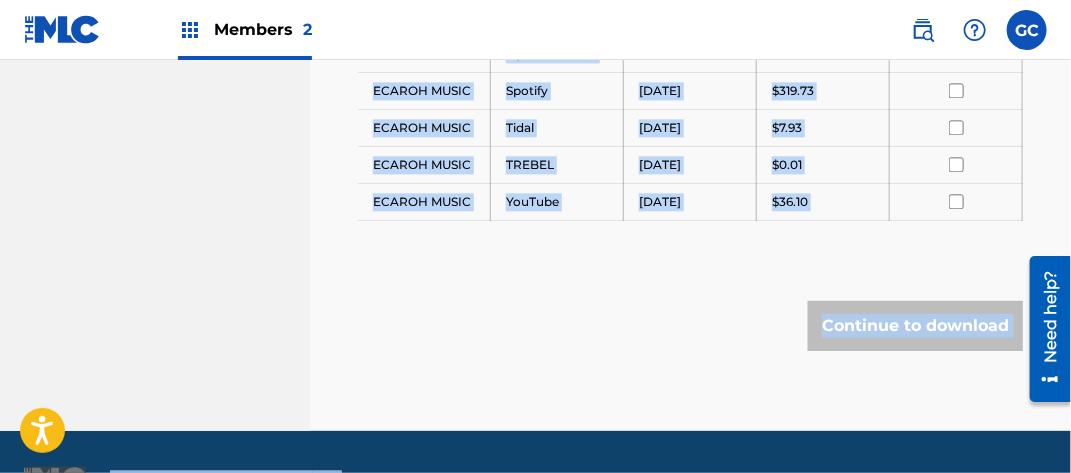 scroll, scrollTop: 1490, scrollLeft: 0, axis: vertical 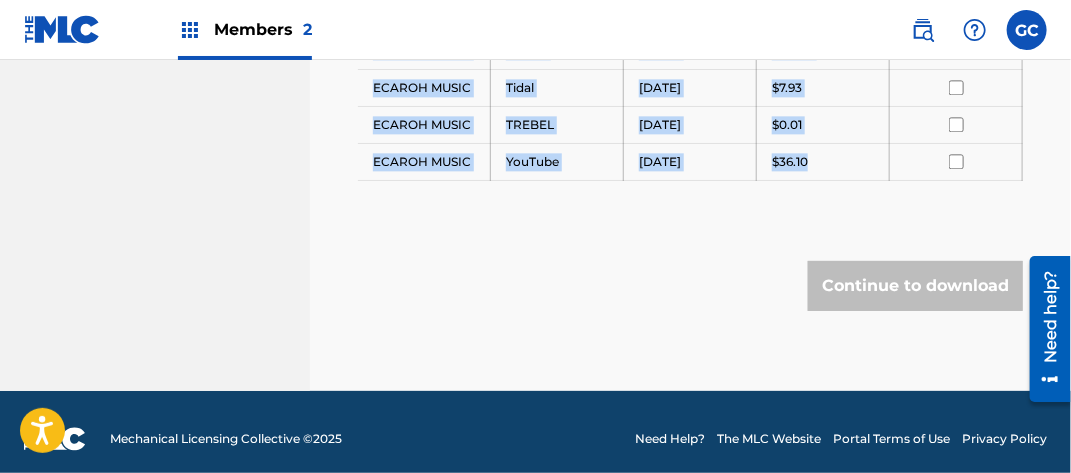 drag, startPoint x: 375, startPoint y: 139, endPoint x: 827, endPoint y: 155, distance: 452.2831 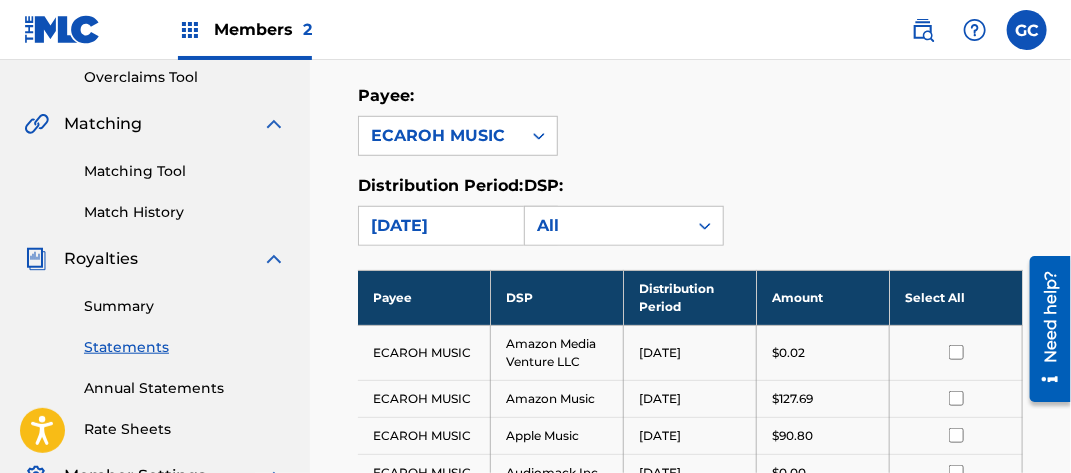scroll, scrollTop: 290, scrollLeft: 0, axis: vertical 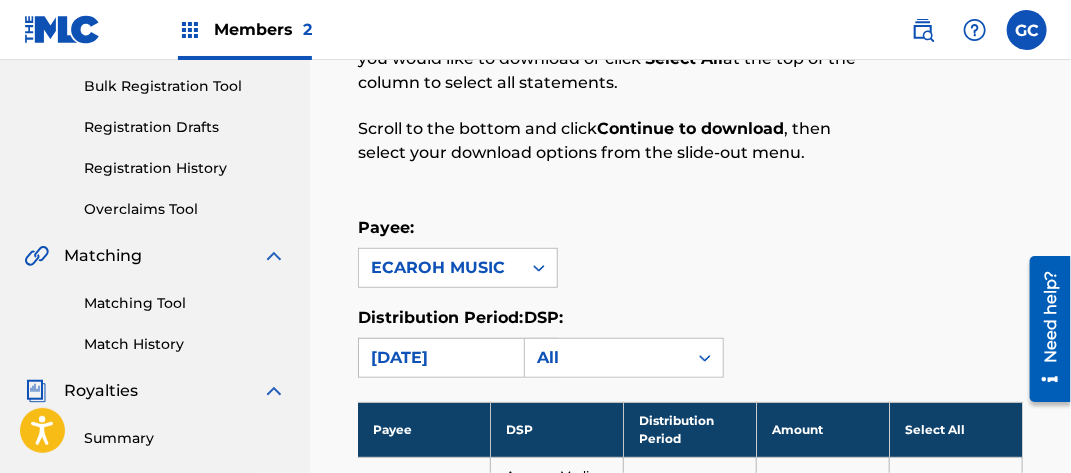 click on "[DATE]" at bounding box center (440, 358) 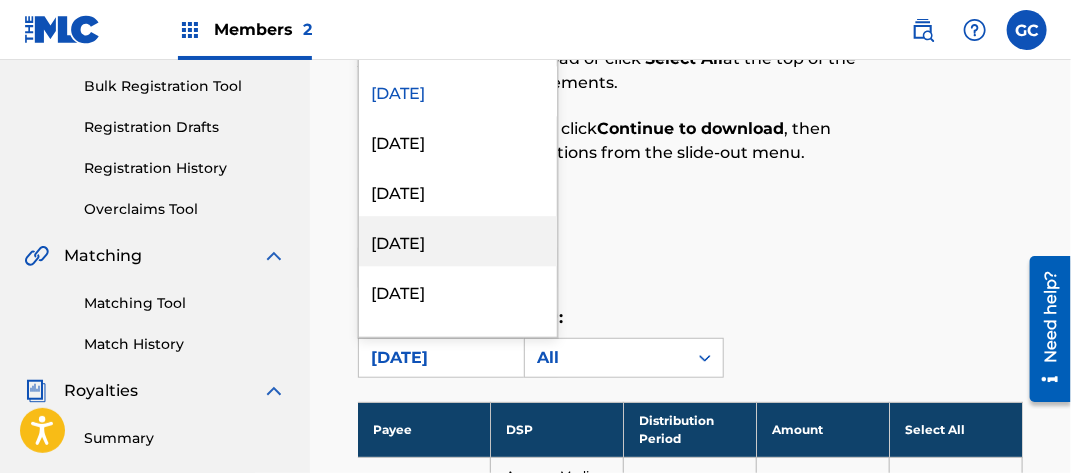 scroll, scrollTop: 1600, scrollLeft: 0, axis: vertical 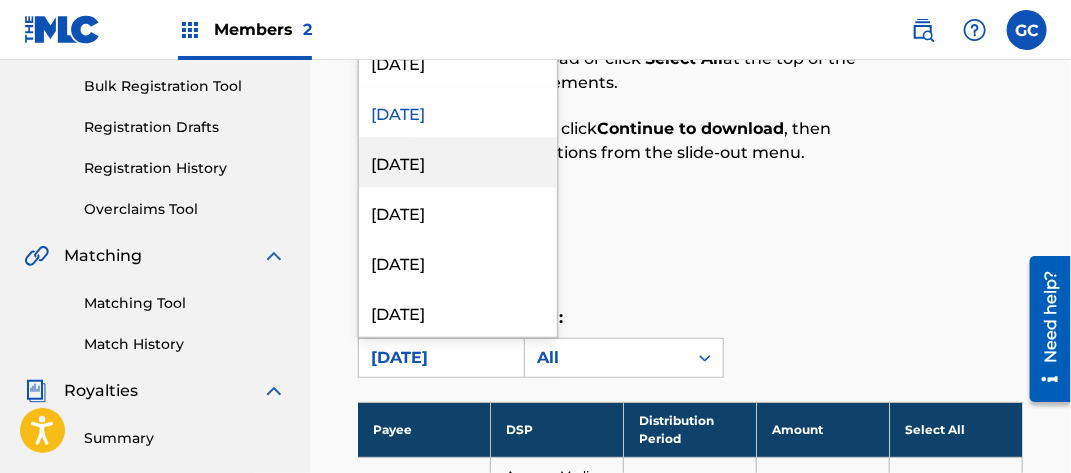click on "[DATE]" at bounding box center [458, 162] 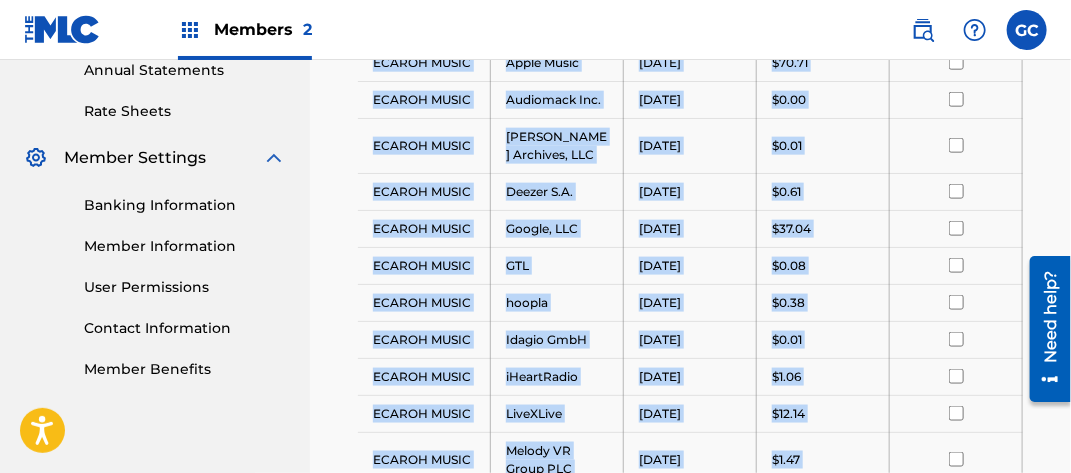 scroll, scrollTop: 1400, scrollLeft: 0, axis: vertical 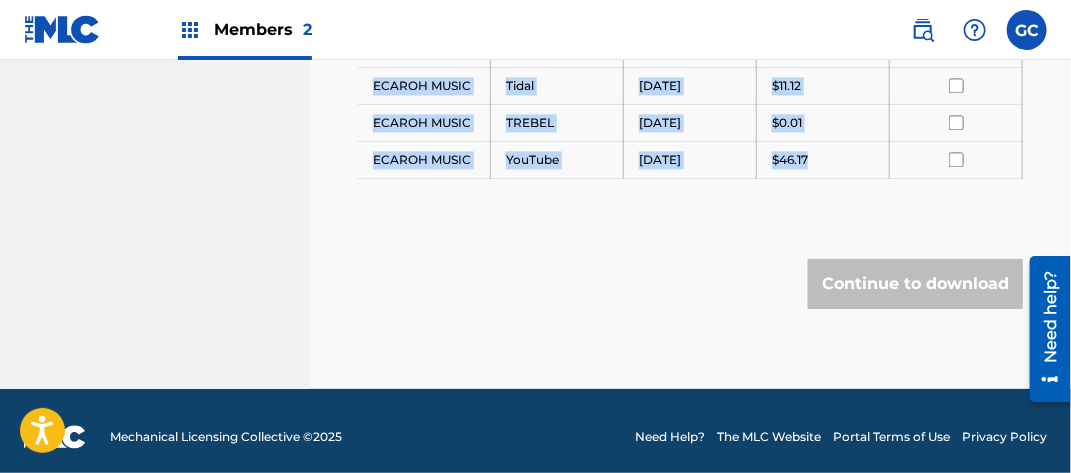 drag, startPoint x: 374, startPoint y: 269, endPoint x: 862, endPoint y: 142, distance: 504.25488 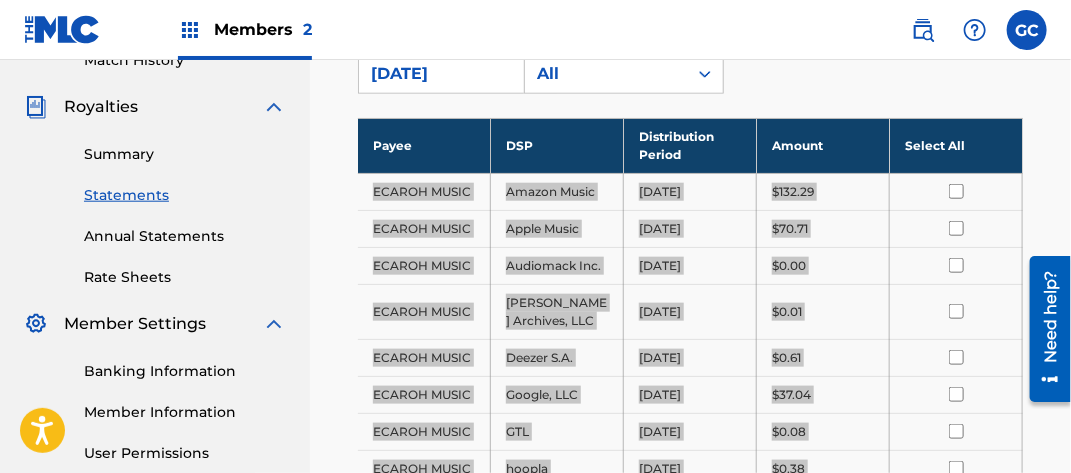 scroll, scrollTop: 400, scrollLeft: 0, axis: vertical 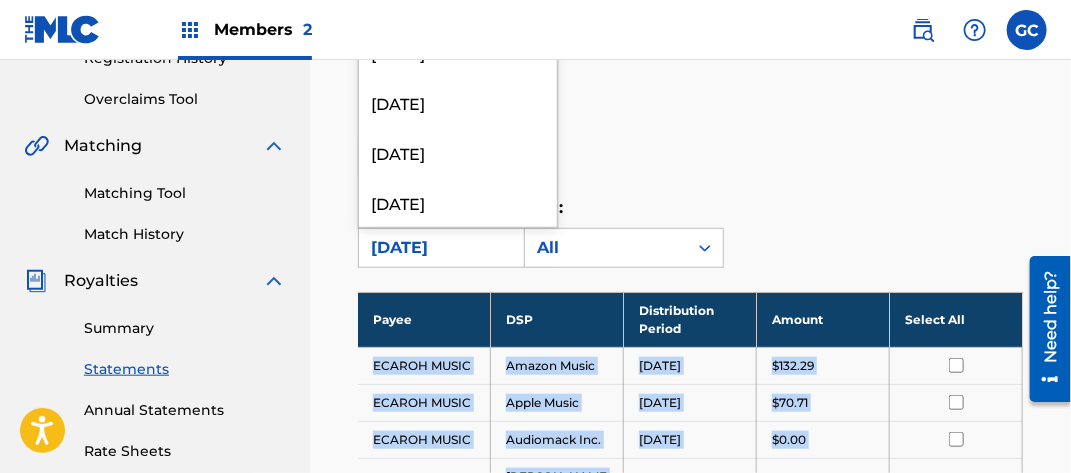 click on "[DATE]" at bounding box center (440, 248) 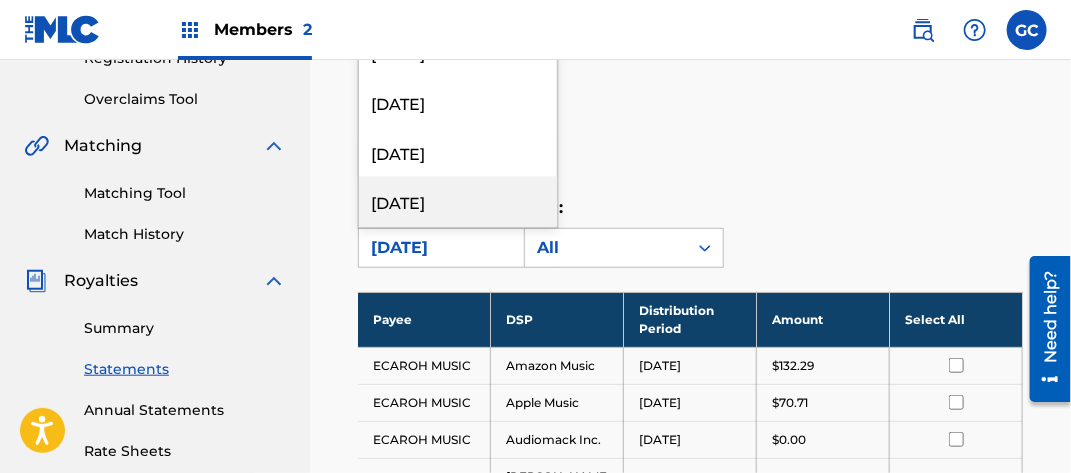 scroll, scrollTop: 1500, scrollLeft: 0, axis: vertical 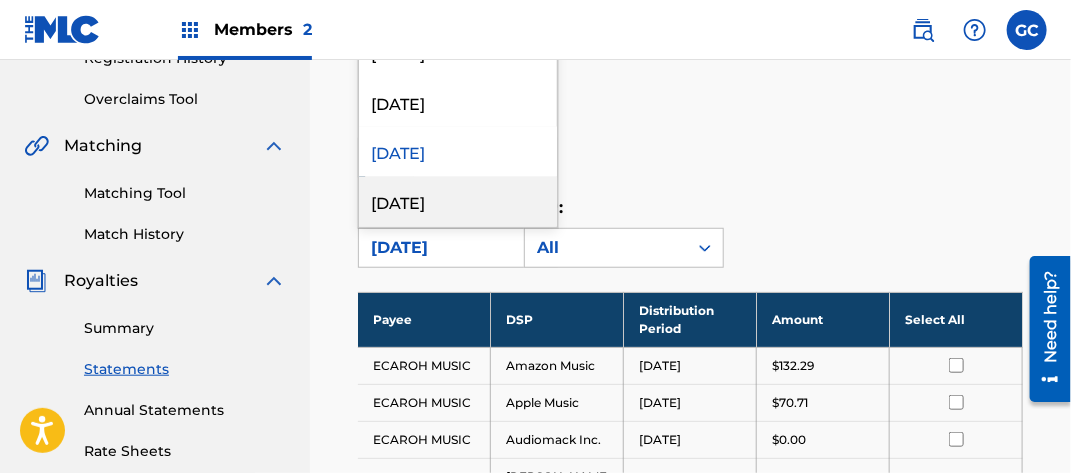 click on "[DATE]" at bounding box center [458, 202] 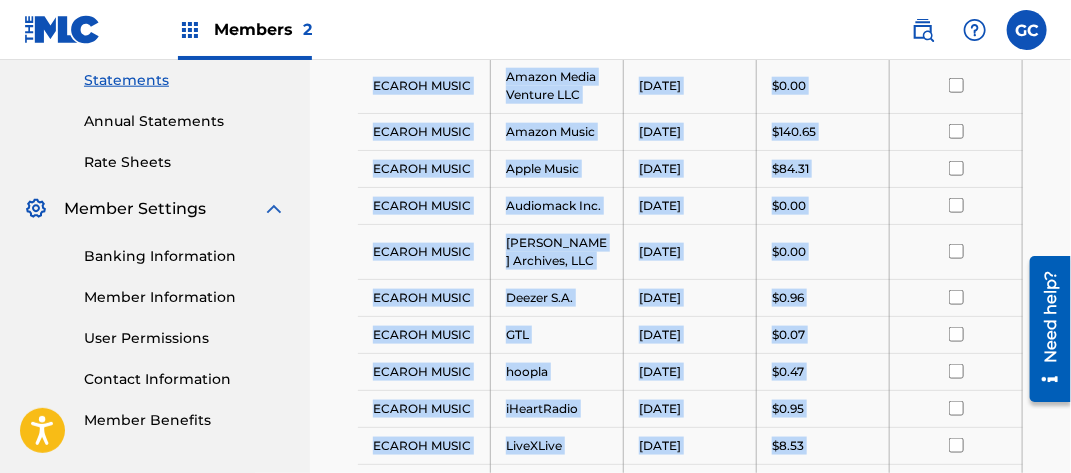 scroll, scrollTop: 1381, scrollLeft: 0, axis: vertical 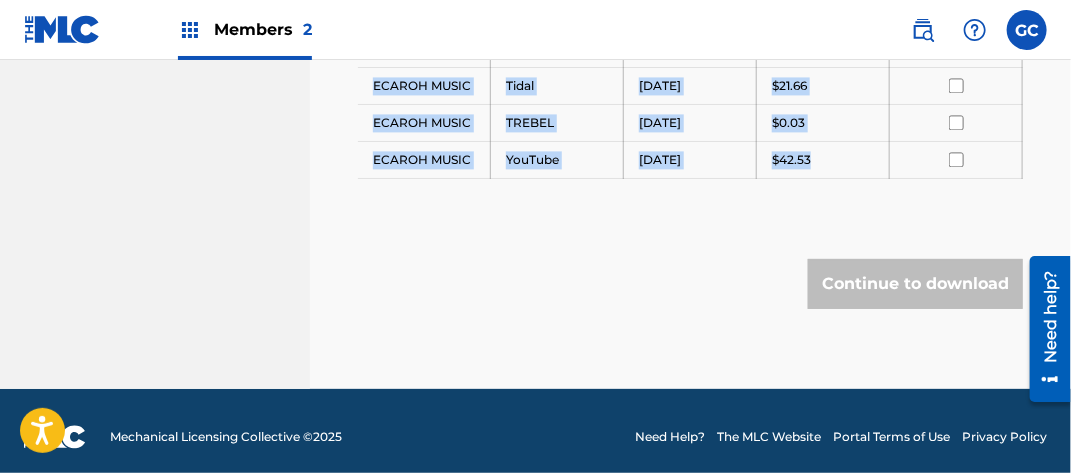 drag, startPoint x: 378, startPoint y: 433, endPoint x: 837, endPoint y: 152, distance: 538.18396 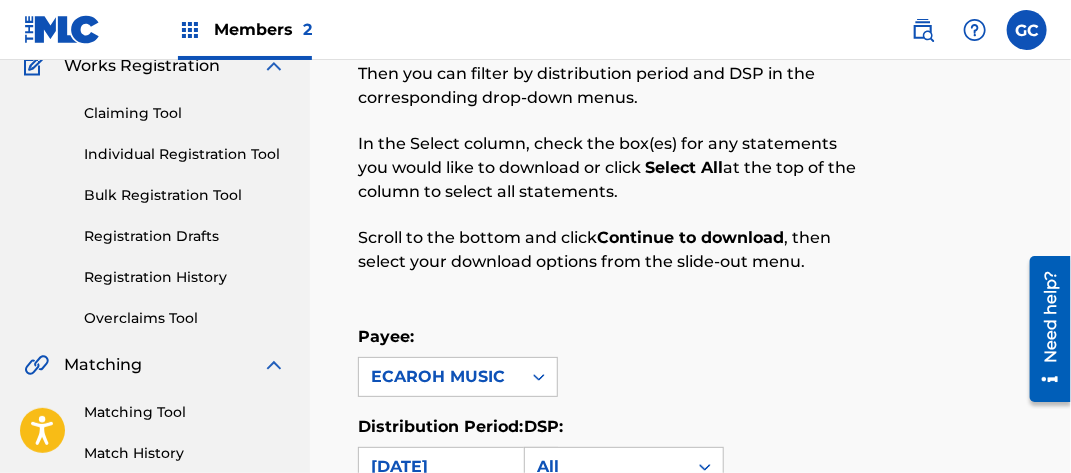 scroll, scrollTop: 381, scrollLeft: 0, axis: vertical 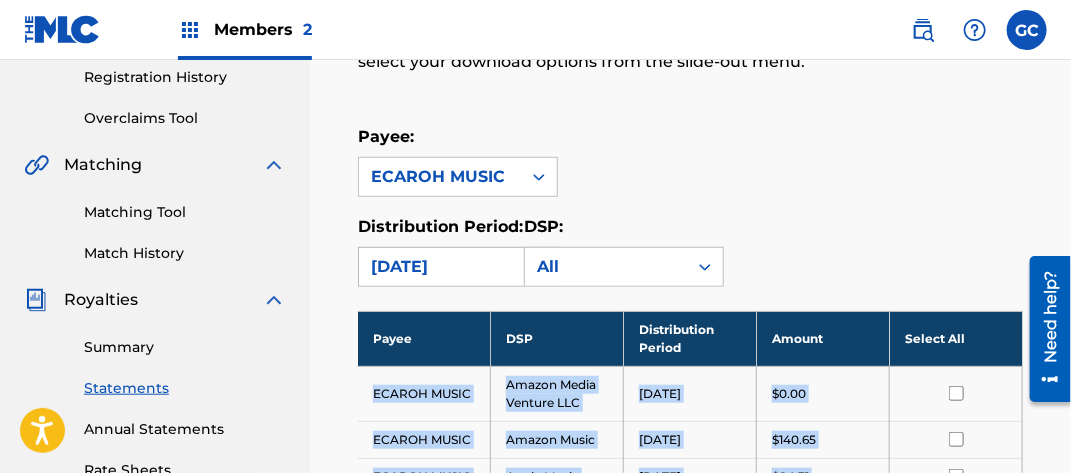 click on "[DATE]" at bounding box center [440, 267] 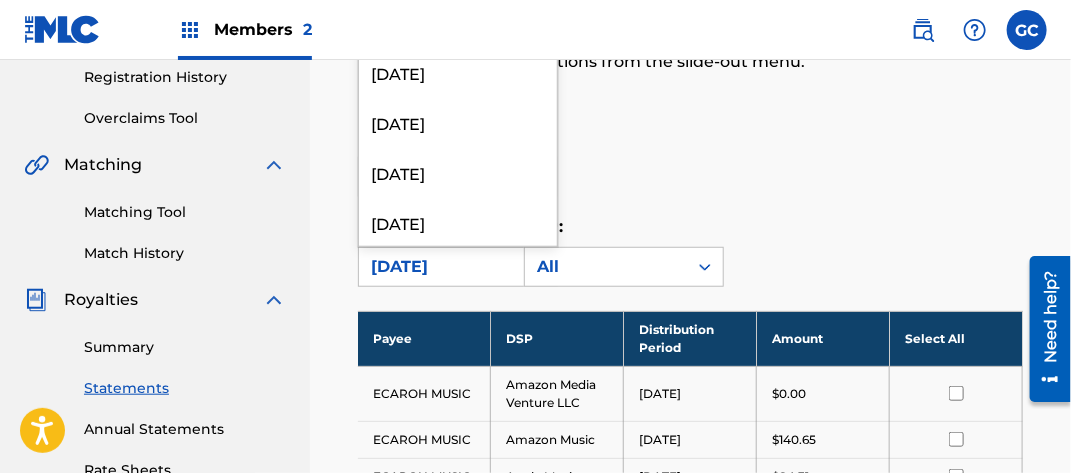 scroll, scrollTop: 1600, scrollLeft: 0, axis: vertical 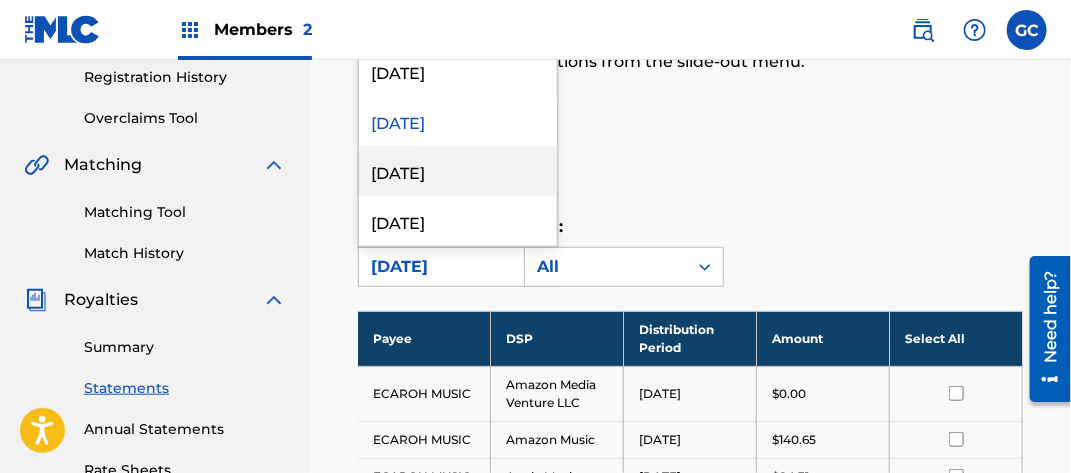 click on "[DATE]" at bounding box center (458, 171) 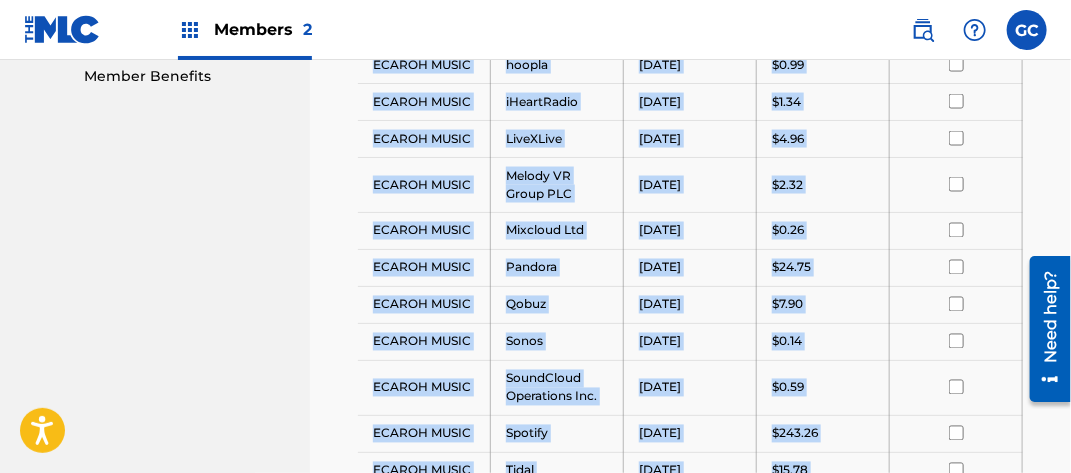 scroll, scrollTop: 1417, scrollLeft: 0, axis: vertical 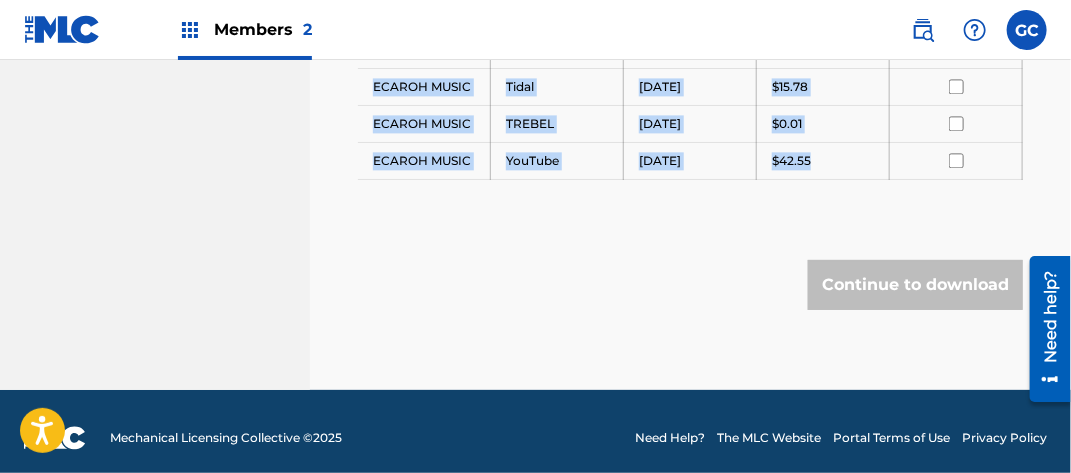 drag, startPoint x: 370, startPoint y: 388, endPoint x: 840, endPoint y: 148, distance: 527.731 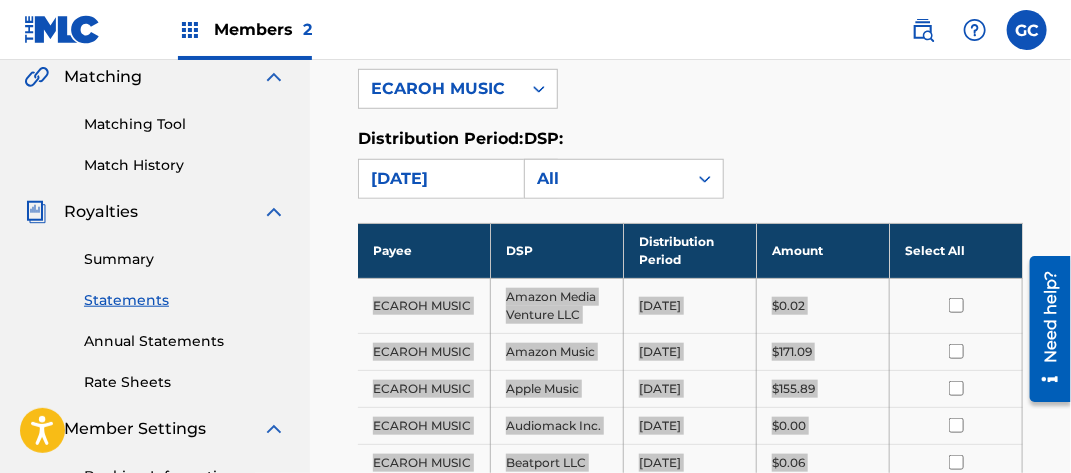 scroll, scrollTop: 317, scrollLeft: 0, axis: vertical 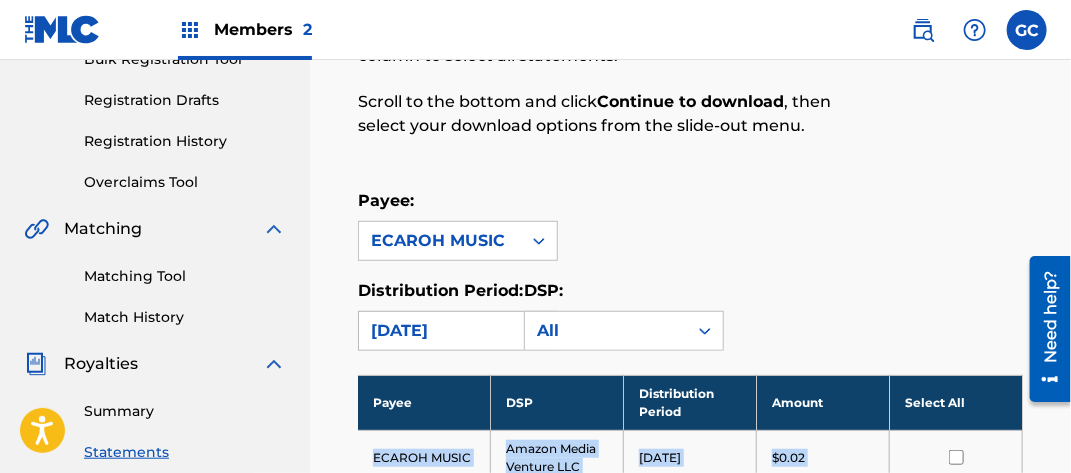 drag, startPoint x: 442, startPoint y: 324, endPoint x: 446, endPoint y: 309, distance: 15.524175 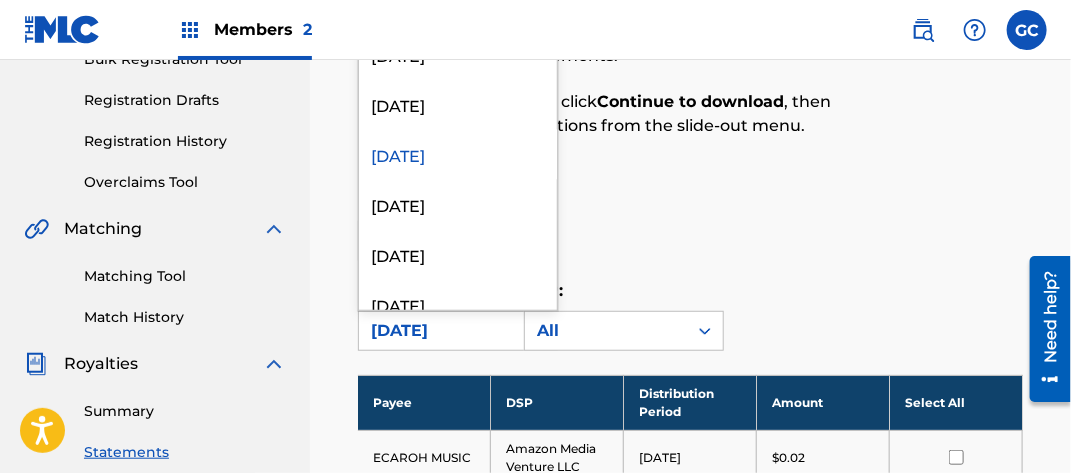 scroll, scrollTop: 1800, scrollLeft: 0, axis: vertical 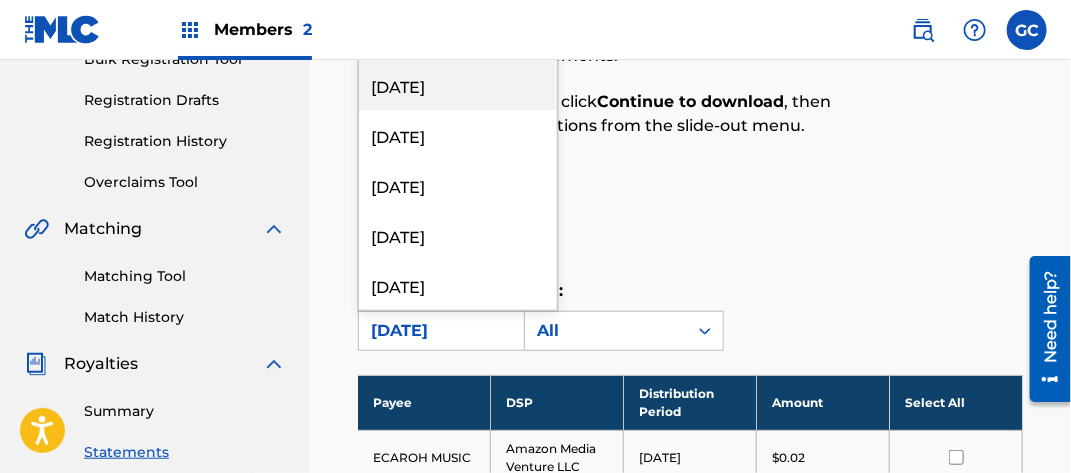 click on "[DATE]" at bounding box center (458, 85) 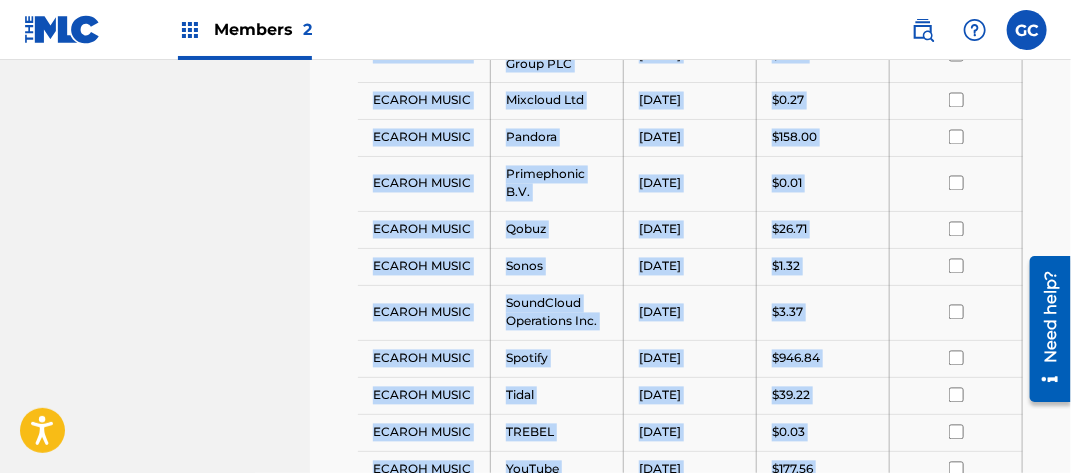 scroll, scrollTop: 1472, scrollLeft: 0, axis: vertical 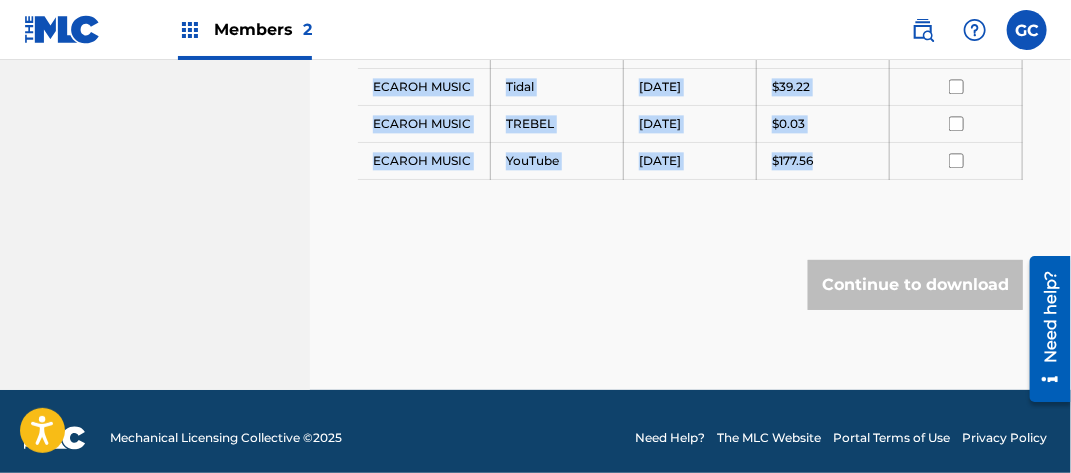 drag, startPoint x: 373, startPoint y: 351, endPoint x: 878, endPoint y: 149, distance: 543.9017 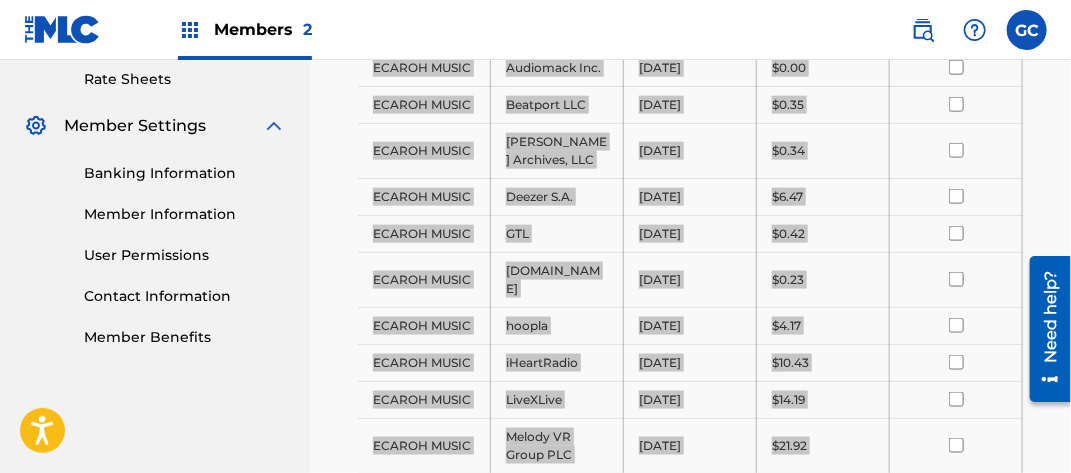 scroll, scrollTop: 272, scrollLeft: 0, axis: vertical 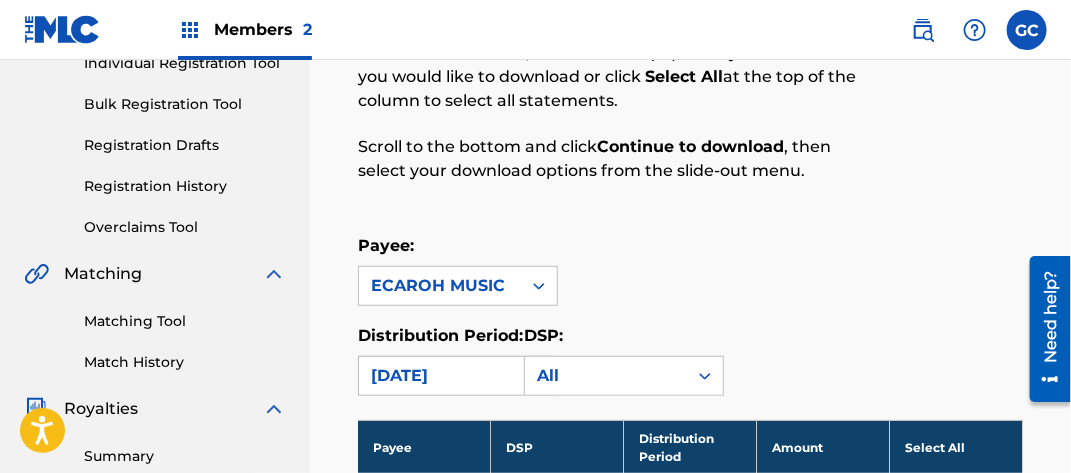 click on "[DATE]" at bounding box center [440, 376] 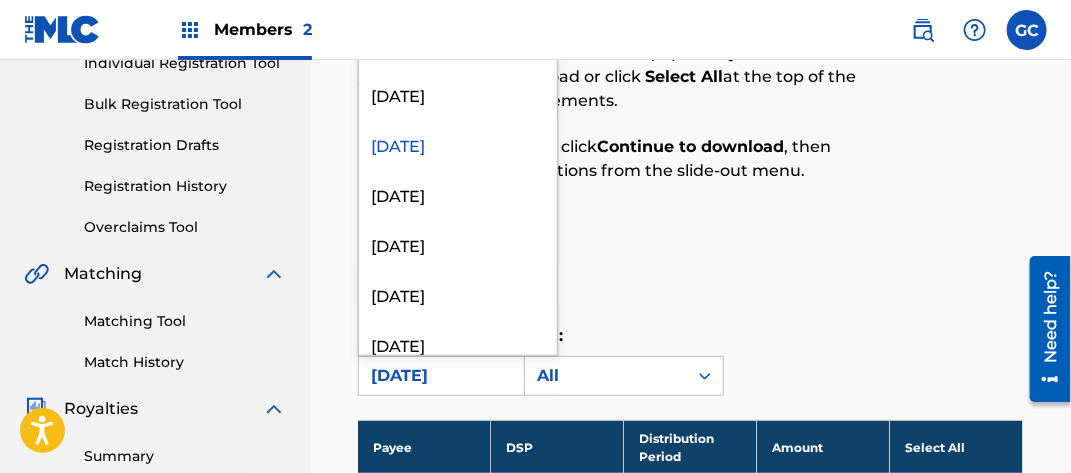 scroll, scrollTop: 1800, scrollLeft: 0, axis: vertical 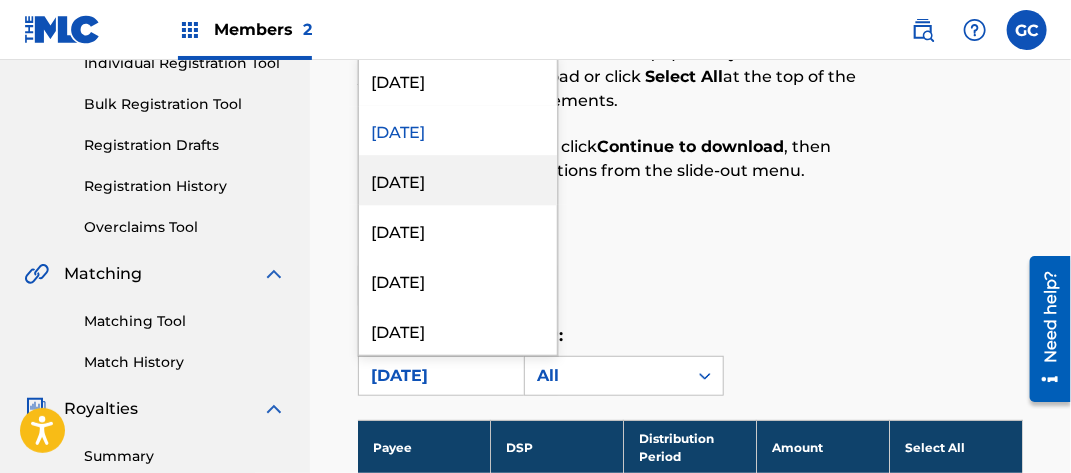click on "[DATE]" at bounding box center [458, 180] 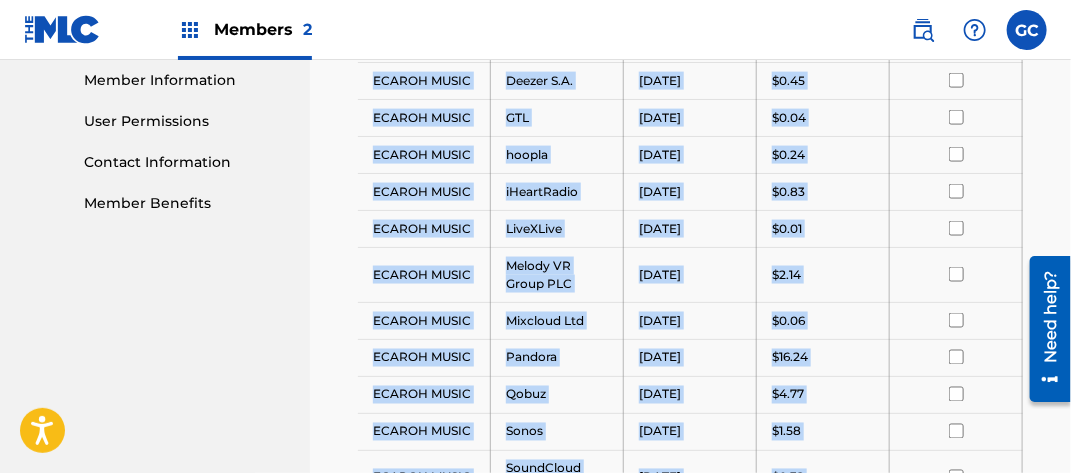 scroll, scrollTop: 1381, scrollLeft: 0, axis: vertical 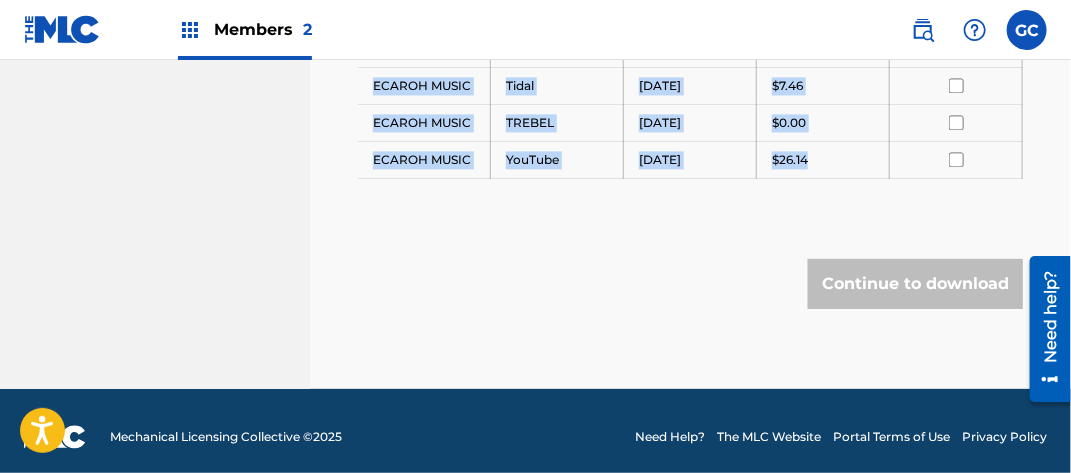 drag, startPoint x: 372, startPoint y: 188, endPoint x: 849, endPoint y: 156, distance: 478.07217 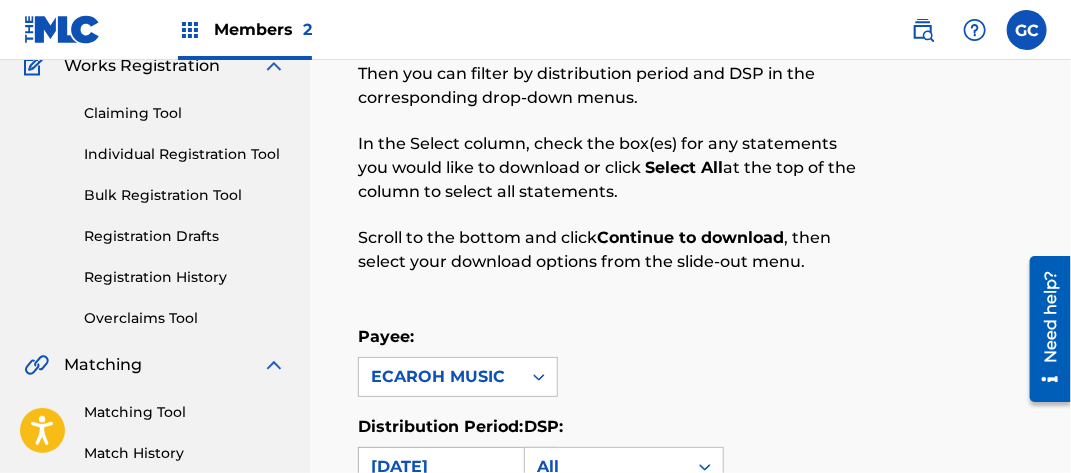 scroll, scrollTop: 281, scrollLeft: 0, axis: vertical 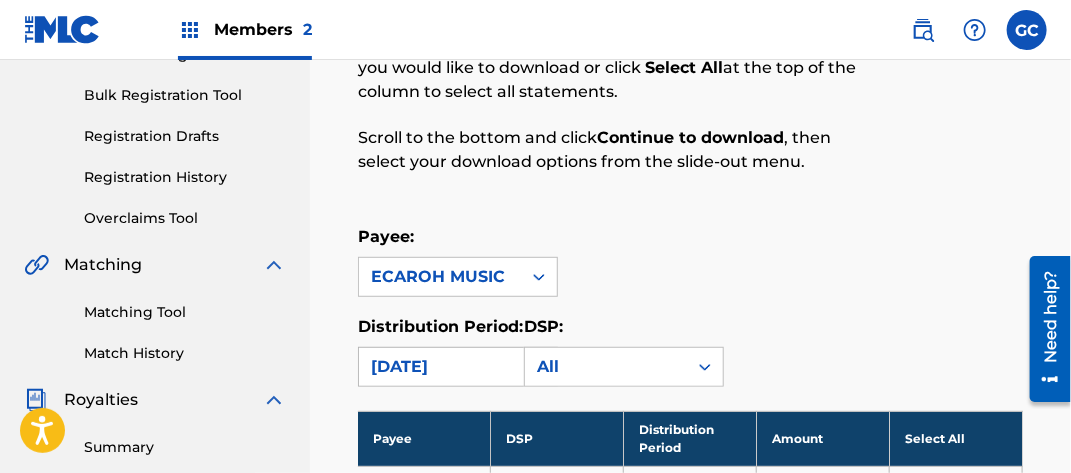 drag, startPoint x: 405, startPoint y: 365, endPoint x: 414, endPoint y: 355, distance: 13.453624 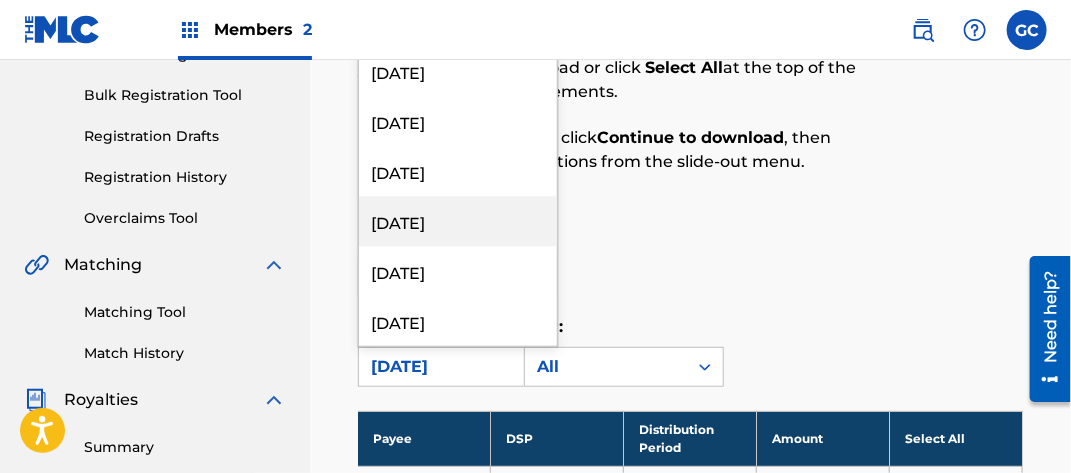 scroll, scrollTop: 1800, scrollLeft: 0, axis: vertical 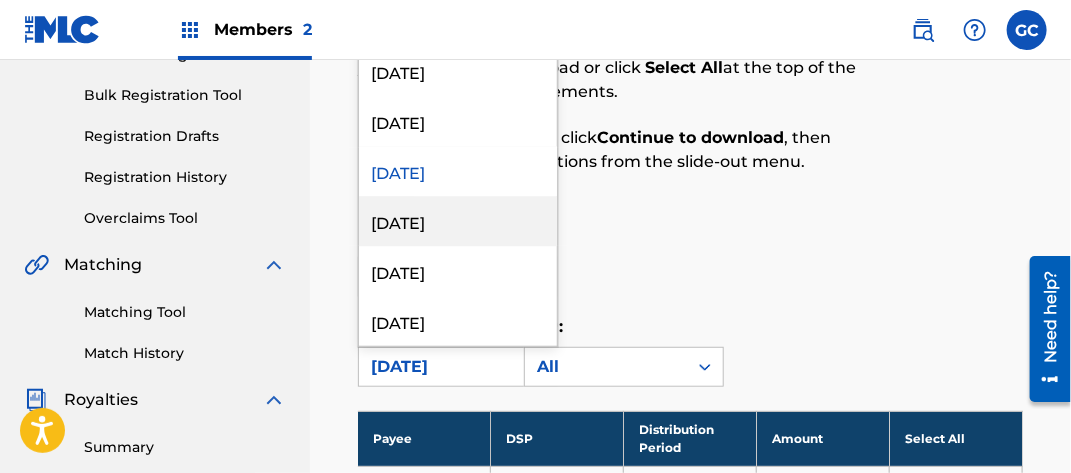 click on "[DATE]" at bounding box center [458, 221] 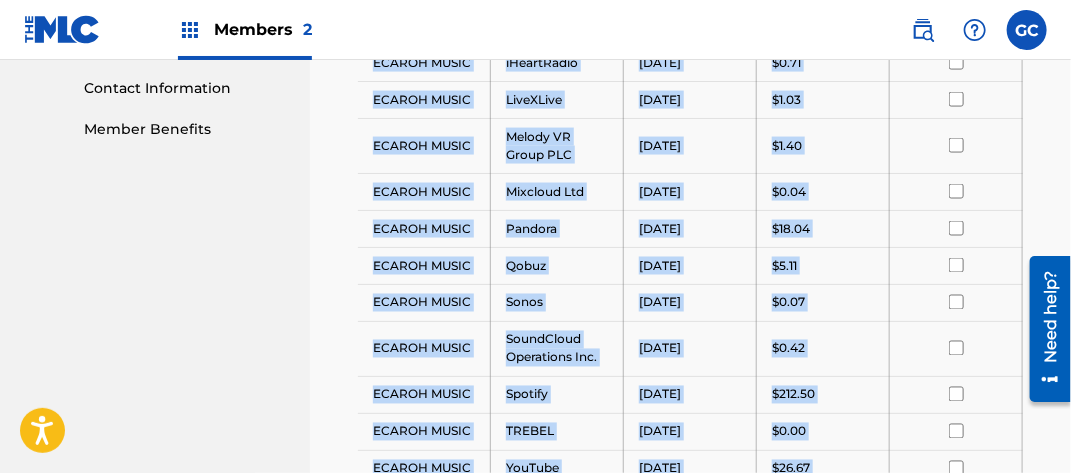 scroll, scrollTop: 1290, scrollLeft: 0, axis: vertical 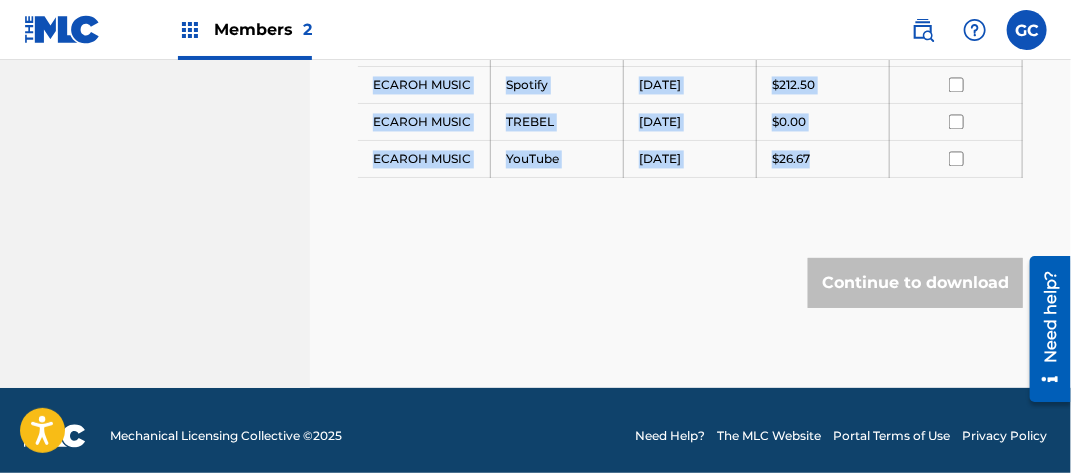 drag, startPoint x: 373, startPoint y: 181, endPoint x: 818, endPoint y: 150, distance: 446.07846 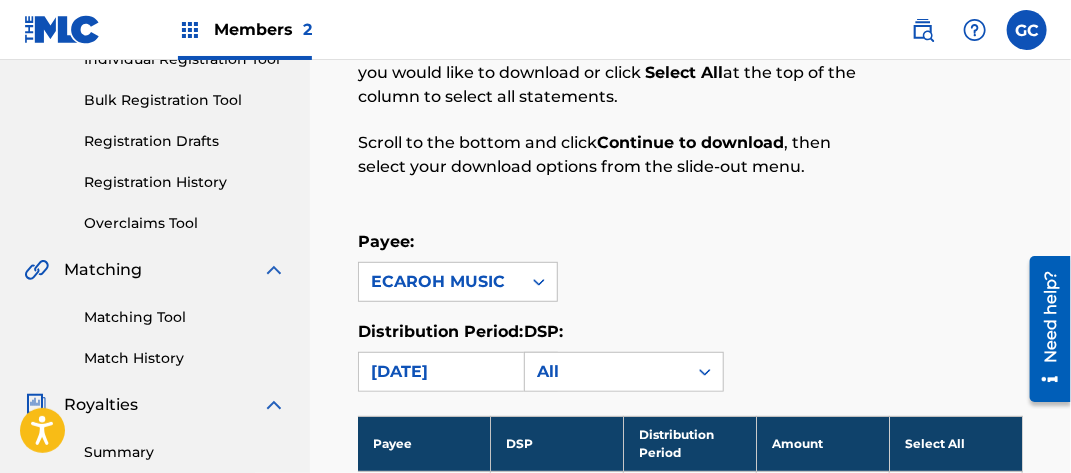 scroll, scrollTop: 190, scrollLeft: 0, axis: vertical 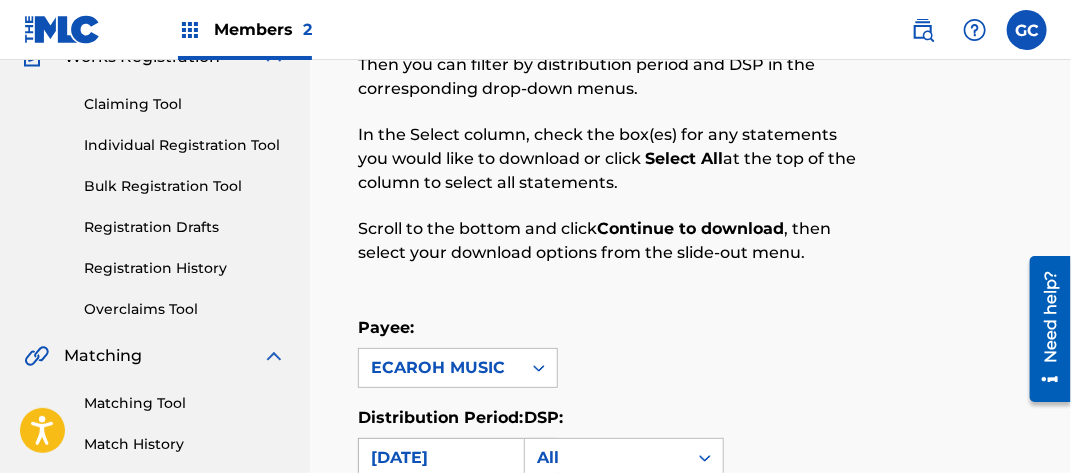 click on "[DATE]" at bounding box center (440, 458) 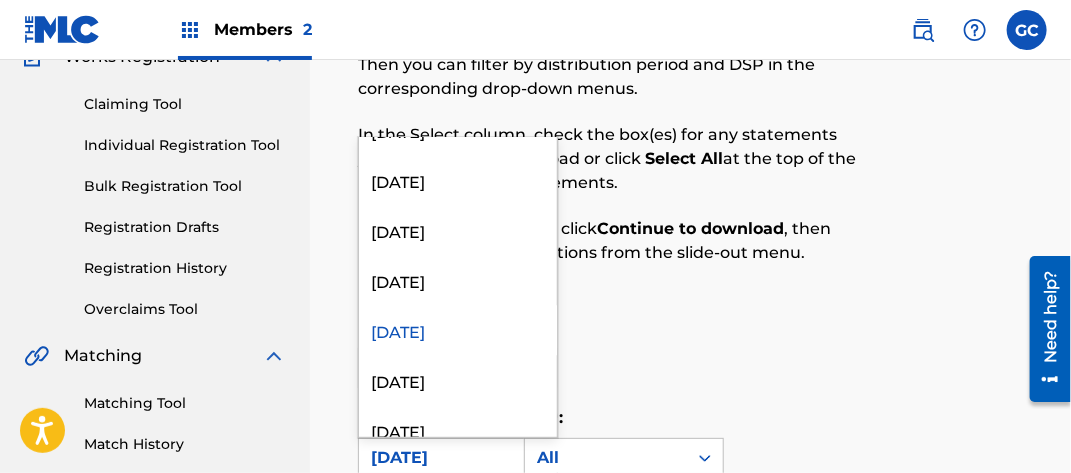 scroll, scrollTop: 1800, scrollLeft: 0, axis: vertical 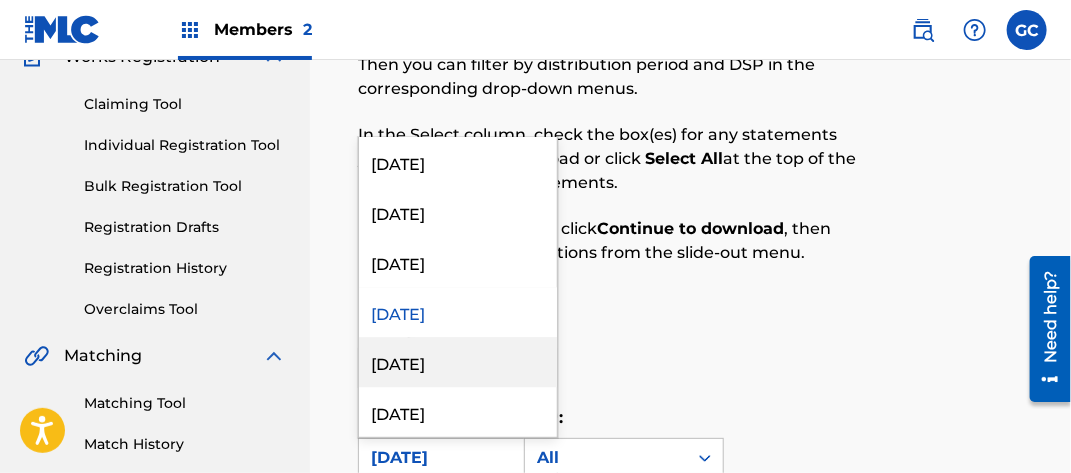 drag, startPoint x: 446, startPoint y: 357, endPoint x: 564, endPoint y: 299, distance: 131.48384 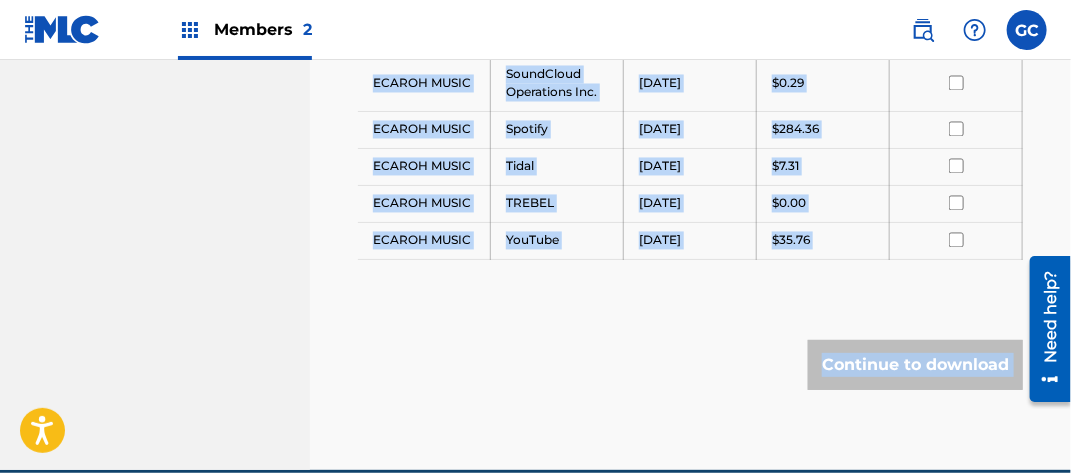 scroll, scrollTop: 1290, scrollLeft: 0, axis: vertical 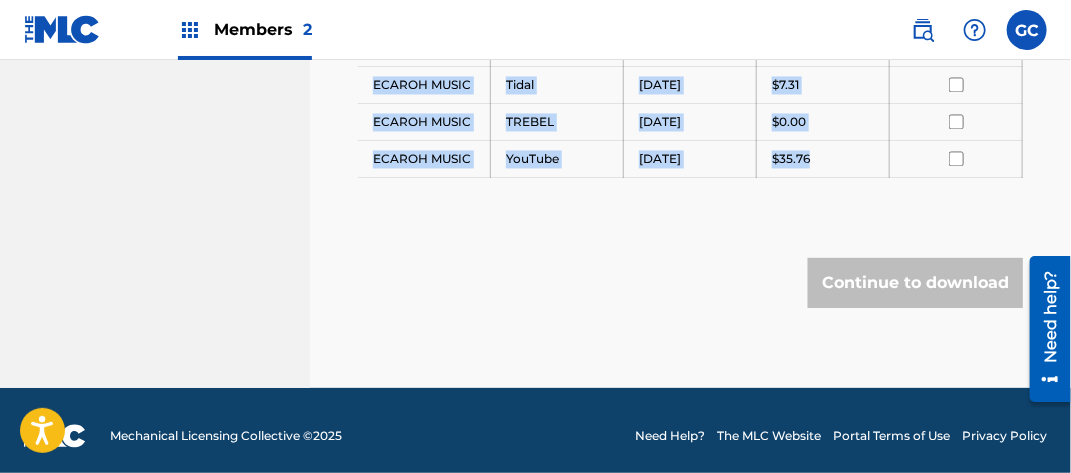 drag, startPoint x: 372, startPoint y: 179, endPoint x: 828, endPoint y: 157, distance: 456.5304 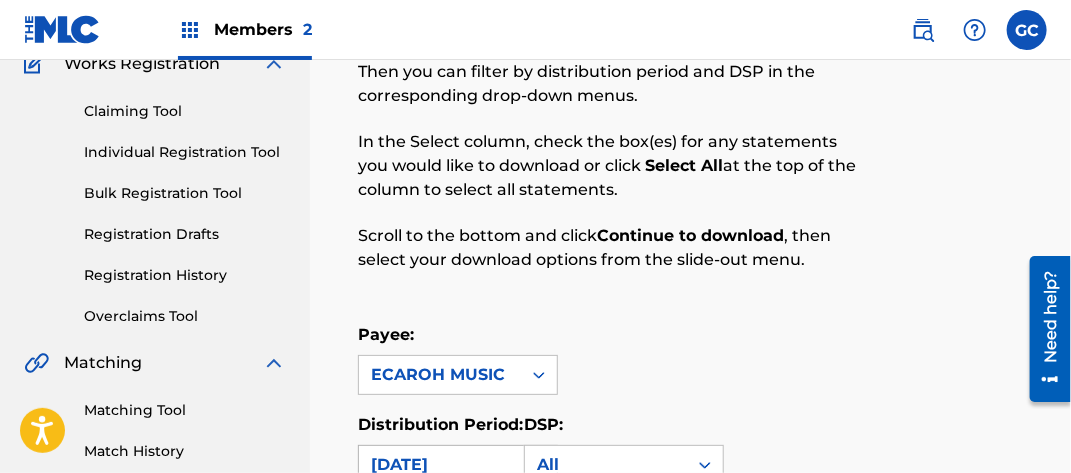 scroll, scrollTop: 290, scrollLeft: 0, axis: vertical 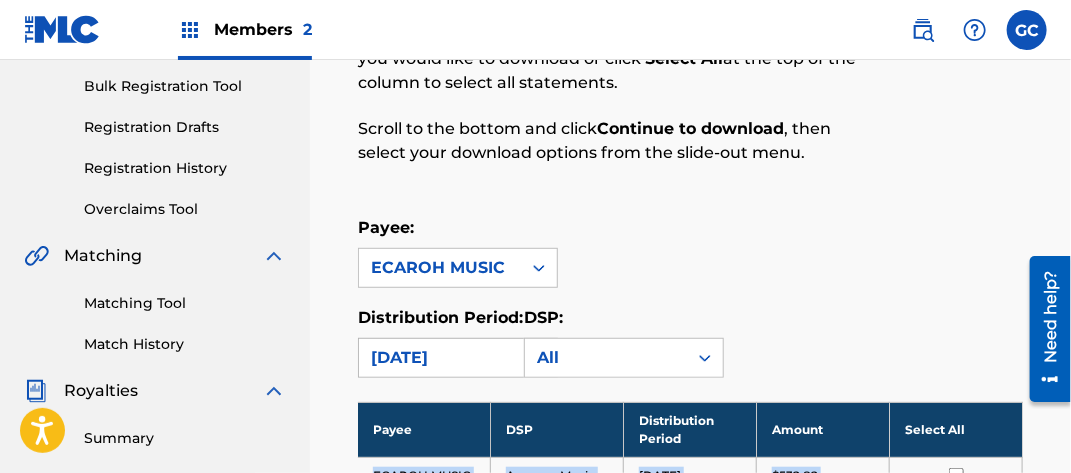 click on "[DATE]" at bounding box center [440, 358] 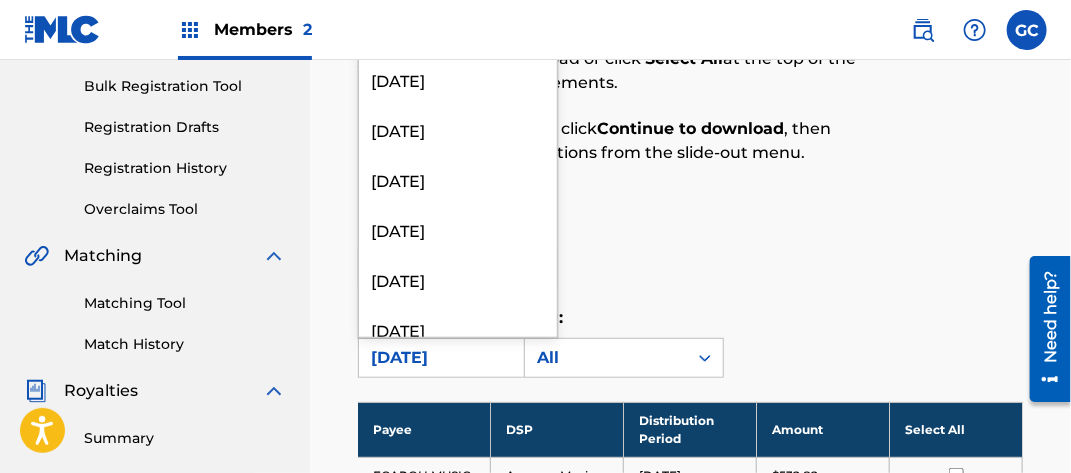 scroll, scrollTop: 1800, scrollLeft: 0, axis: vertical 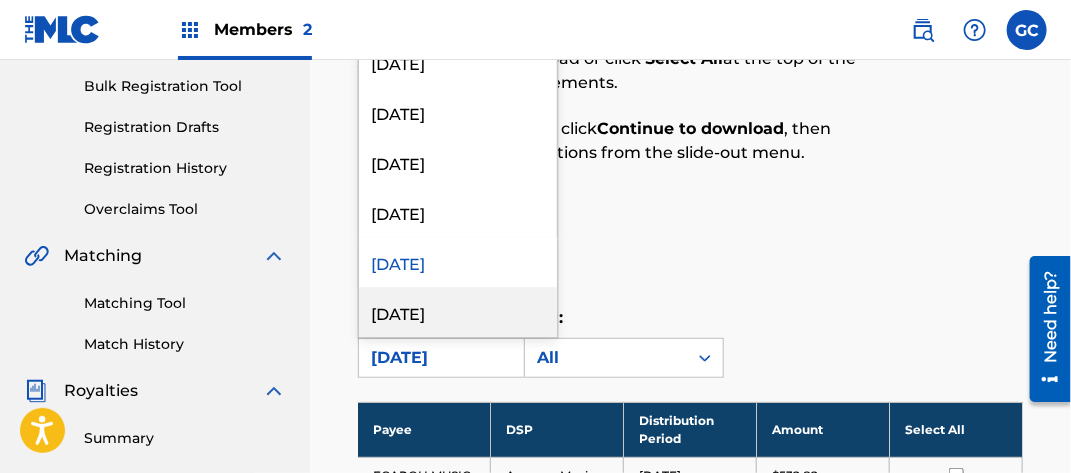 click on "[DATE]" at bounding box center [458, 312] 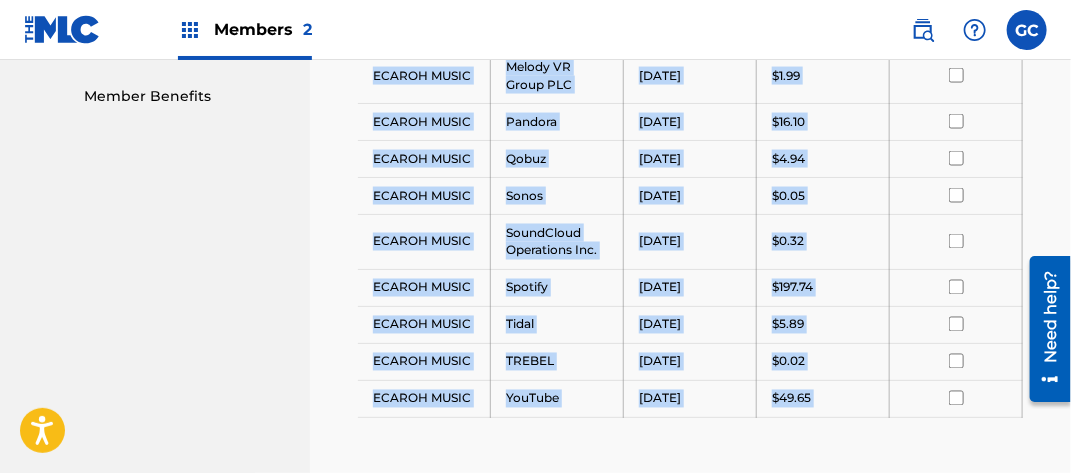 scroll, scrollTop: 1253, scrollLeft: 0, axis: vertical 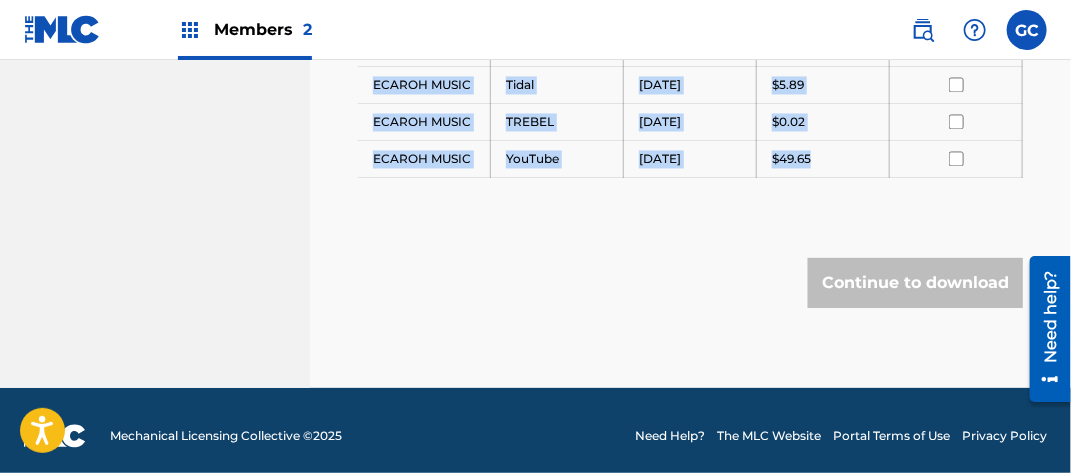 drag, startPoint x: 369, startPoint y: 377, endPoint x: 849, endPoint y: 160, distance: 526.7722 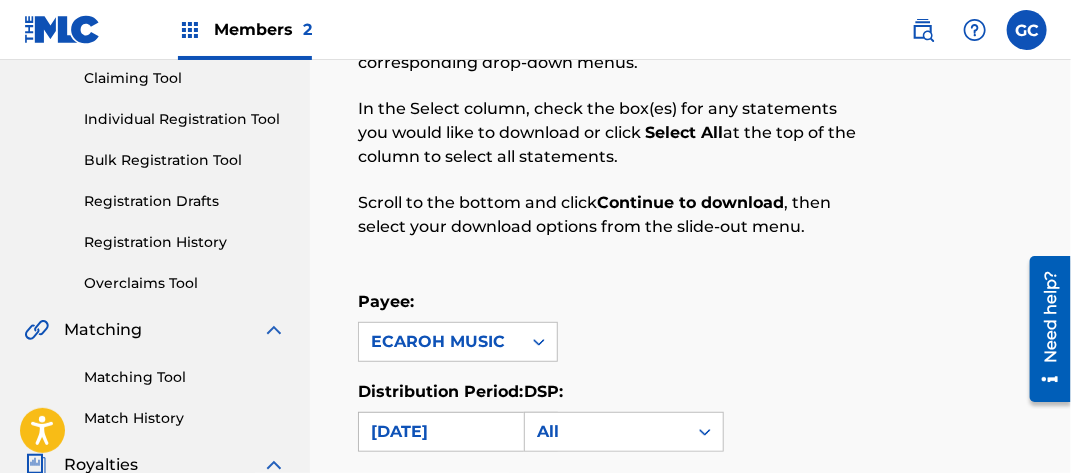 scroll, scrollTop: 253, scrollLeft: 0, axis: vertical 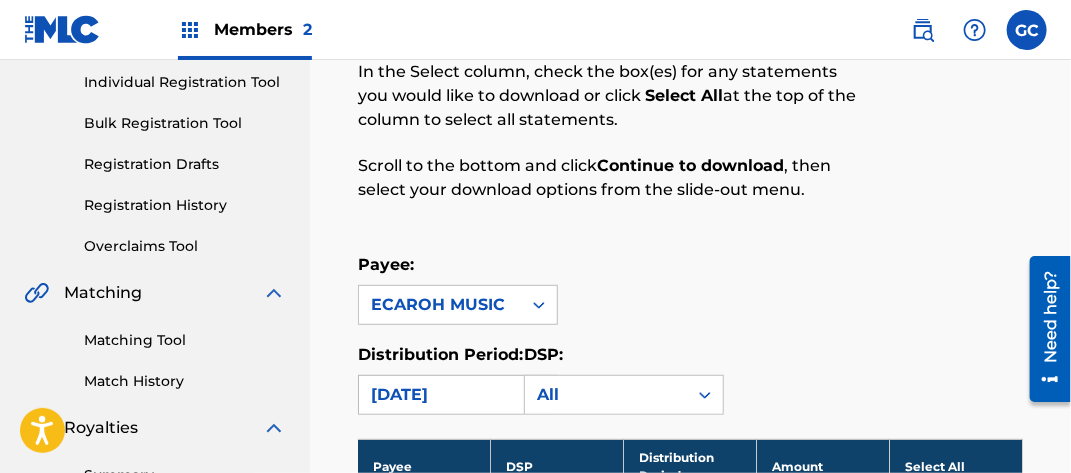 click on "[DATE]" at bounding box center [440, 395] 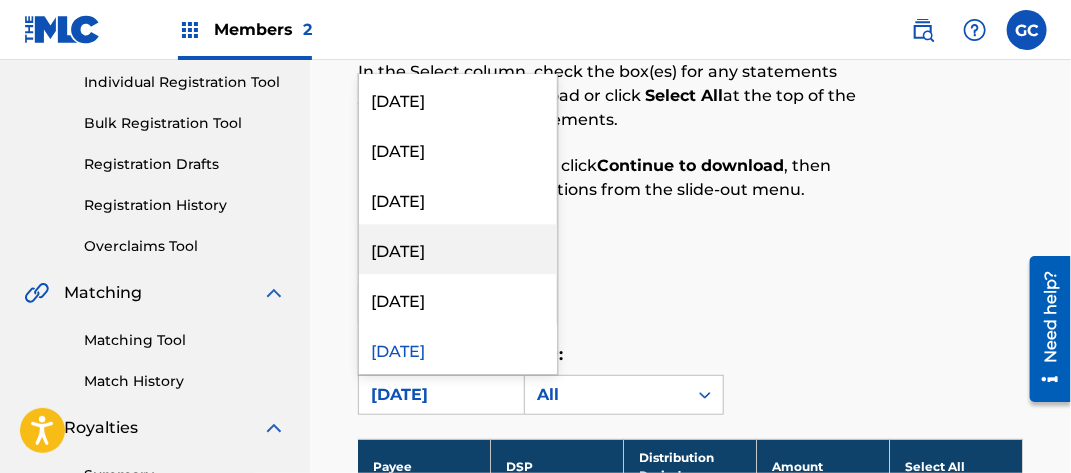 scroll, scrollTop: 2000, scrollLeft: 0, axis: vertical 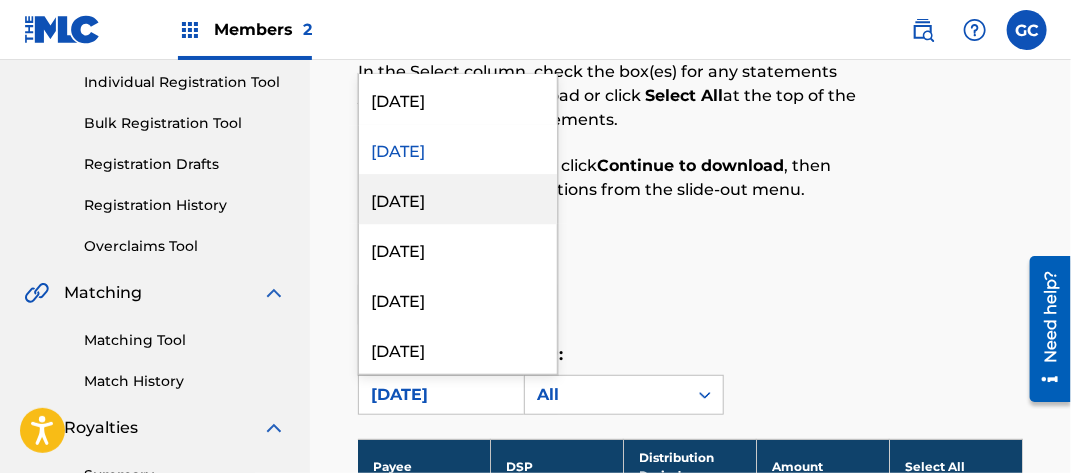 click on "[DATE]" at bounding box center (458, 199) 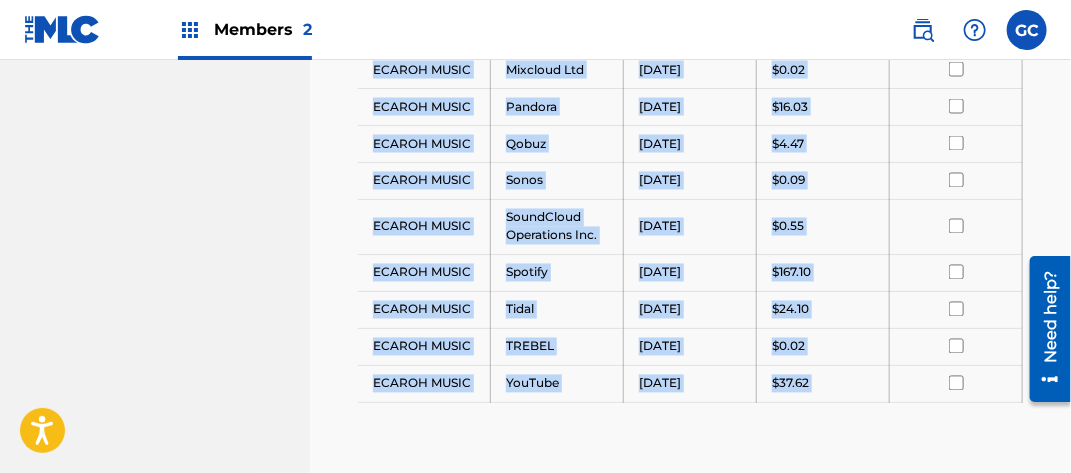 scroll, scrollTop: 1238, scrollLeft: 0, axis: vertical 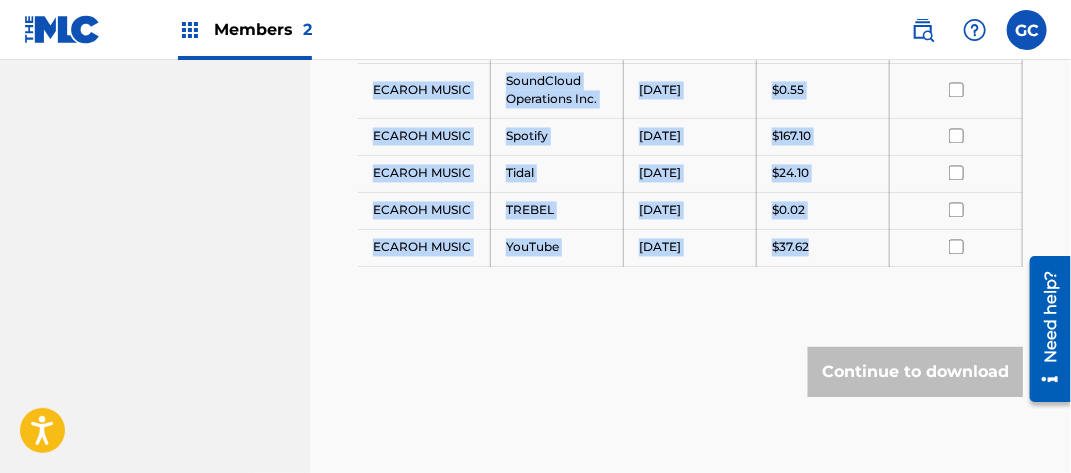 drag, startPoint x: 373, startPoint y: 210, endPoint x: 816, endPoint y: 250, distance: 444.80222 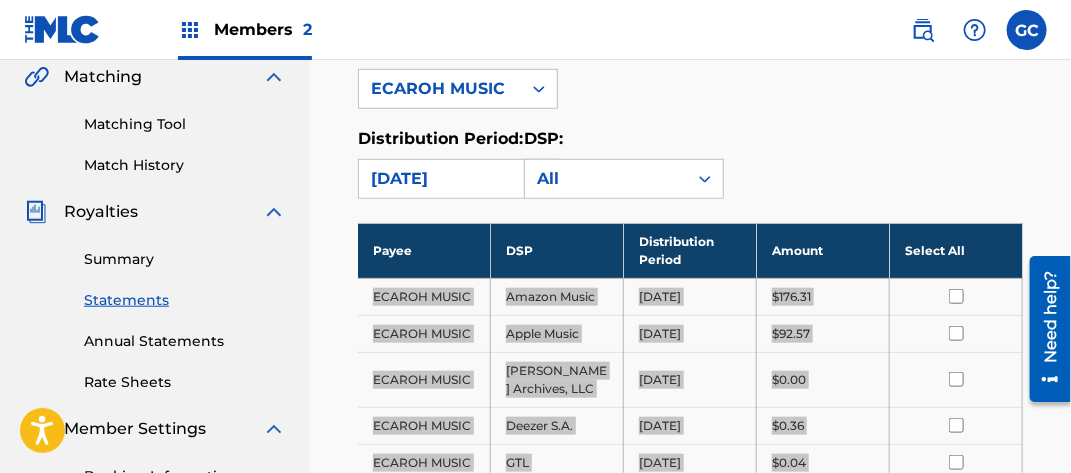 scroll, scrollTop: 338, scrollLeft: 0, axis: vertical 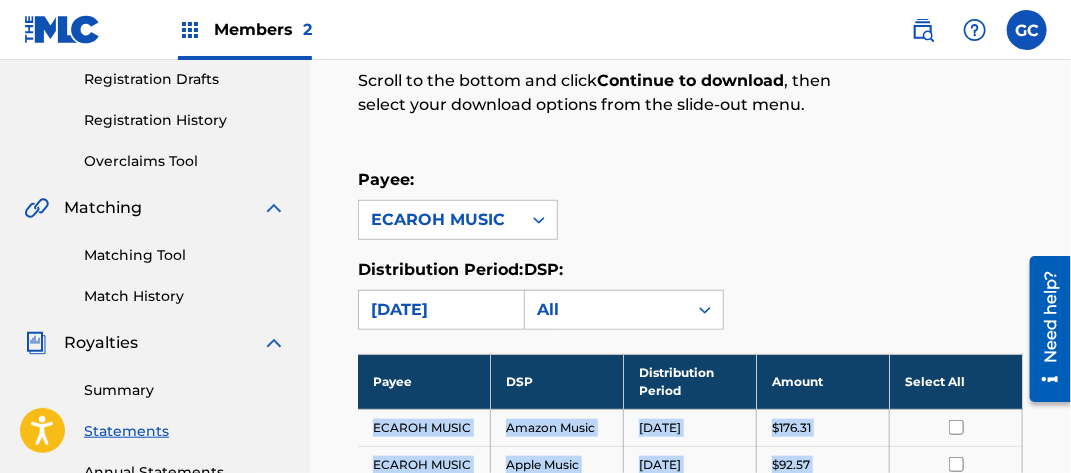 click on "[DATE]" at bounding box center (440, 310) 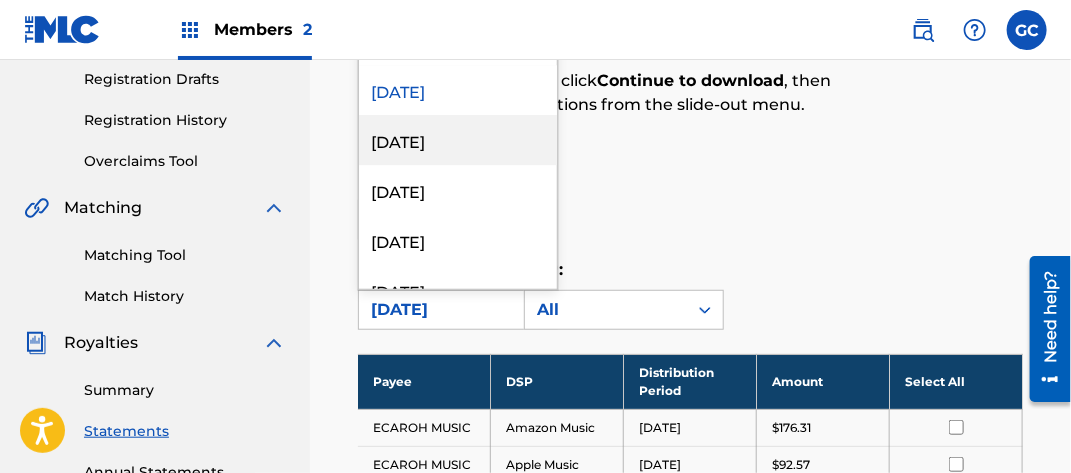 scroll, scrollTop: 2000, scrollLeft: 0, axis: vertical 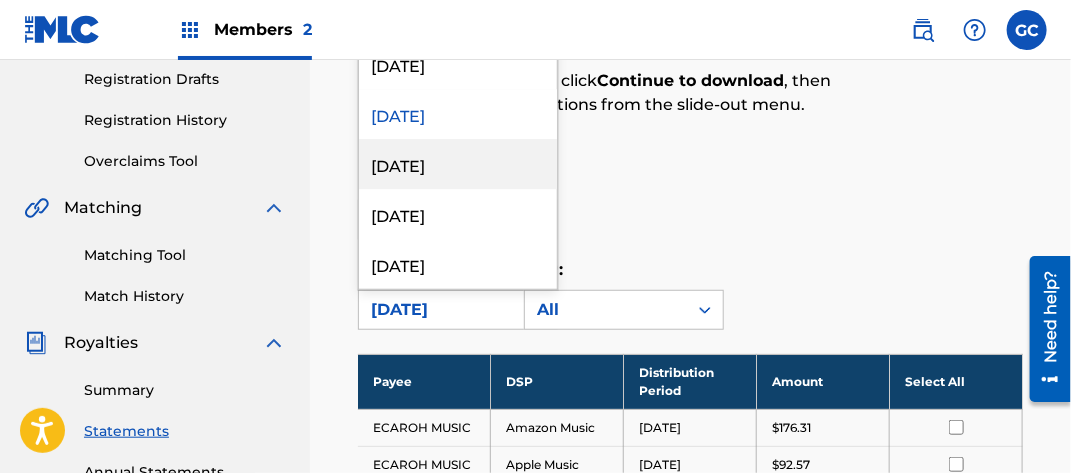 click on "[DATE]" at bounding box center [458, 164] 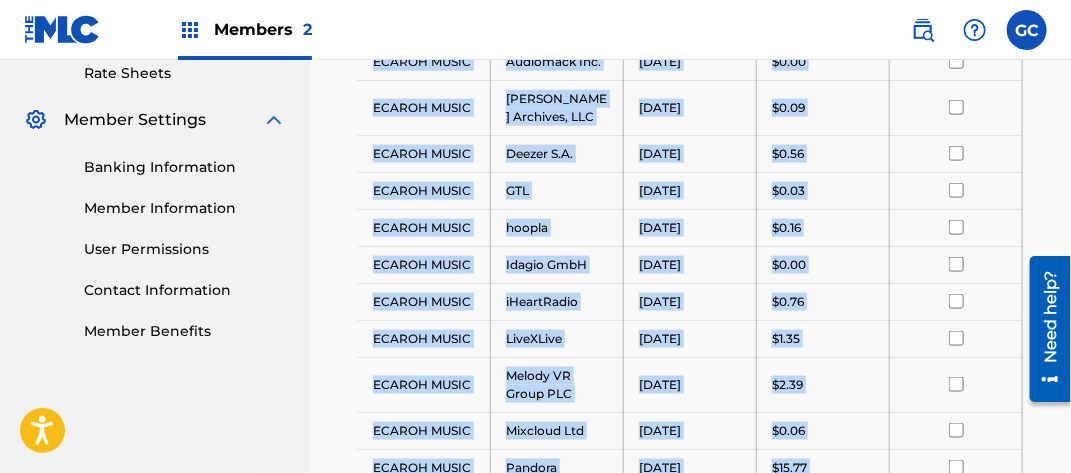 scroll, scrollTop: 1363, scrollLeft: 0, axis: vertical 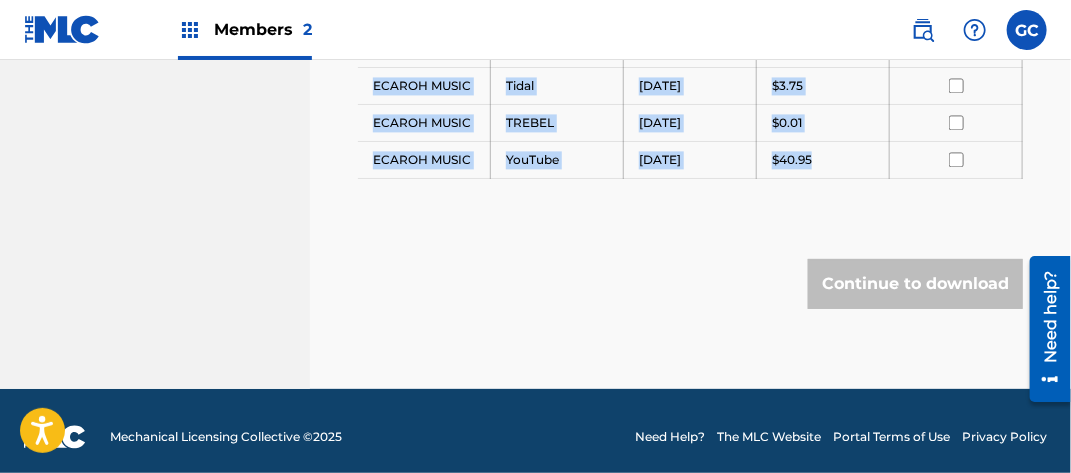 drag, startPoint x: 375, startPoint y: 217, endPoint x: 830, endPoint y: 147, distance: 460.35312 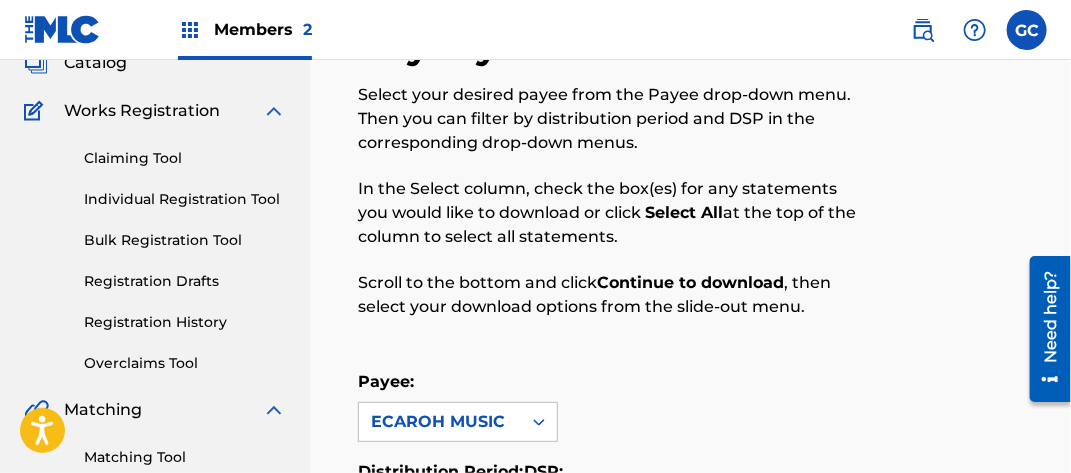 scroll, scrollTop: 163, scrollLeft: 0, axis: vertical 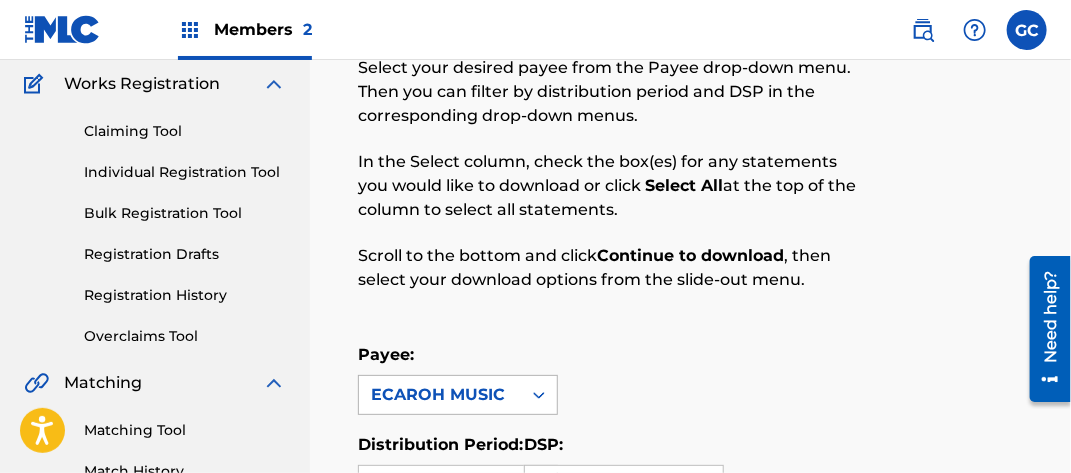 drag, startPoint x: 420, startPoint y: 393, endPoint x: 422, endPoint y: 376, distance: 17.117243 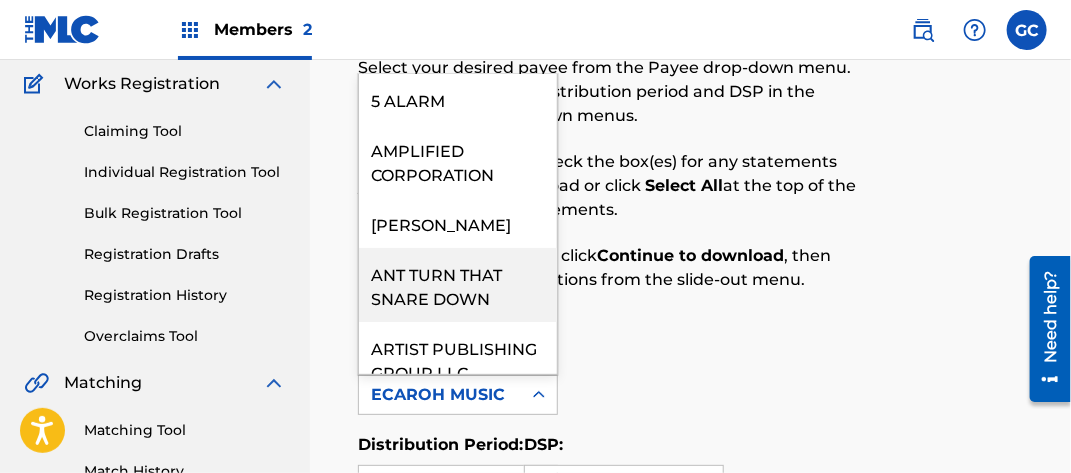 click on "Royalty Statements Select your desired payee from the Payee drop-down menu. Then you can filter by distribution period and DSP in the corresponding drop-down menus. In the Select column, check the box(es) for any statements you would like to download or click    Select All   at the top of the column to select all statements. Scroll to the bottom and click  Continue to download , then select your download options from the slide-out menu. Payee: 35 results available. Use Up and Down to choose options, press Enter to select the currently focused option, press Escape to exit the menu, press Tab to select the option and exit the menu. ECAROH MUSIC 5 ALARM AMPLIFIED CORPORATION [PERSON_NAME] ANT TURN THAT SNARE DOWN ARTIST PUBLISHING GROUP LLC BU MUSIC PUBLISHING LLC BUSKIN LLC PAYEE COOL COMPANY MUSIC LLC [PERSON_NAME] DOLLAR SIGN NOT PUBLISHING ECAROH MUSIC ECAROH MUSIC INC EL JEFE RECORDS PUBLISHING [PERSON_NAME] EIGHT MUSIC HEY [PERSON_NAME] LLC JINGLE PUNKS JJASONG PUBLISHING WEST [PERSON_NAME] E KOBALT MUSIC PUB AMERICA INC" at bounding box center (690, 793) 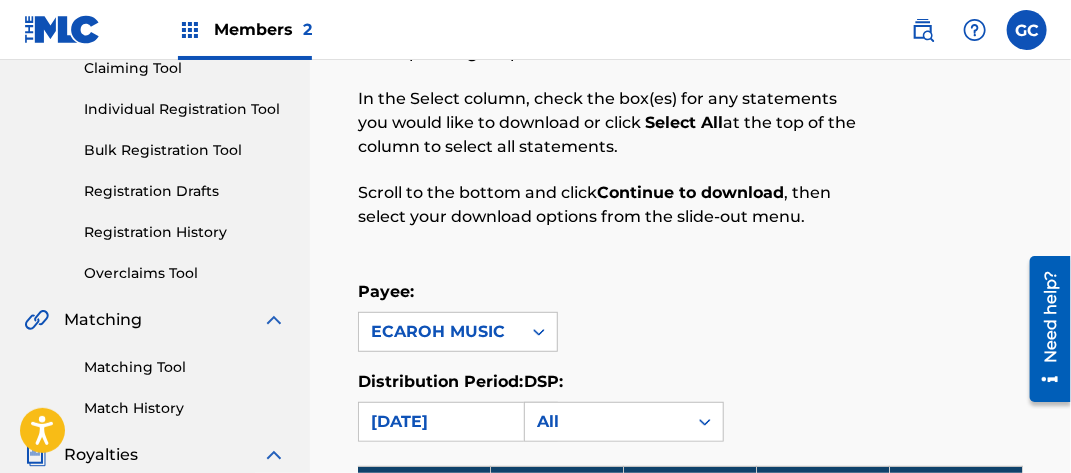 scroll, scrollTop: 263, scrollLeft: 0, axis: vertical 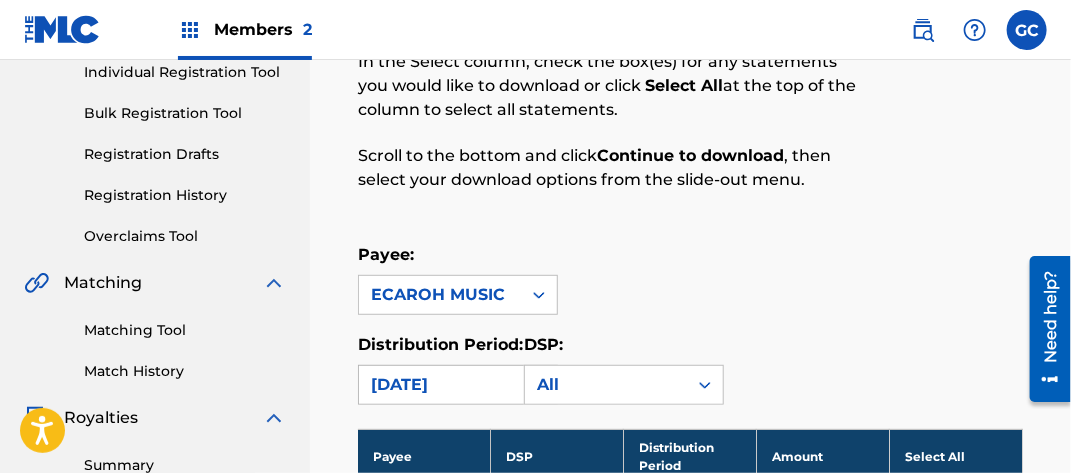 click on "[DATE]" at bounding box center [440, 385] 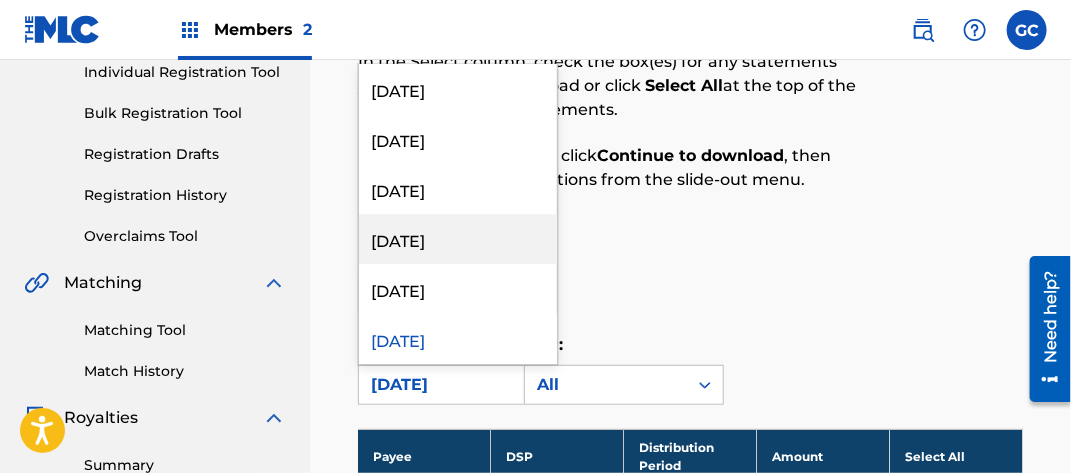 scroll, scrollTop: 2000, scrollLeft: 0, axis: vertical 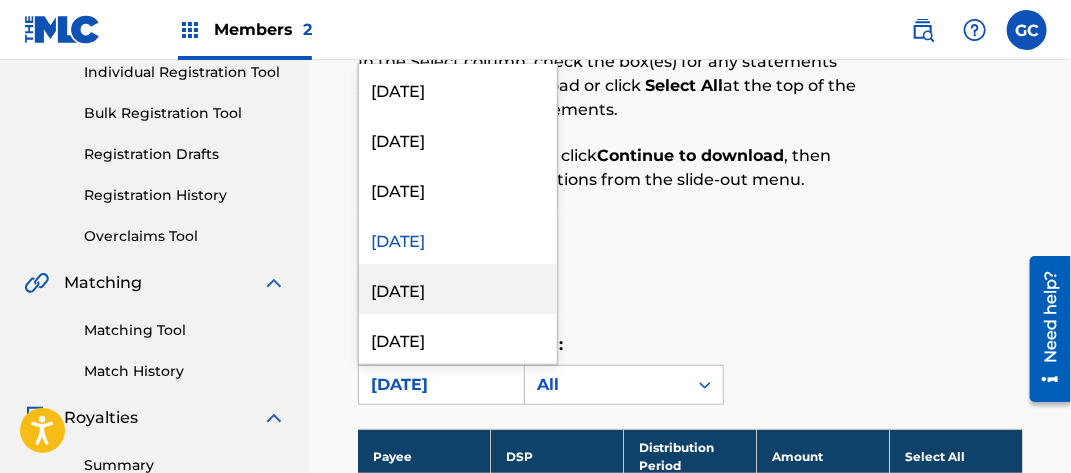 click on "[DATE]" at bounding box center [458, 289] 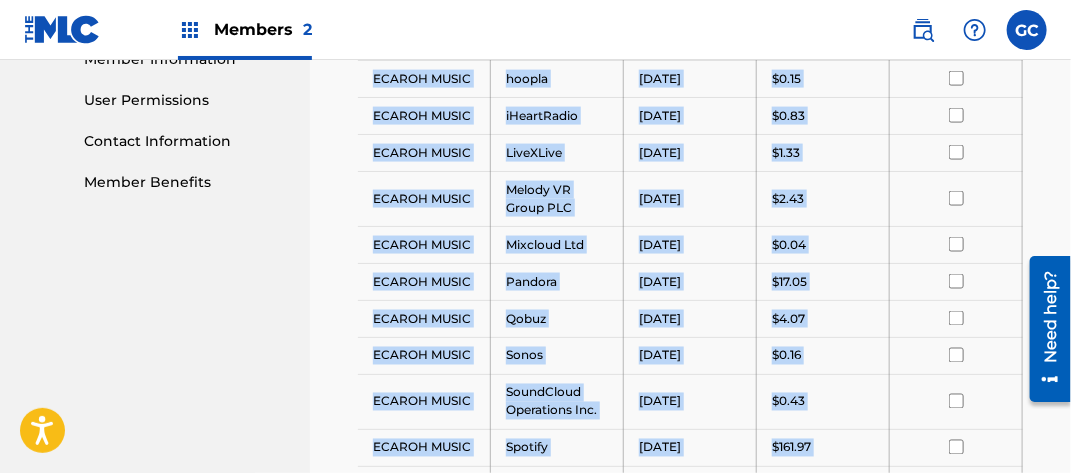 scroll, scrollTop: 1076, scrollLeft: 0, axis: vertical 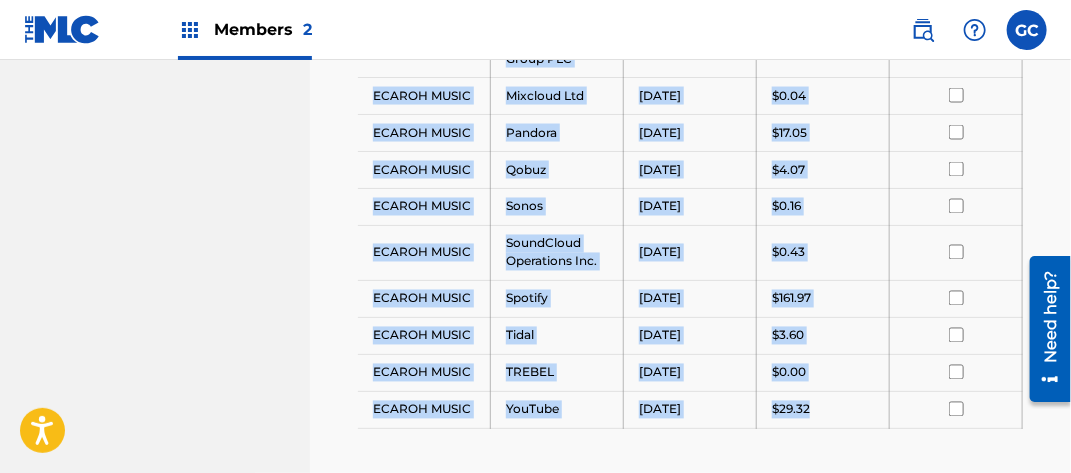 drag, startPoint x: 374, startPoint y: 197, endPoint x: 832, endPoint y: 396, distance: 499.3646 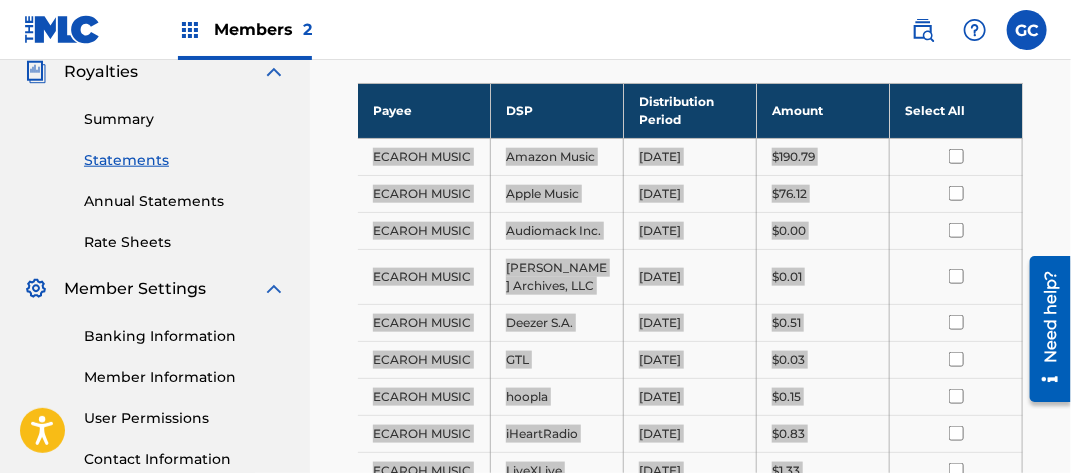 scroll, scrollTop: 376, scrollLeft: 0, axis: vertical 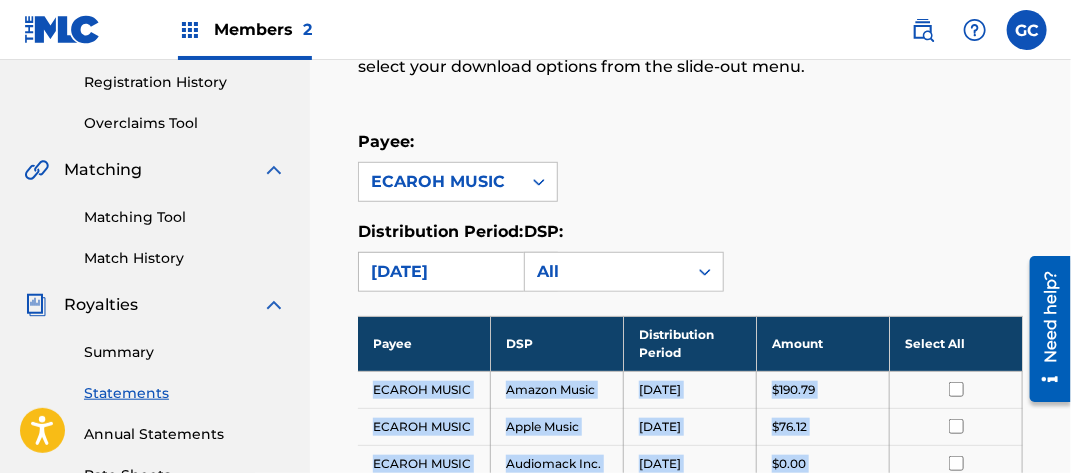 drag, startPoint x: 444, startPoint y: 268, endPoint x: 452, endPoint y: 258, distance: 12.806249 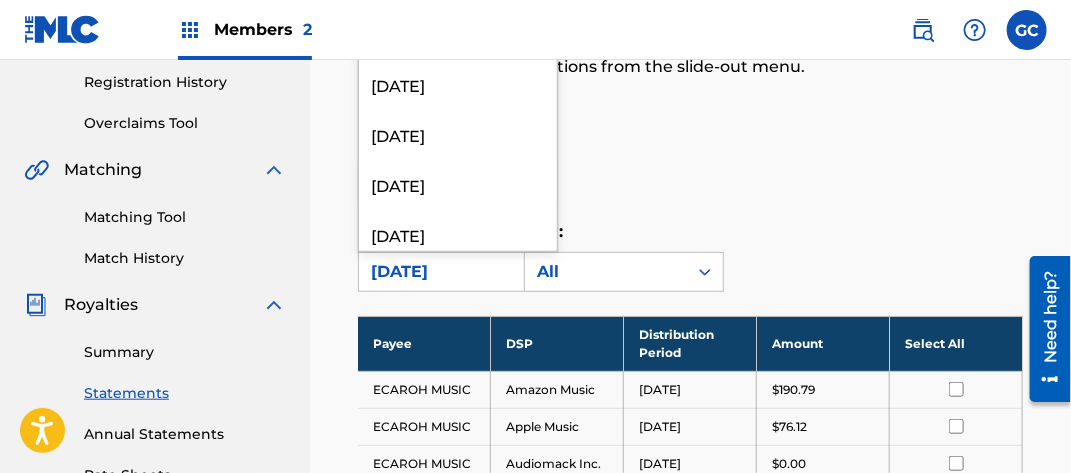scroll, scrollTop: 2100, scrollLeft: 0, axis: vertical 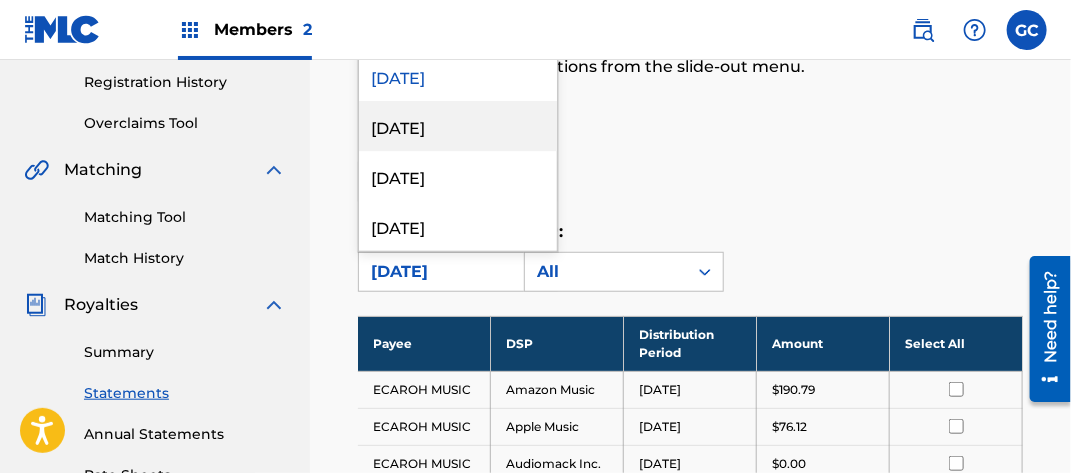 click on "[DATE]" at bounding box center [458, 126] 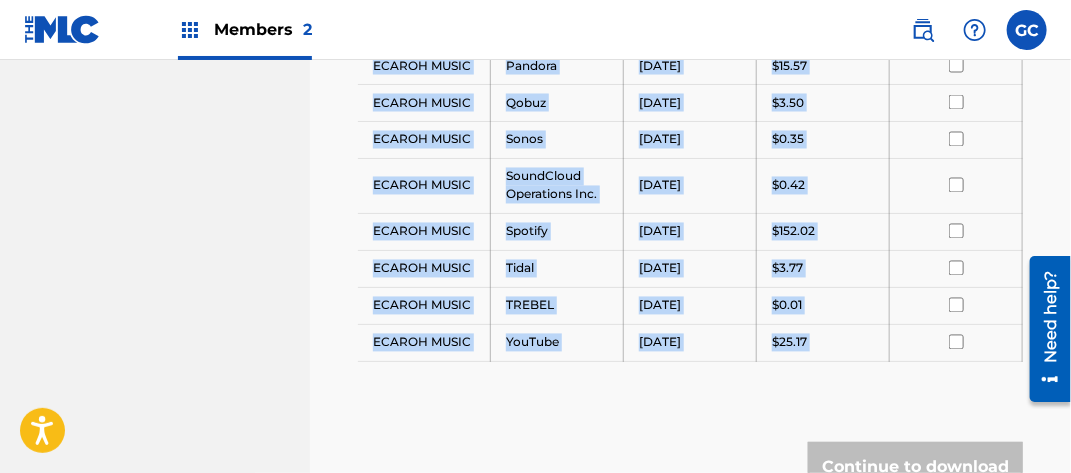 scroll, scrollTop: 1326, scrollLeft: 0, axis: vertical 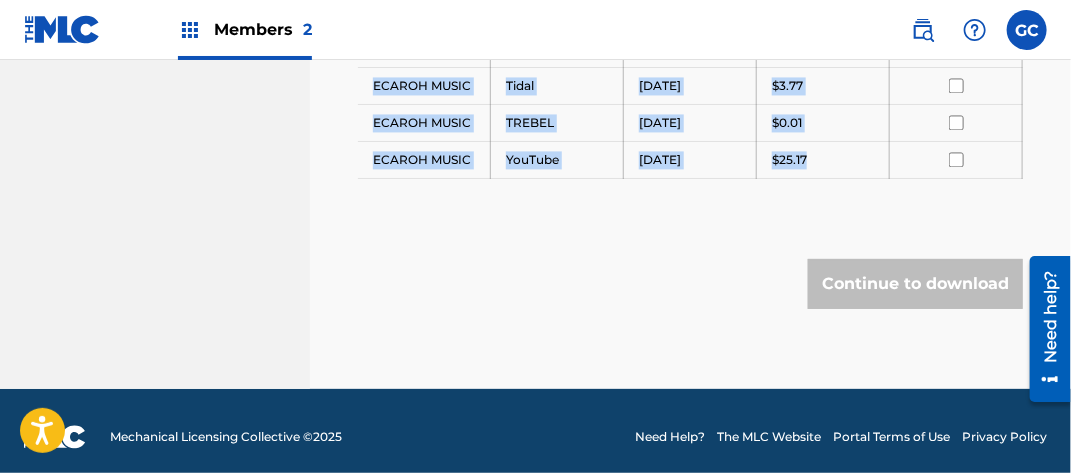 drag, startPoint x: 375, startPoint y: 380, endPoint x: 844, endPoint y: 156, distance: 519.7471 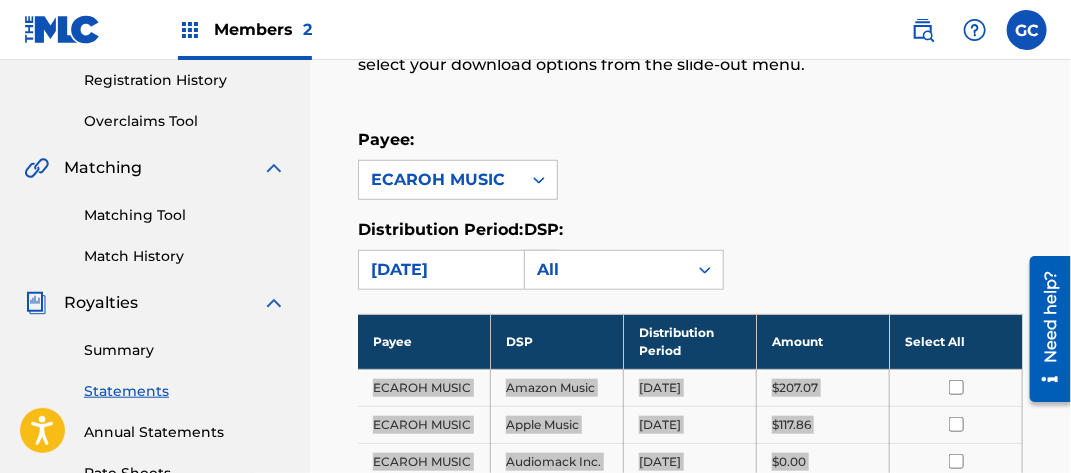 scroll, scrollTop: 326, scrollLeft: 0, axis: vertical 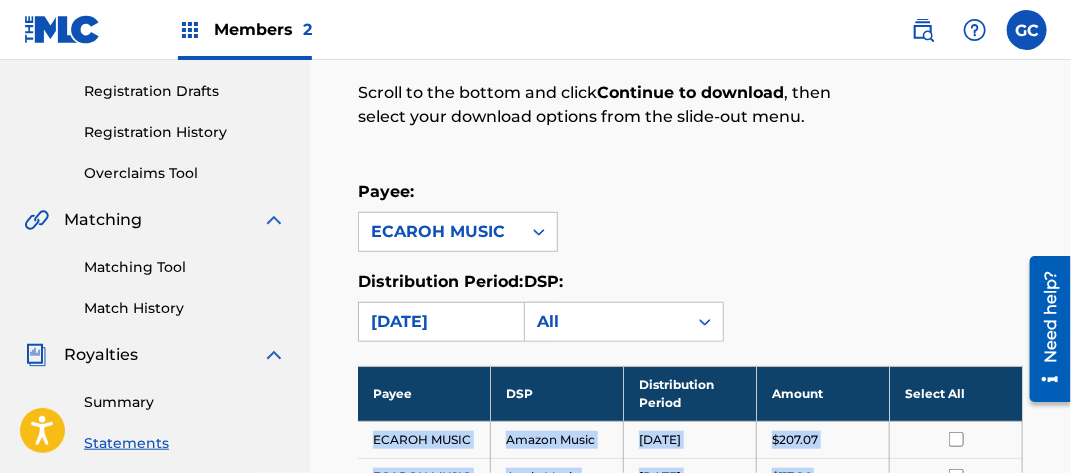 drag, startPoint x: 448, startPoint y: 315, endPoint x: 445, endPoint y: 304, distance: 11.401754 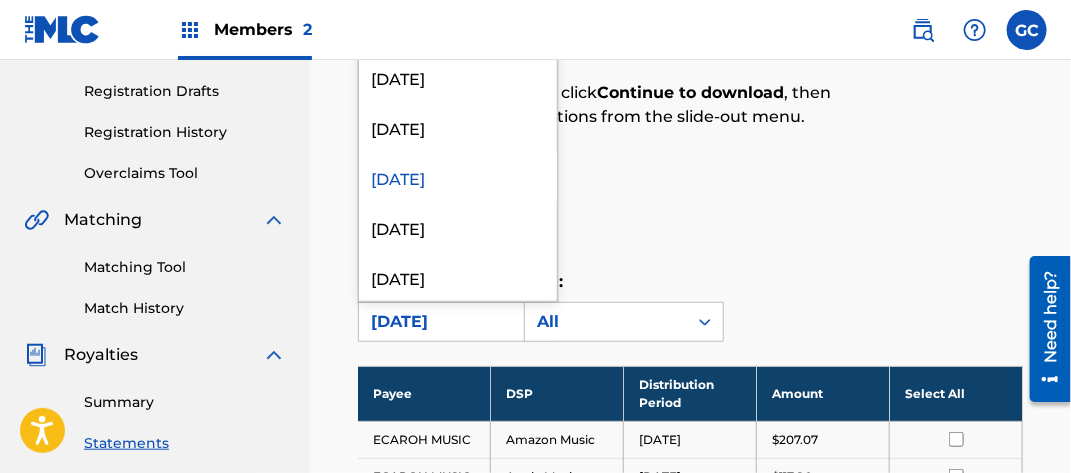 scroll, scrollTop: 2100, scrollLeft: 0, axis: vertical 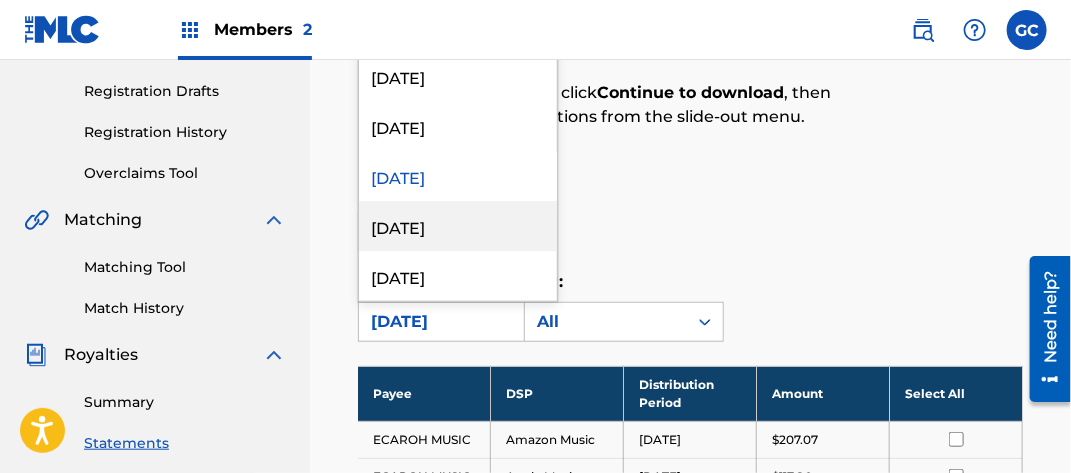 click on "[DATE]" at bounding box center [458, 226] 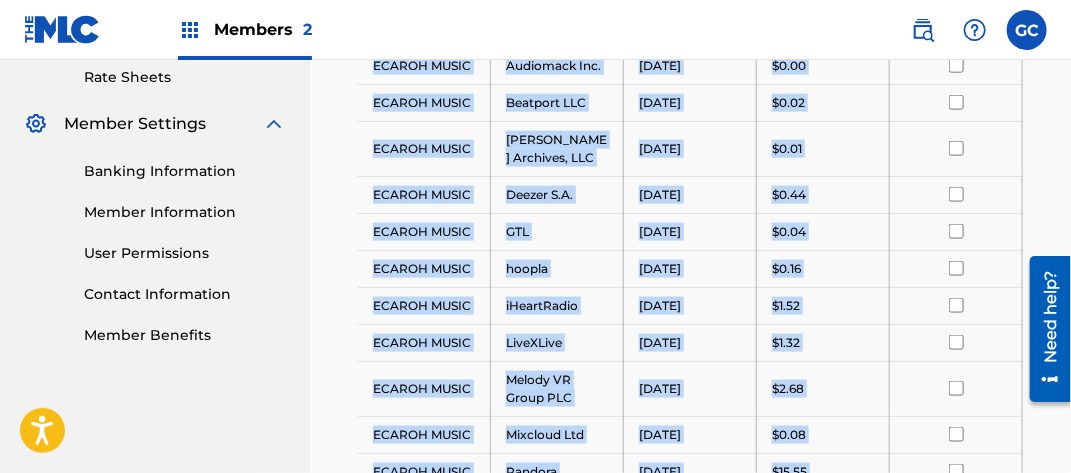 scroll, scrollTop: 1363, scrollLeft: 0, axis: vertical 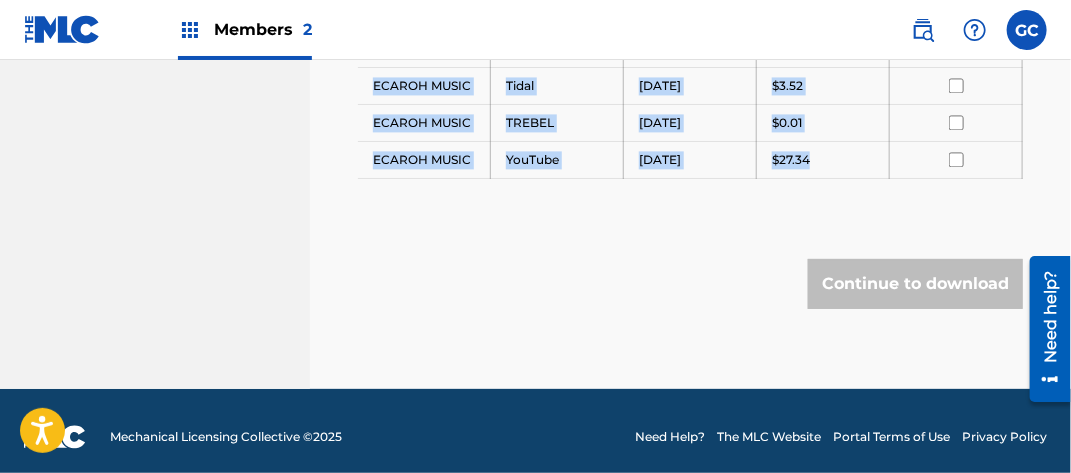 drag, startPoint x: 371, startPoint y: 232, endPoint x: 840, endPoint y: 149, distance: 476.28772 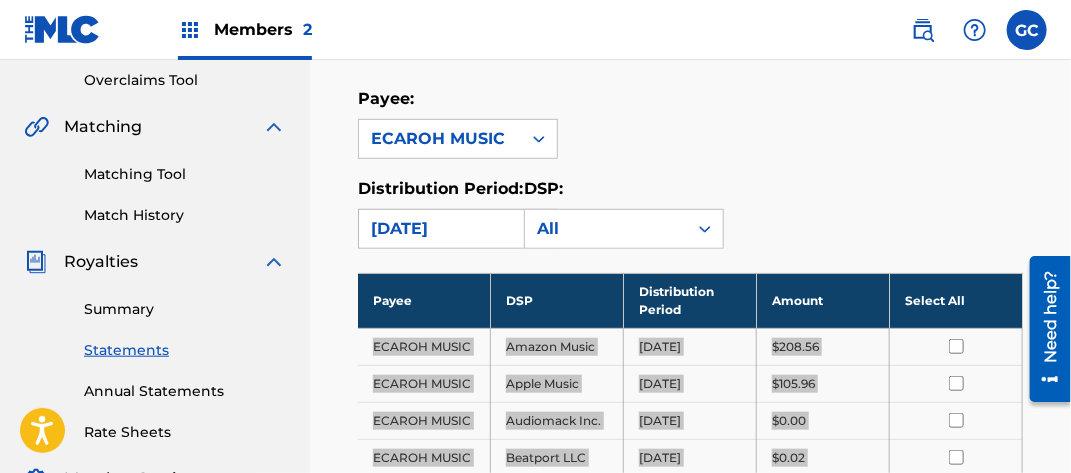 scroll, scrollTop: 363, scrollLeft: 0, axis: vertical 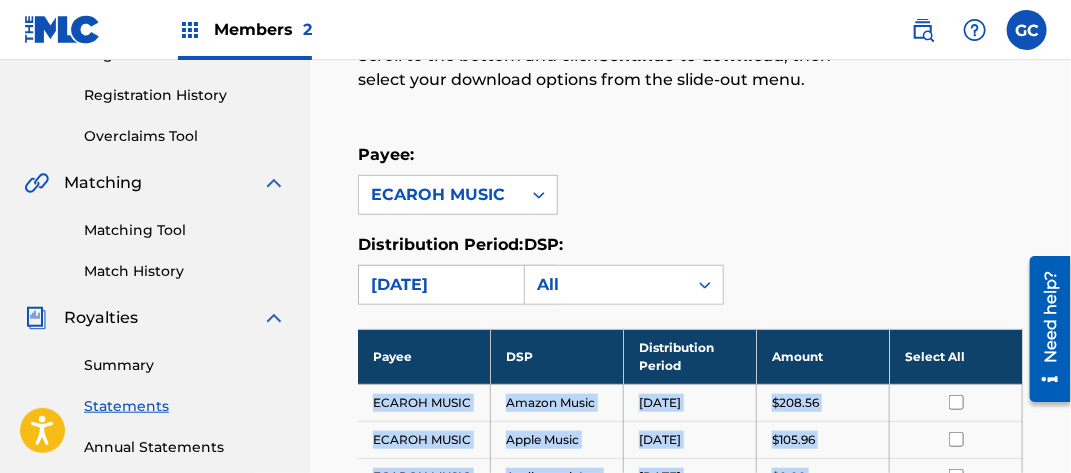 click on "[DATE]" at bounding box center [440, 285] 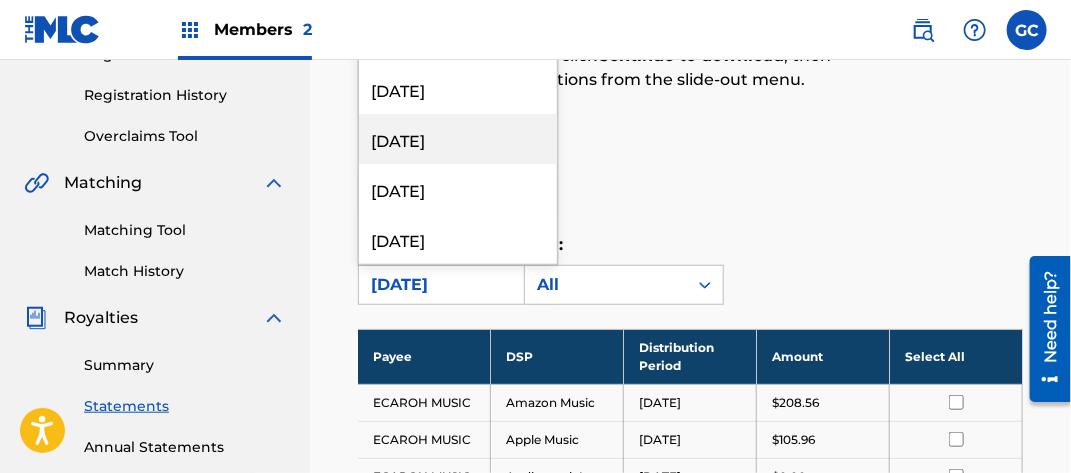 scroll, scrollTop: 2100, scrollLeft: 0, axis: vertical 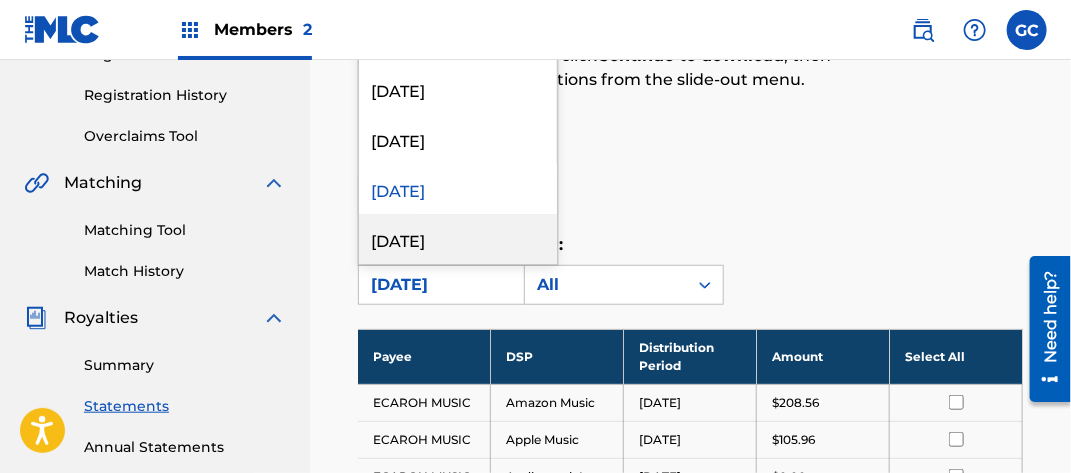 click on "[DATE]" at bounding box center (458, 239) 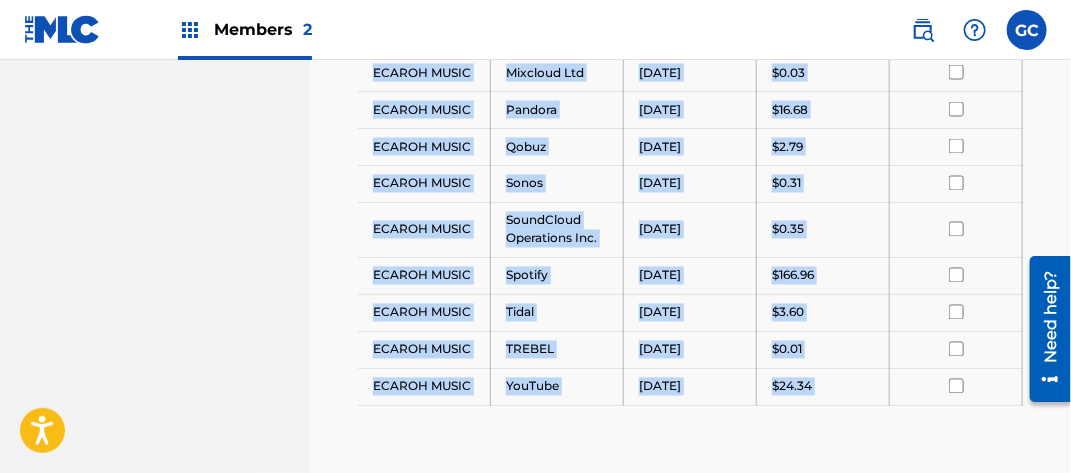 scroll, scrollTop: 1326, scrollLeft: 0, axis: vertical 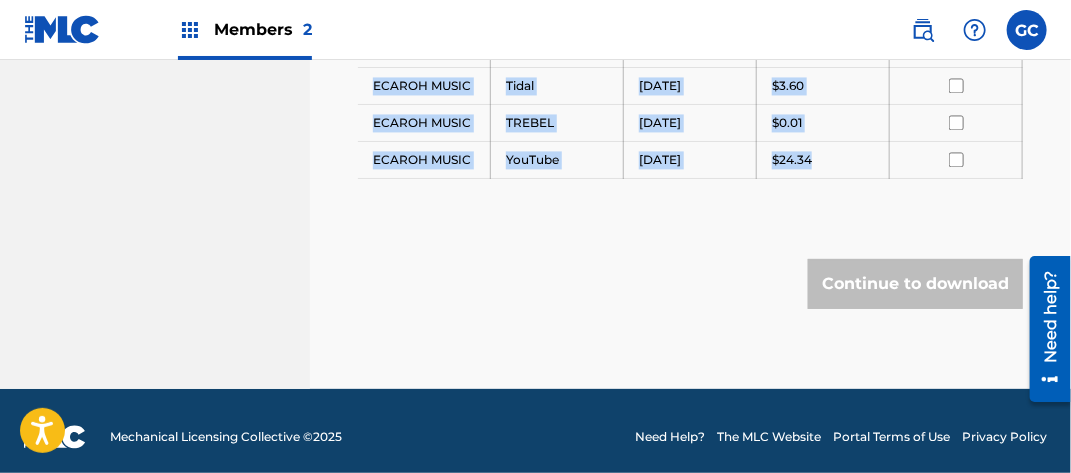 drag, startPoint x: 374, startPoint y: 195, endPoint x: 840, endPoint y: 143, distance: 468.8923 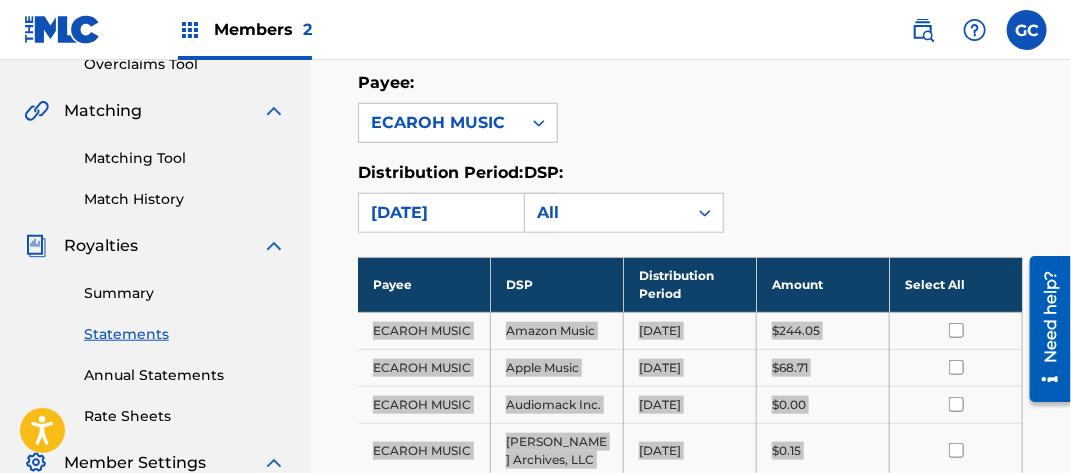 scroll, scrollTop: 326, scrollLeft: 0, axis: vertical 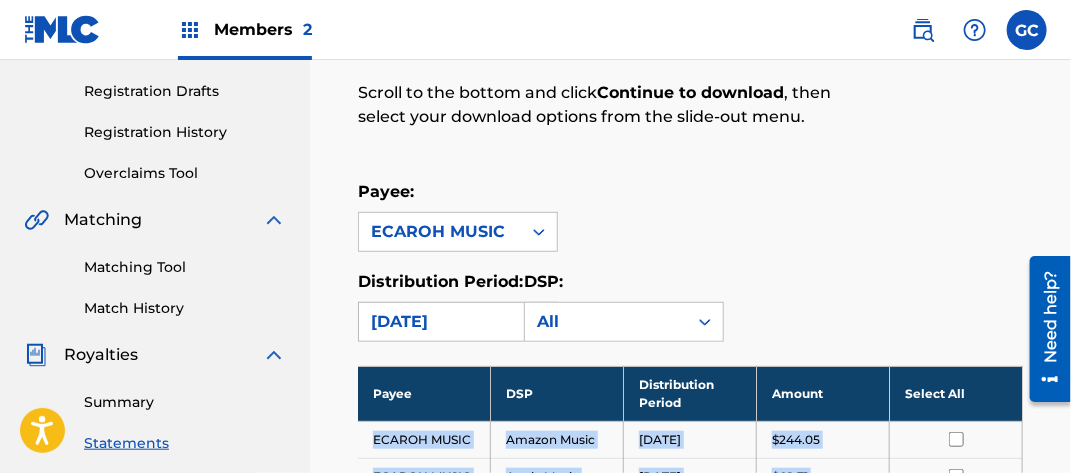 click on "[DATE]" at bounding box center (440, 322) 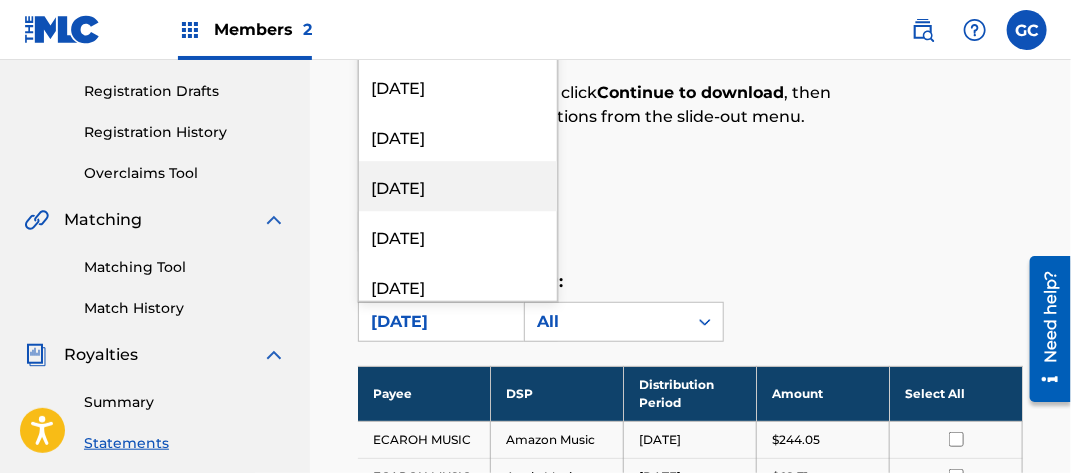 scroll, scrollTop: 2200, scrollLeft: 0, axis: vertical 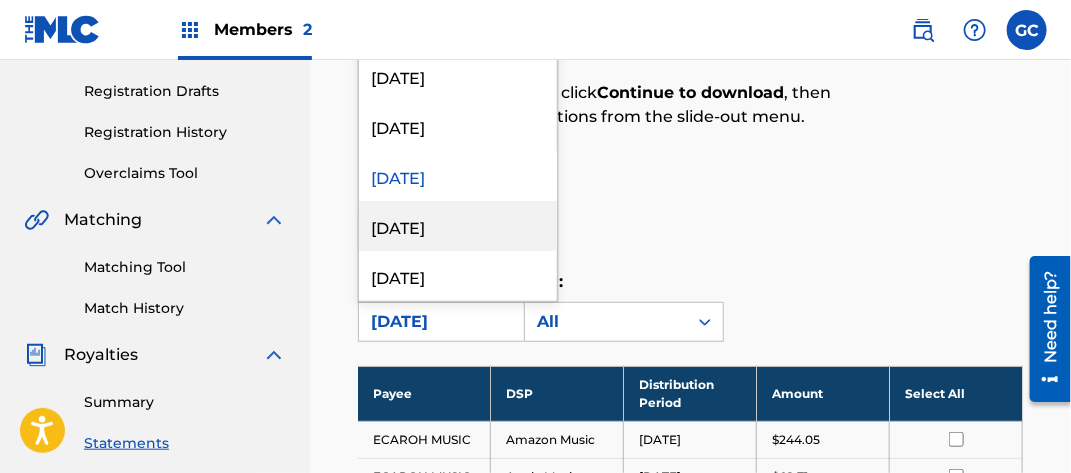 click on "[DATE]" at bounding box center [458, 226] 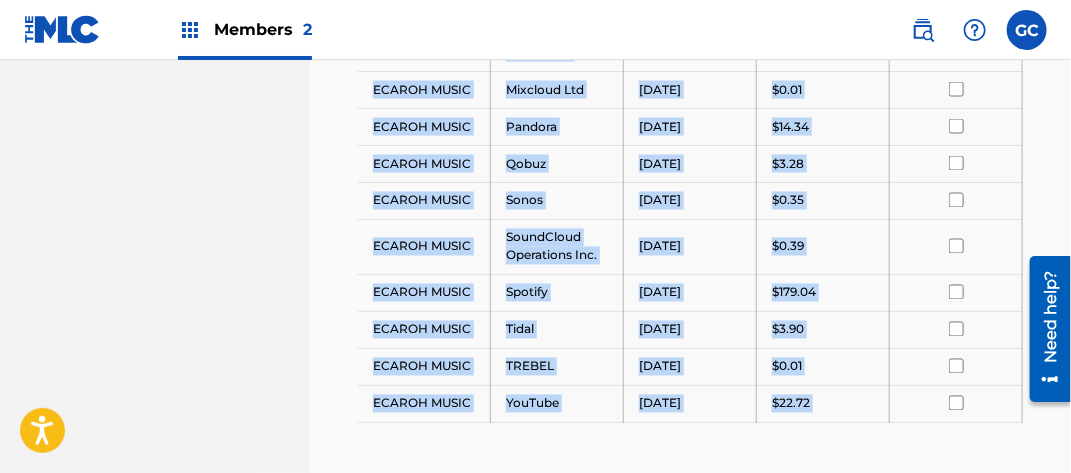 scroll, scrollTop: 1326, scrollLeft: 0, axis: vertical 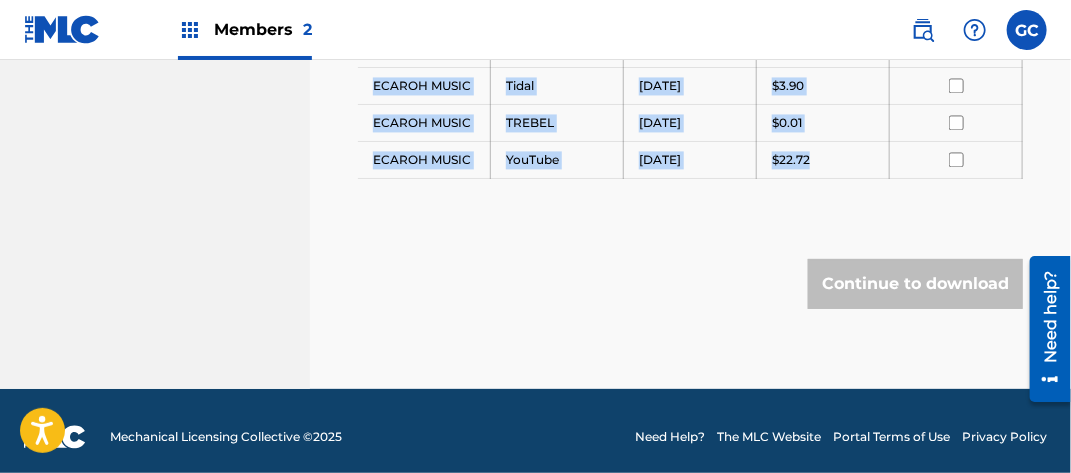 drag, startPoint x: 374, startPoint y: 135, endPoint x: 840, endPoint y: 161, distance: 466.72476 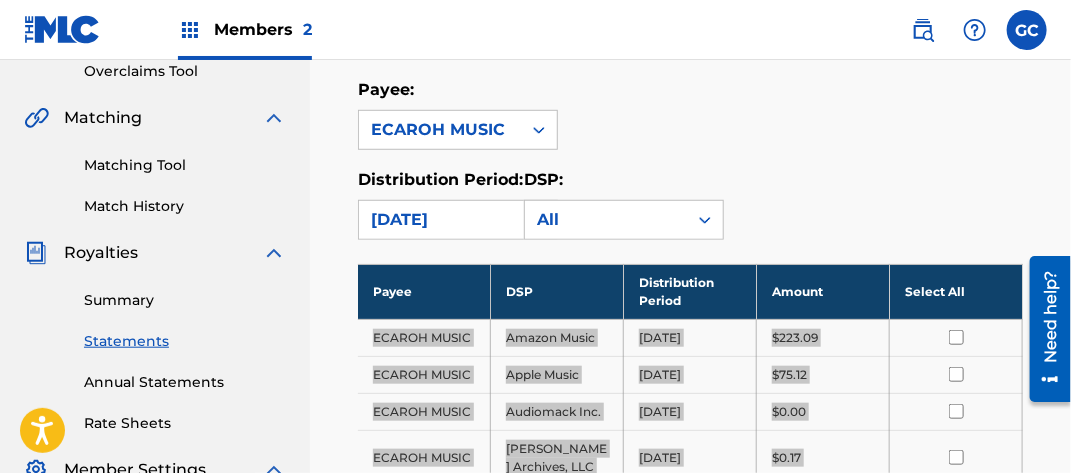 scroll, scrollTop: 226, scrollLeft: 0, axis: vertical 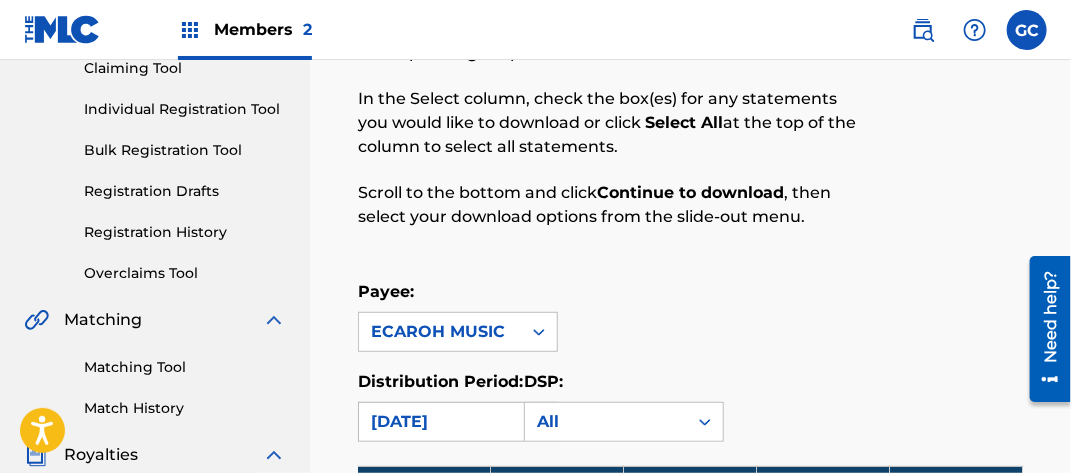 click on "[DATE]" at bounding box center (440, 422) 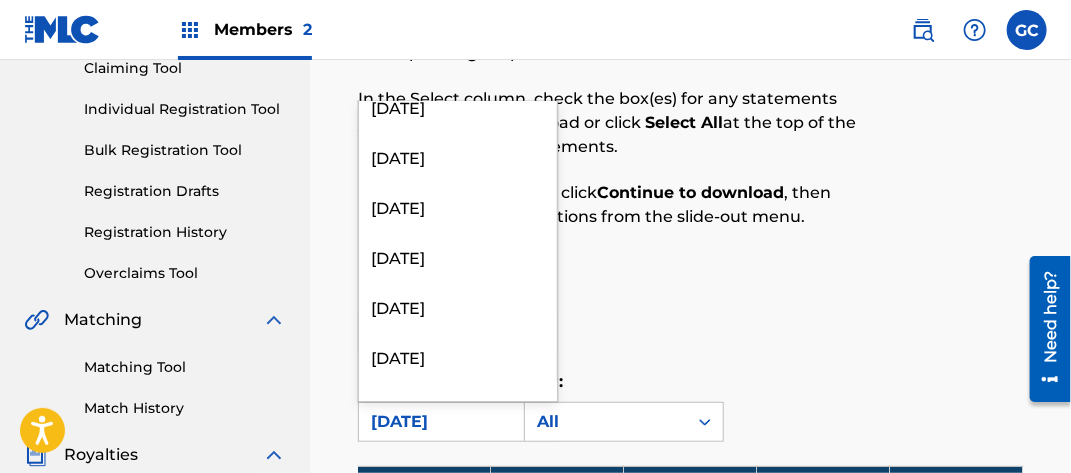 scroll, scrollTop: 2300, scrollLeft: 0, axis: vertical 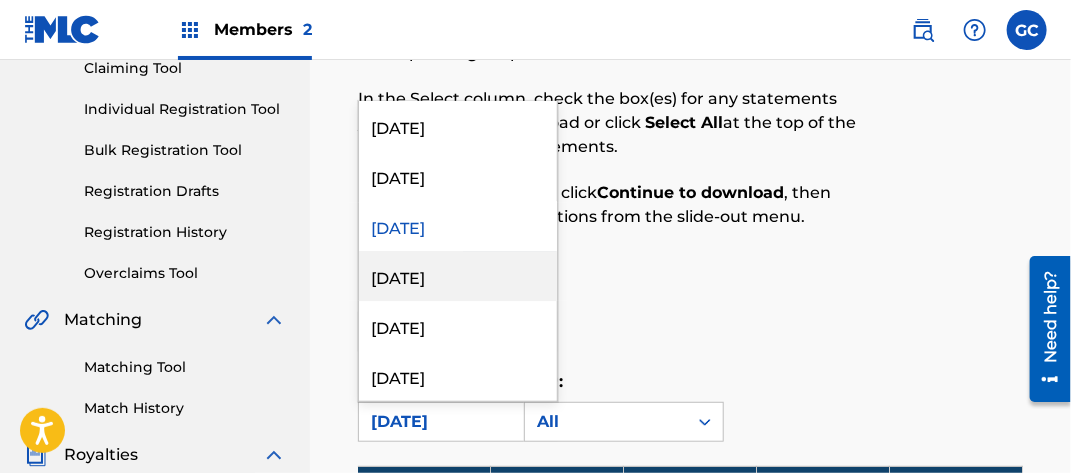 click on "[DATE]" at bounding box center [458, 276] 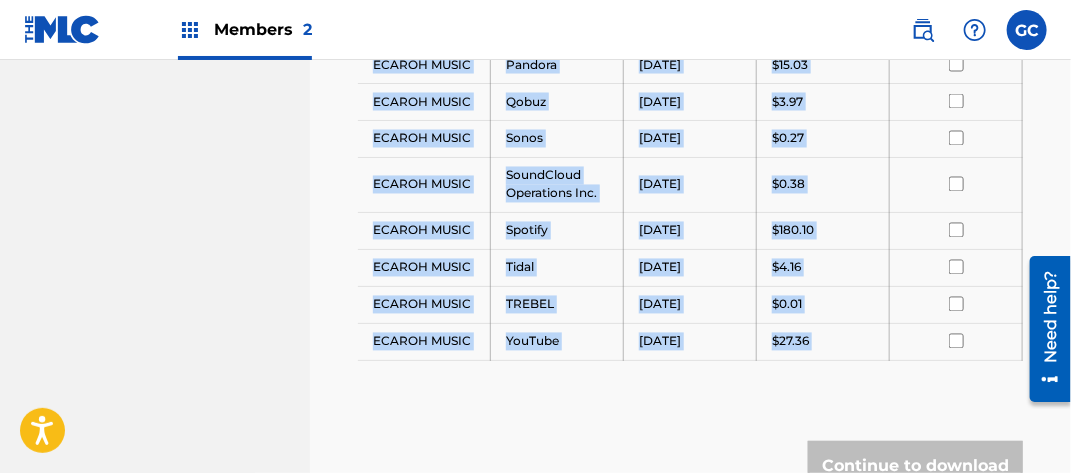 scroll, scrollTop: 1326, scrollLeft: 0, axis: vertical 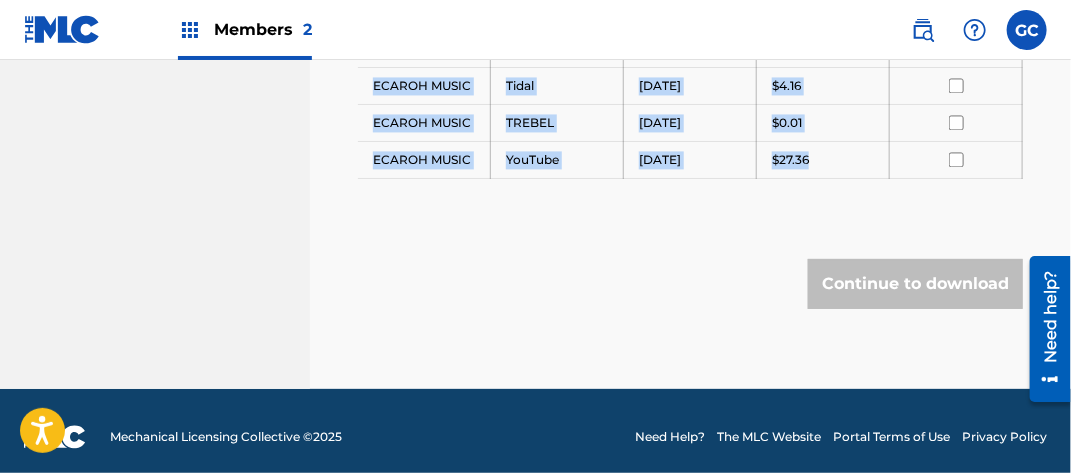 drag, startPoint x: 372, startPoint y: 236, endPoint x: 854, endPoint y: 144, distance: 490.70154 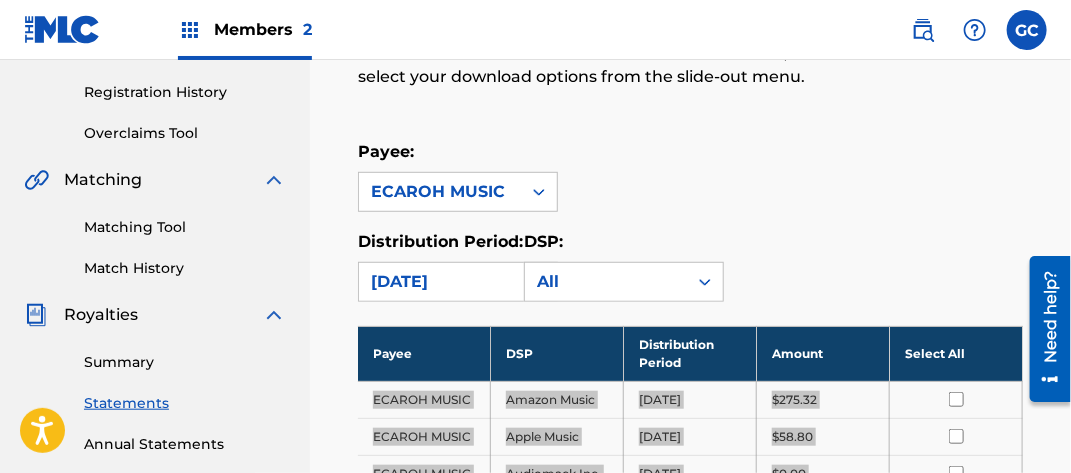scroll, scrollTop: 326, scrollLeft: 0, axis: vertical 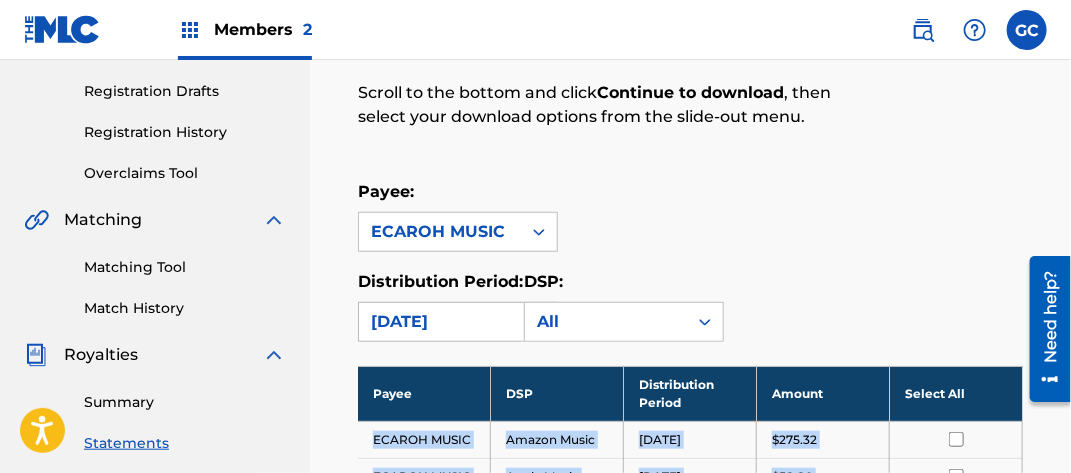 click on "[DATE]" at bounding box center [440, 322] 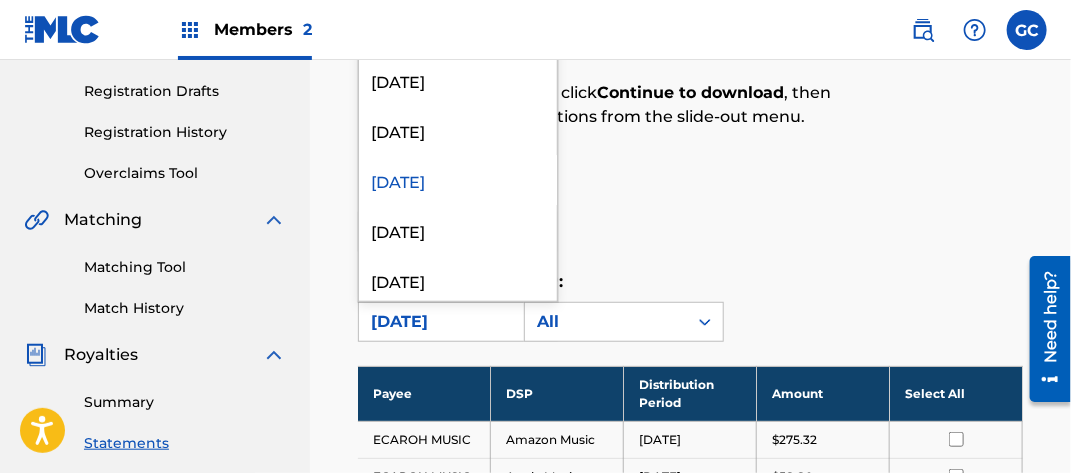 scroll, scrollTop: 2300, scrollLeft: 0, axis: vertical 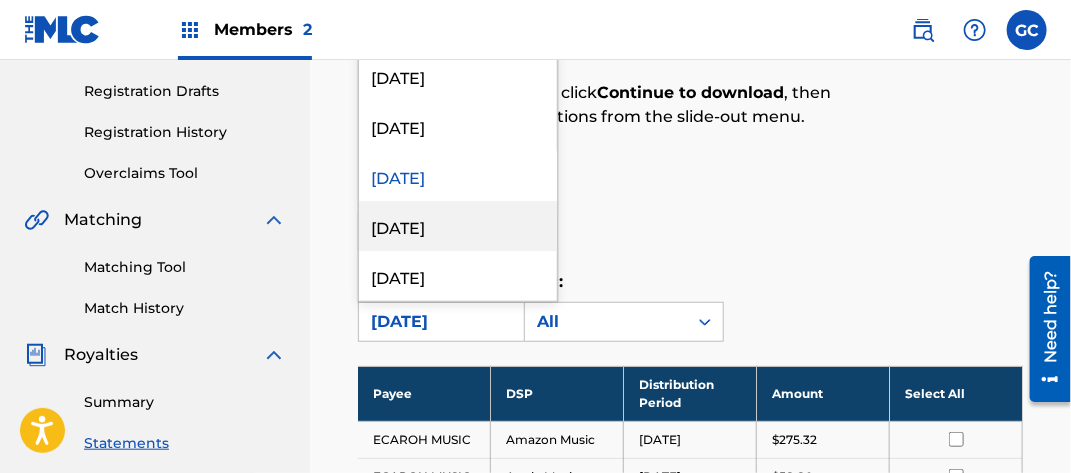 click on "[DATE]" at bounding box center [458, 226] 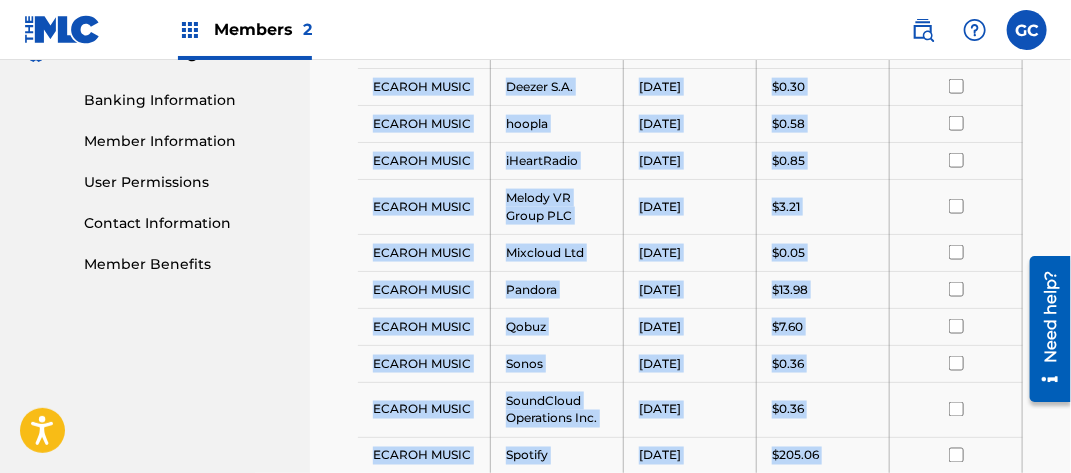 scroll, scrollTop: 1253, scrollLeft: 0, axis: vertical 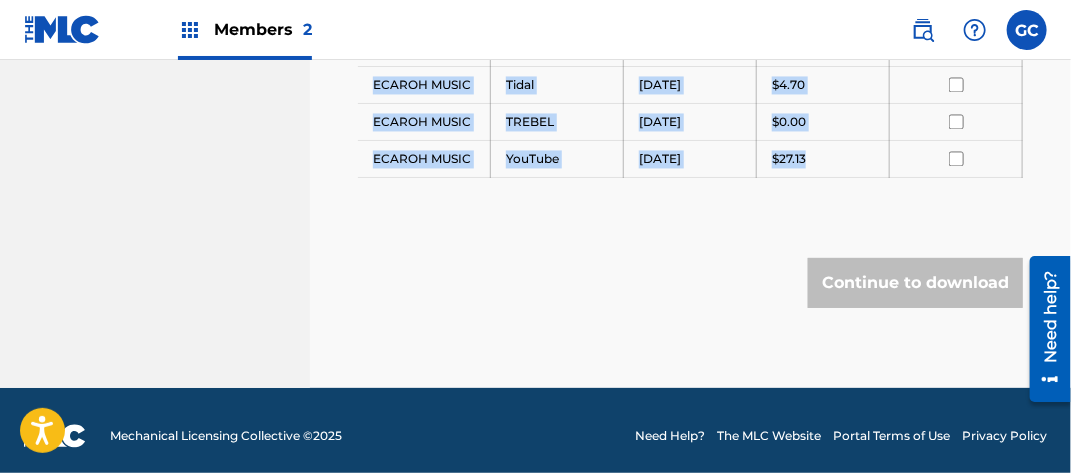 drag, startPoint x: 374, startPoint y: 233, endPoint x: 821, endPoint y: 158, distance: 453.2483 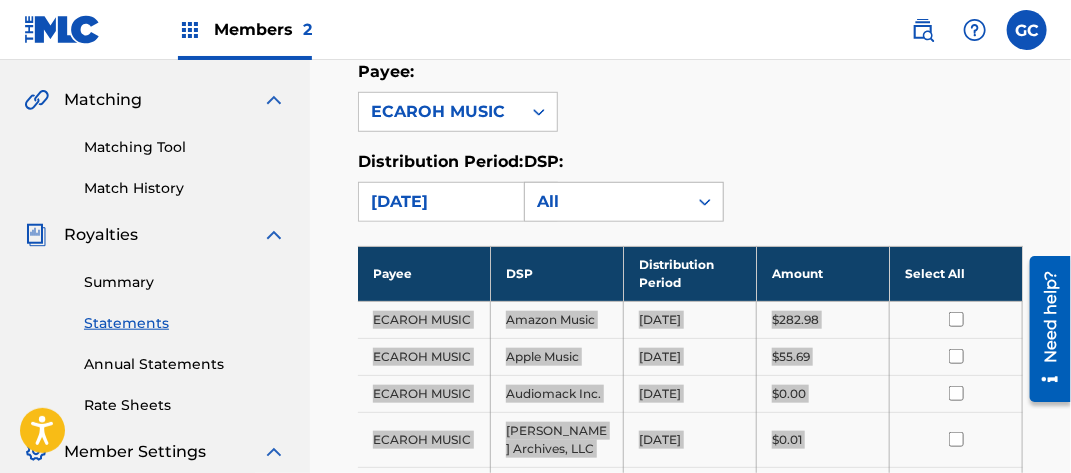 scroll, scrollTop: 353, scrollLeft: 0, axis: vertical 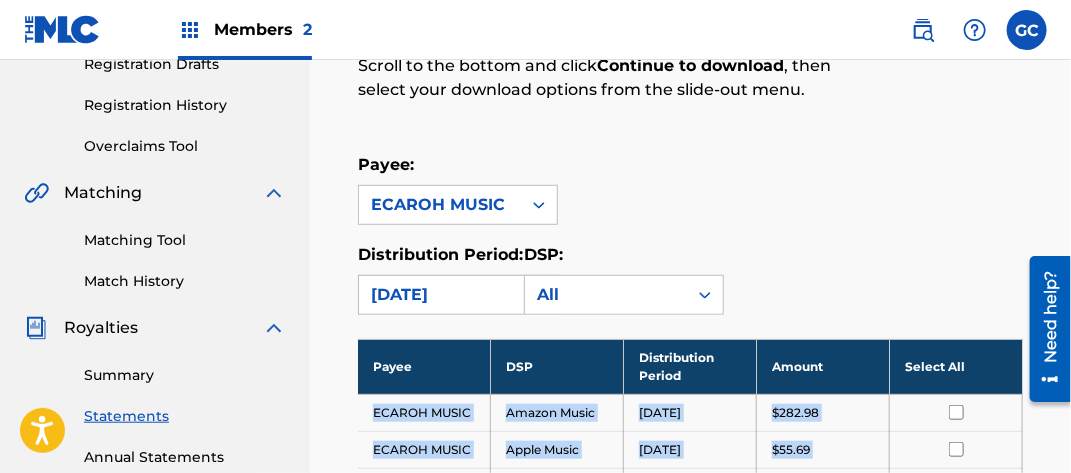 drag, startPoint x: 444, startPoint y: 297, endPoint x: 443, endPoint y: 284, distance: 13.038404 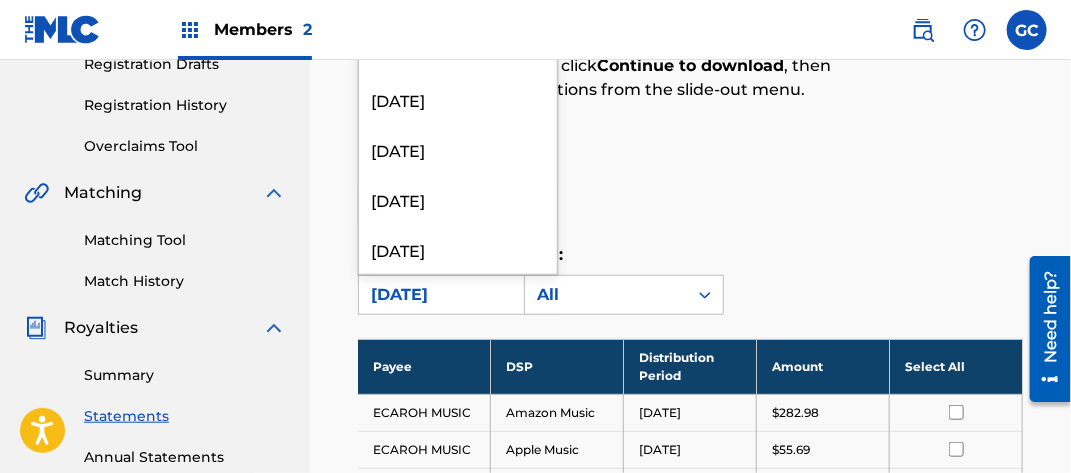 scroll, scrollTop: 2300, scrollLeft: 0, axis: vertical 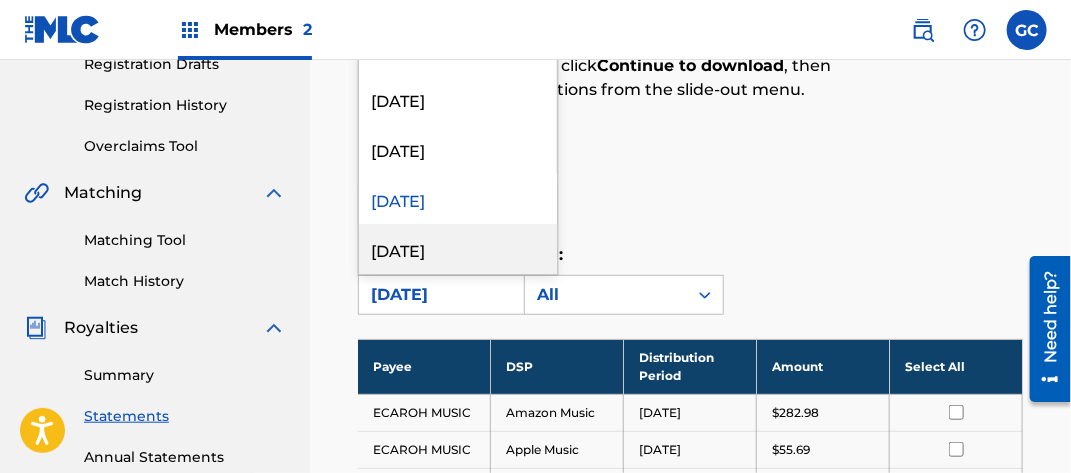 click on "[DATE]" at bounding box center [458, 249] 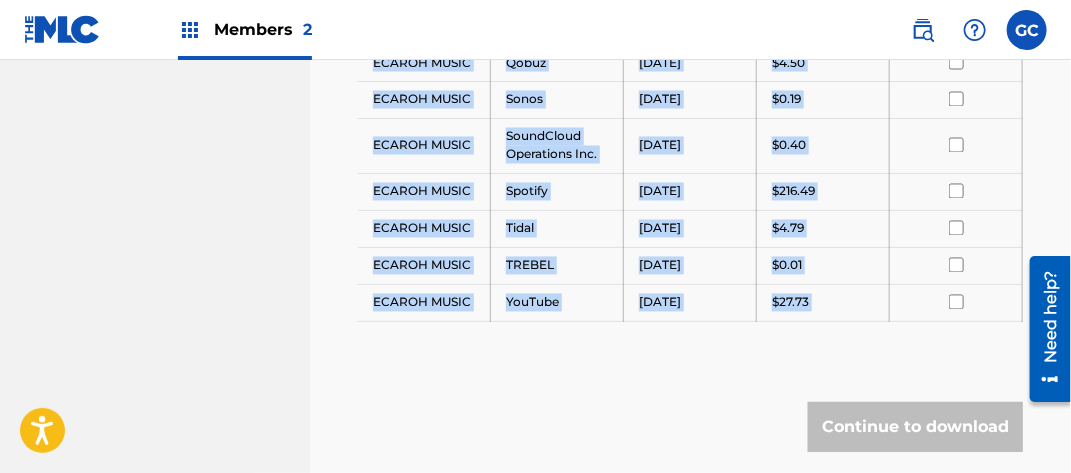 scroll, scrollTop: 1308, scrollLeft: 0, axis: vertical 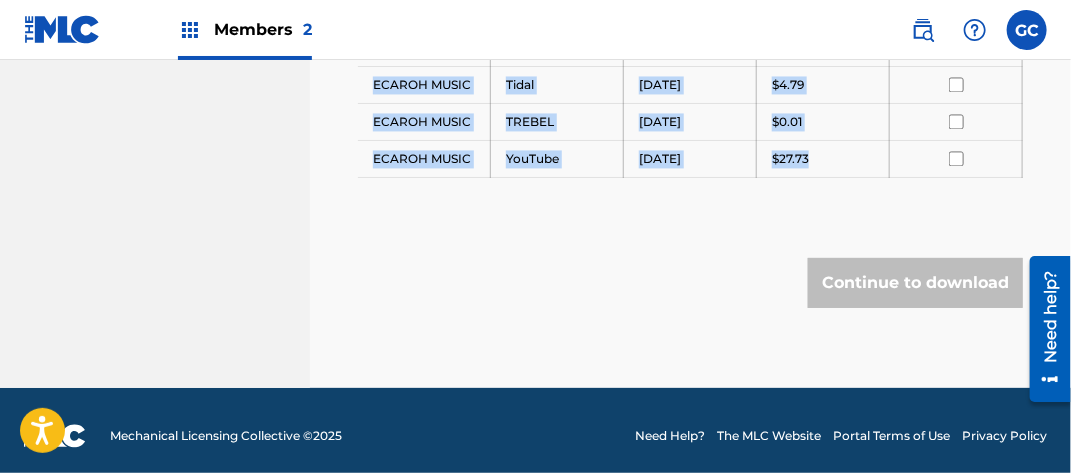 drag, startPoint x: 372, startPoint y: 108, endPoint x: 819, endPoint y: 148, distance: 448.78613 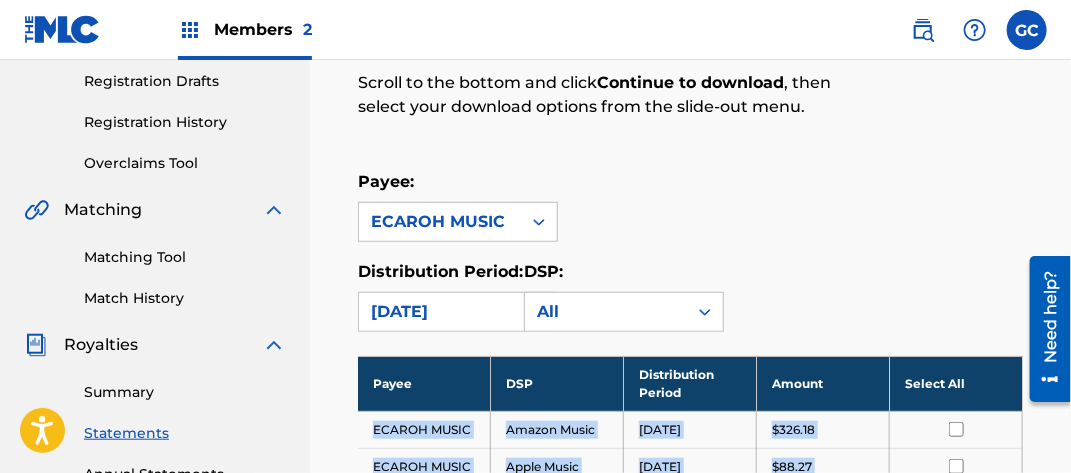 scroll, scrollTop: 400, scrollLeft: 0, axis: vertical 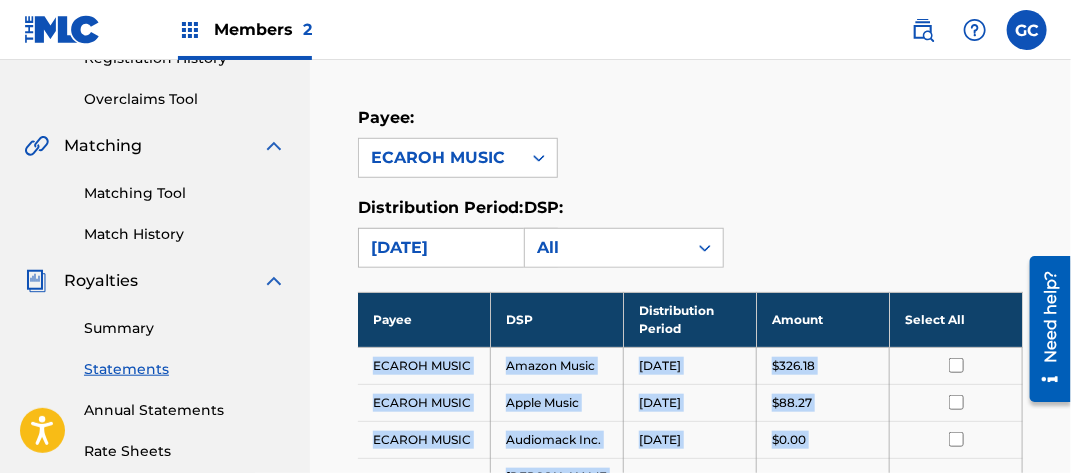 click on "[DATE]" at bounding box center [440, 248] 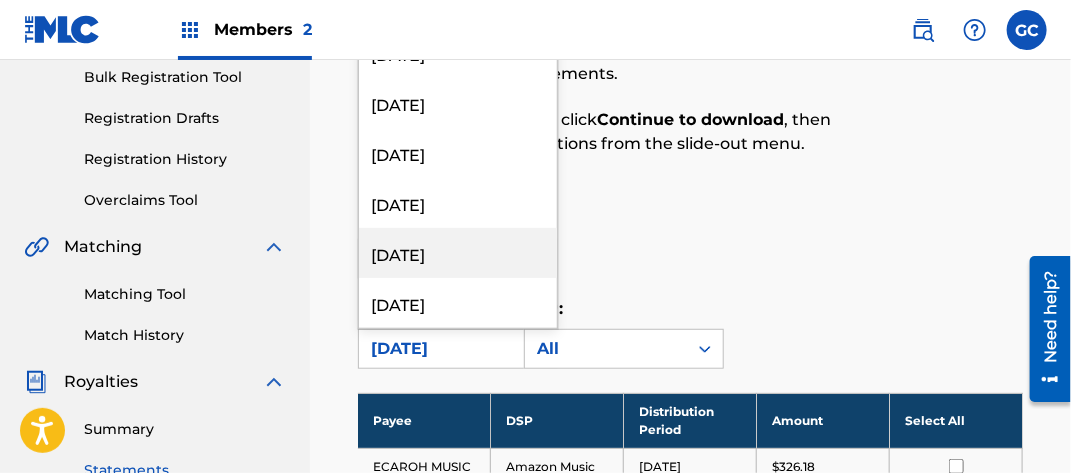 scroll, scrollTop: 300, scrollLeft: 0, axis: vertical 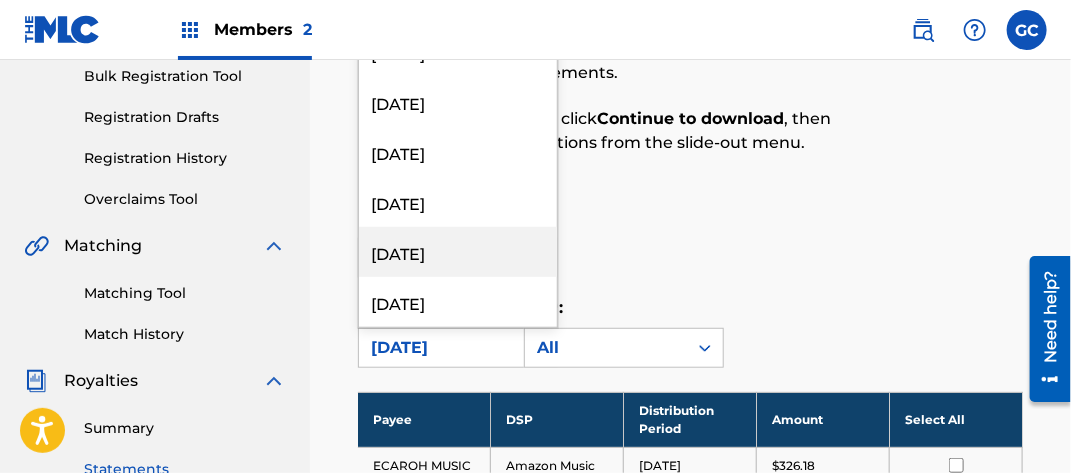 click on "Payee: ECAROH MUSIC" at bounding box center [690, 242] 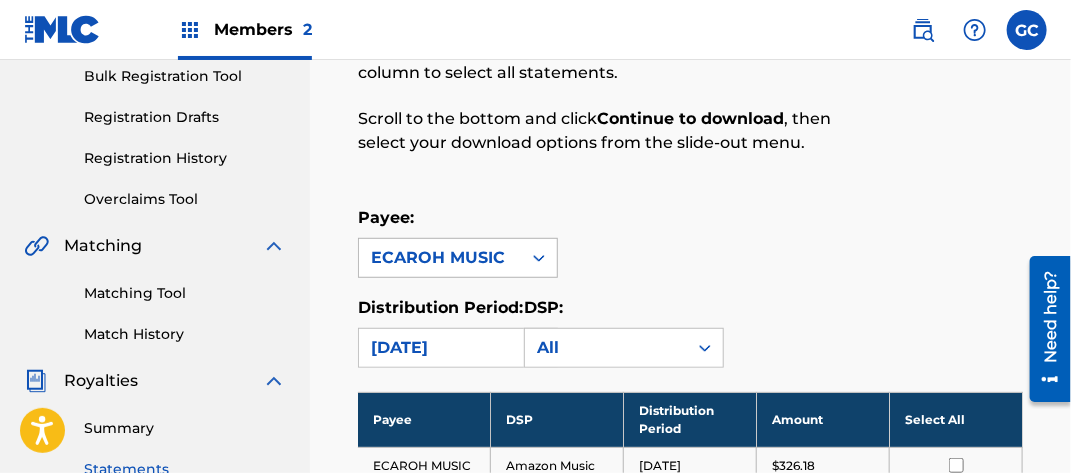click on "ECAROH MUSIC" at bounding box center [440, 258] 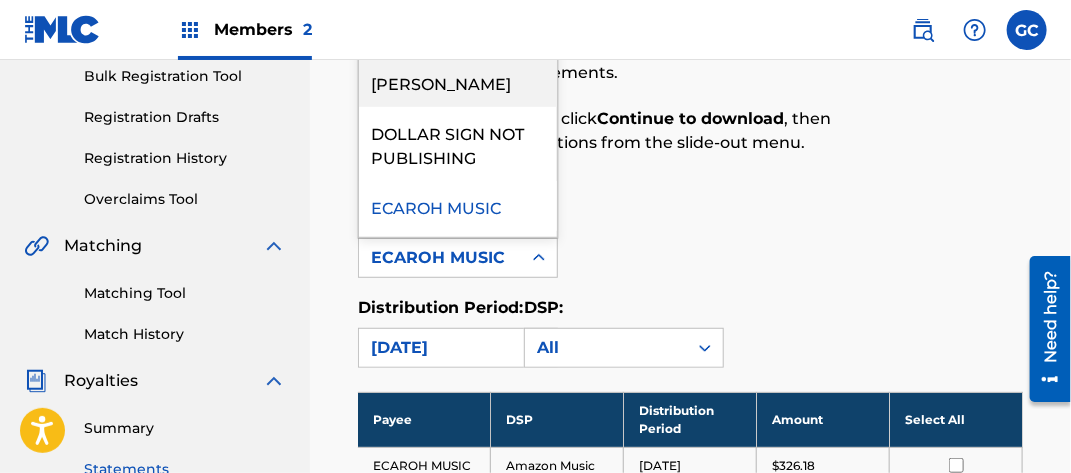 scroll, scrollTop: 500, scrollLeft: 0, axis: vertical 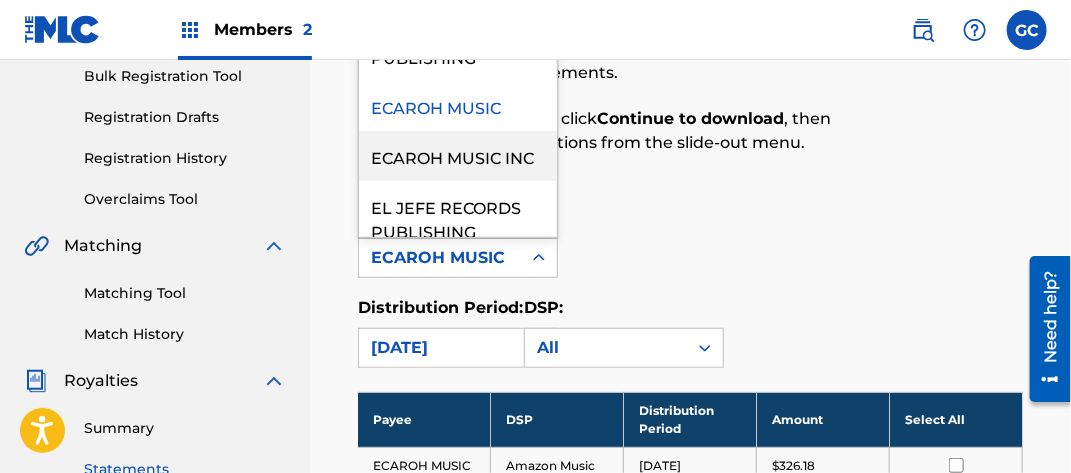 click on "ECAROH MUSIC INC" at bounding box center [458, 156] 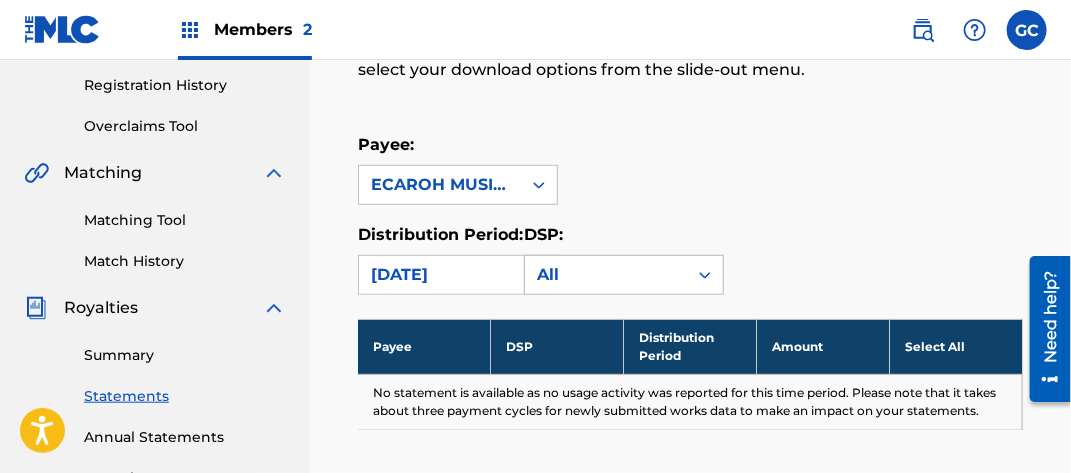 scroll, scrollTop: 400, scrollLeft: 0, axis: vertical 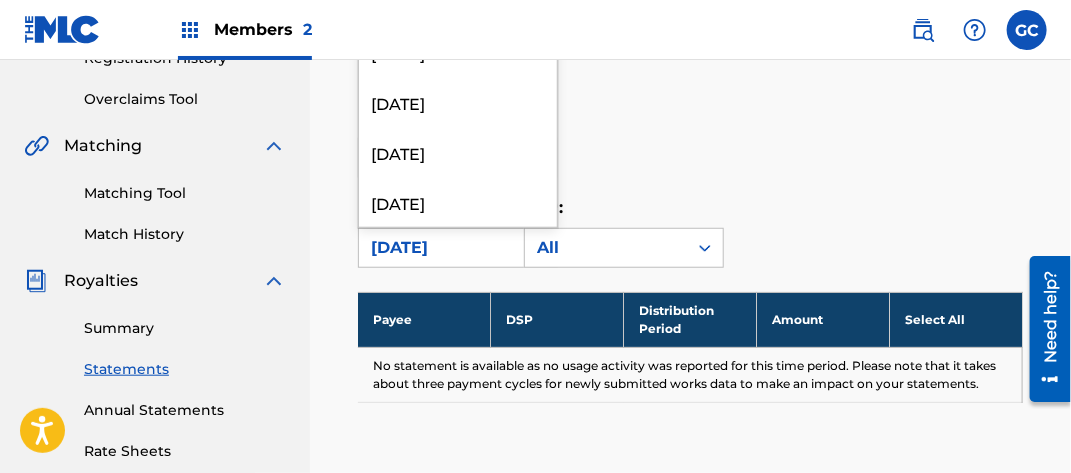 click on "[DATE]" at bounding box center [440, 248] 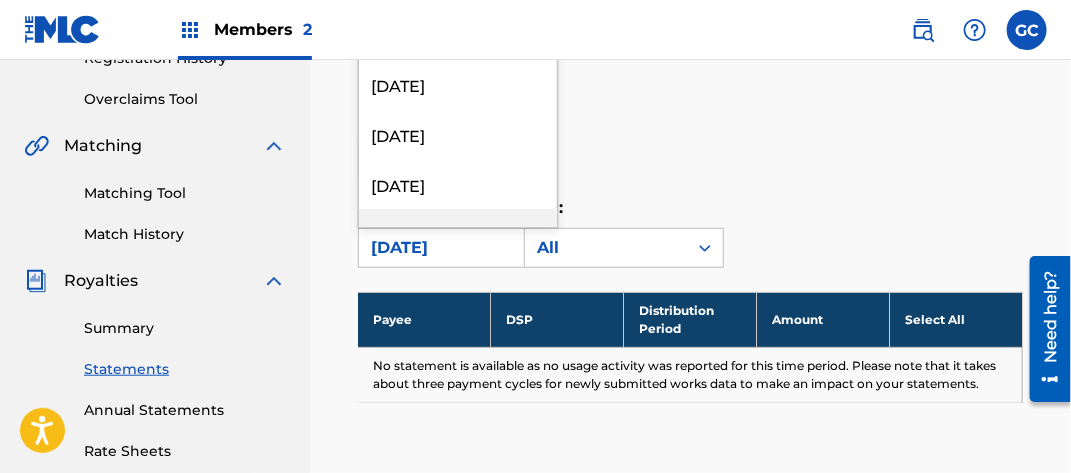 scroll, scrollTop: 200, scrollLeft: 0, axis: vertical 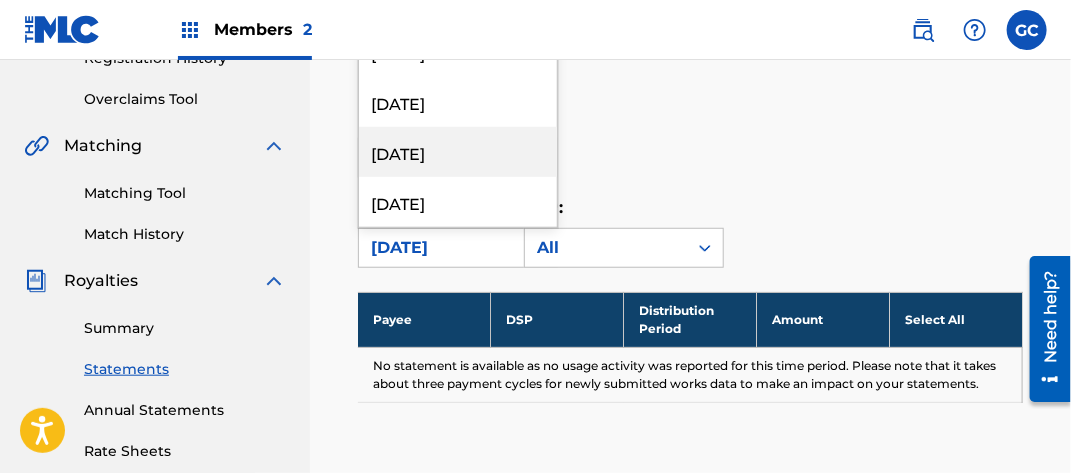 click on "[DATE]" at bounding box center (458, 152) 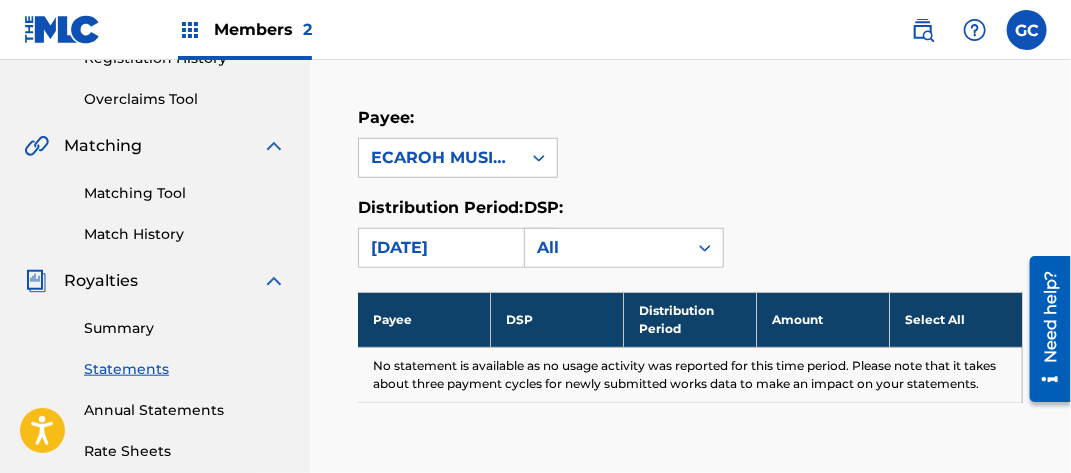 click on "[DATE]" at bounding box center (440, 248) 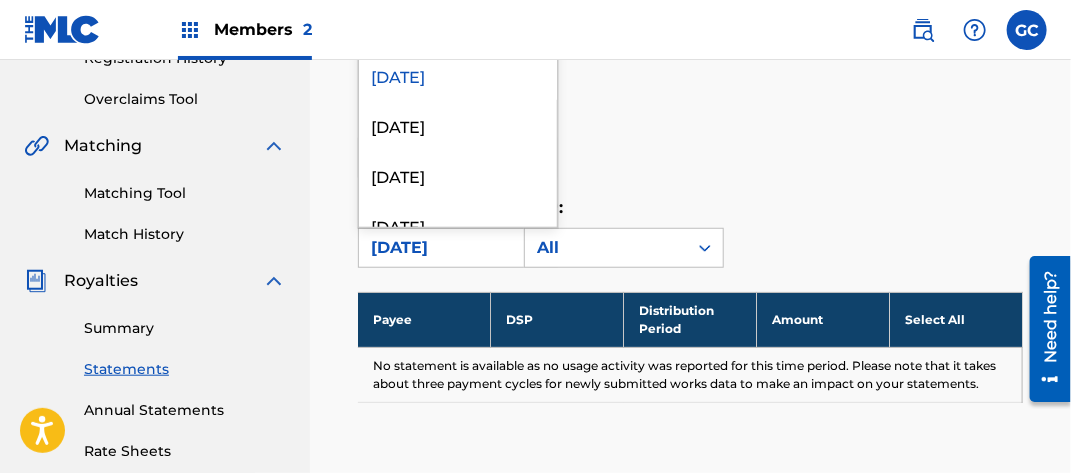 scroll, scrollTop: 300, scrollLeft: 0, axis: vertical 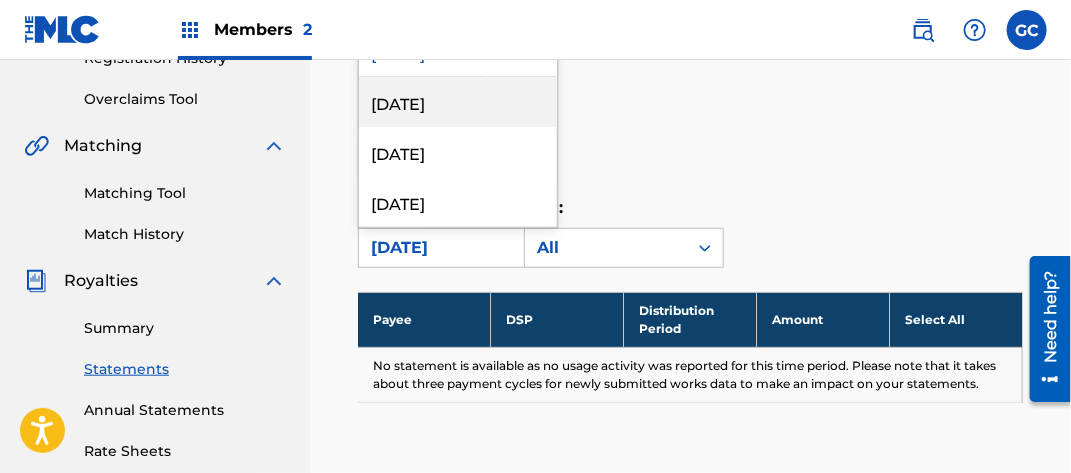 click on "[DATE]" at bounding box center [458, 102] 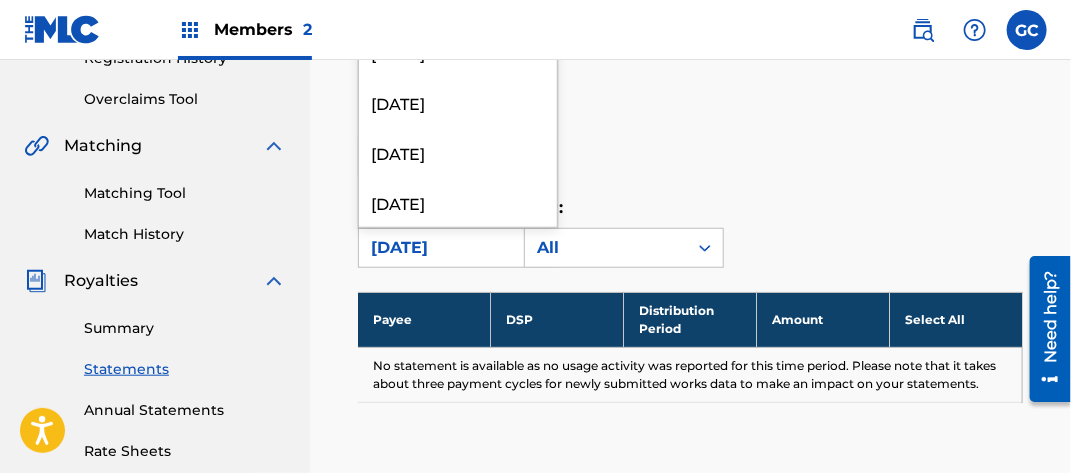 click on "[DATE]" at bounding box center (440, 248) 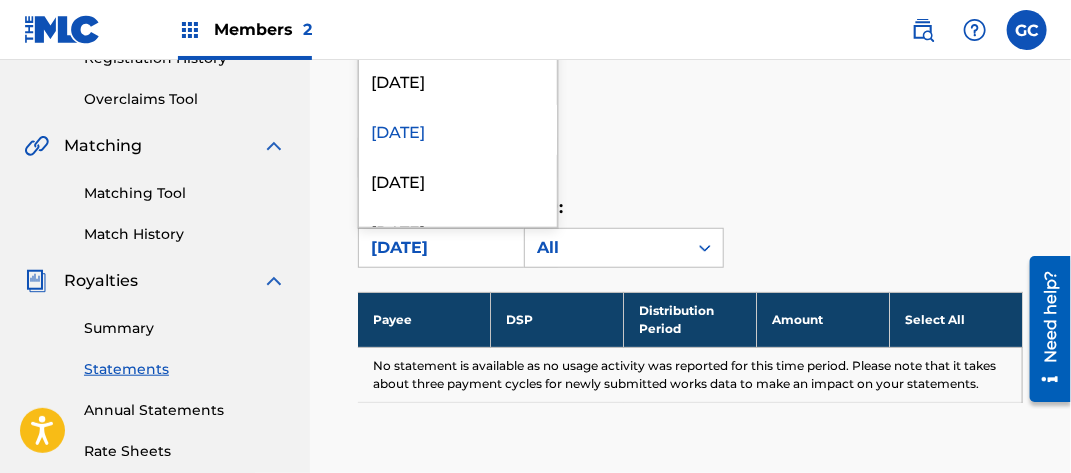 scroll, scrollTop: 300, scrollLeft: 0, axis: vertical 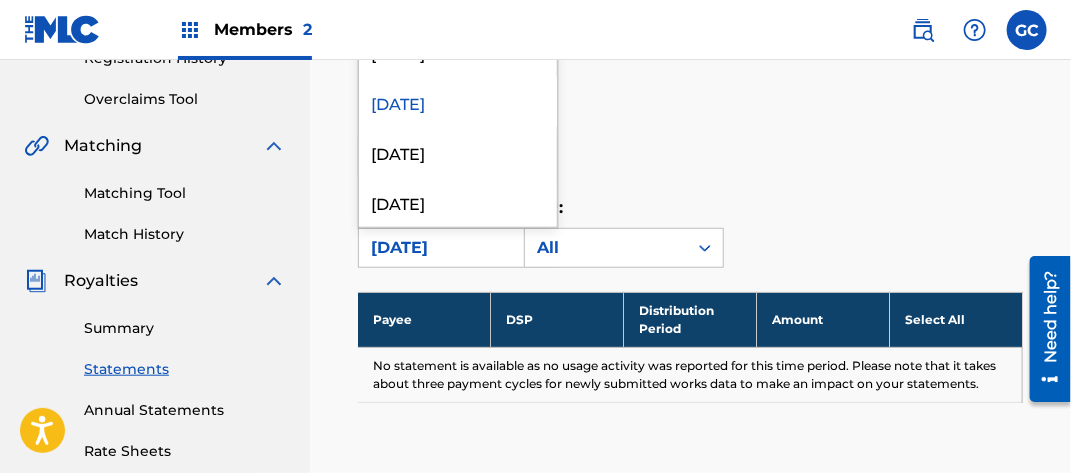 click on "[DATE]" at bounding box center (458, 152) 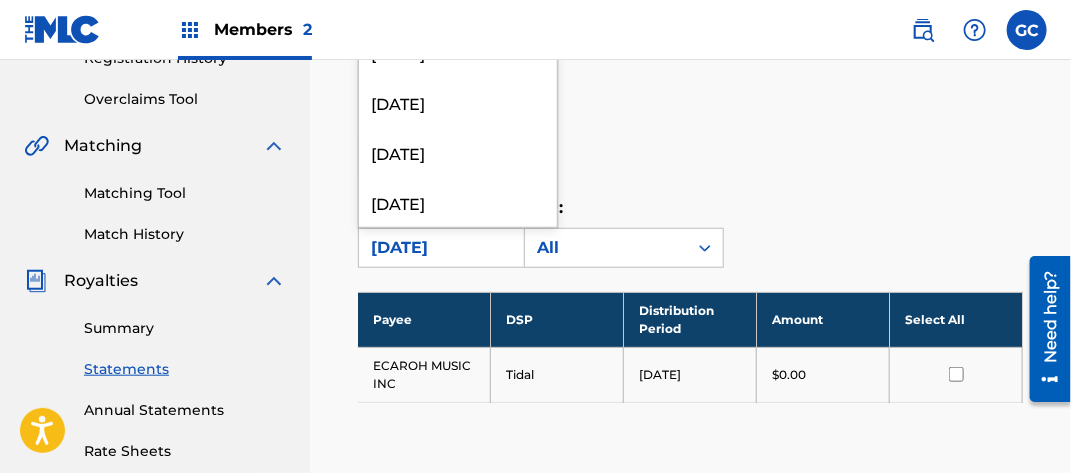 click on "[DATE]" at bounding box center (440, 248) 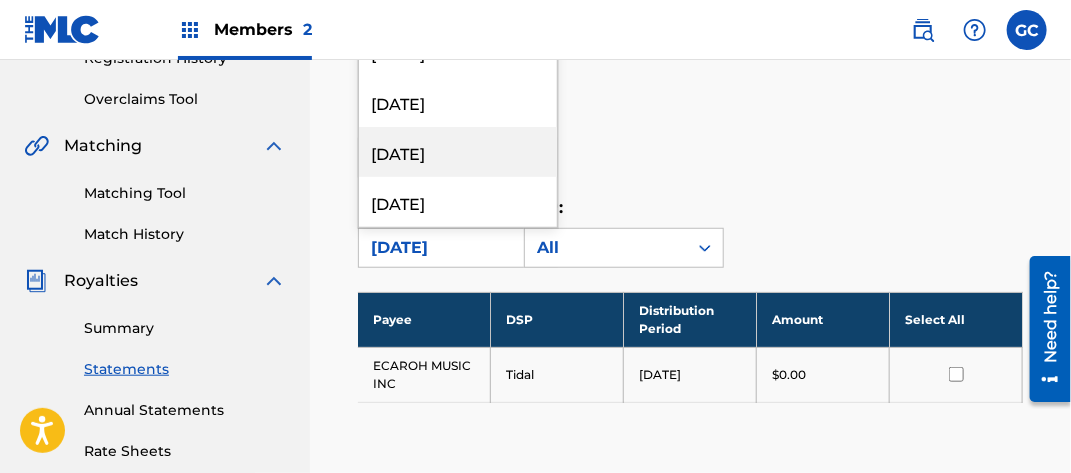 scroll, scrollTop: 300, scrollLeft: 0, axis: vertical 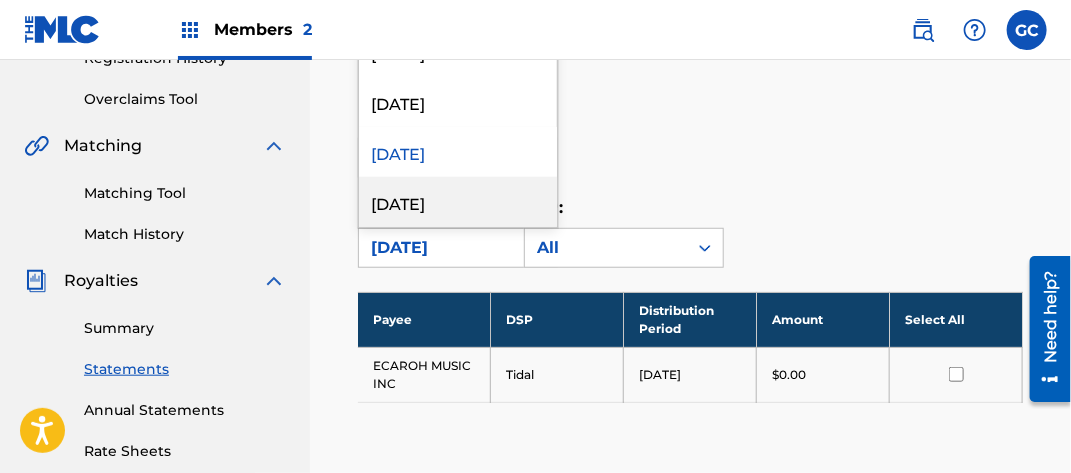 click on "[DATE]" at bounding box center (458, 202) 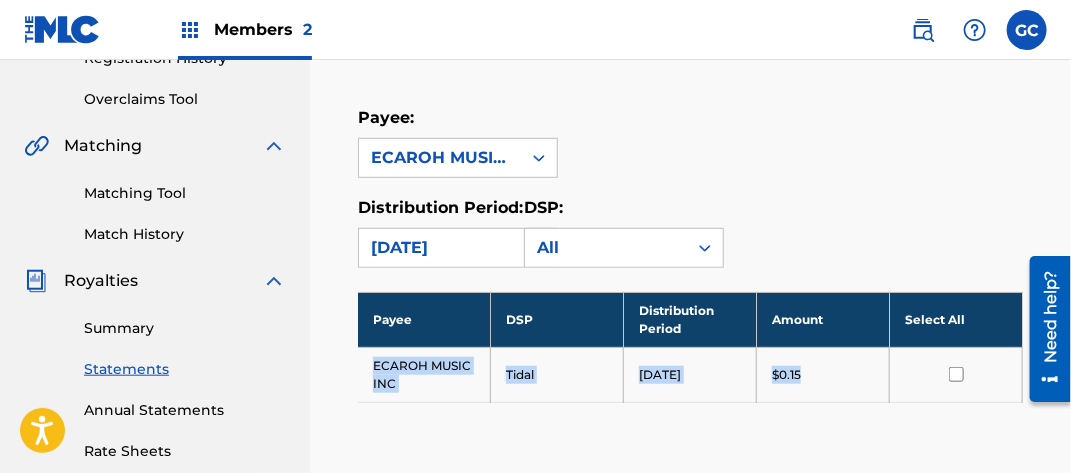 drag, startPoint x: 375, startPoint y: 364, endPoint x: 865, endPoint y: 373, distance: 490.08264 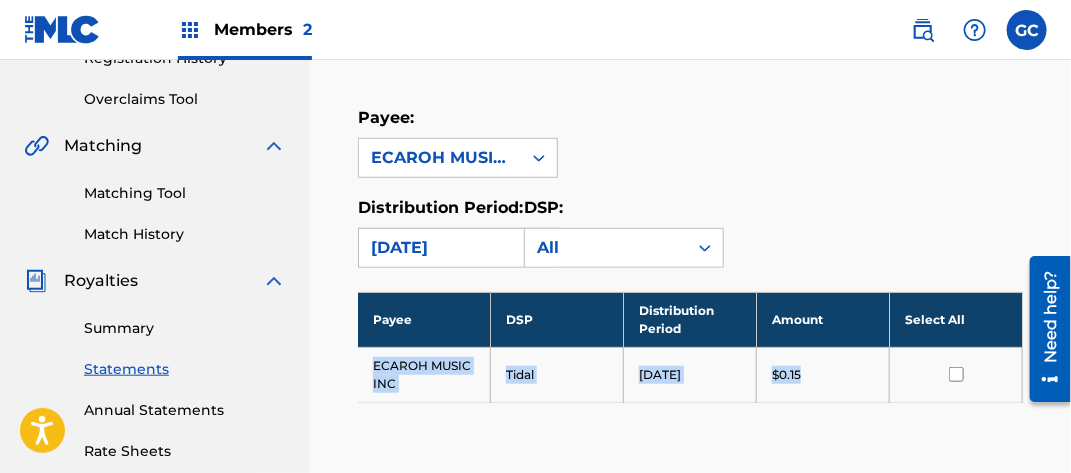 drag, startPoint x: 451, startPoint y: 241, endPoint x: 456, endPoint y: 232, distance: 10.29563 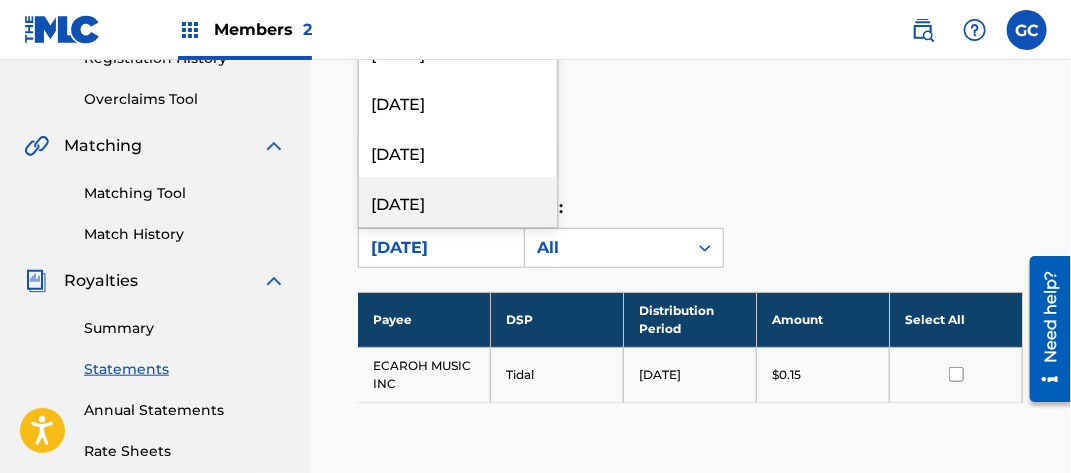 scroll, scrollTop: 300, scrollLeft: 0, axis: vertical 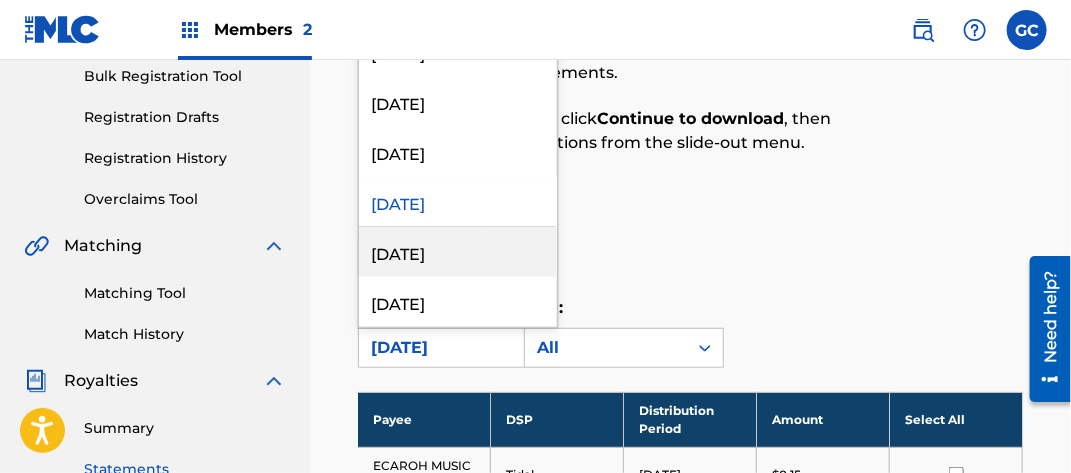 click on "[DATE]" at bounding box center (458, 252) 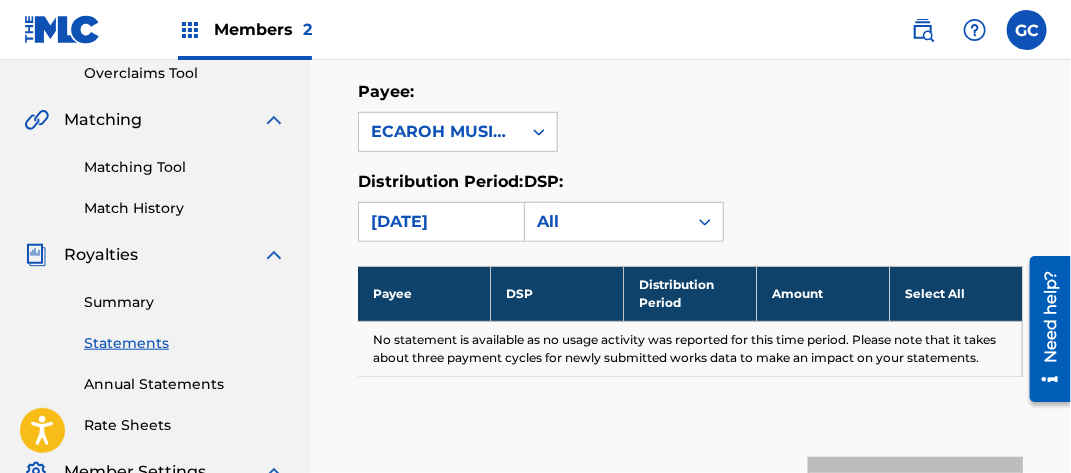 scroll, scrollTop: 400, scrollLeft: 0, axis: vertical 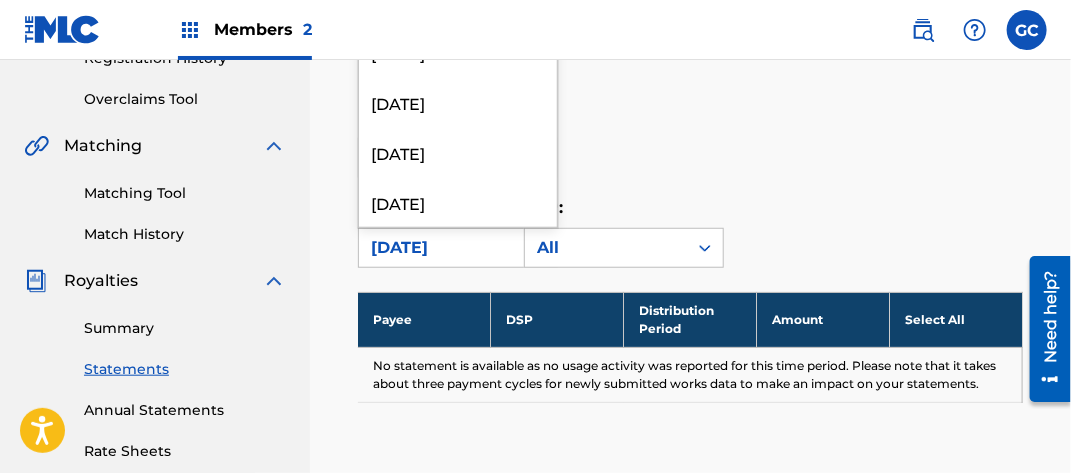 drag, startPoint x: 477, startPoint y: 253, endPoint x: 476, endPoint y: 231, distance: 22.022715 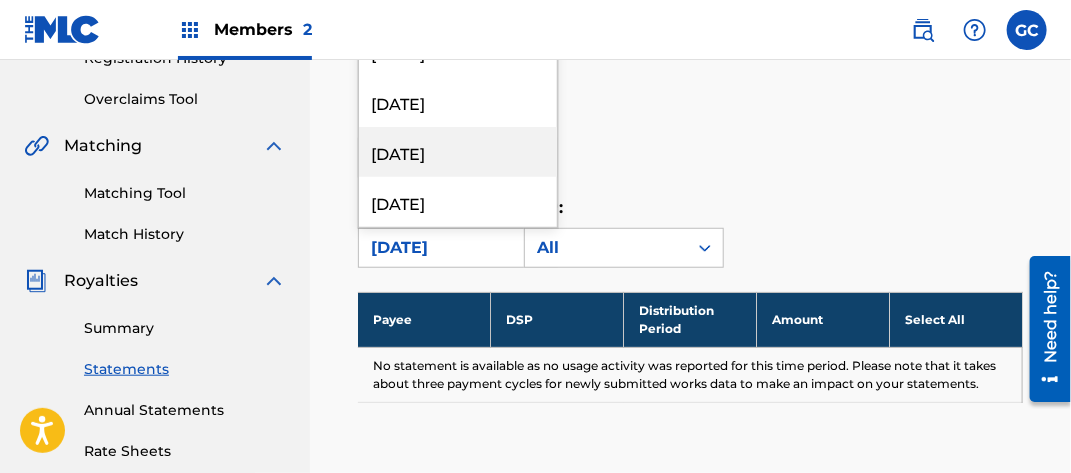 scroll, scrollTop: 400, scrollLeft: 0, axis: vertical 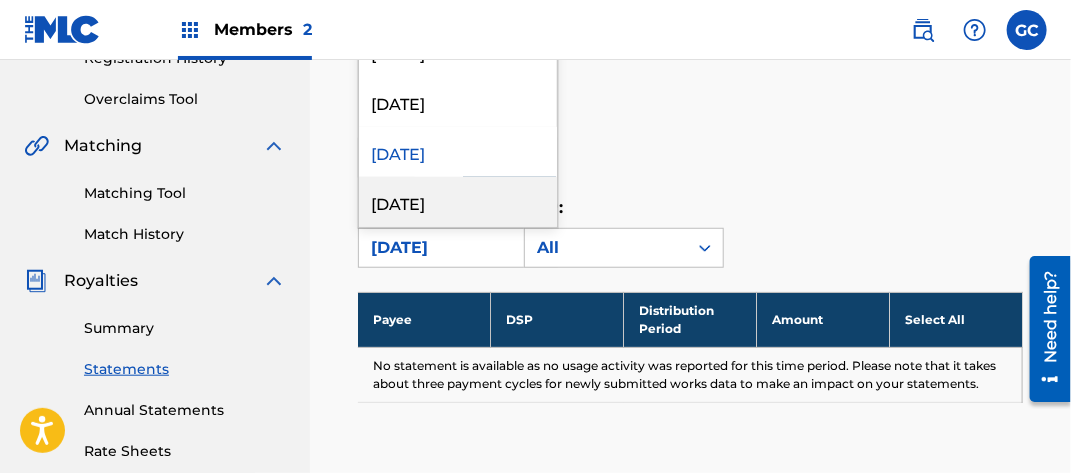 click on "[DATE]" at bounding box center [458, 202] 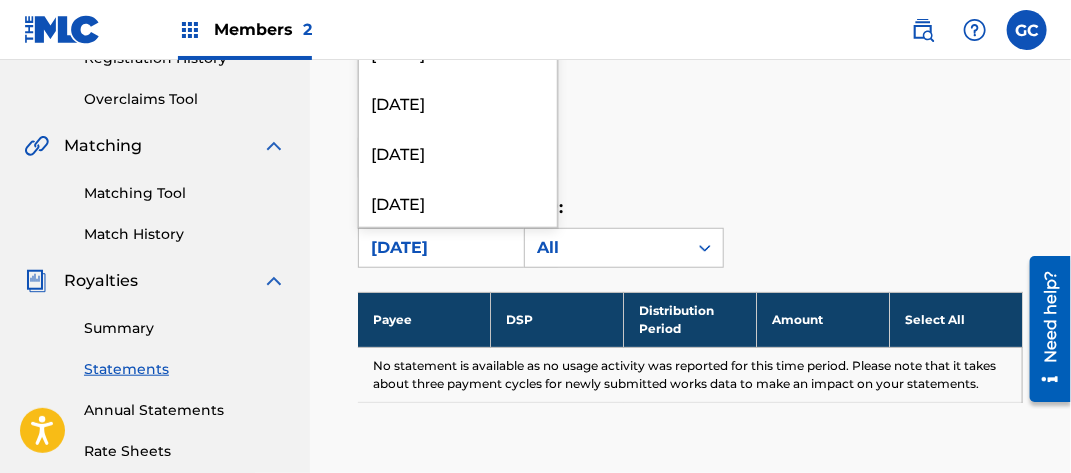click on "[DATE]" at bounding box center (440, 248) 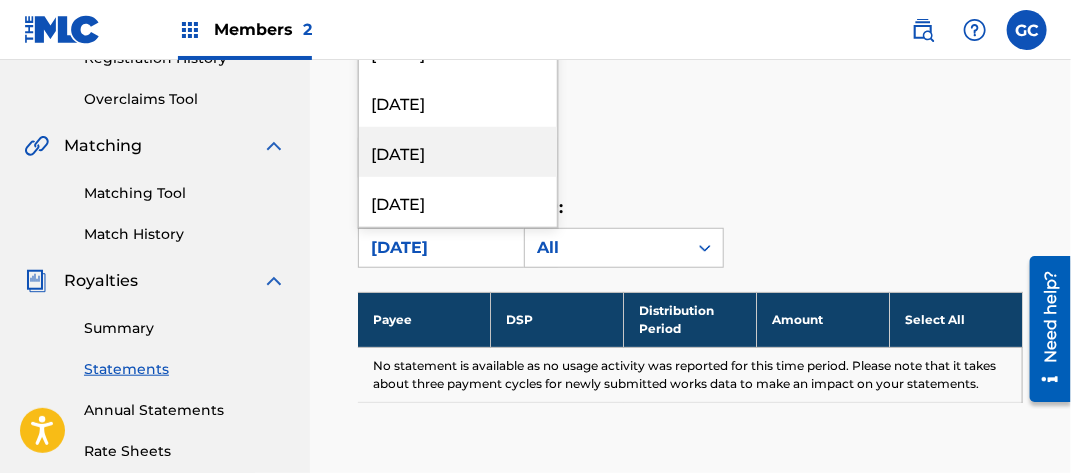 scroll, scrollTop: 500, scrollLeft: 0, axis: vertical 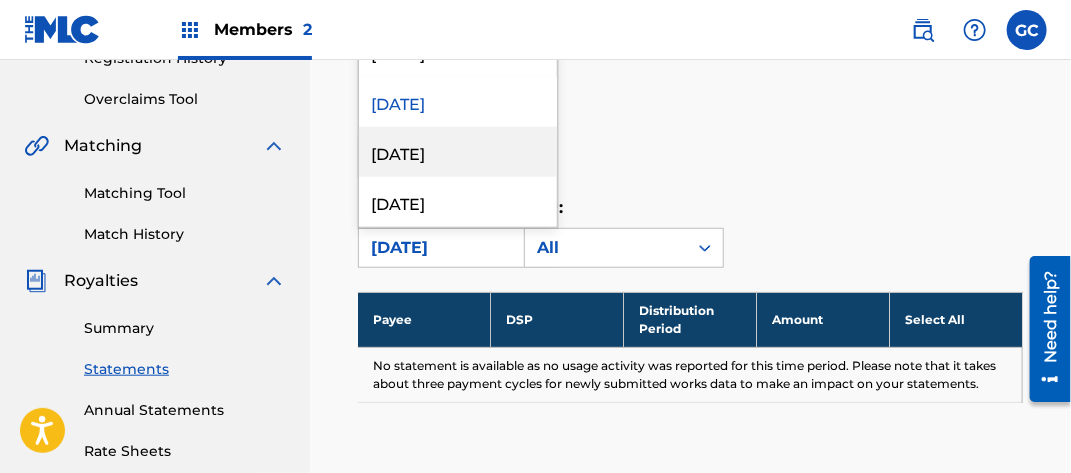 click on "[DATE]" at bounding box center (458, 152) 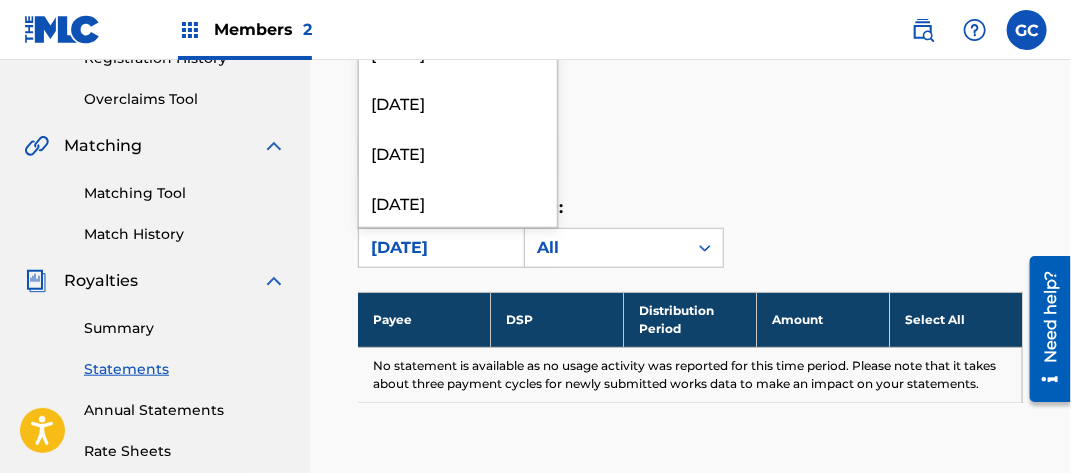 click on "[DATE]" at bounding box center (440, 248) 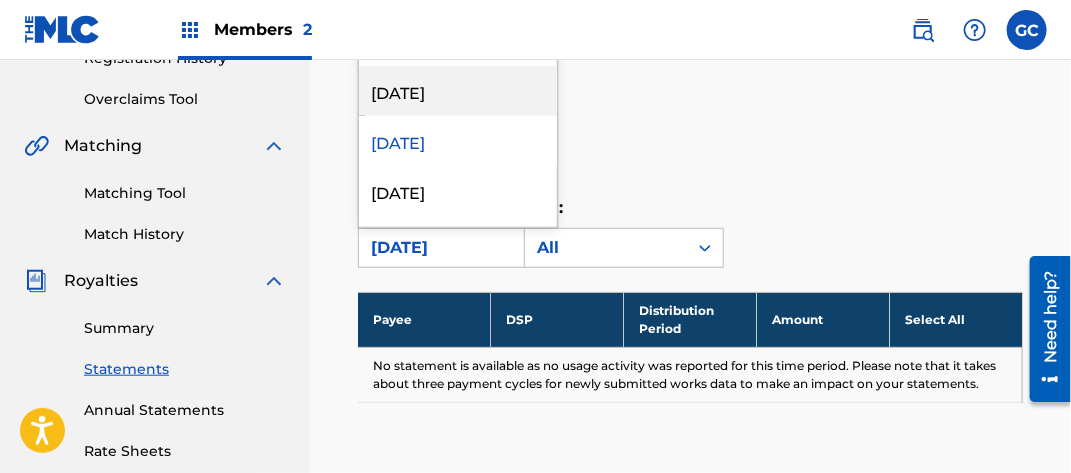 scroll, scrollTop: 600, scrollLeft: 0, axis: vertical 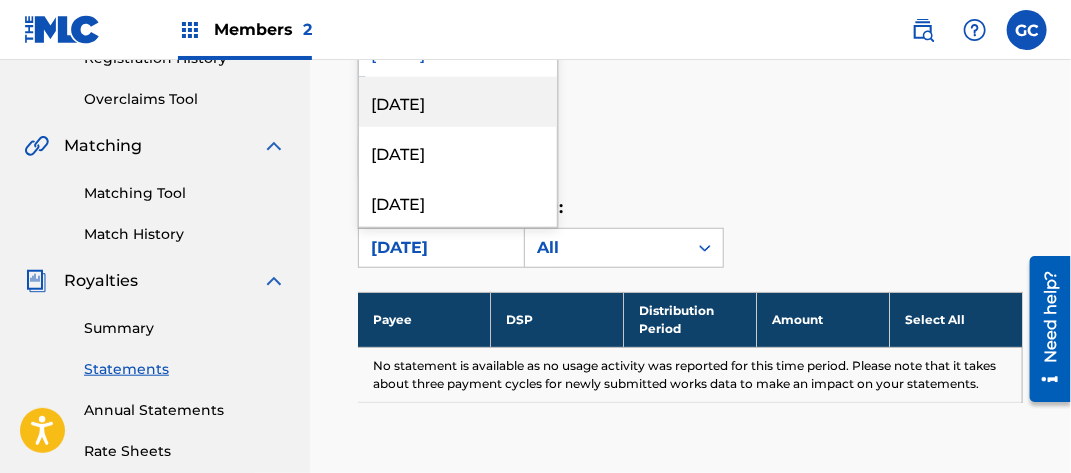 click on "[DATE]" at bounding box center [458, 102] 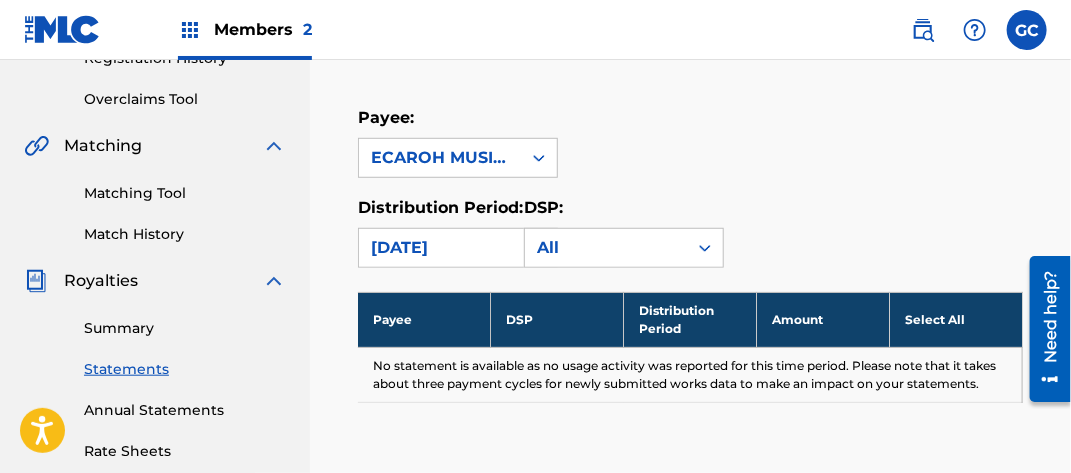 click on "[DATE]" at bounding box center [440, 248] 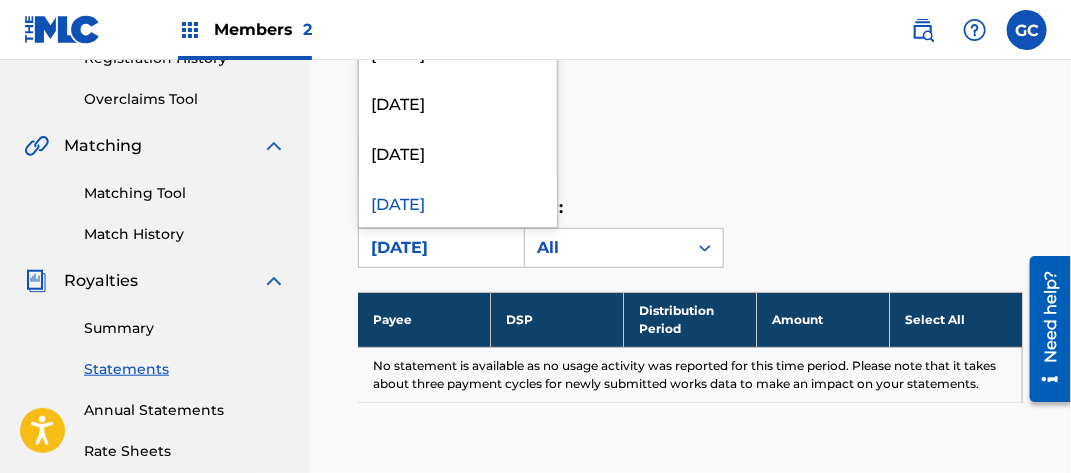 scroll, scrollTop: 600, scrollLeft: 0, axis: vertical 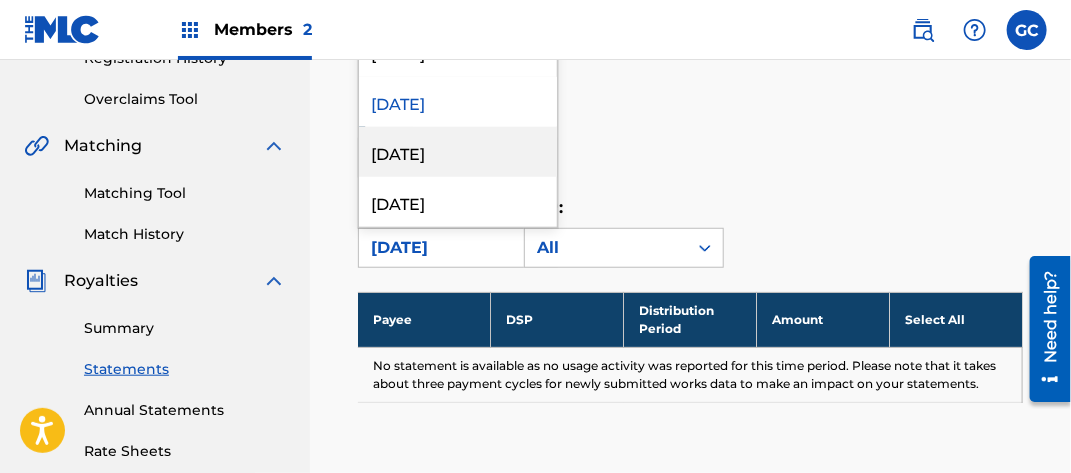 click on "[DATE]" at bounding box center (458, 152) 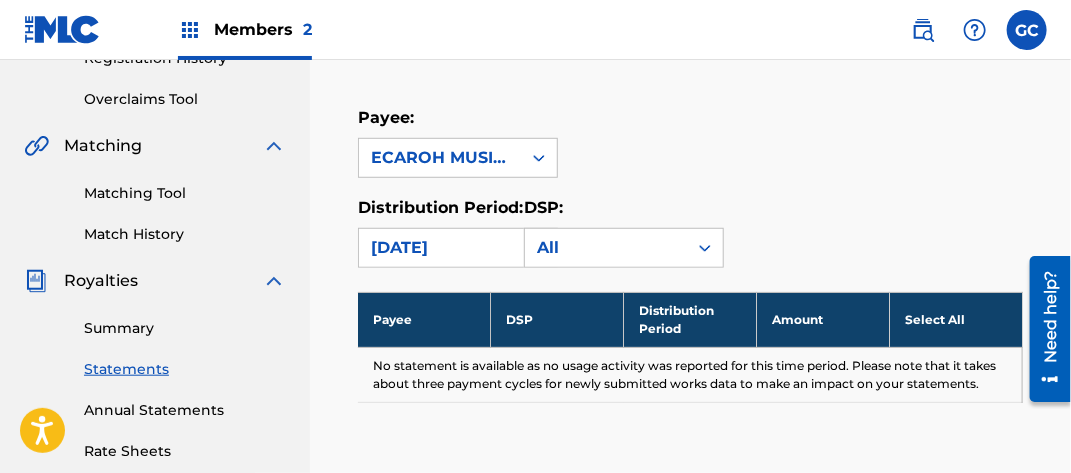 click on "[DATE]" at bounding box center [440, 248] 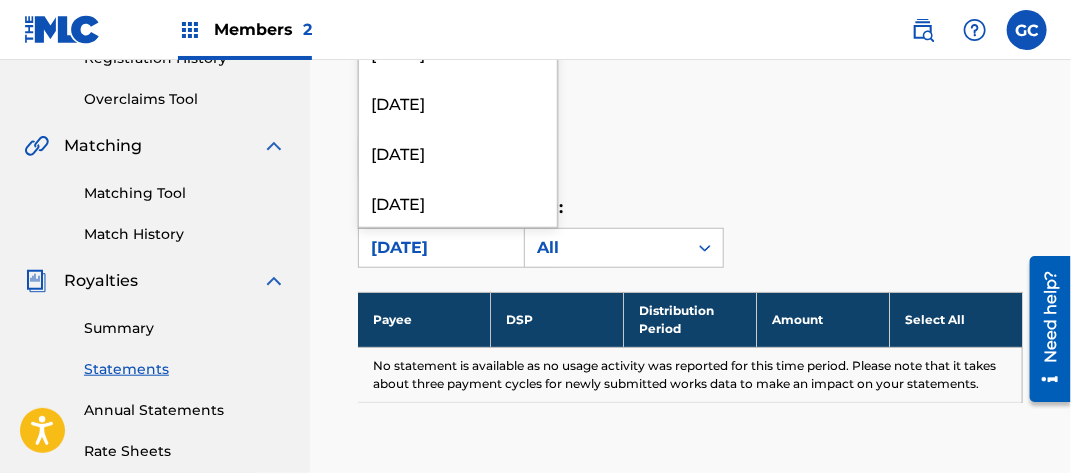 scroll, scrollTop: 600, scrollLeft: 0, axis: vertical 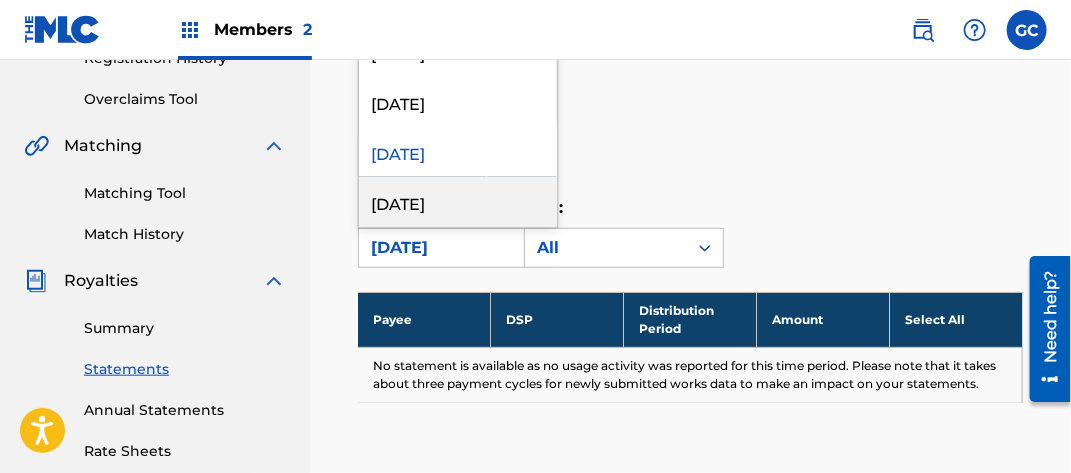 click on "[DATE]" at bounding box center (458, 202) 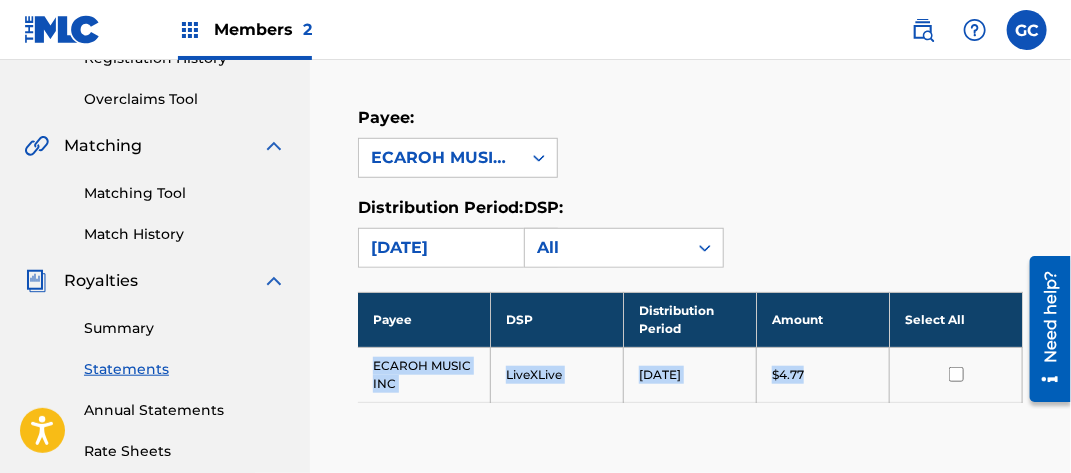 drag, startPoint x: 366, startPoint y: 361, endPoint x: 832, endPoint y: 378, distance: 466.31 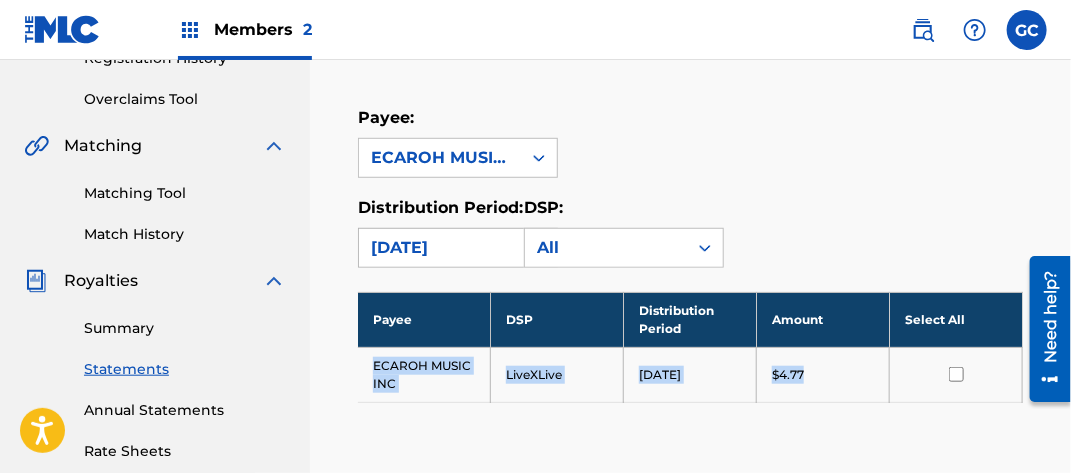 drag, startPoint x: 432, startPoint y: 240, endPoint x: 442, endPoint y: 232, distance: 12.806249 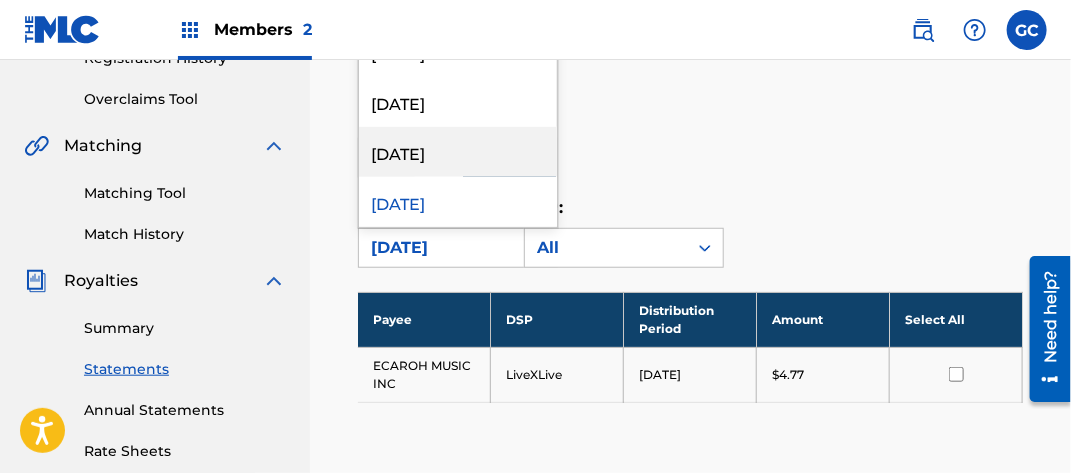 scroll, scrollTop: 700, scrollLeft: 0, axis: vertical 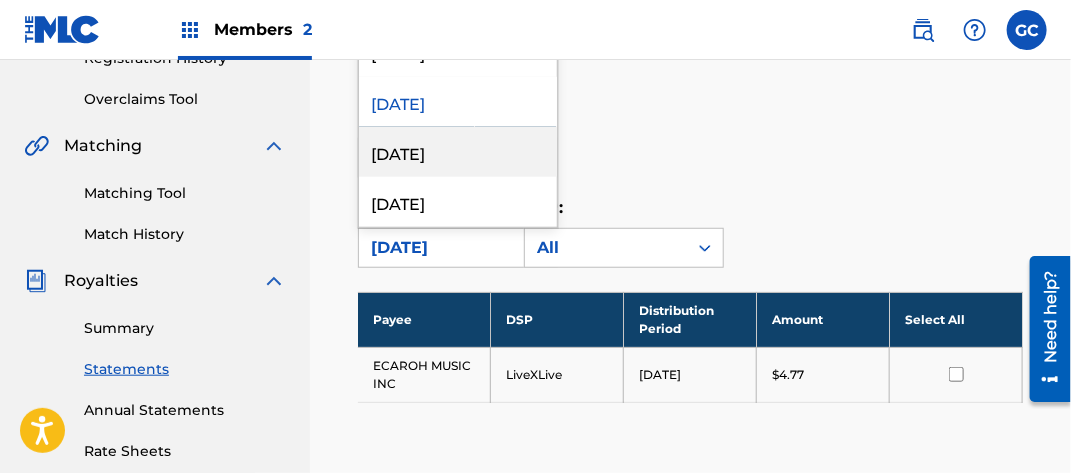 click on "[DATE]" at bounding box center (458, 152) 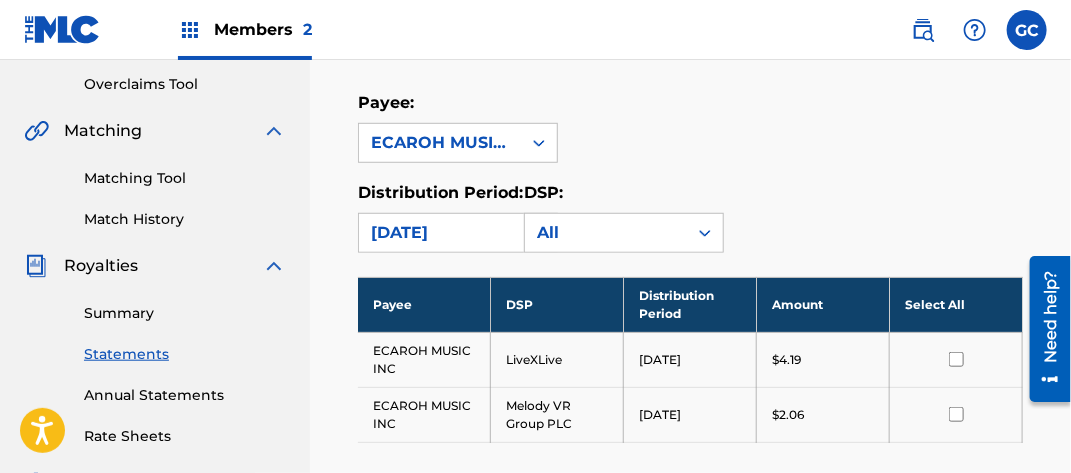 scroll, scrollTop: 500, scrollLeft: 0, axis: vertical 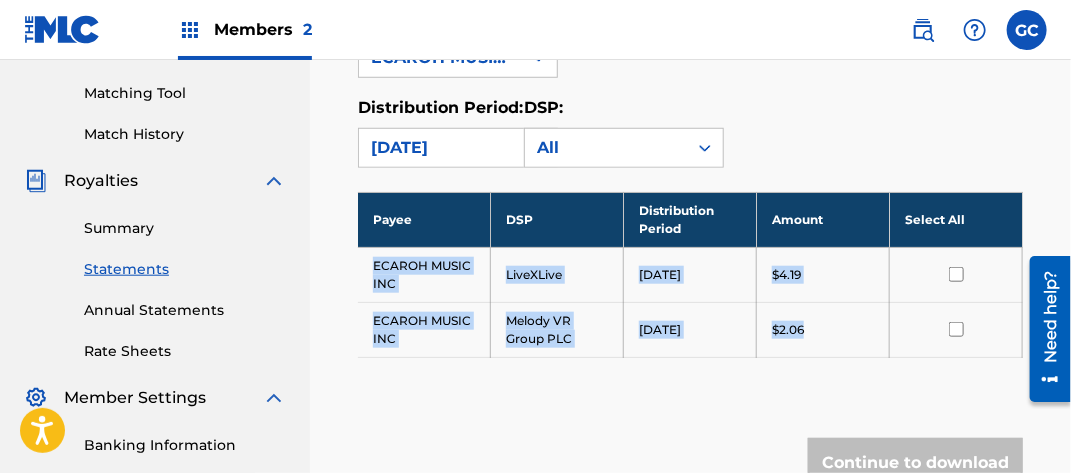 drag, startPoint x: 373, startPoint y: 260, endPoint x: 846, endPoint y: 341, distance: 479.8854 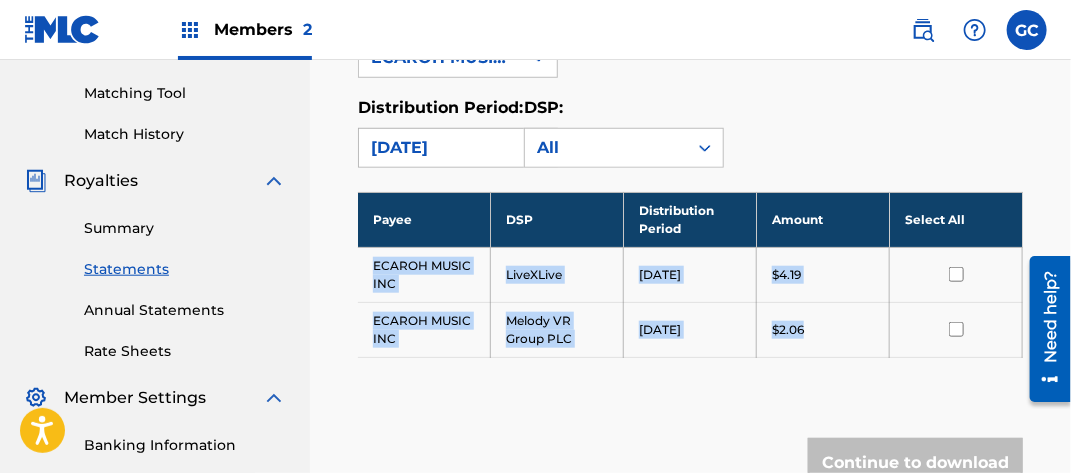 drag, startPoint x: 502, startPoint y: 143, endPoint x: 500, endPoint y: 156, distance: 13.152946 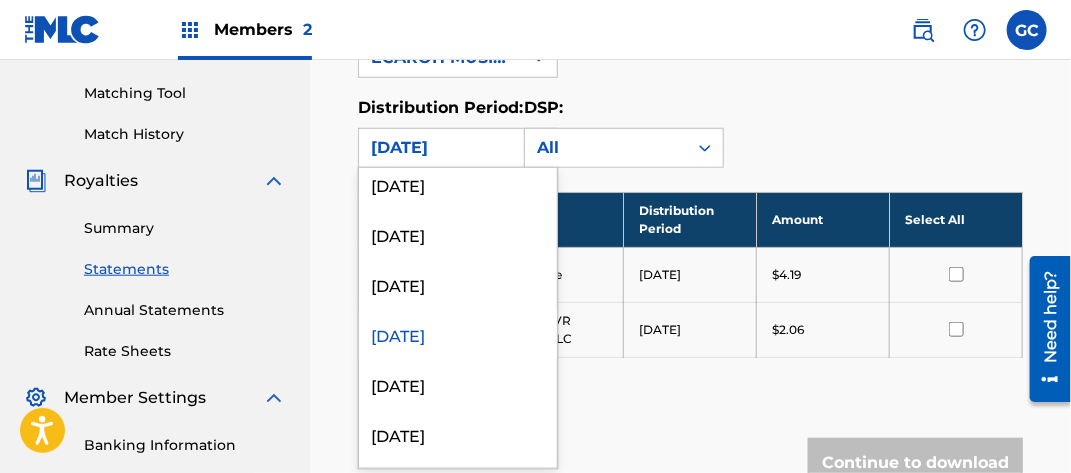 scroll, scrollTop: 800, scrollLeft: 0, axis: vertical 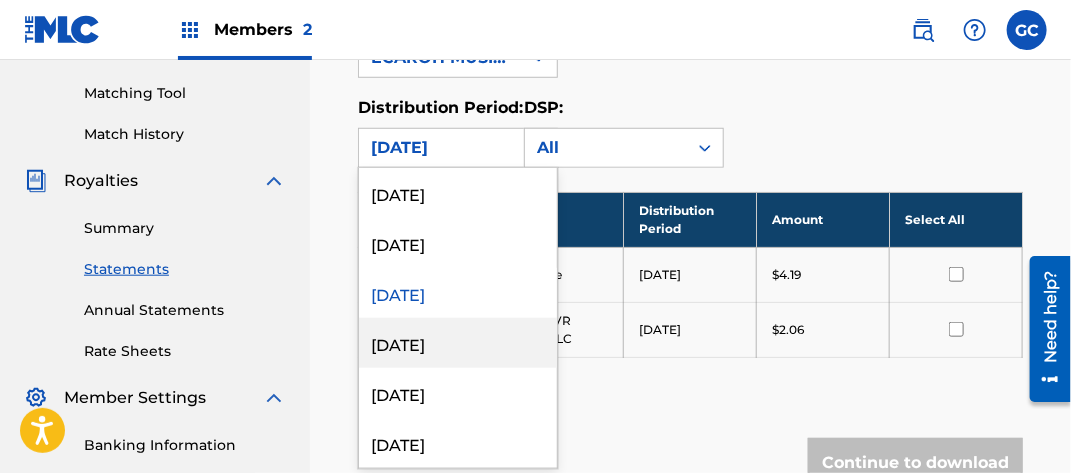 click on "[DATE]" at bounding box center (458, 343) 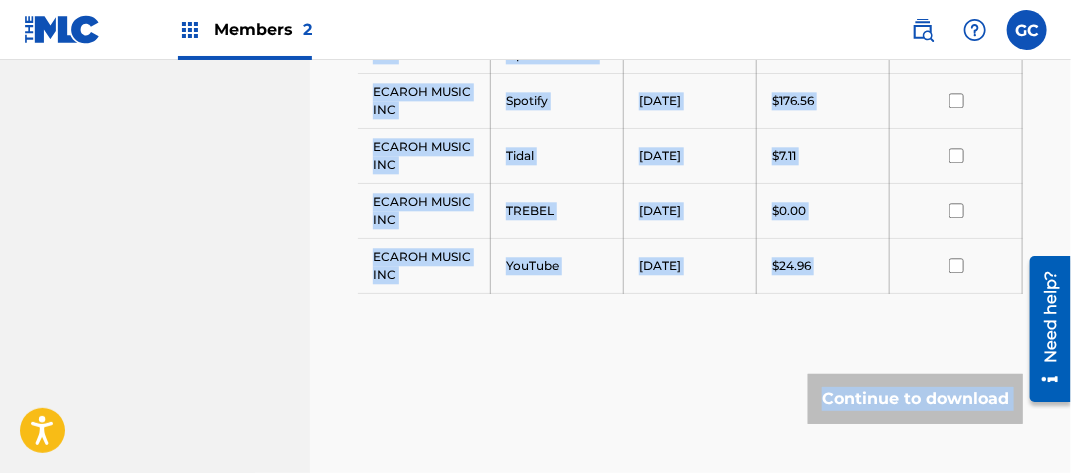scroll, scrollTop: 1632, scrollLeft: 0, axis: vertical 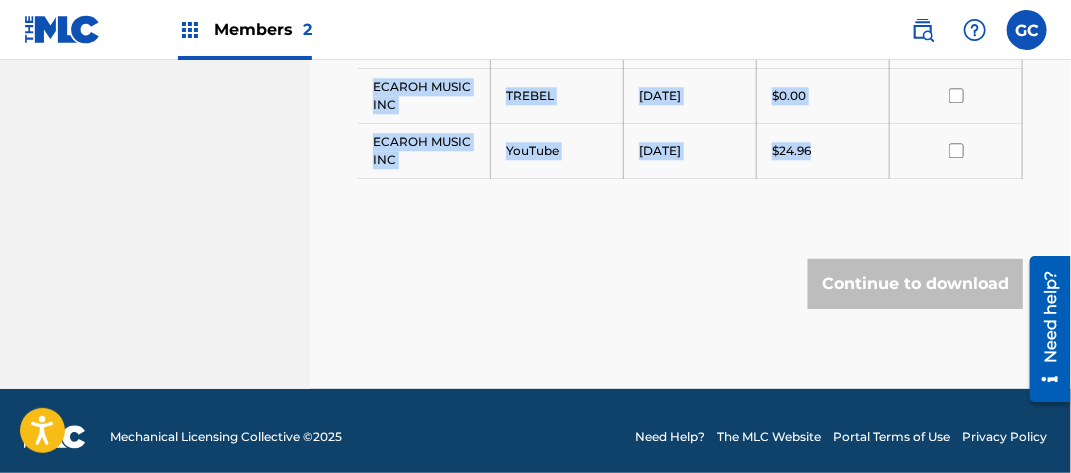 drag, startPoint x: 367, startPoint y: 265, endPoint x: 816, endPoint y: 143, distance: 465.27948 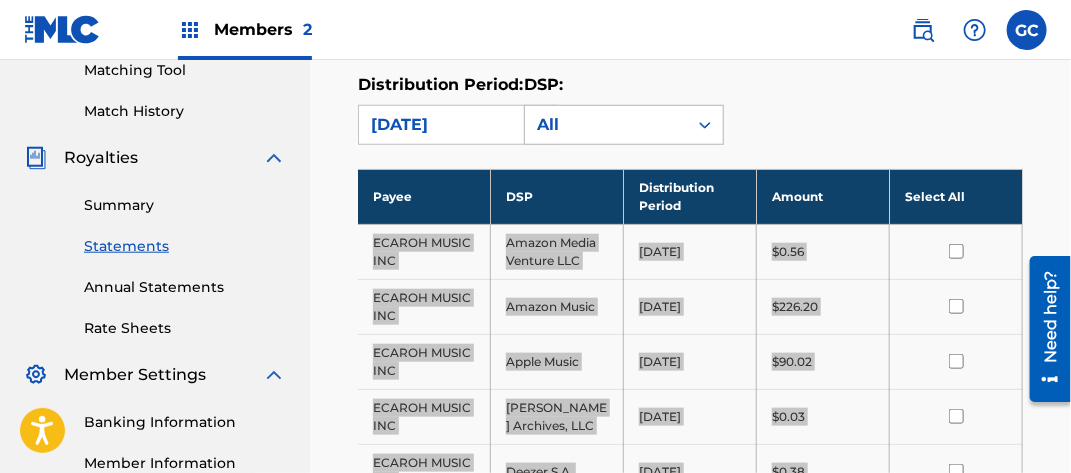 scroll, scrollTop: 432, scrollLeft: 0, axis: vertical 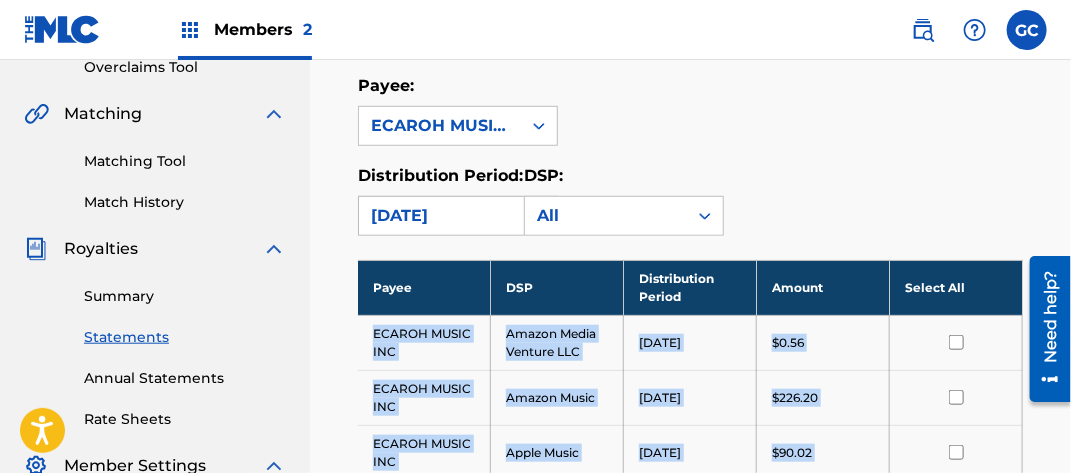 click on "[DATE]" at bounding box center (440, 216) 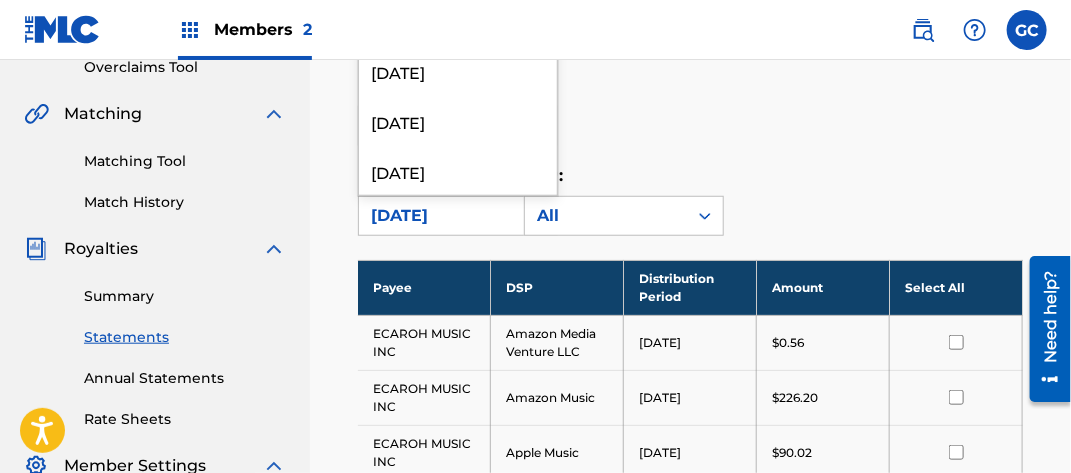 scroll, scrollTop: 2300, scrollLeft: 0, axis: vertical 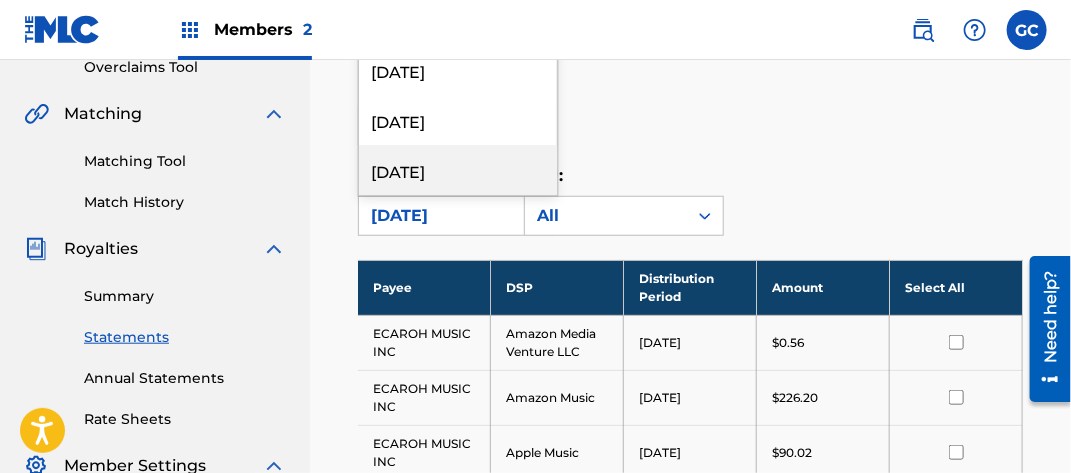 click on "[DATE]" at bounding box center (458, 170) 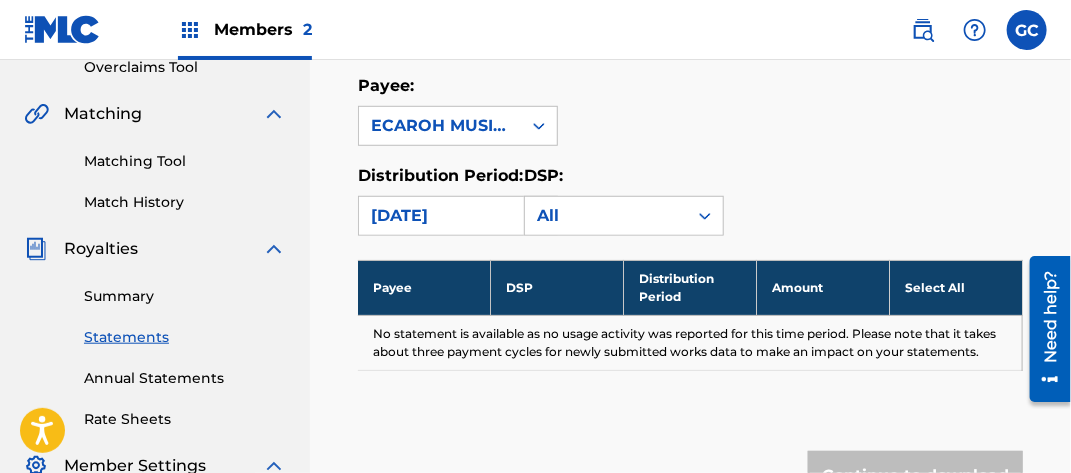 click on "[DATE]" at bounding box center [440, 216] 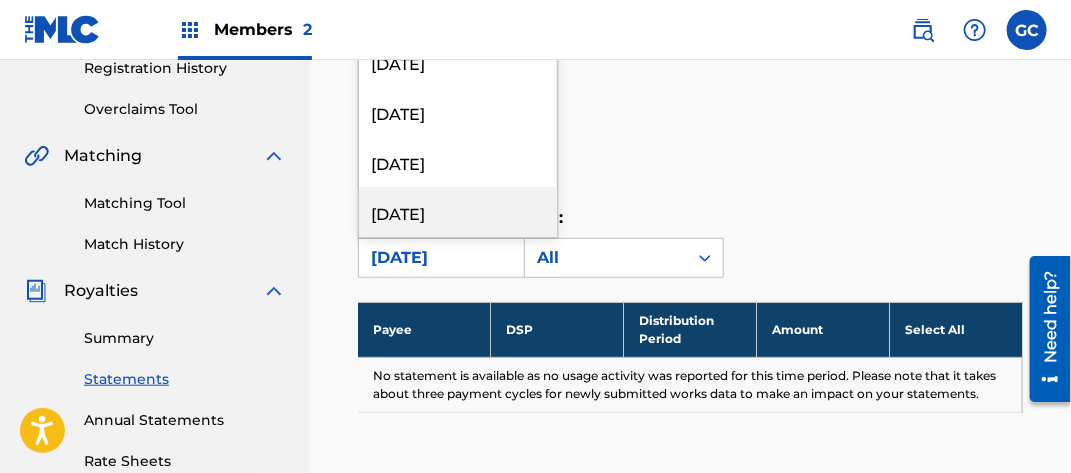 scroll, scrollTop: 332, scrollLeft: 0, axis: vertical 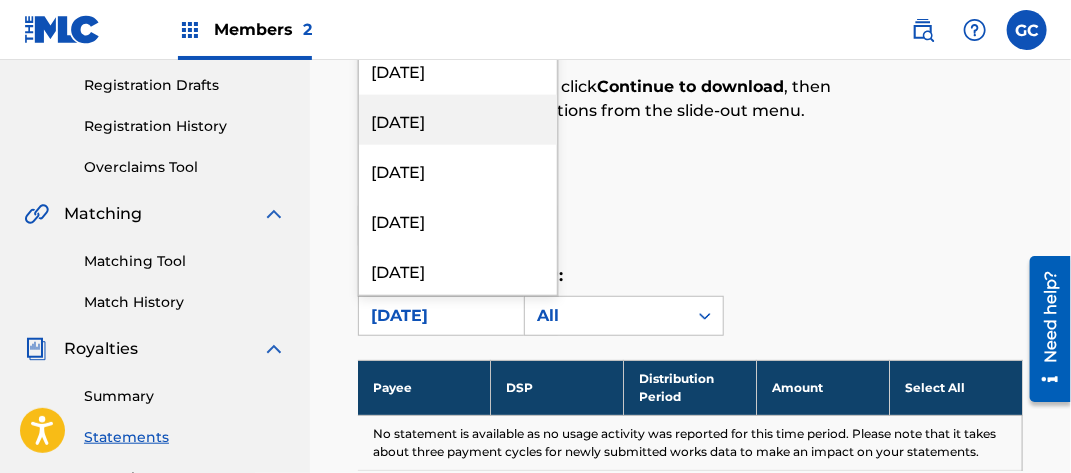 click on "[DATE]" at bounding box center (458, 120) 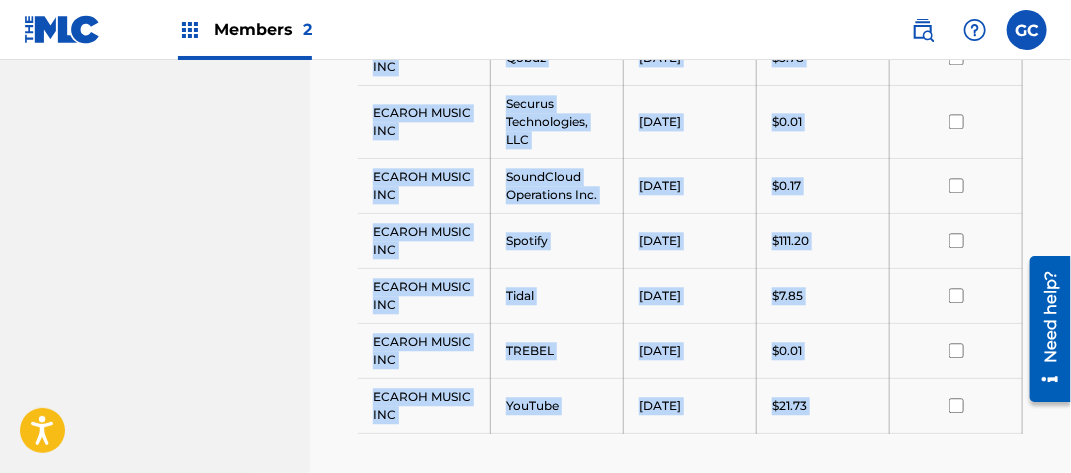 scroll, scrollTop: 1741, scrollLeft: 0, axis: vertical 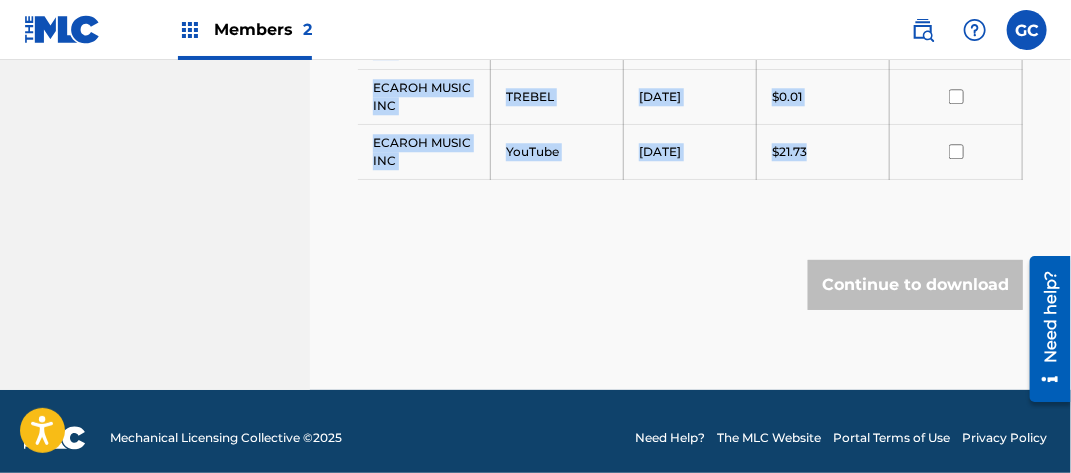 drag, startPoint x: 375, startPoint y: 224, endPoint x: 831, endPoint y: 131, distance: 465.38693 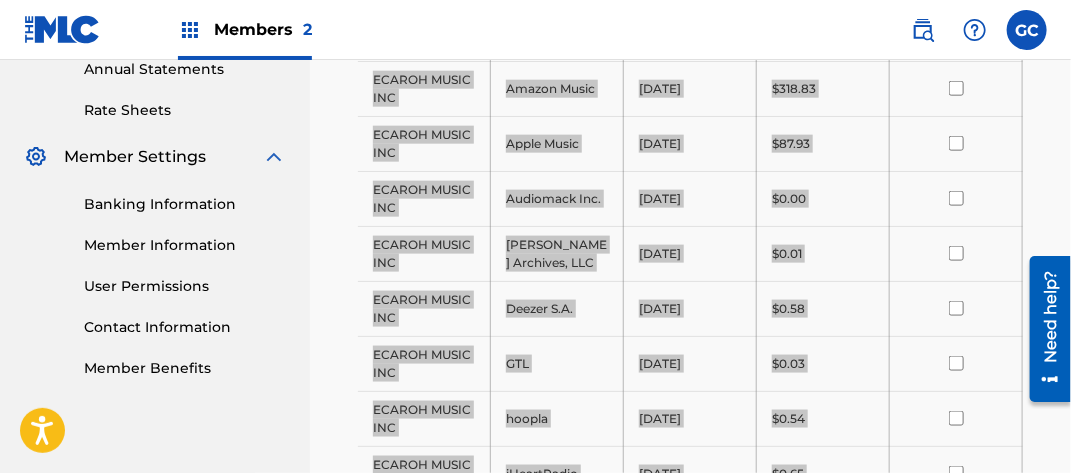 scroll, scrollTop: 341, scrollLeft: 0, axis: vertical 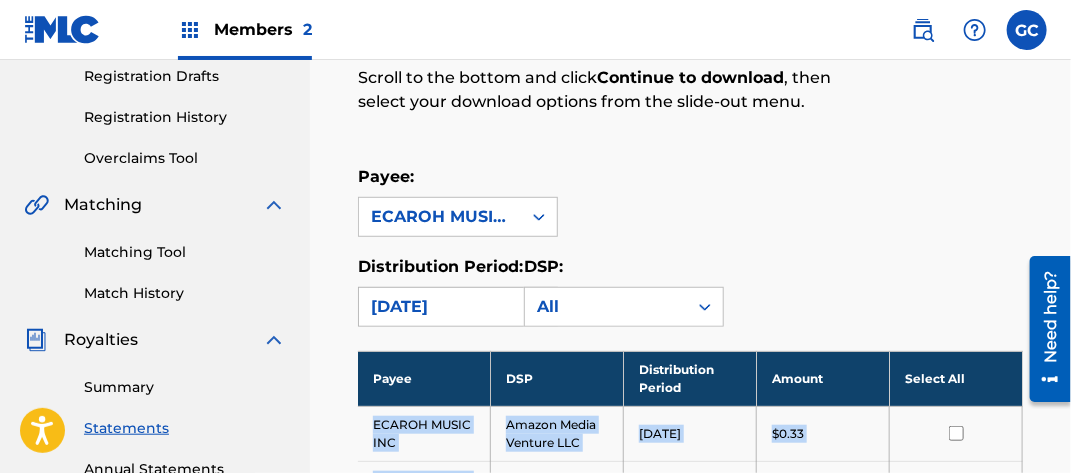 click on "[DATE]" at bounding box center (440, 307) 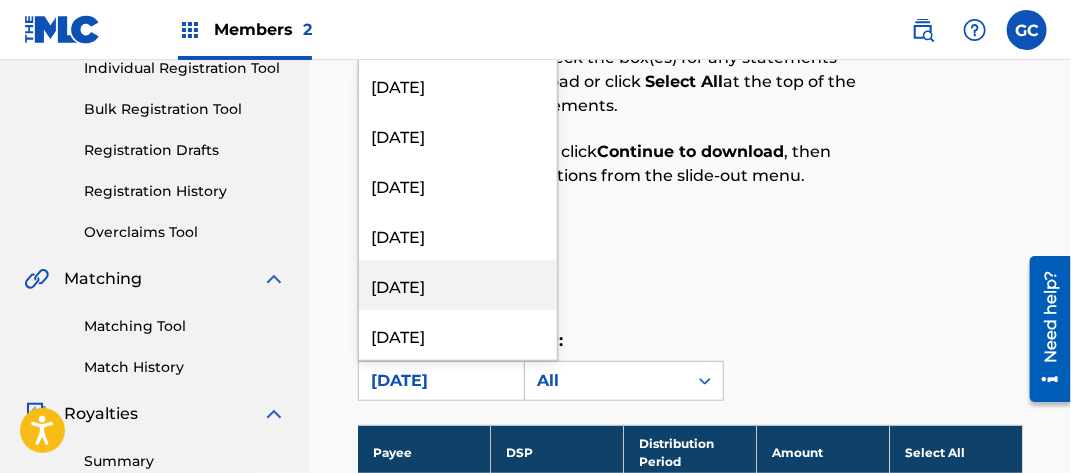 scroll, scrollTop: 241, scrollLeft: 0, axis: vertical 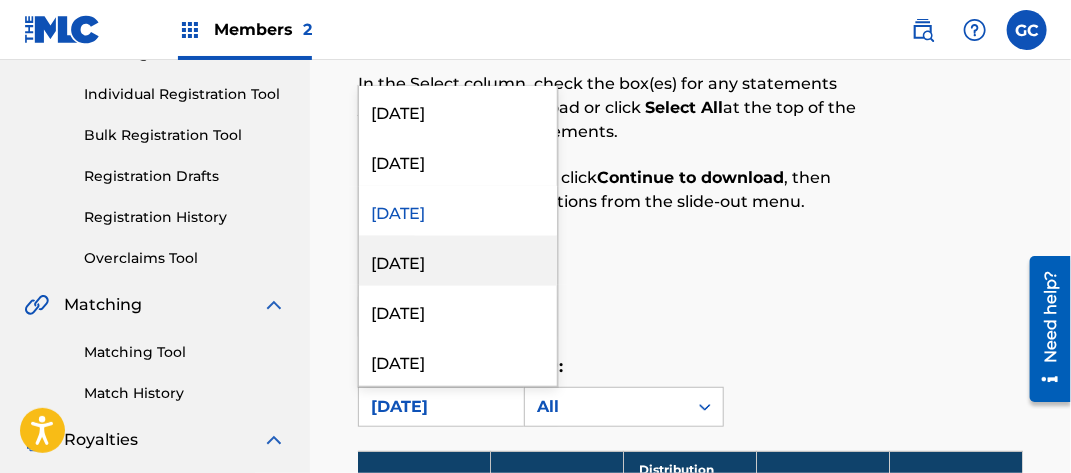 click on "[DATE]" at bounding box center [458, 261] 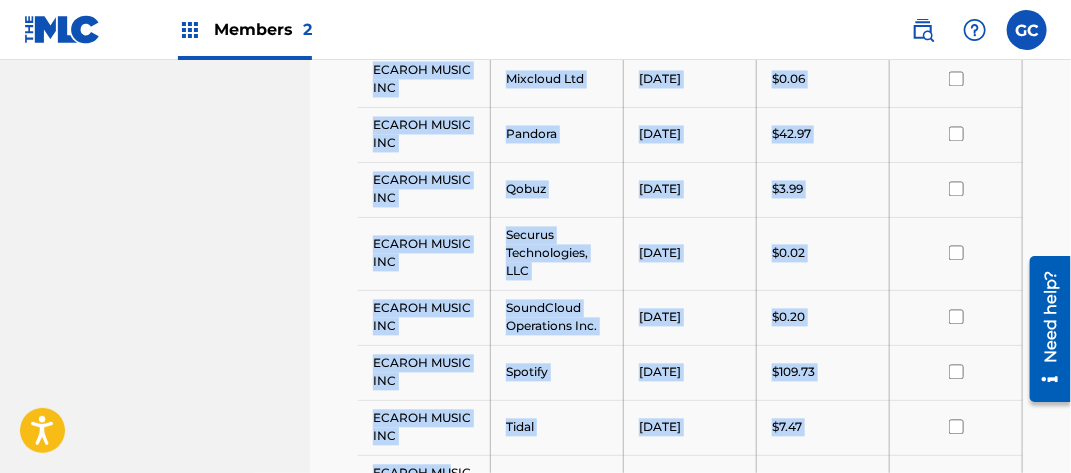 scroll, scrollTop: 1632, scrollLeft: 0, axis: vertical 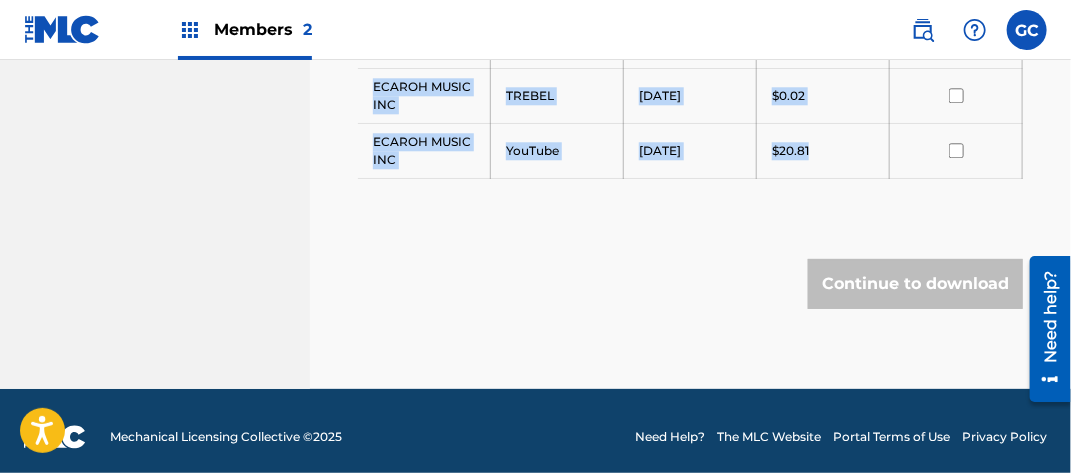 drag, startPoint x: 375, startPoint y: 217, endPoint x: 810, endPoint y: 147, distance: 440.5962 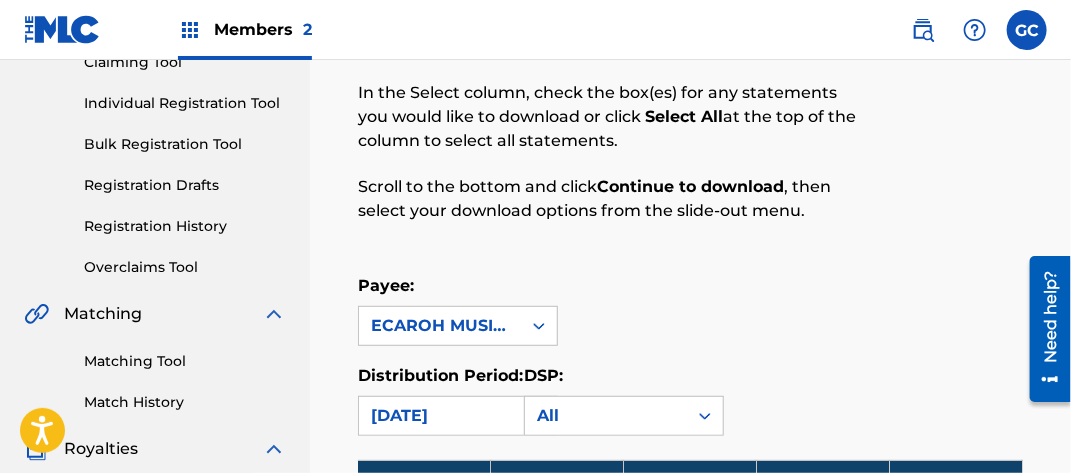 scroll, scrollTop: 332, scrollLeft: 0, axis: vertical 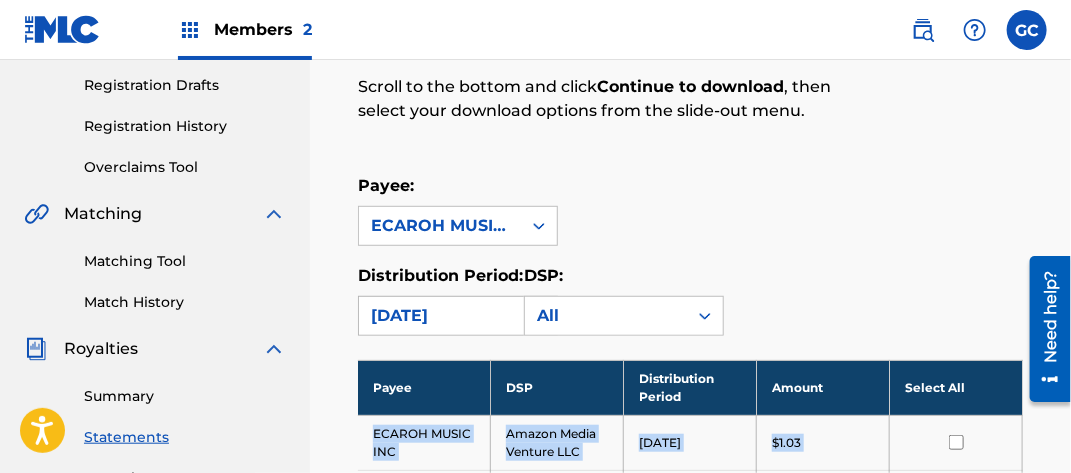 click on "[DATE]" at bounding box center (440, 316) 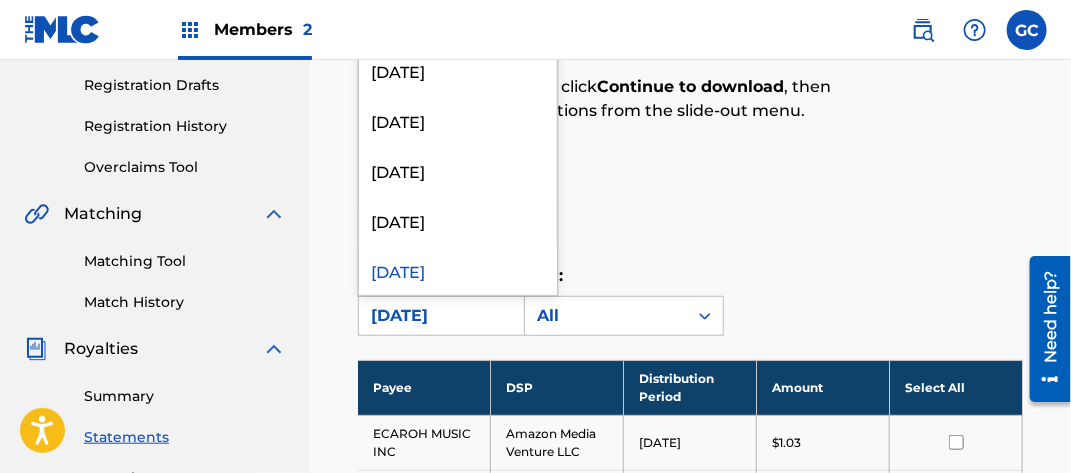 scroll, scrollTop: 900, scrollLeft: 0, axis: vertical 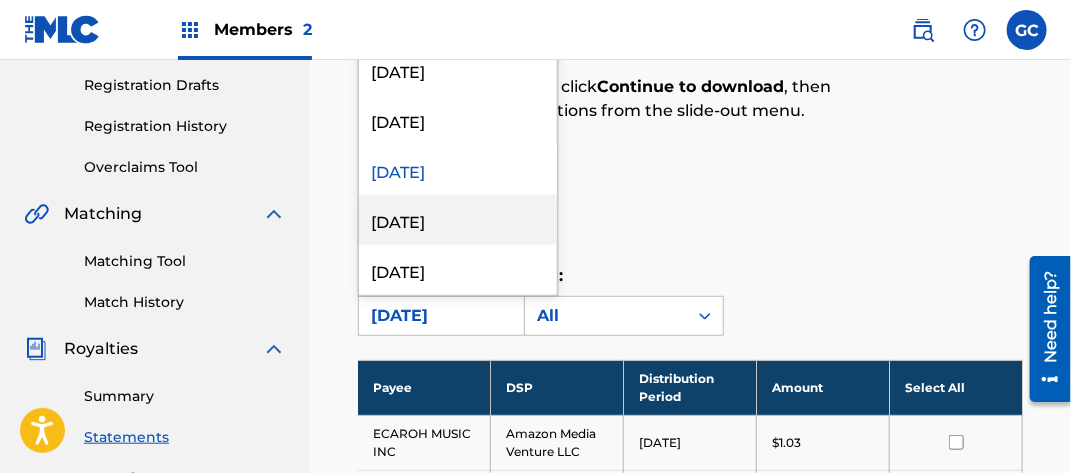 click on "[DATE]" at bounding box center (458, 220) 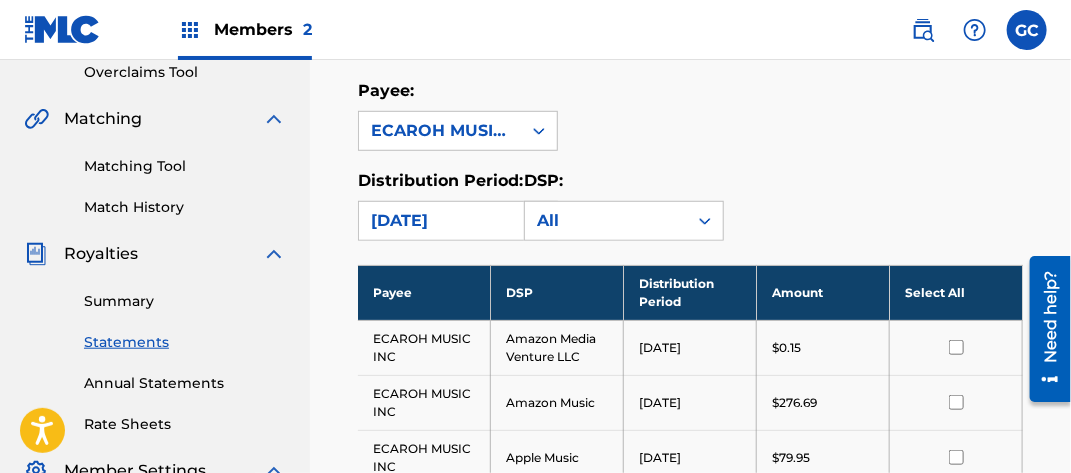 scroll, scrollTop: 532, scrollLeft: 0, axis: vertical 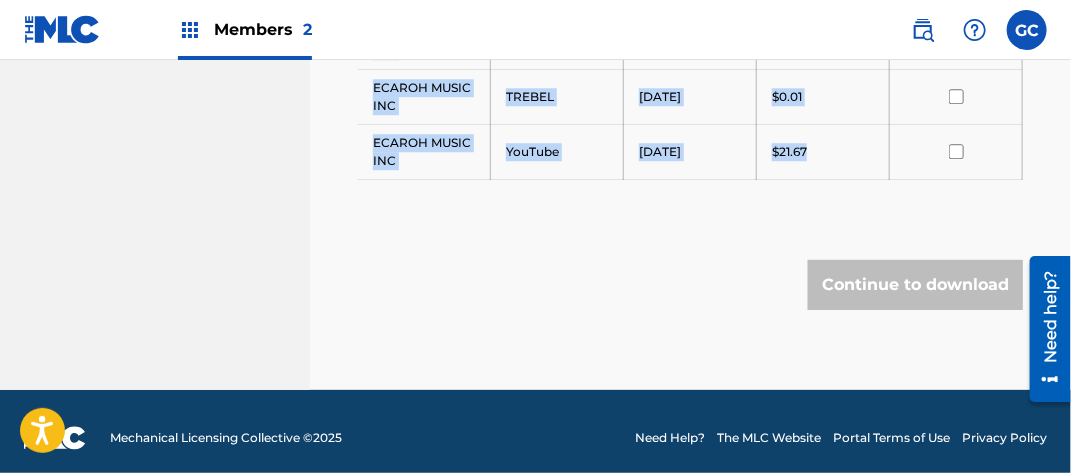 drag, startPoint x: 388, startPoint y: 257, endPoint x: 816, endPoint y: 139, distance: 443.96848 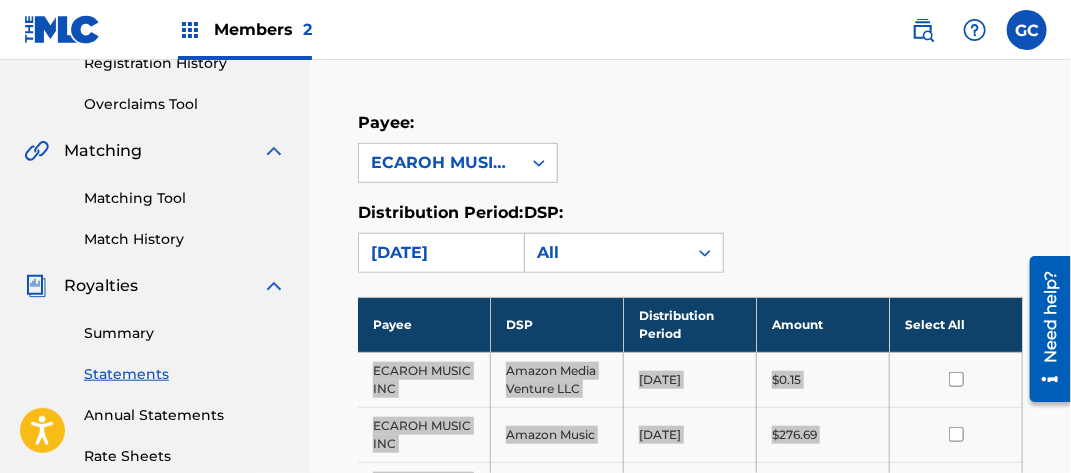 scroll, scrollTop: 396, scrollLeft: 0, axis: vertical 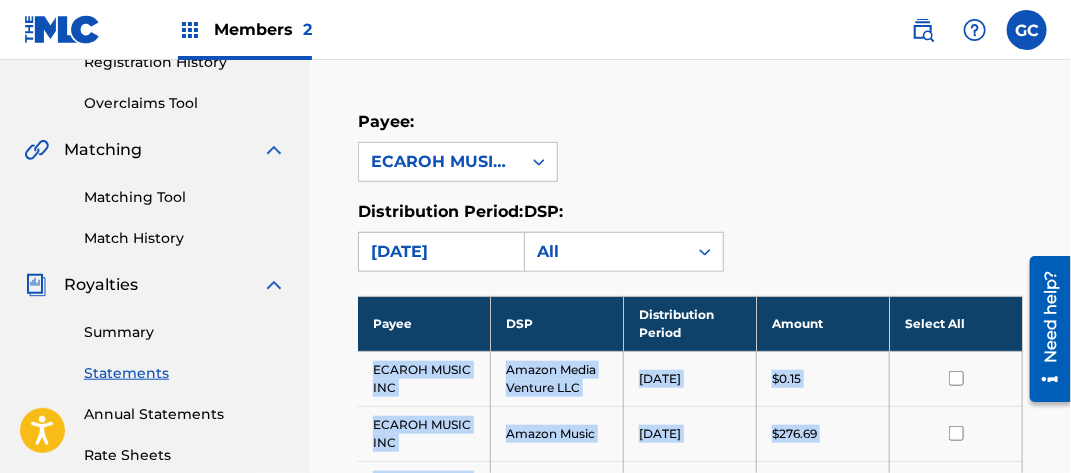 click on "[DATE]" at bounding box center [440, 252] 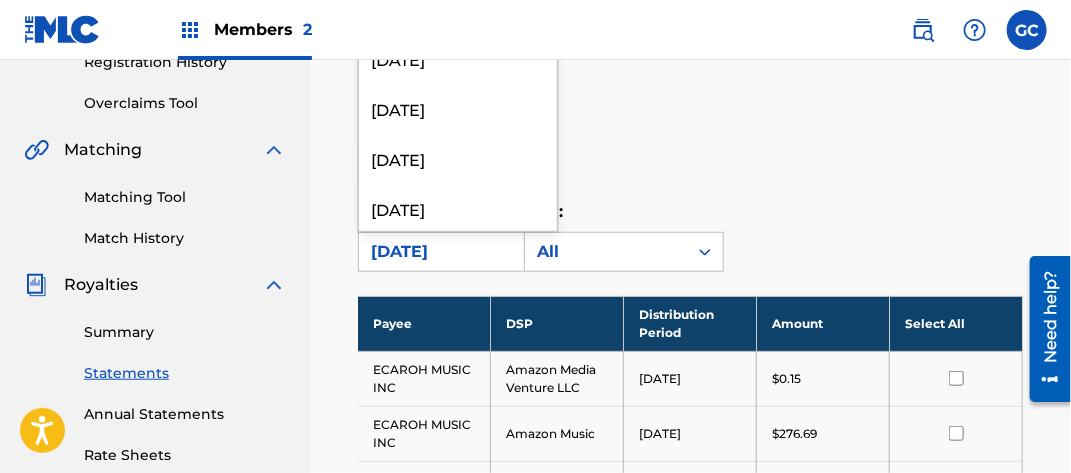 scroll, scrollTop: 1000, scrollLeft: 0, axis: vertical 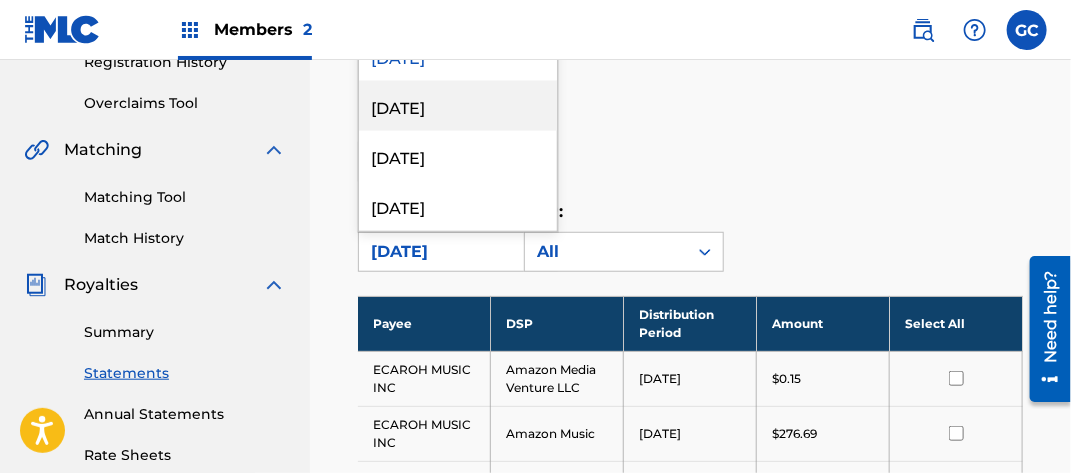 click on "[DATE]" at bounding box center [458, 106] 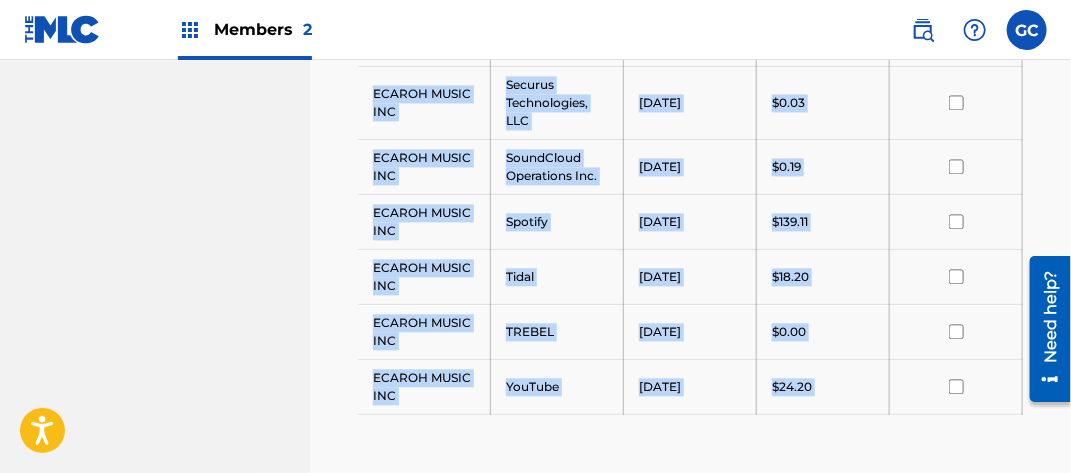 scroll, scrollTop: 1578, scrollLeft: 0, axis: vertical 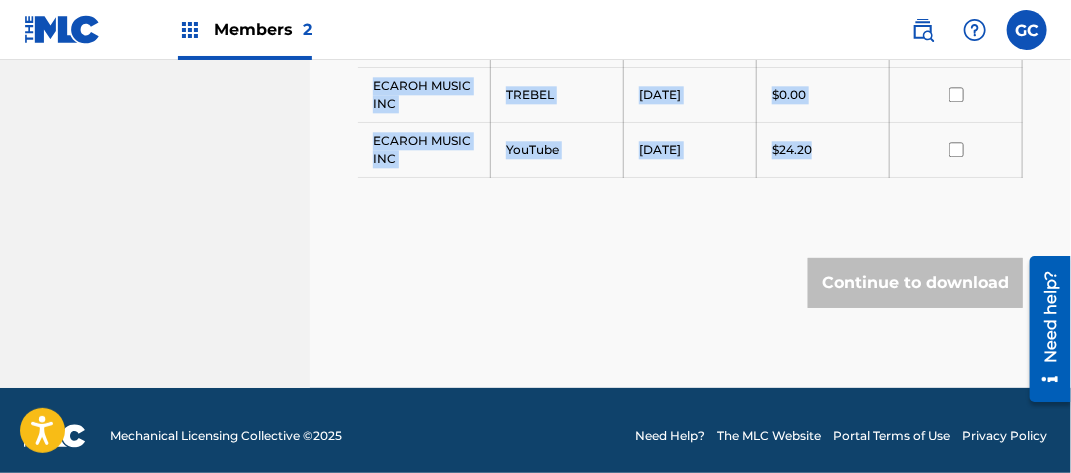 drag, startPoint x: 372, startPoint y: 363, endPoint x: 826, endPoint y: 141, distance: 505.37115 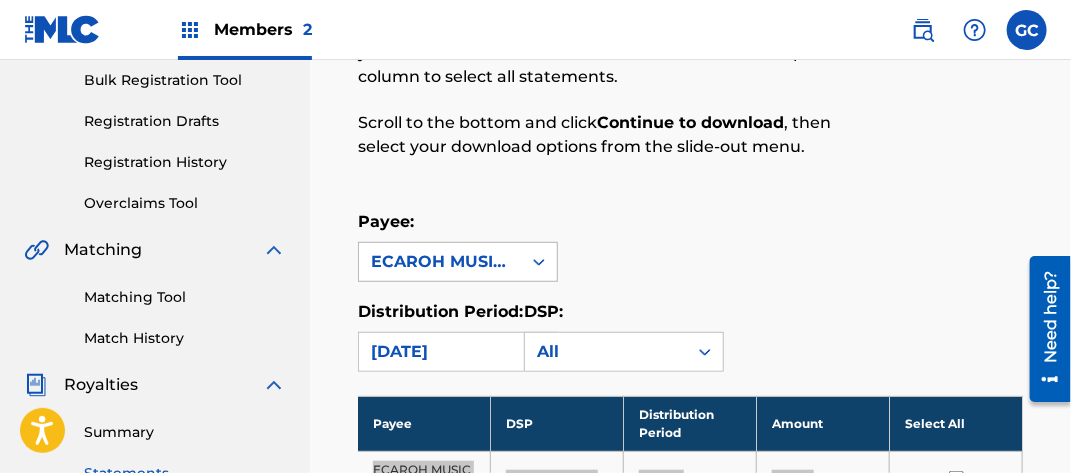 scroll, scrollTop: 278, scrollLeft: 0, axis: vertical 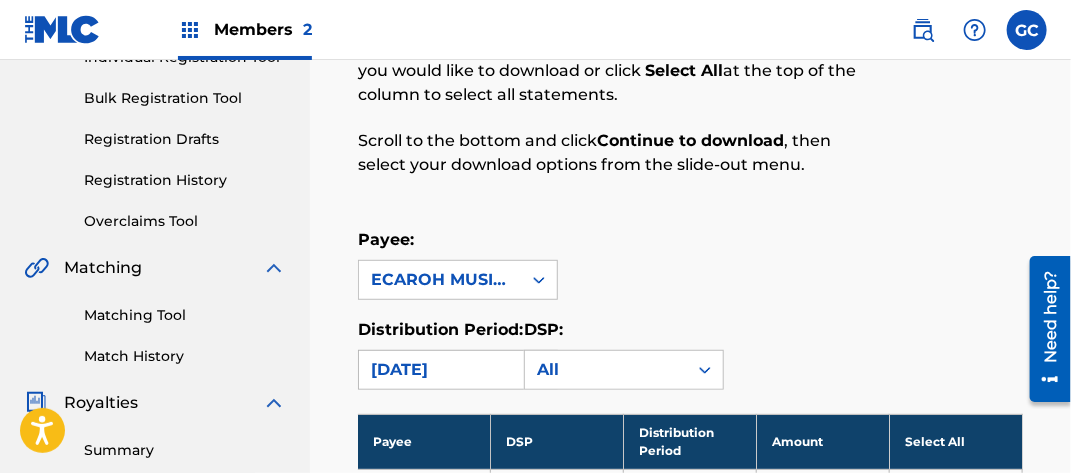 click on "[DATE]" at bounding box center (440, 370) 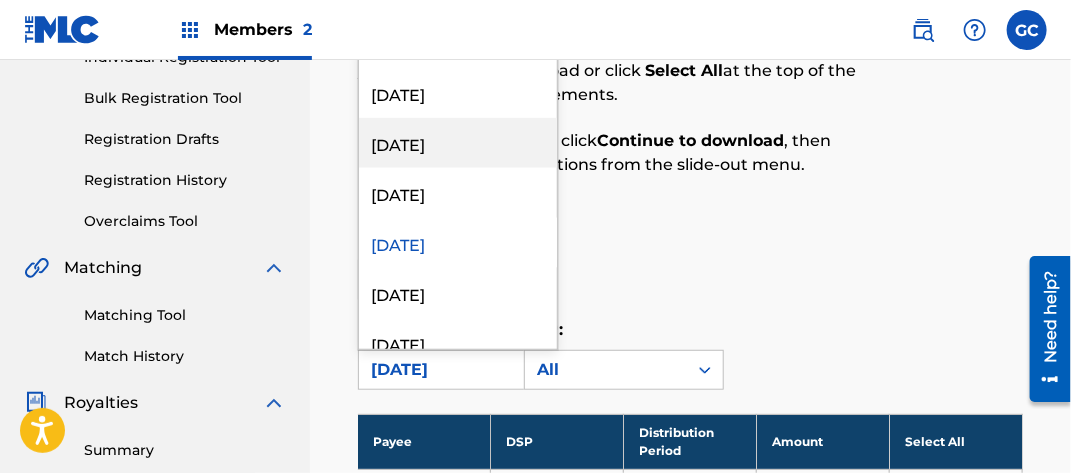 scroll, scrollTop: 1000, scrollLeft: 0, axis: vertical 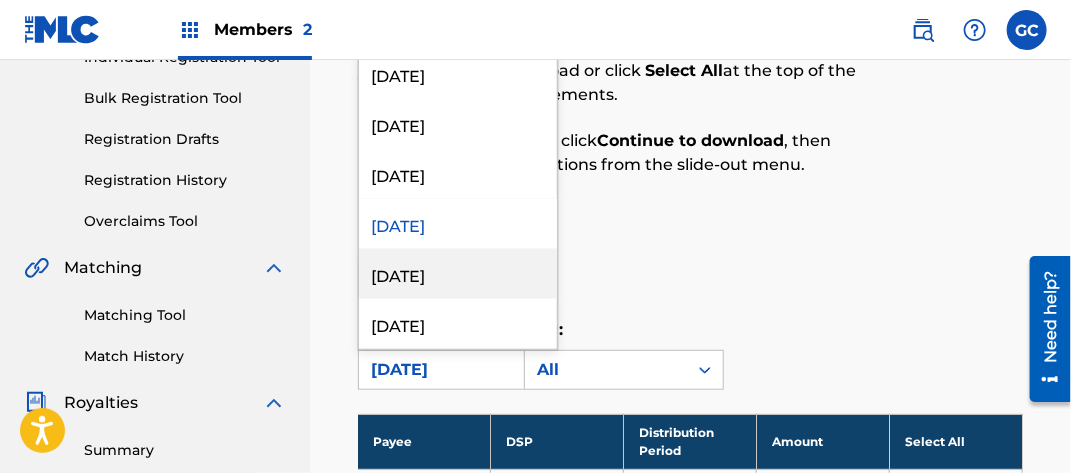 click on "[DATE]" at bounding box center (458, 274) 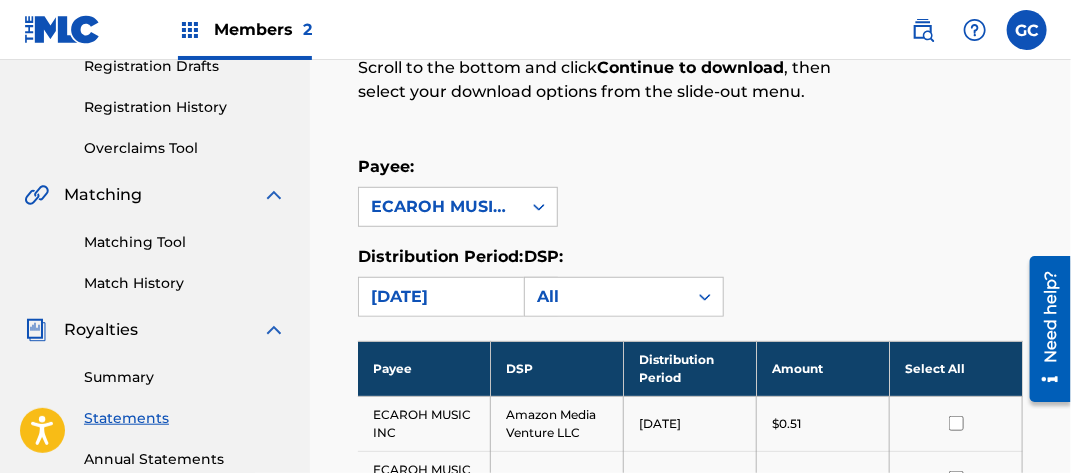 scroll, scrollTop: 378, scrollLeft: 0, axis: vertical 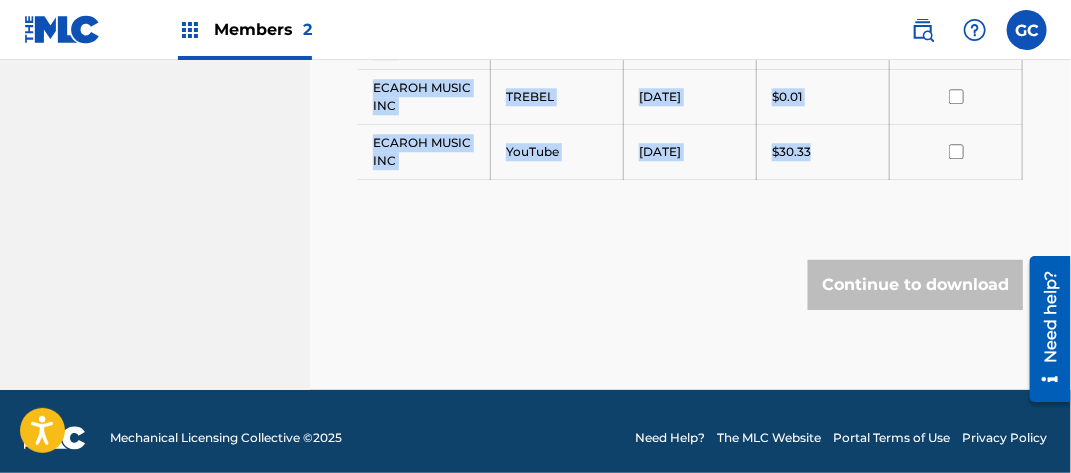 drag, startPoint x: 389, startPoint y: 433, endPoint x: 869, endPoint y: 158, distance: 553.19525 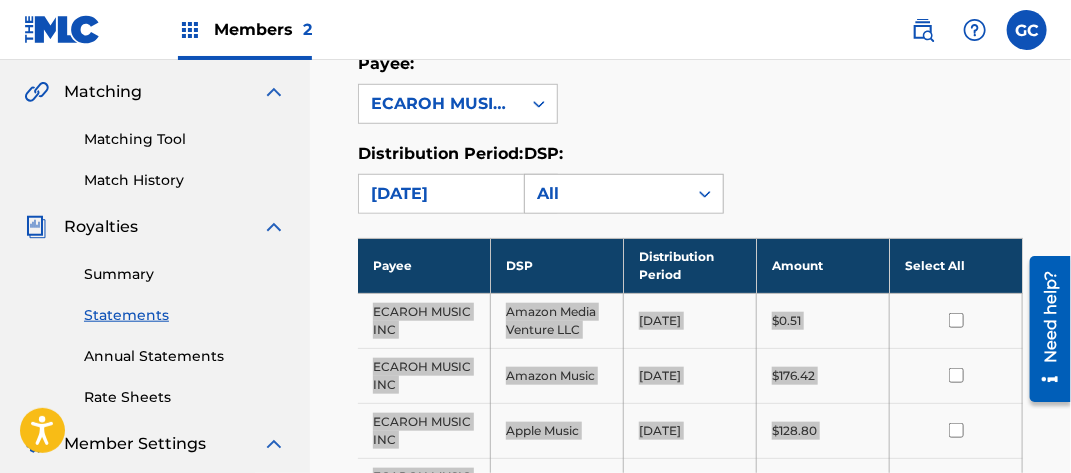scroll, scrollTop: 441, scrollLeft: 0, axis: vertical 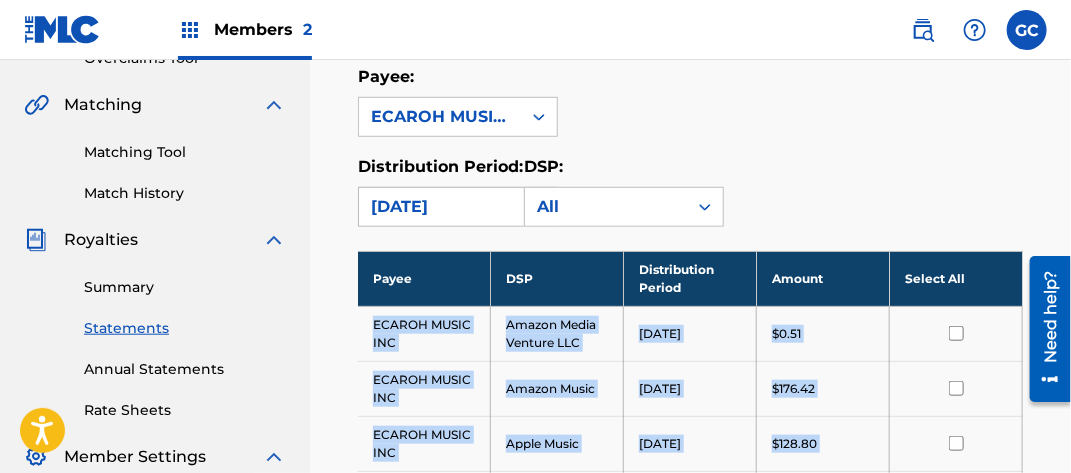 click on "[DATE]" at bounding box center [440, 207] 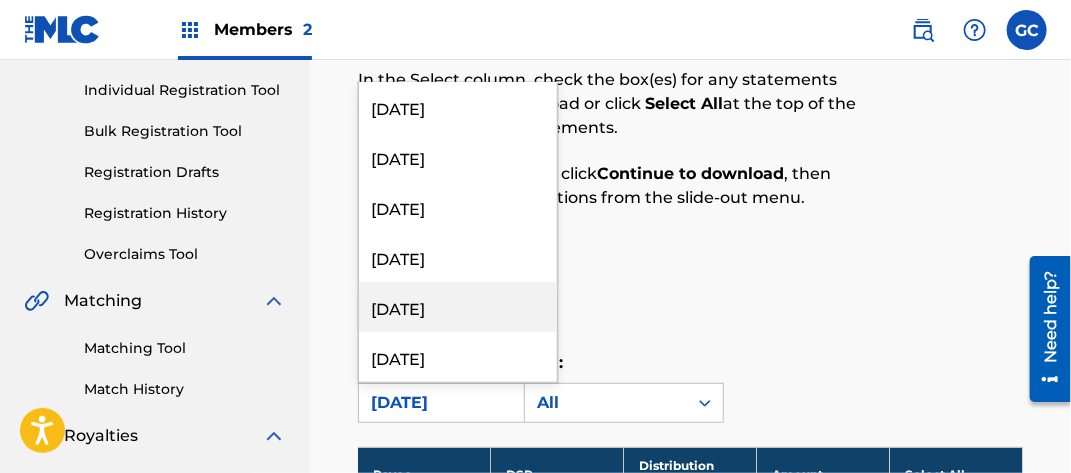 scroll, scrollTop: 241, scrollLeft: 0, axis: vertical 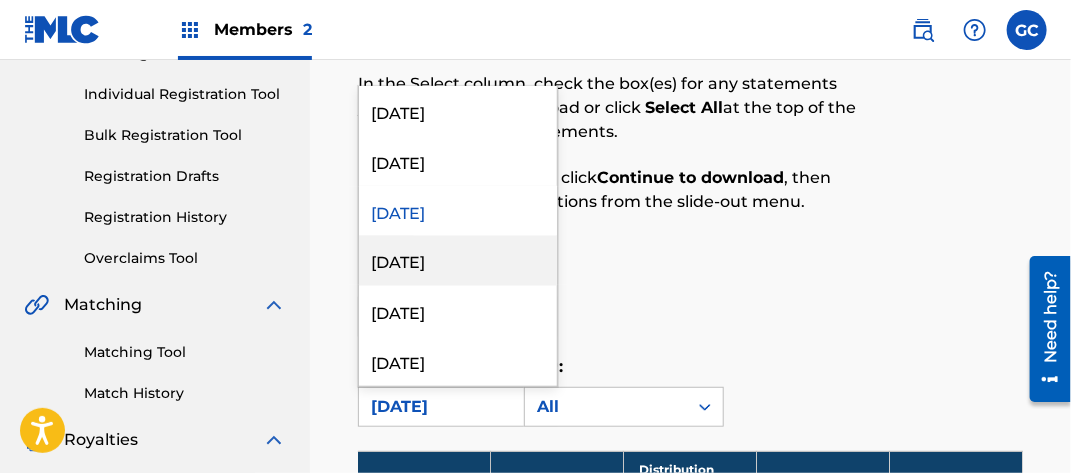 click on "[DATE]" at bounding box center (458, 261) 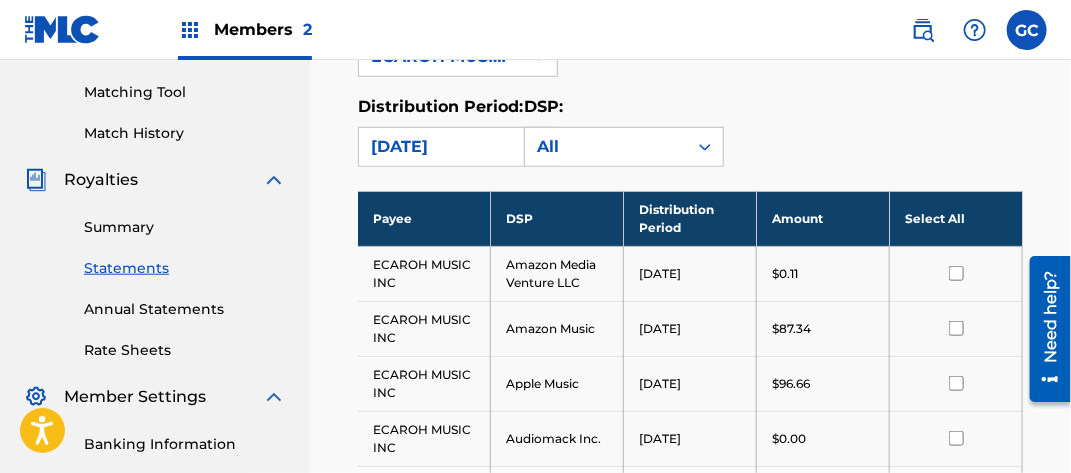 scroll, scrollTop: 541, scrollLeft: 0, axis: vertical 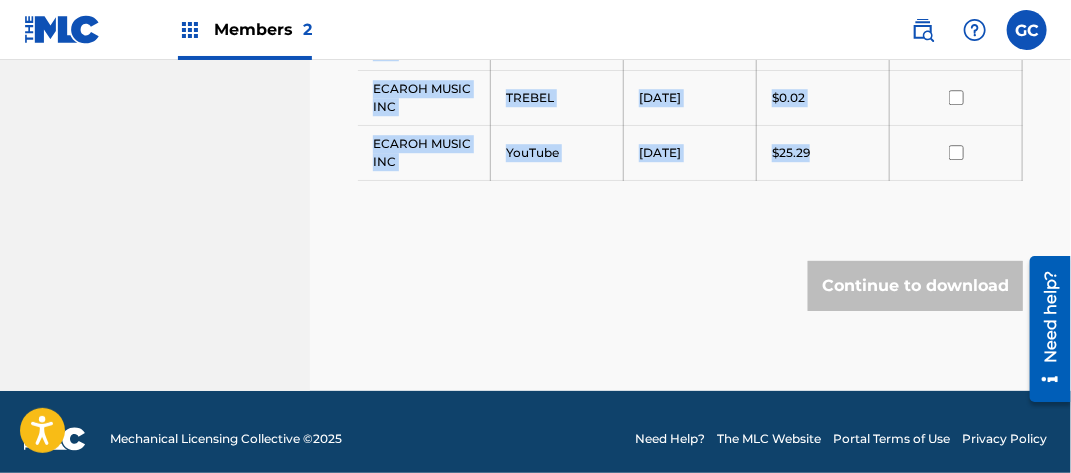 drag, startPoint x: 372, startPoint y: 220, endPoint x: 821, endPoint y: 155, distance: 453.6805 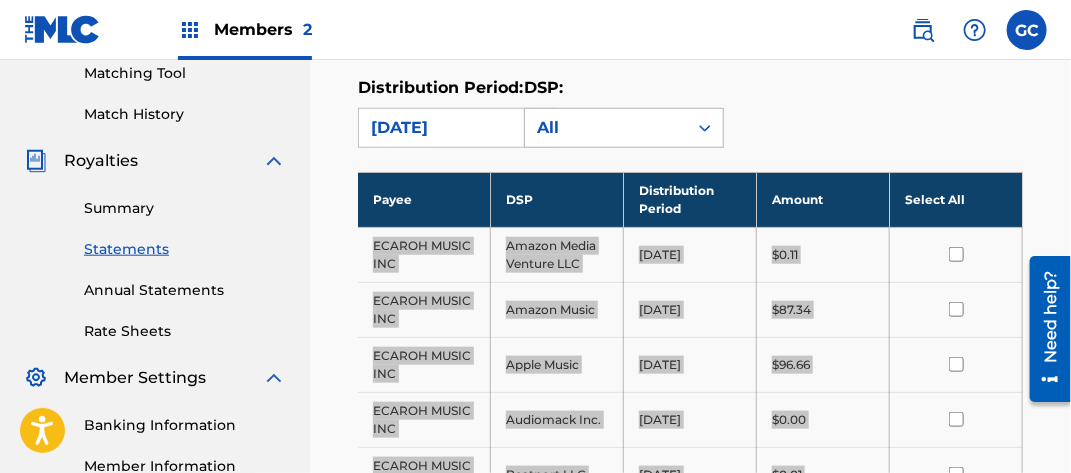 scroll, scrollTop: 450, scrollLeft: 0, axis: vertical 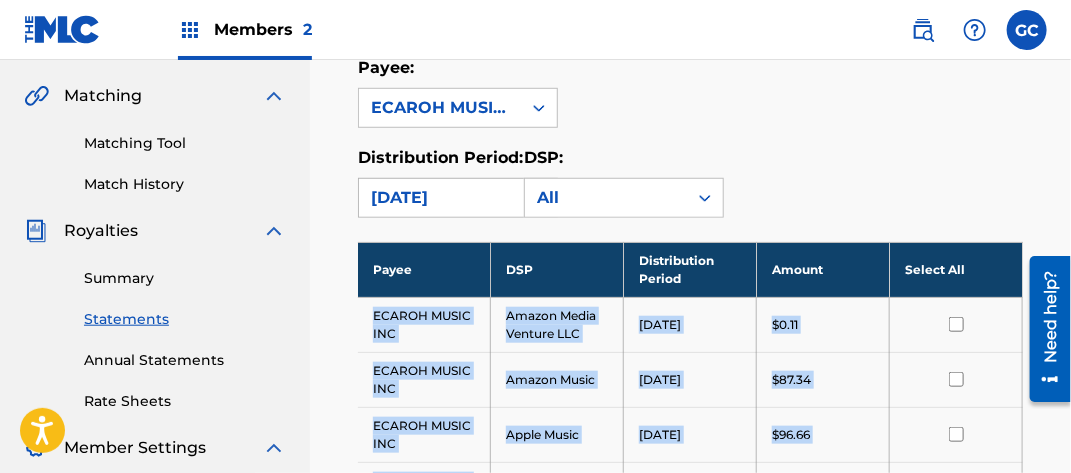 click on "[DATE]" at bounding box center [440, 198] 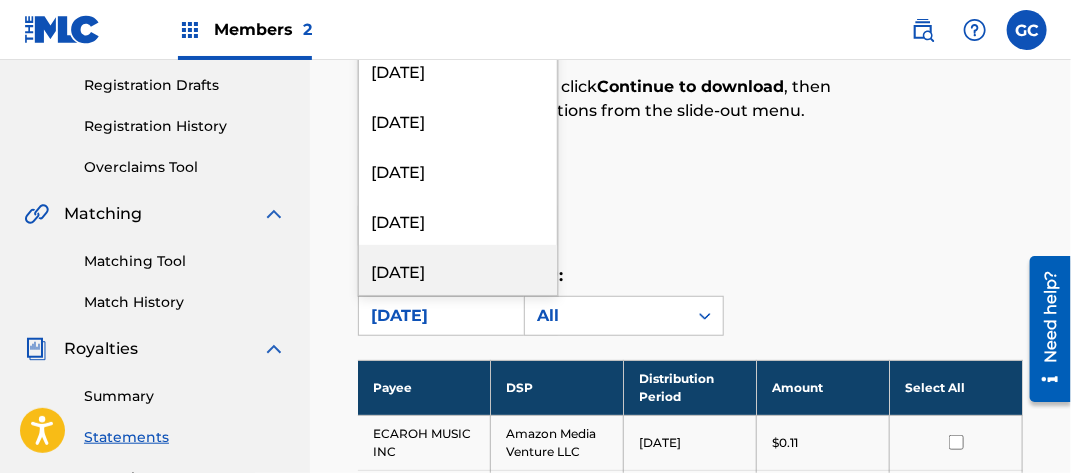 scroll, scrollTop: 250, scrollLeft: 0, axis: vertical 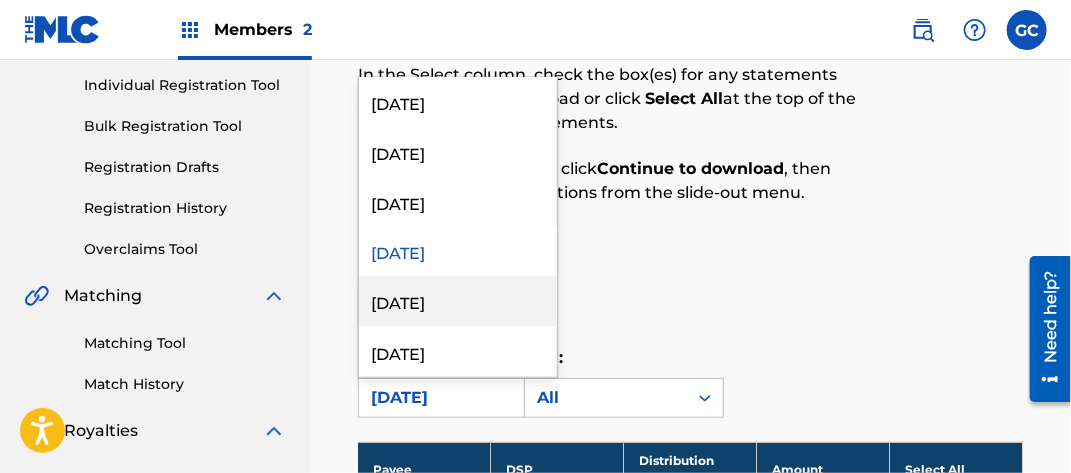 click on "[DATE]" at bounding box center [458, 302] 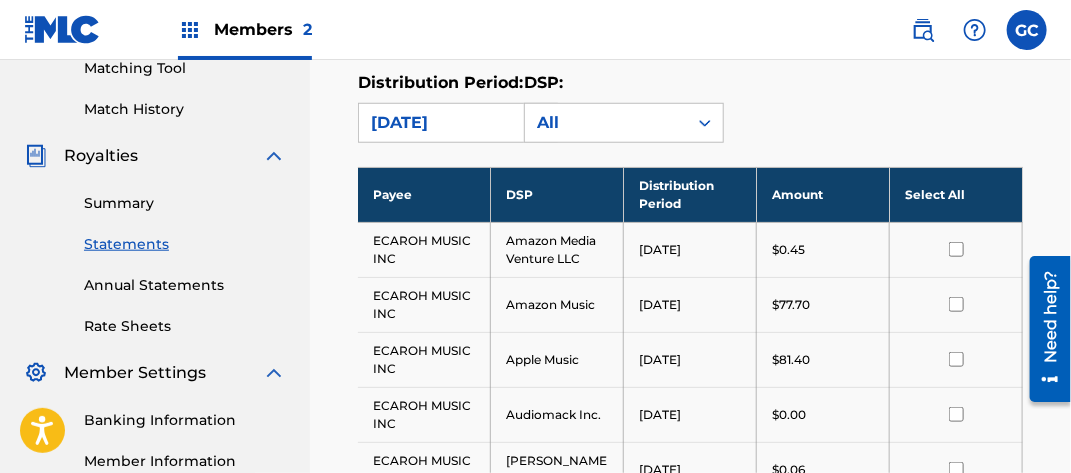 scroll, scrollTop: 550, scrollLeft: 0, axis: vertical 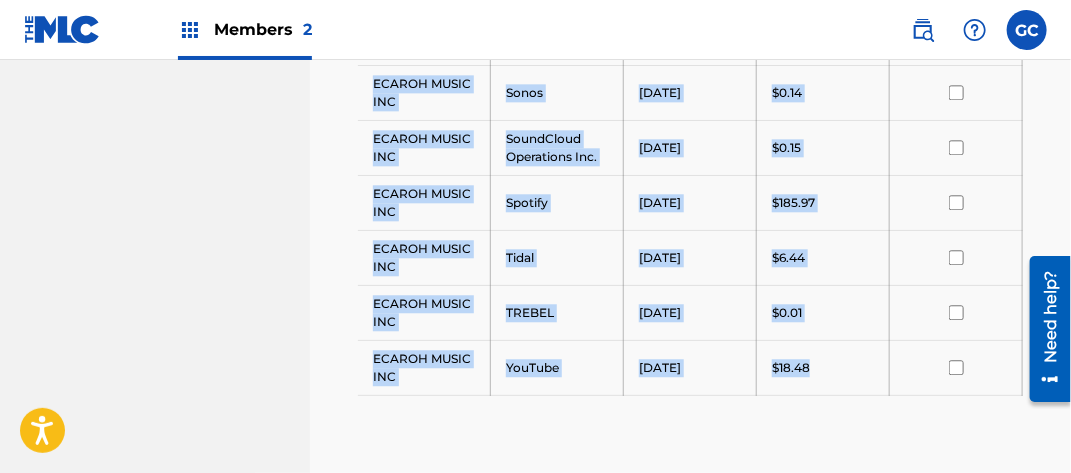 drag, startPoint x: 369, startPoint y: 210, endPoint x: 821, endPoint y: 364, distance: 477.5144 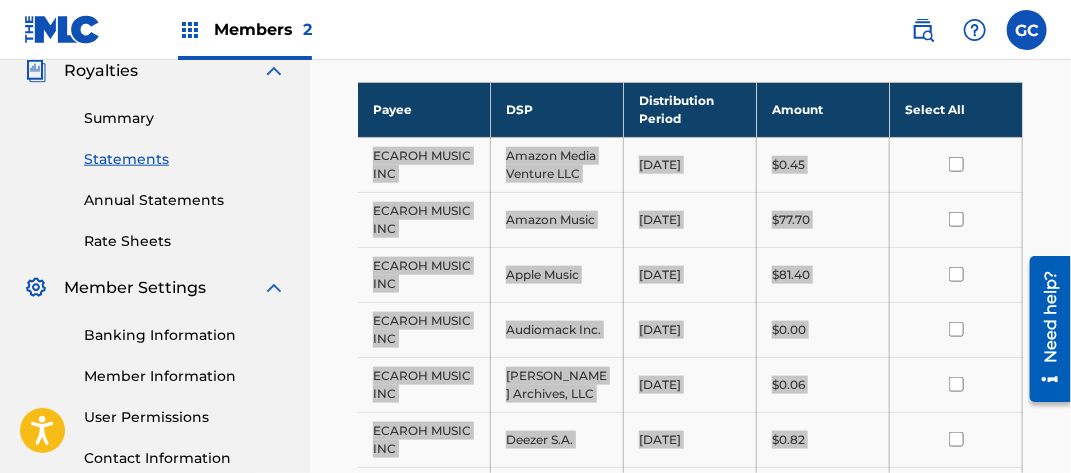 scroll, scrollTop: 325, scrollLeft: 0, axis: vertical 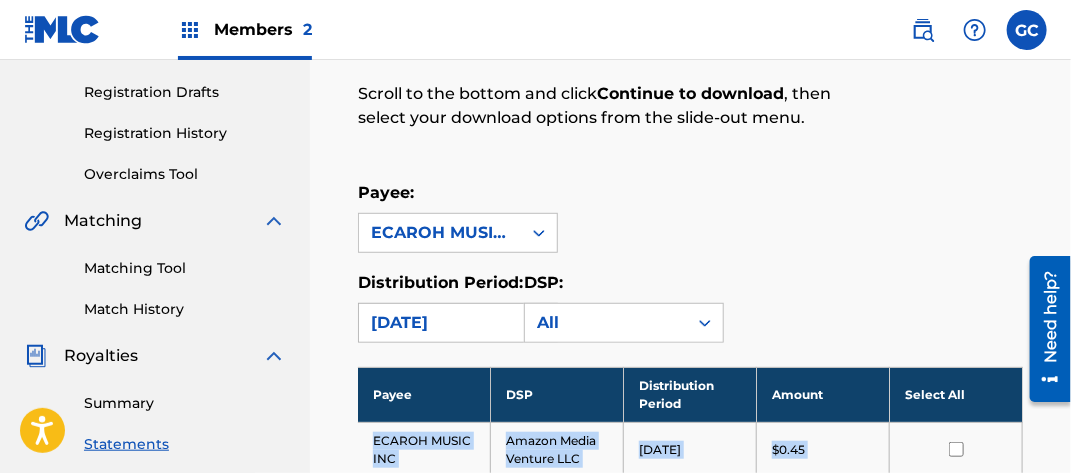 click on "[DATE]" at bounding box center (440, 323) 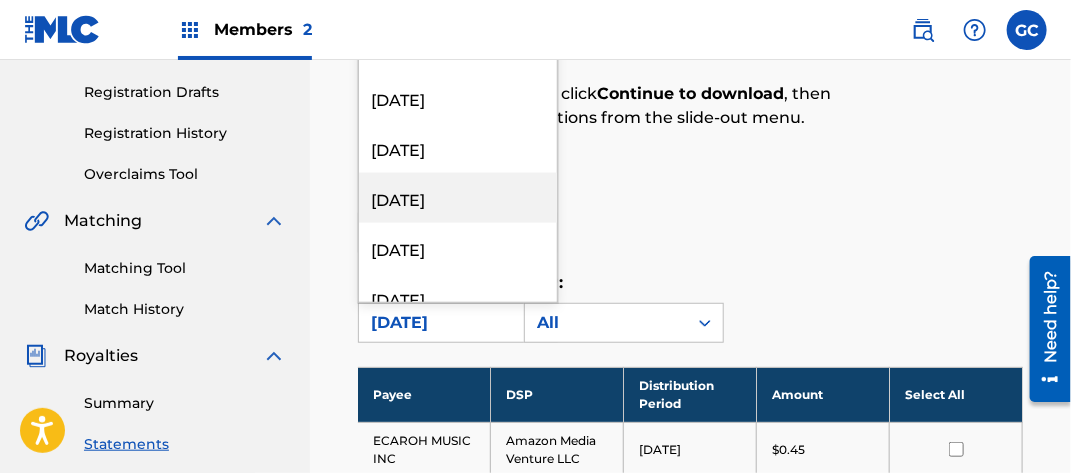 scroll, scrollTop: 1200, scrollLeft: 0, axis: vertical 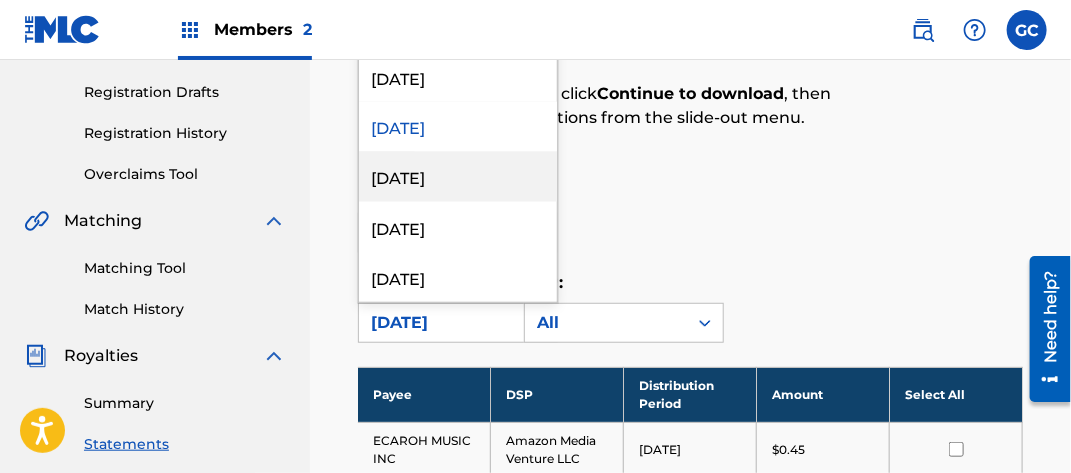 click on "[DATE]" at bounding box center [458, 177] 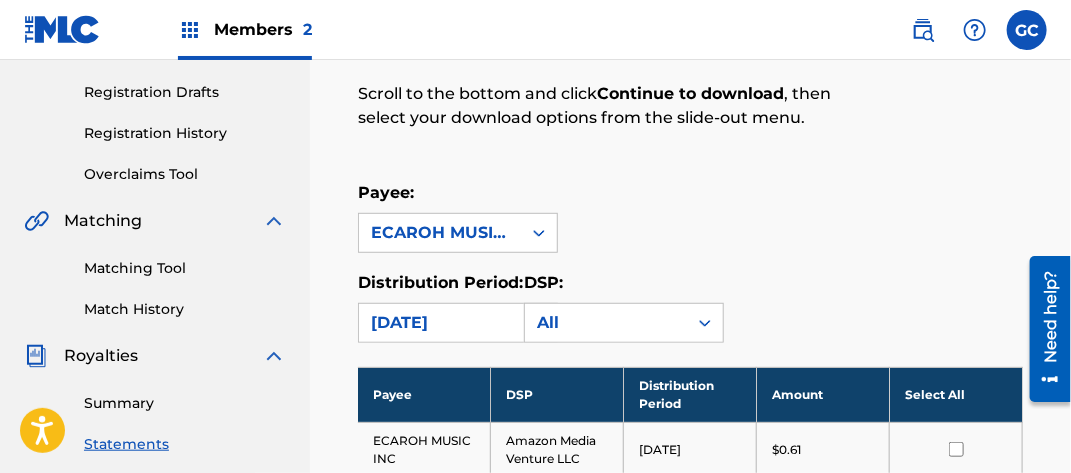 scroll, scrollTop: 525, scrollLeft: 0, axis: vertical 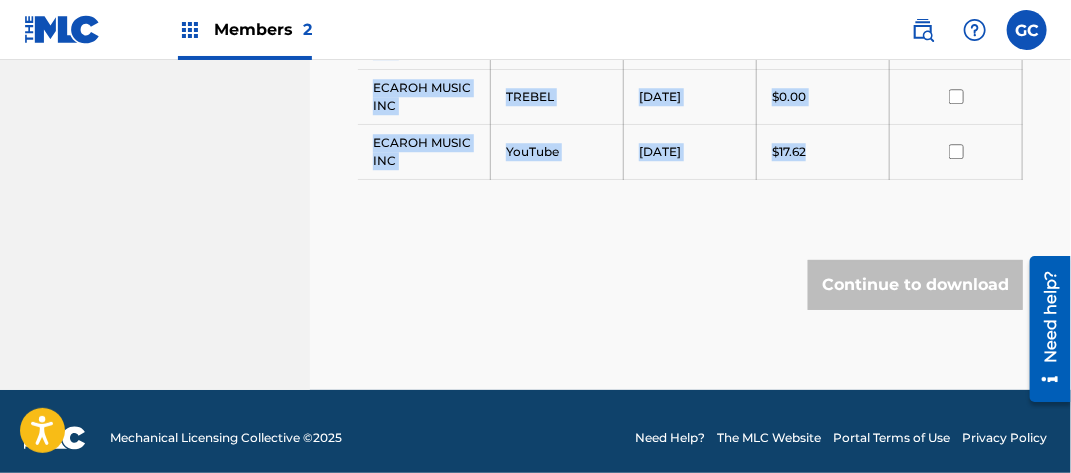 drag, startPoint x: 374, startPoint y: 235, endPoint x: 830, endPoint y: 132, distance: 467.48798 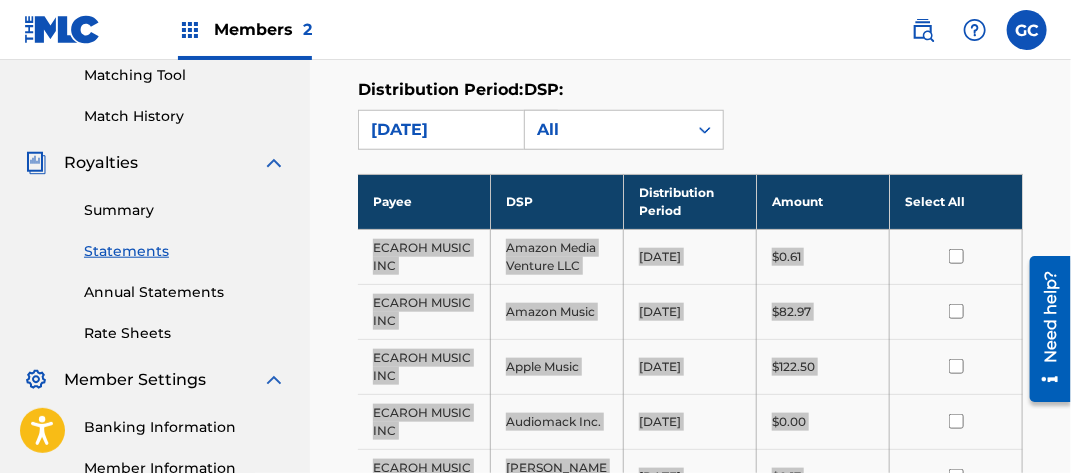 scroll, scrollTop: 296, scrollLeft: 0, axis: vertical 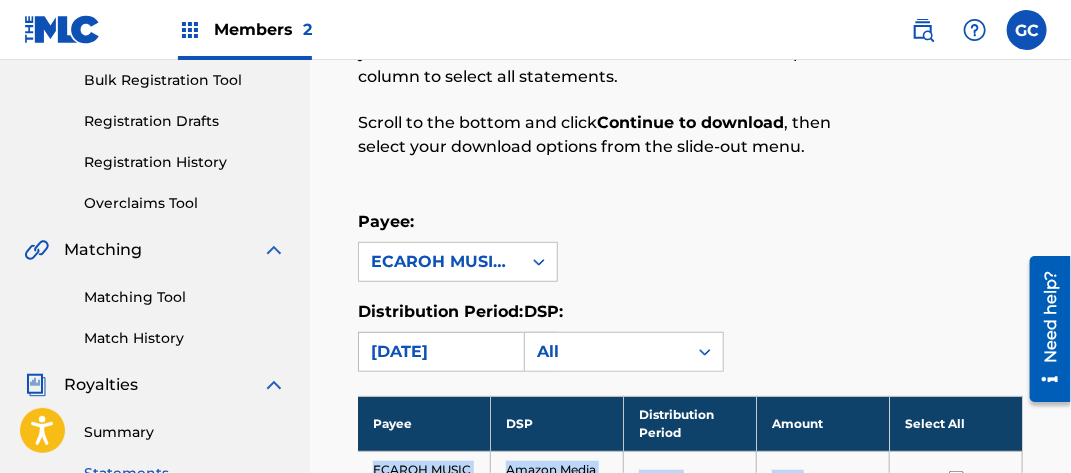 click on "[DATE]" at bounding box center [440, 352] 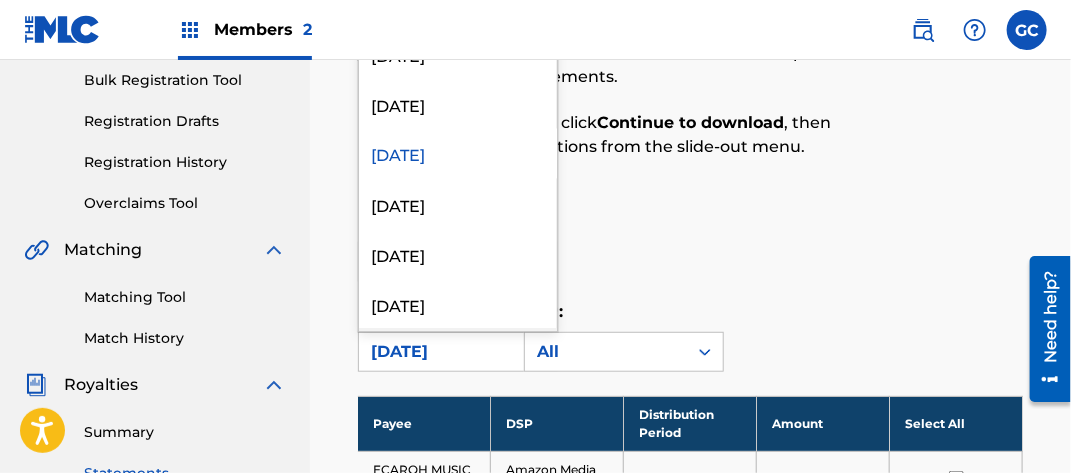 scroll, scrollTop: 1200, scrollLeft: 0, axis: vertical 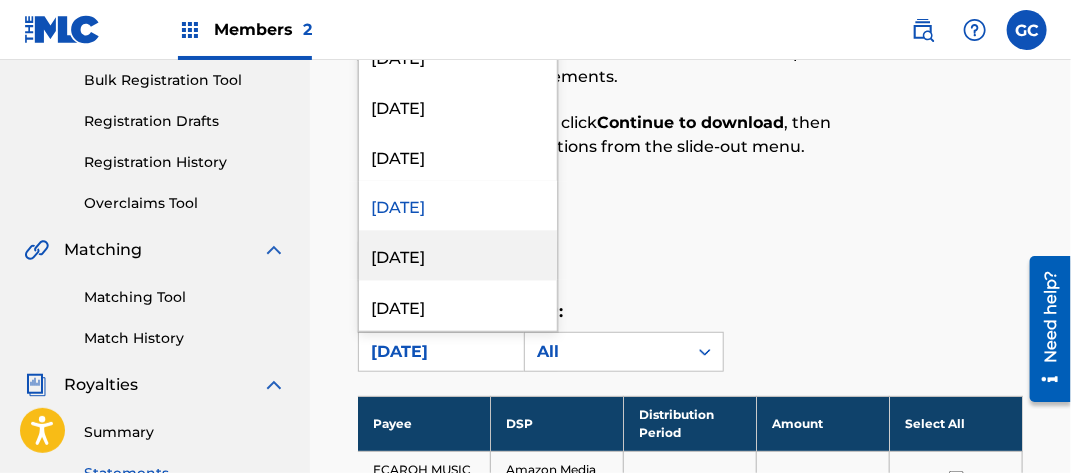 click on "[DATE]" at bounding box center (458, 256) 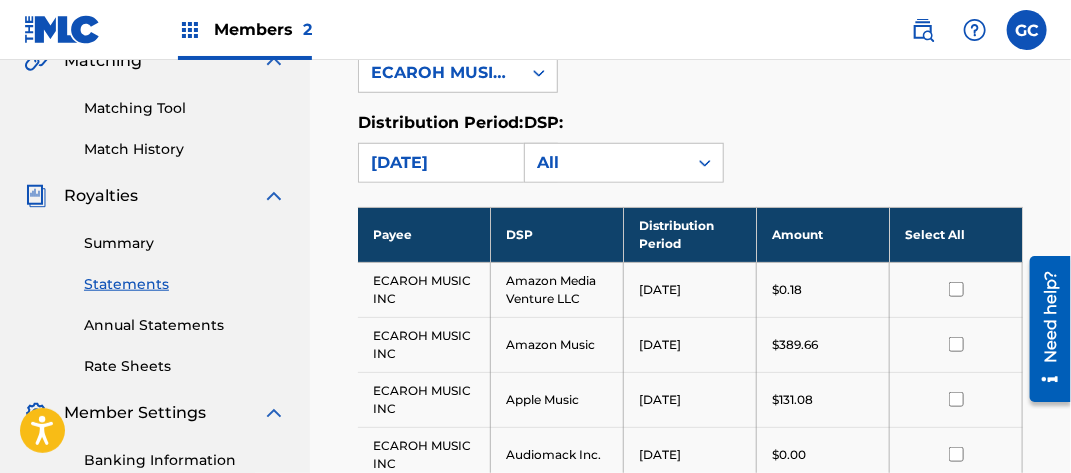 scroll, scrollTop: 596, scrollLeft: 0, axis: vertical 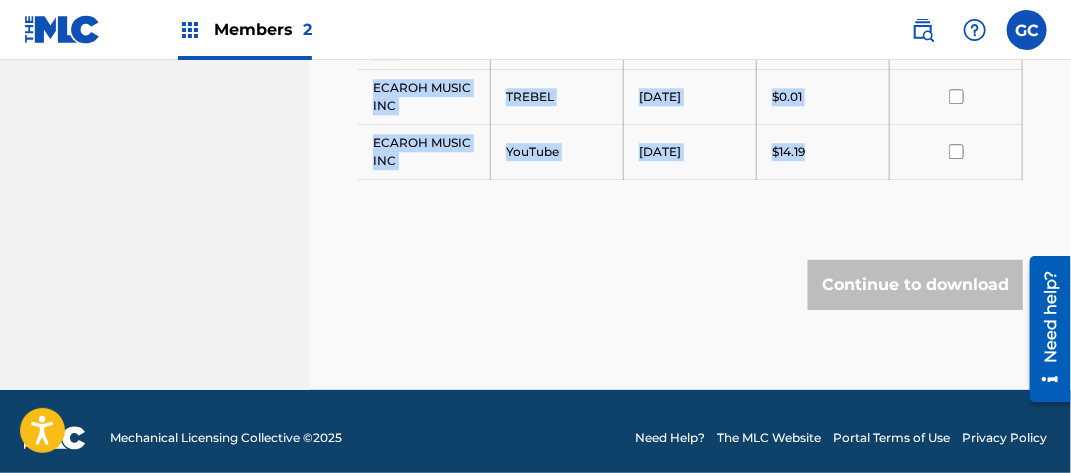drag, startPoint x: 375, startPoint y: 165, endPoint x: 829, endPoint y: 146, distance: 454.3974 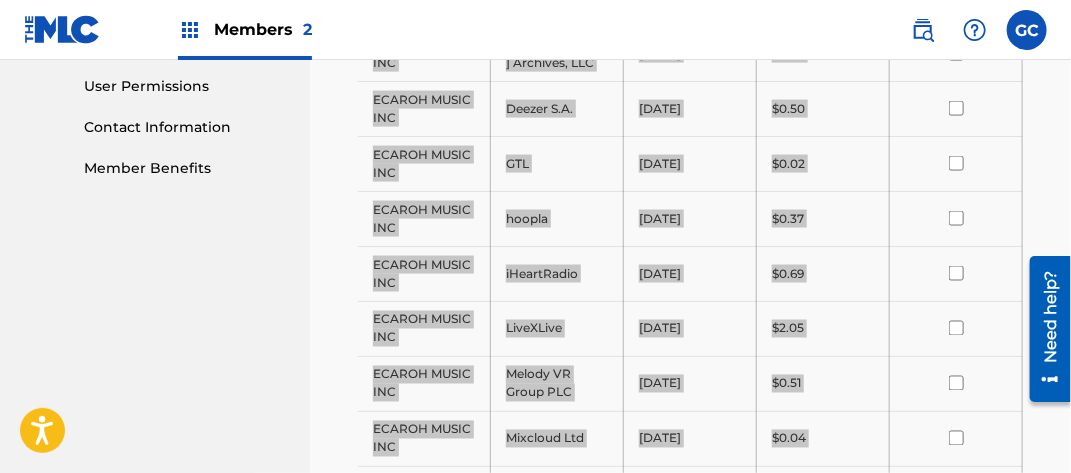 scroll, scrollTop: 441, scrollLeft: 0, axis: vertical 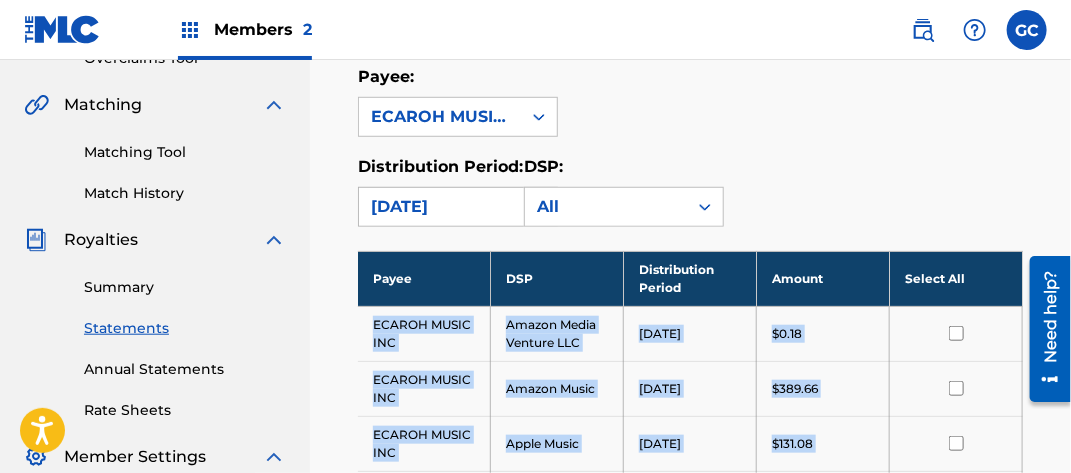 click on "[DATE]" at bounding box center [440, 207] 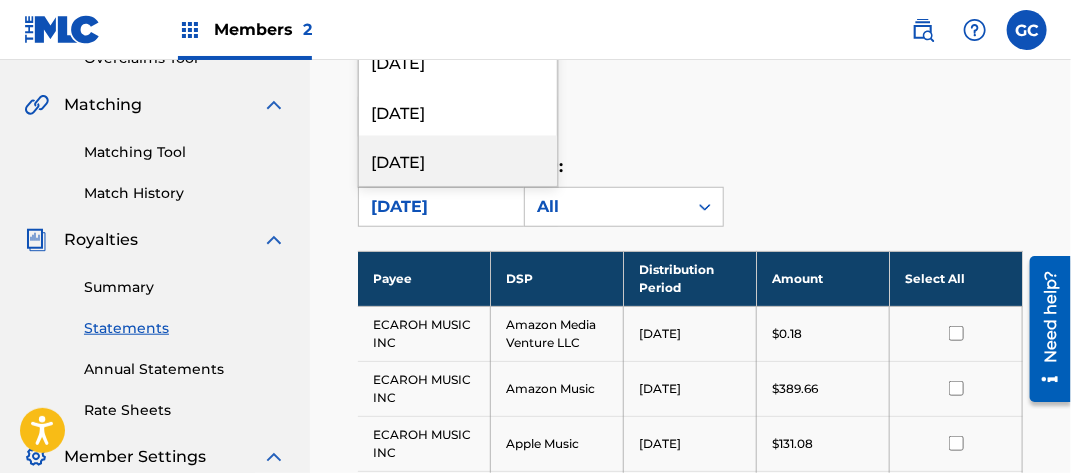 scroll, scrollTop: 1300, scrollLeft: 0, axis: vertical 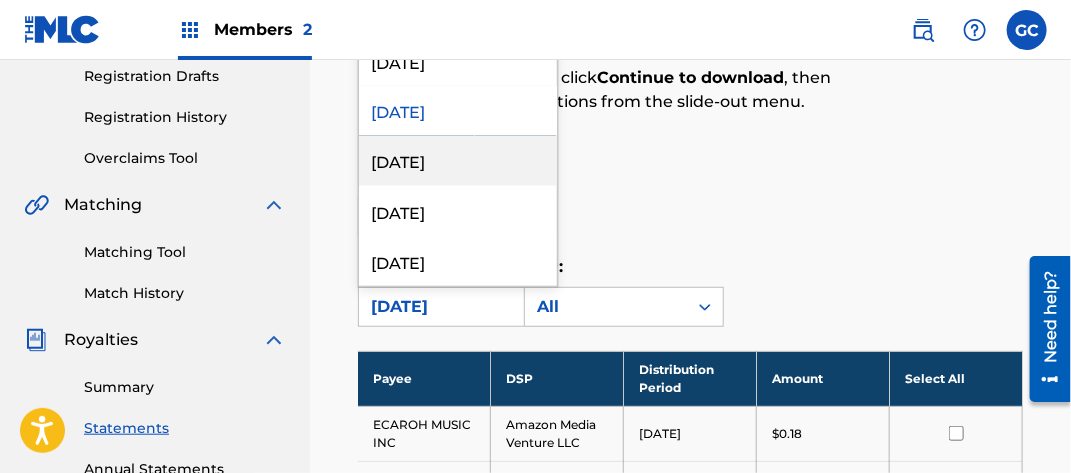 click on "[DATE]" at bounding box center (458, 161) 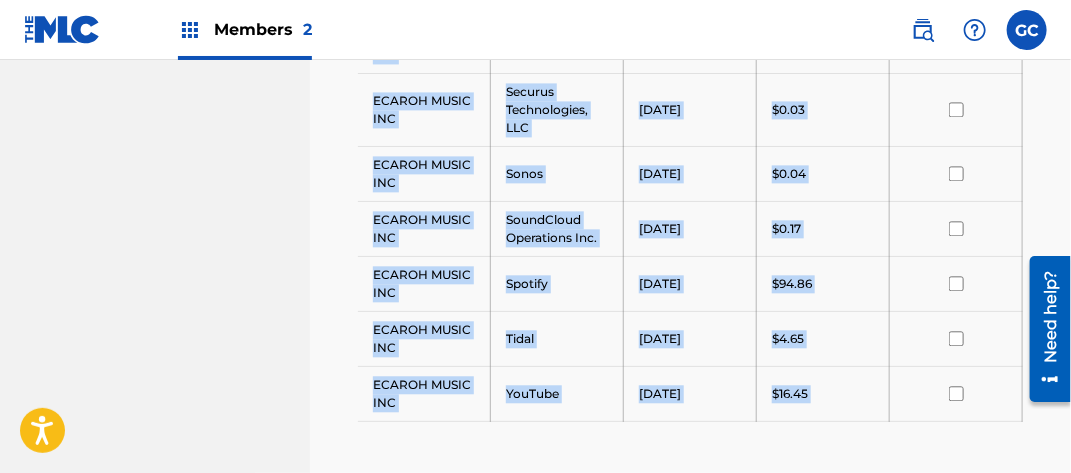 scroll, scrollTop: 1632, scrollLeft: 0, axis: vertical 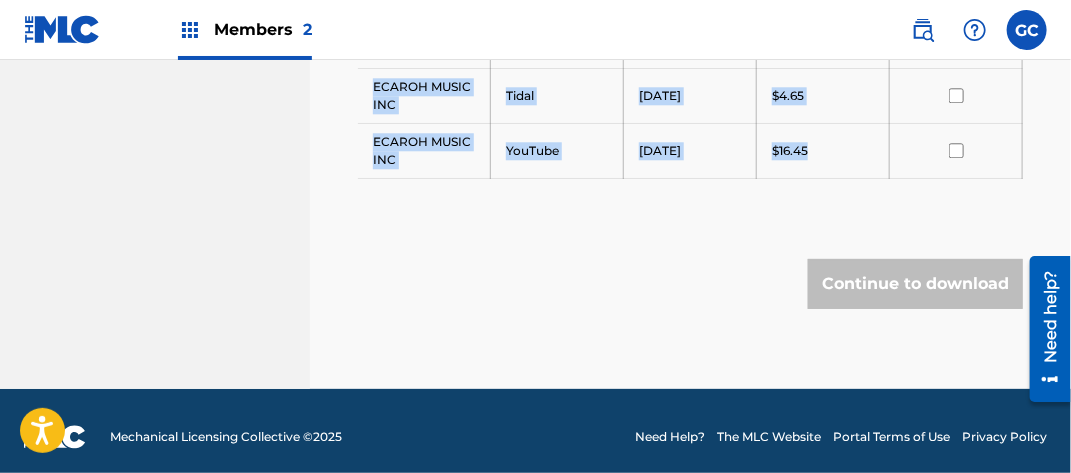 drag, startPoint x: 375, startPoint y: 118, endPoint x: 813, endPoint y: 156, distance: 439.64532 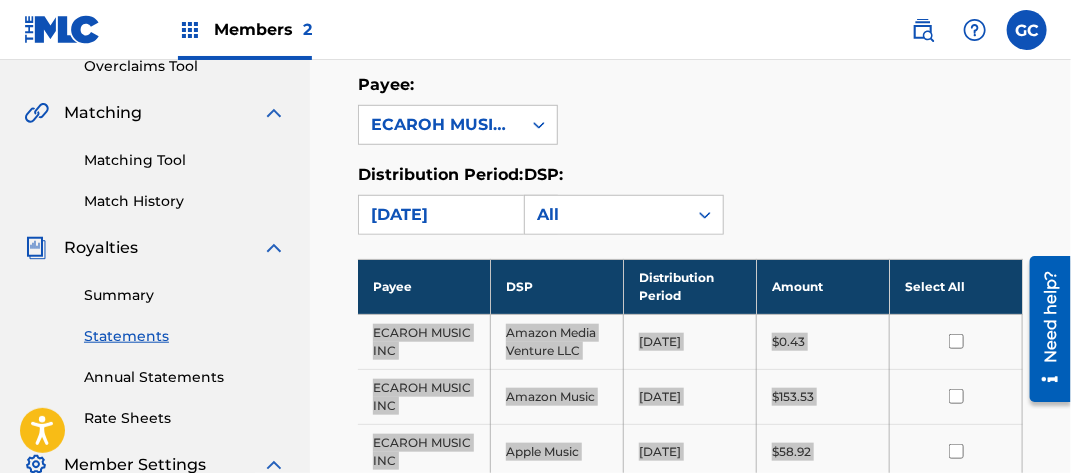 scroll, scrollTop: 432, scrollLeft: 0, axis: vertical 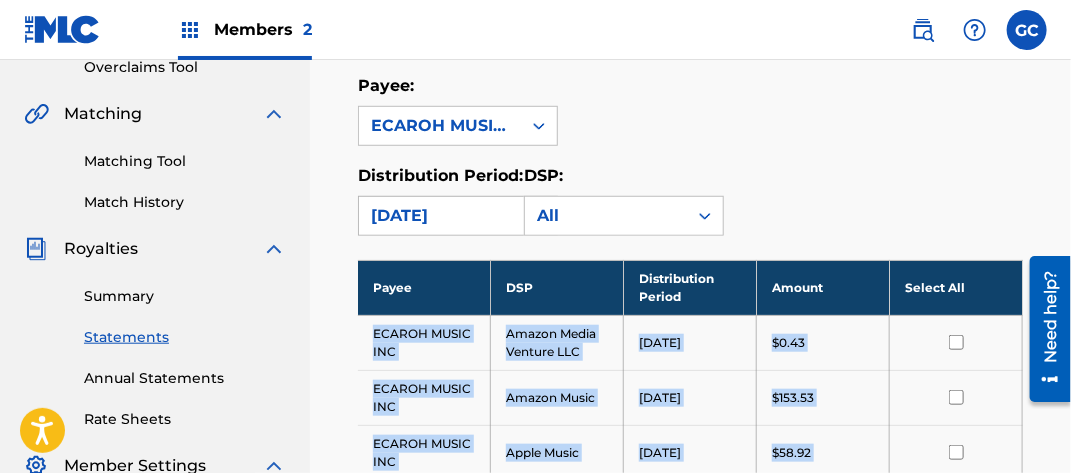 click on "[DATE]" at bounding box center (440, 216) 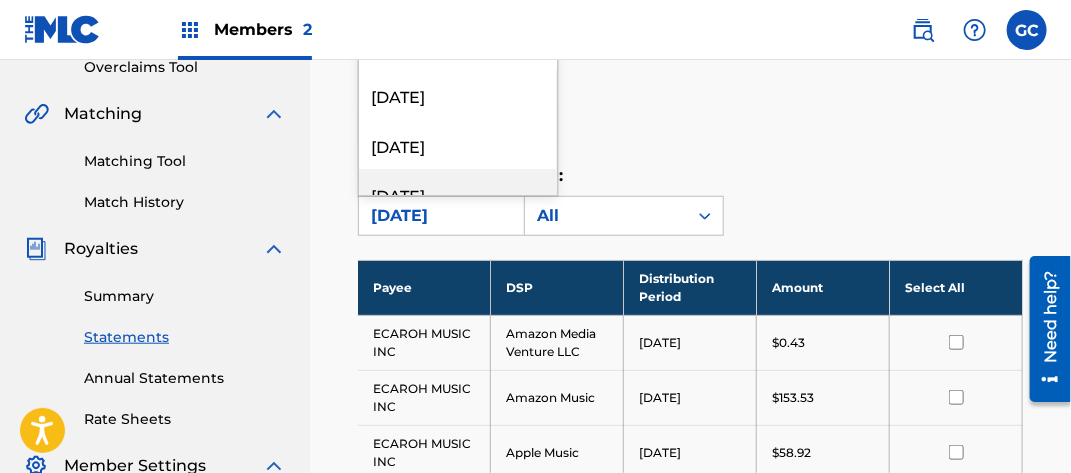 scroll, scrollTop: 1300, scrollLeft: 0, axis: vertical 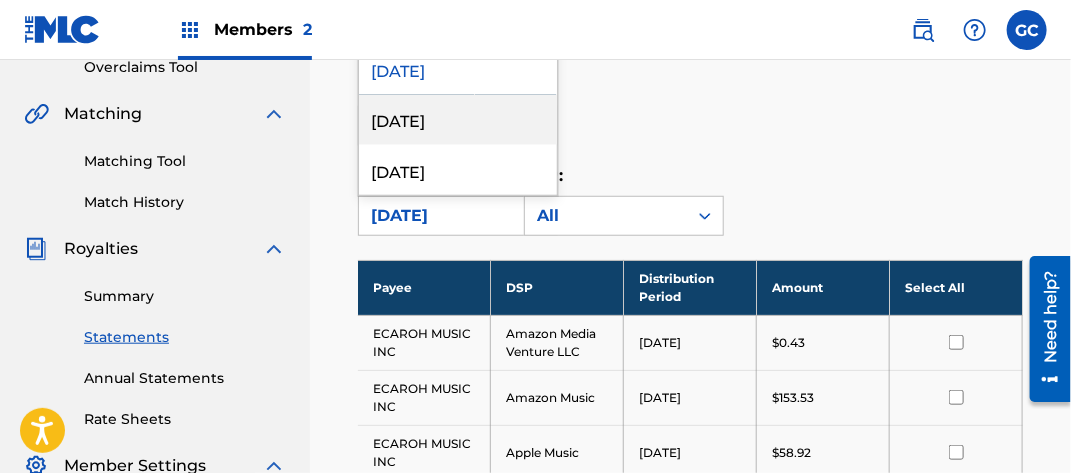 click on "[DATE]" at bounding box center (458, 120) 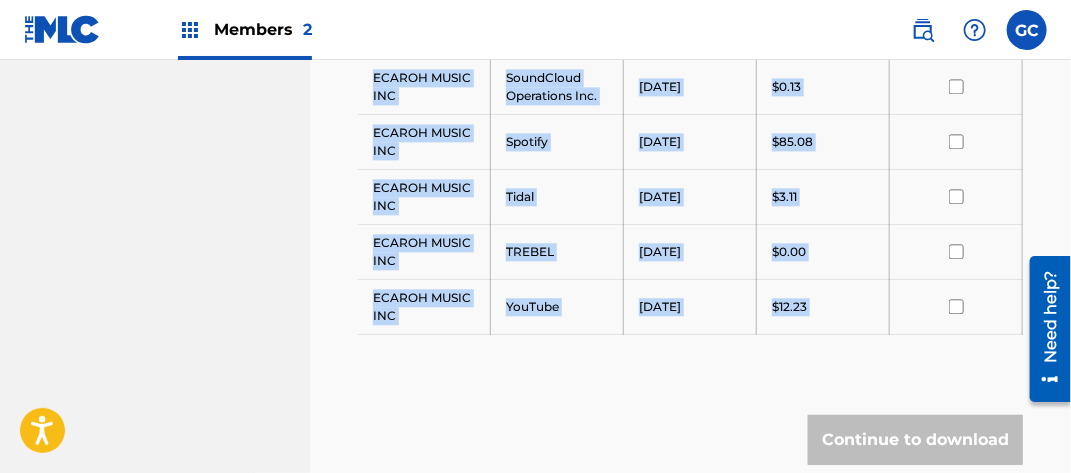 scroll, scrollTop: 1614, scrollLeft: 0, axis: vertical 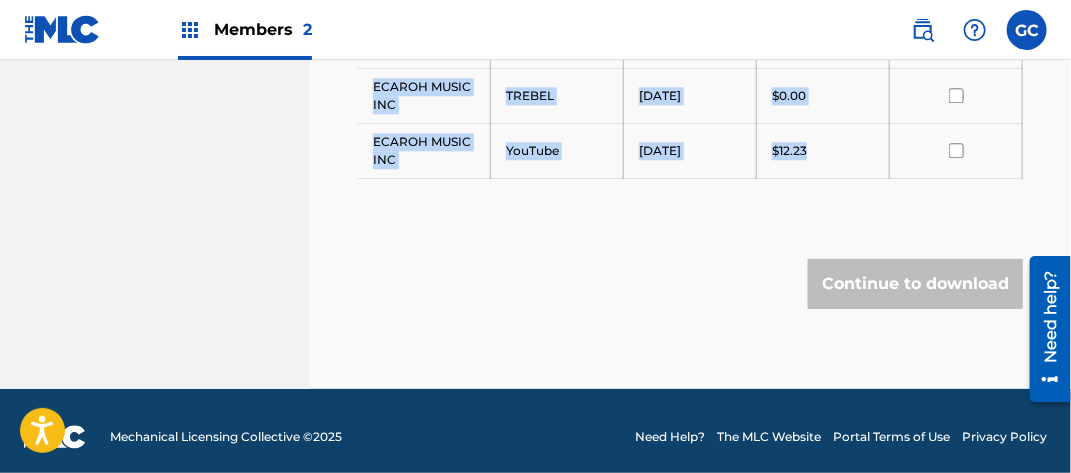 drag, startPoint x: 374, startPoint y: 327, endPoint x: 821, endPoint y: 137, distance: 485.70465 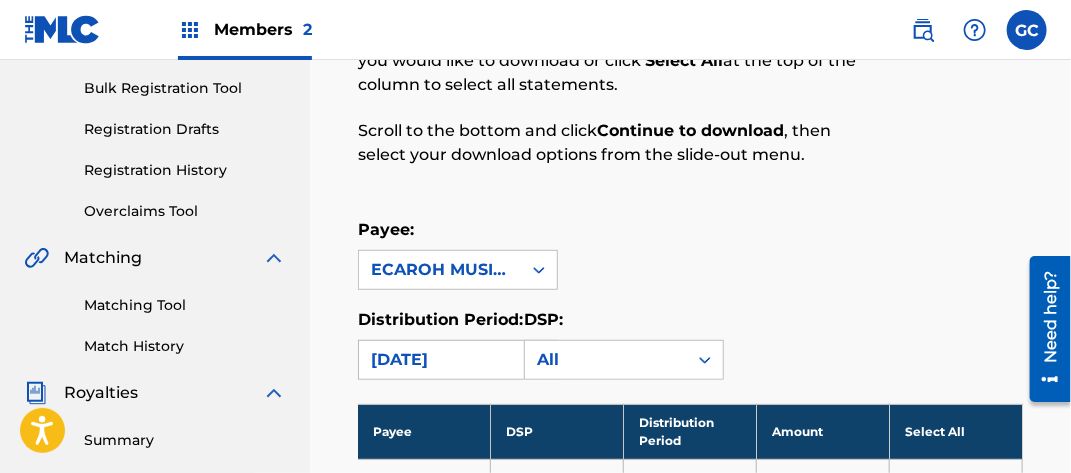 scroll, scrollTop: 314, scrollLeft: 0, axis: vertical 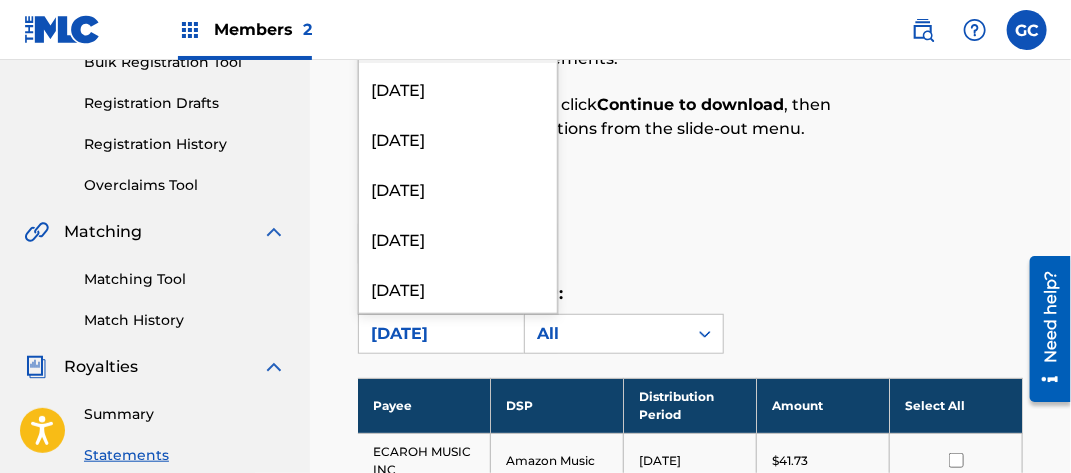 click on "[DATE]" at bounding box center [440, 334] 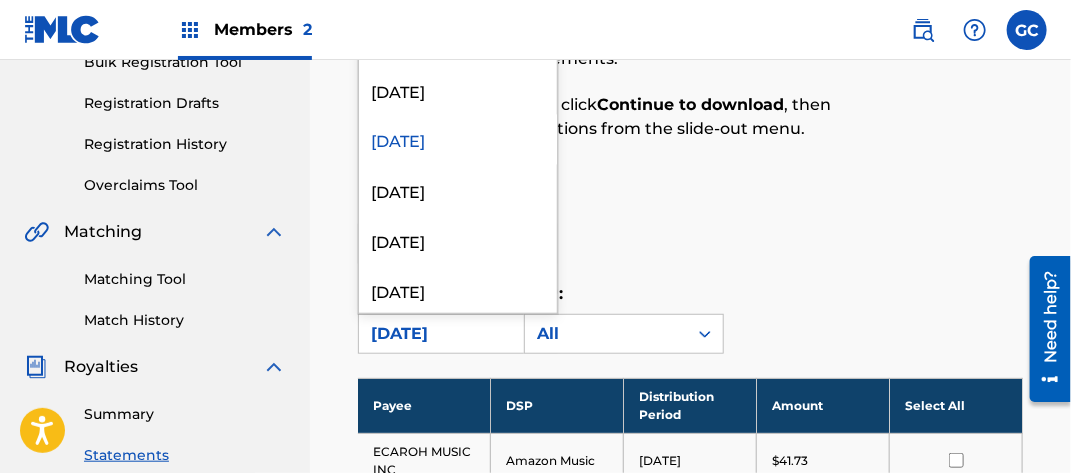 scroll, scrollTop: 1400, scrollLeft: 0, axis: vertical 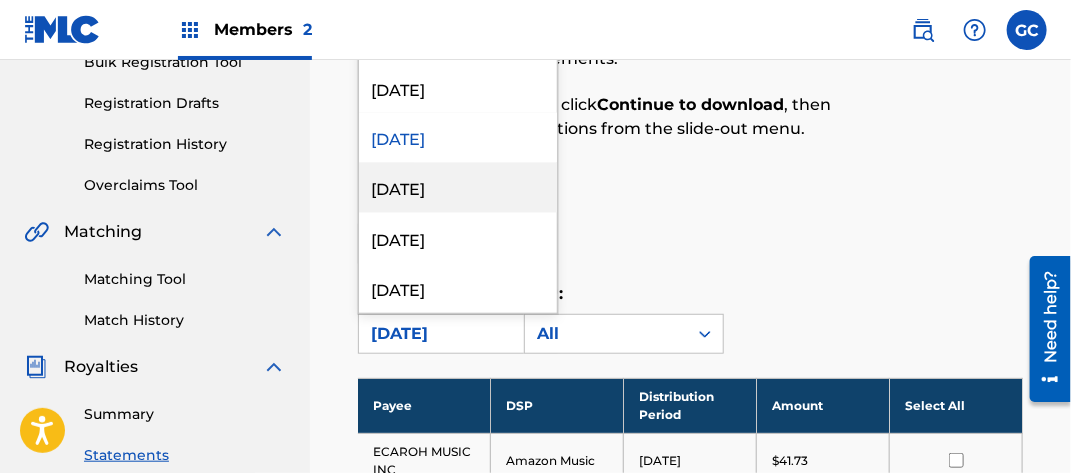 click on "[DATE]" at bounding box center [458, 188] 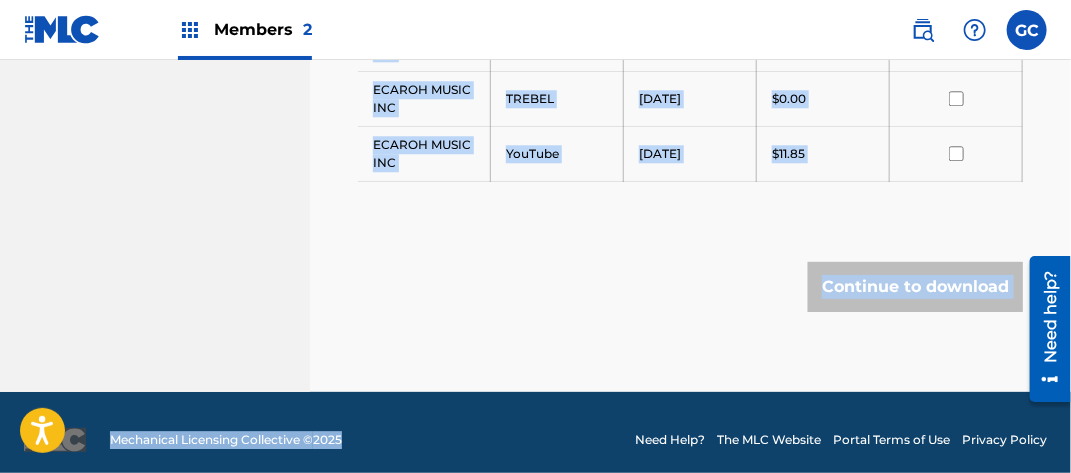 scroll, scrollTop: 1687, scrollLeft: 0, axis: vertical 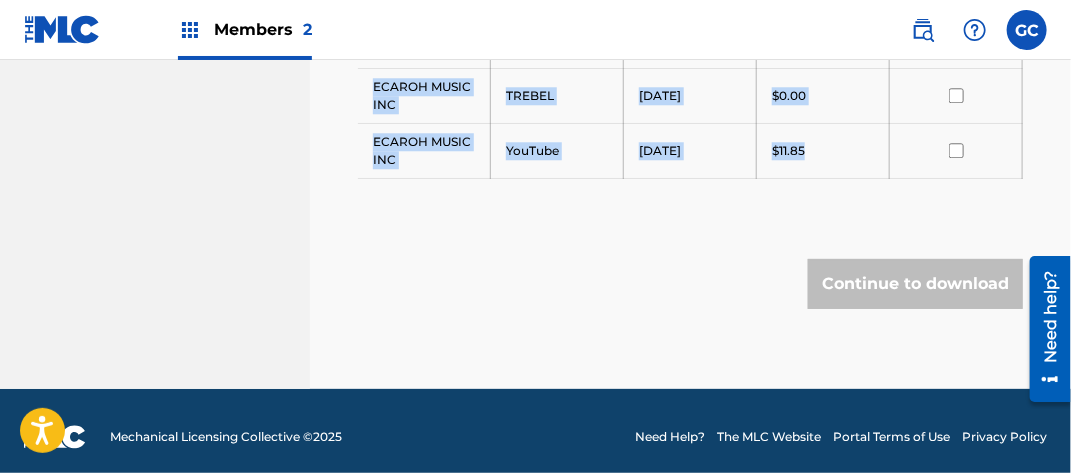 drag, startPoint x: 373, startPoint y: 143, endPoint x: 822, endPoint y: 151, distance: 449.07126 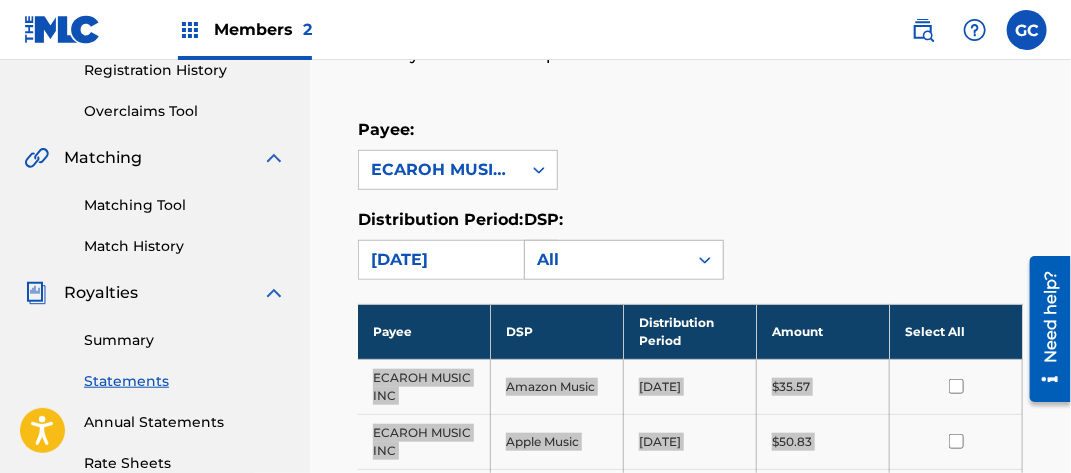scroll, scrollTop: 387, scrollLeft: 0, axis: vertical 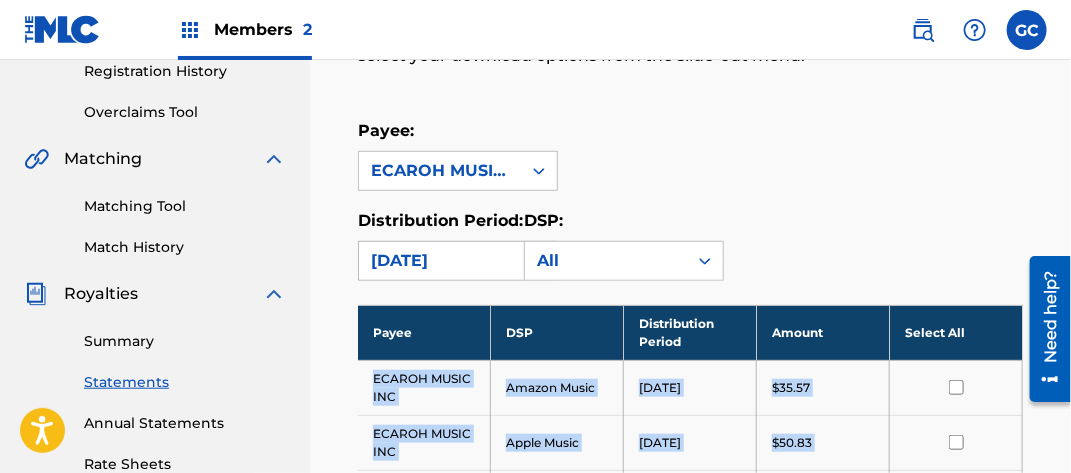 click on "[DATE]" at bounding box center (440, 261) 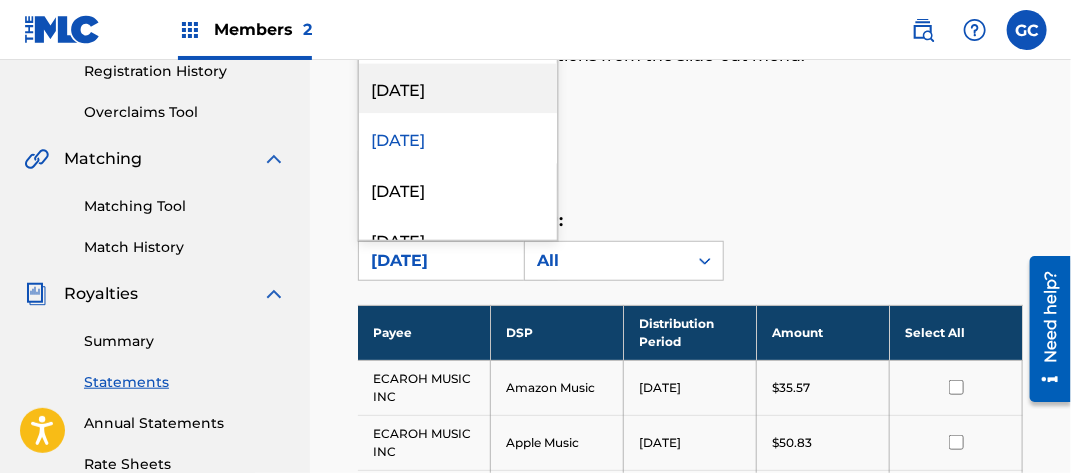 scroll, scrollTop: 1400, scrollLeft: 0, axis: vertical 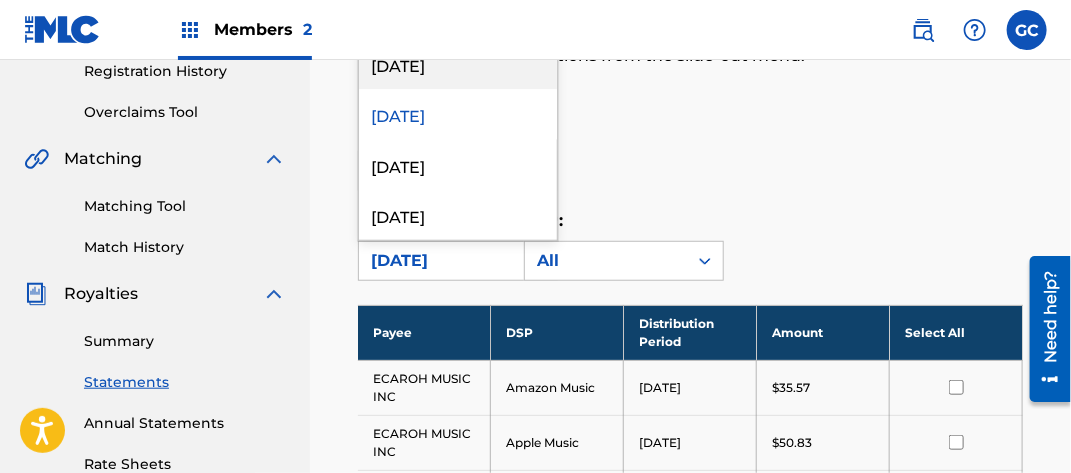 click on "[DATE]" at bounding box center [458, 165] 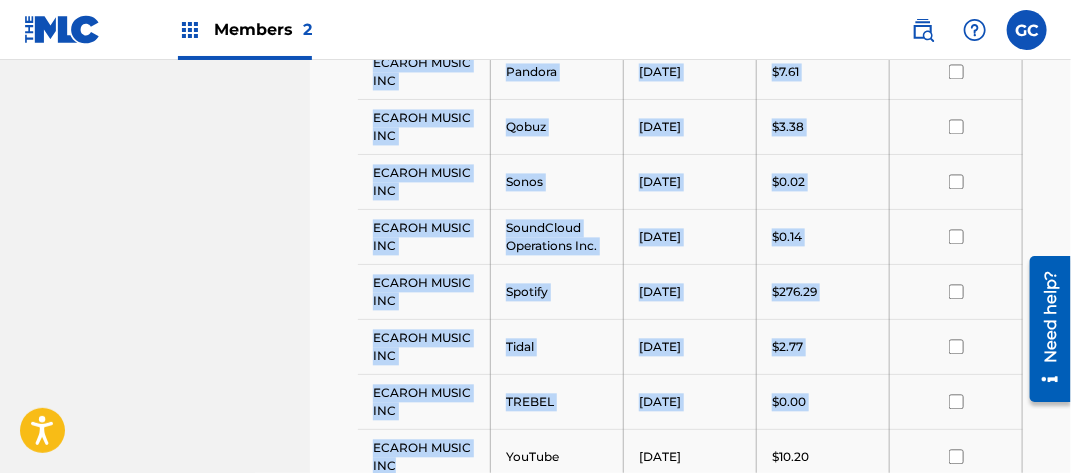 scroll, scrollTop: 1608, scrollLeft: 0, axis: vertical 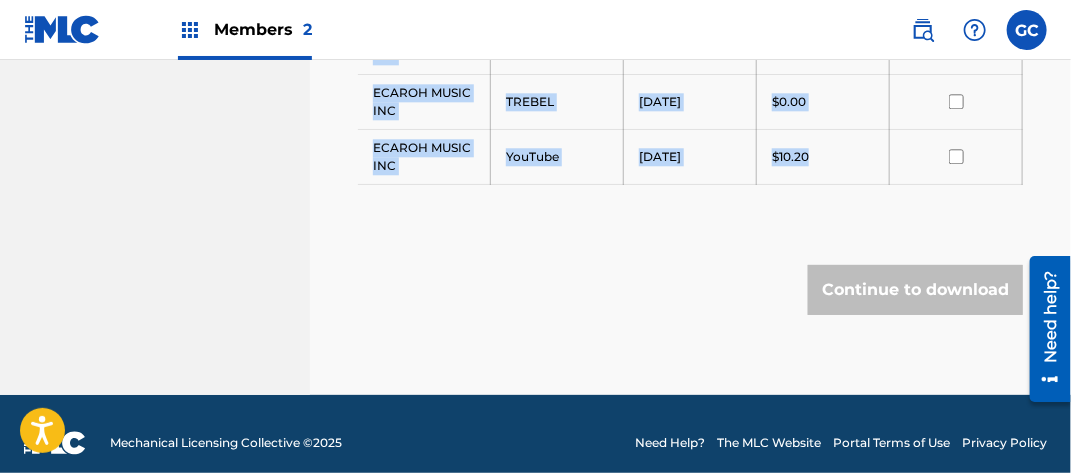 drag, startPoint x: 373, startPoint y: 268, endPoint x: 817, endPoint y: 139, distance: 462.36026 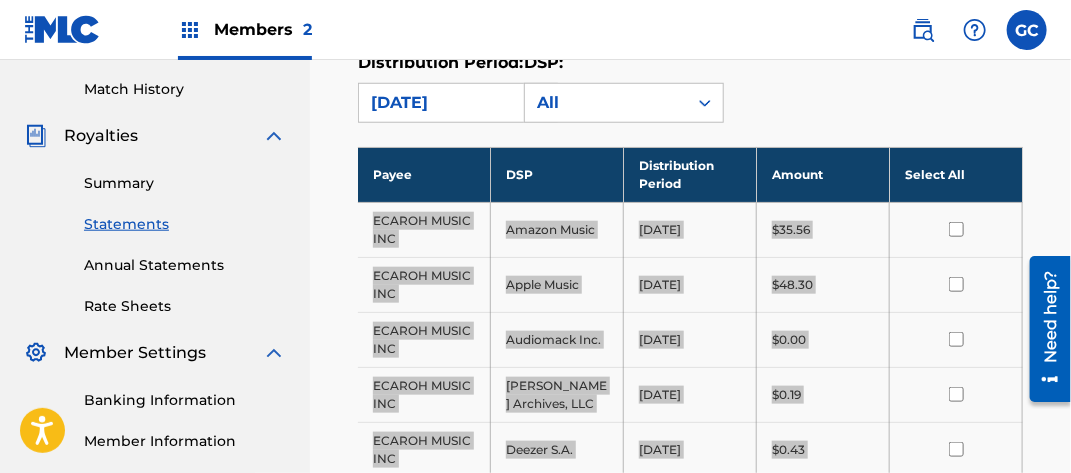 scroll, scrollTop: 308, scrollLeft: 0, axis: vertical 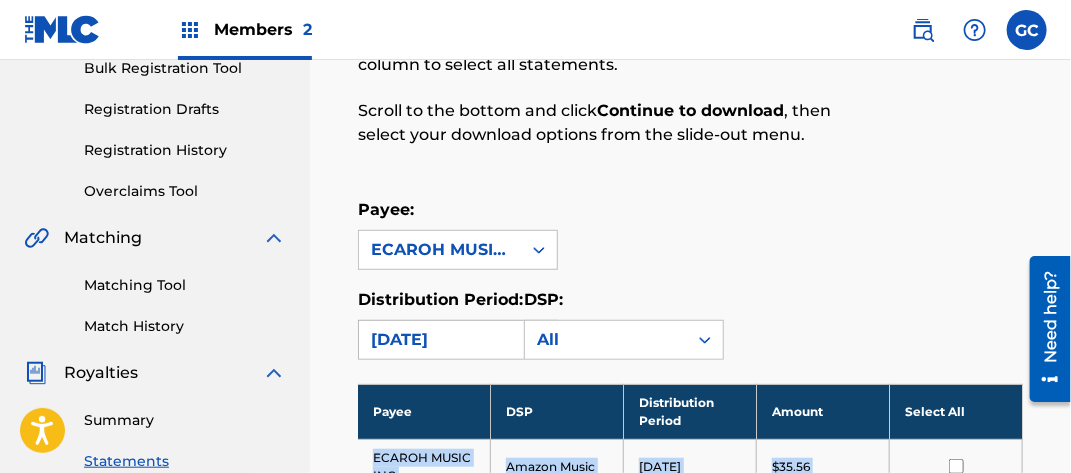 drag, startPoint x: 469, startPoint y: 339, endPoint x: 468, endPoint y: 319, distance: 20.024984 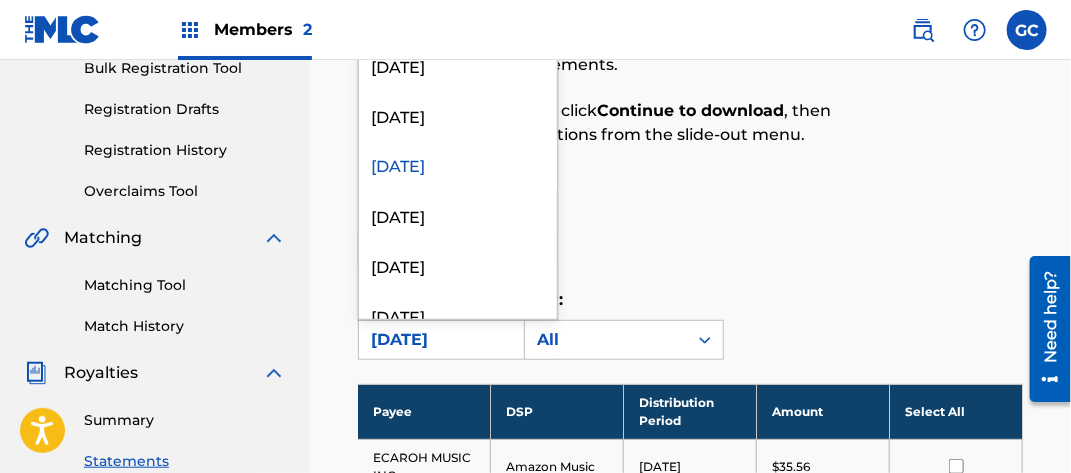 scroll, scrollTop: 1500, scrollLeft: 0, axis: vertical 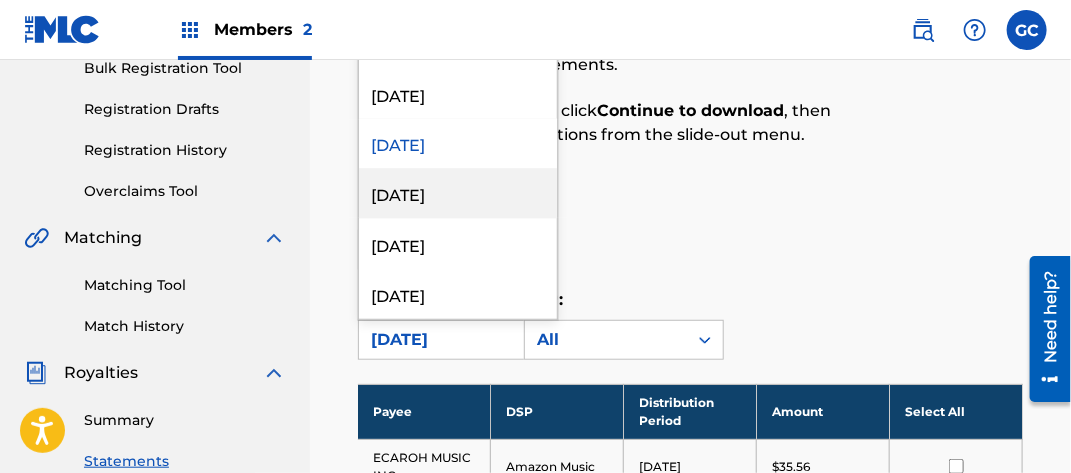 click on "[DATE]" at bounding box center [458, 194] 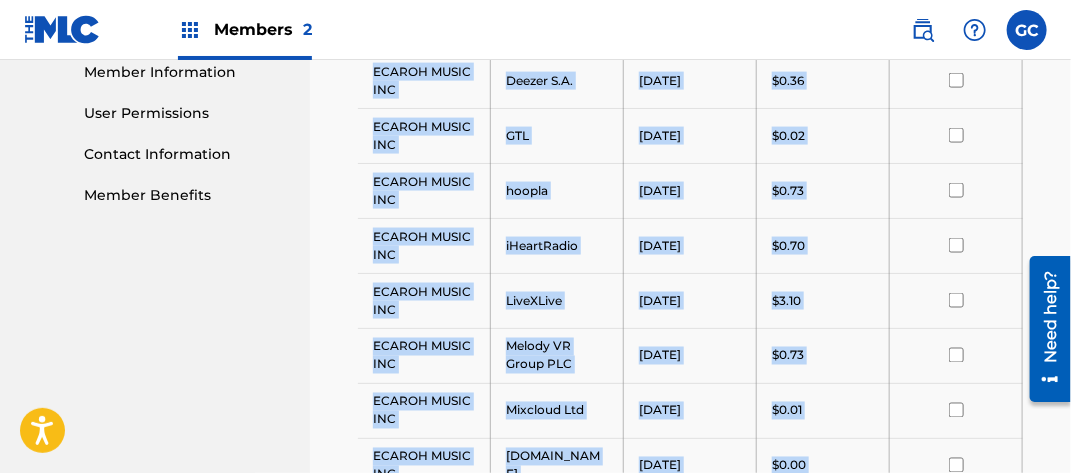 scroll, scrollTop: 1669, scrollLeft: 0, axis: vertical 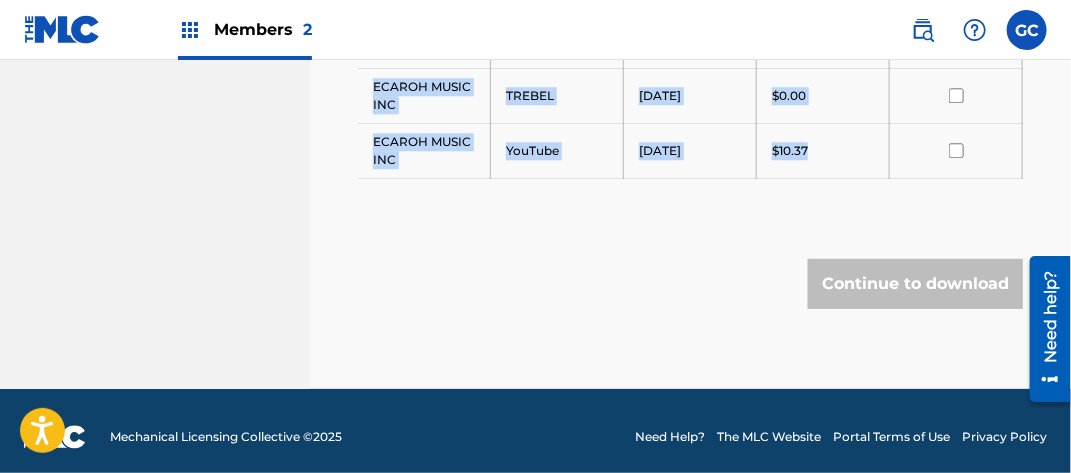 drag, startPoint x: 373, startPoint y: 253, endPoint x: 849, endPoint y: 136, distance: 490.16833 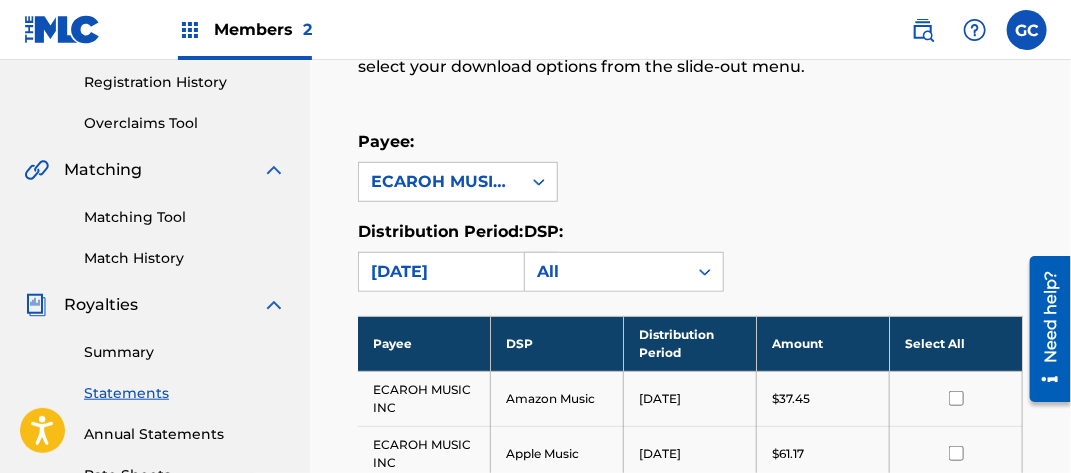 scroll, scrollTop: 469, scrollLeft: 0, axis: vertical 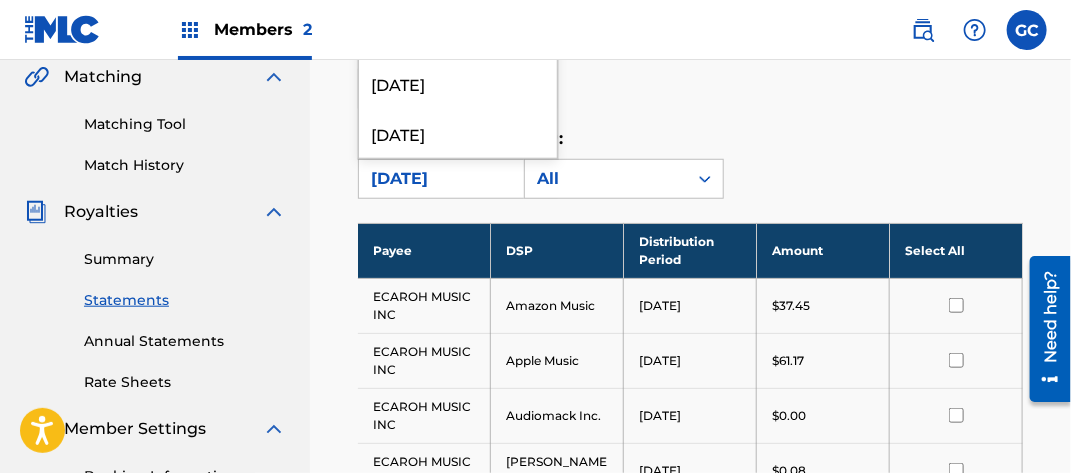 click on "[DATE]" at bounding box center [440, 179] 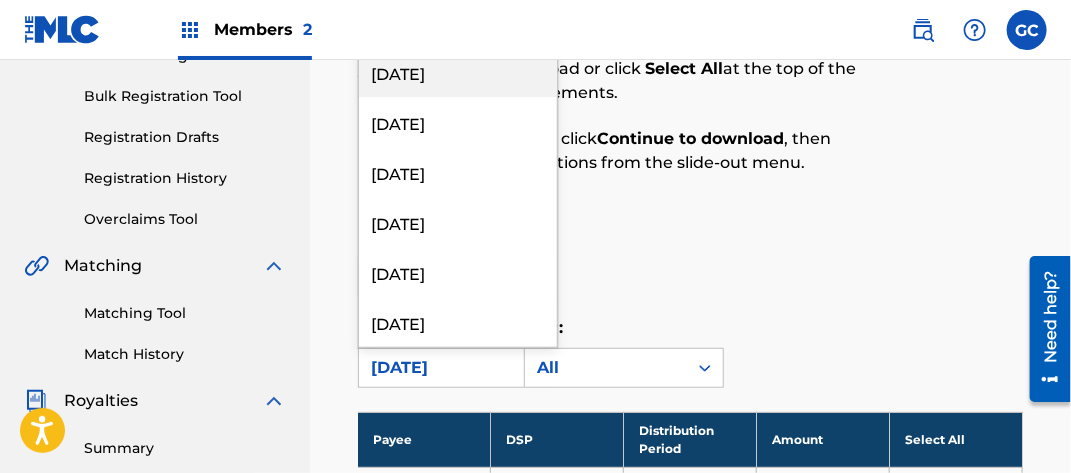 scroll, scrollTop: 269, scrollLeft: 0, axis: vertical 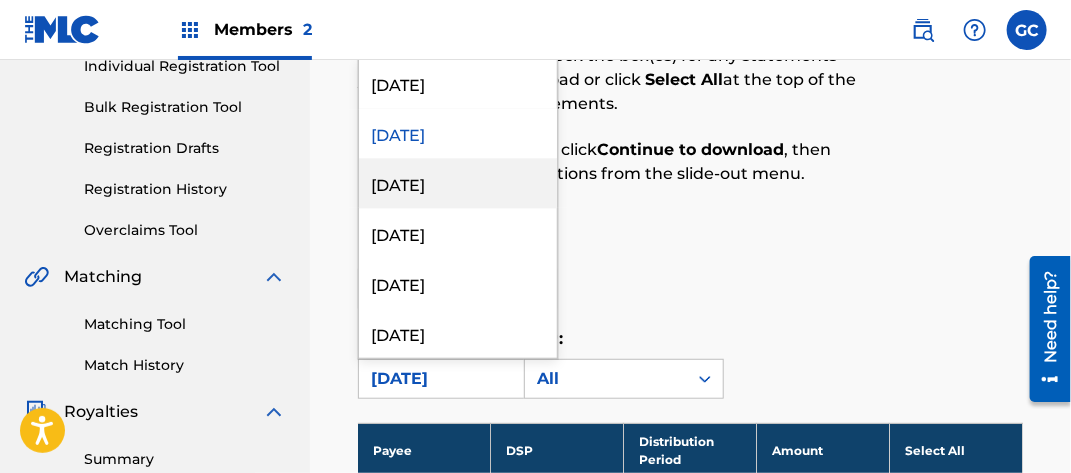 click on "[DATE]" at bounding box center (458, 183) 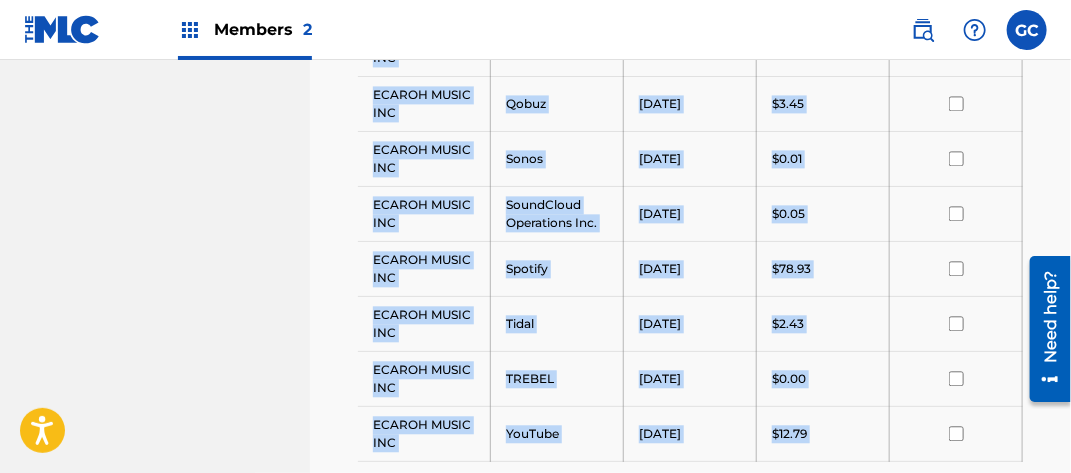 scroll, scrollTop: 1669, scrollLeft: 0, axis: vertical 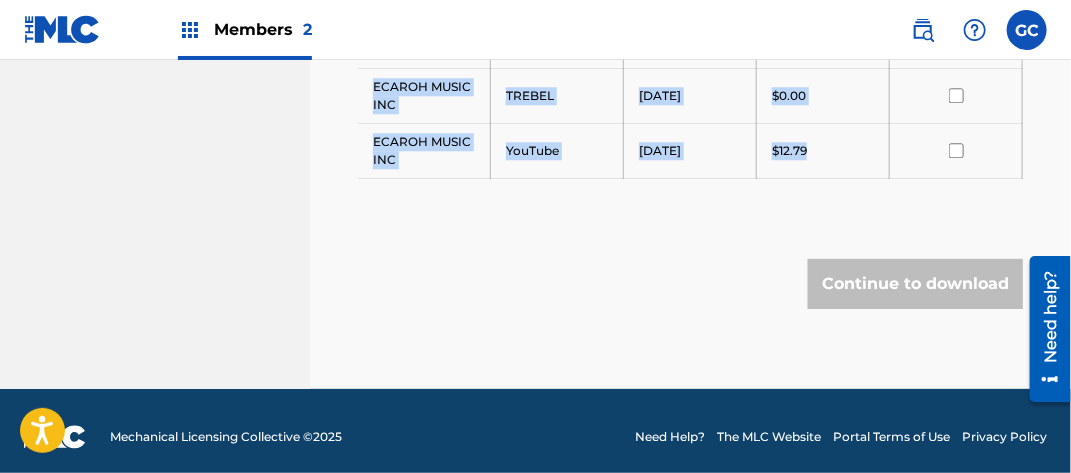 drag, startPoint x: 372, startPoint y: 289, endPoint x: 841, endPoint y: 137, distance: 493.01624 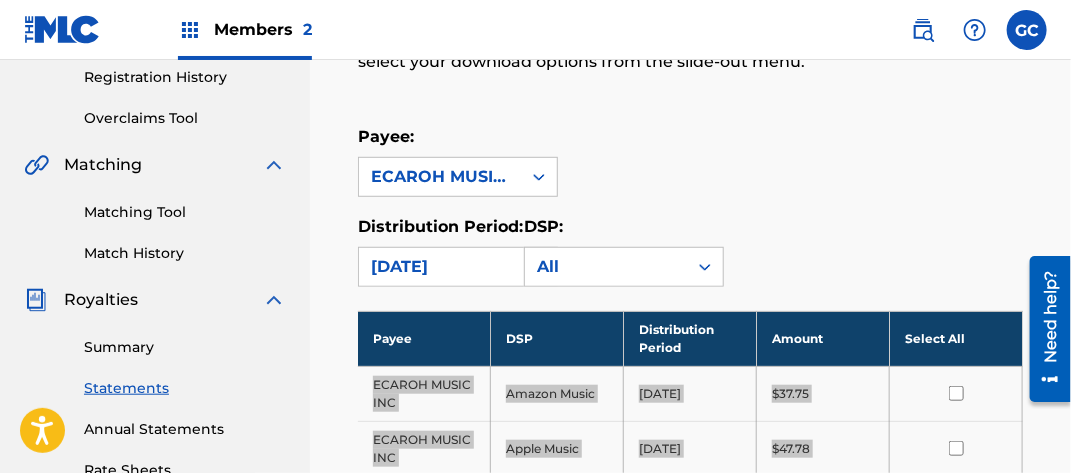 scroll, scrollTop: 369, scrollLeft: 0, axis: vertical 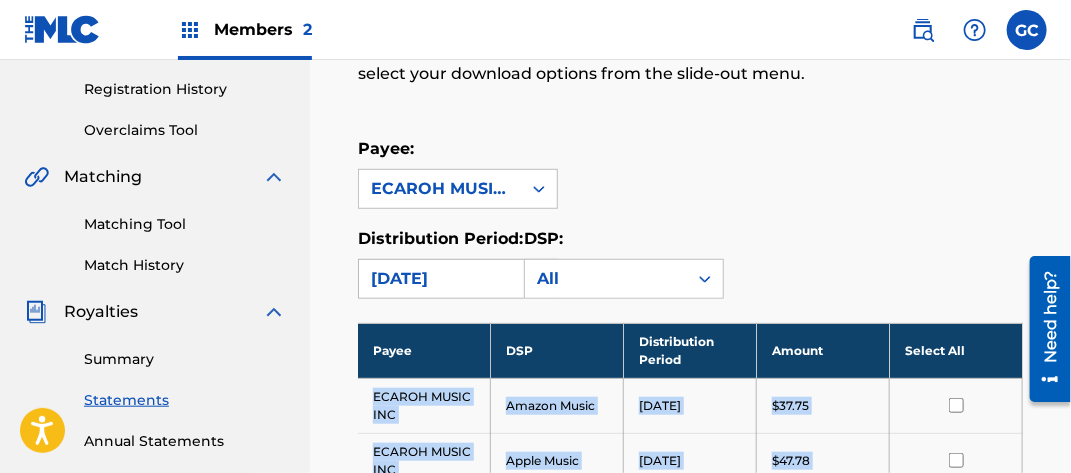 click on "[DATE]" at bounding box center [440, 279] 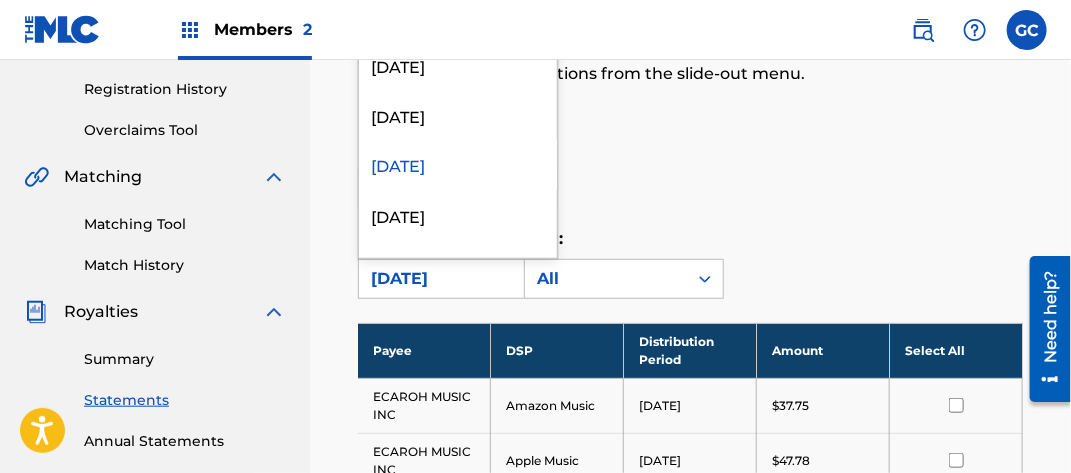 scroll, scrollTop: 1600, scrollLeft: 0, axis: vertical 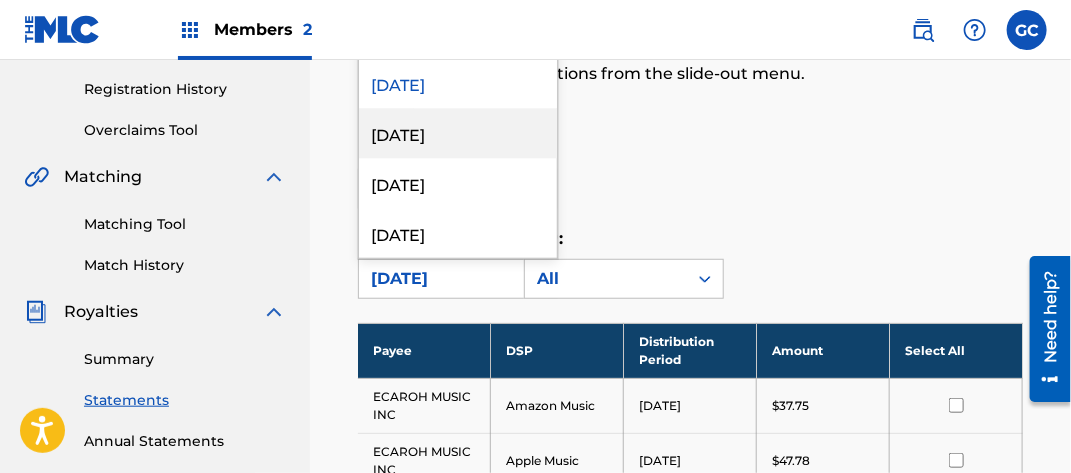 click on "[DATE]" at bounding box center (458, 133) 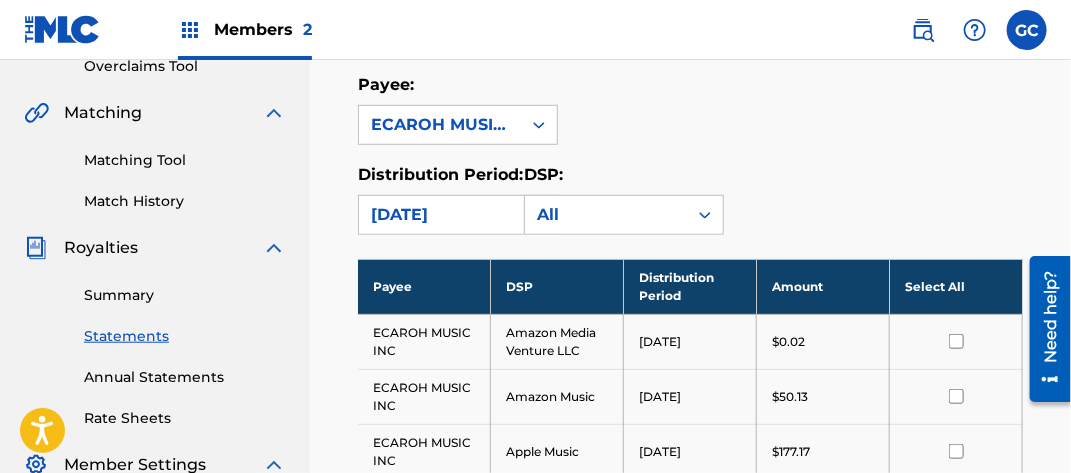 scroll, scrollTop: 569, scrollLeft: 0, axis: vertical 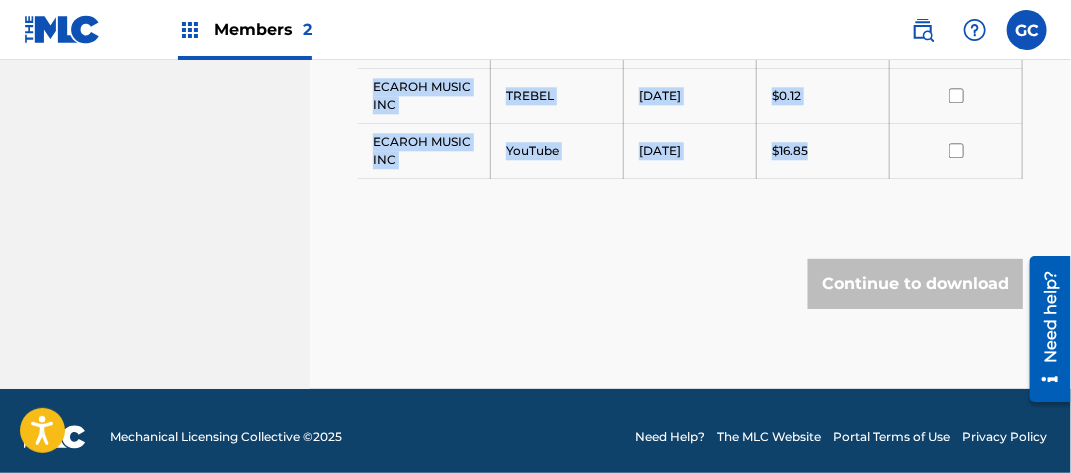 drag, startPoint x: 372, startPoint y: 195, endPoint x: 824, endPoint y: 142, distance: 455.09668 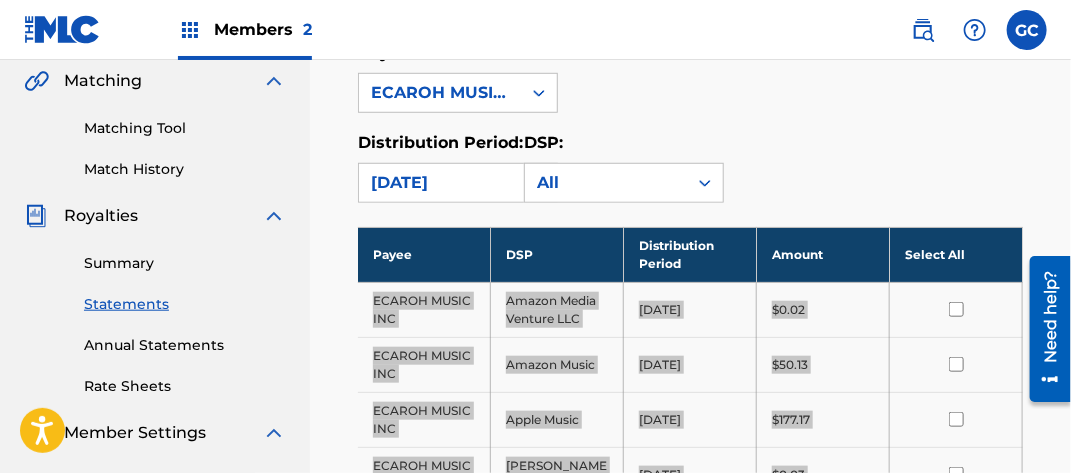 scroll, scrollTop: 414, scrollLeft: 0, axis: vertical 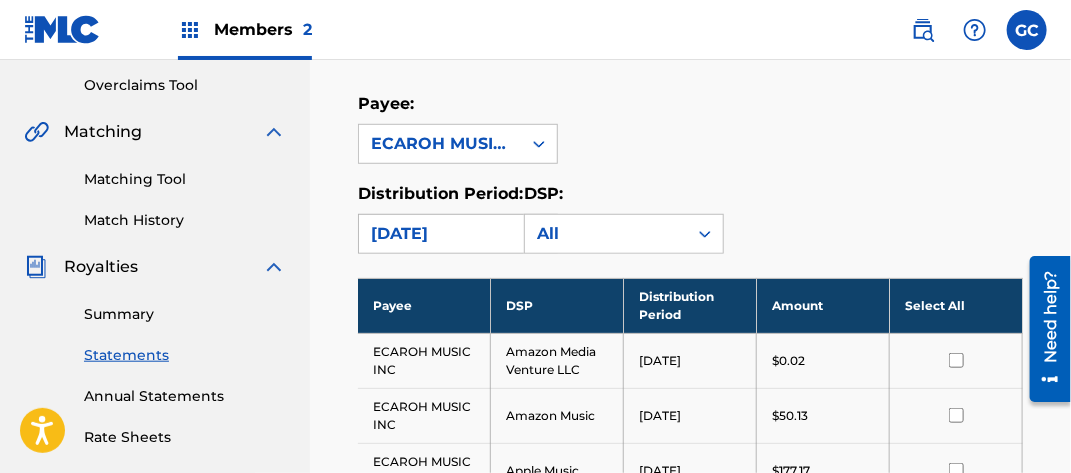 click on "[DATE]" at bounding box center [440, 234] 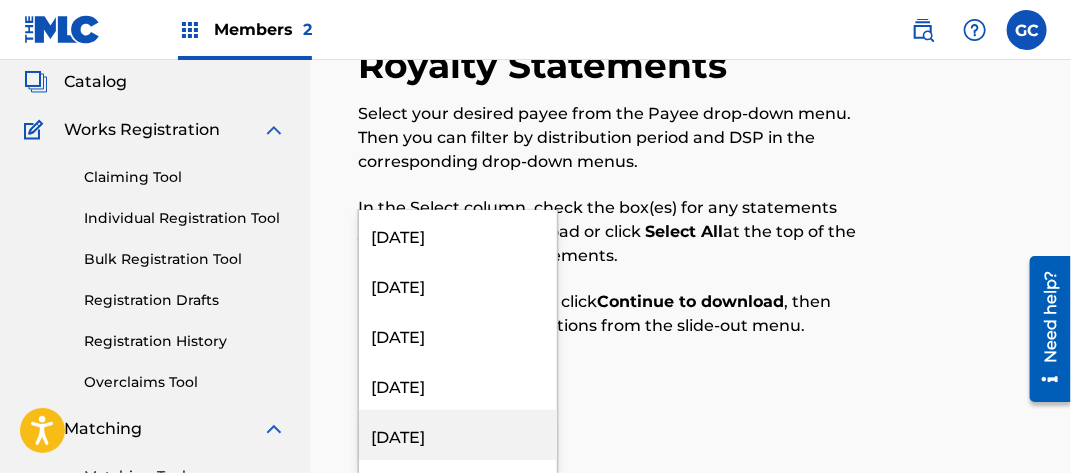 scroll, scrollTop: 0, scrollLeft: 0, axis: both 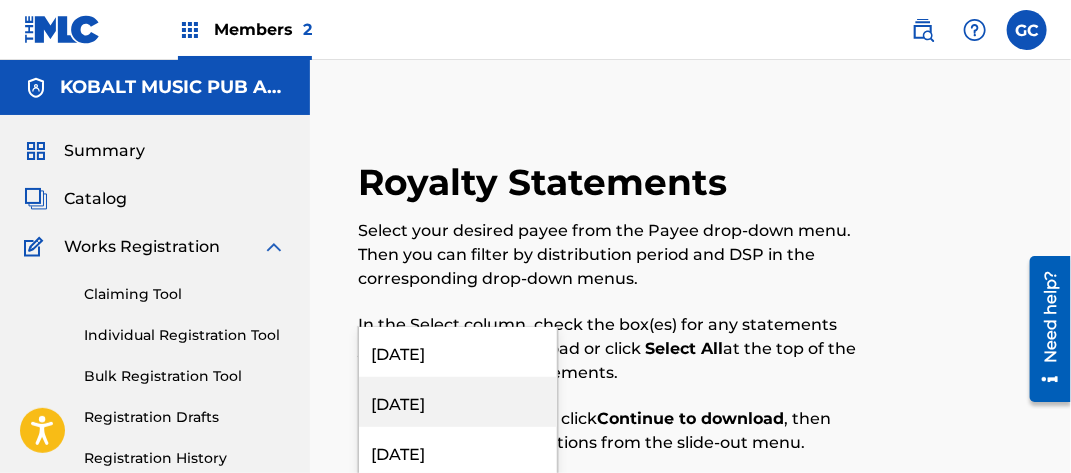 click on "[DATE]" at bounding box center [458, 402] 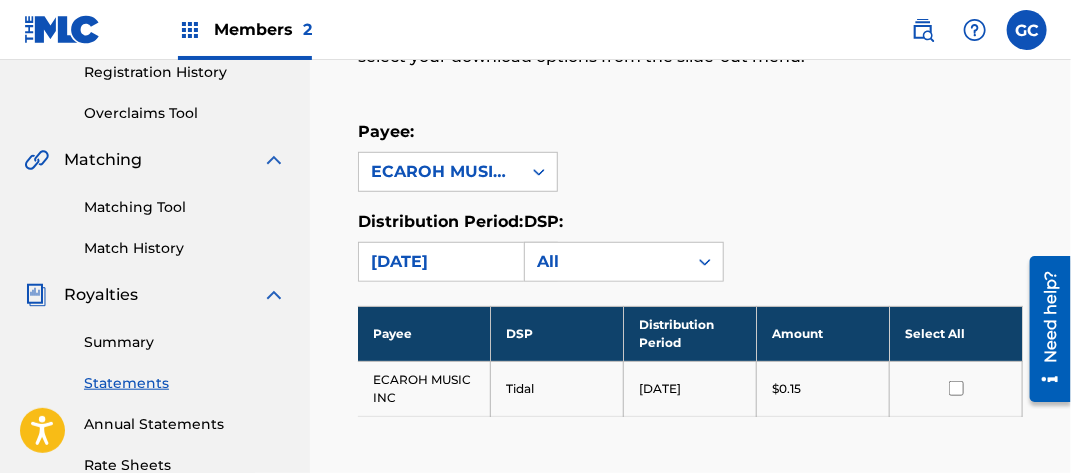 scroll, scrollTop: 400, scrollLeft: 0, axis: vertical 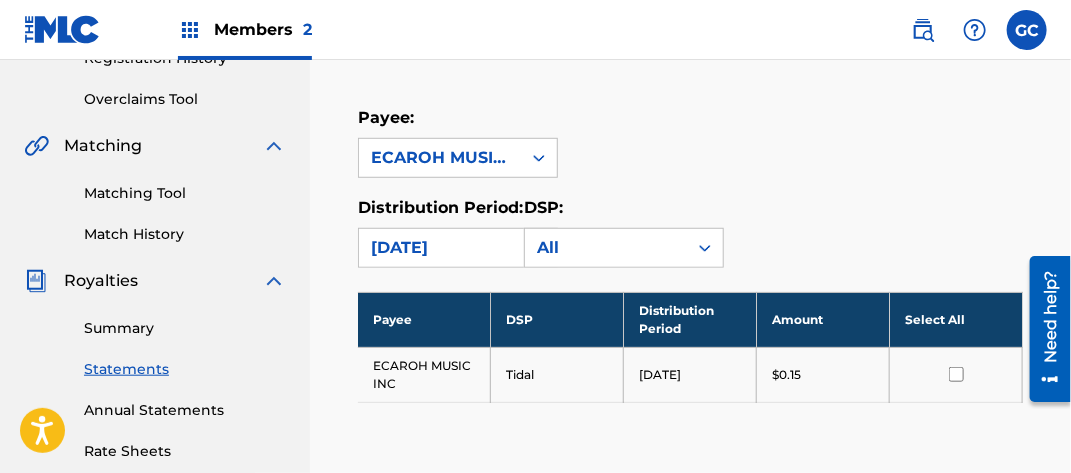 click on "Select All" at bounding box center [956, 319] 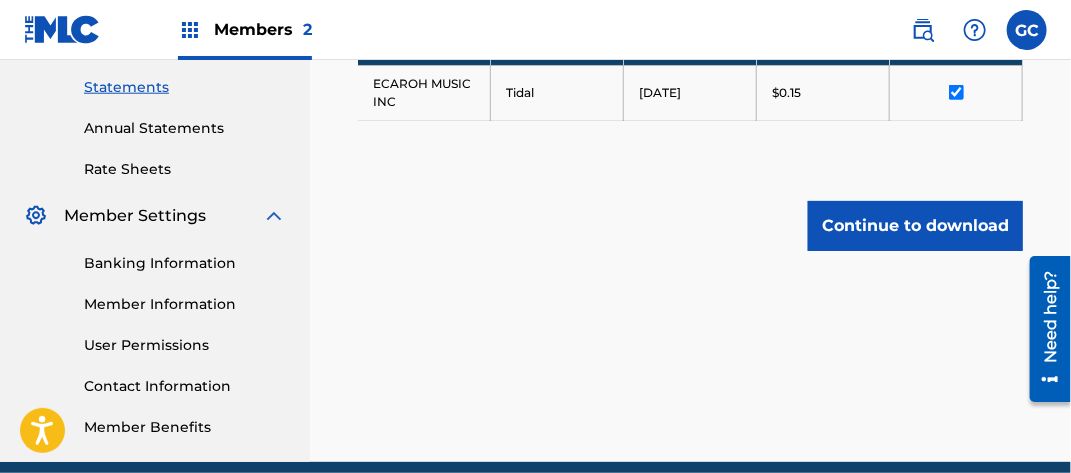 scroll, scrollTop: 700, scrollLeft: 0, axis: vertical 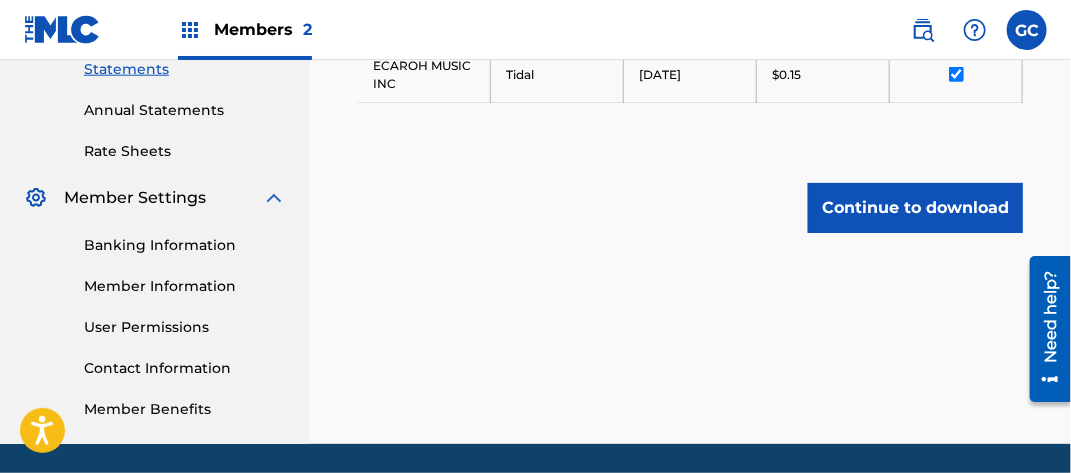 click on "Continue to download" at bounding box center [915, 208] 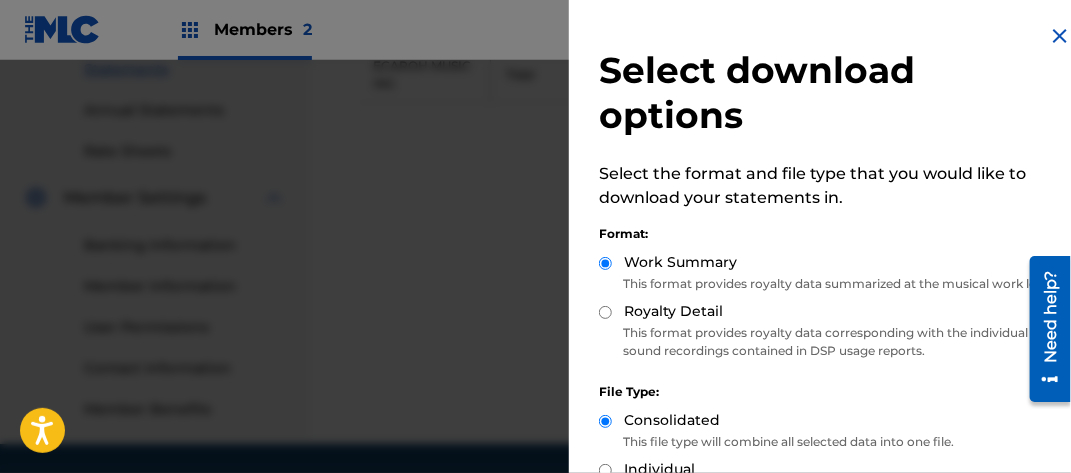 click on "Royalty Detail" at bounding box center (605, 312) 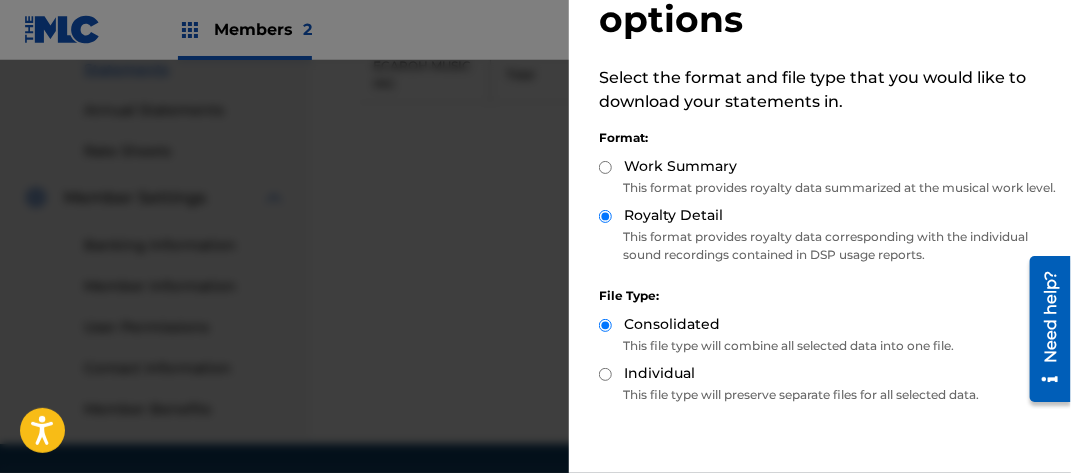 scroll, scrollTop: 218, scrollLeft: 0, axis: vertical 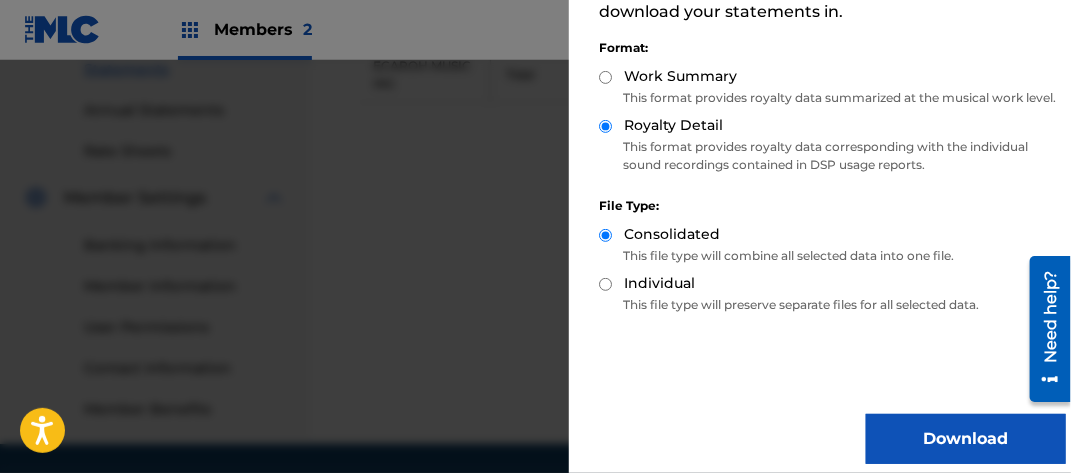 click on "Download" at bounding box center (966, 439) 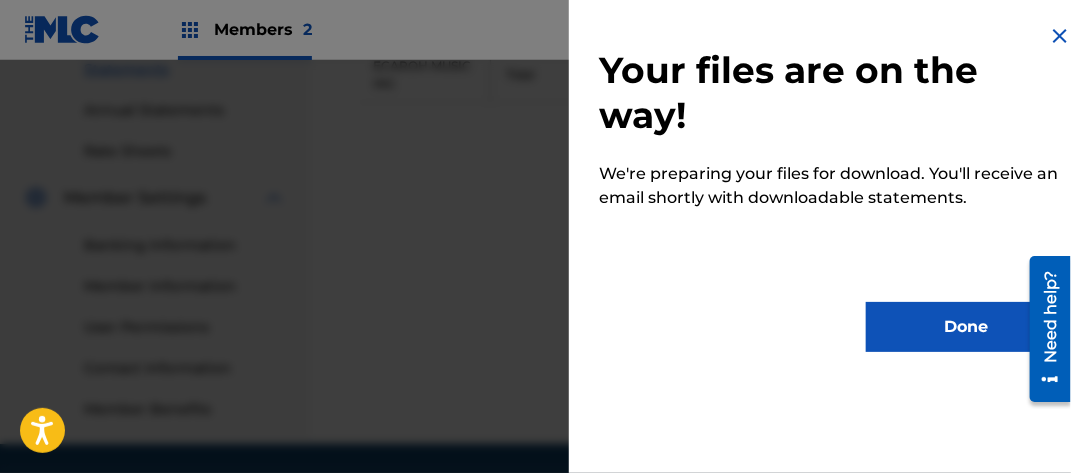 click on "Done" at bounding box center [966, 327] 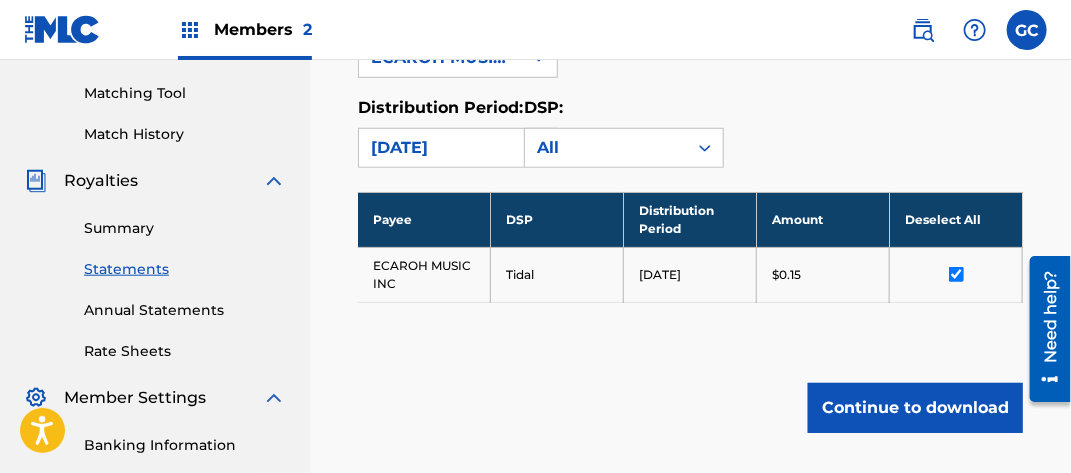 scroll, scrollTop: 500, scrollLeft: 0, axis: vertical 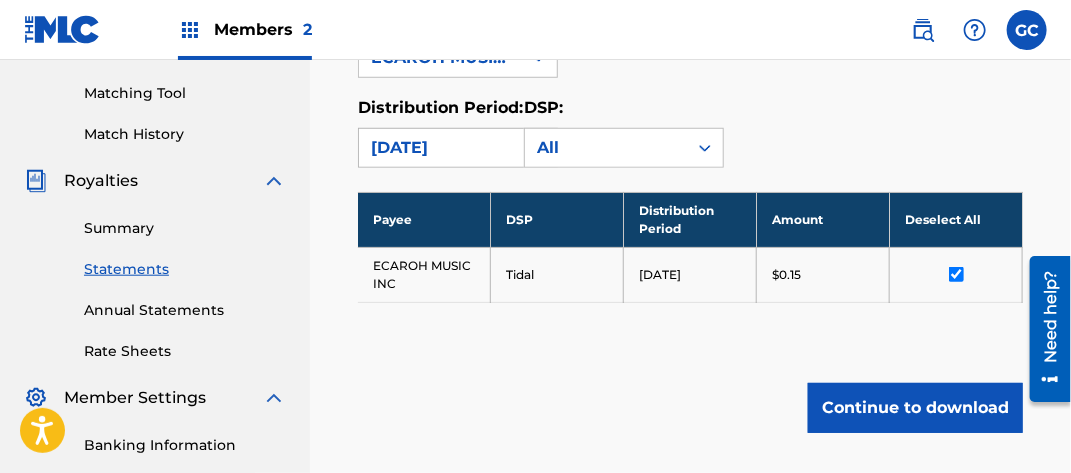 click on "[DATE]" at bounding box center [440, 148] 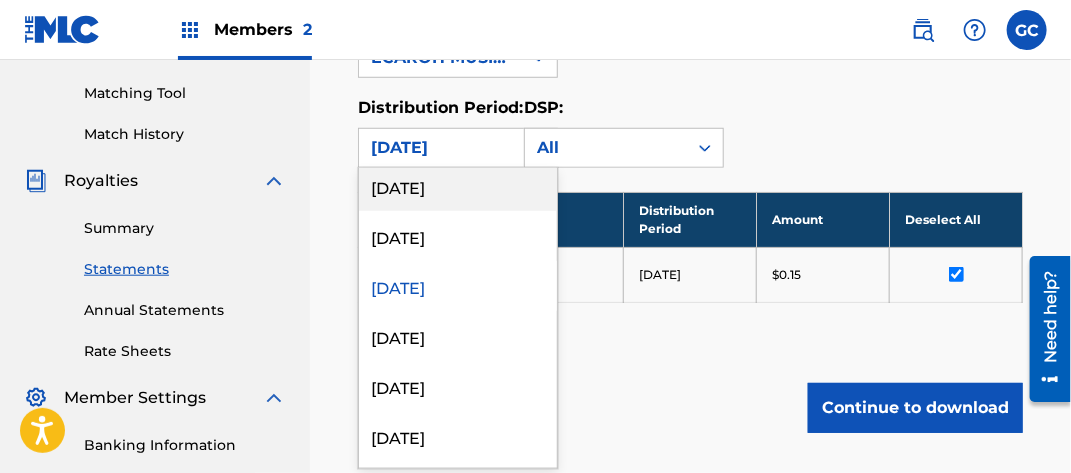 scroll, scrollTop: 500, scrollLeft: 0, axis: vertical 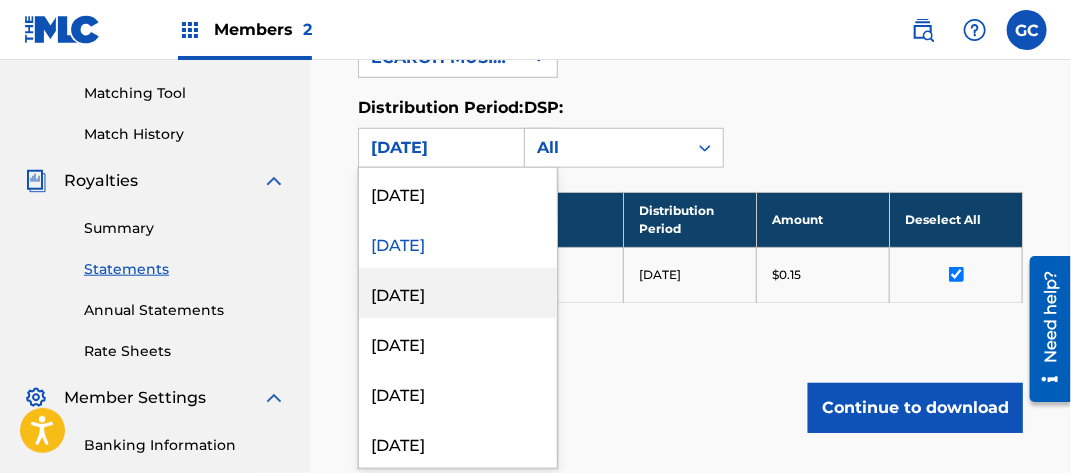 click on "[DATE]" at bounding box center [458, 293] 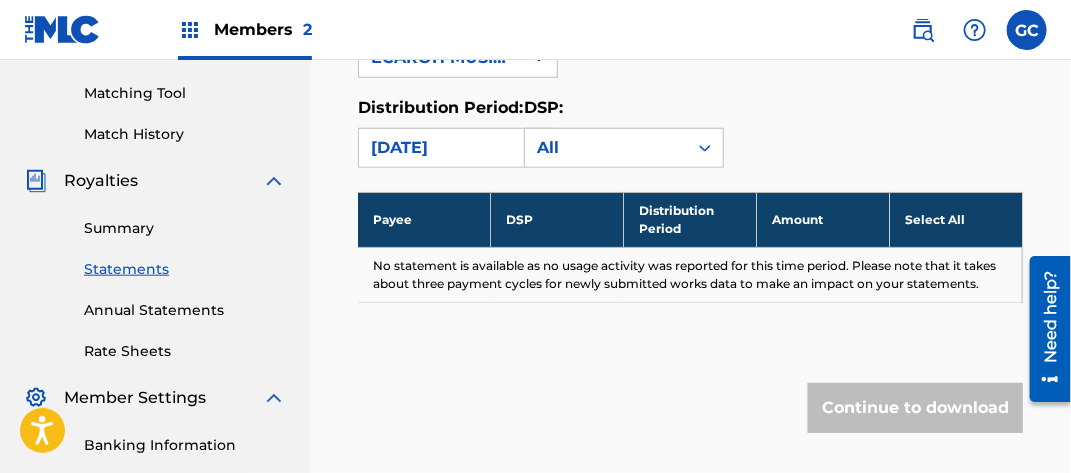 click on "[DATE]" at bounding box center (440, 148) 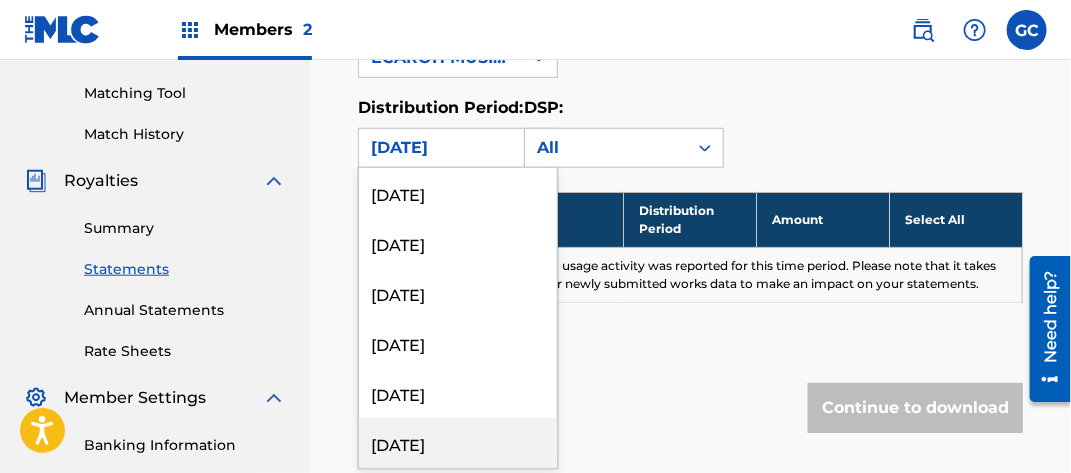 click on "[DATE]" at bounding box center (458, 443) 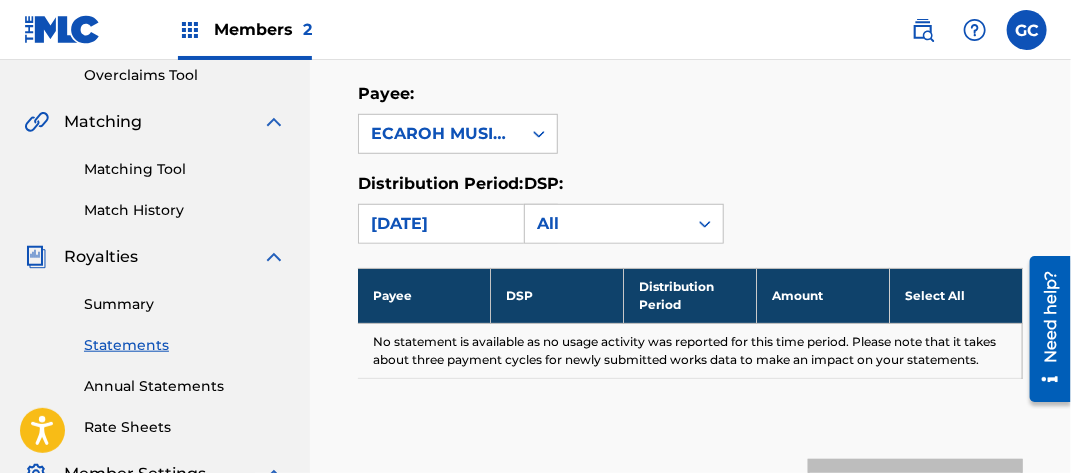 scroll, scrollTop: 400, scrollLeft: 0, axis: vertical 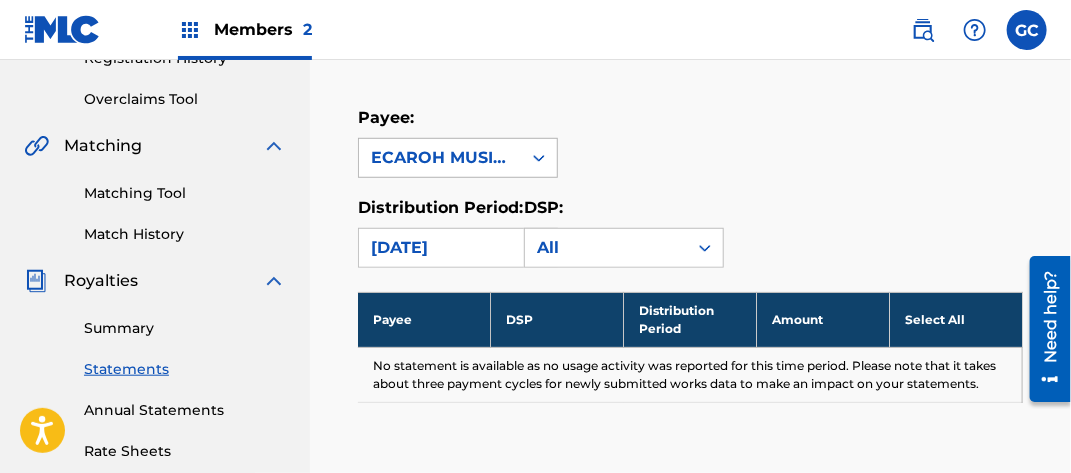 click on "ECAROH MUSIC INC" at bounding box center [440, 158] 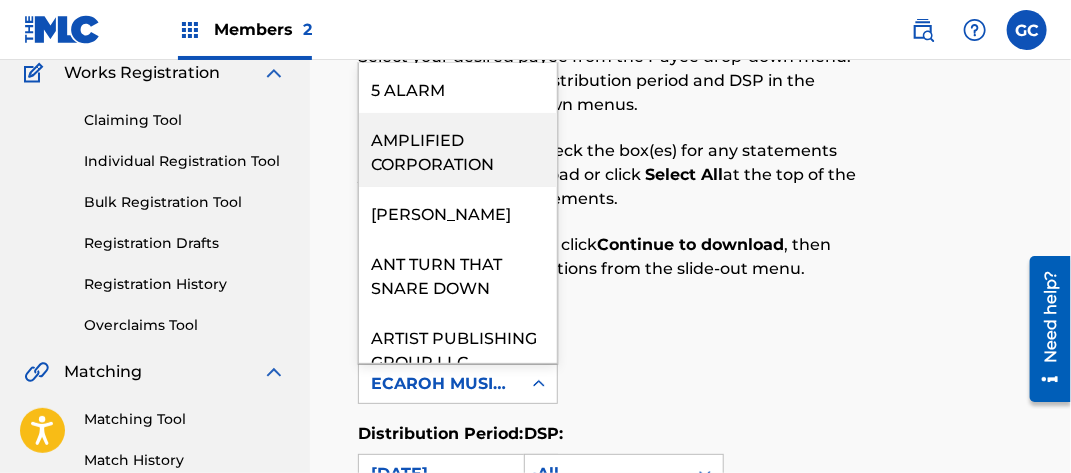 scroll, scrollTop: 200, scrollLeft: 0, axis: vertical 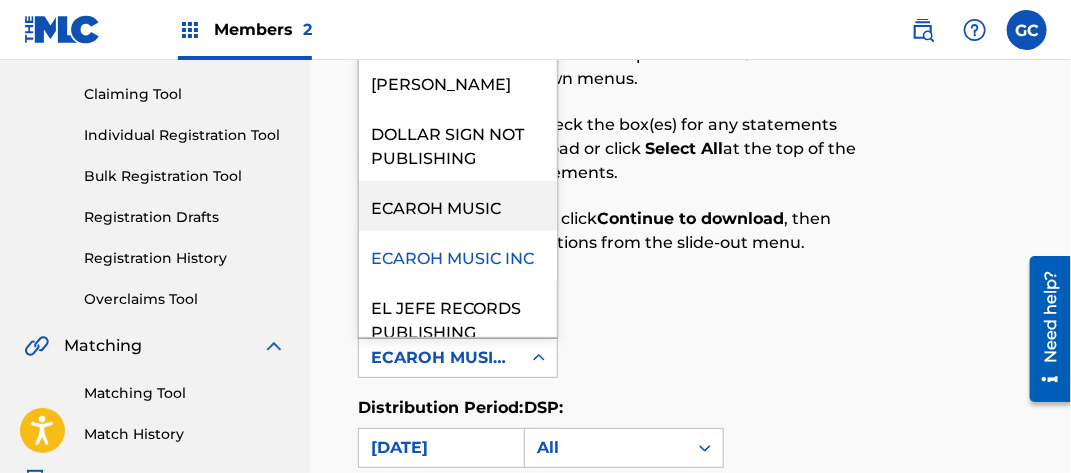 click on "Royalty Statements Select your desired payee from the Payee drop-down menu. Then you can filter by distribution period and DSP in the corresponding drop-down menus. In the Select column, check the box(es) for any statements you would like to download or click    Select All   at the top of the column to select all statements. Scroll to the bottom and click  Continue to download , then select your download options from the slide-out menu. Payee: 35 results available. Use Up and Down to choose options, press Enter to select the currently focused option, press Escape to exit the menu, press Tab to select the option and exit the menu. ECAROH MUSIC INC 5 ALARM AMPLIFIED CORPORATION [PERSON_NAME] ANT TURN THAT SNARE DOWN ARTIST PUBLISHING GROUP LLC BU MUSIC PUBLISHING LLC BUSKIN LLC PAYEE COOL COMPANY MUSIC LLC [PERSON_NAME] DOLLAR SIGN NOT PUBLISHING ECAROH MUSIC ECAROH MUSIC INC EL JEFE RECORDS PUBLISHING [PERSON_NAME] EIGHT MUSIC HEY [PERSON_NAME] LLC JINGLE PUNKS JJASONG PUBLISHING WEST [PERSON_NAME] E LEVEN KALI MUSIC DSP:" at bounding box center (690, 386) 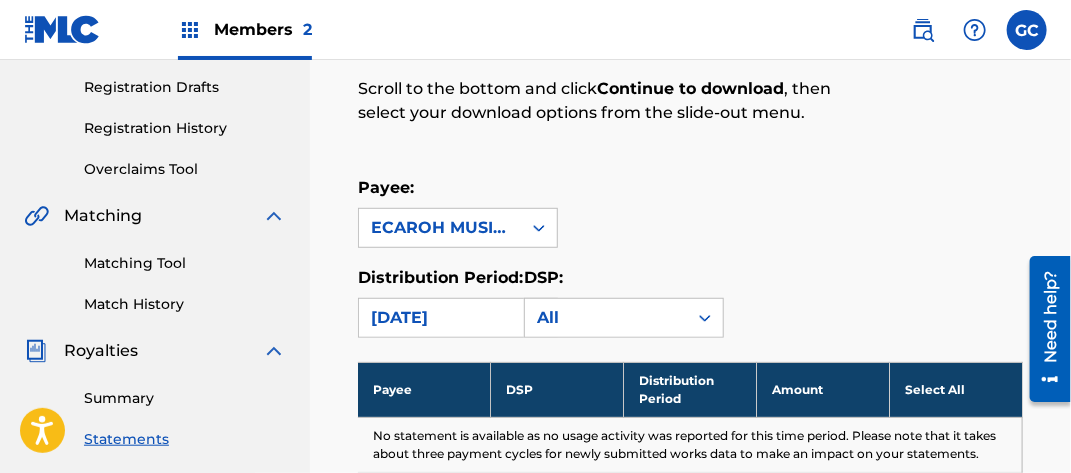 scroll, scrollTop: 400, scrollLeft: 0, axis: vertical 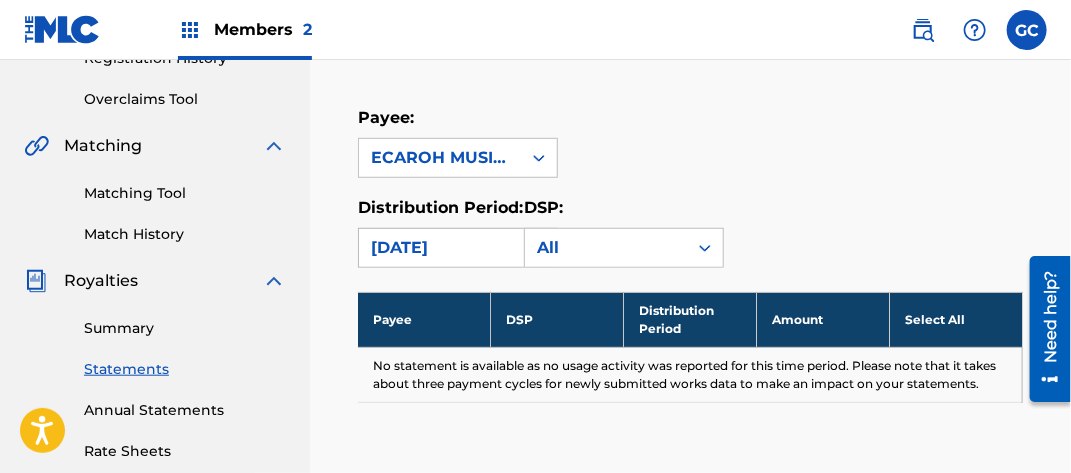 click on "[DATE]" at bounding box center [440, 248] 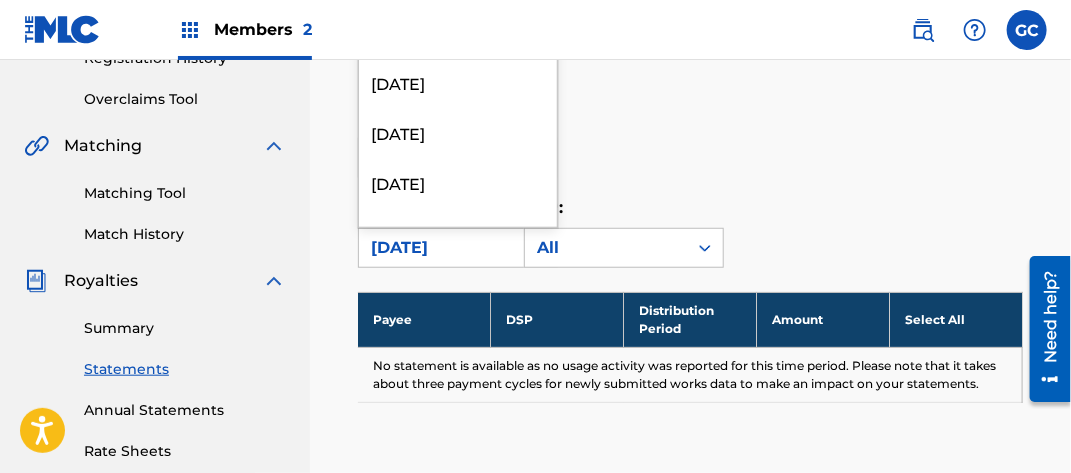 scroll, scrollTop: 700, scrollLeft: 0, axis: vertical 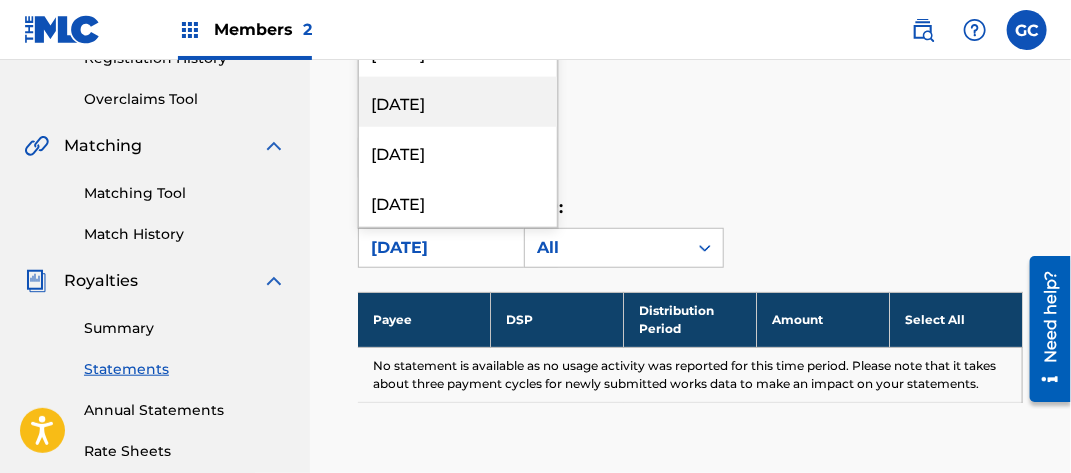 click on "[DATE]" at bounding box center (458, 102) 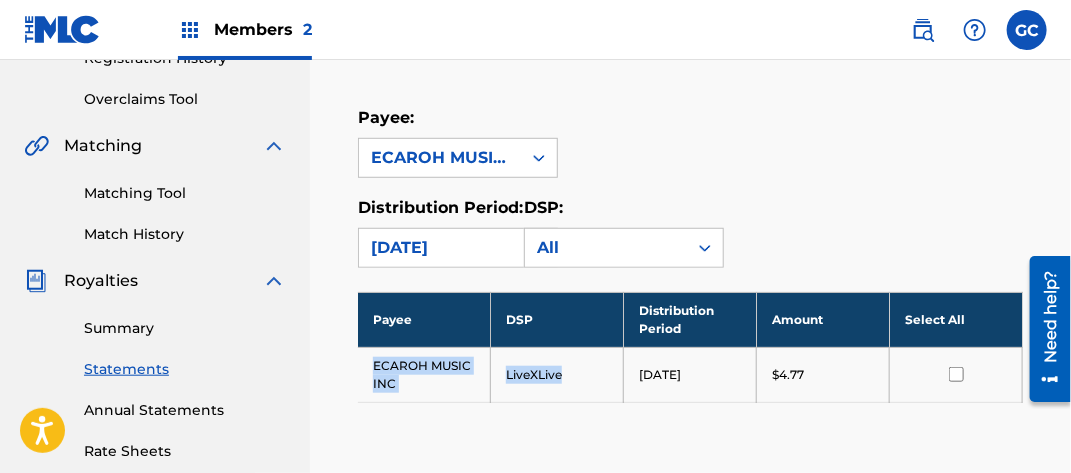 drag, startPoint x: 371, startPoint y: 357, endPoint x: 590, endPoint y: 392, distance: 221.77917 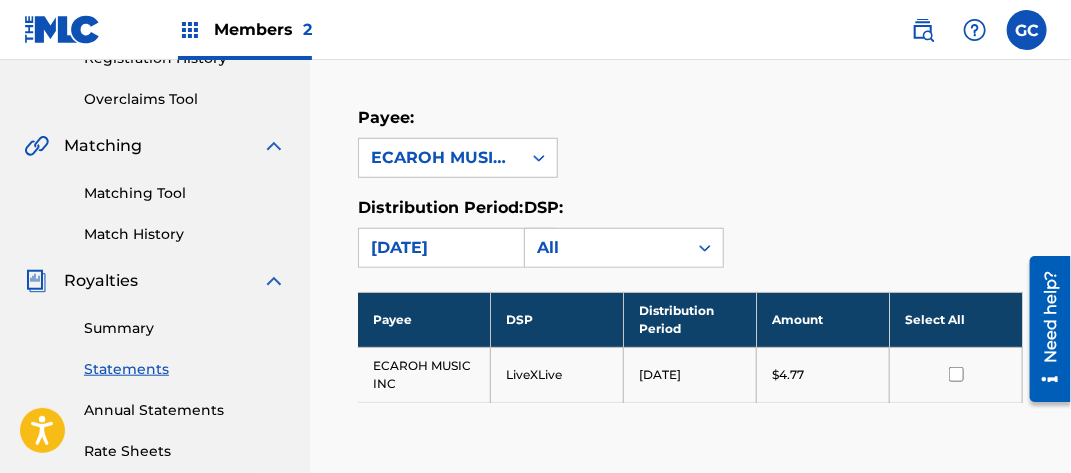 click on "Select All" at bounding box center (956, 319) 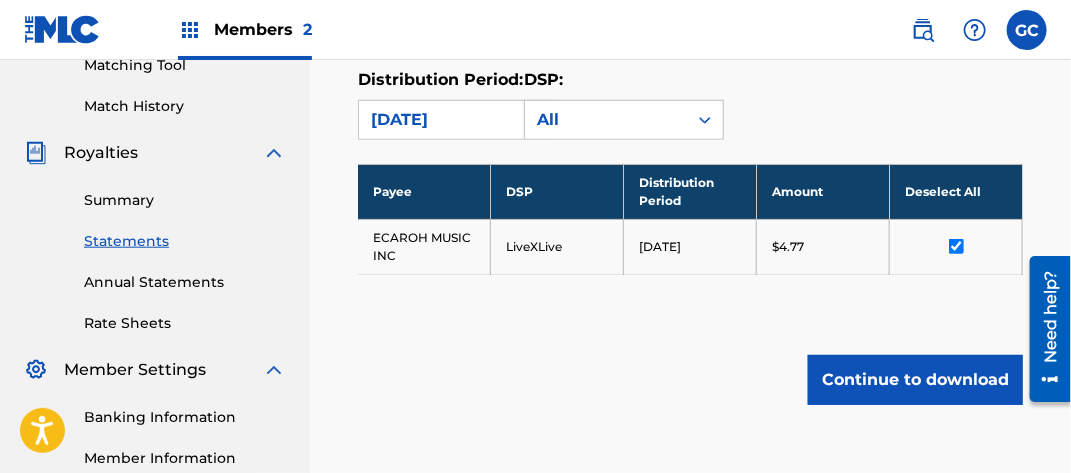 scroll, scrollTop: 700, scrollLeft: 0, axis: vertical 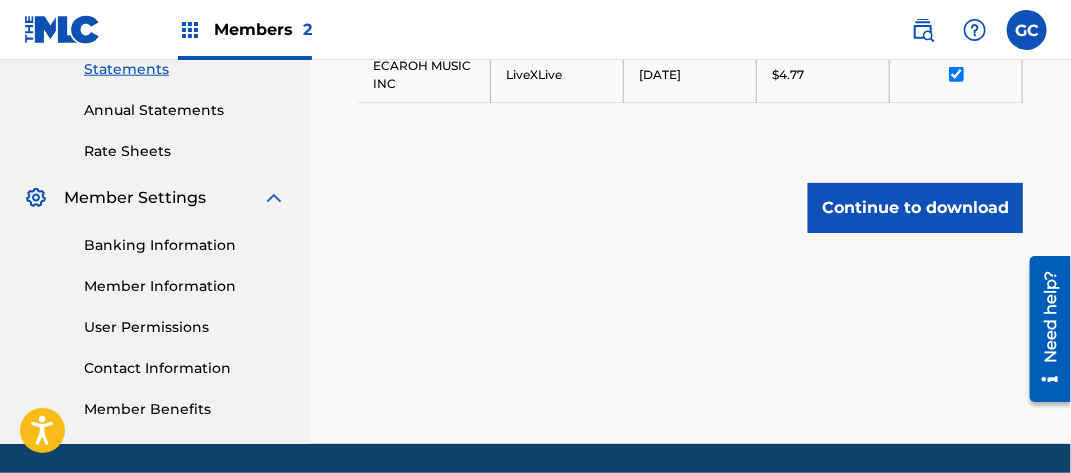 click on "Continue to download" at bounding box center [915, 208] 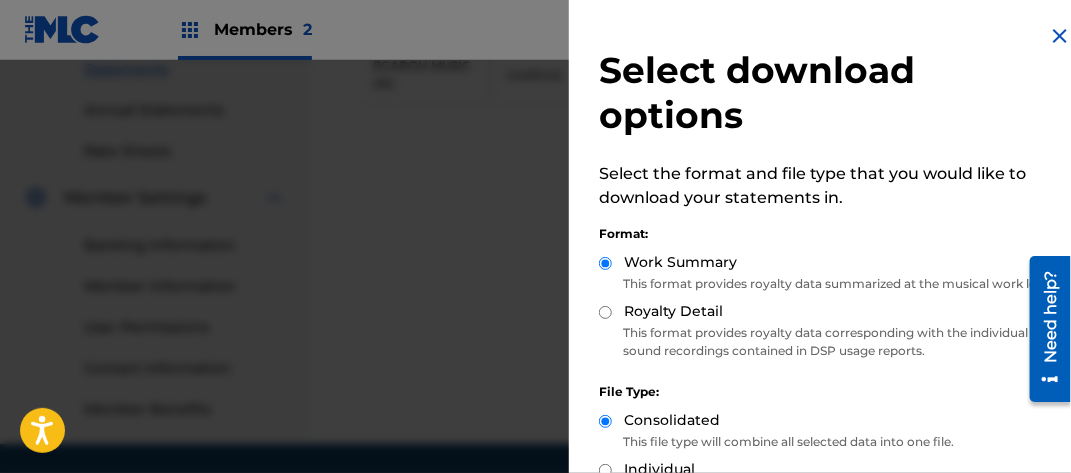 click on "Royalty Detail" at bounding box center [605, 312] 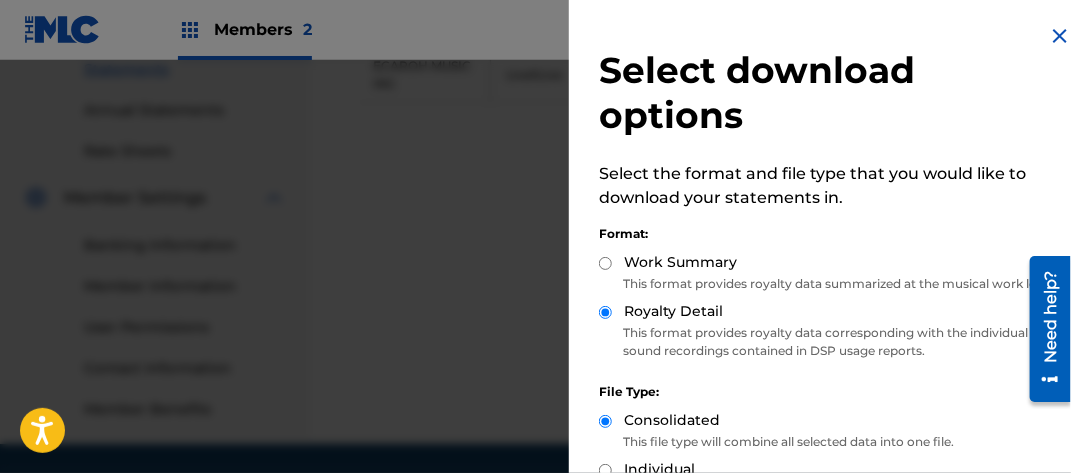 scroll, scrollTop: 218, scrollLeft: 0, axis: vertical 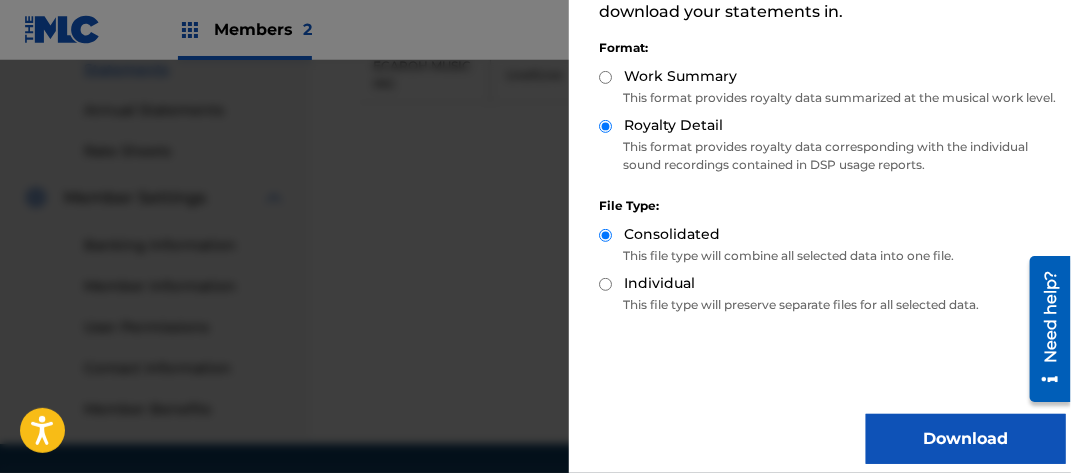 drag, startPoint x: 904, startPoint y: 425, endPoint x: 902, endPoint y: 409, distance: 16.124516 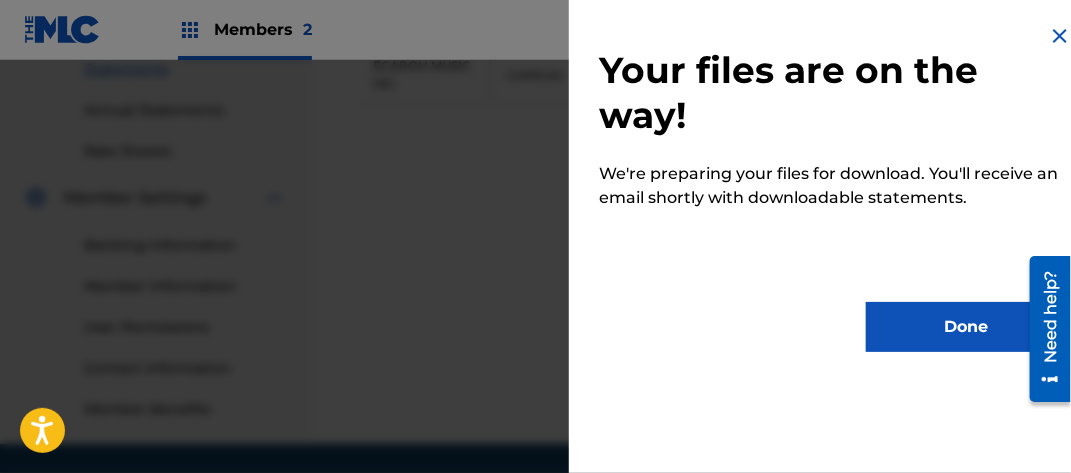 scroll, scrollTop: 0, scrollLeft: 0, axis: both 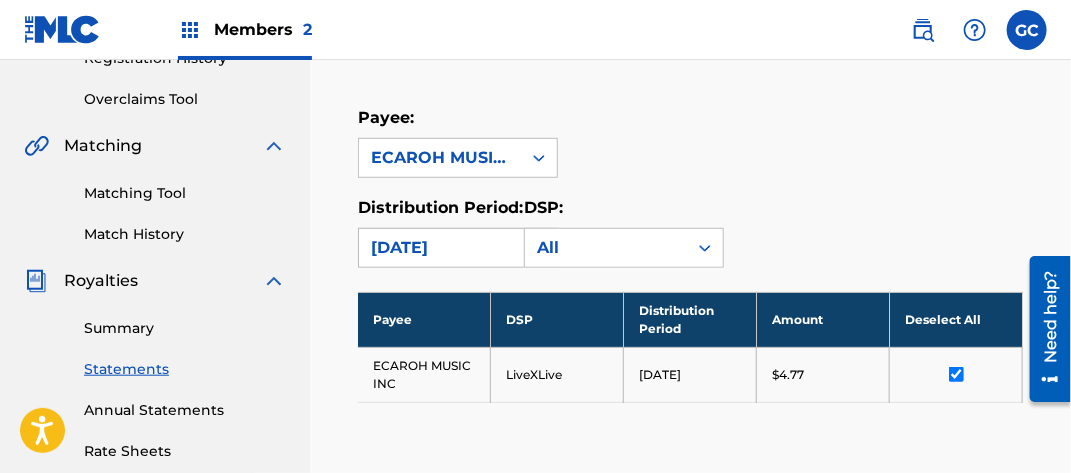 drag, startPoint x: 456, startPoint y: 254, endPoint x: 458, endPoint y: 229, distance: 25.079872 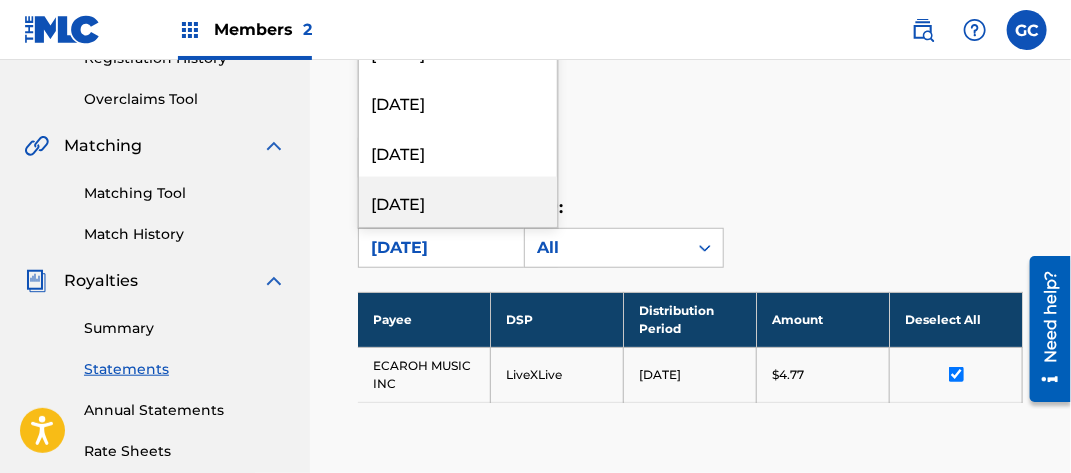 scroll, scrollTop: 700, scrollLeft: 0, axis: vertical 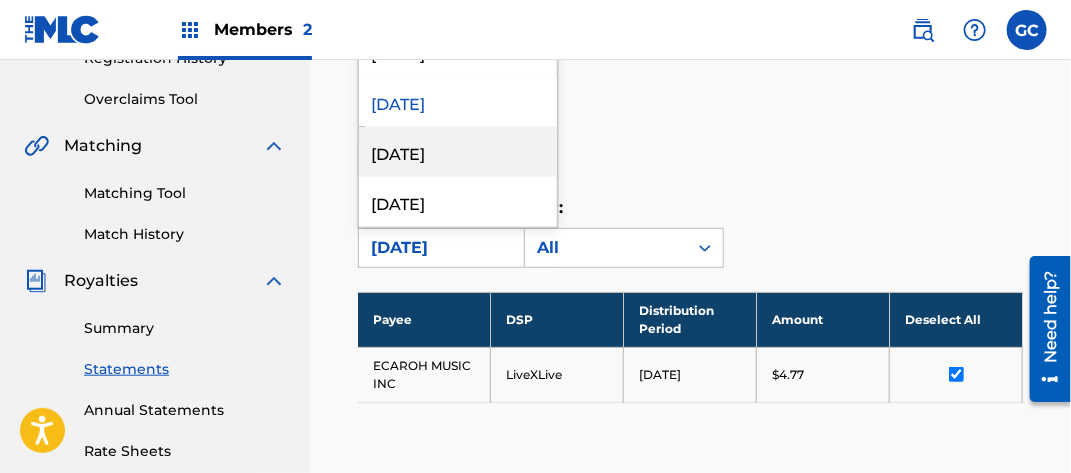 click on "[DATE]" at bounding box center (458, 152) 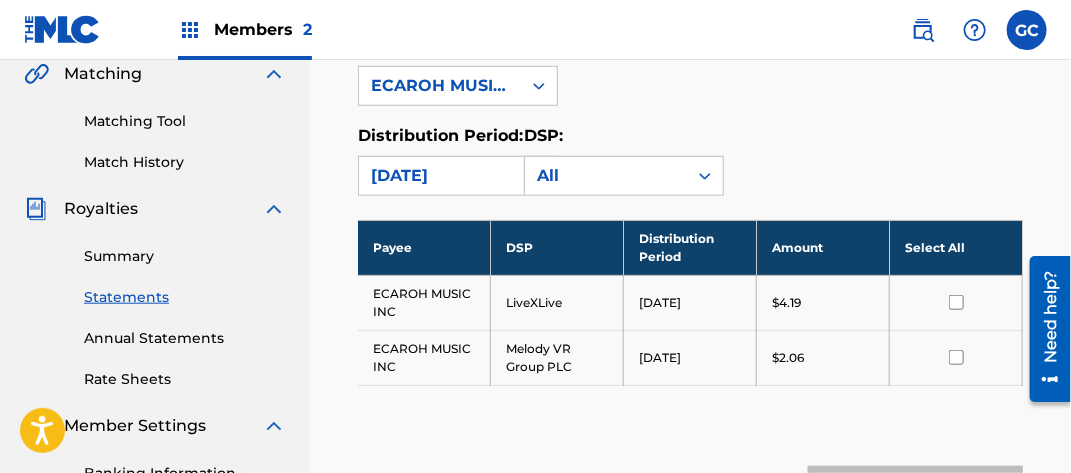 scroll, scrollTop: 500, scrollLeft: 0, axis: vertical 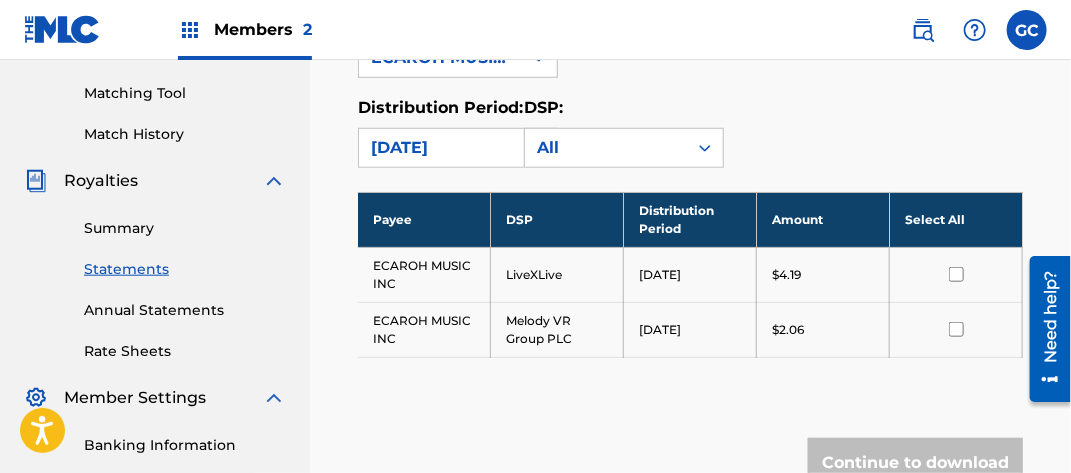 drag, startPoint x: 931, startPoint y: 216, endPoint x: 926, endPoint y: 225, distance: 10.29563 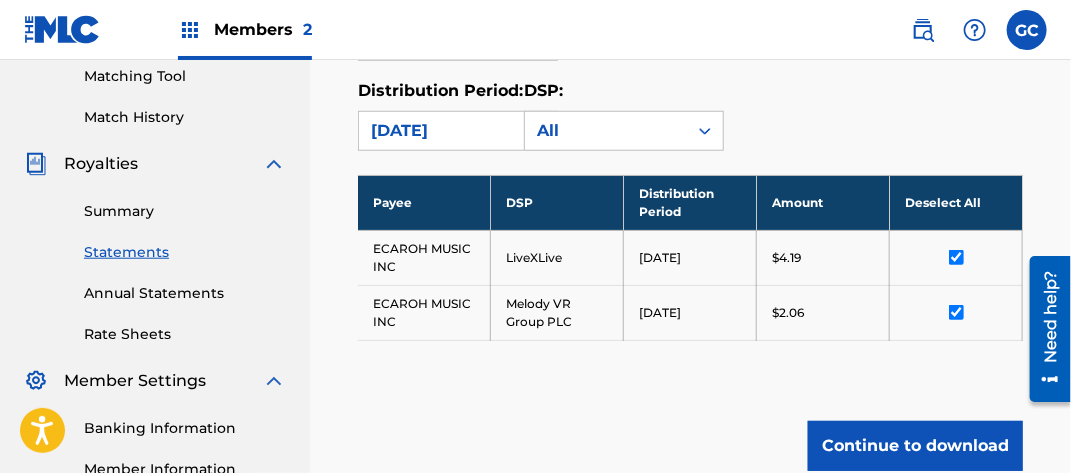 scroll, scrollTop: 766, scrollLeft: 0, axis: vertical 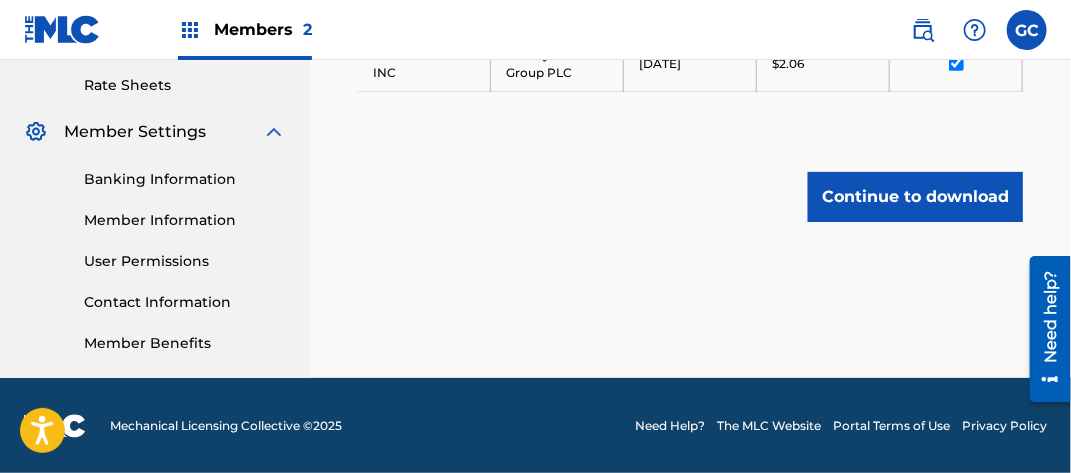 click on "Continue to download" at bounding box center (915, 197) 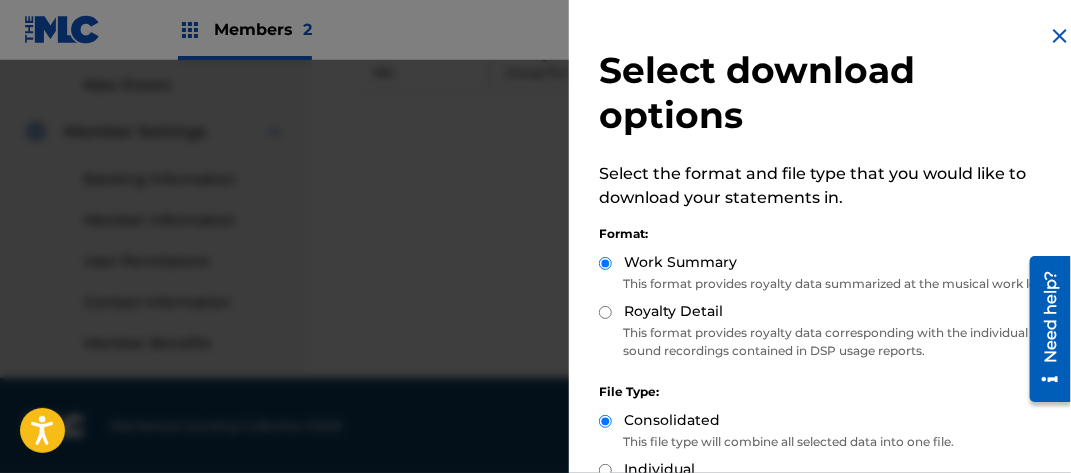 click on "Royalty Detail" at bounding box center [605, 312] 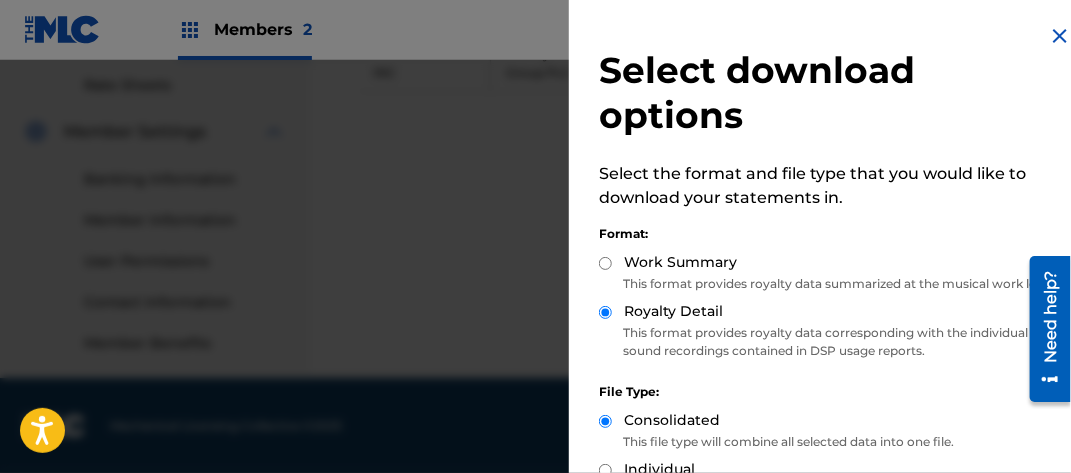 scroll, scrollTop: 200, scrollLeft: 0, axis: vertical 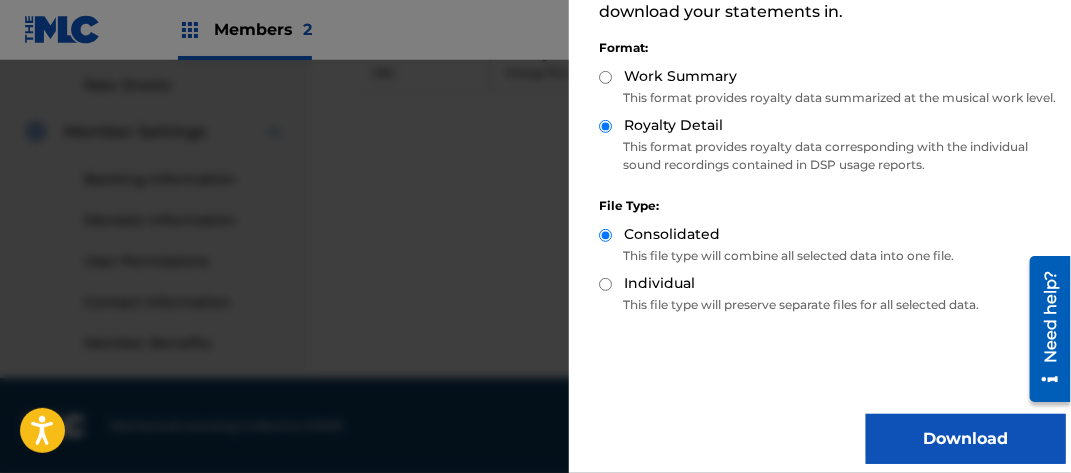 click on "Download" at bounding box center (966, 439) 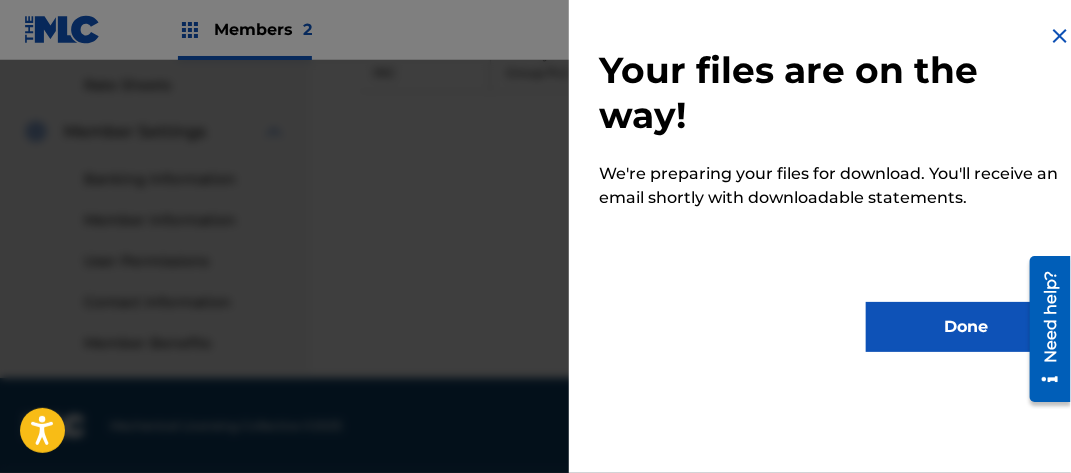 scroll, scrollTop: 0, scrollLeft: 0, axis: both 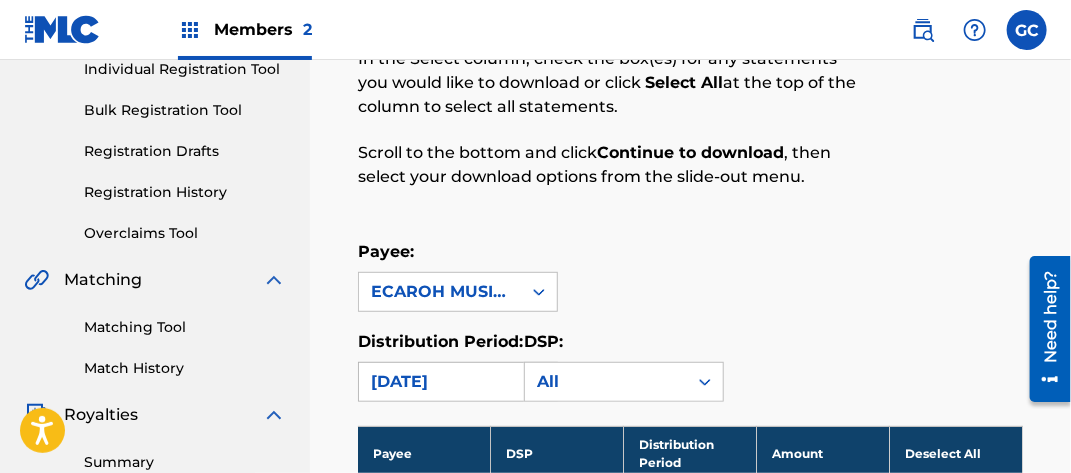 click on "[DATE]" at bounding box center (440, 382) 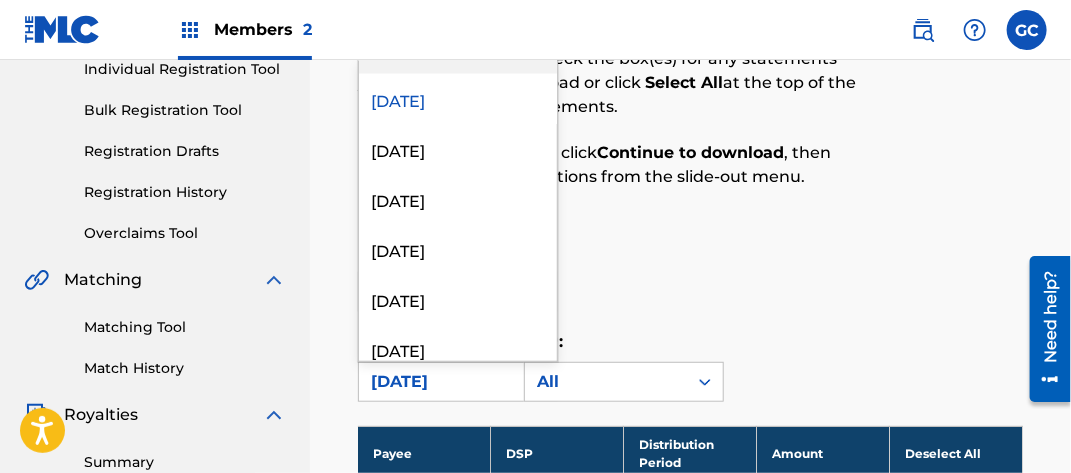 scroll, scrollTop: 900, scrollLeft: 0, axis: vertical 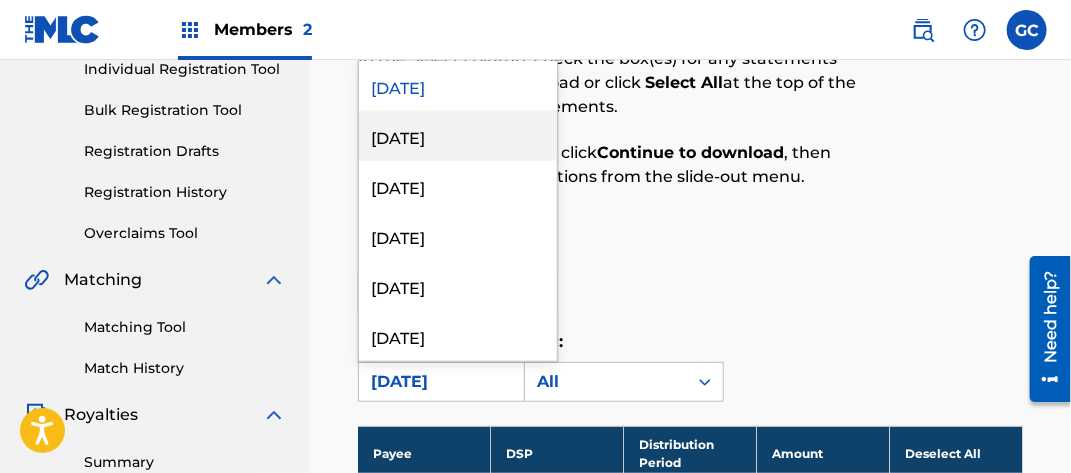 click on "[DATE]" at bounding box center [458, 136] 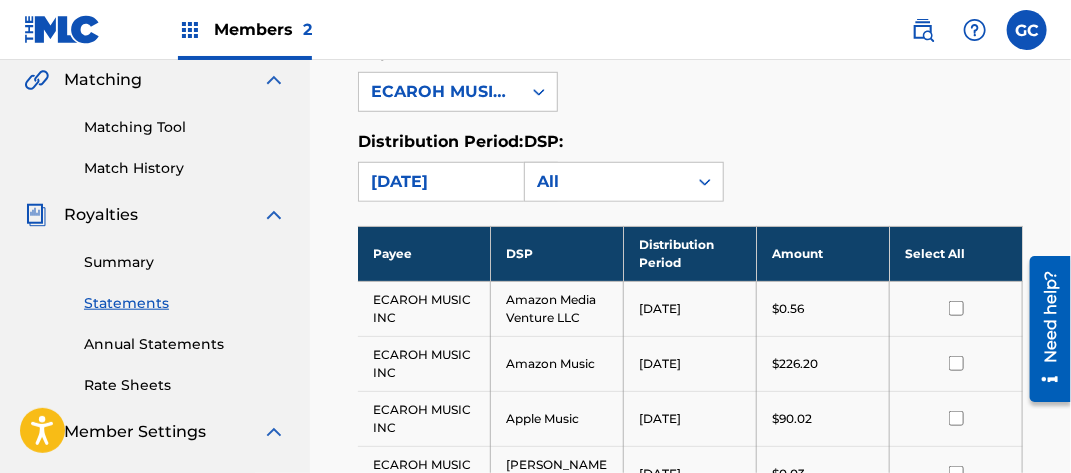 click on "Select All" at bounding box center [956, 253] 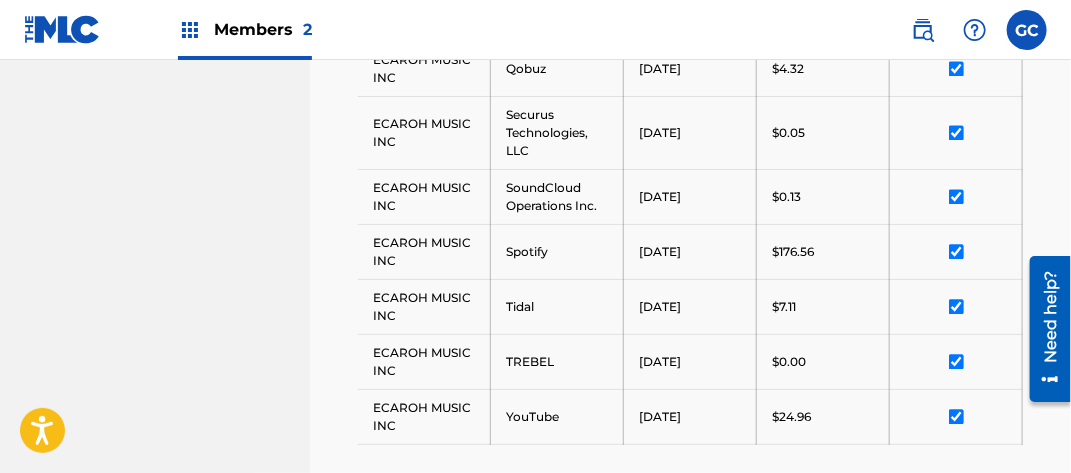 scroll, scrollTop: 1632, scrollLeft: 0, axis: vertical 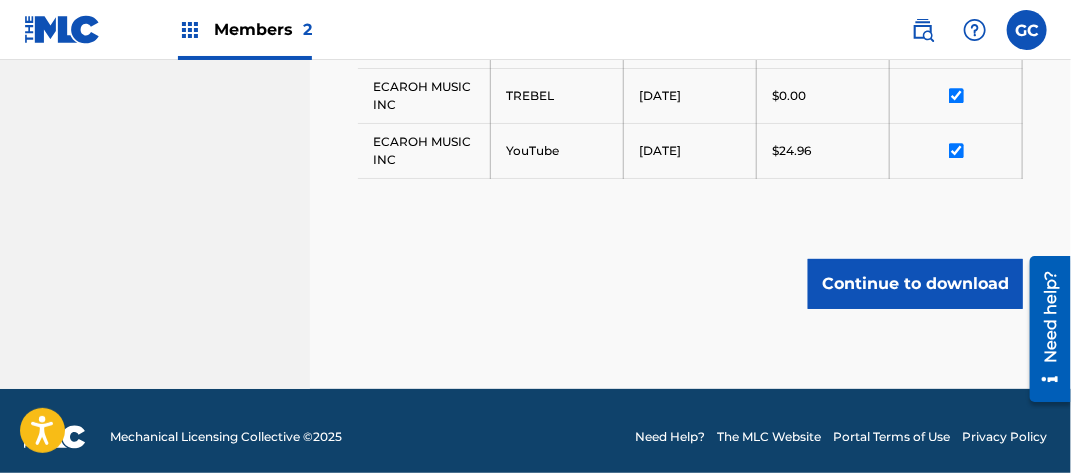 click on "Continue to download" at bounding box center (915, 284) 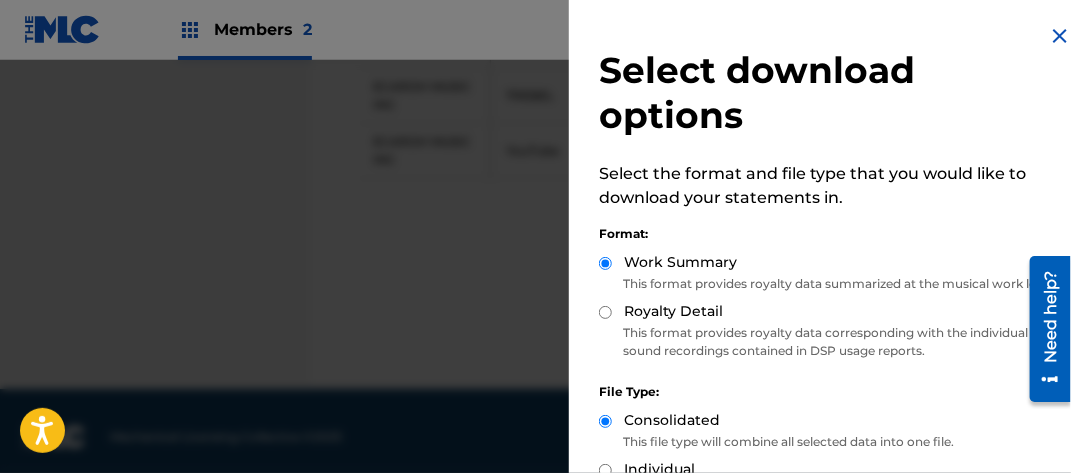 click on "Royalty Detail" at bounding box center (832, 312) 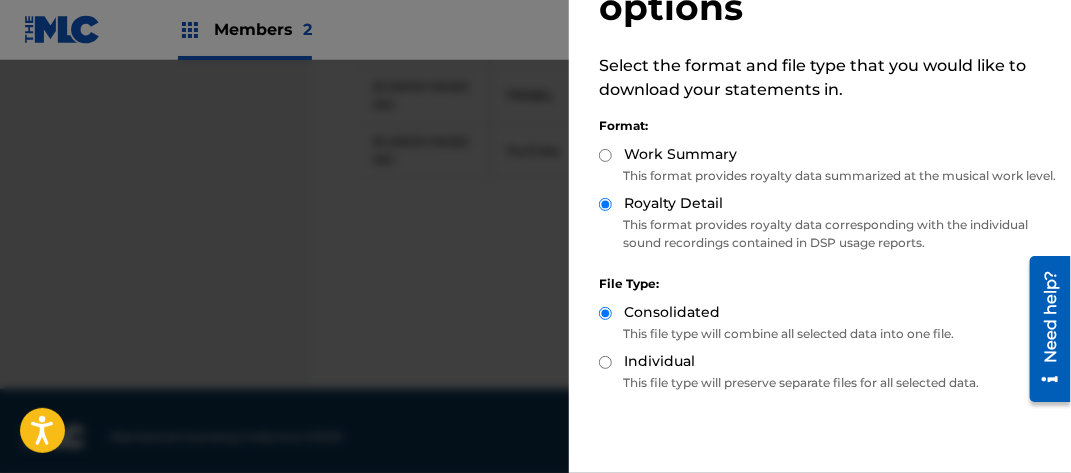 scroll, scrollTop: 218, scrollLeft: 0, axis: vertical 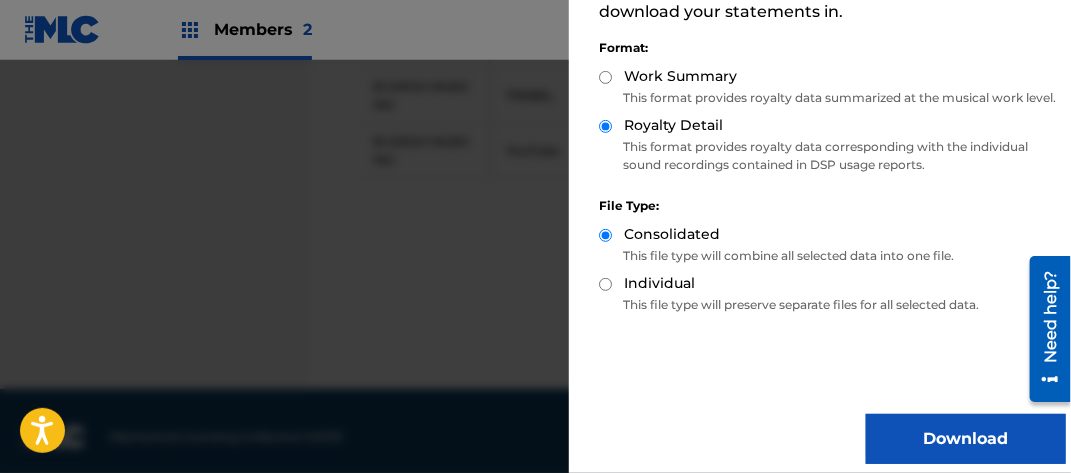 click on "Download" at bounding box center (966, 439) 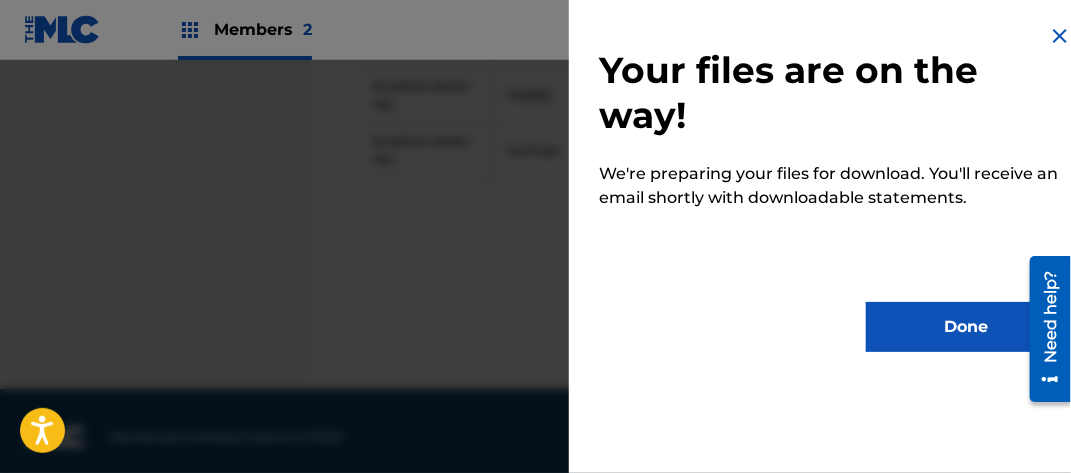 click on "Done" at bounding box center (966, 327) 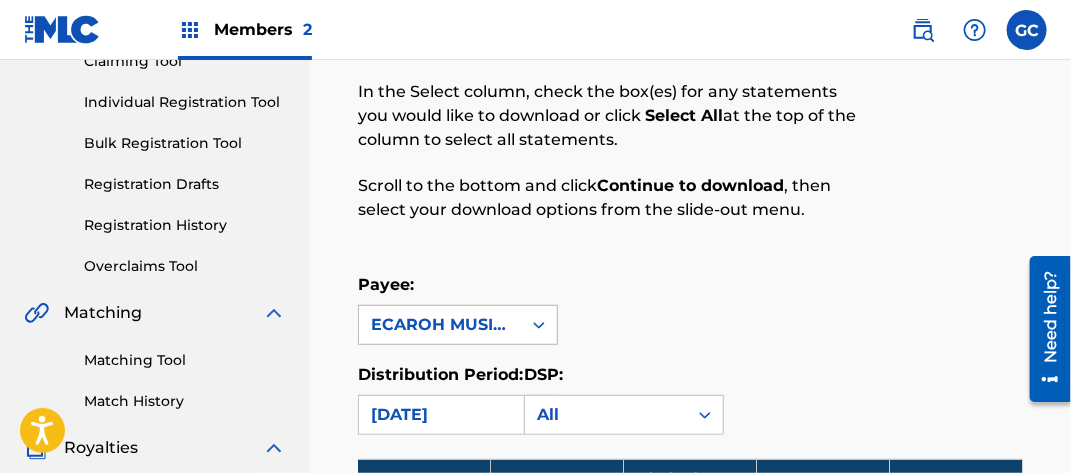 scroll, scrollTop: 232, scrollLeft: 0, axis: vertical 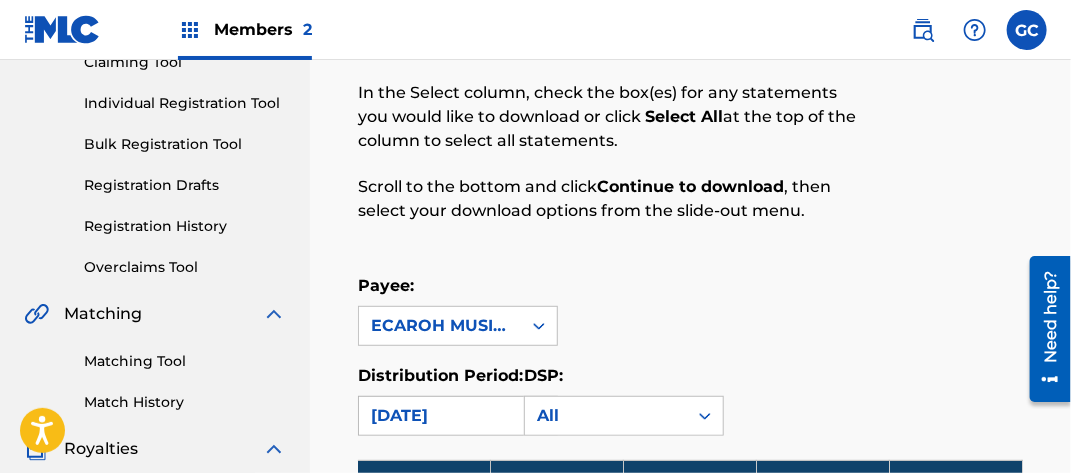 click on "[DATE]" at bounding box center [440, 416] 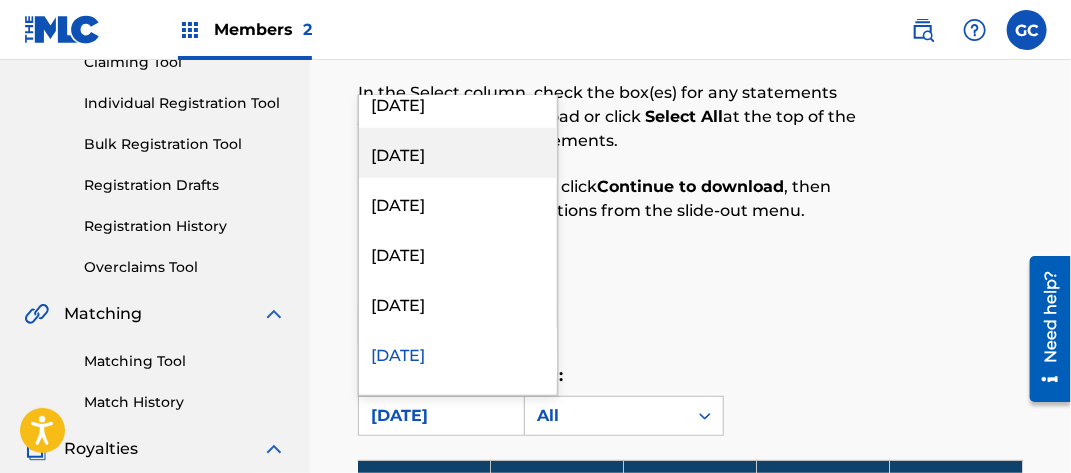 scroll, scrollTop: 800, scrollLeft: 0, axis: vertical 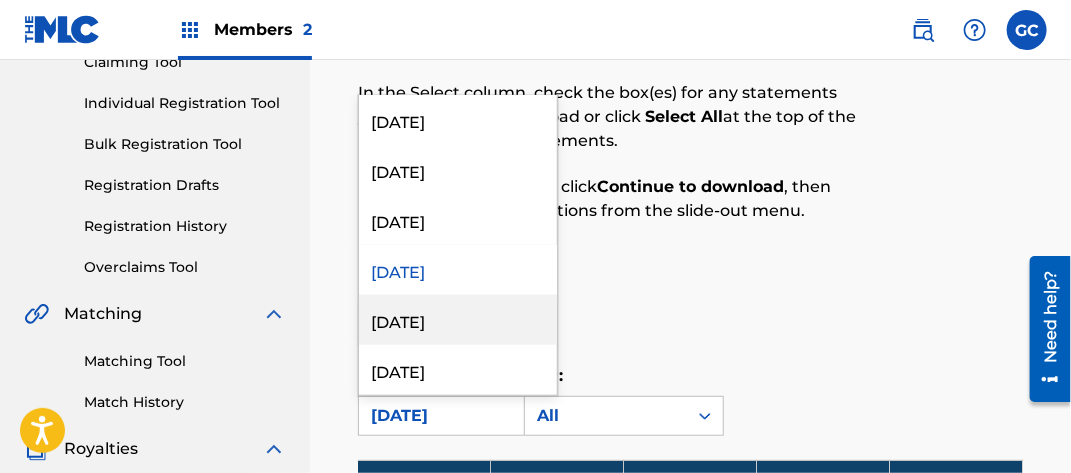 click on "[DATE]" at bounding box center (458, 320) 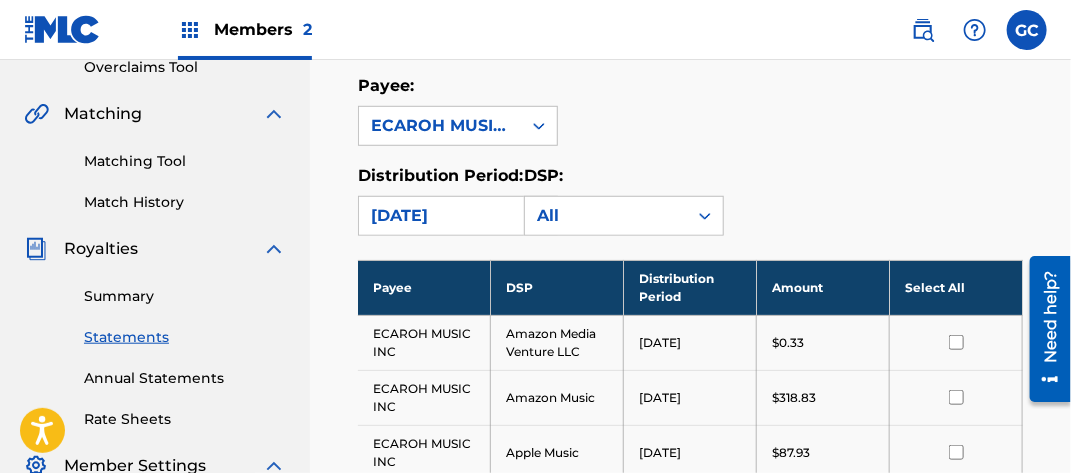 click on "Select All" at bounding box center (956, 287) 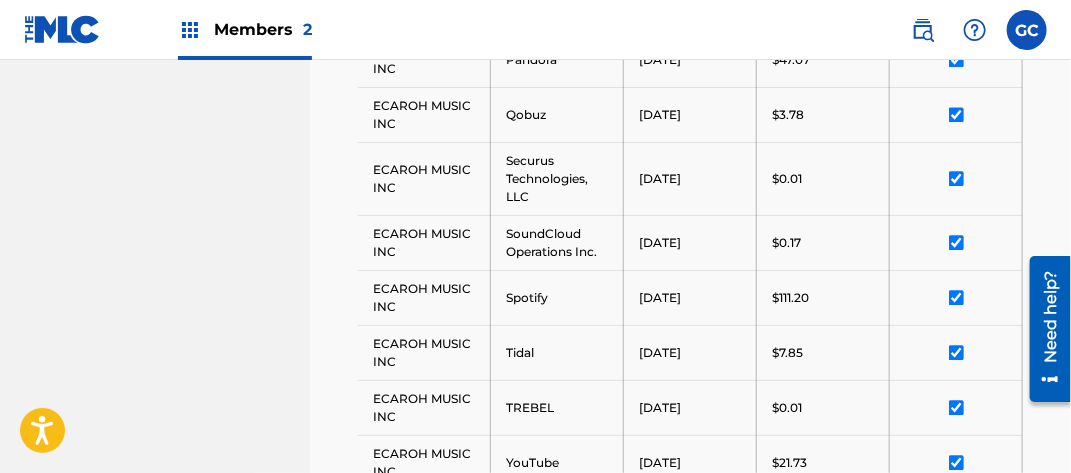 scroll, scrollTop: 1632, scrollLeft: 0, axis: vertical 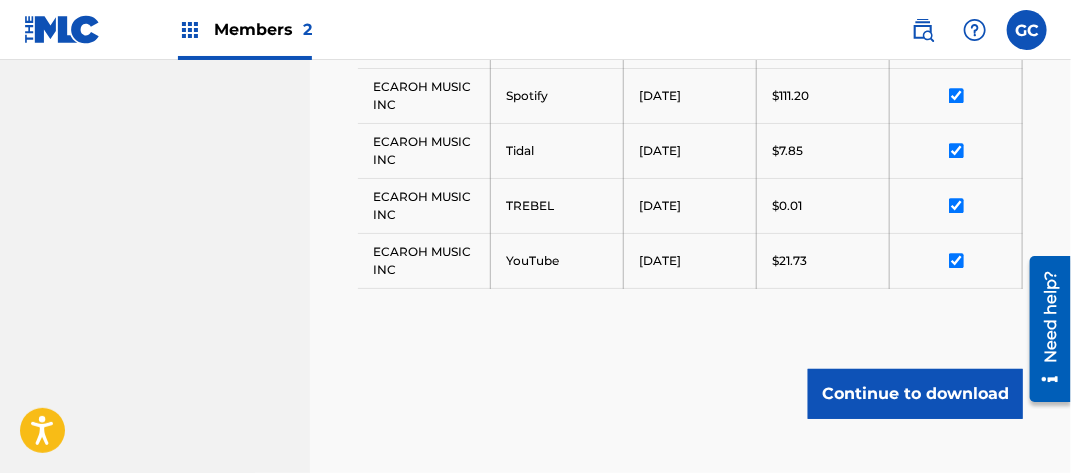 click on "Continue to download" at bounding box center (915, 394) 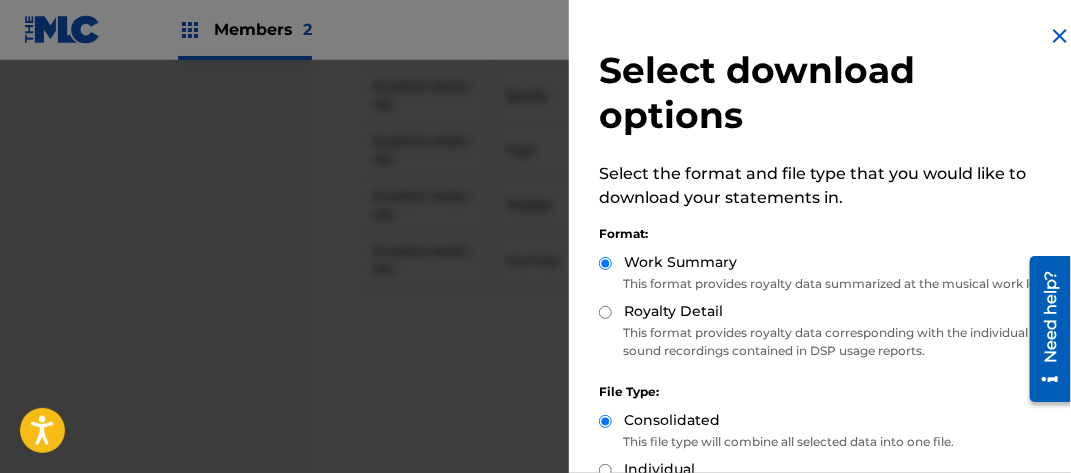 click on "Royalty Detail" at bounding box center (605, 312) 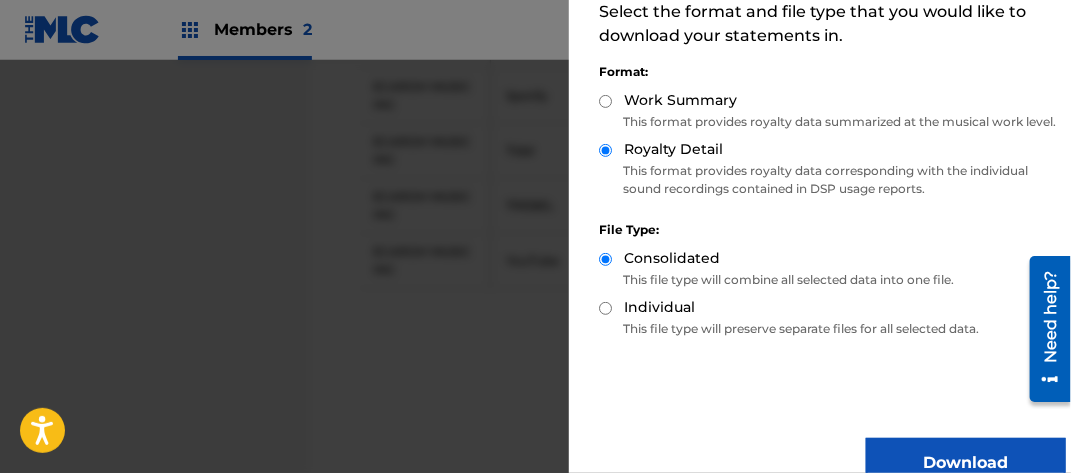 scroll, scrollTop: 200, scrollLeft: 0, axis: vertical 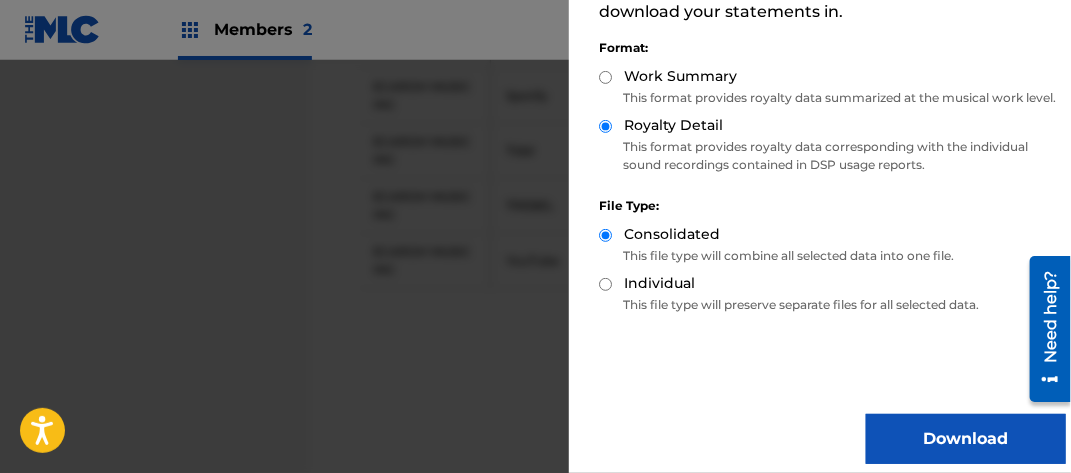 click on "Download" at bounding box center [966, 439] 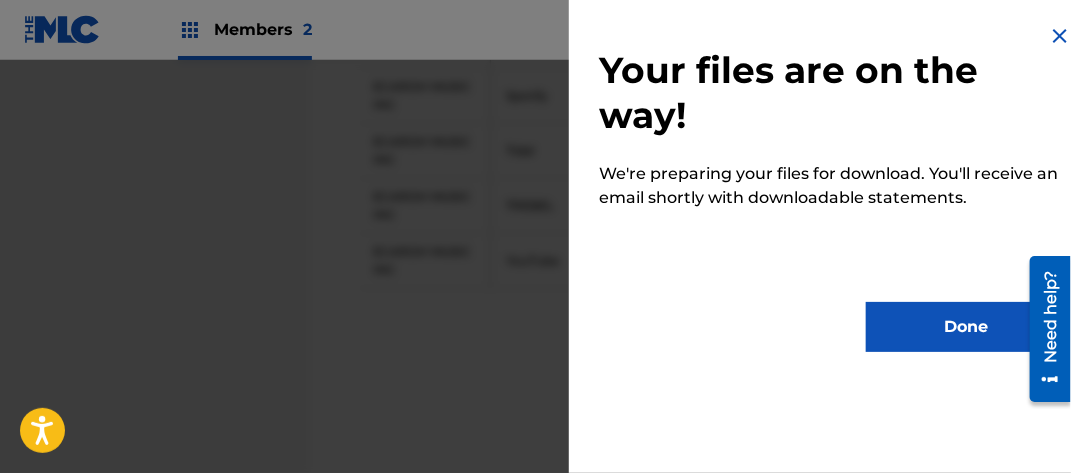 scroll, scrollTop: 0, scrollLeft: 0, axis: both 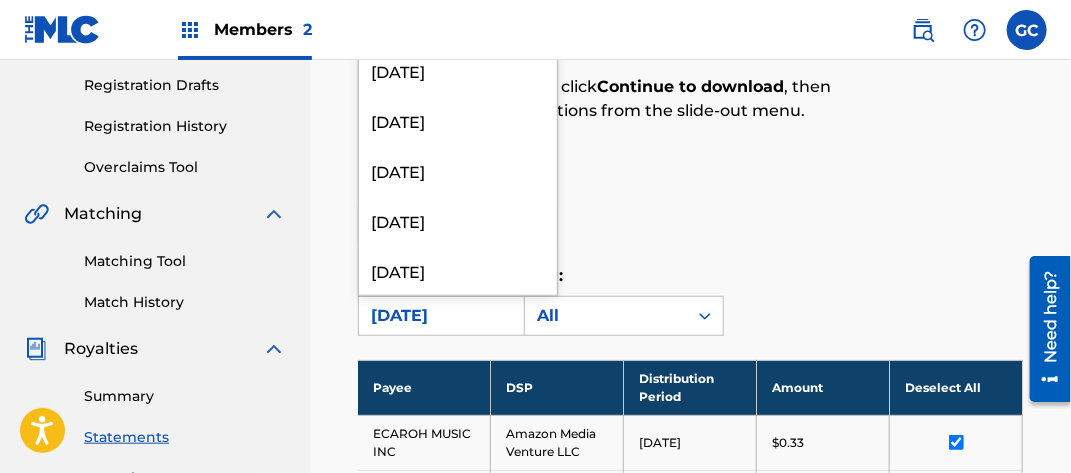 click on "[DATE]" at bounding box center [440, 316] 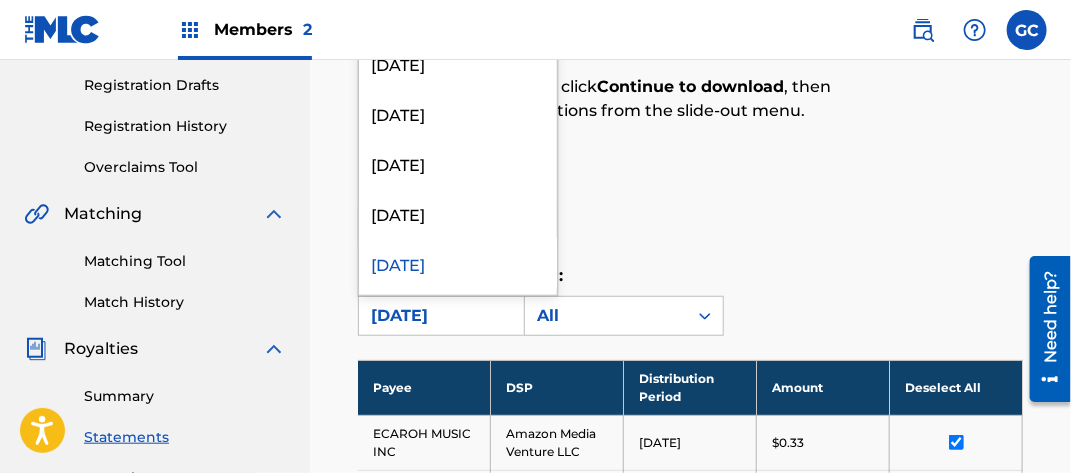scroll, scrollTop: 800, scrollLeft: 0, axis: vertical 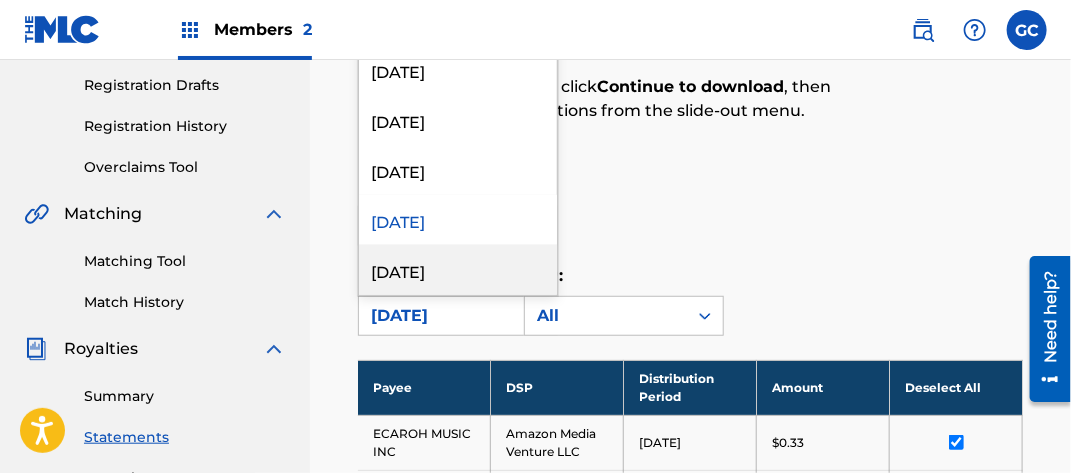 click on "[DATE]" at bounding box center [458, 270] 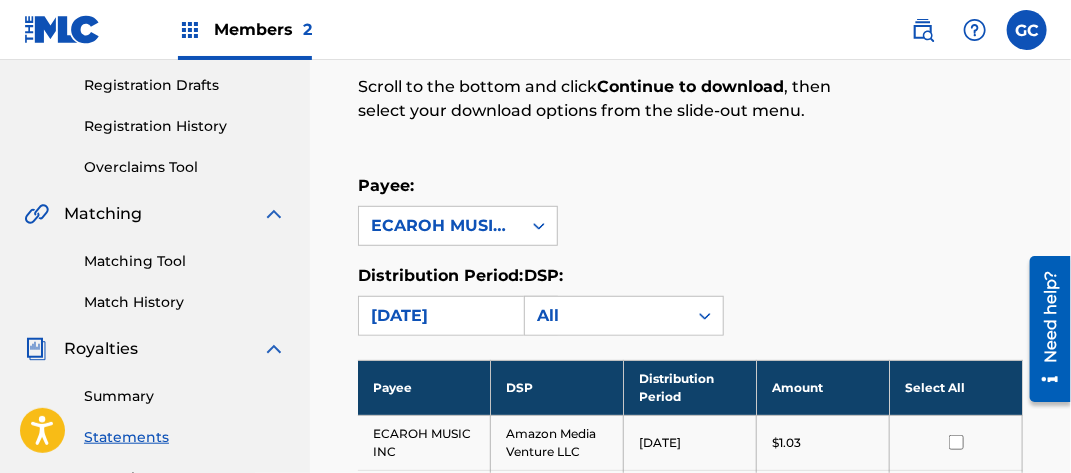 click on "Select All" at bounding box center (956, 387) 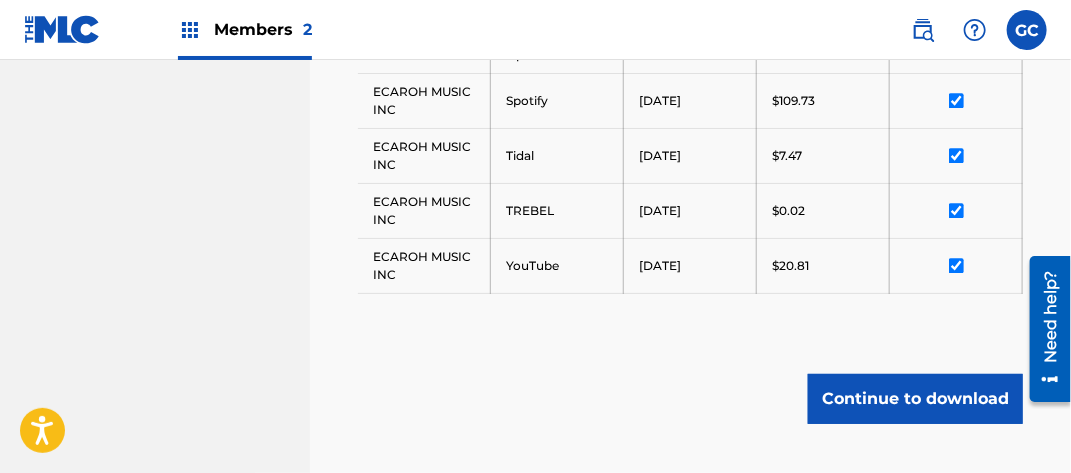 scroll, scrollTop: 1632, scrollLeft: 0, axis: vertical 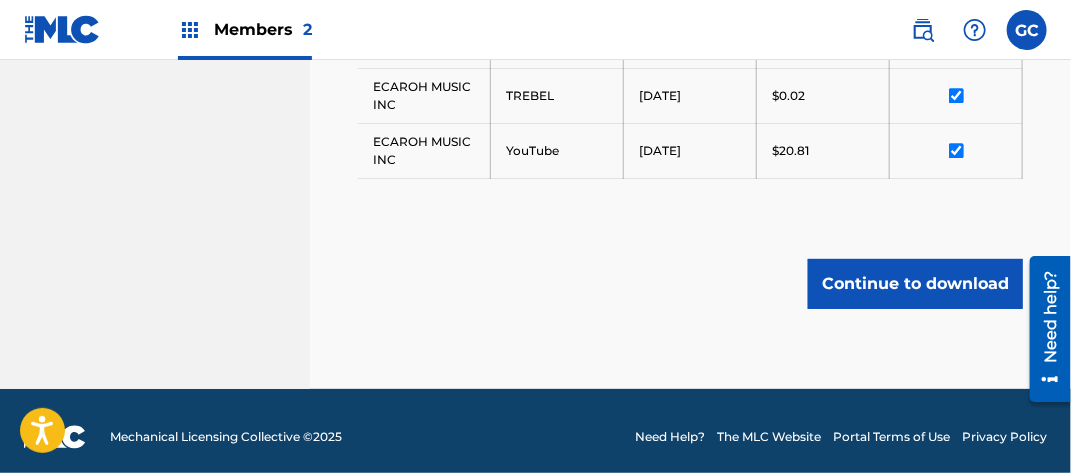 click on "Continue to download" at bounding box center (915, 284) 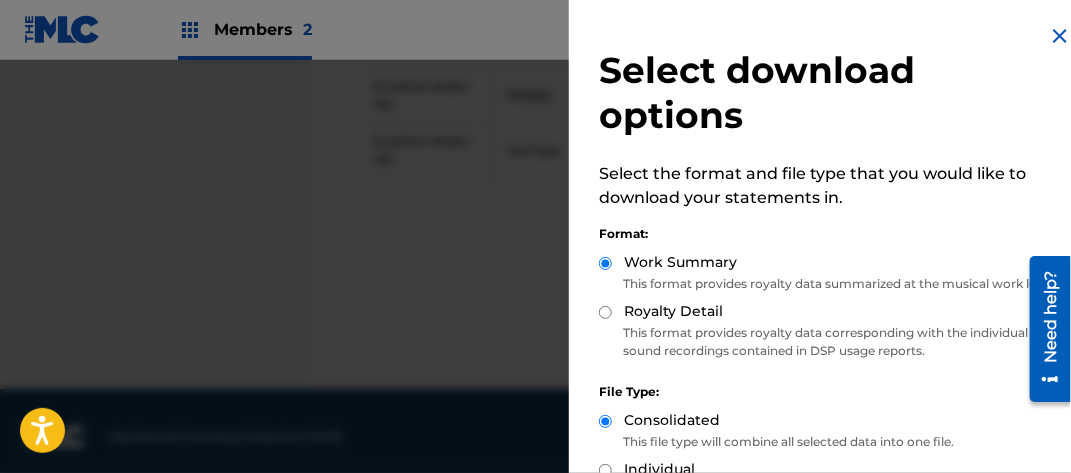 click on "Royalty Detail" at bounding box center [605, 312] 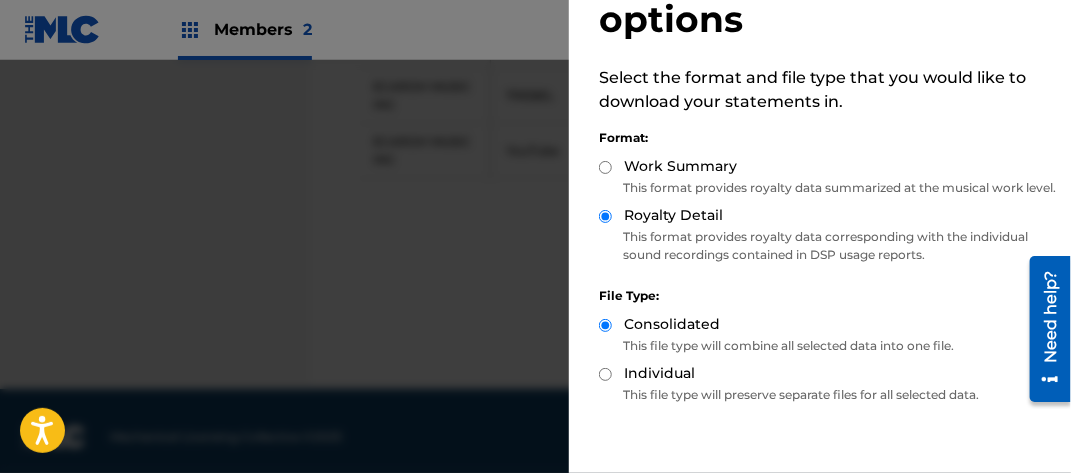 scroll, scrollTop: 218, scrollLeft: 0, axis: vertical 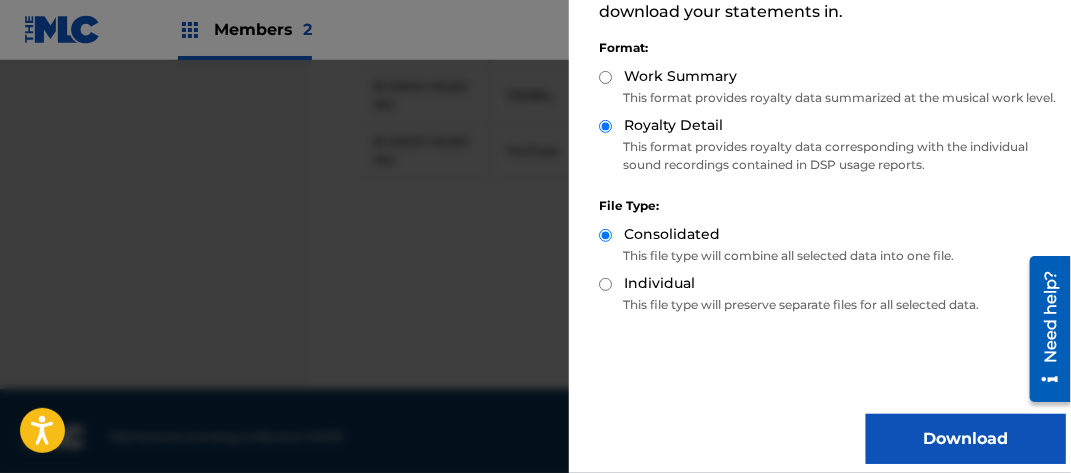 click on "Download" at bounding box center (966, 439) 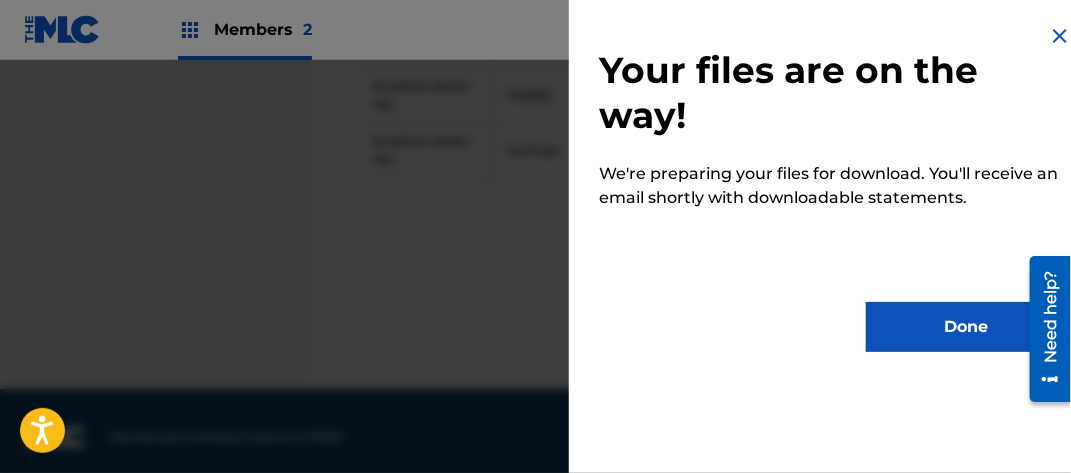 click on "Done" at bounding box center (966, 327) 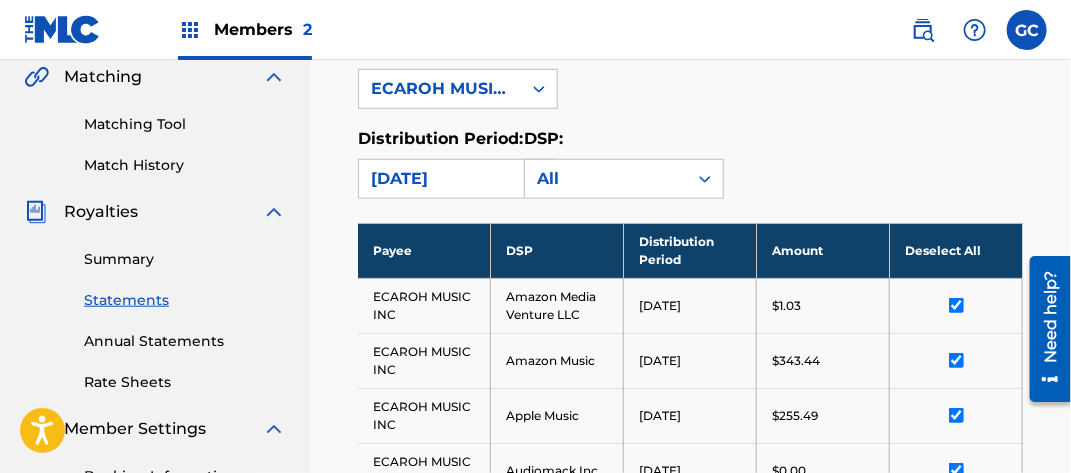 scroll, scrollTop: 332, scrollLeft: 0, axis: vertical 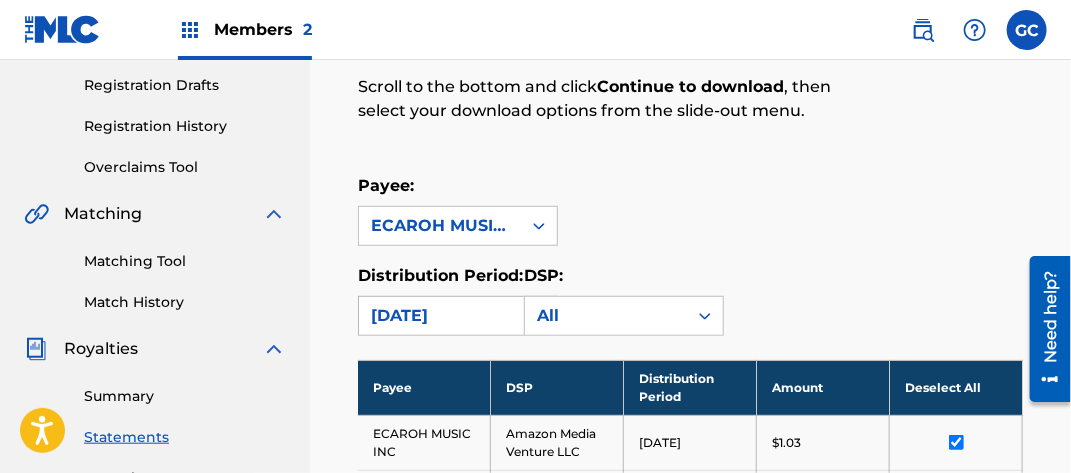 click on "[DATE]" at bounding box center (440, 316) 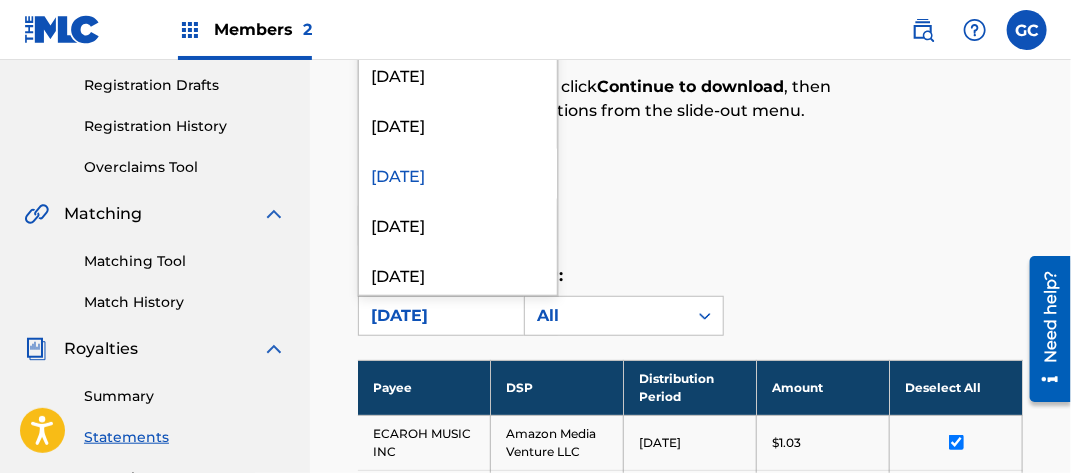 scroll, scrollTop: 900, scrollLeft: 0, axis: vertical 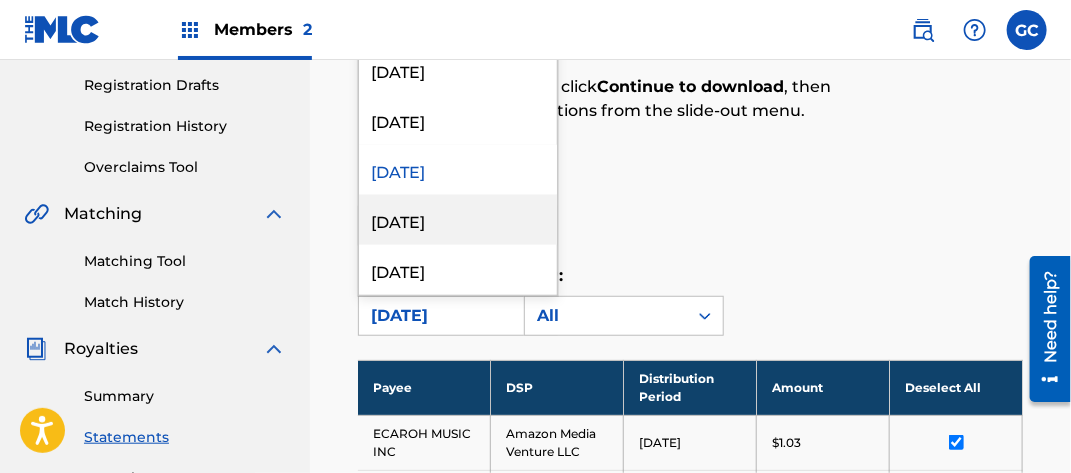 drag, startPoint x: 469, startPoint y: 221, endPoint x: 721, endPoint y: 275, distance: 257.72076 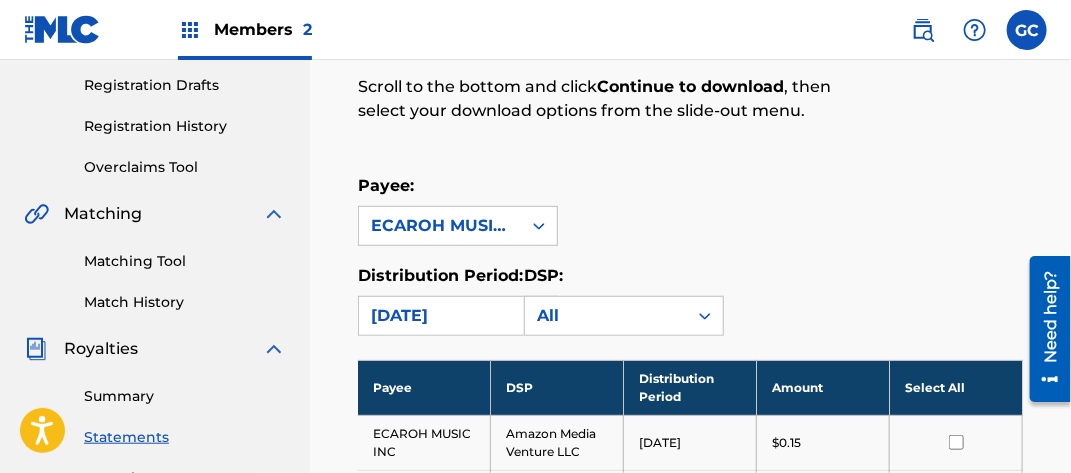 click on "Select All" at bounding box center (956, 387) 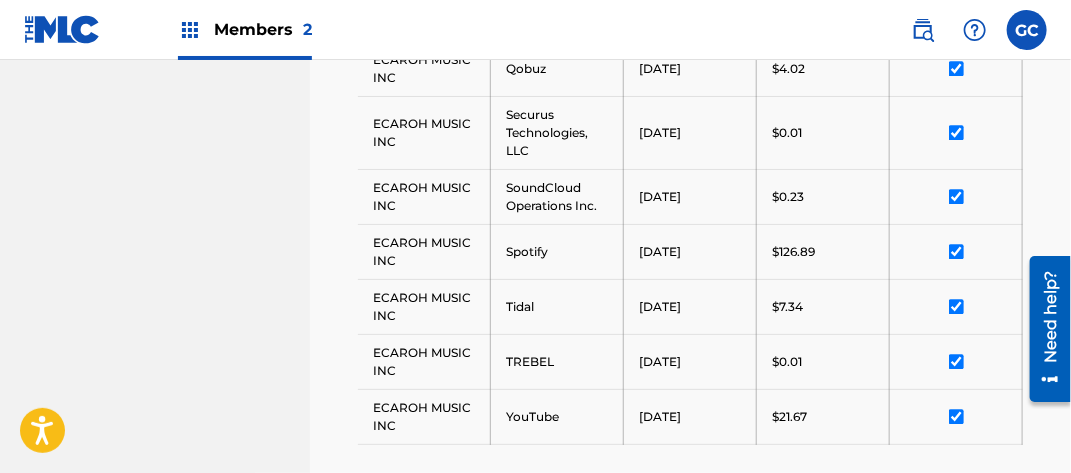 scroll, scrollTop: 1796, scrollLeft: 0, axis: vertical 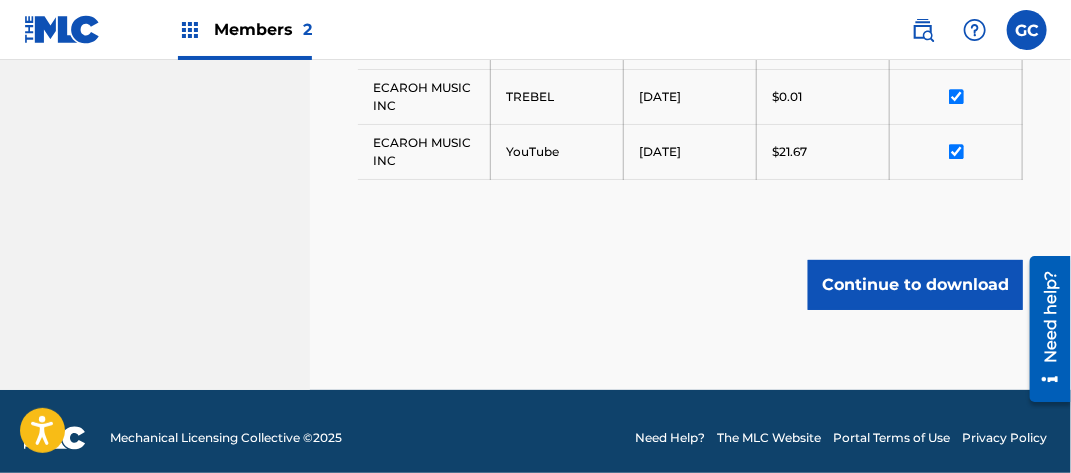 click on "Continue to download" at bounding box center (915, 285) 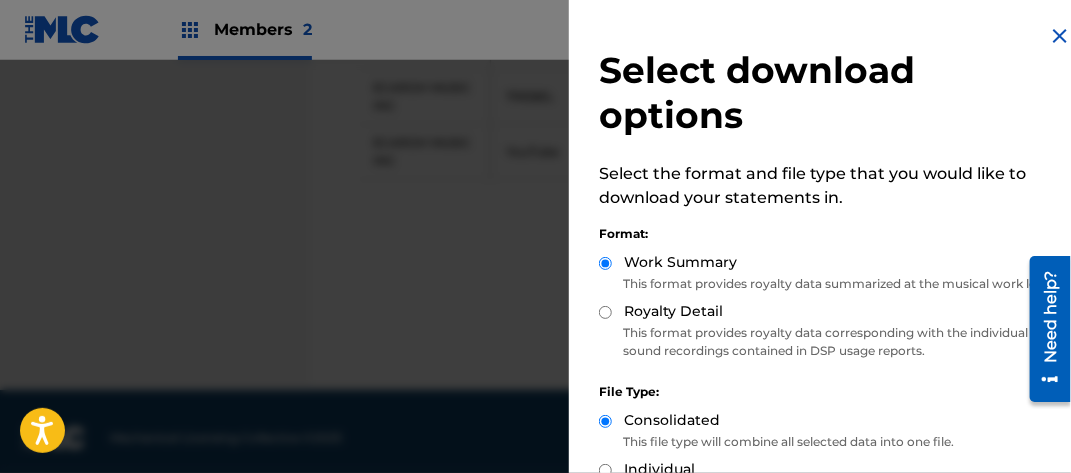 click on "Royalty Detail" at bounding box center [605, 312] 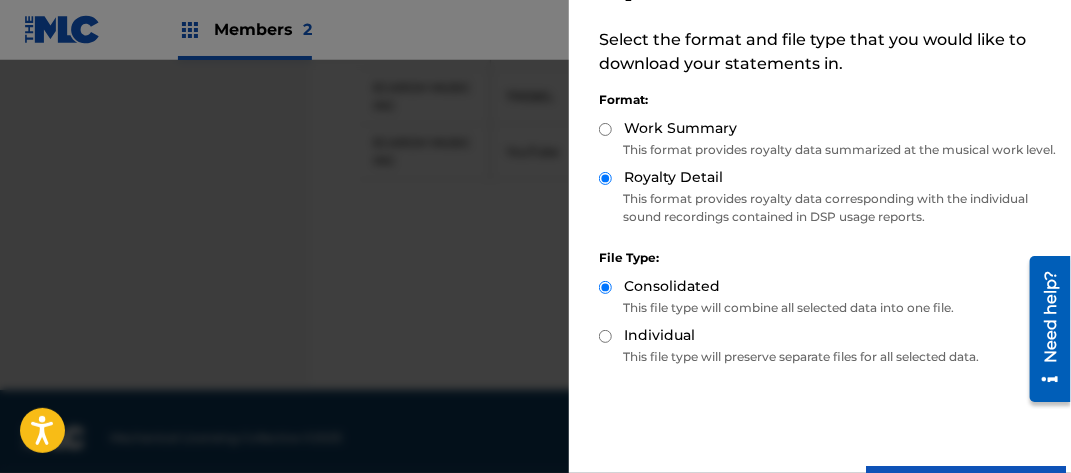 scroll, scrollTop: 218, scrollLeft: 0, axis: vertical 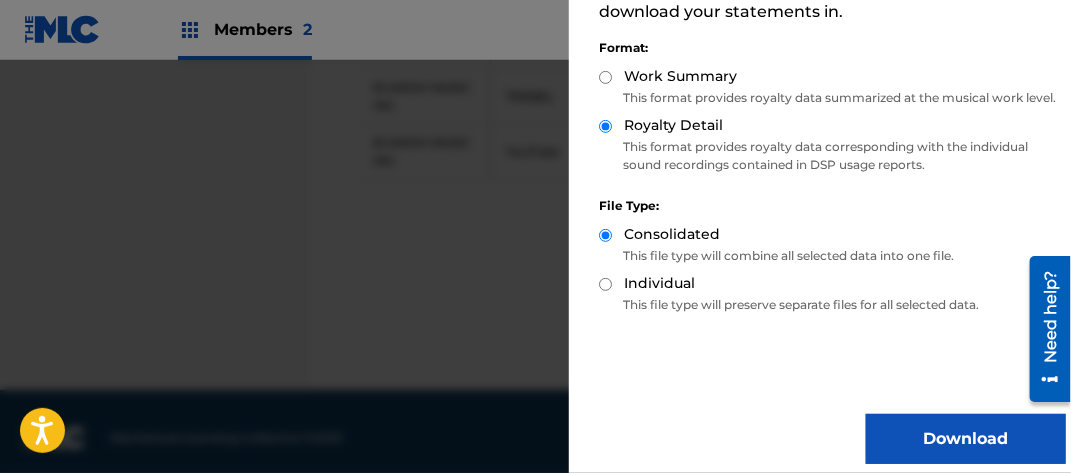 click on "Download" at bounding box center (966, 439) 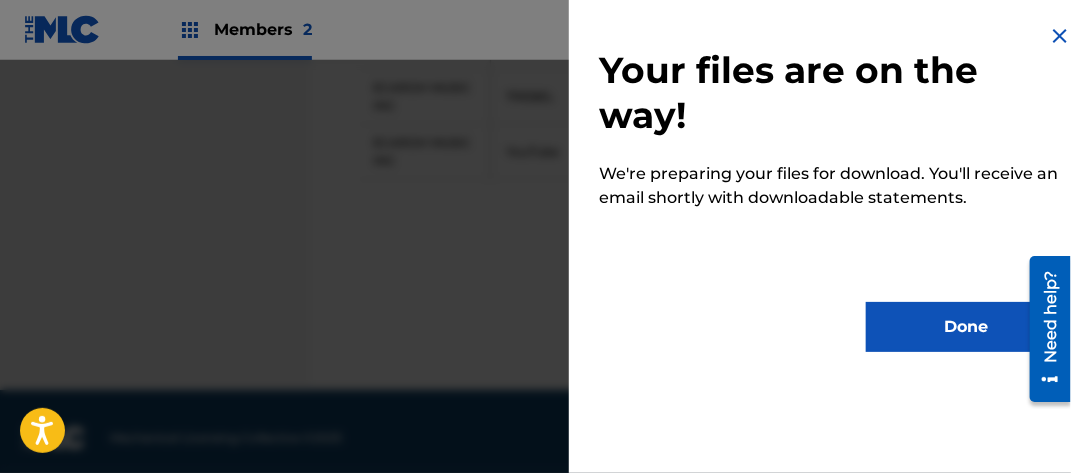 scroll, scrollTop: 0, scrollLeft: 0, axis: both 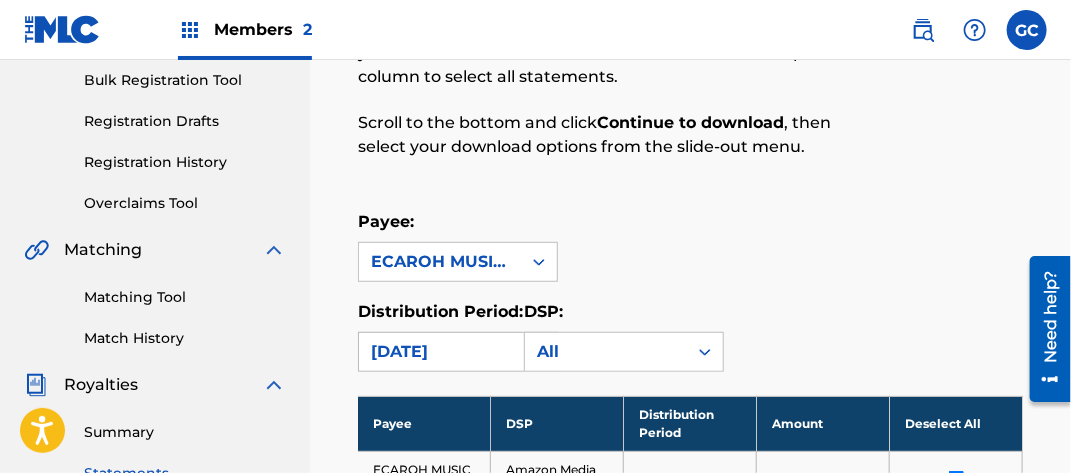click on "[DATE]" at bounding box center [440, 352] 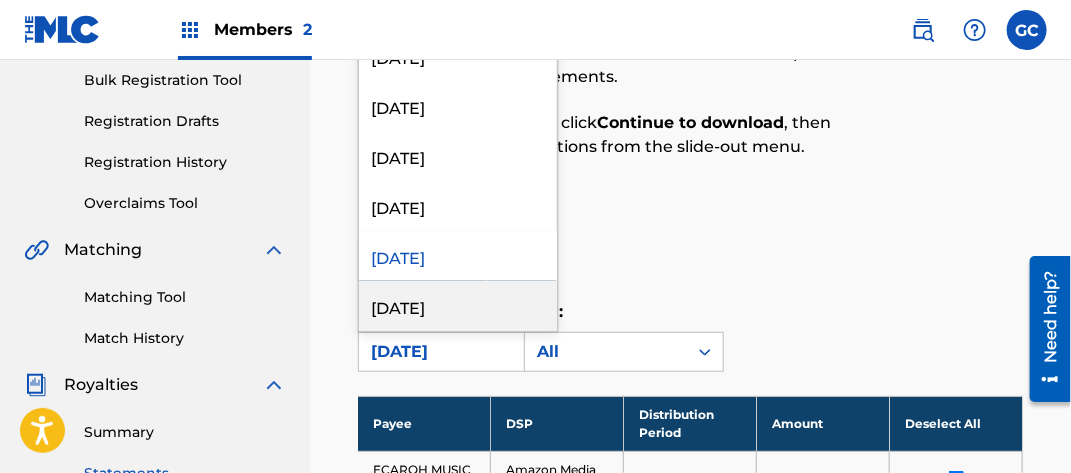scroll, scrollTop: 1000, scrollLeft: 0, axis: vertical 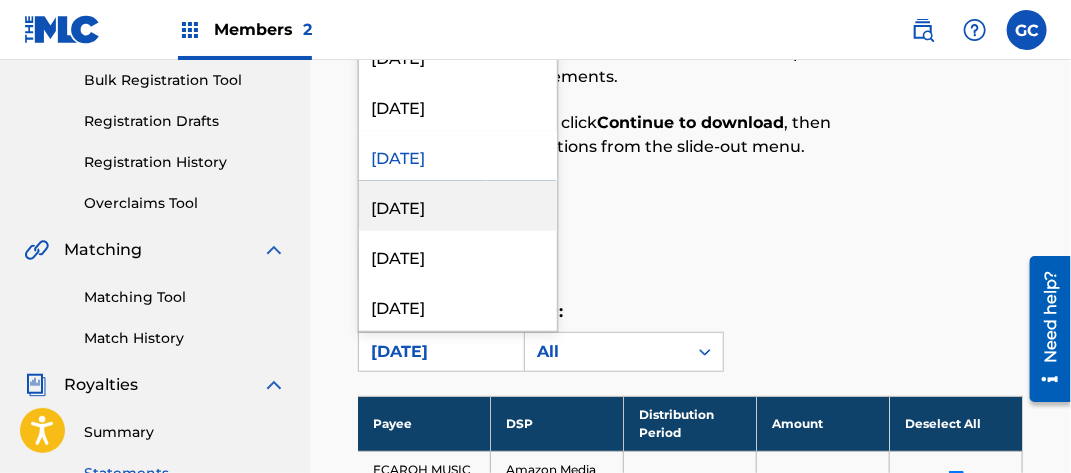 click on "[DATE]" at bounding box center [458, 206] 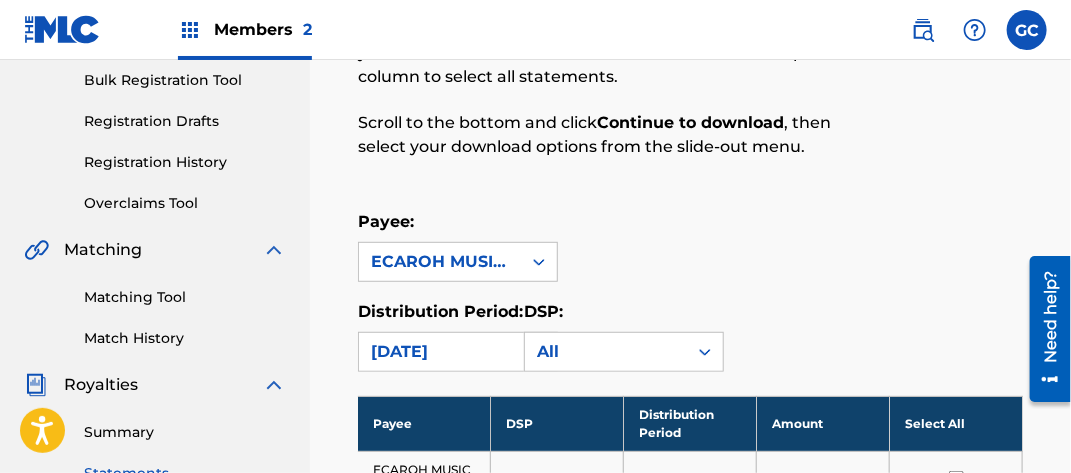 click on "Select All" at bounding box center (956, 423) 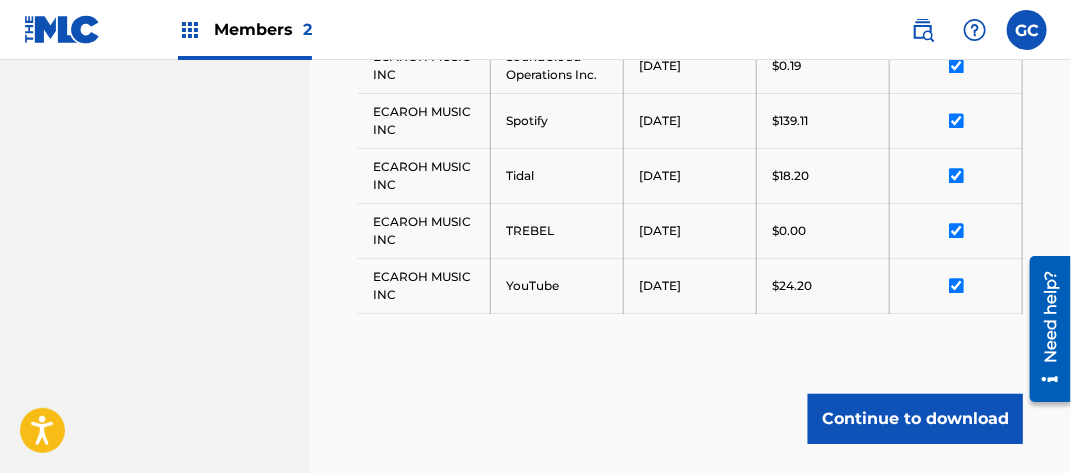 scroll, scrollTop: 1578, scrollLeft: 0, axis: vertical 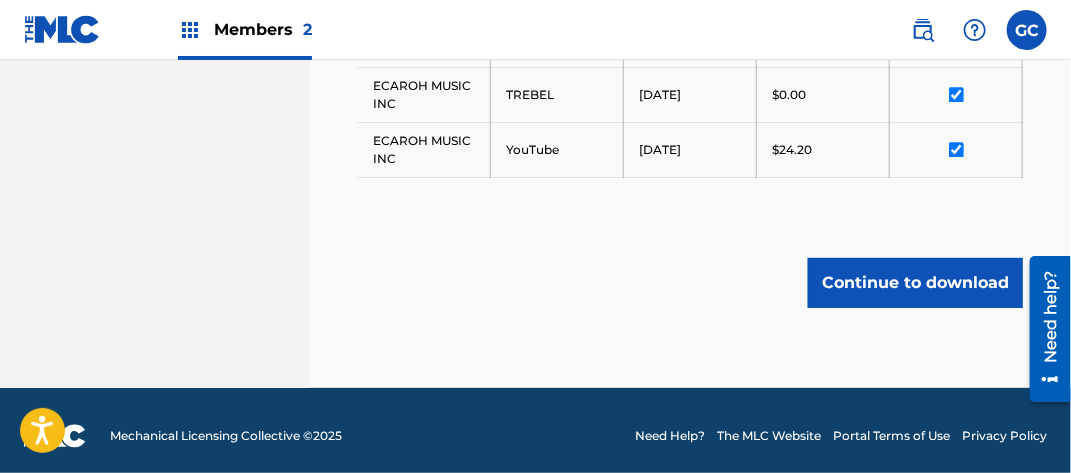click on "Continue to download" at bounding box center (915, 283) 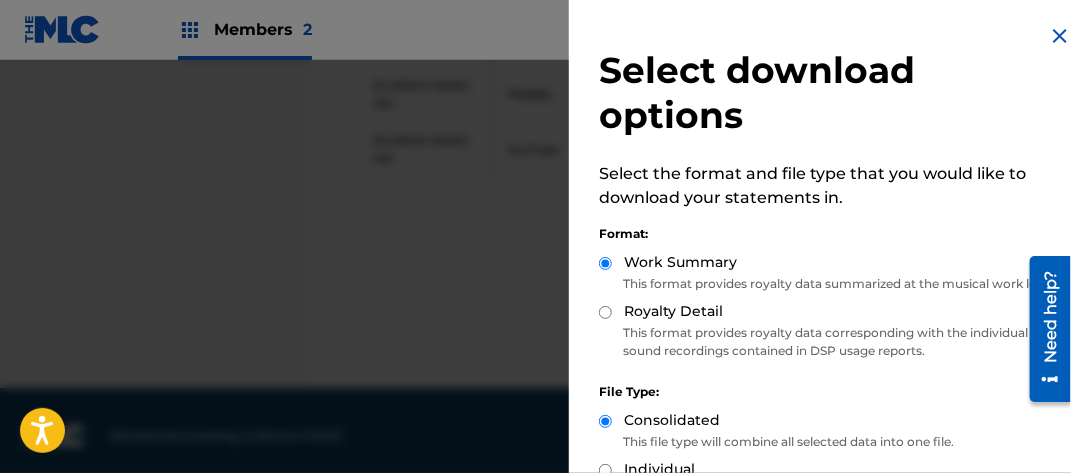 click on "Royalty Detail" at bounding box center (673, 311) 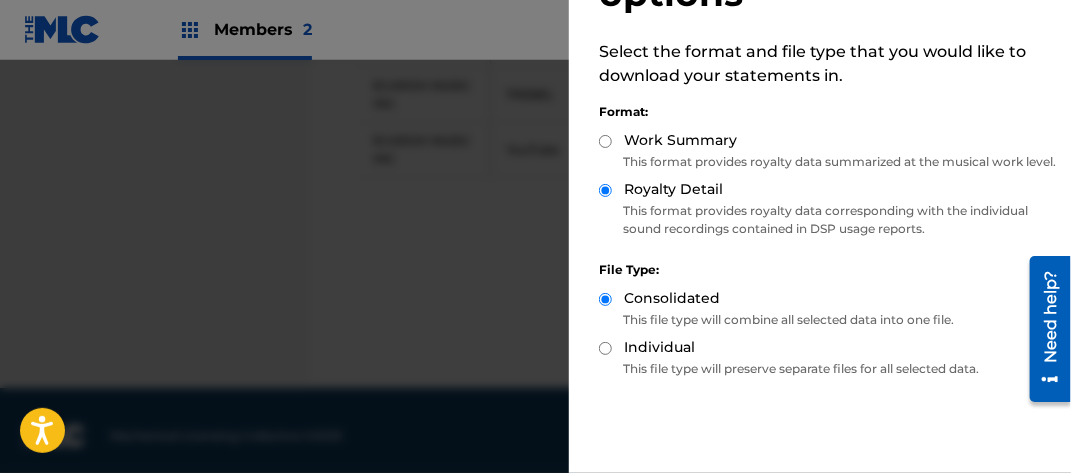 scroll, scrollTop: 218, scrollLeft: 0, axis: vertical 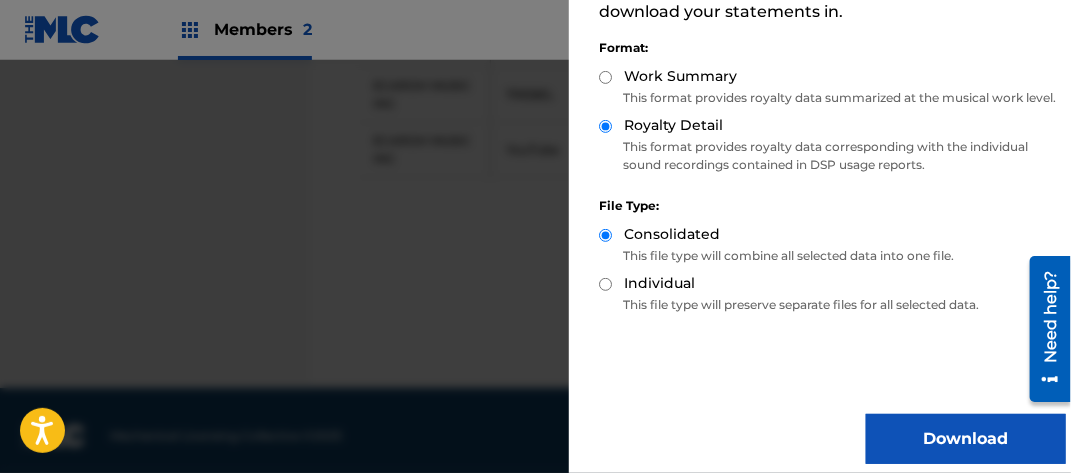 click on "Download" at bounding box center (966, 439) 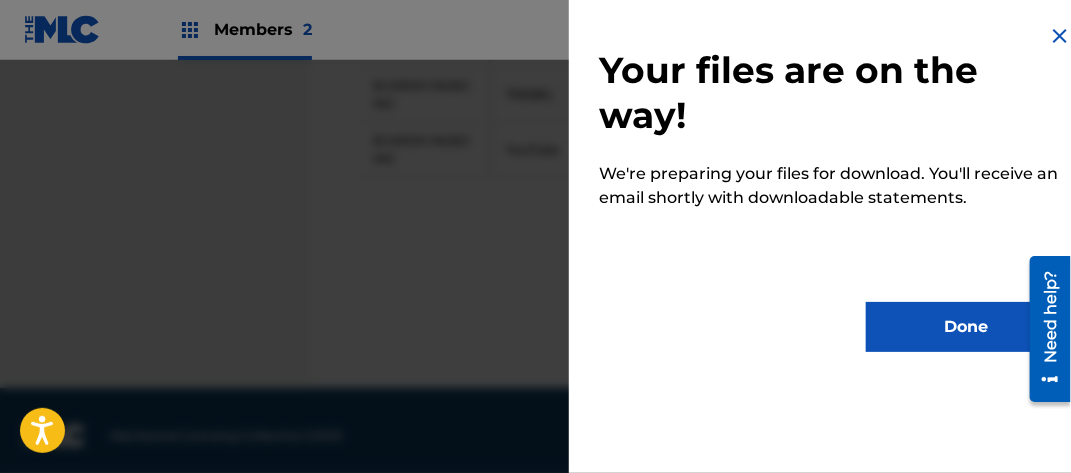 scroll, scrollTop: 0, scrollLeft: 0, axis: both 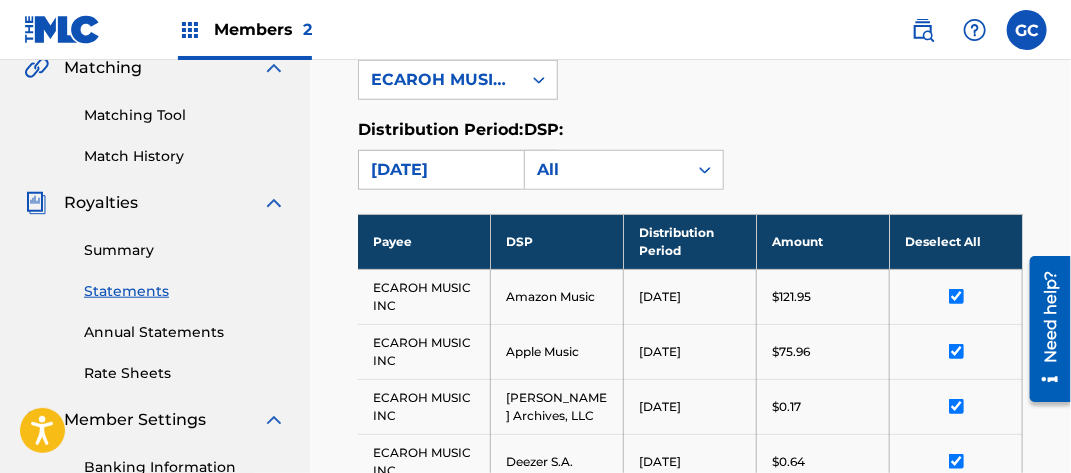 click on "[DATE]" at bounding box center (440, 170) 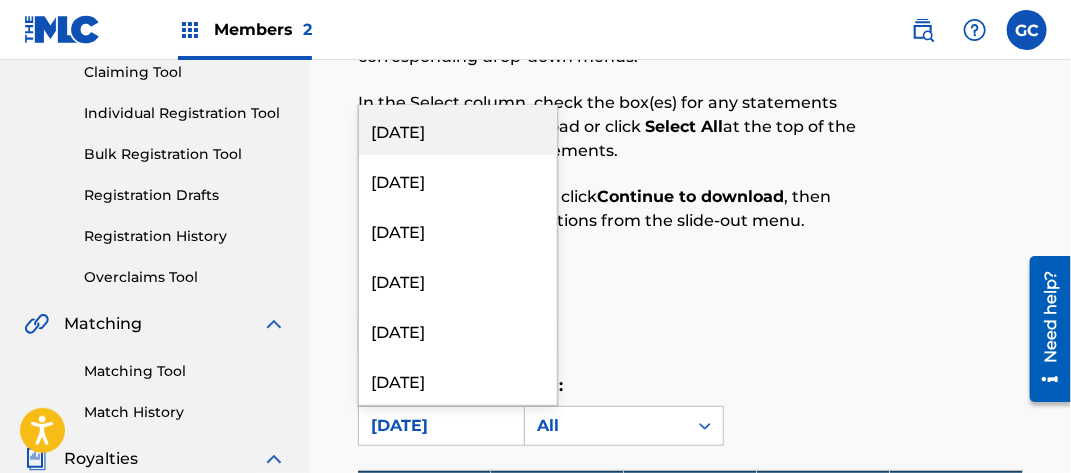 scroll, scrollTop: 178, scrollLeft: 0, axis: vertical 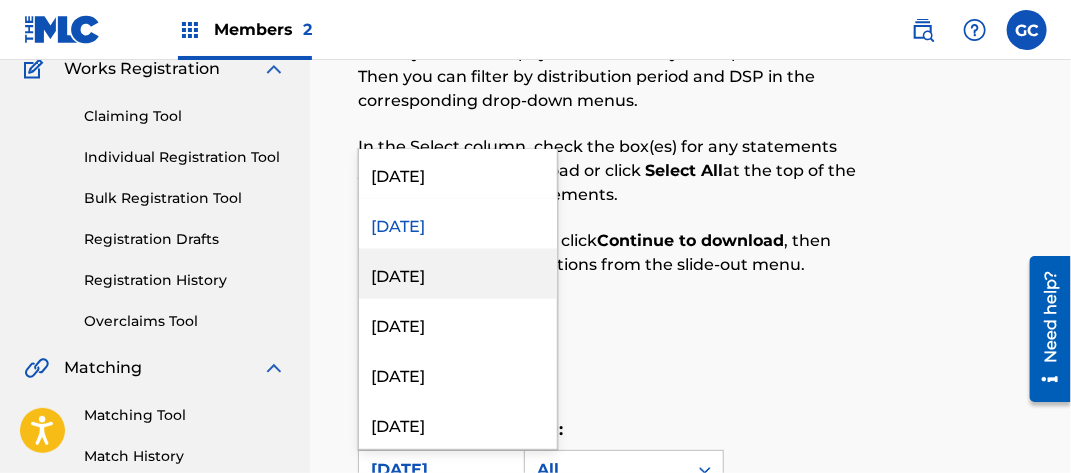 click on "[DATE]" at bounding box center [458, 274] 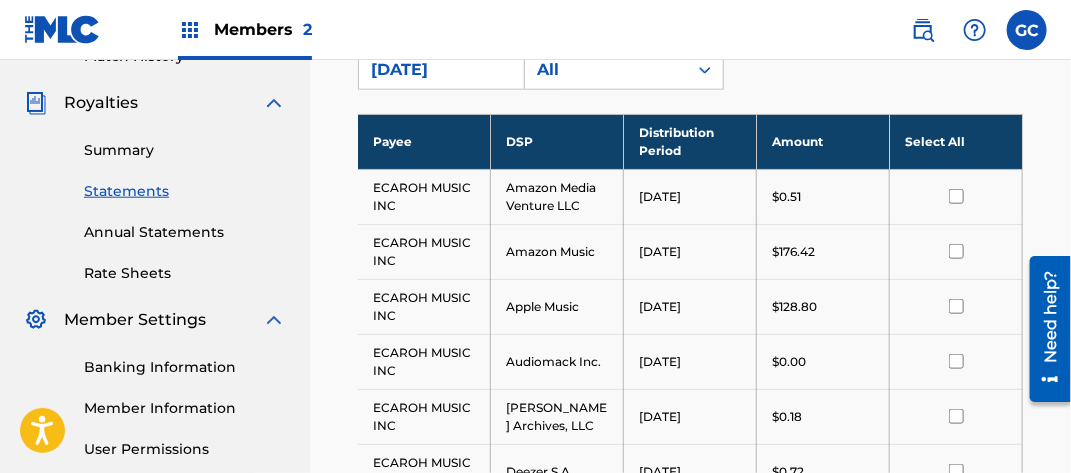 click on "Select All" at bounding box center [956, 141] 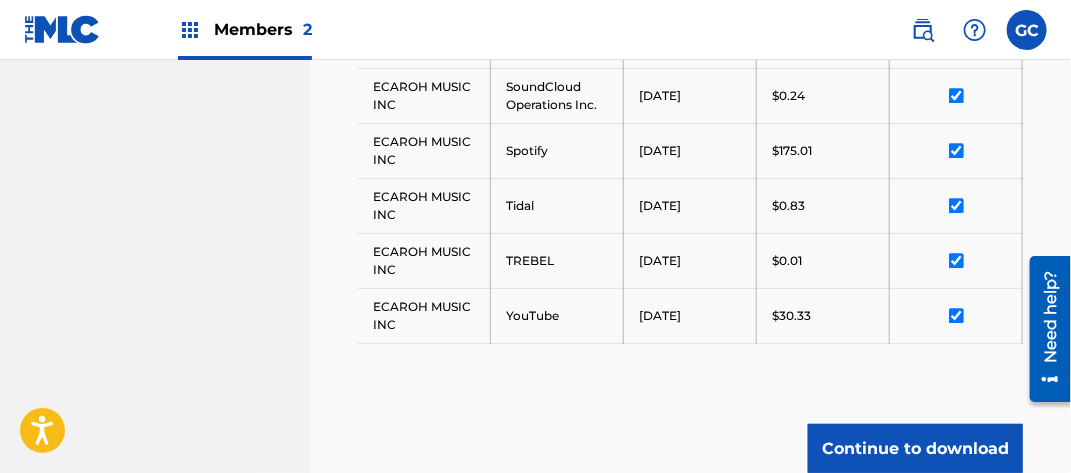scroll, scrollTop: 1741, scrollLeft: 0, axis: vertical 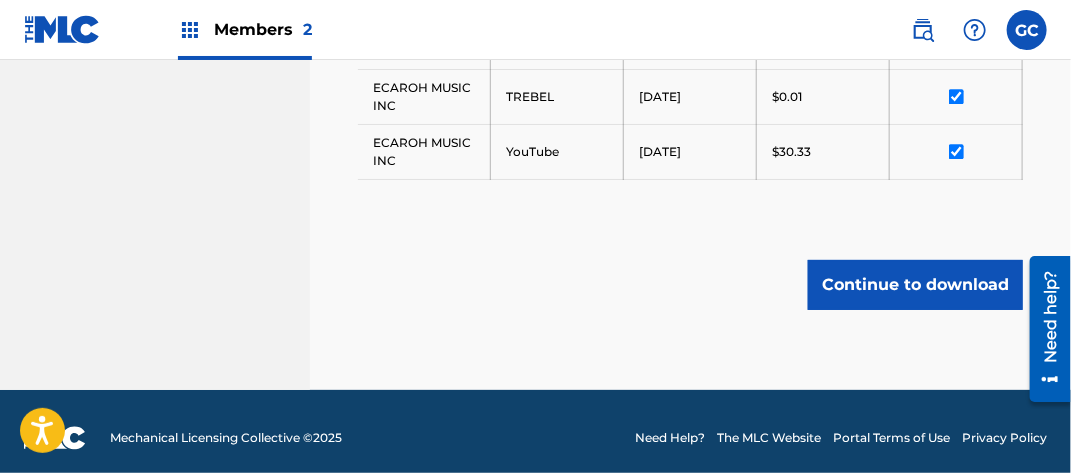 click on "Continue to download" at bounding box center [915, 285] 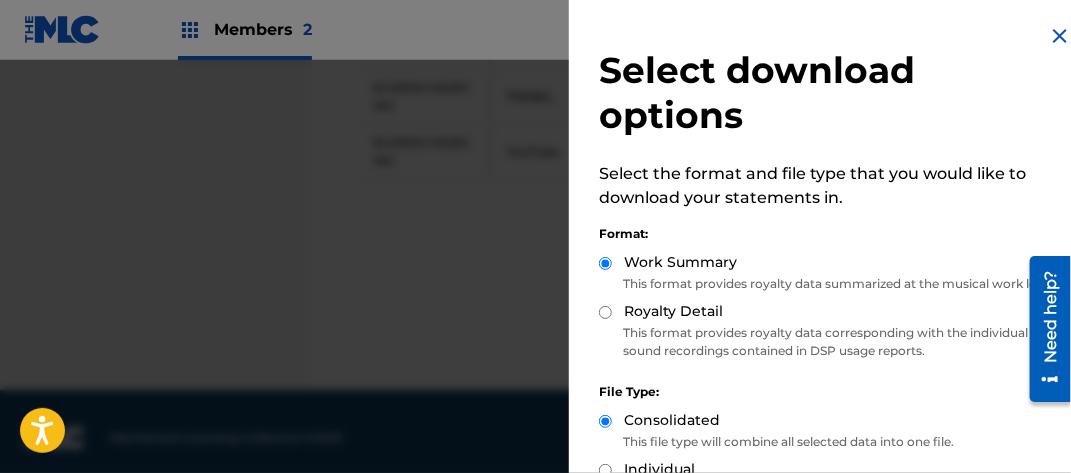 click on "Royalty Detail" at bounding box center (673, 311) 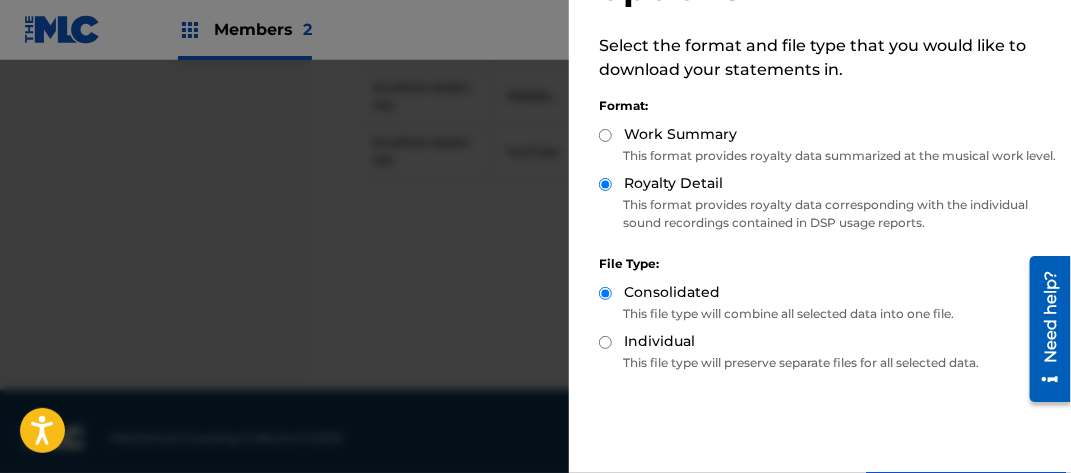 scroll, scrollTop: 218, scrollLeft: 0, axis: vertical 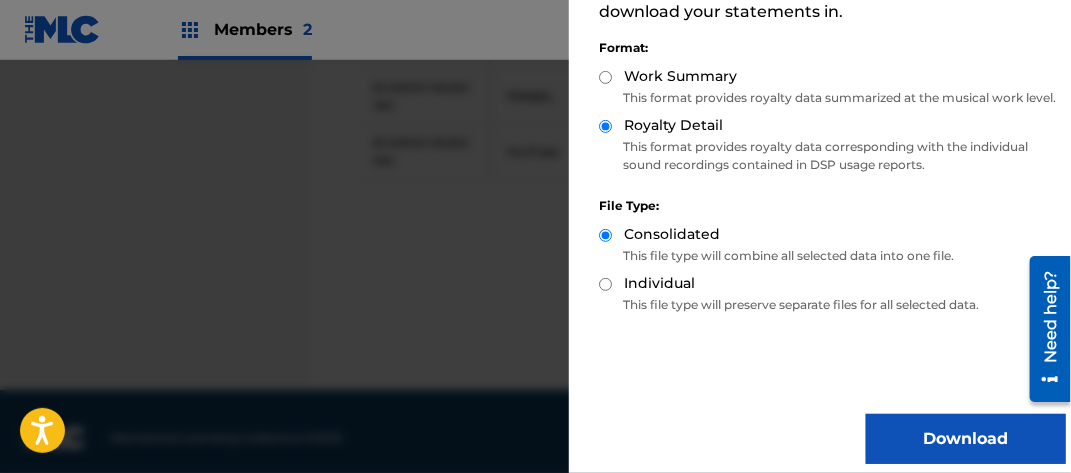 click on "Download" at bounding box center [966, 439] 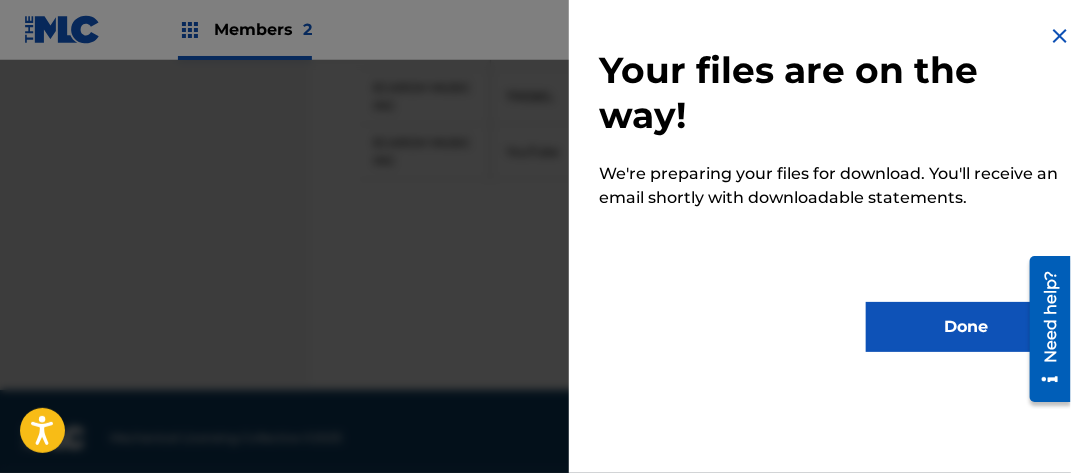 scroll, scrollTop: 0, scrollLeft: 0, axis: both 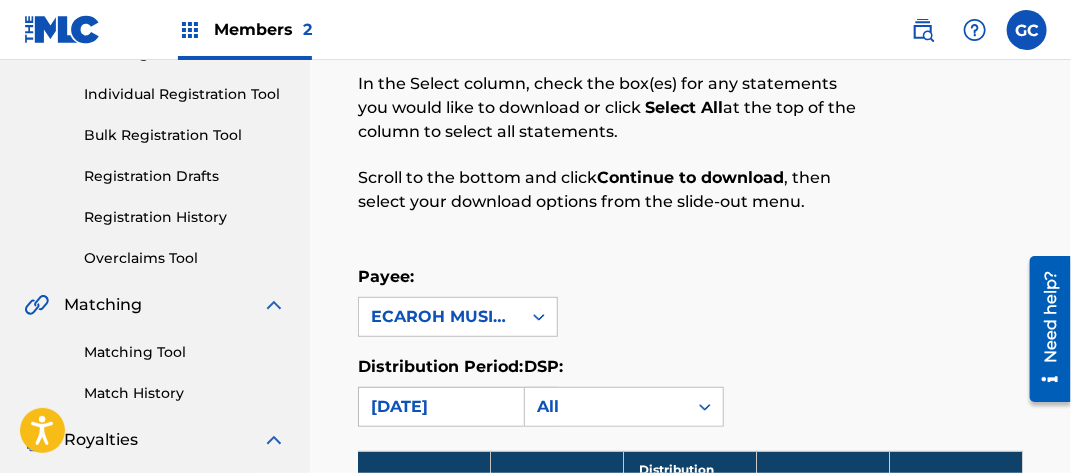 click on "[DATE]" at bounding box center [440, 407] 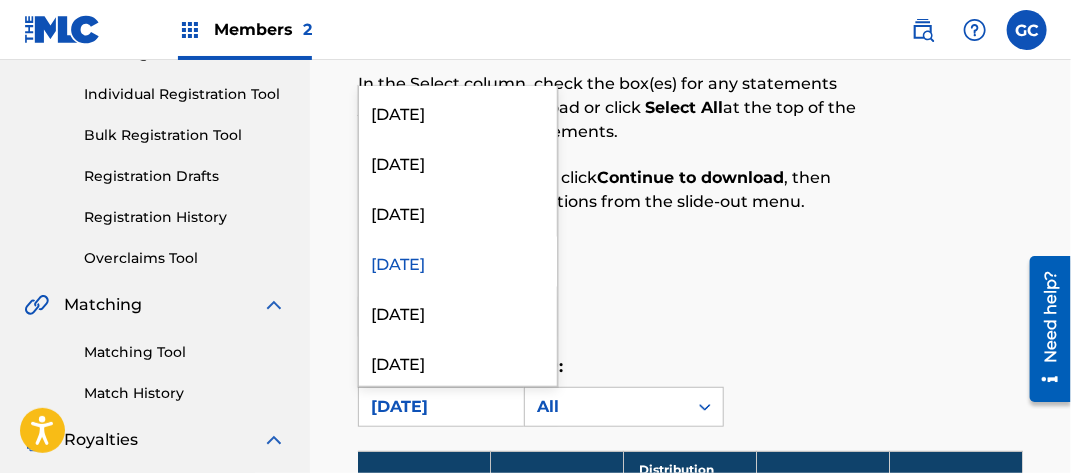 scroll, scrollTop: 1200, scrollLeft: 0, axis: vertical 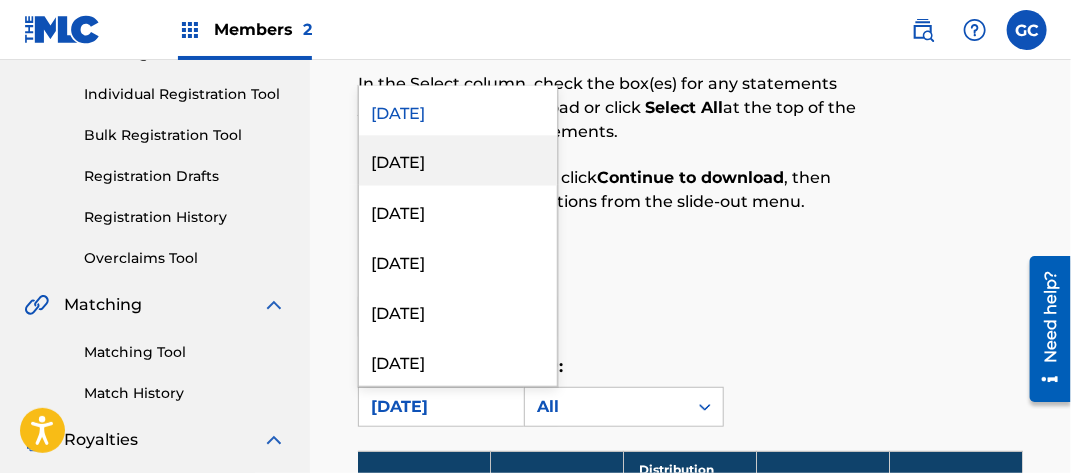 click on "[DATE]" at bounding box center (458, 161) 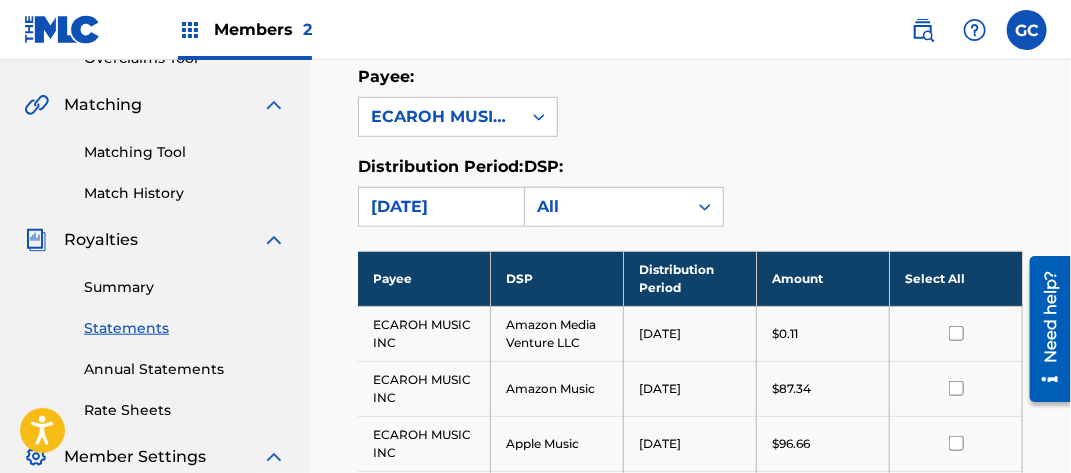 click on "Select All" at bounding box center [956, 278] 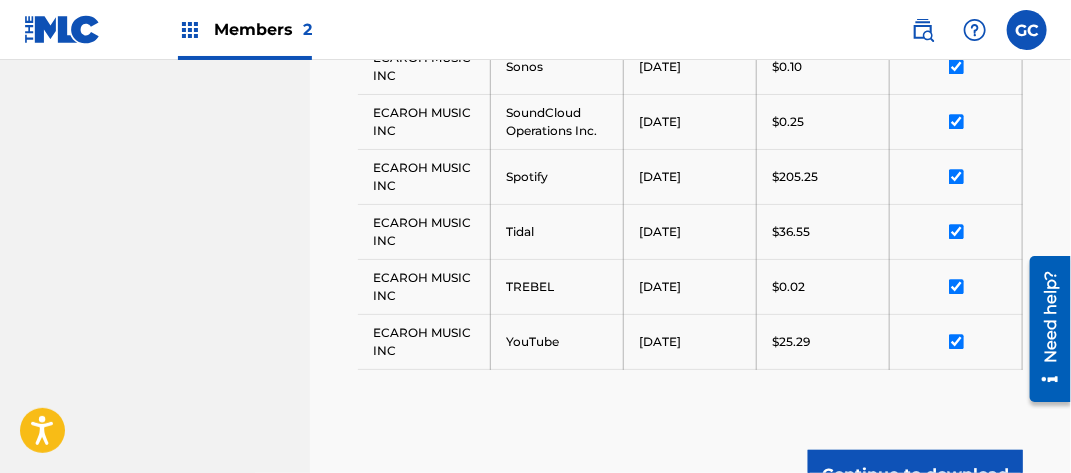scroll, scrollTop: 1841, scrollLeft: 0, axis: vertical 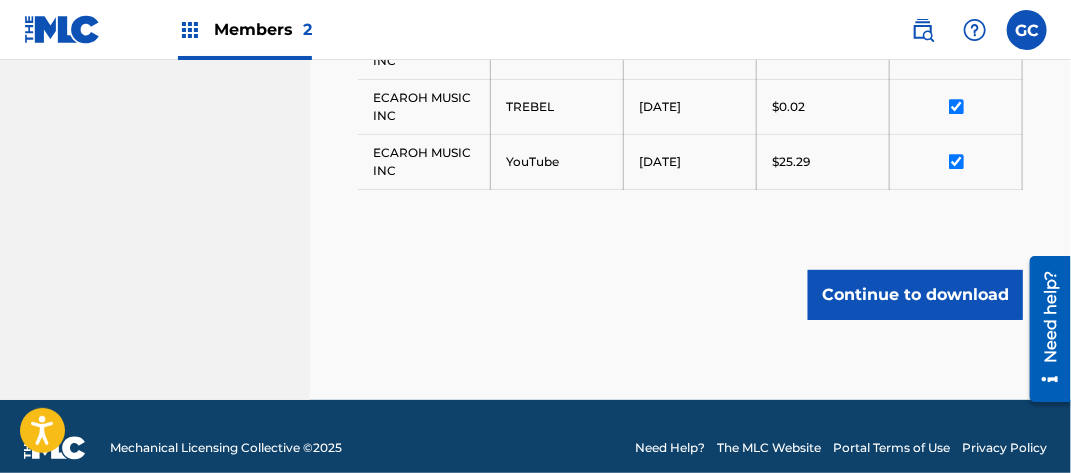 click on "Continue to download" at bounding box center [915, 295] 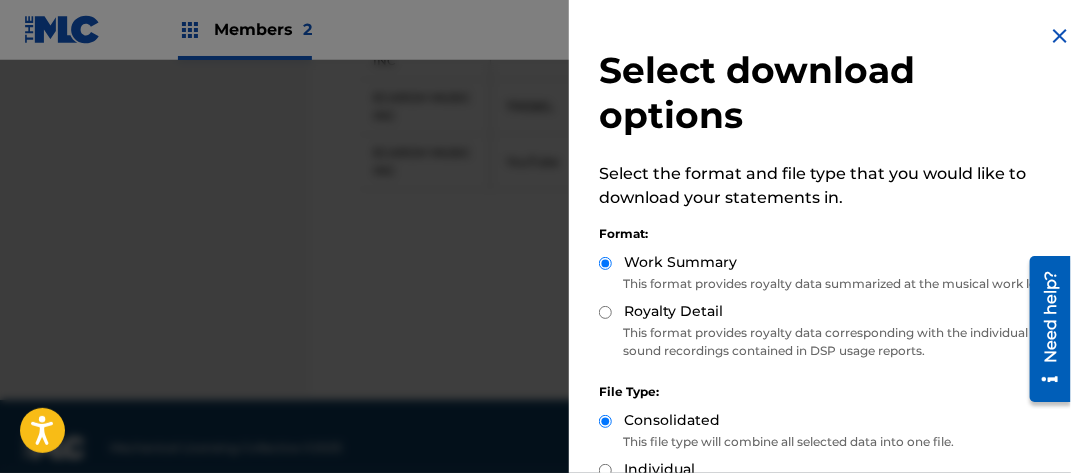 click on "Royalty Detail" at bounding box center [605, 312] 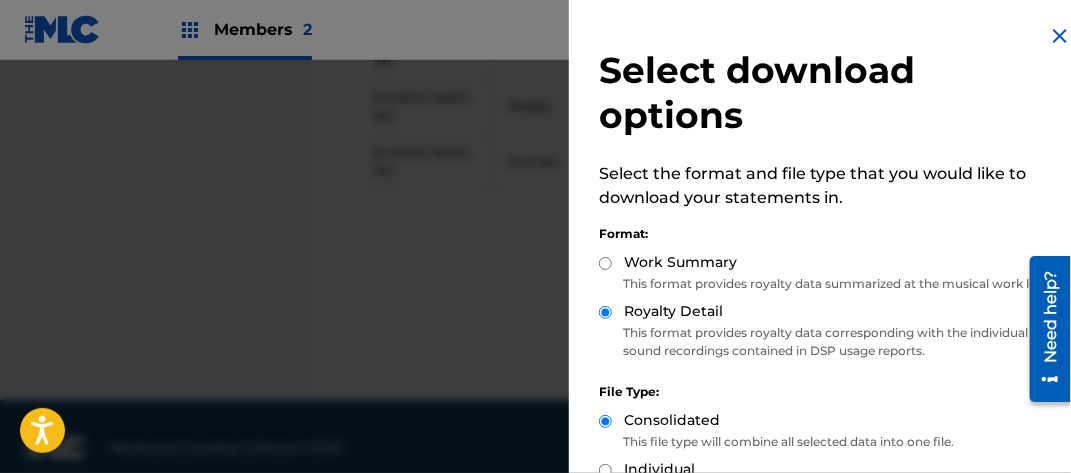 scroll, scrollTop: 218, scrollLeft: 0, axis: vertical 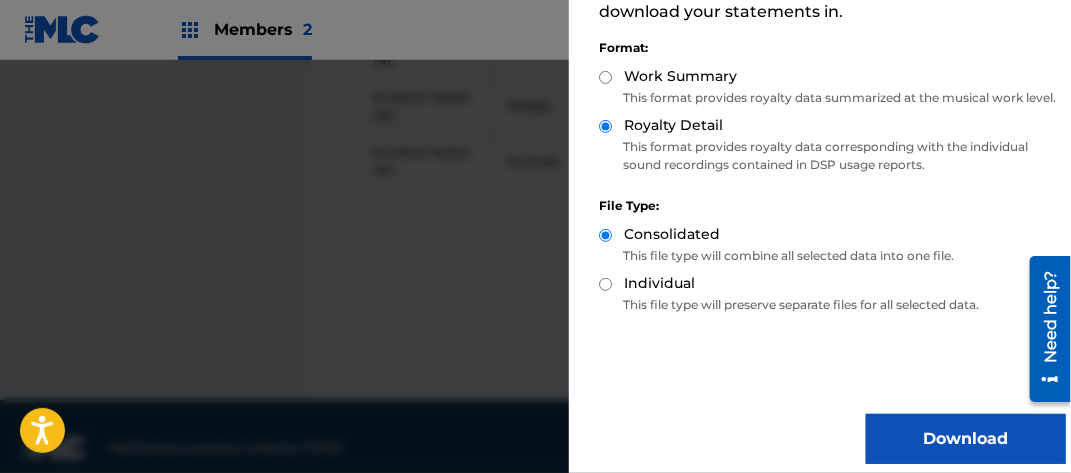 click on "Download" at bounding box center (966, 439) 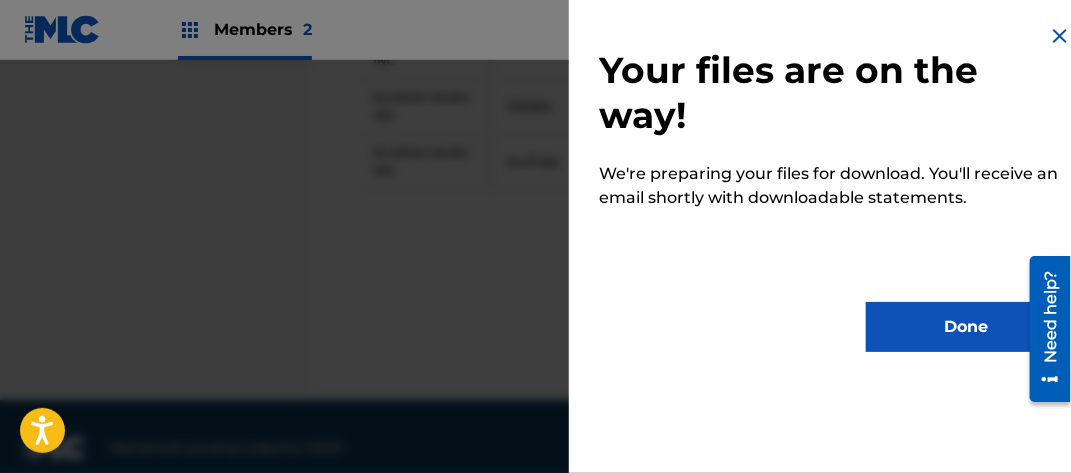 click on "Done" at bounding box center (966, 327) 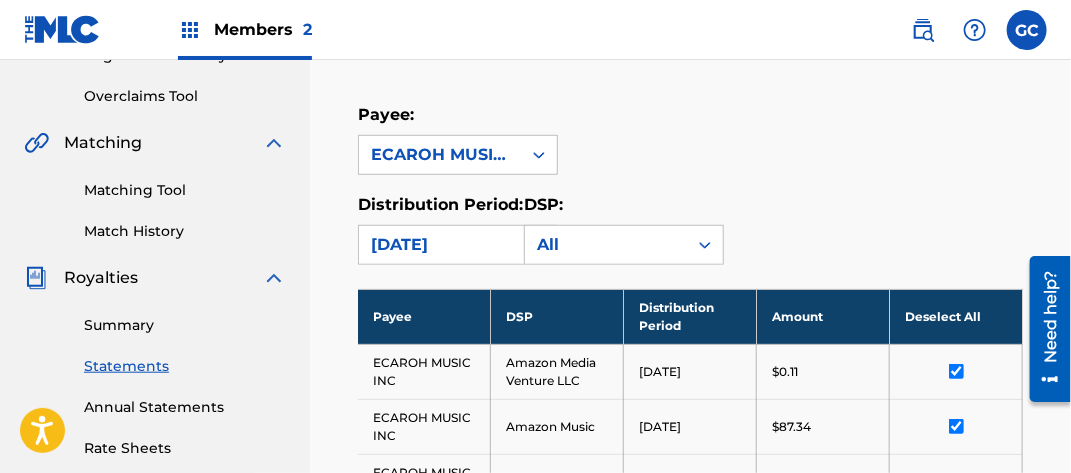 scroll, scrollTop: 241, scrollLeft: 0, axis: vertical 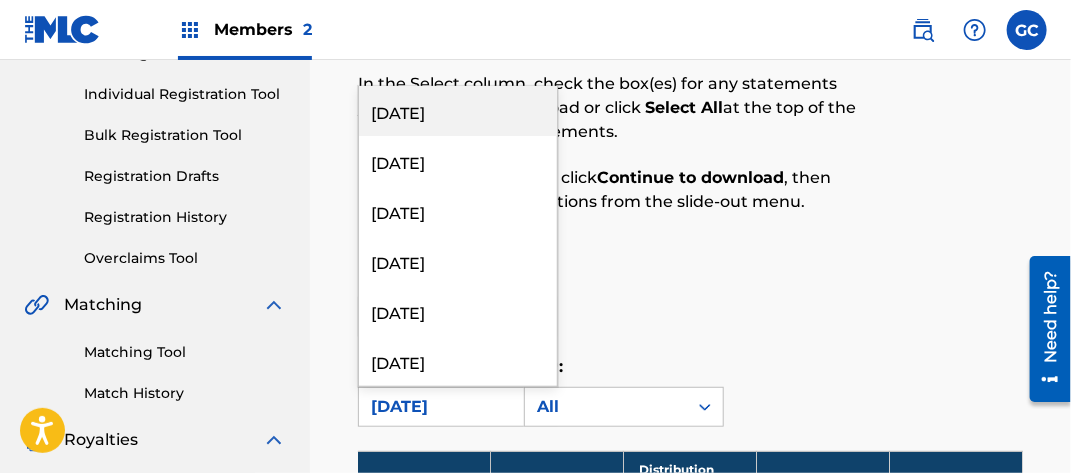 click on "[DATE]" at bounding box center [440, 407] 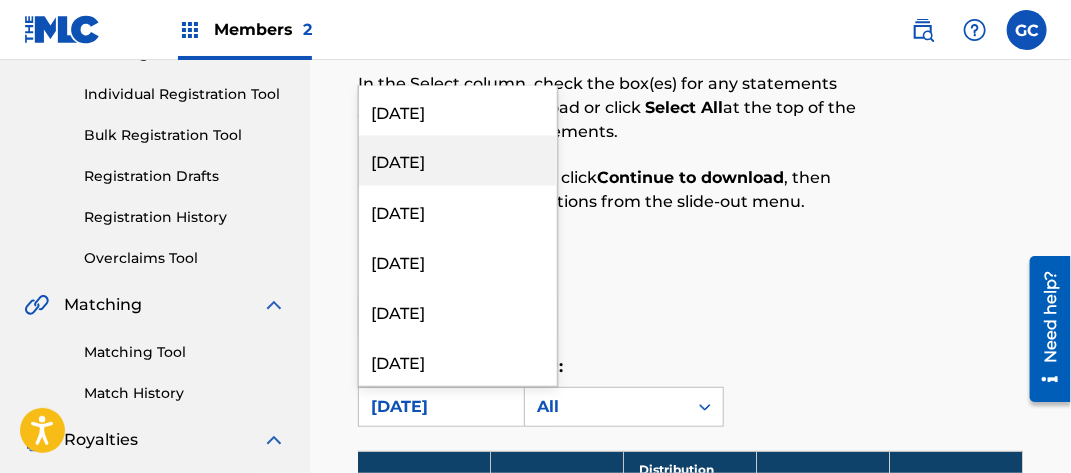 scroll, scrollTop: 1200, scrollLeft: 0, axis: vertical 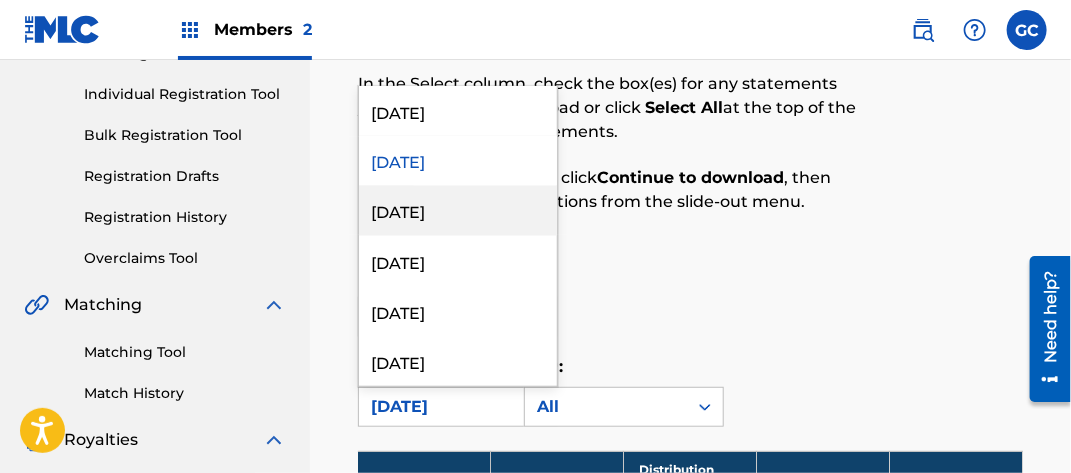 click on "[DATE]" at bounding box center (458, 211) 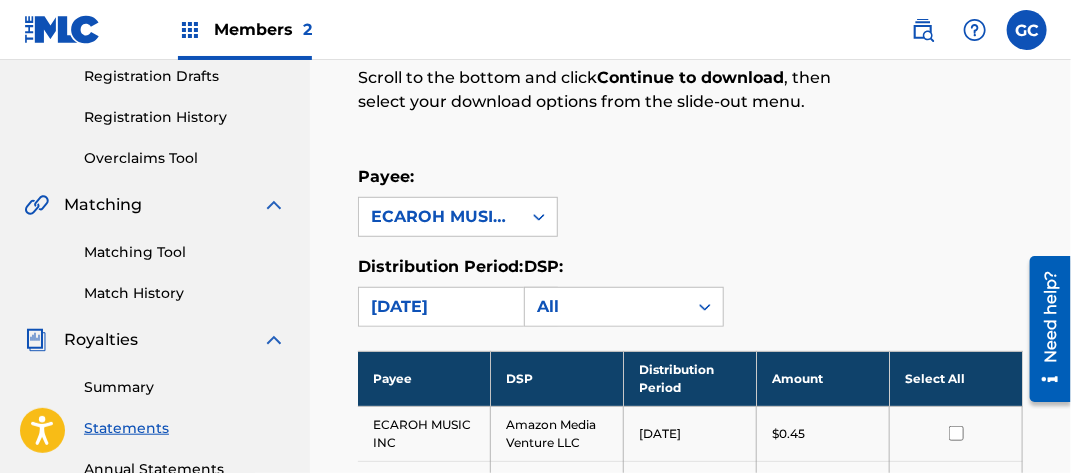 click on "Select All" at bounding box center [956, 378] 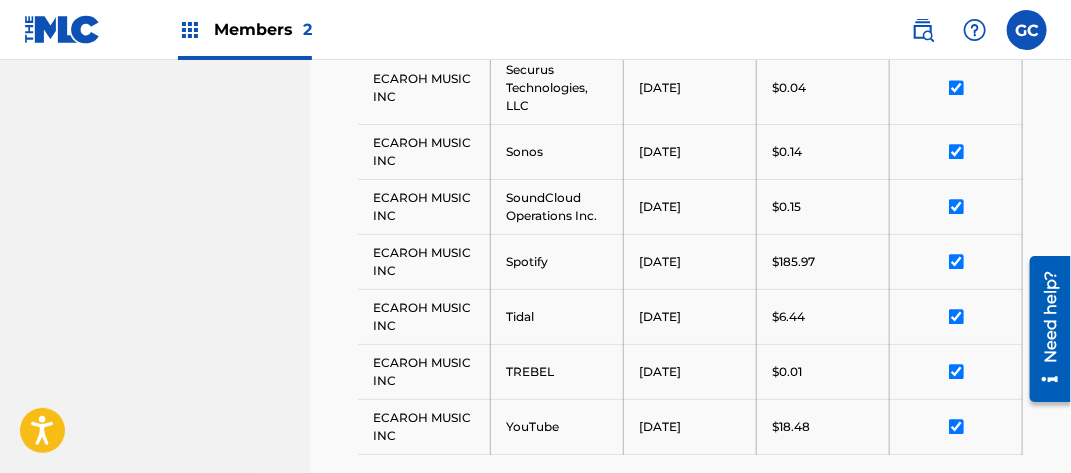 scroll, scrollTop: 1741, scrollLeft: 0, axis: vertical 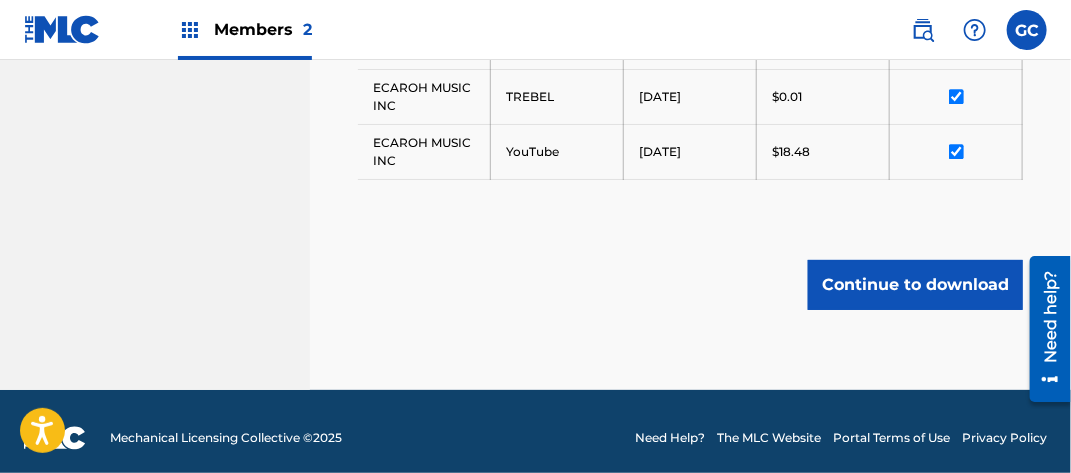 click on "Continue to download" at bounding box center [915, 285] 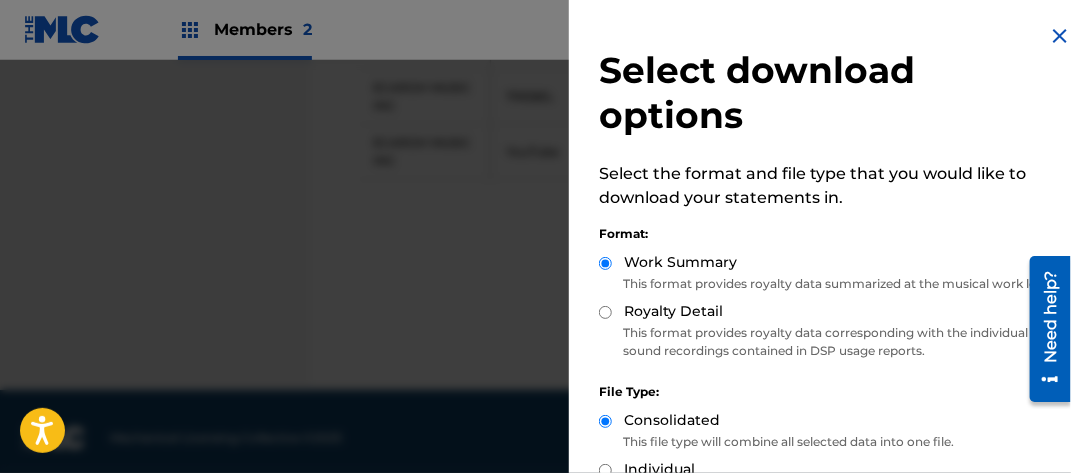click on "Royalty Detail" at bounding box center [605, 312] 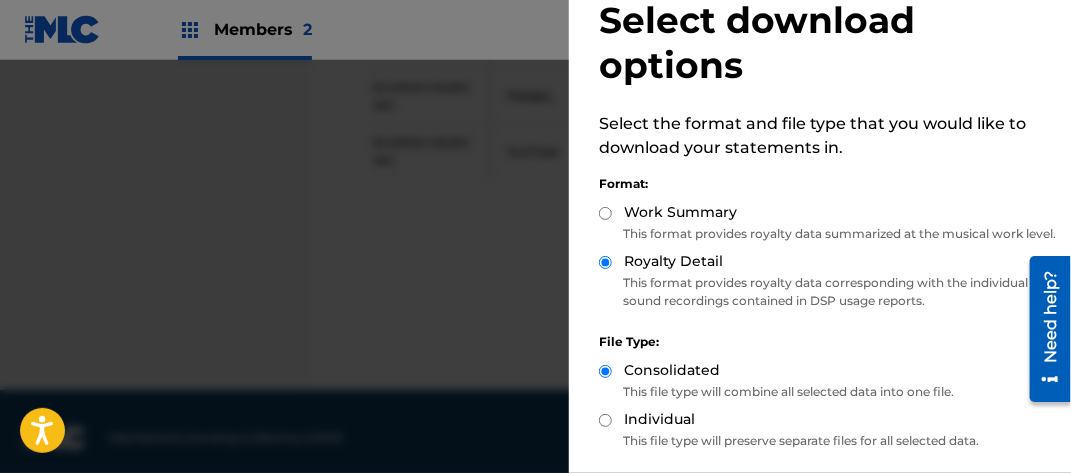 scroll 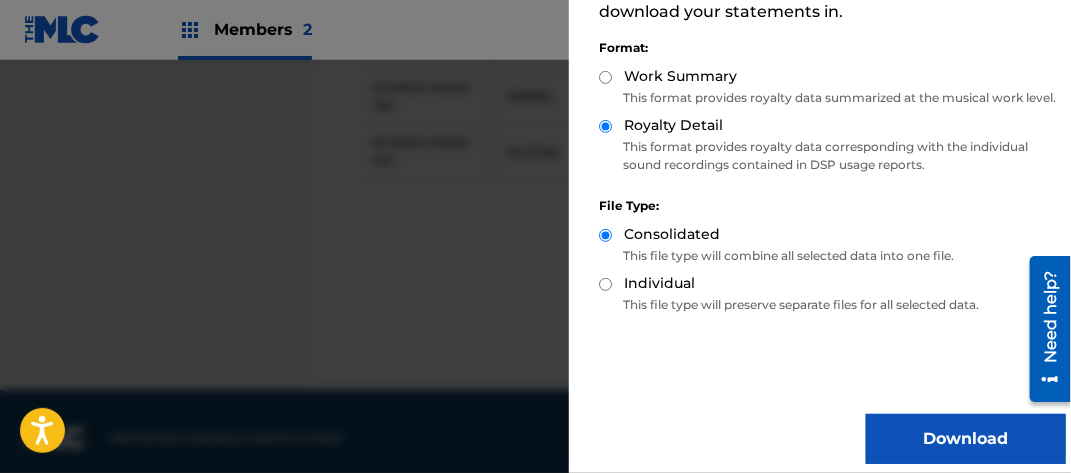 click on "Download" at bounding box center [966, 439] 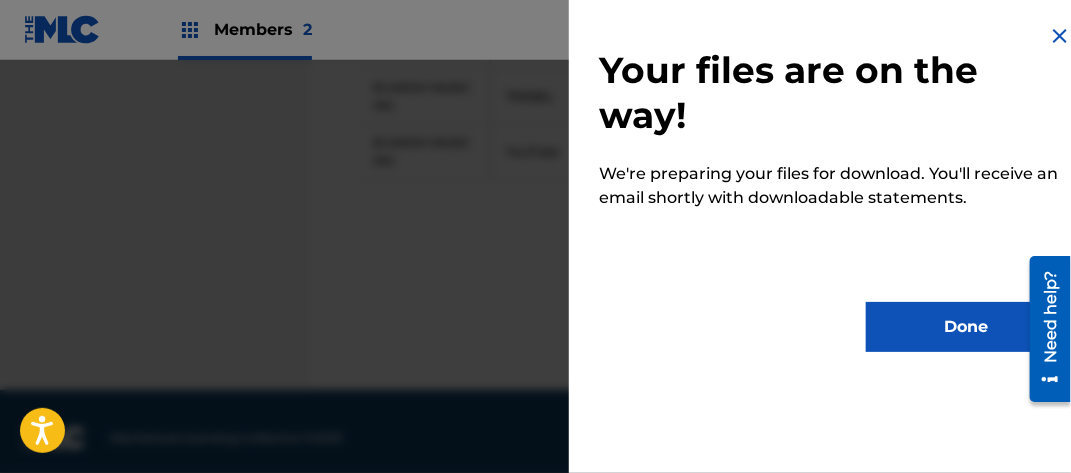 drag, startPoint x: 917, startPoint y: 332, endPoint x: 891, endPoint y: 325, distance: 26.925823 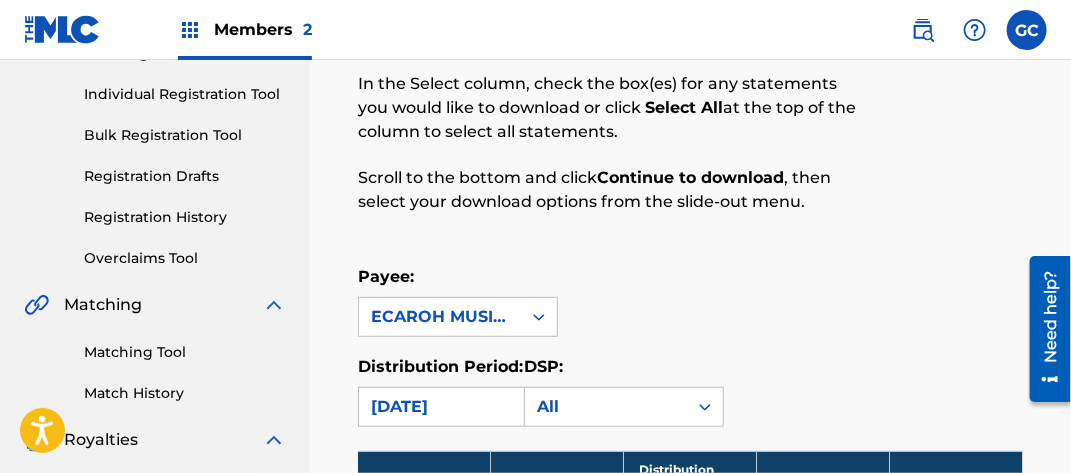 click on "[DATE]" at bounding box center (440, 407) 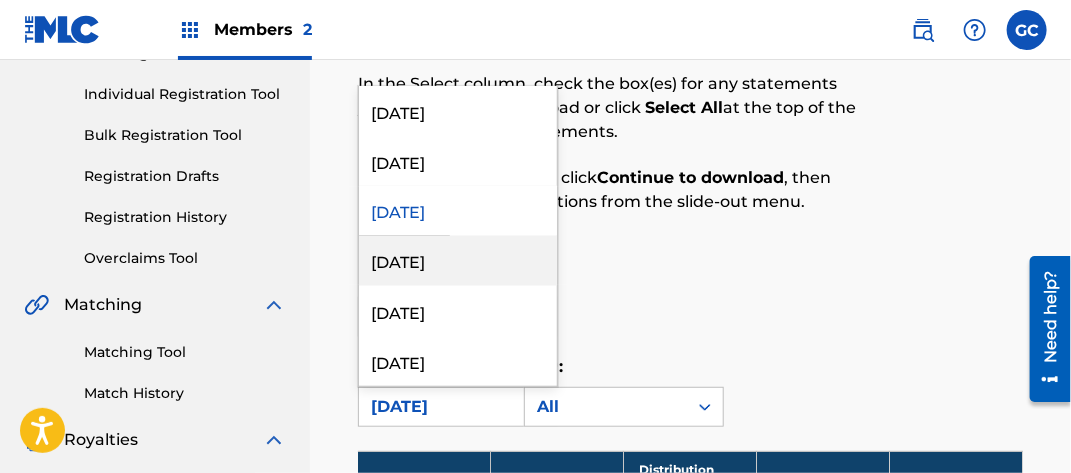 click on "[DATE]" at bounding box center (458, 261) 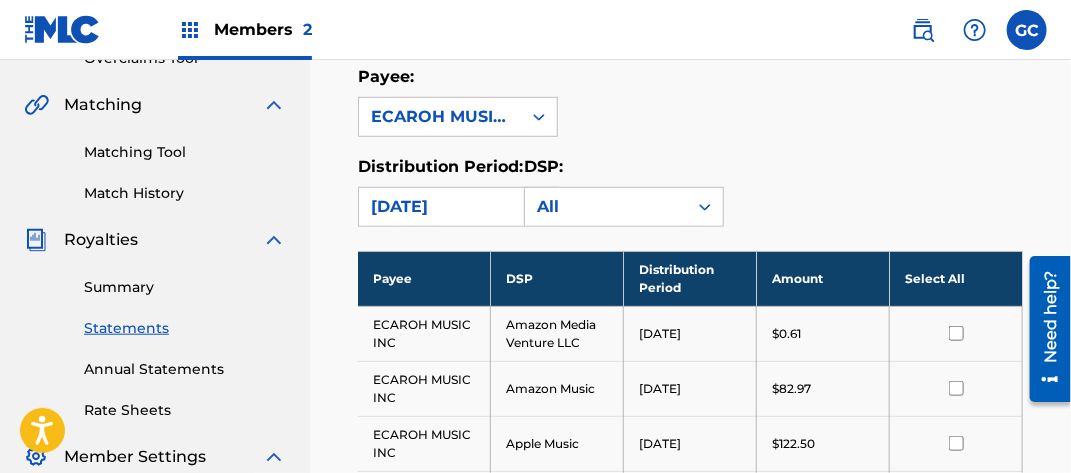 click on "Select All" at bounding box center (956, 278) 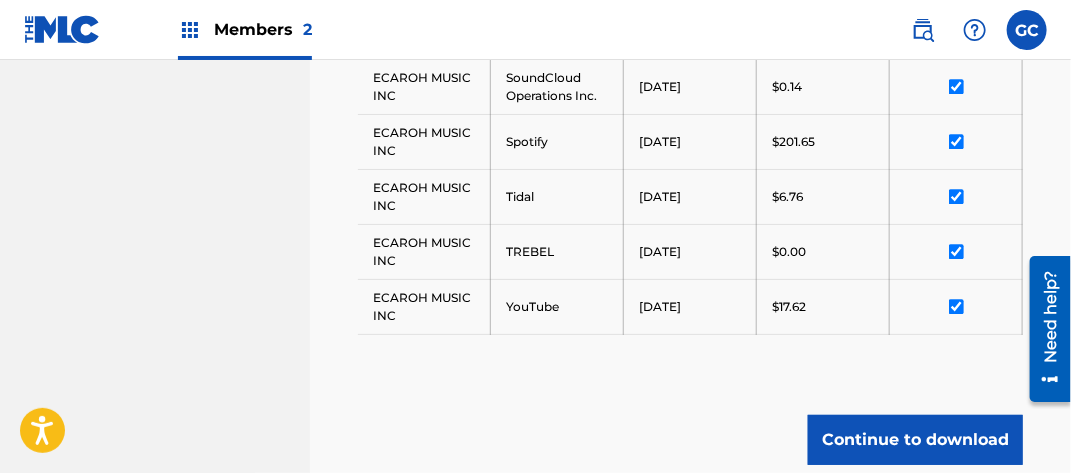 click on "Continue to download" at bounding box center [915, 440] 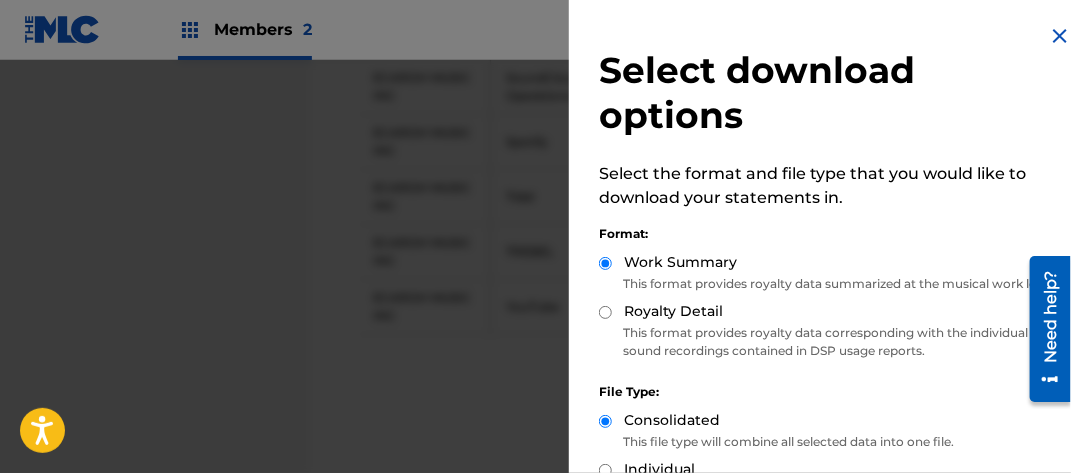 click on "Royalty Detail" at bounding box center (673, 311) 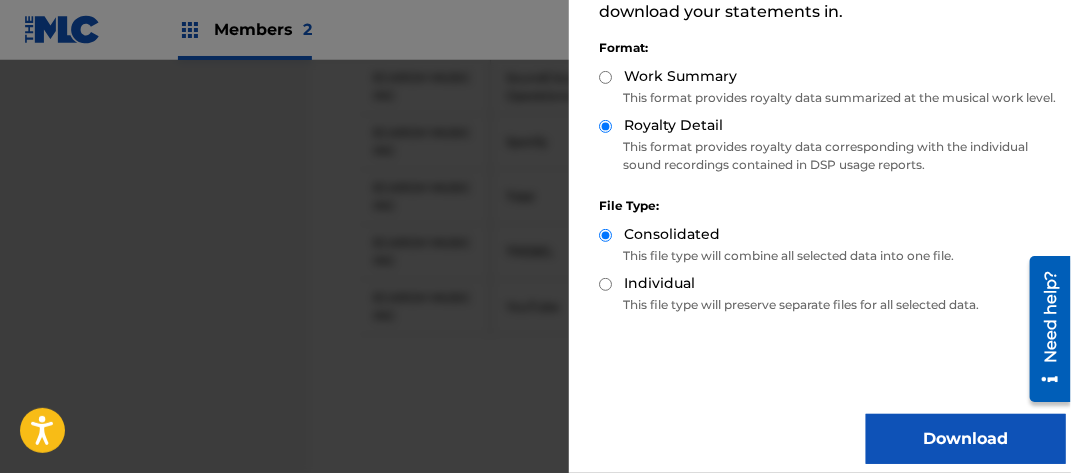 click on "Download" at bounding box center (966, 439) 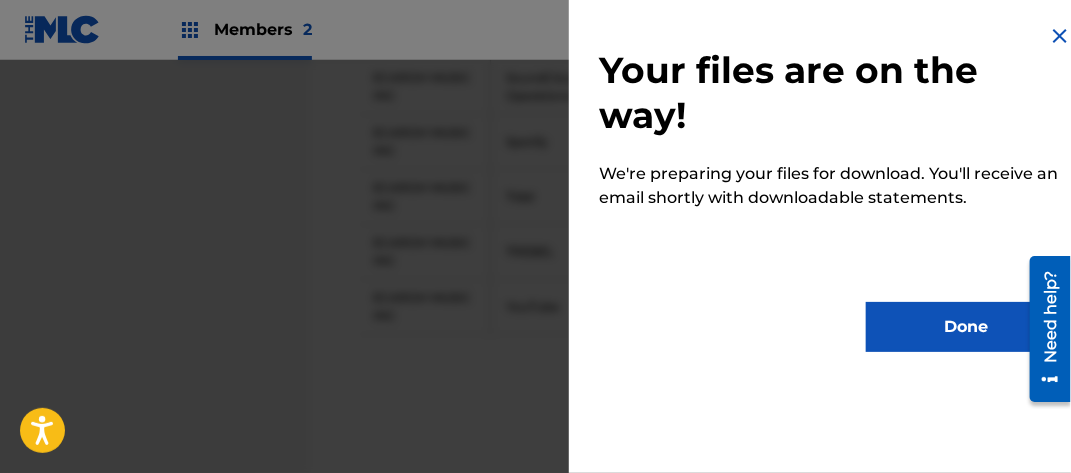 click on "Done" at bounding box center (966, 327) 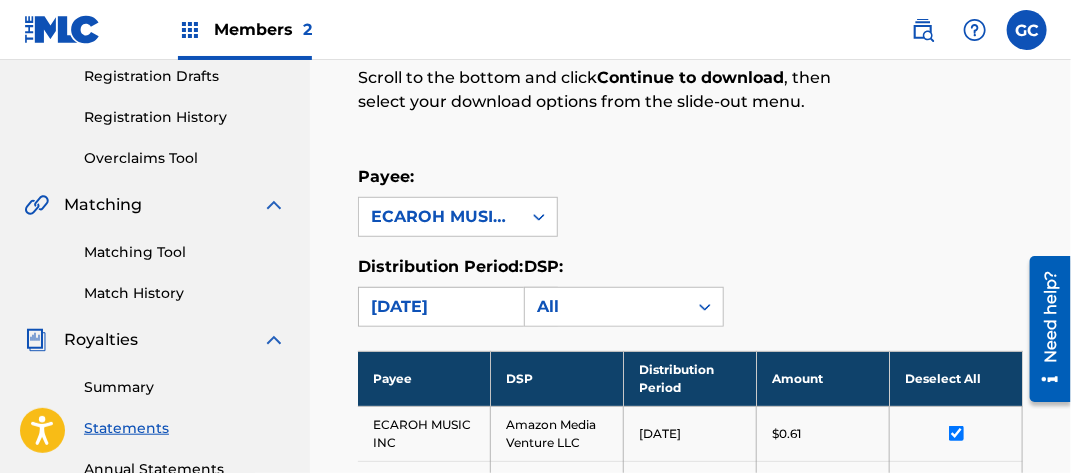 click on "[DATE]" at bounding box center (440, 307) 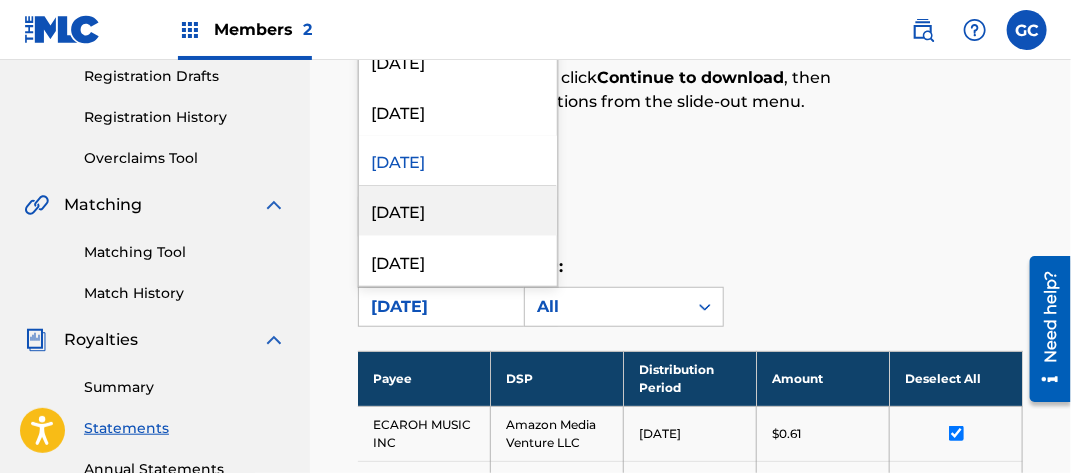 click on "[DATE]" at bounding box center (458, 211) 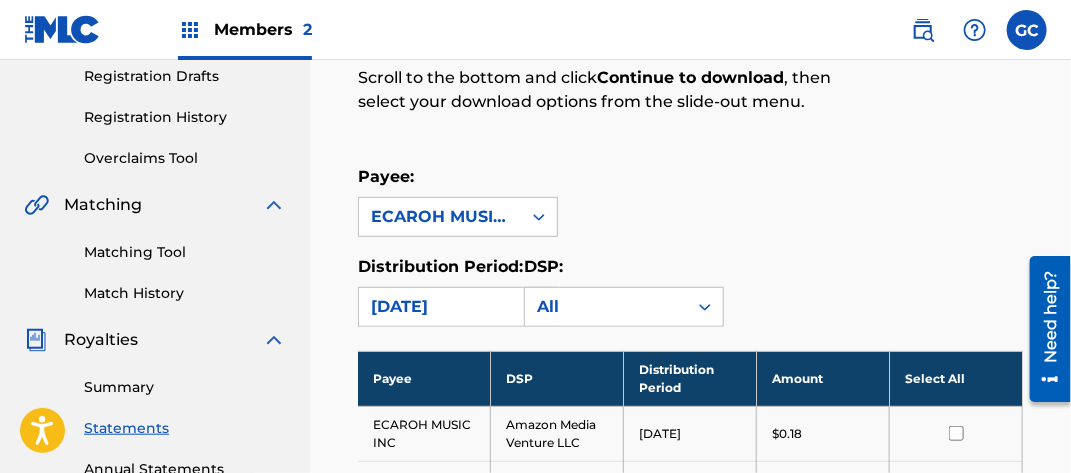 click on "Select All" at bounding box center [956, 378] 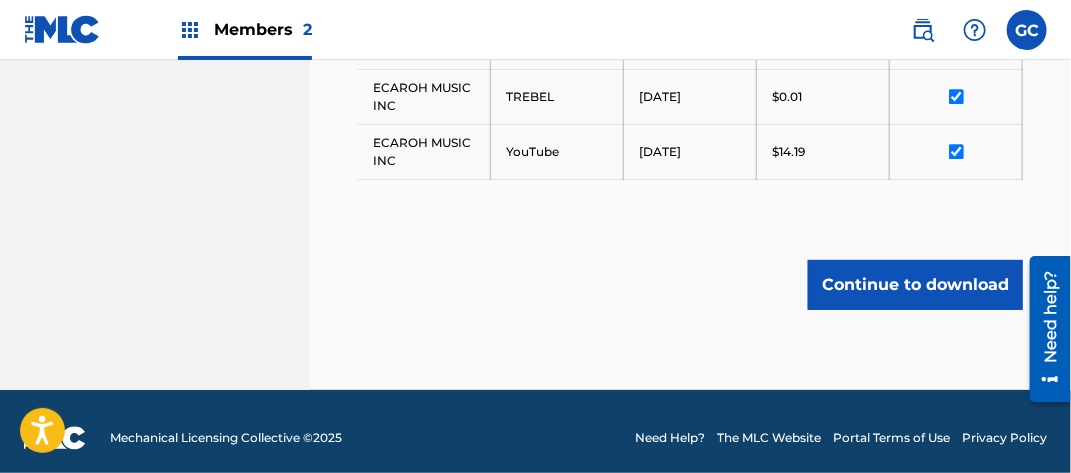 click on "Continue to download" at bounding box center (915, 285) 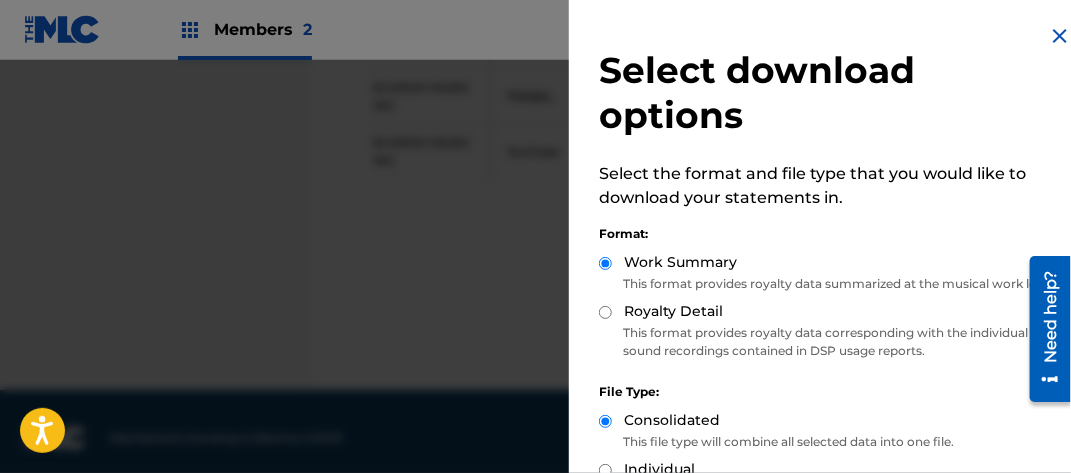 click on "Royalty Detail" at bounding box center (605, 312) 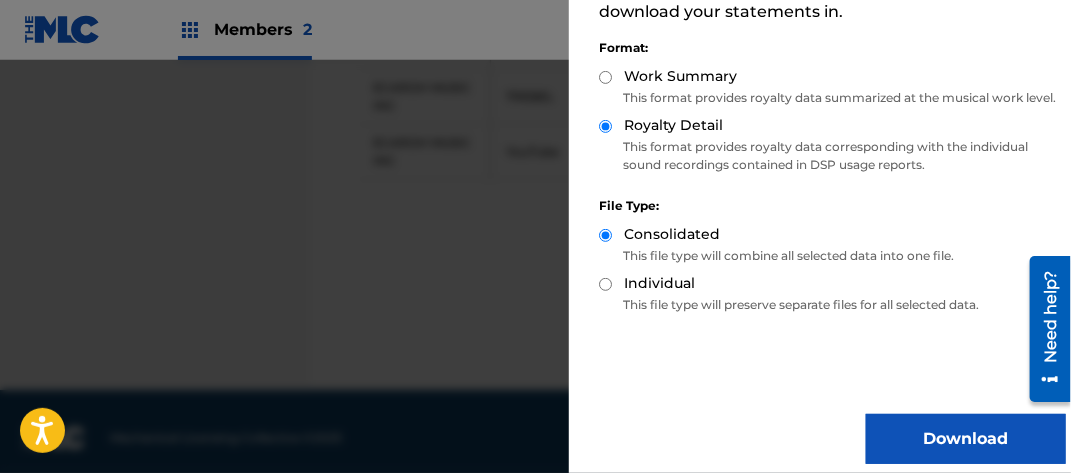 click on "Download" at bounding box center [966, 439] 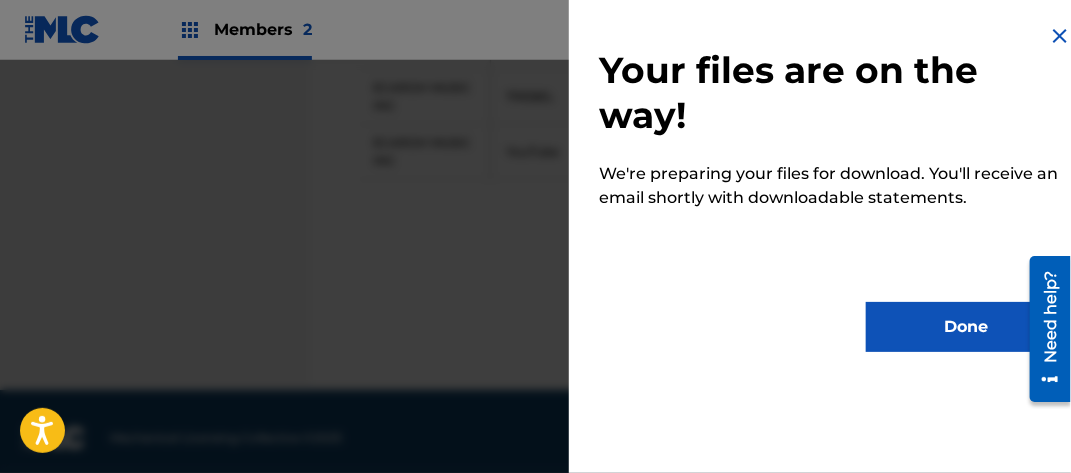 click on "Done" at bounding box center [966, 327] 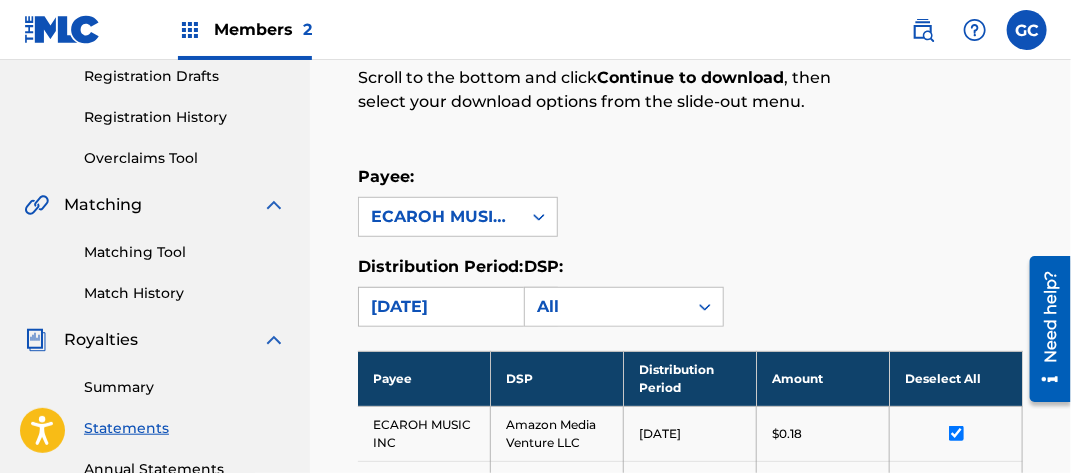 click on "[DATE]" at bounding box center [440, 307] 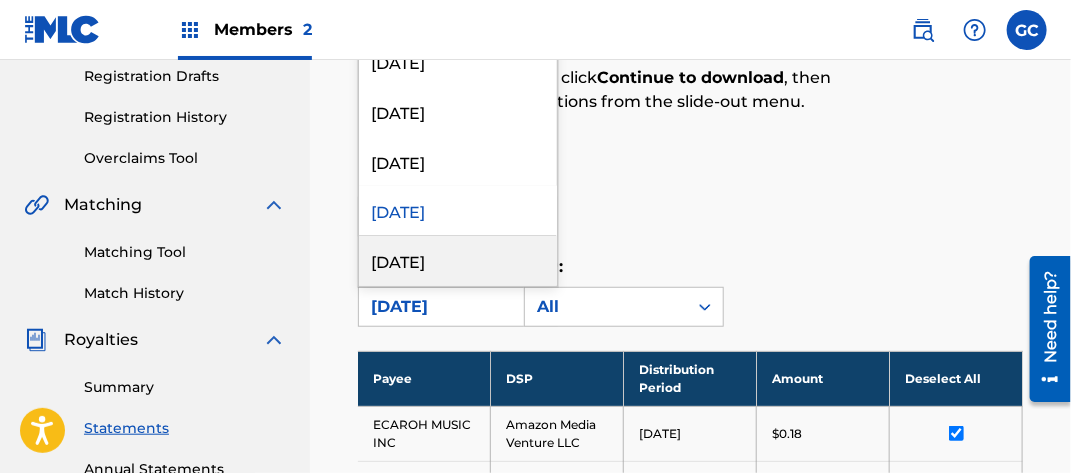 click on "[DATE]" at bounding box center (458, 261) 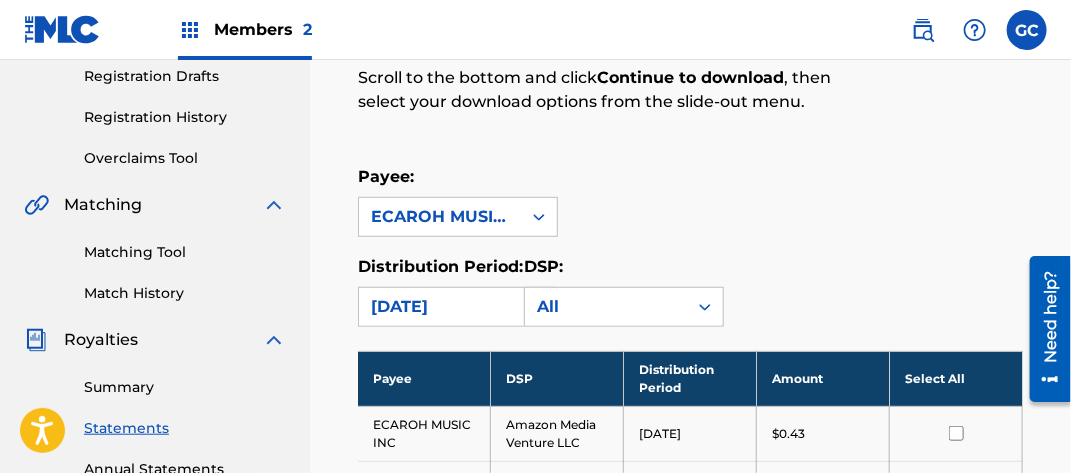 click on "Select All" at bounding box center [956, 378] 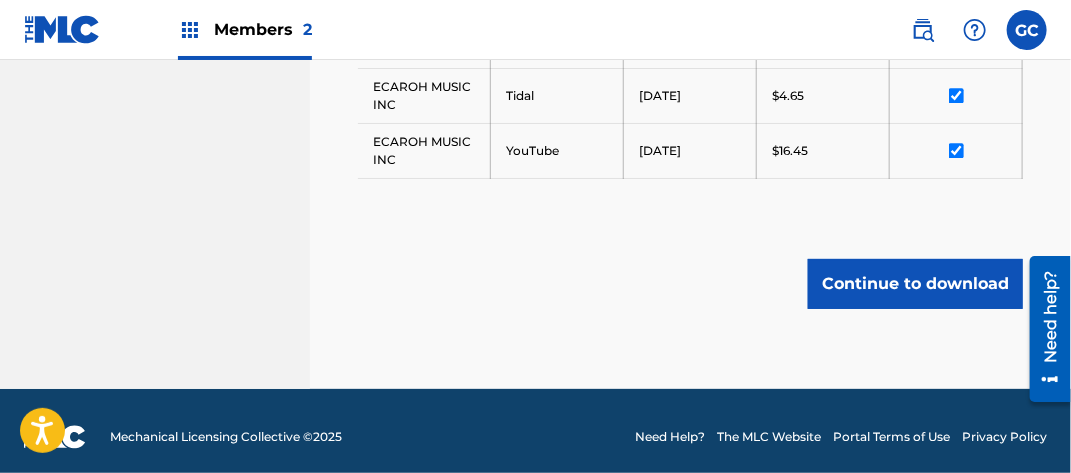 click on "Continue to download" at bounding box center [915, 284] 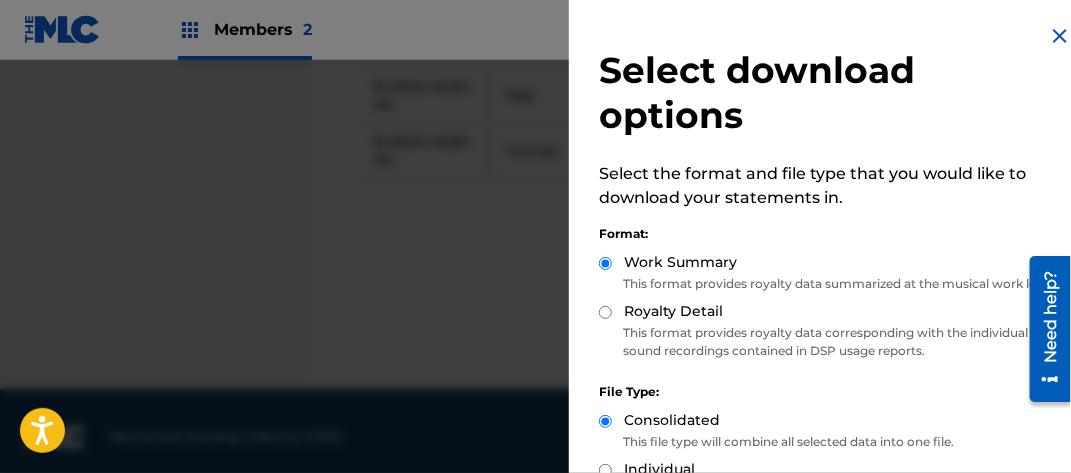 click on "Royalty Detail" at bounding box center [832, 312] 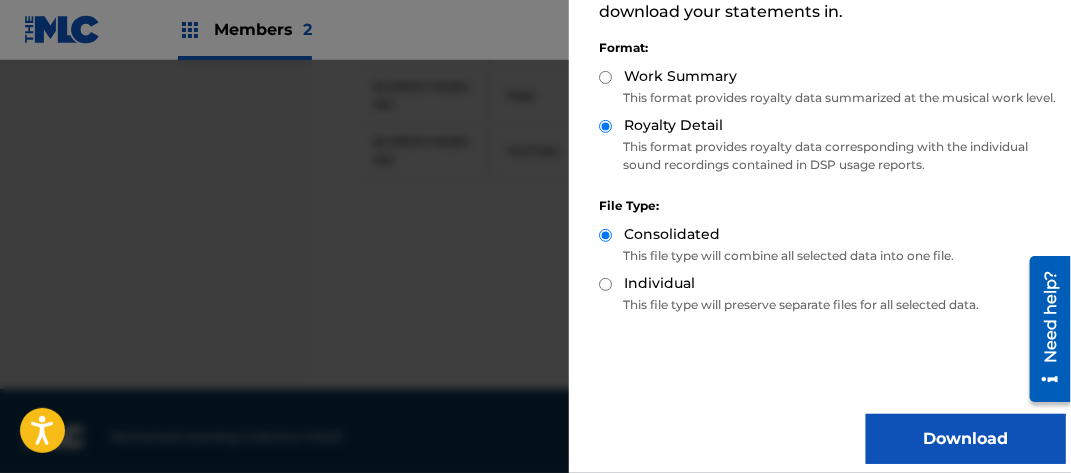 click on "Download" at bounding box center [966, 439] 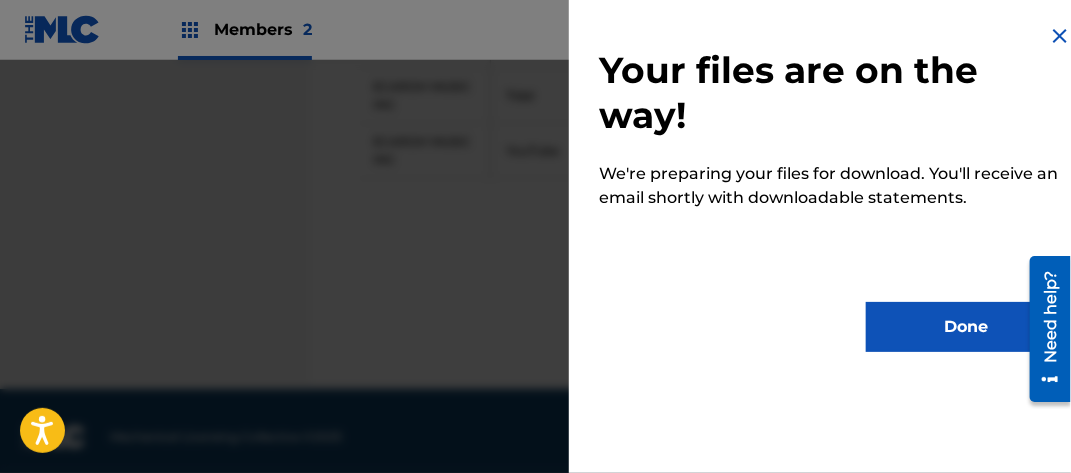 click on "Done" at bounding box center (966, 327) 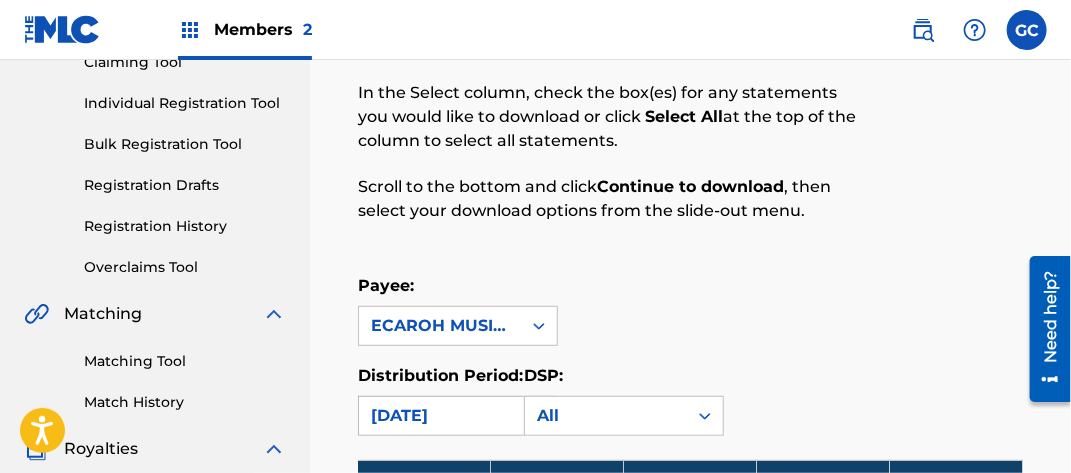 click on "[DATE]" at bounding box center [440, 416] 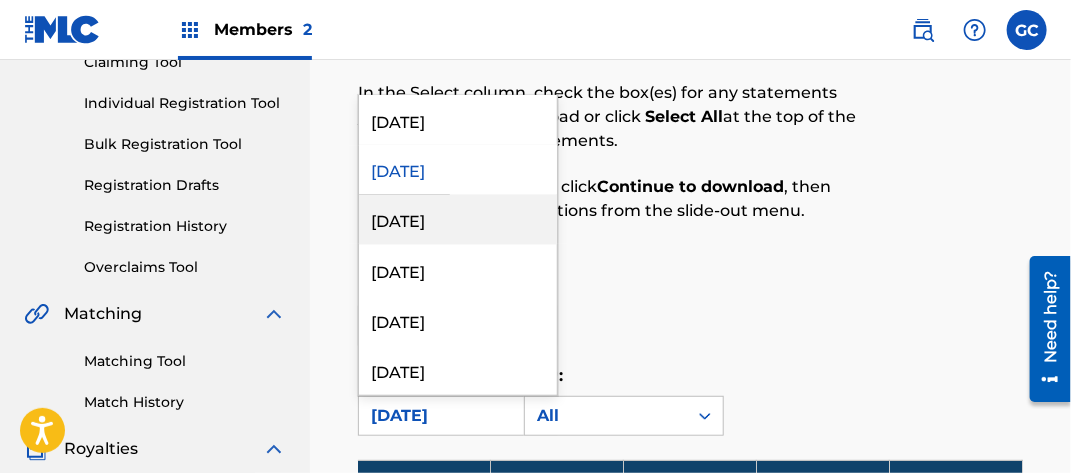 click on "[DATE]" at bounding box center (458, 220) 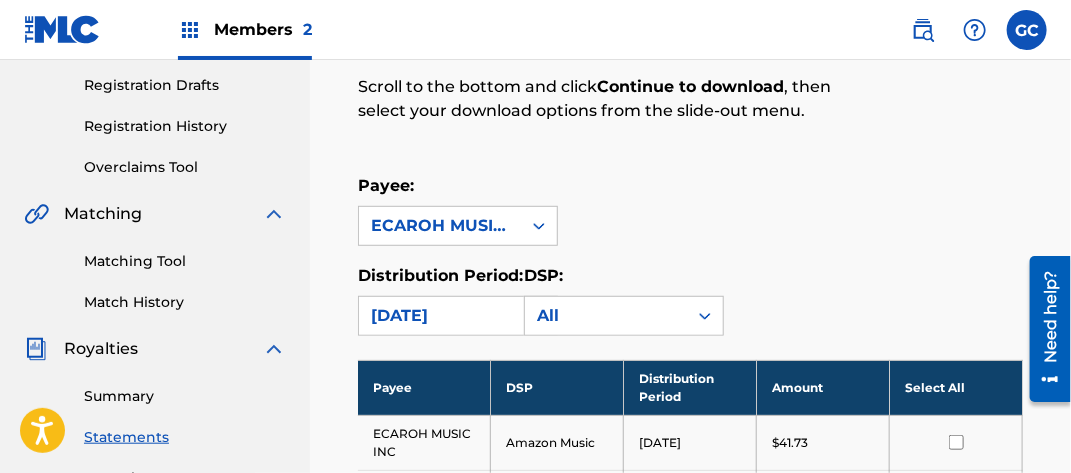 click on "Select All" at bounding box center (956, 387) 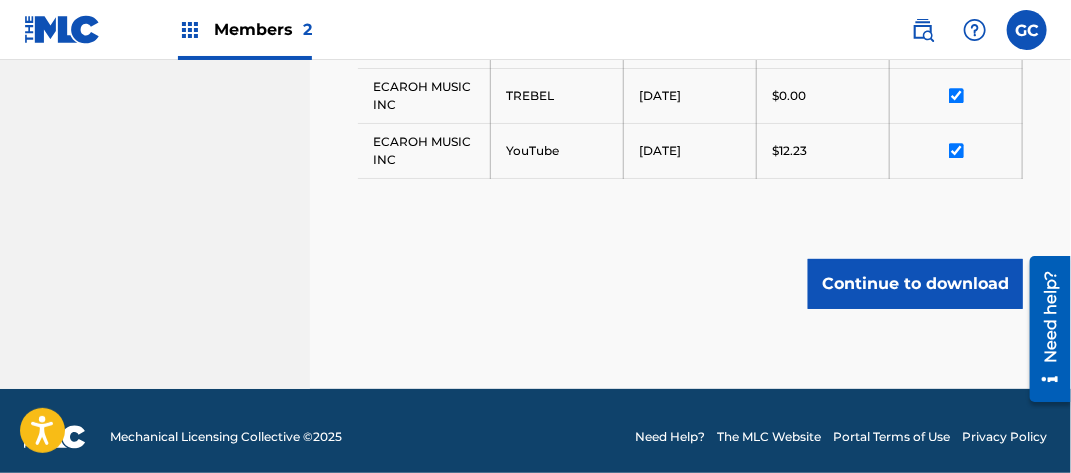 click on "Continue to download" at bounding box center [915, 284] 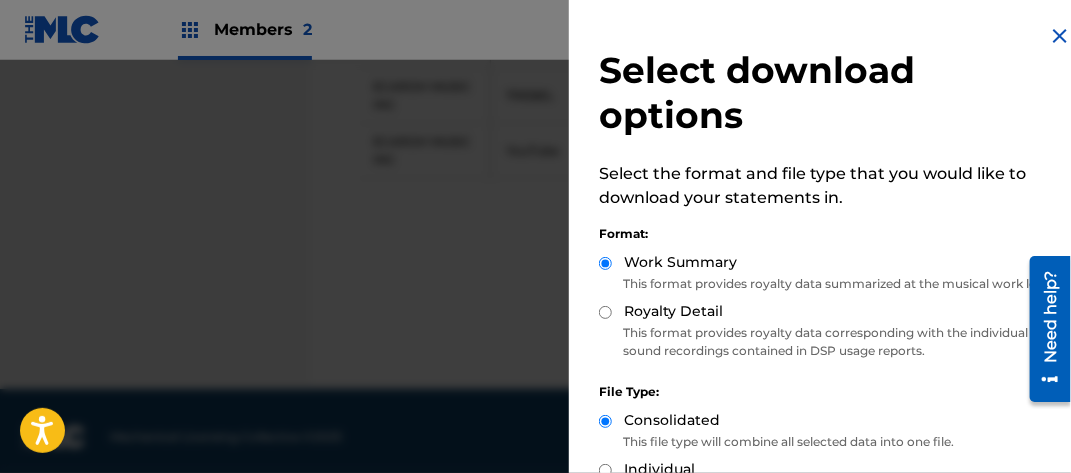 click on "Royalty Detail" at bounding box center (605, 312) 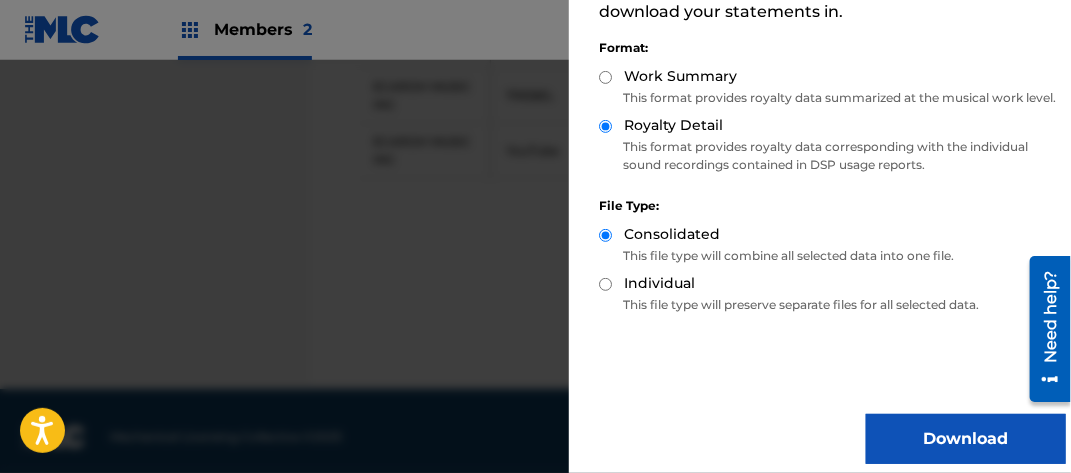 click on "Download" at bounding box center [966, 439] 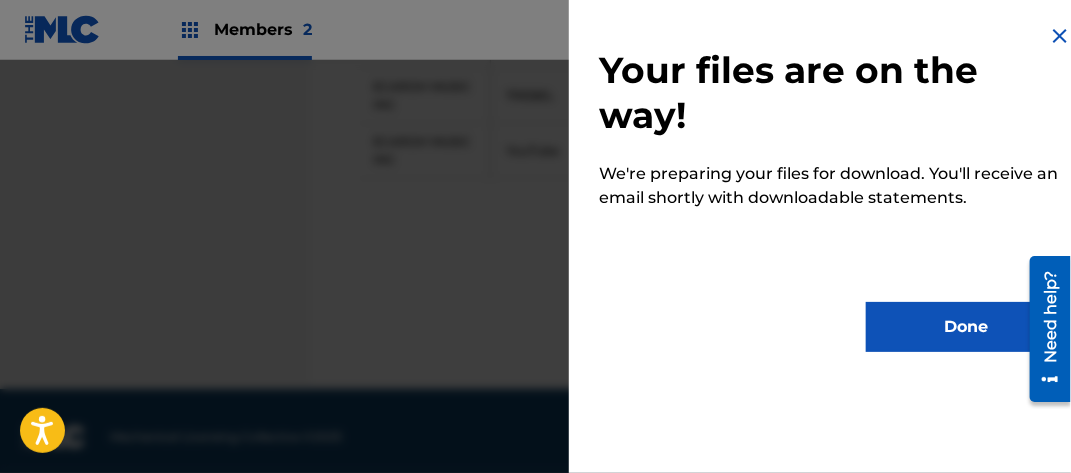 click on "Done" at bounding box center (966, 327) 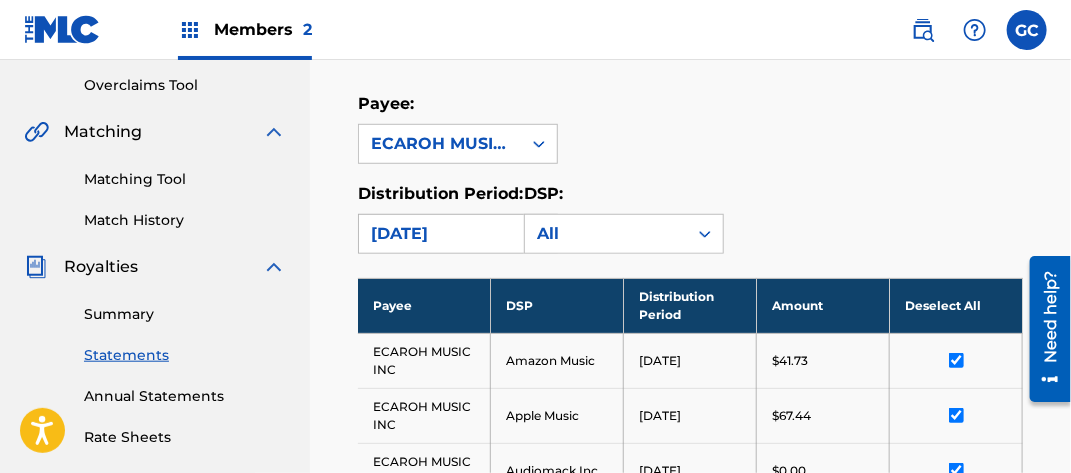 click on "[DATE]" at bounding box center (440, 234) 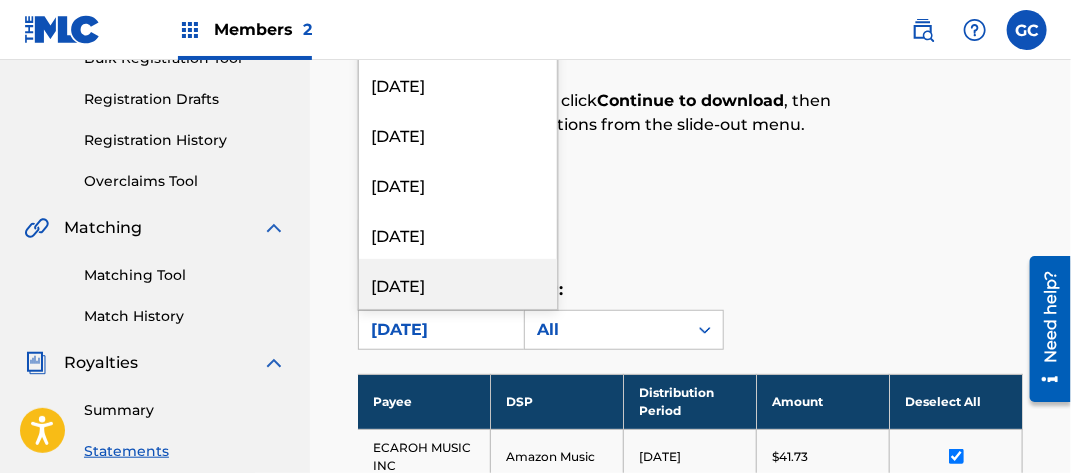 scroll, scrollTop: 214, scrollLeft: 0, axis: vertical 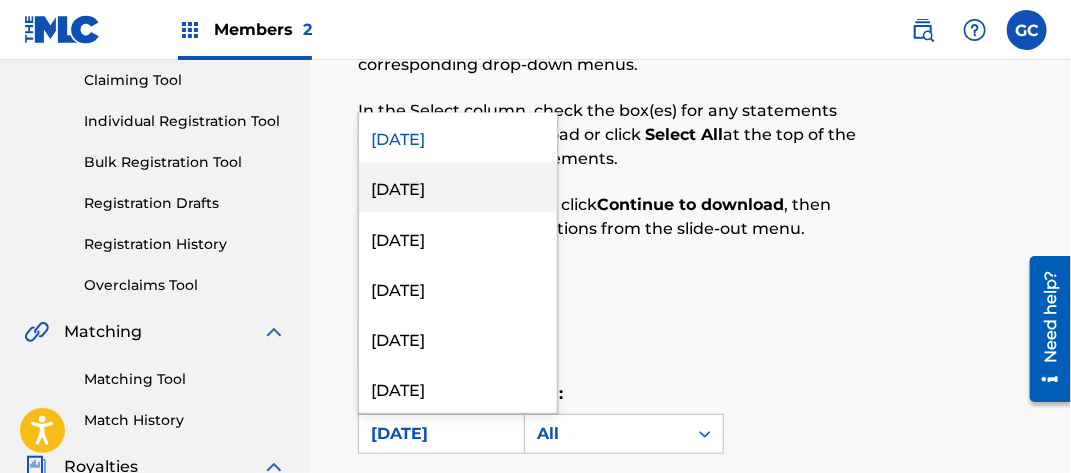 click on "[DATE]" at bounding box center (458, 188) 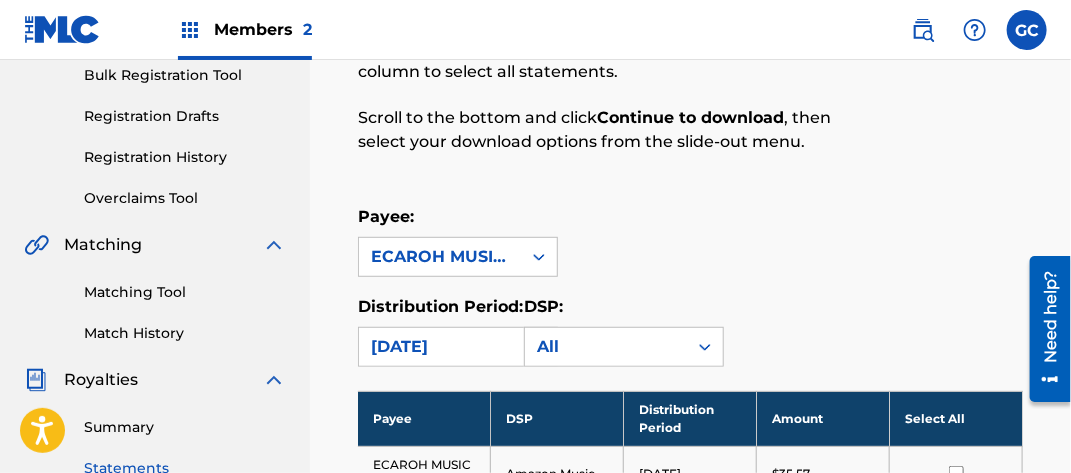 scroll, scrollTop: 514, scrollLeft: 0, axis: vertical 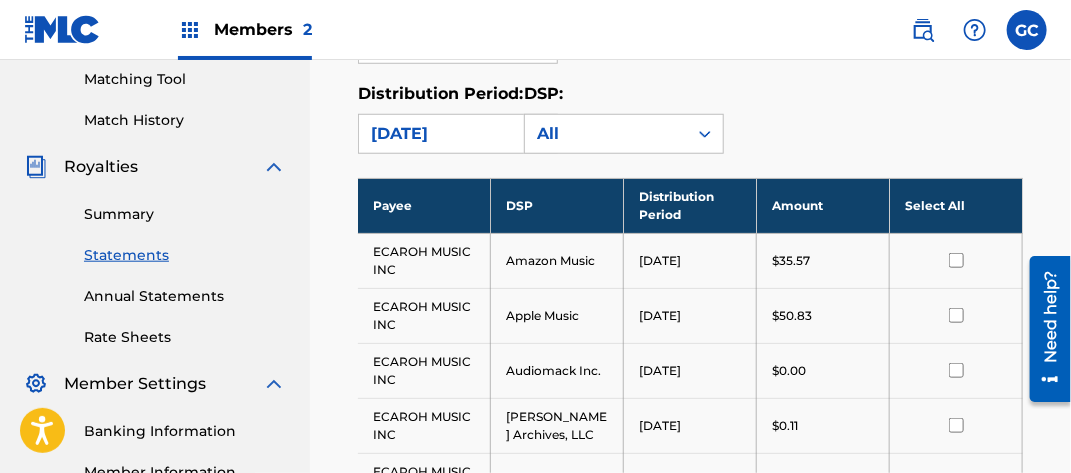 click on "Select All" at bounding box center (956, 205) 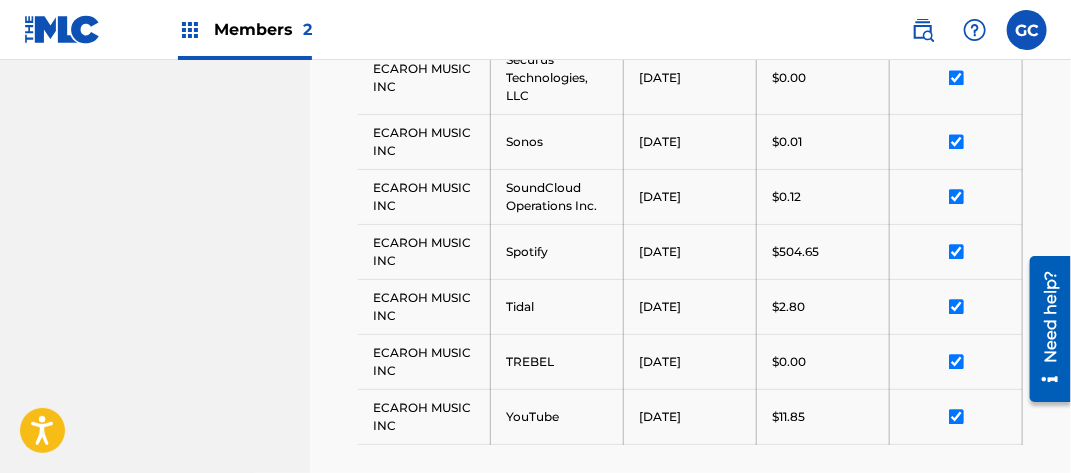 scroll, scrollTop: 1614, scrollLeft: 0, axis: vertical 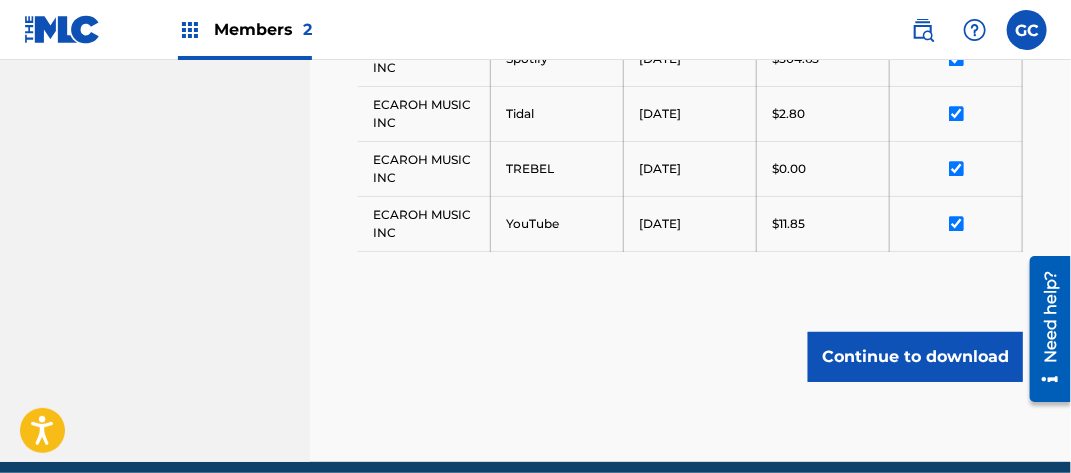 click on "Continue to download" at bounding box center [915, 357] 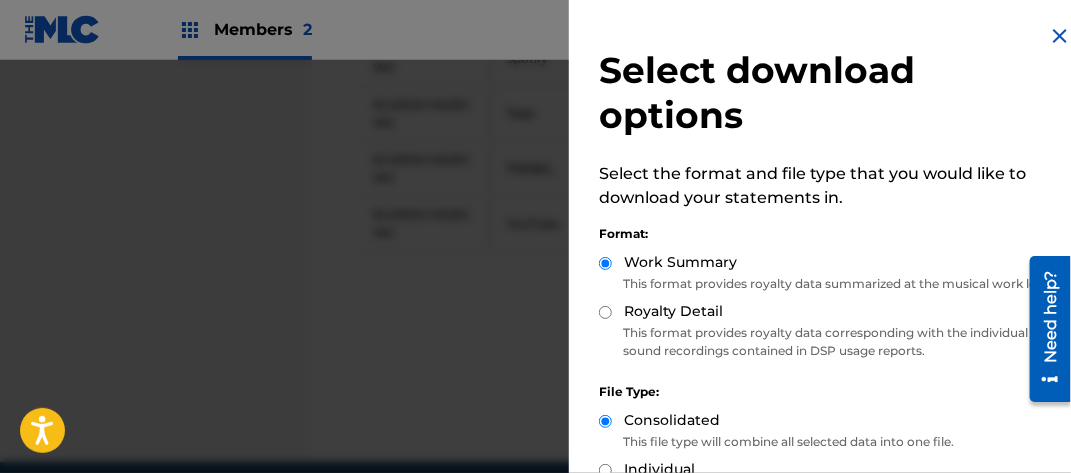 click on "Royalty Detail" at bounding box center (605, 312) 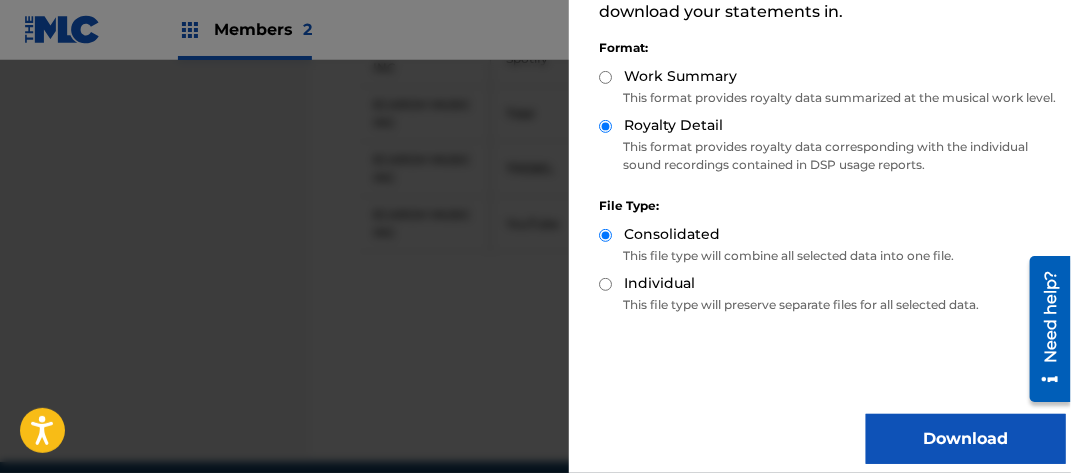 scroll, scrollTop: 218, scrollLeft: 0, axis: vertical 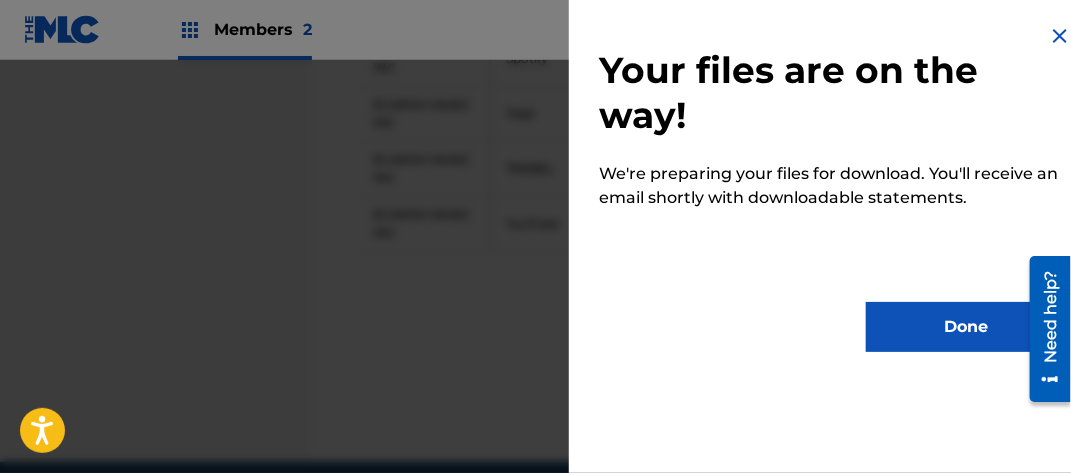 click on "Done" at bounding box center (966, 327) 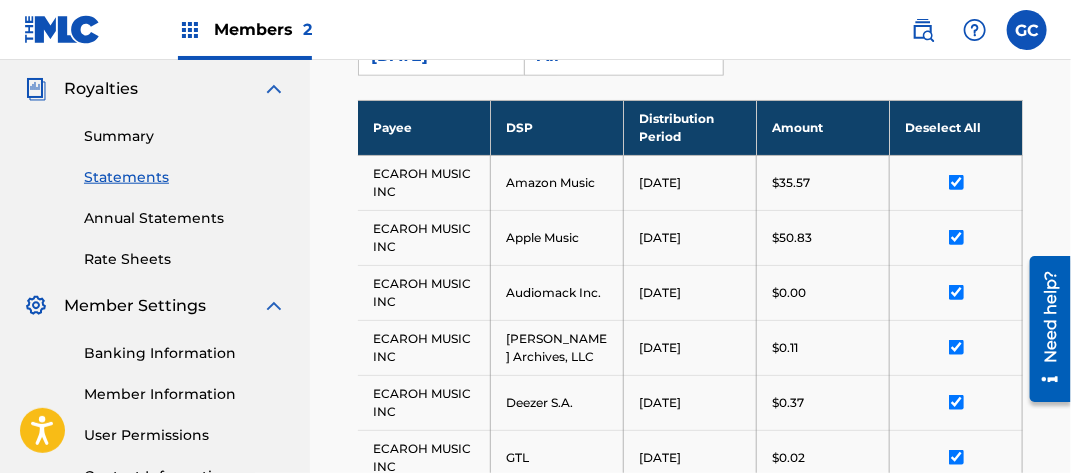 scroll, scrollTop: 514, scrollLeft: 0, axis: vertical 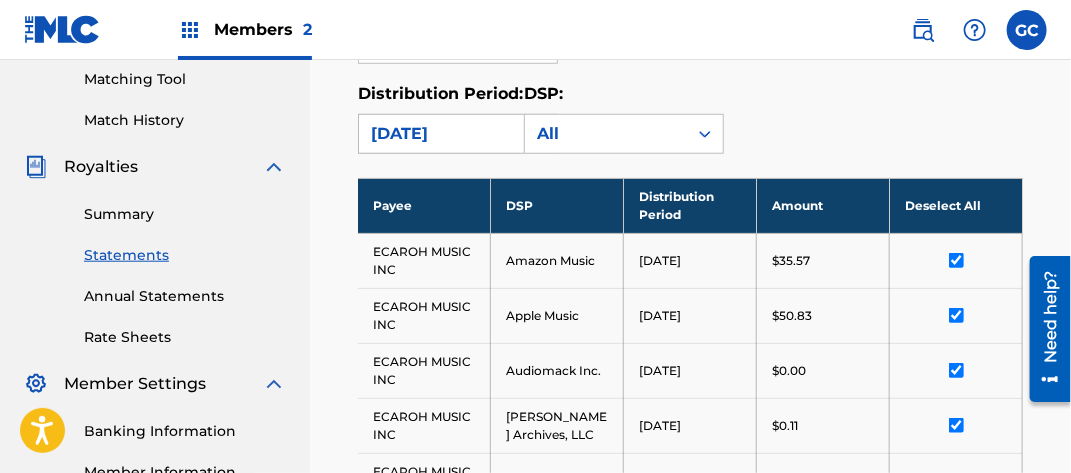 click on "[DATE]" at bounding box center [440, 134] 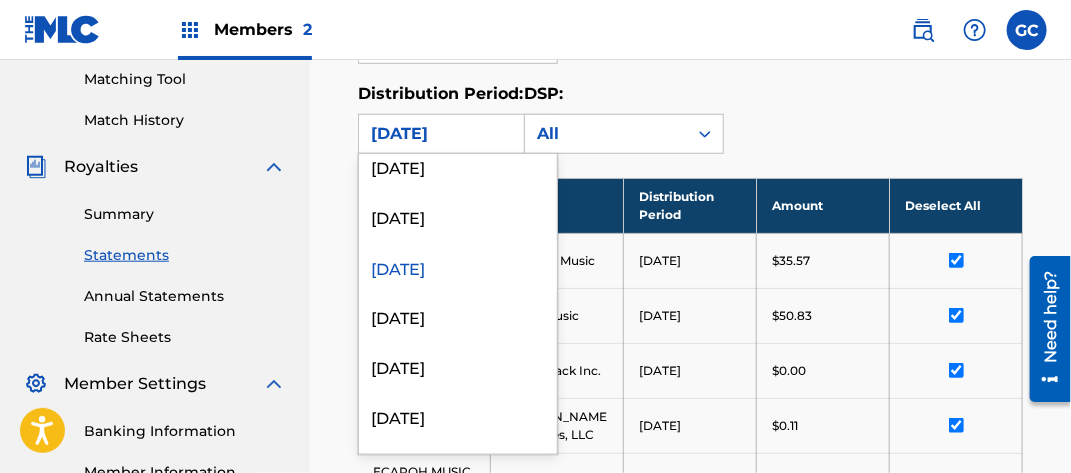 scroll, scrollTop: 1500, scrollLeft: 0, axis: vertical 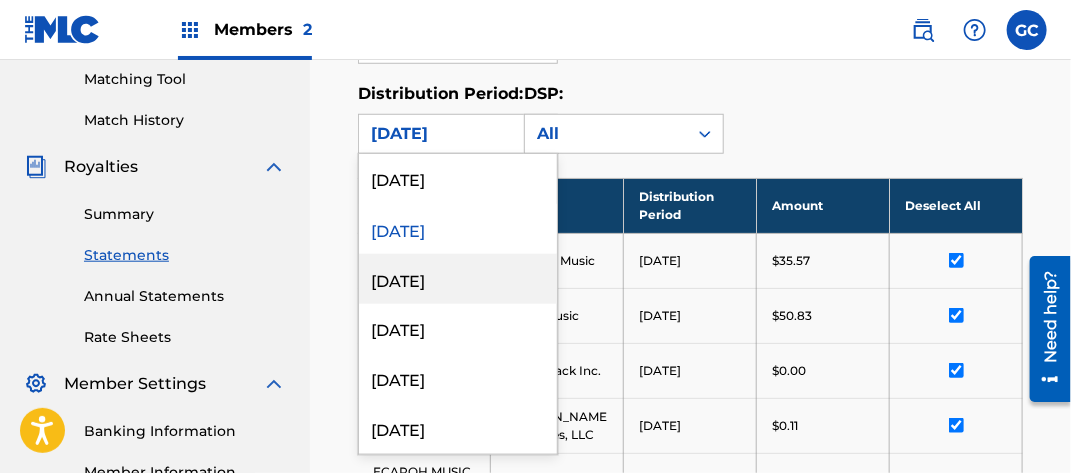 click on "[DATE]" at bounding box center (458, 279) 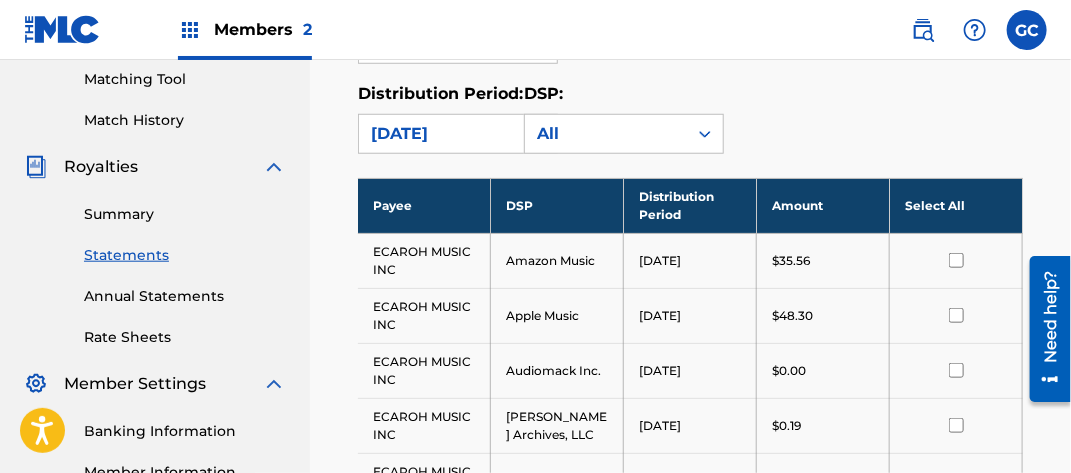 click on "Select All" at bounding box center (956, 205) 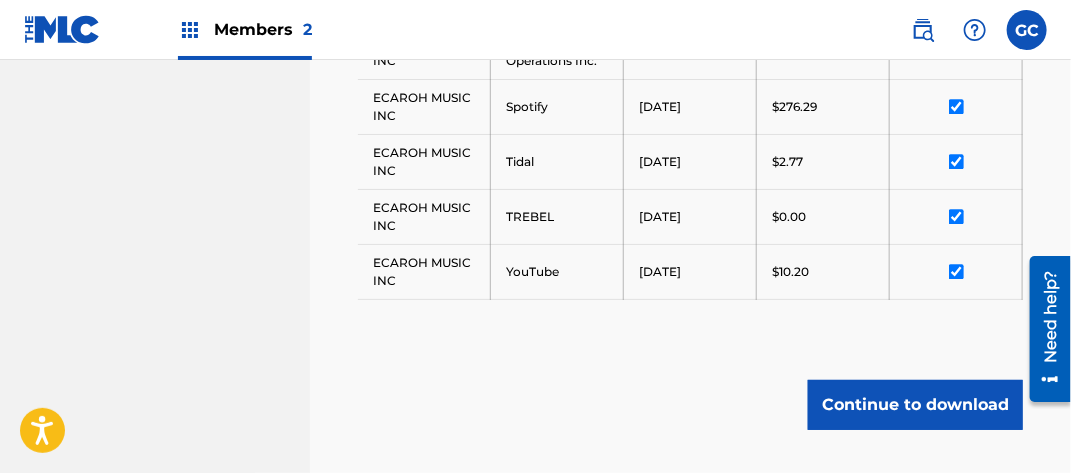scroll, scrollTop: 1614, scrollLeft: 0, axis: vertical 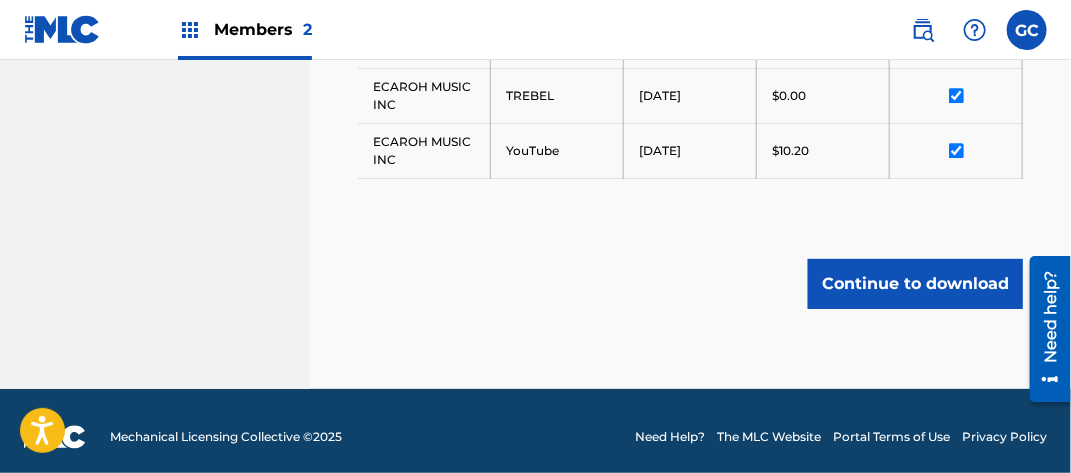 click on "Continue to download" at bounding box center [915, 284] 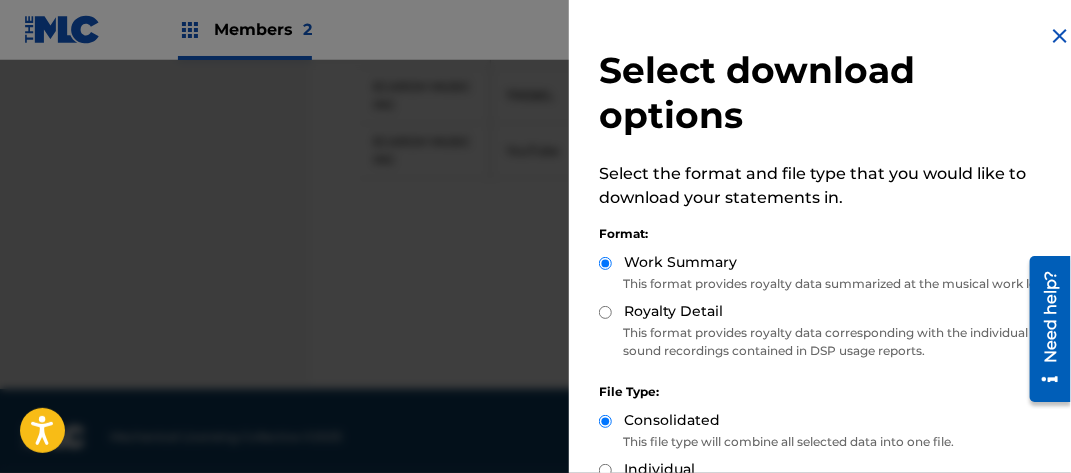click on "Royalty Detail" at bounding box center (832, 312) 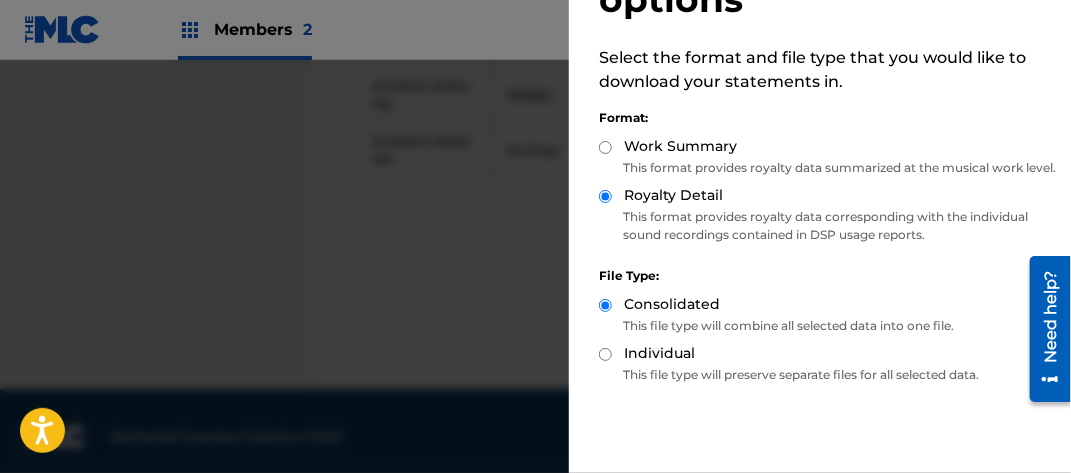 scroll, scrollTop: 218, scrollLeft: 0, axis: vertical 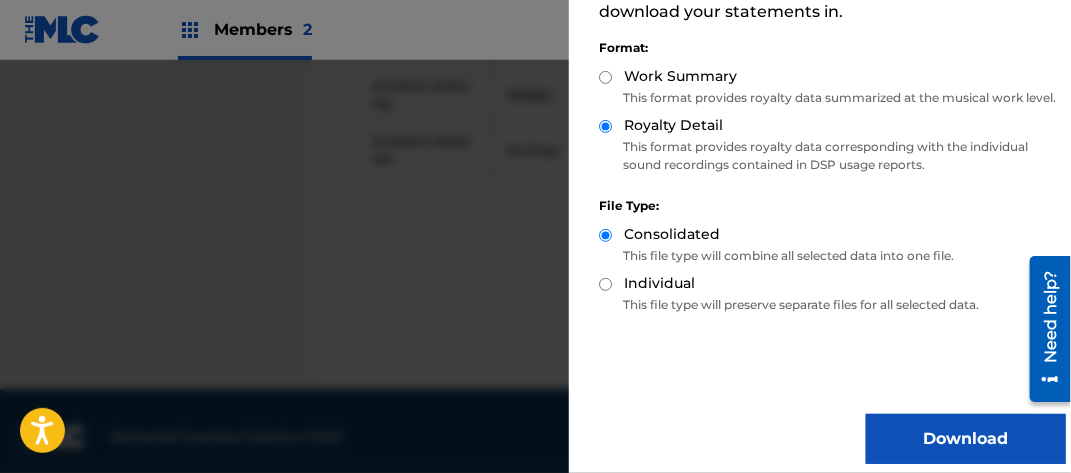click on "Download" at bounding box center [966, 439] 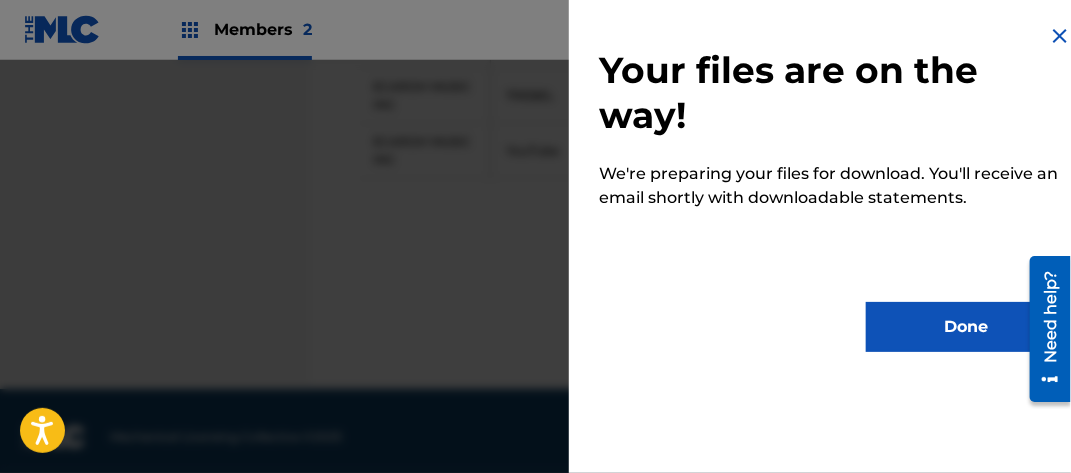 click on "Done" at bounding box center [966, 327] 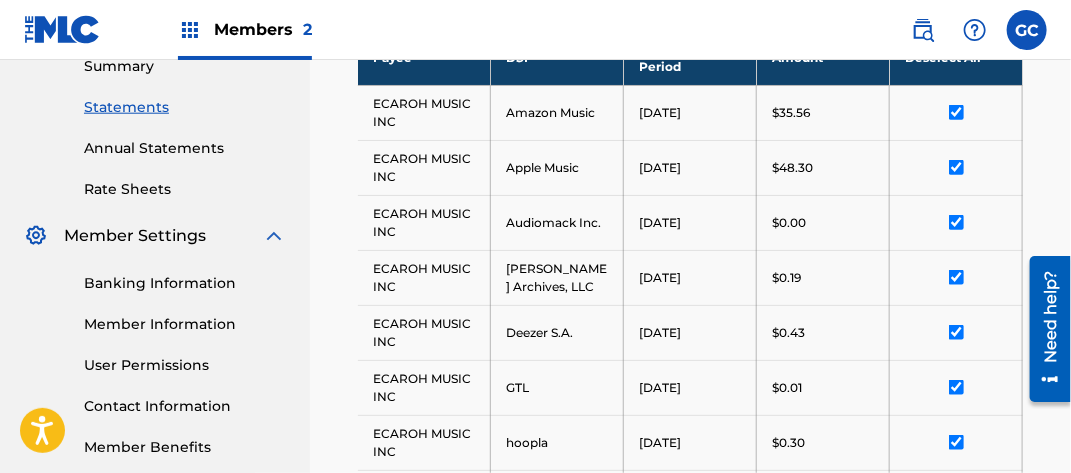 scroll, scrollTop: 414, scrollLeft: 0, axis: vertical 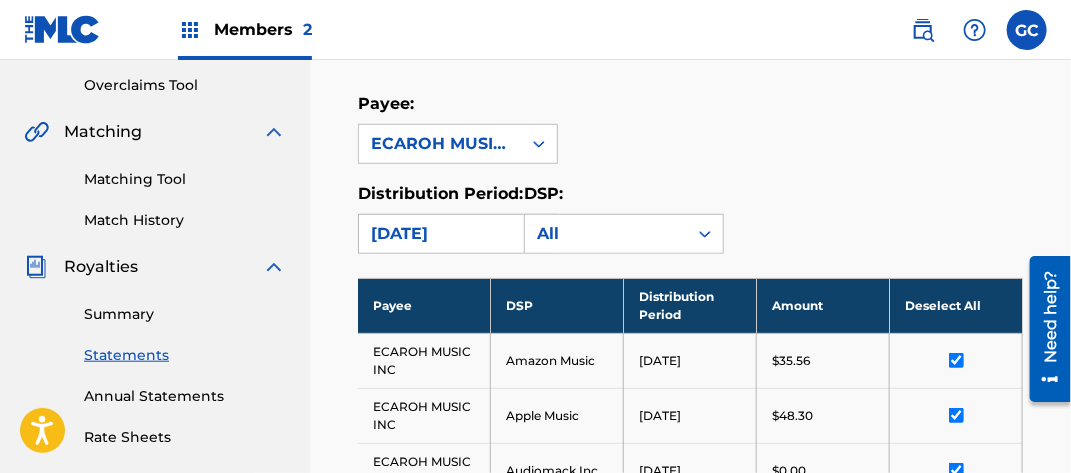 click on "[DATE]" at bounding box center (440, 234) 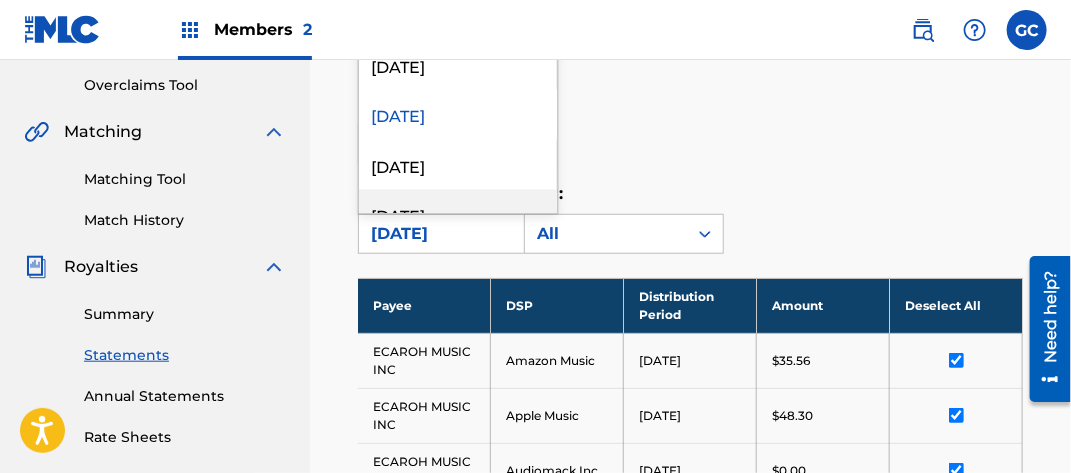 scroll, scrollTop: 1400, scrollLeft: 0, axis: vertical 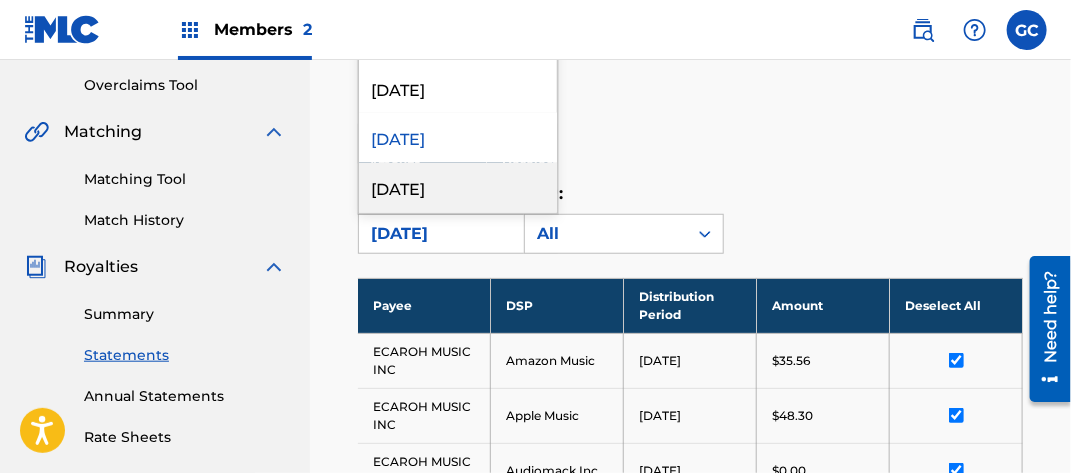 click on "[DATE]" at bounding box center (458, 188) 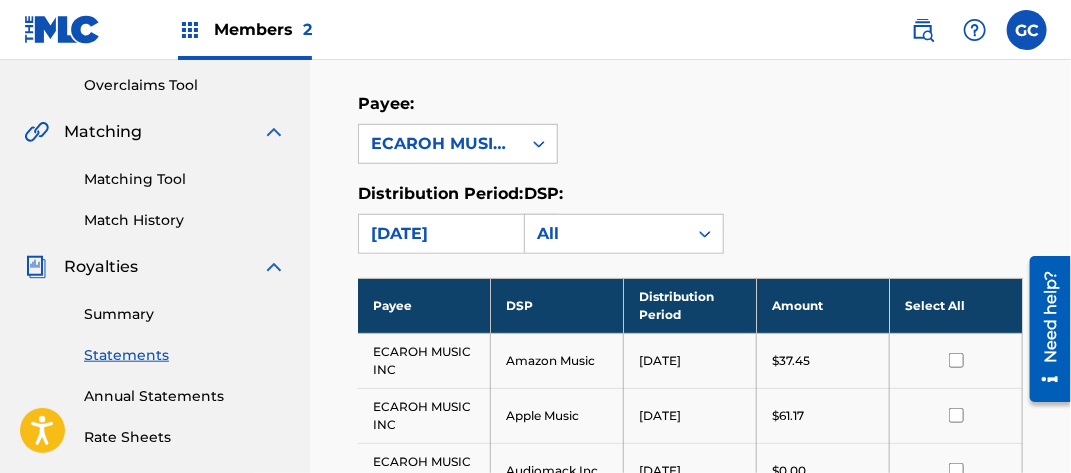 click on "Select All" at bounding box center [956, 305] 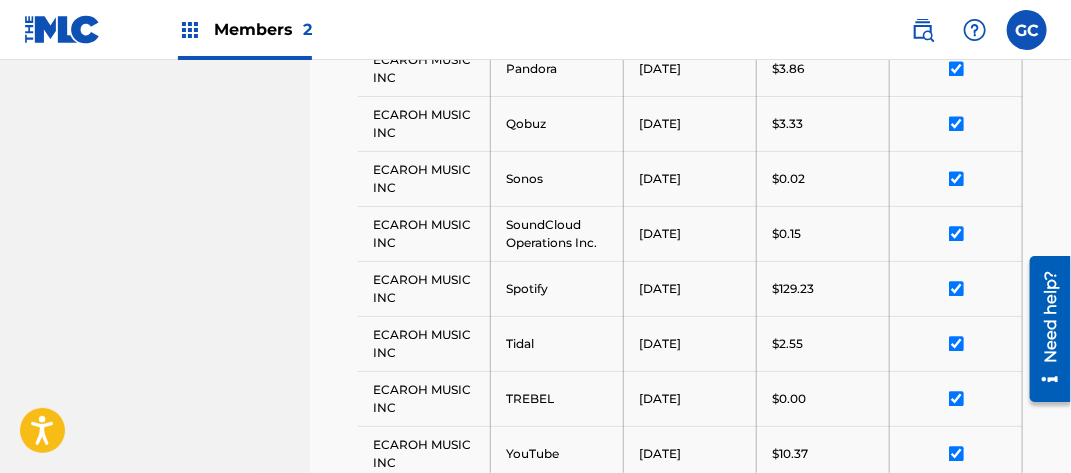 scroll, scrollTop: 1614, scrollLeft: 0, axis: vertical 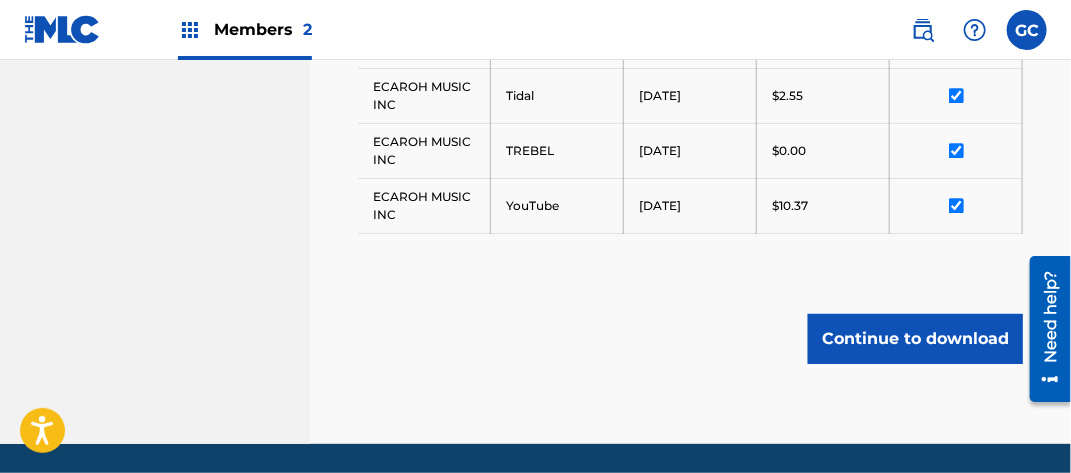 click on "Continue to download" at bounding box center [915, 339] 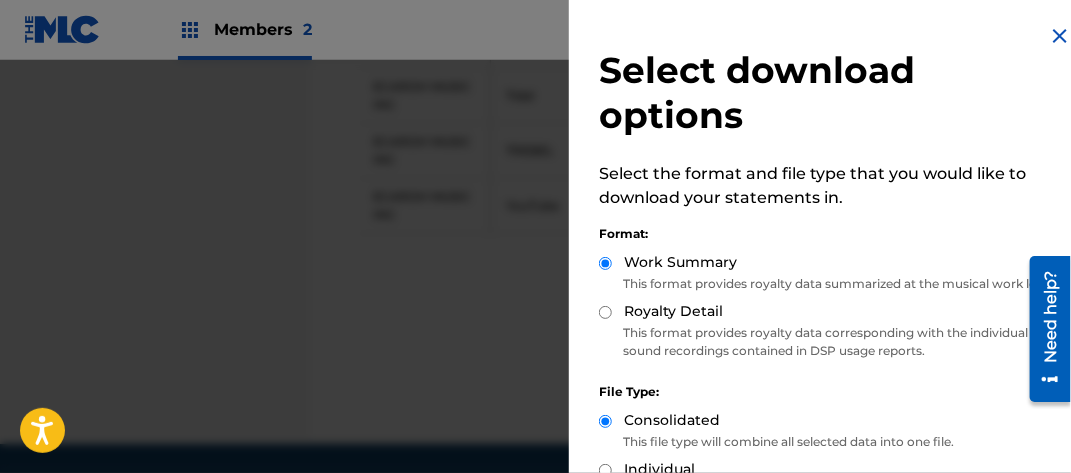 click on "Royalty Detail" at bounding box center (832, 312) 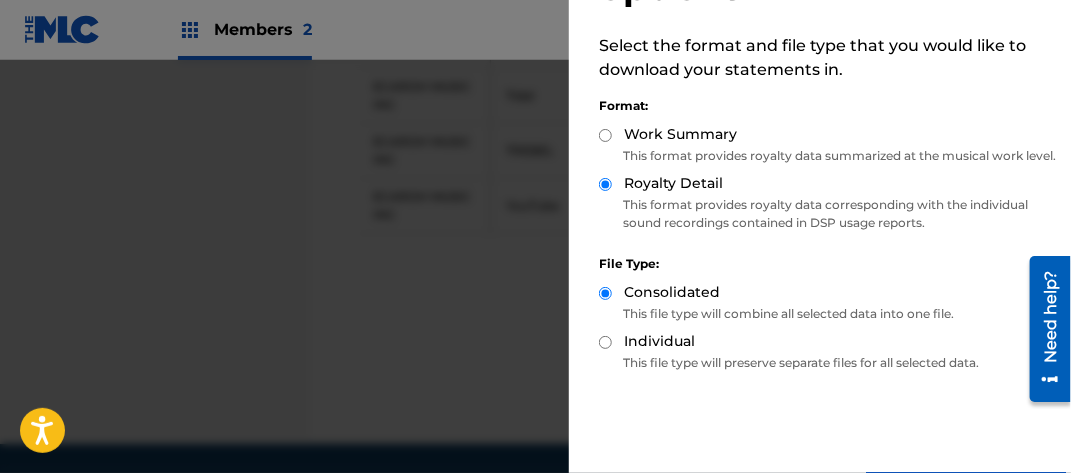 scroll, scrollTop: 218, scrollLeft: 0, axis: vertical 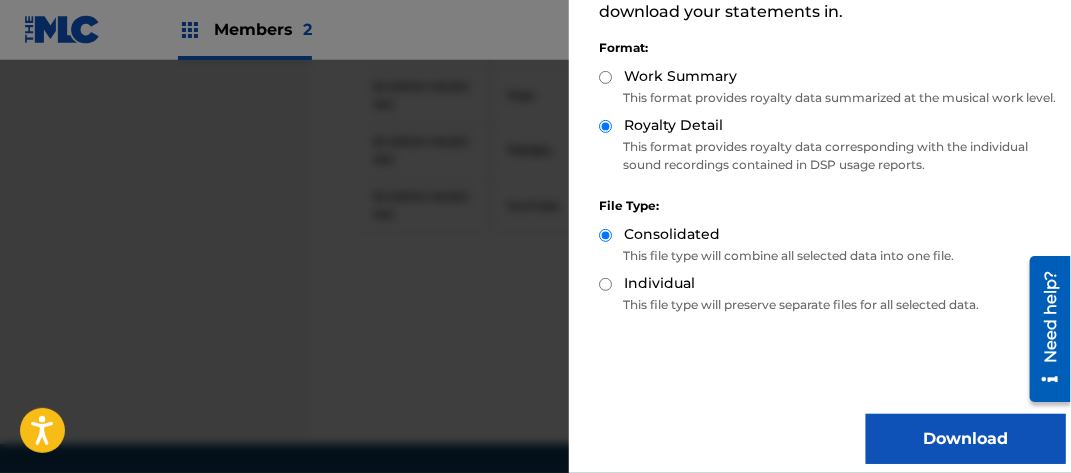 click on "Download" at bounding box center [966, 439] 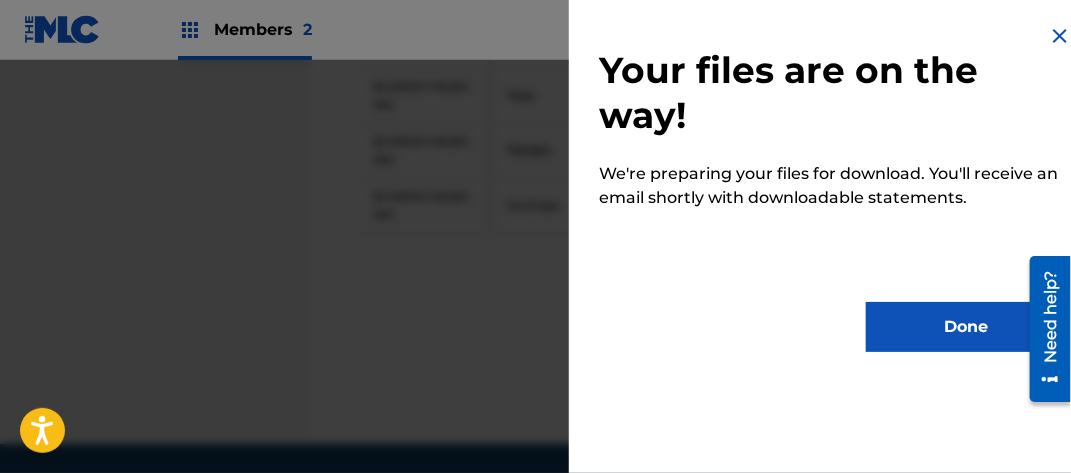 scroll, scrollTop: 0, scrollLeft: 0, axis: both 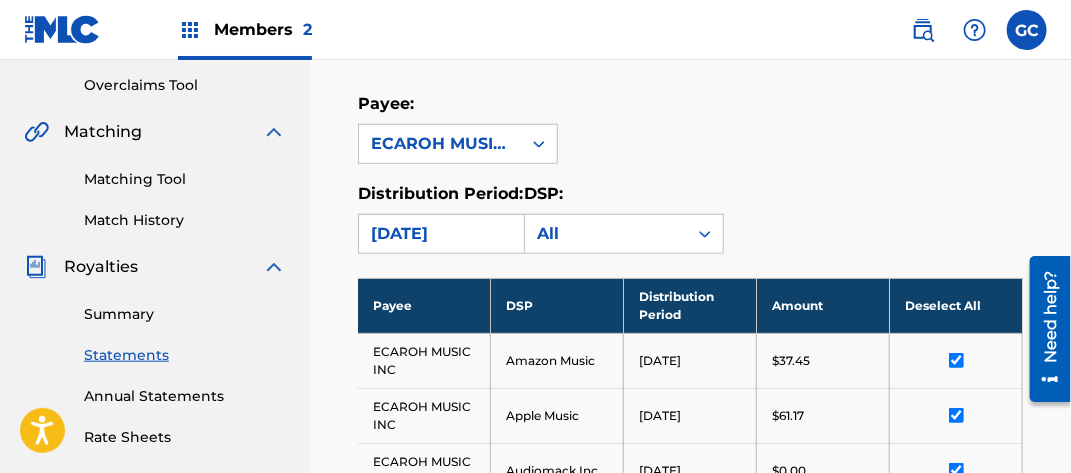 click on "[DATE]" at bounding box center [440, 234] 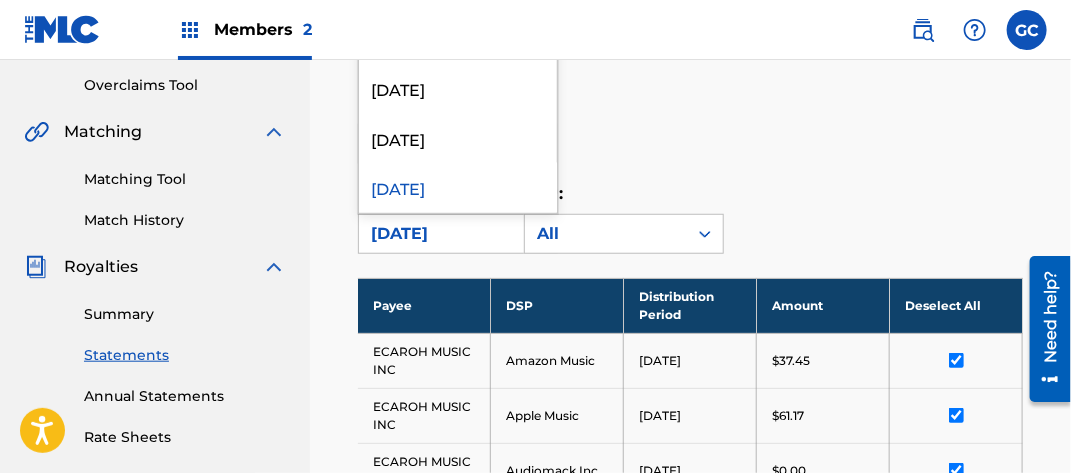 scroll, scrollTop: 1500, scrollLeft: 0, axis: vertical 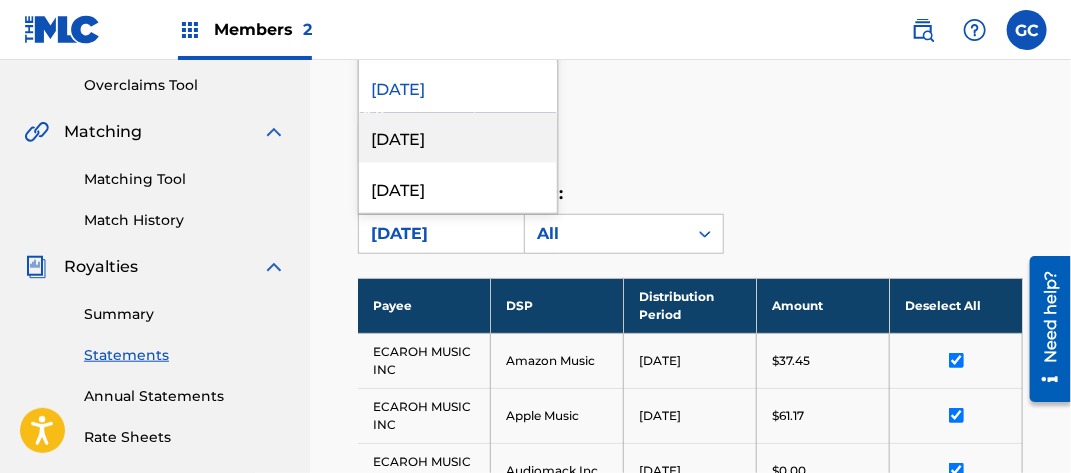 click on "[DATE]" at bounding box center (458, 138) 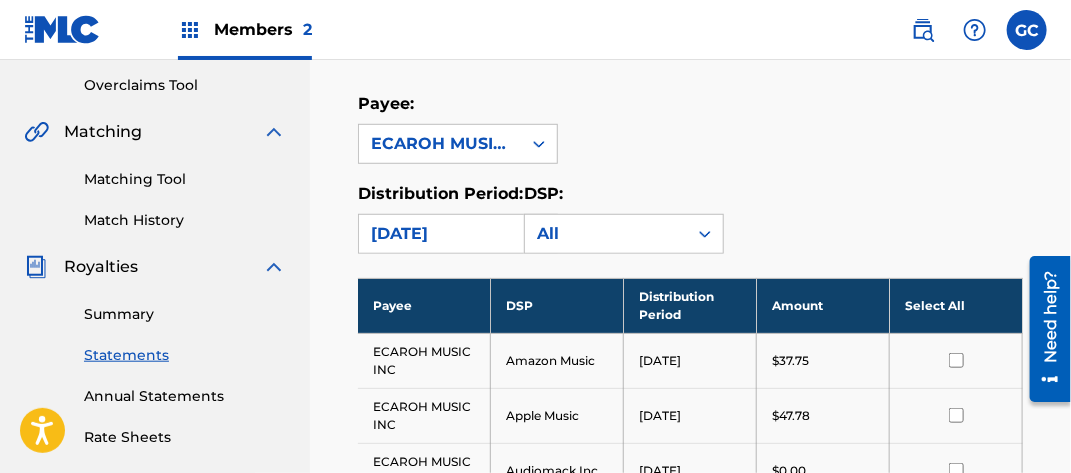 click on "Select All" at bounding box center [956, 305] 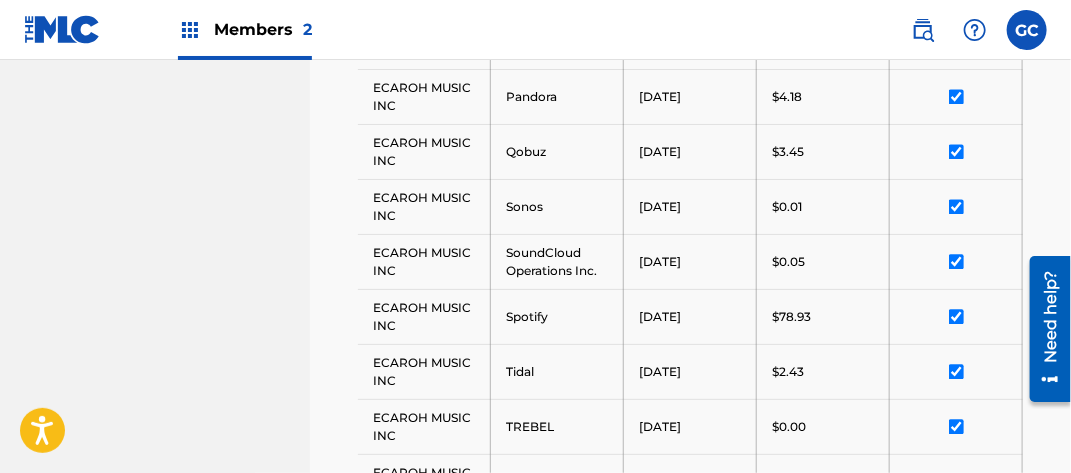 scroll, scrollTop: 1514, scrollLeft: 0, axis: vertical 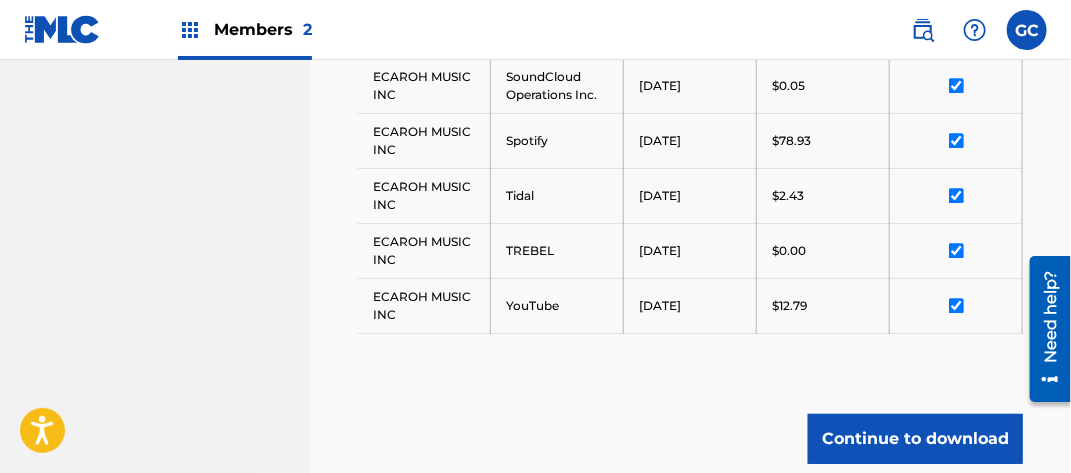 click on "Continue to download" at bounding box center [915, 439] 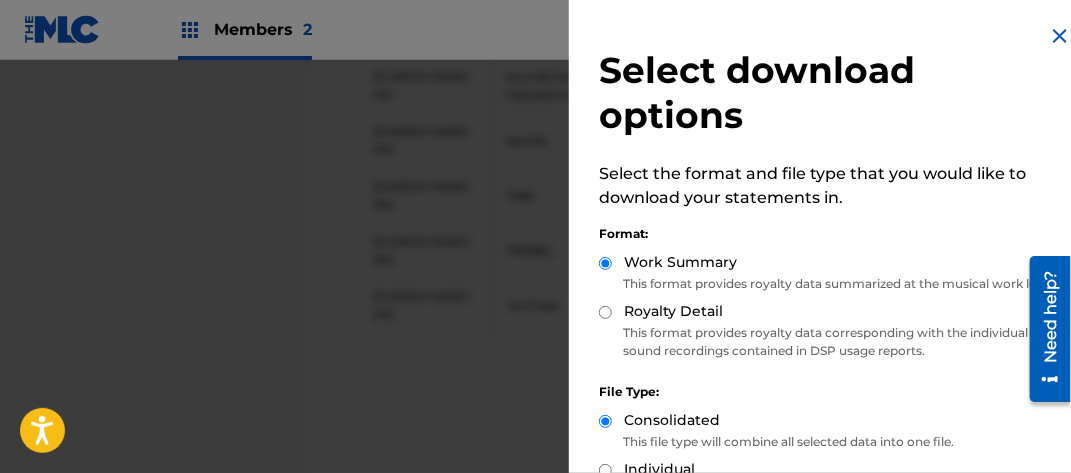 click on "Royalty Detail" at bounding box center [832, 312] 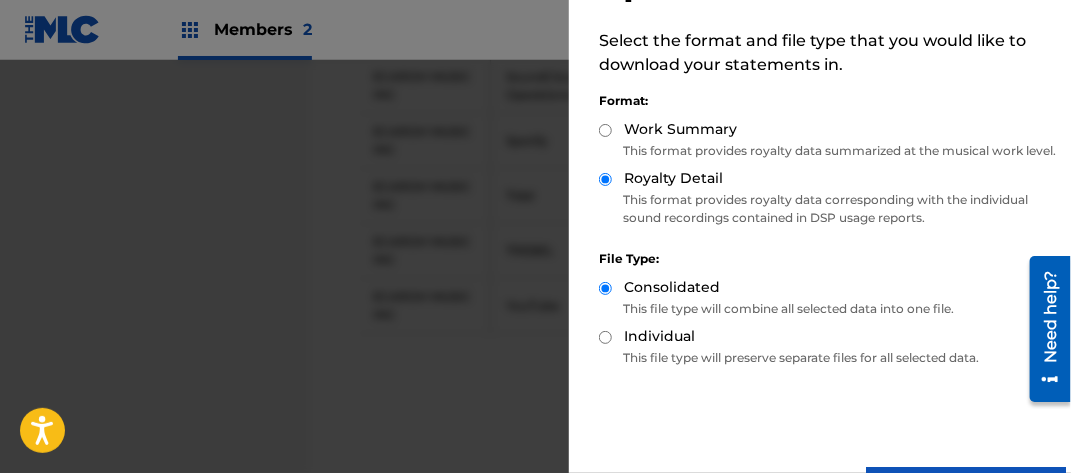 scroll, scrollTop: 218, scrollLeft: 0, axis: vertical 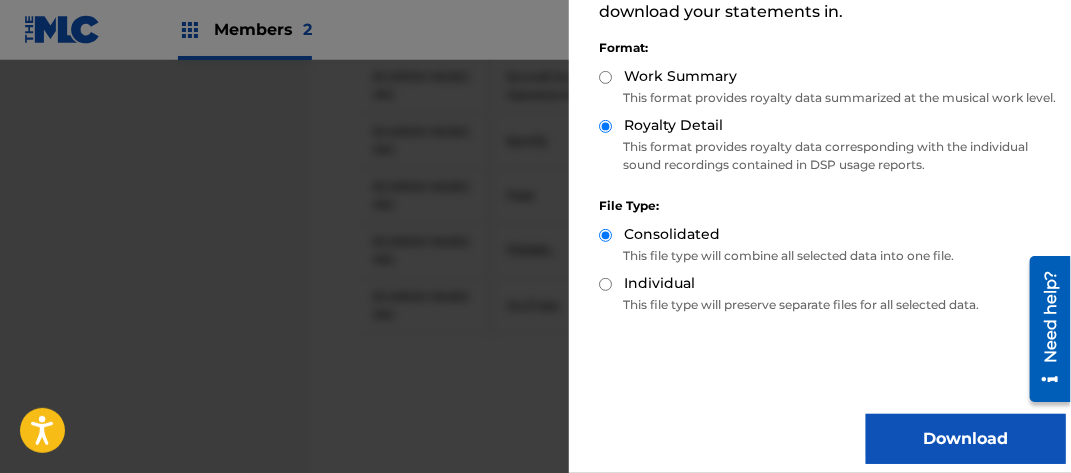 click on "Download" at bounding box center (966, 439) 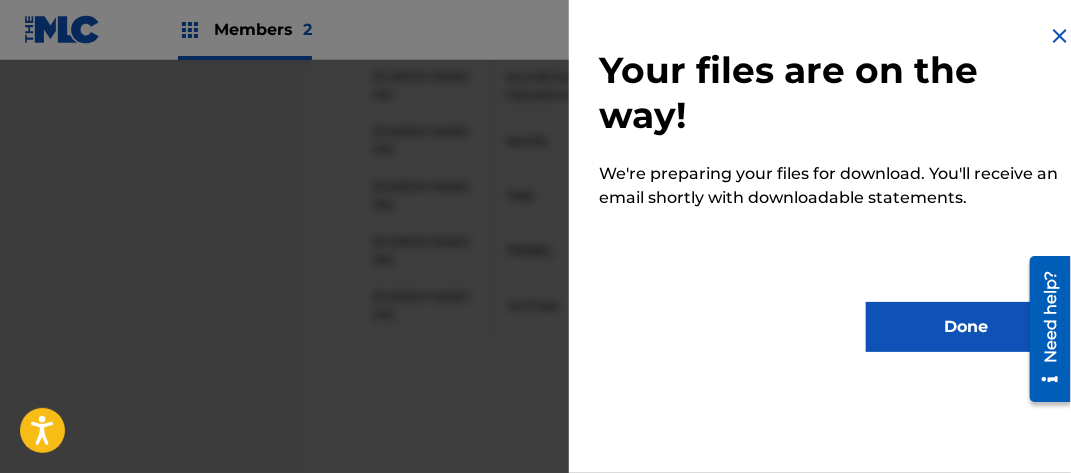 scroll, scrollTop: 0, scrollLeft: 0, axis: both 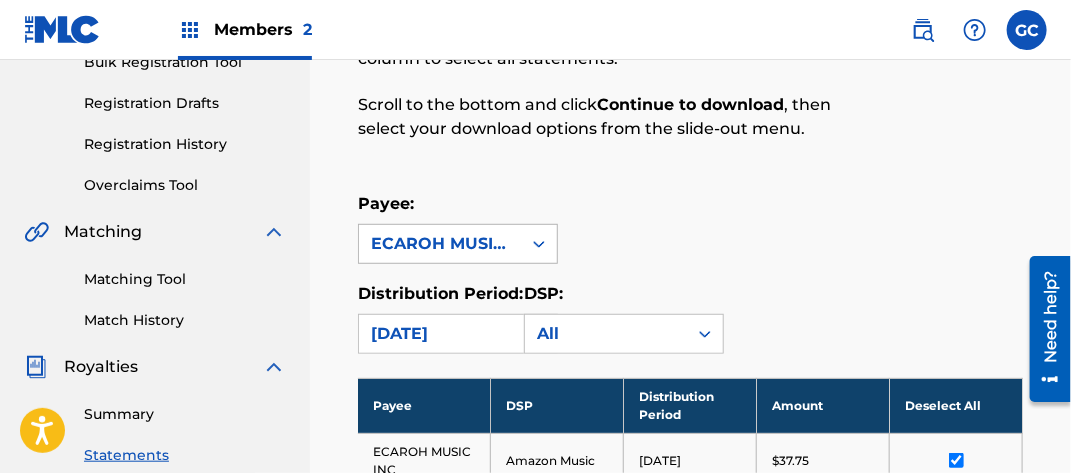 click on "ECAROH MUSIC INC" at bounding box center [440, 244] 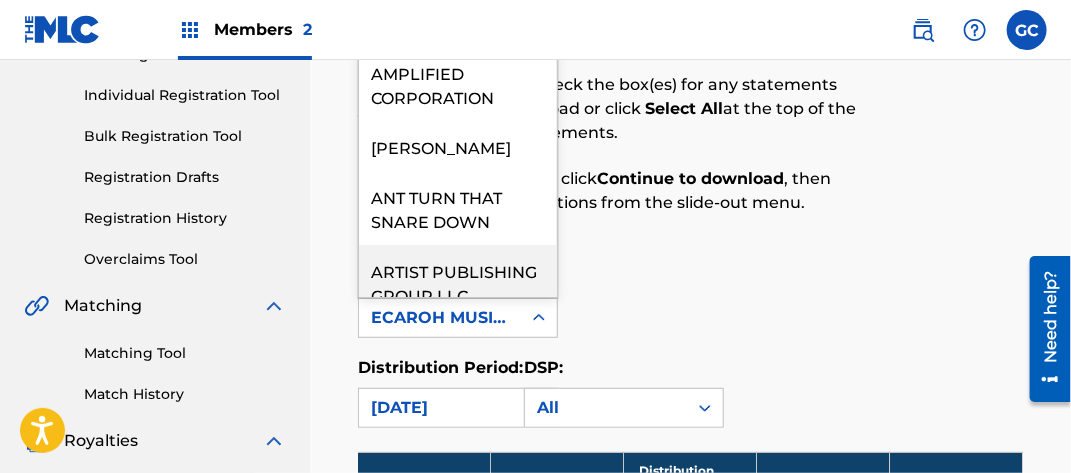 scroll, scrollTop: 214, scrollLeft: 0, axis: vertical 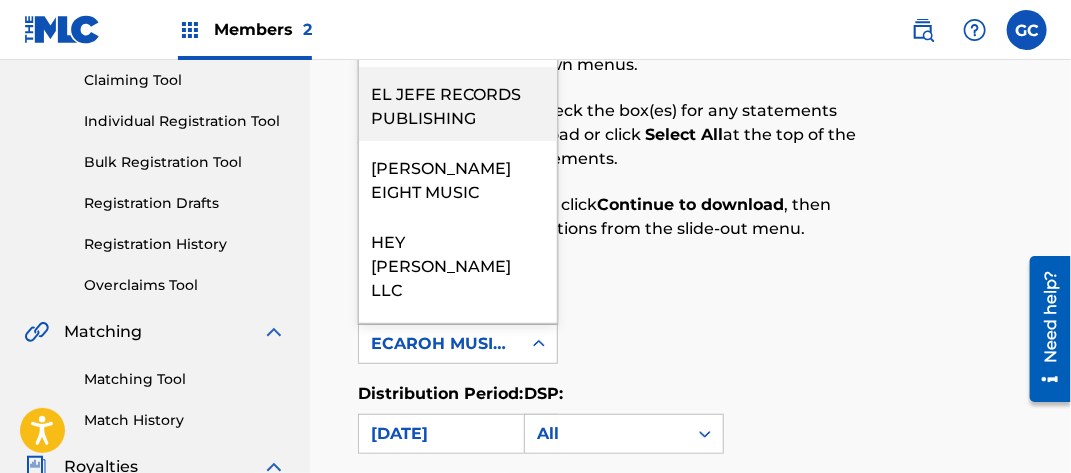 click on "EL JEFE RECORDS PUBLISHING" at bounding box center (458, 104) 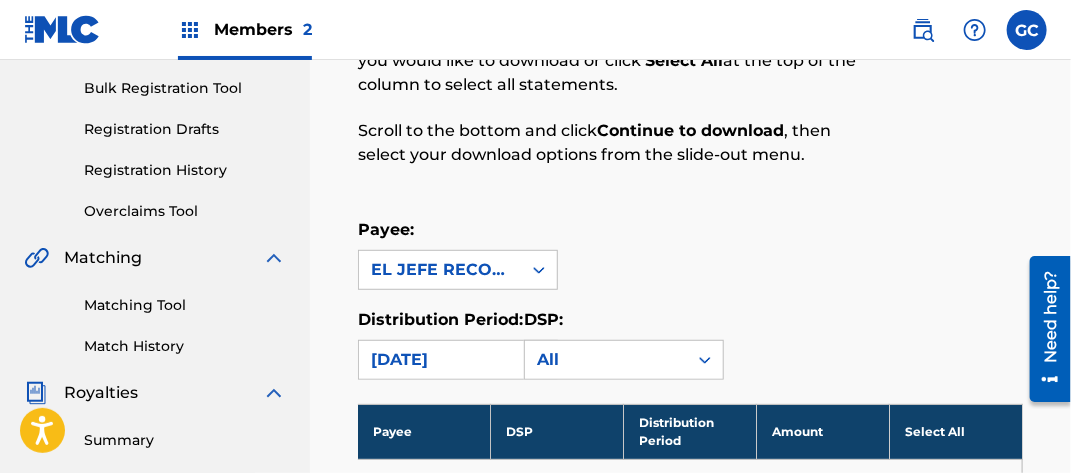 scroll, scrollTop: 314, scrollLeft: 0, axis: vertical 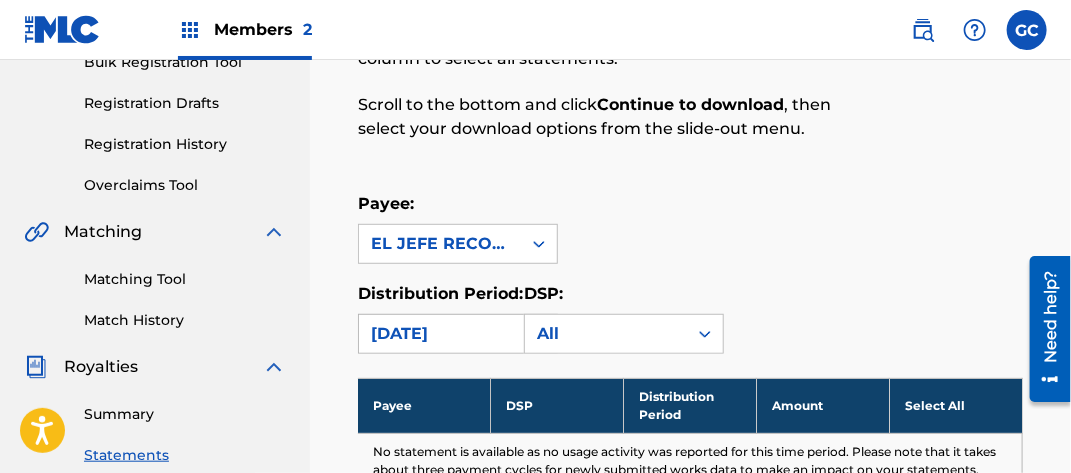 click on "[DATE]" at bounding box center [440, 334] 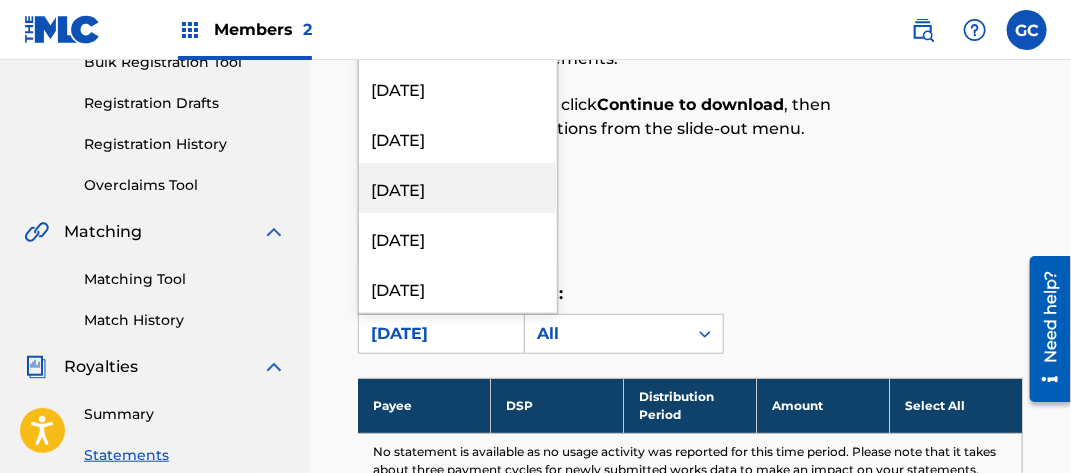 scroll, scrollTop: 100, scrollLeft: 0, axis: vertical 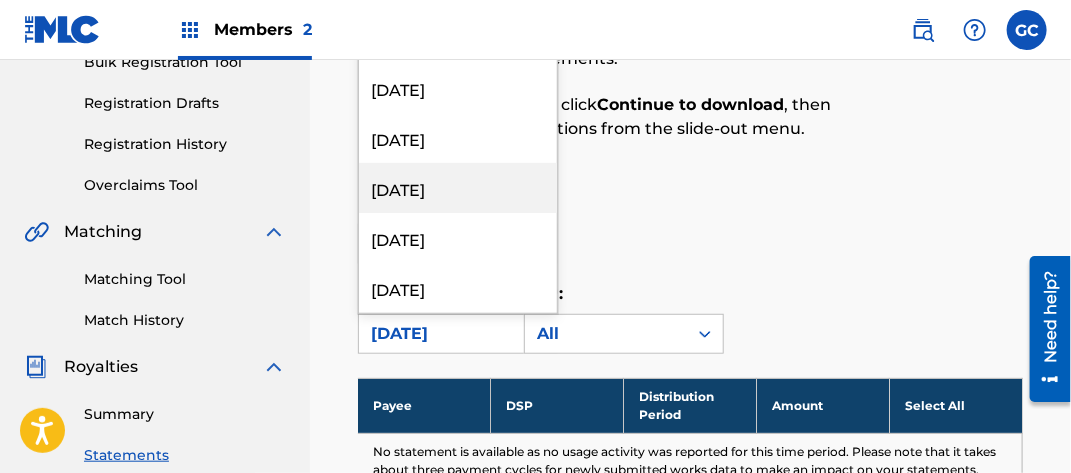click on "[DATE]" at bounding box center (458, 188) 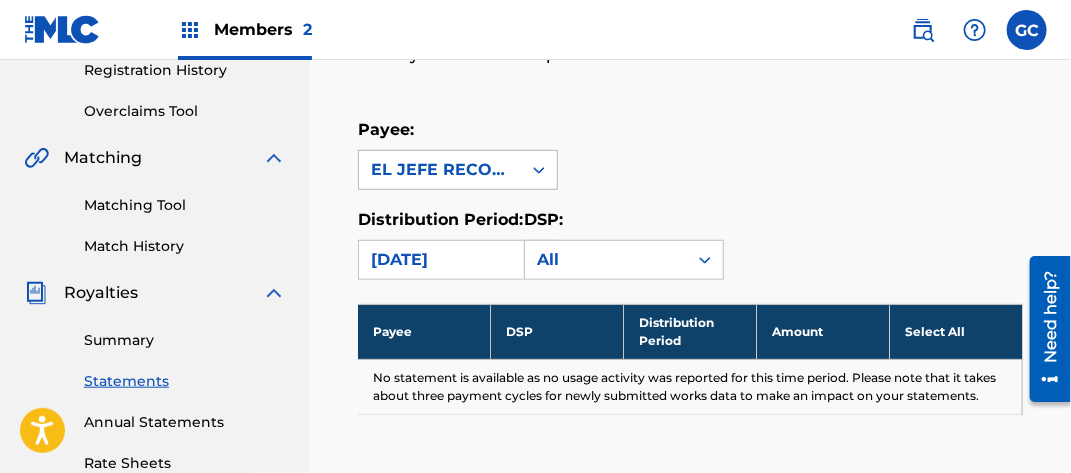 scroll, scrollTop: 414, scrollLeft: 0, axis: vertical 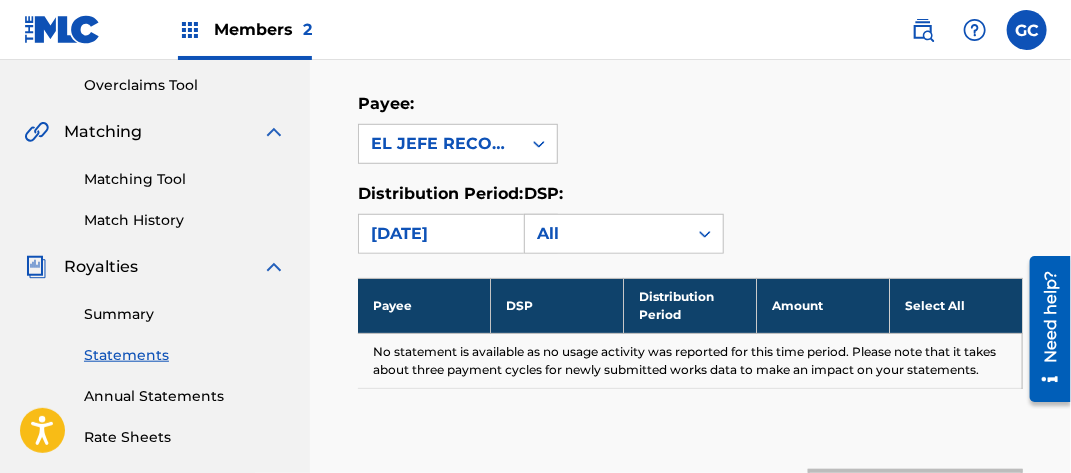 click on "[DATE]" at bounding box center (440, 234) 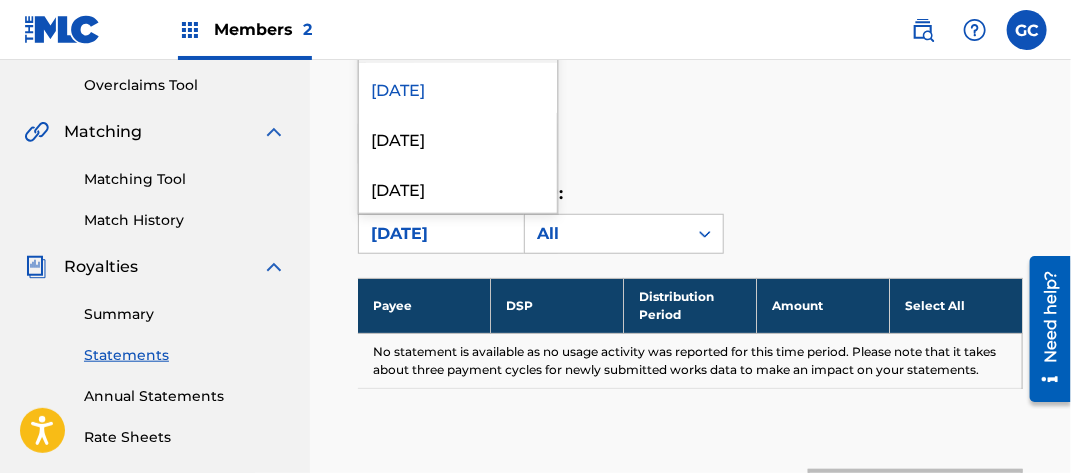 scroll, scrollTop: 200, scrollLeft: 0, axis: vertical 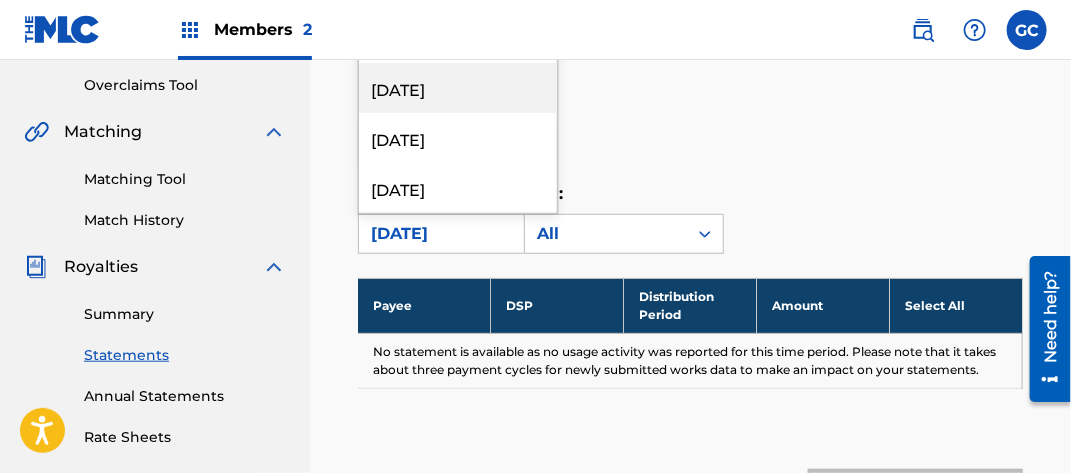 click on "[DATE]" at bounding box center (458, 88) 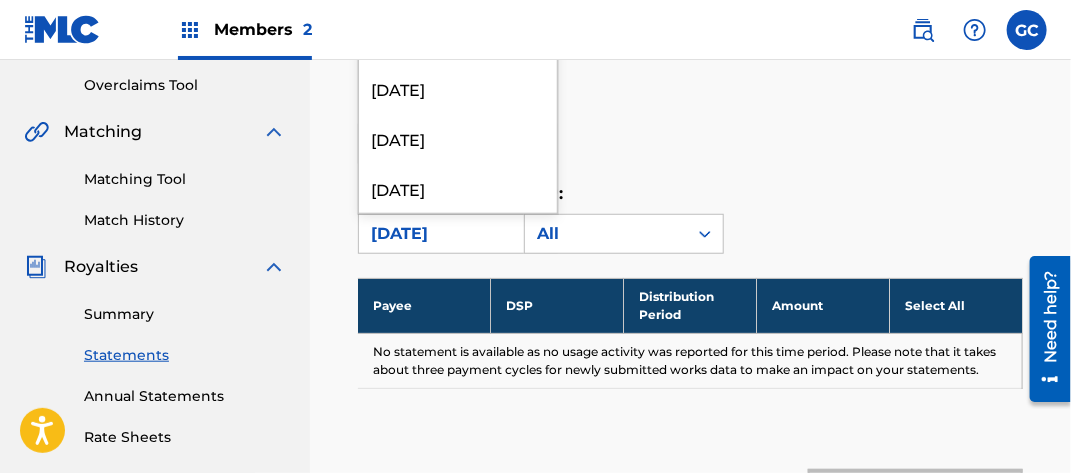 click on "[DATE]" at bounding box center (440, 234) 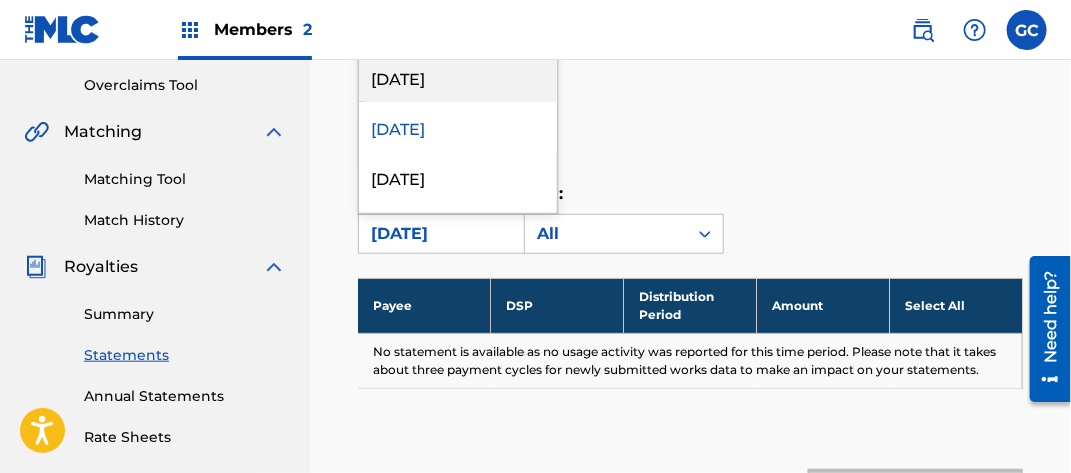scroll, scrollTop: 200, scrollLeft: 0, axis: vertical 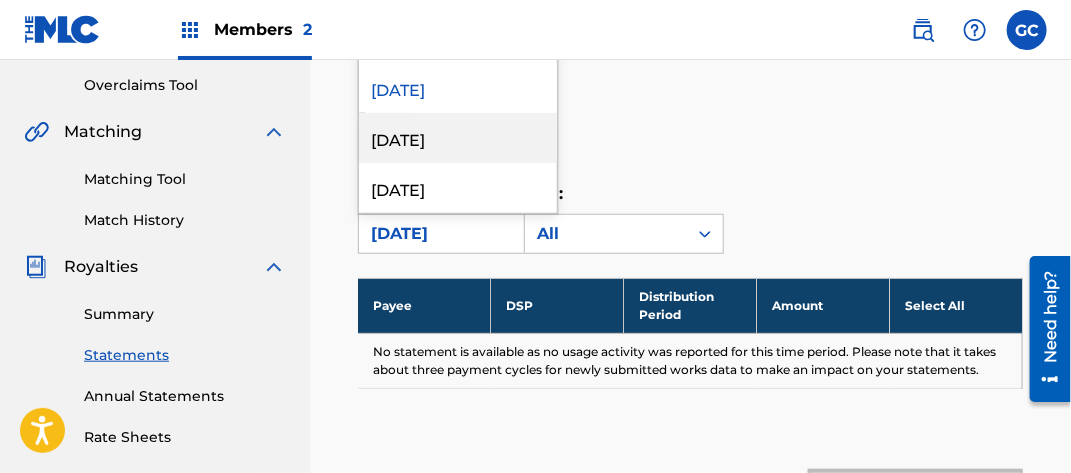 click on "[DATE]" at bounding box center (458, 138) 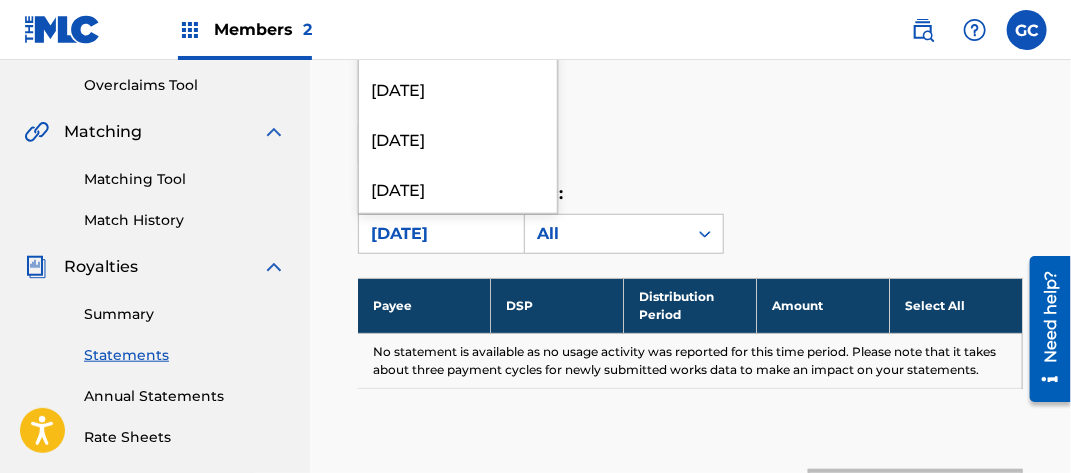 click on "[DATE]" at bounding box center [440, 234] 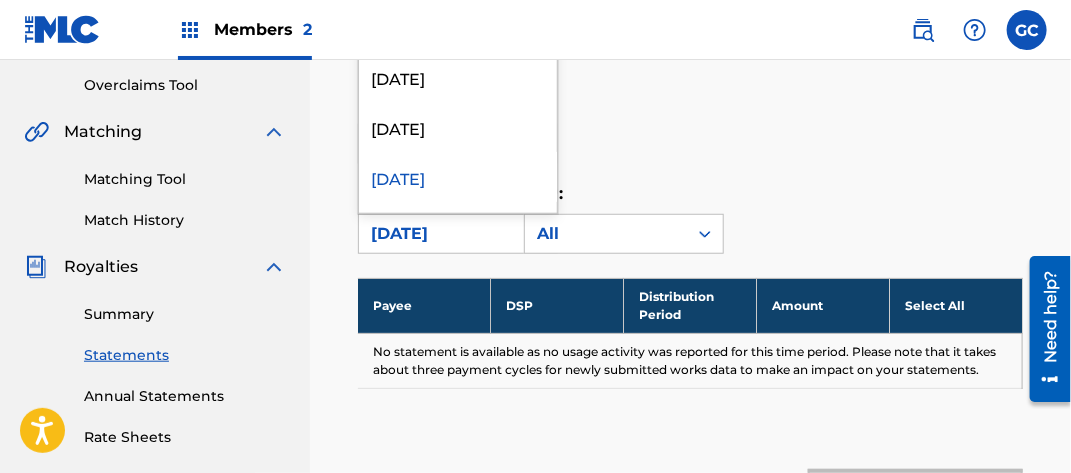 scroll, scrollTop: 200, scrollLeft: 0, axis: vertical 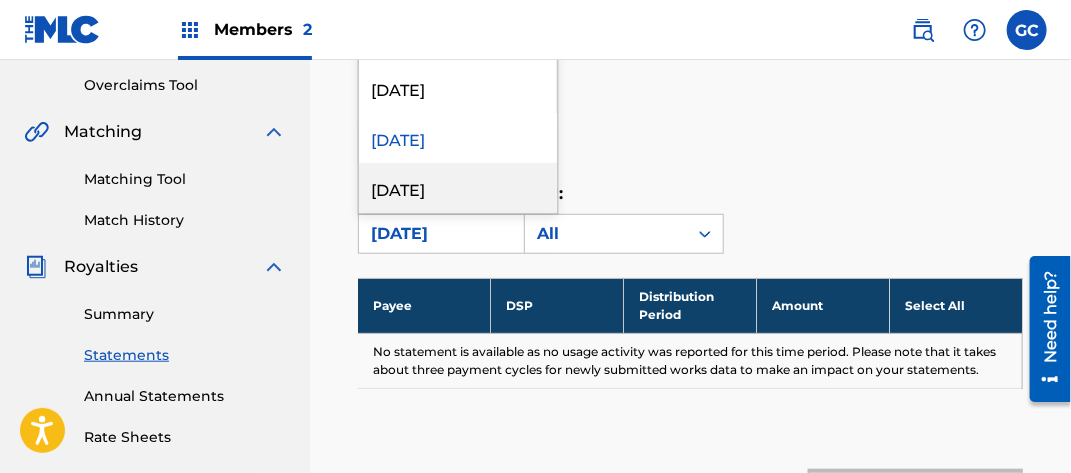 click on "[DATE]" at bounding box center (458, 188) 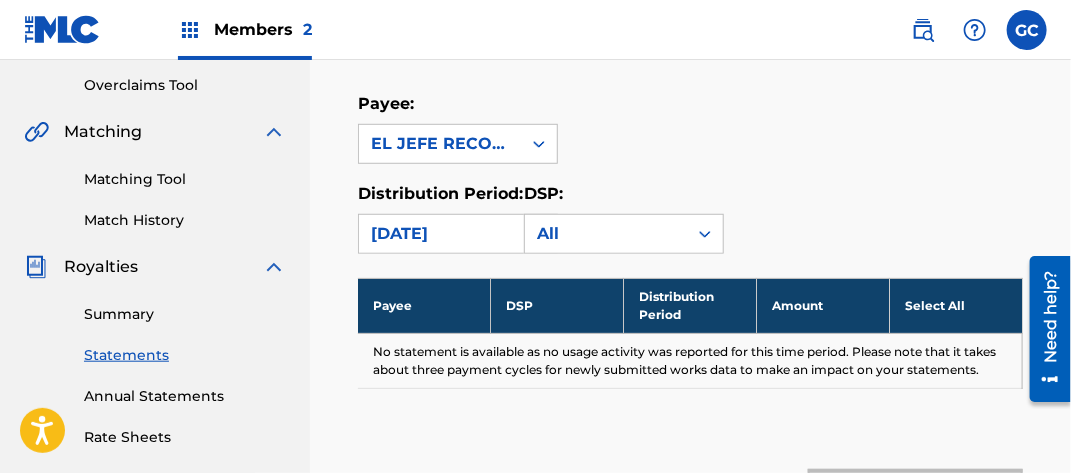 click on "[DATE]" at bounding box center (440, 234) 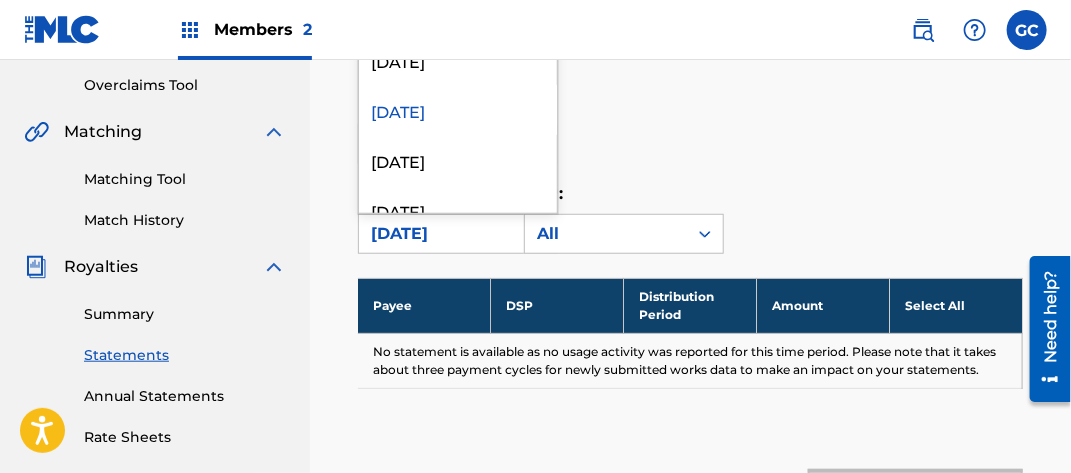 scroll, scrollTop: 300, scrollLeft: 0, axis: vertical 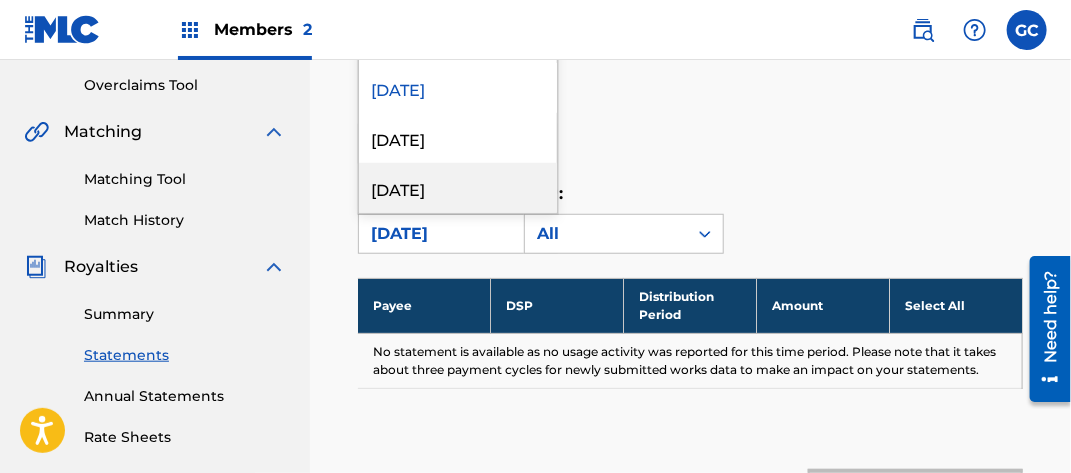 click on "[DATE]" at bounding box center [458, 138] 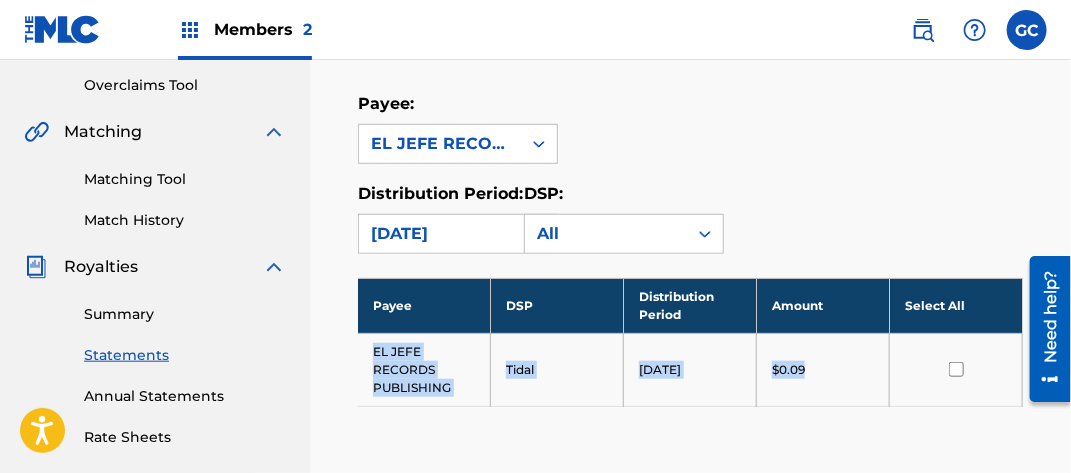 drag, startPoint x: 373, startPoint y: 347, endPoint x: 869, endPoint y: 369, distance: 496.48767 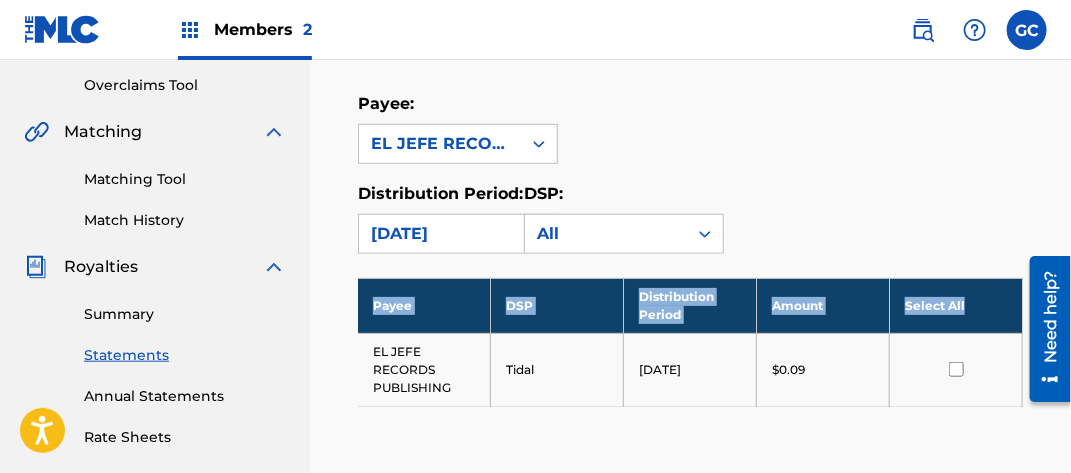drag, startPoint x: 376, startPoint y: 300, endPoint x: 976, endPoint y: 301, distance: 600.00085 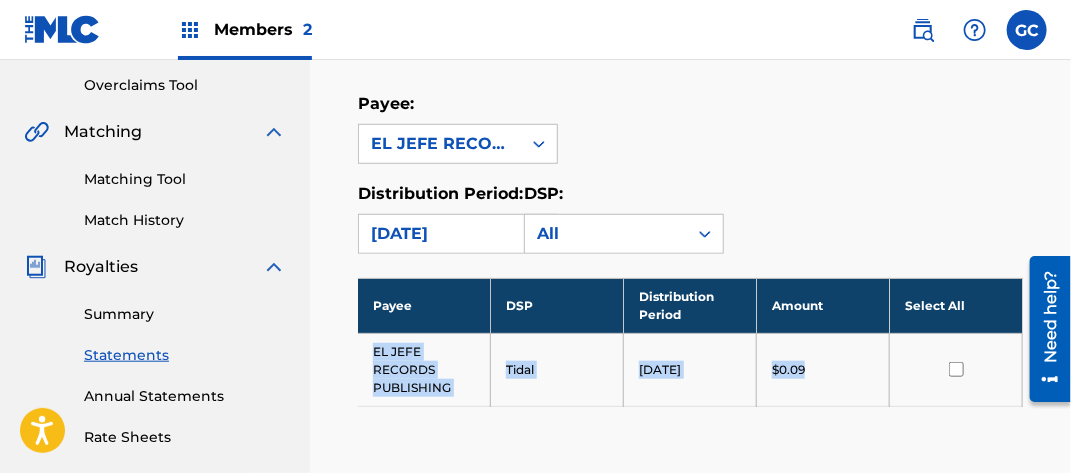 drag, startPoint x: 361, startPoint y: 344, endPoint x: 899, endPoint y: 383, distance: 539.41174 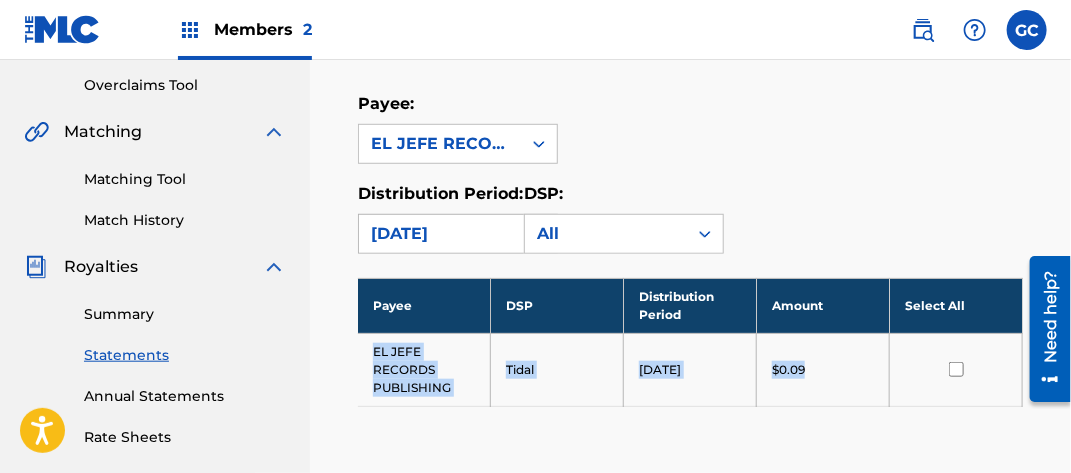 click on "[DATE]" at bounding box center (440, 234) 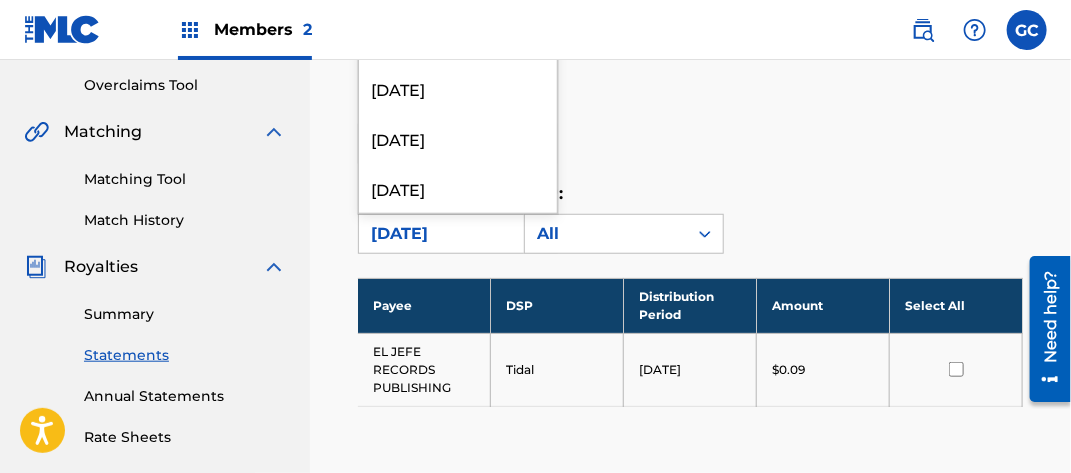 scroll, scrollTop: 2300, scrollLeft: 0, axis: vertical 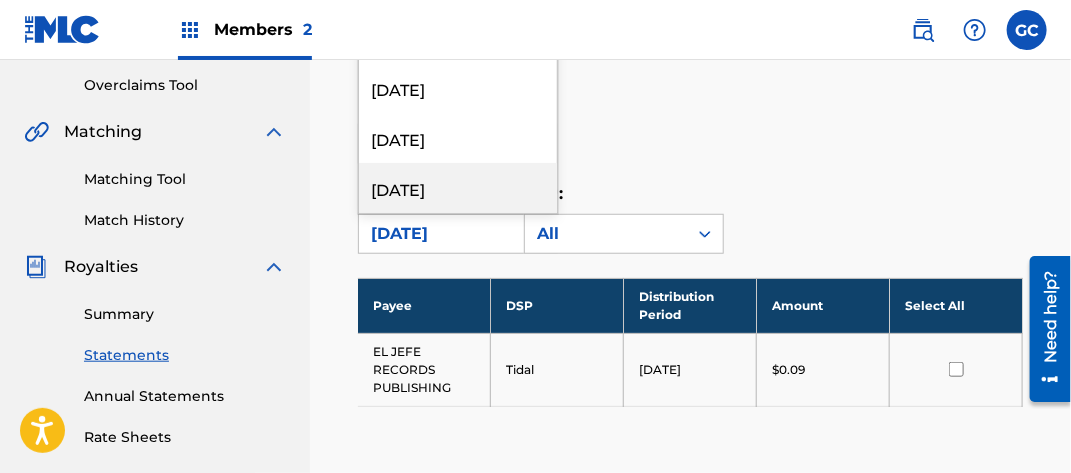 click on "[DATE]" at bounding box center [458, 188] 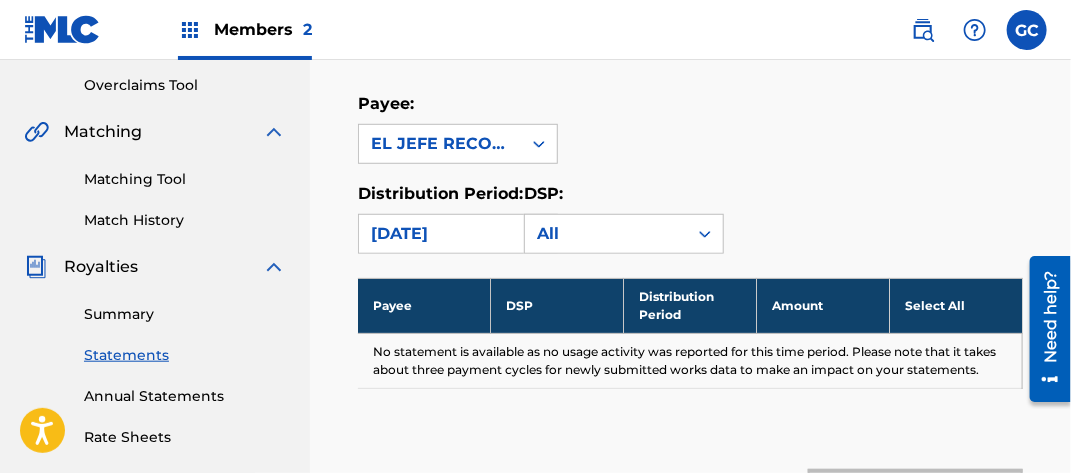 click on "[DATE]" at bounding box center (440, 234) 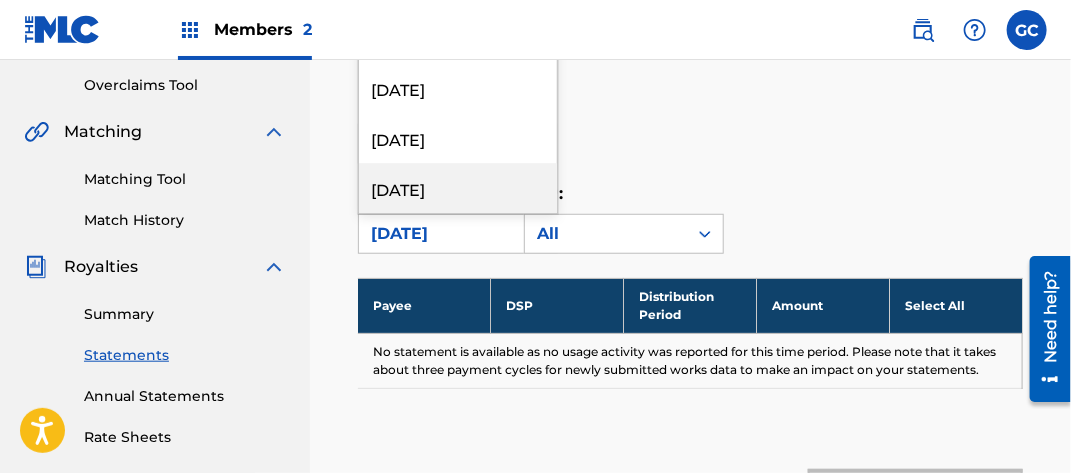 scroll, scrollTop: 2300, scrollLeft: 0, axis: vertical 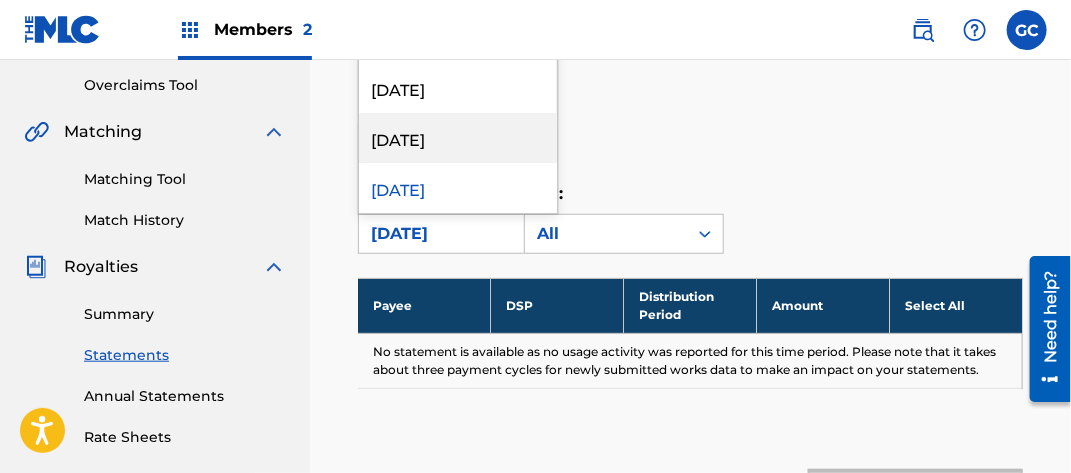 click on "[DATE]" at bounding box center (458, 138) 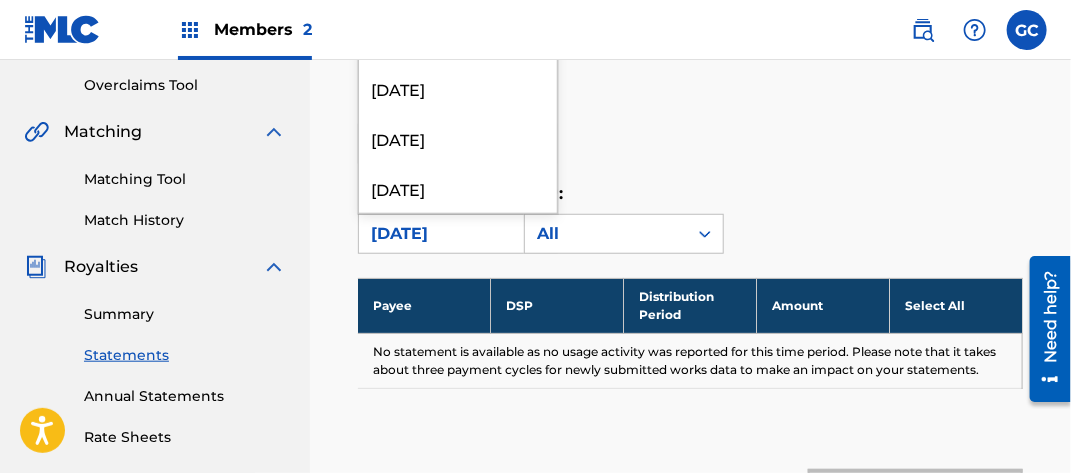 click on "[DATE]" at bounding box center [440, 234] 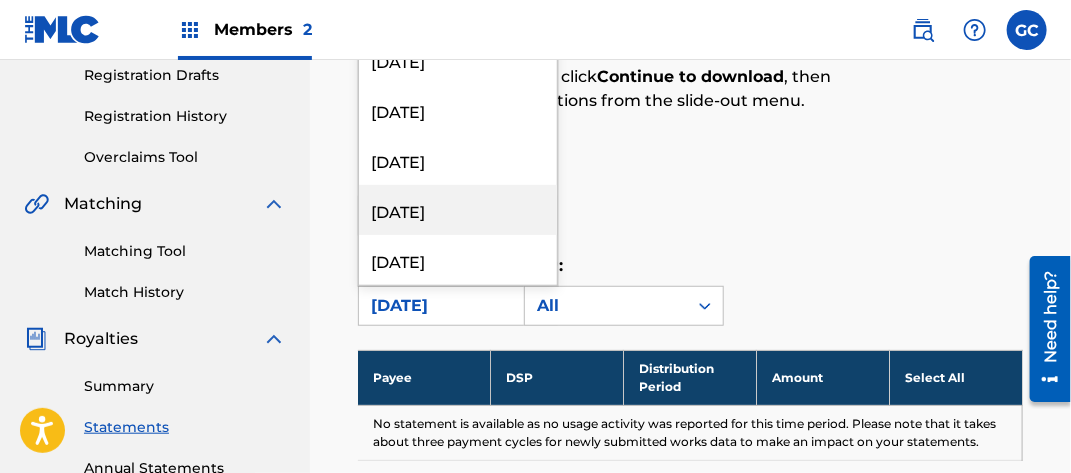 scroll, scrollTop: 314, scrollLeft: 0, axis: vertical 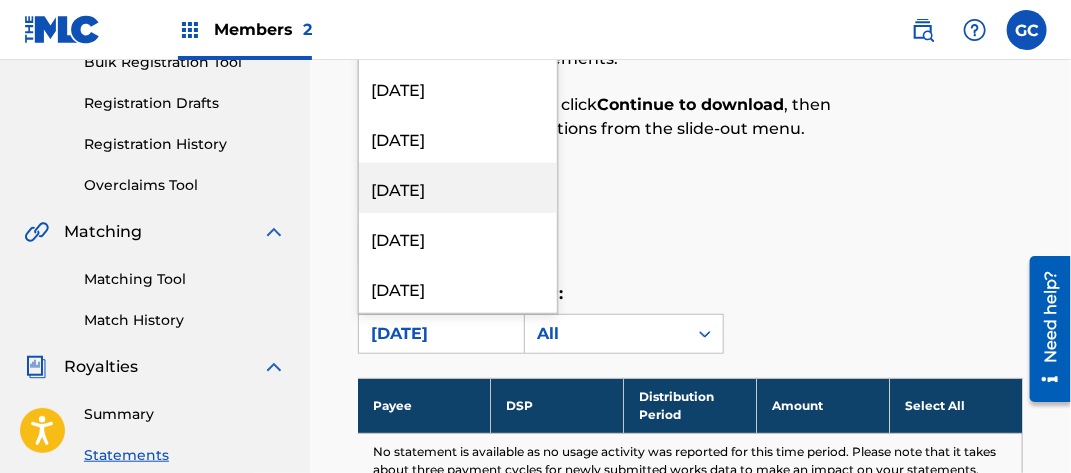 click on "[DATE]" at bounding box center (458, 188) 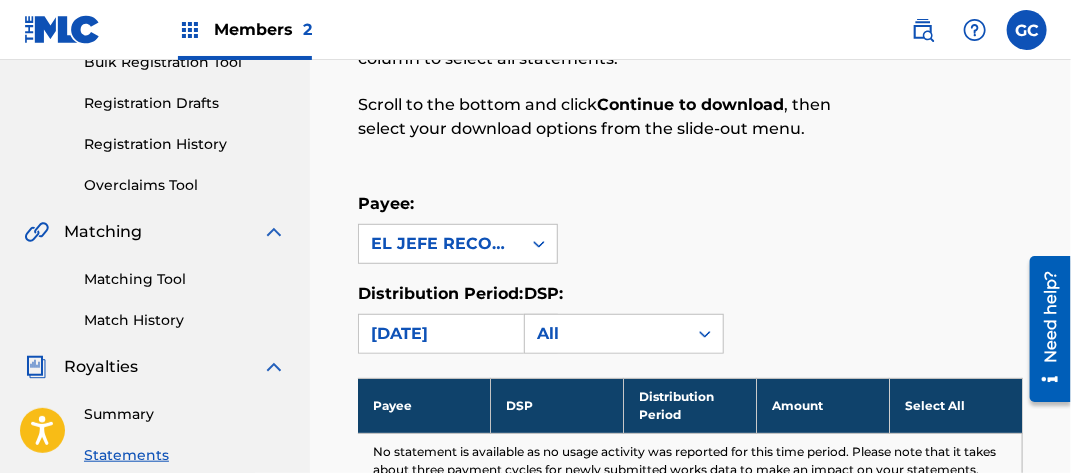 scroll, scrollTop: 414, scrollLeft: 0, axis: vertical 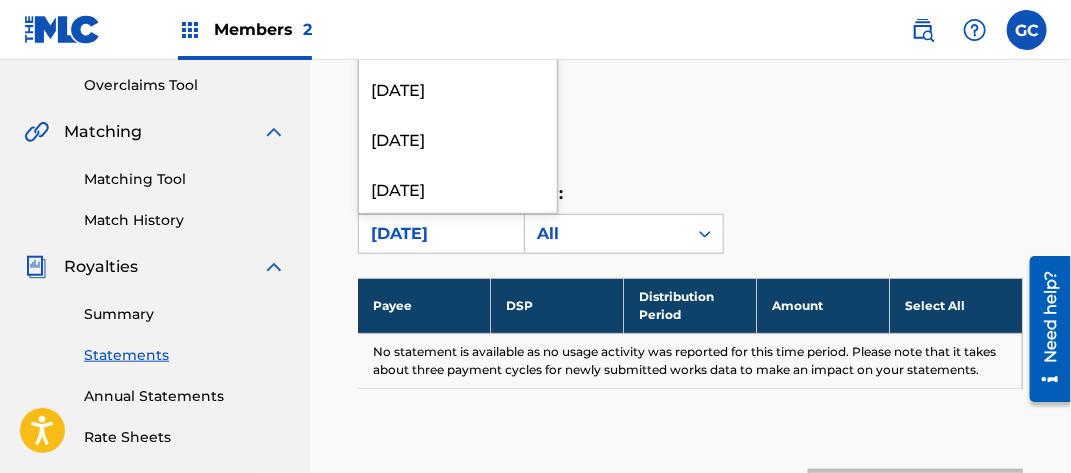 click on "[DATE]" at bounding box center (440, 234) 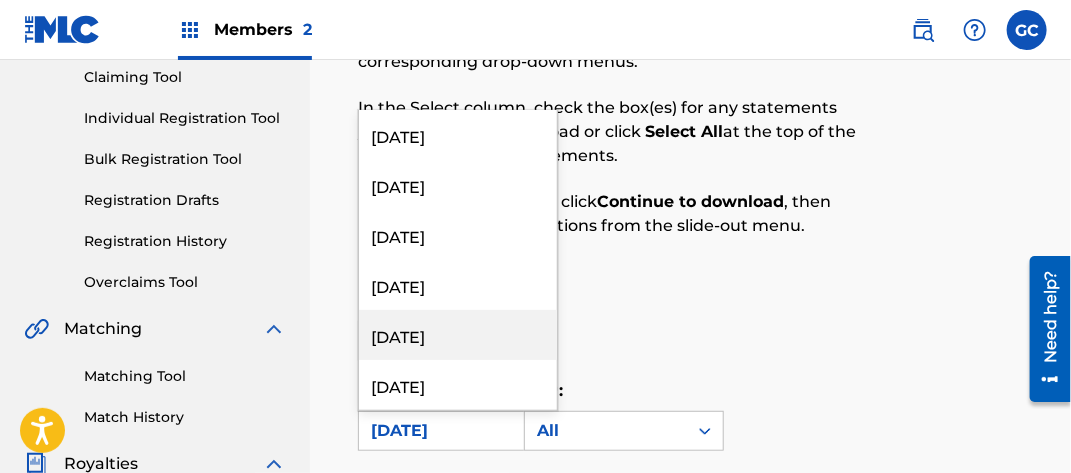 scroll, scrollTop: 214, scrollLeft: 0, axis: vertical 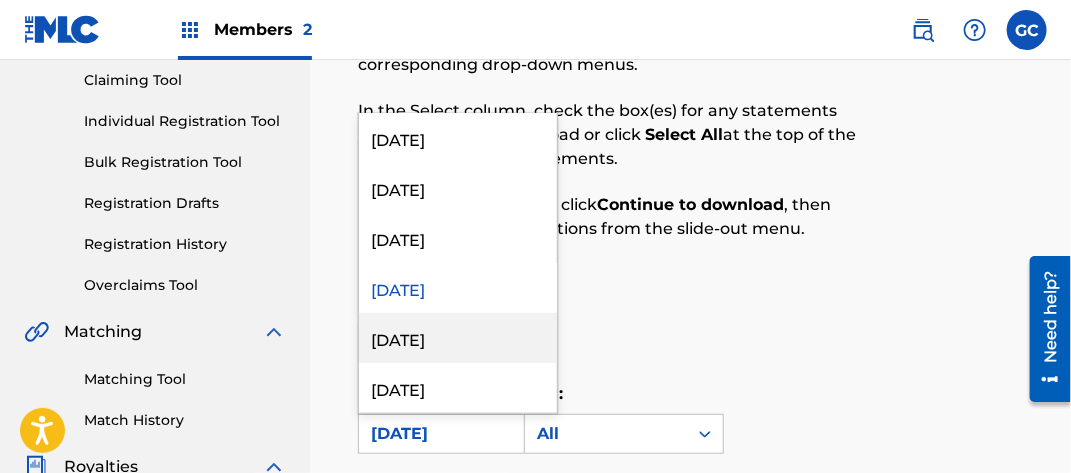 click on "[DATE]" at bounding box center (458, 338) 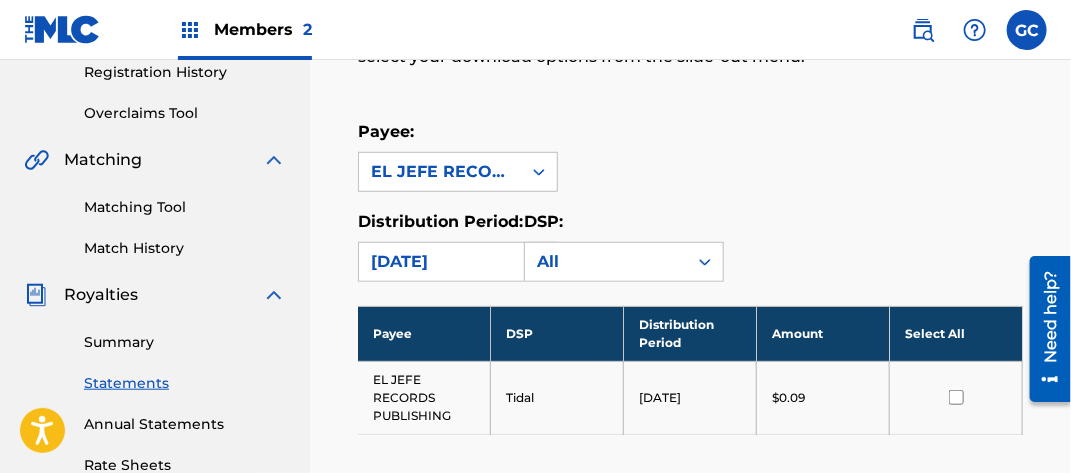 scroll, scrollTop: 414, scrollLeft: 0, axis: vertical 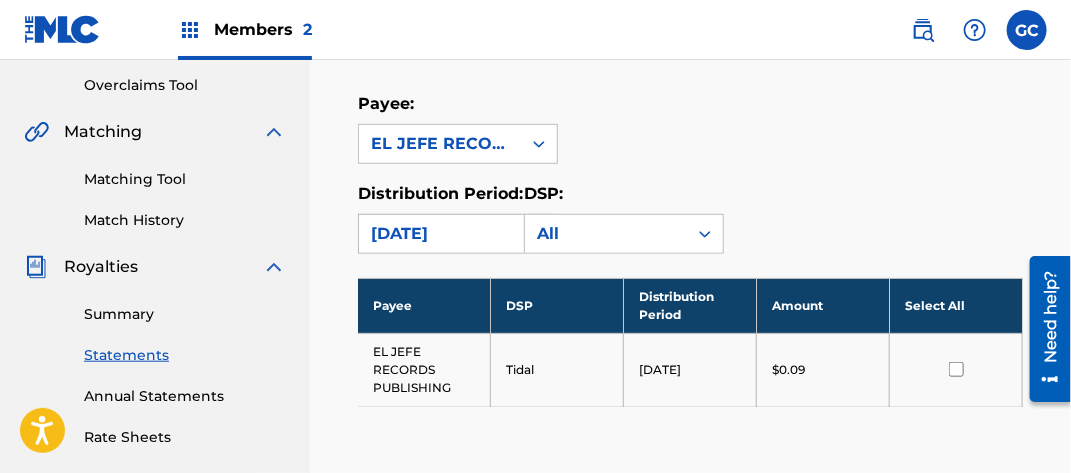 click on "[DATE]" at bounding box center [440, 234] 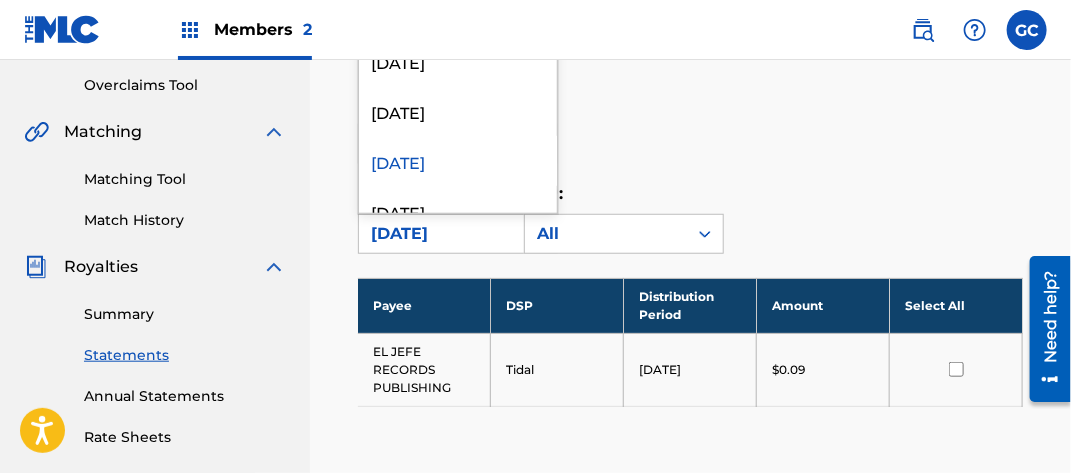 scroll, scrollTop: 300, scrollLeft: 0, axis: vertical 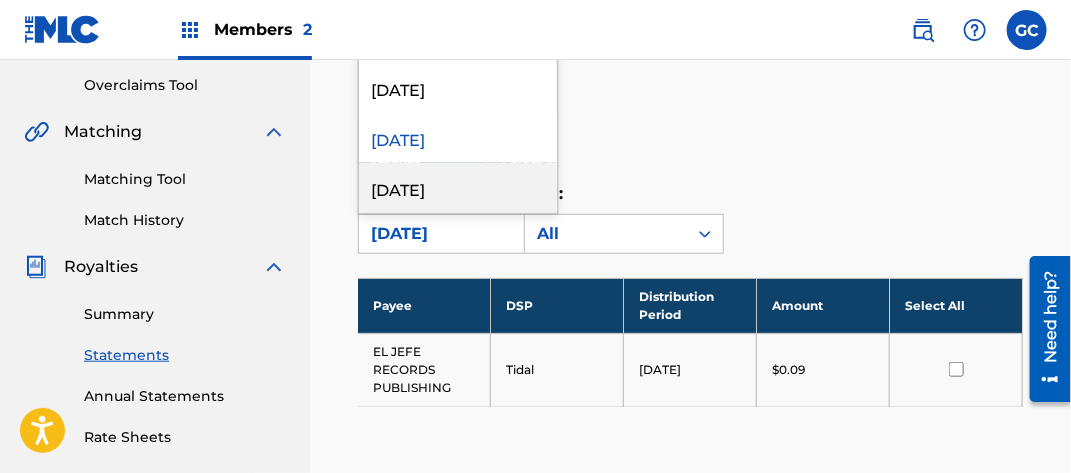 click on "[DATE]" at bounding box center [458, 188] 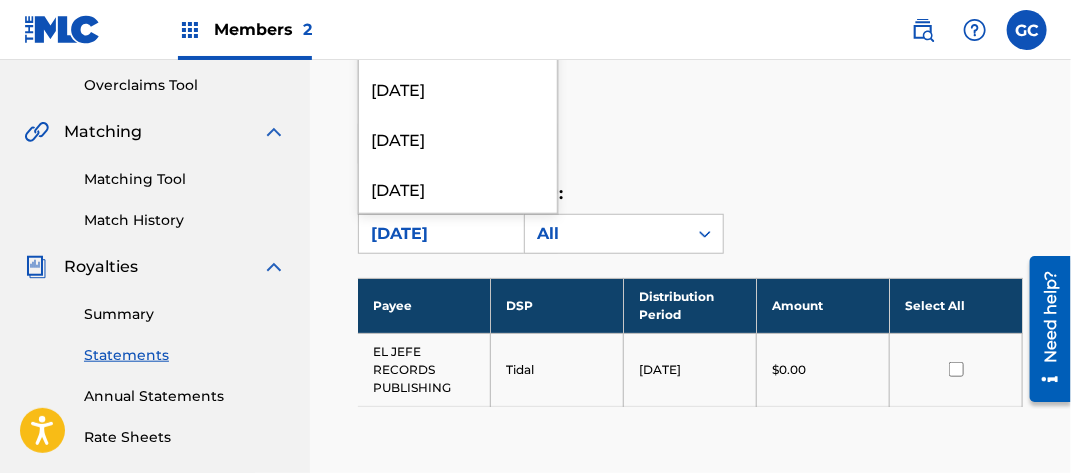 click on "[DATE]" at bounding box center (440, 234) 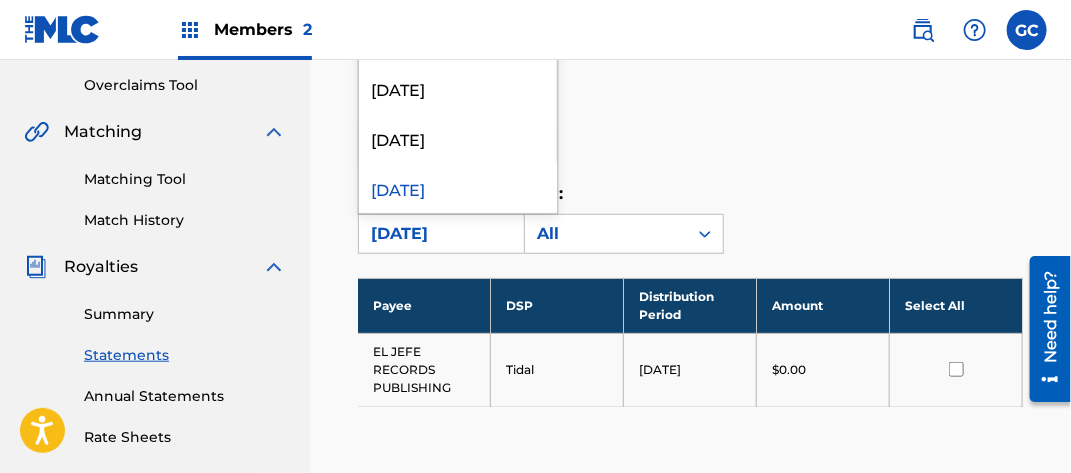 scroll, scrollTop: 400, scrollLeft: 0, axis: vertical 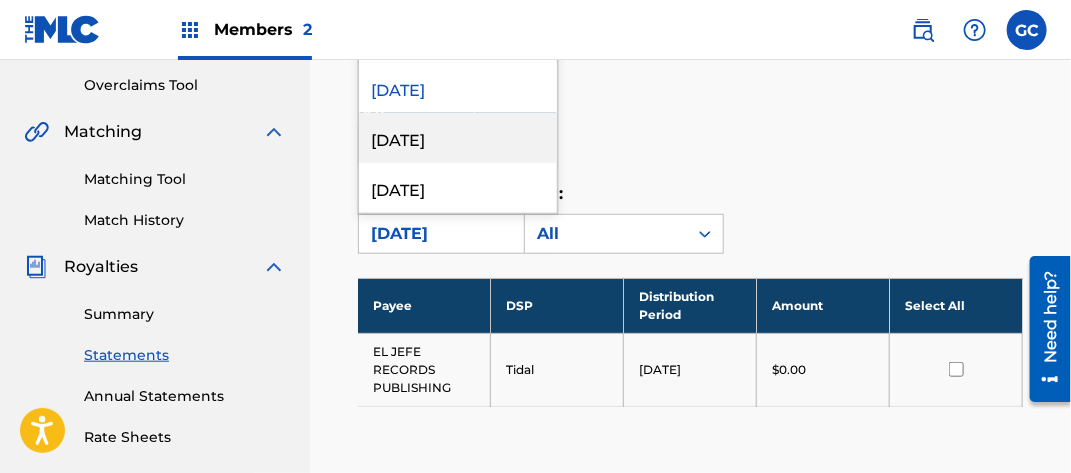 click on "[DATE]" at bounding box center (458, 138) 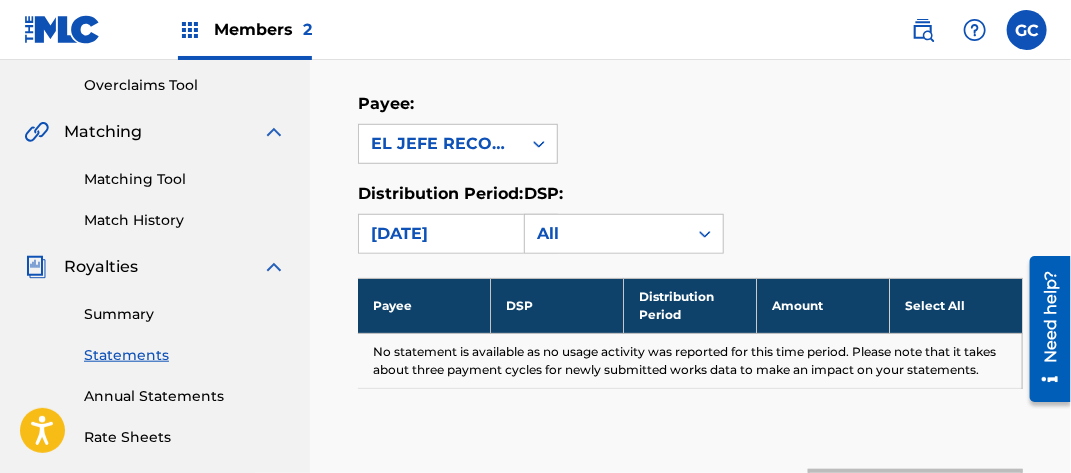 click on "[DATE]" at bounding box center [440, 234] 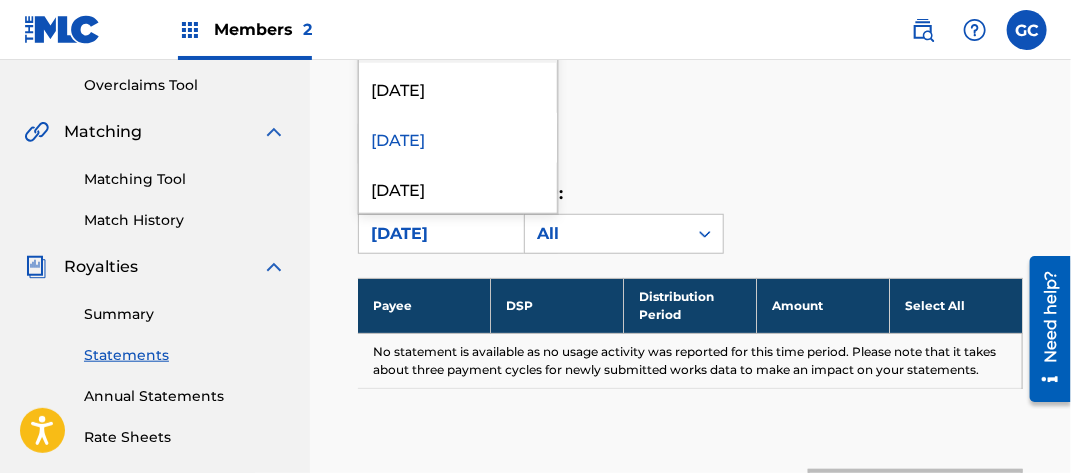 scroll, scrollTop: 500, scrollLeft: 0, axis: vertical 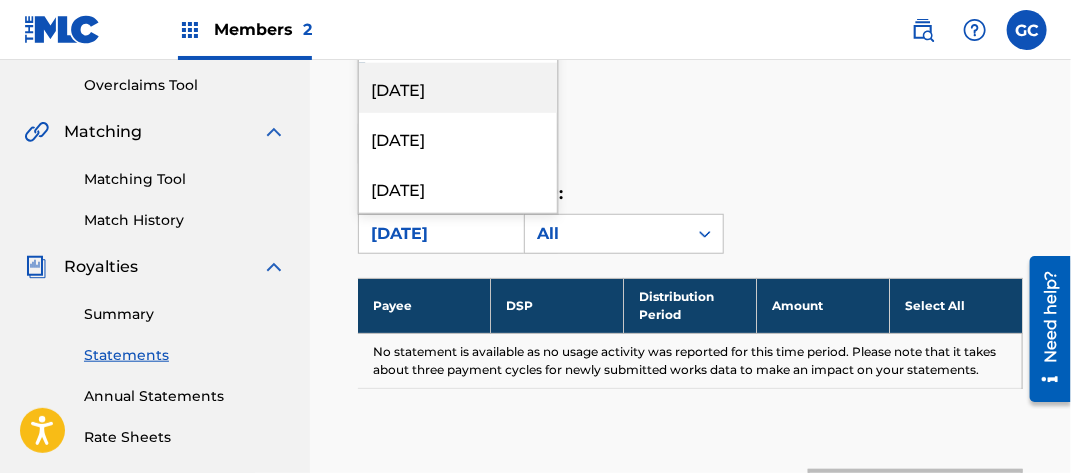 click on "[DATE]" at bounding box center [458, 88] 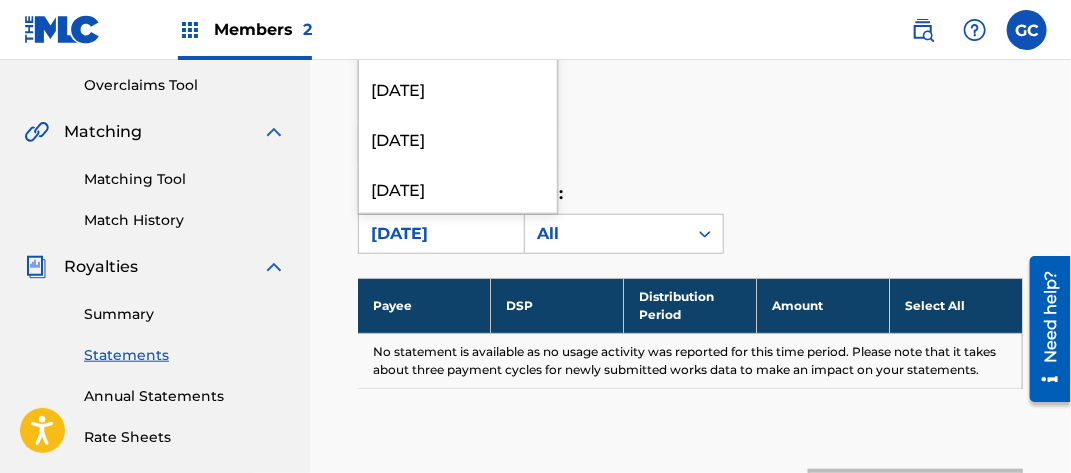 click on "[DATE]" at bounding box center [440, 234] 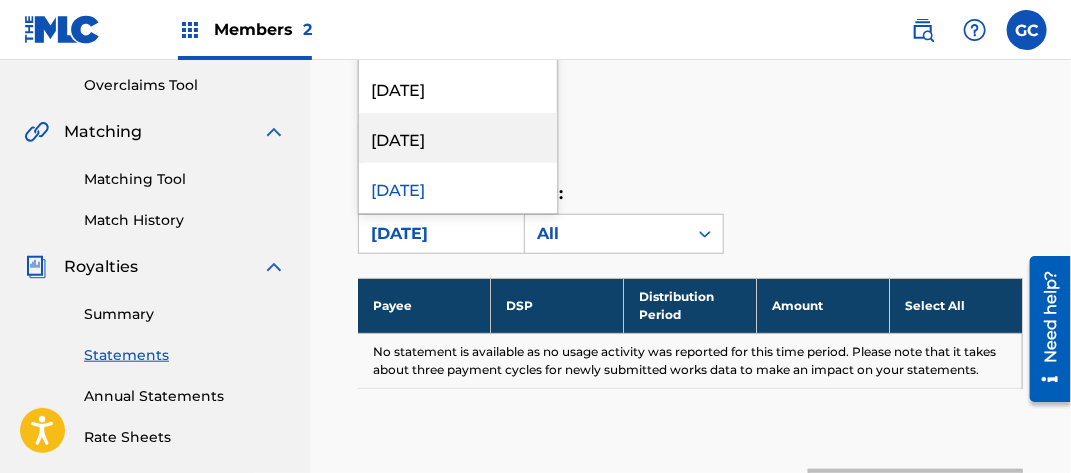 scroll, scrollTop: 500, scrollLeft: 0, axis: vertical 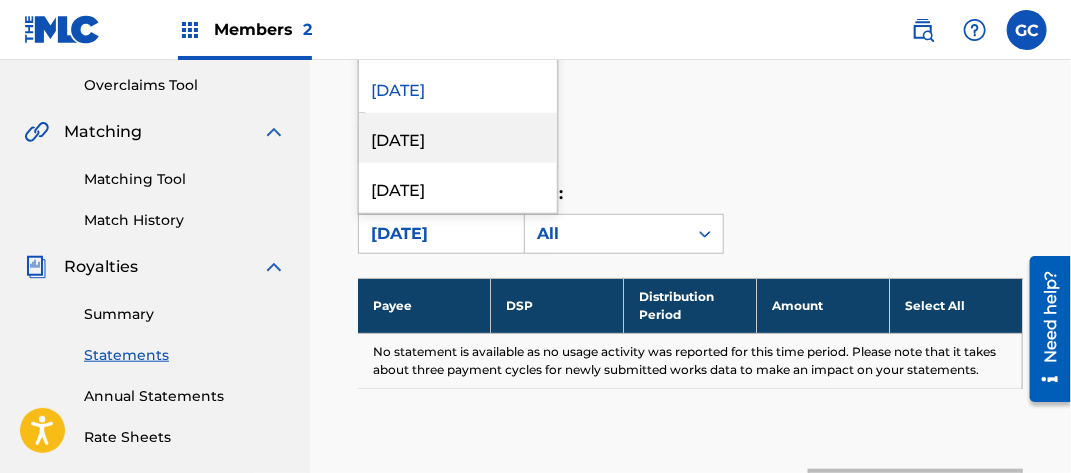 click on "[DATE]" at bounding box center [458, 138] 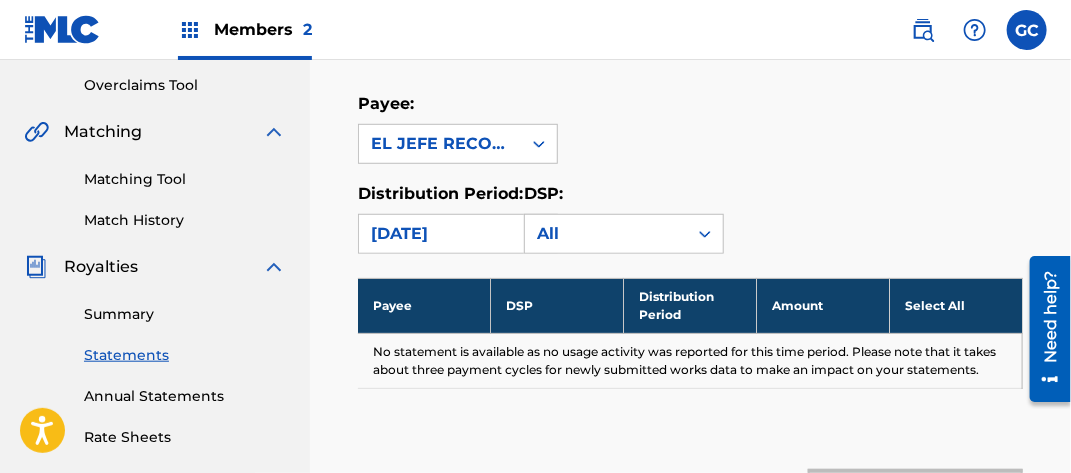 click on "[DATE]" at bounding box center [440, 234] 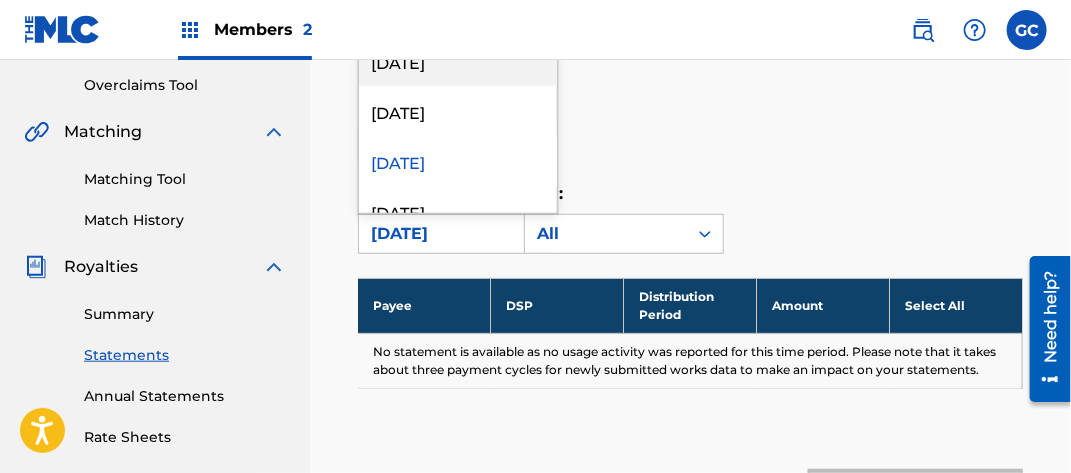 scroll, scrollTop: 500, scrollLeft: 0, axis: vertical 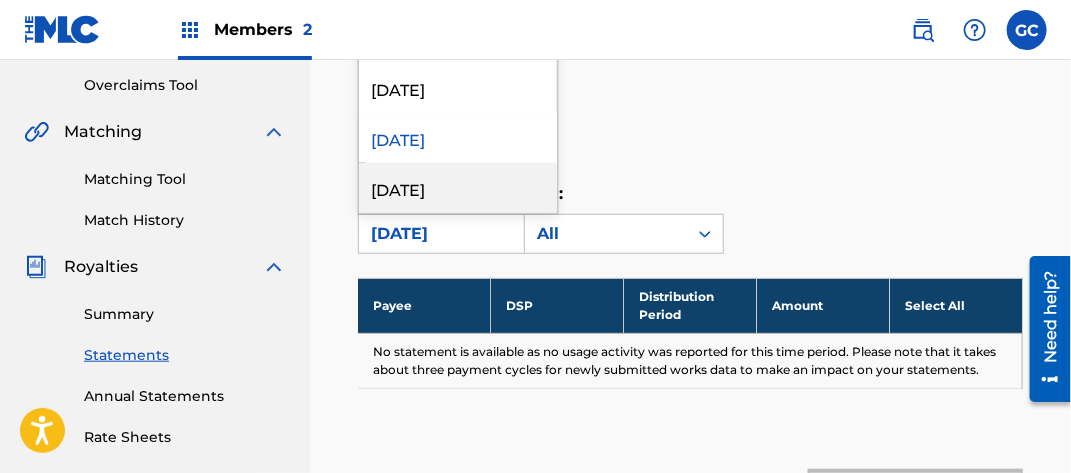 click on "[DATE]" at bounding box center (458, 188) 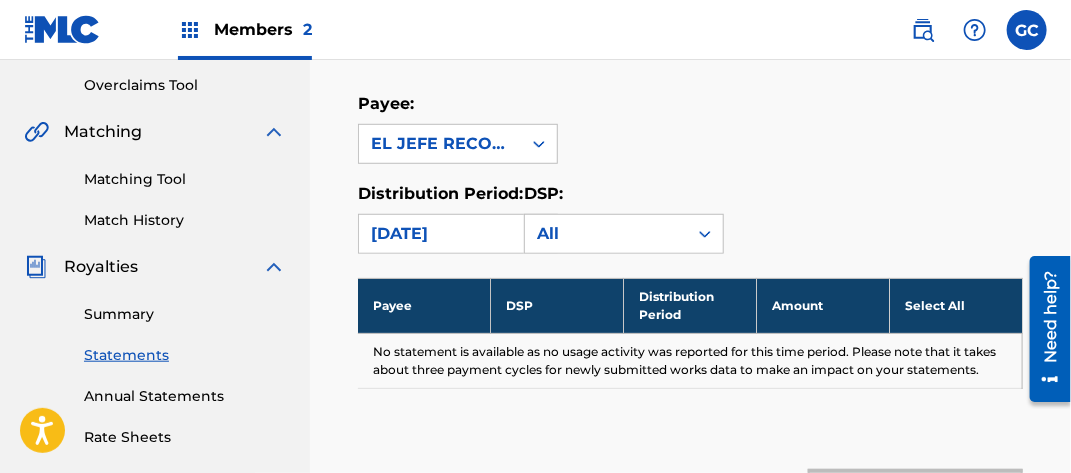 click on "[DATE]" at bounding box center (440, 234) 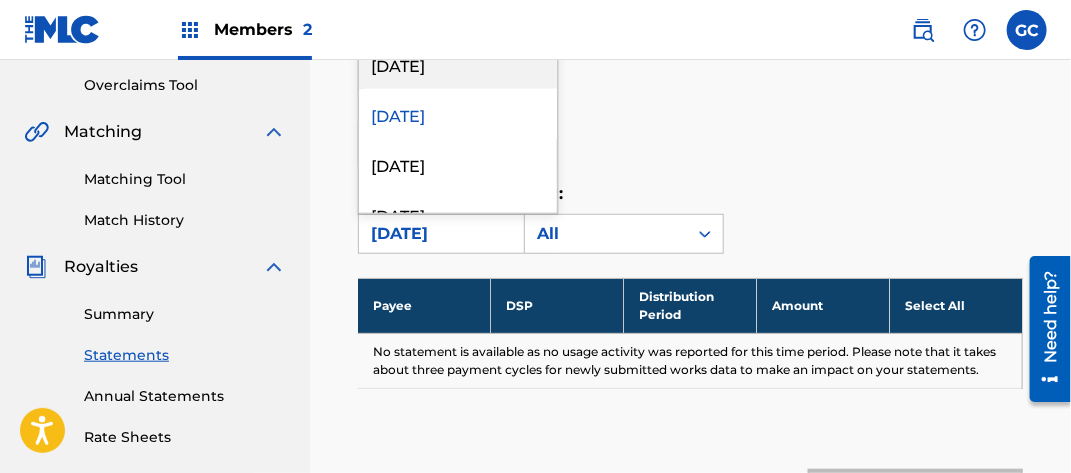 scroll, scrollTop: 600, scrollLeft: 0, axis: vertical 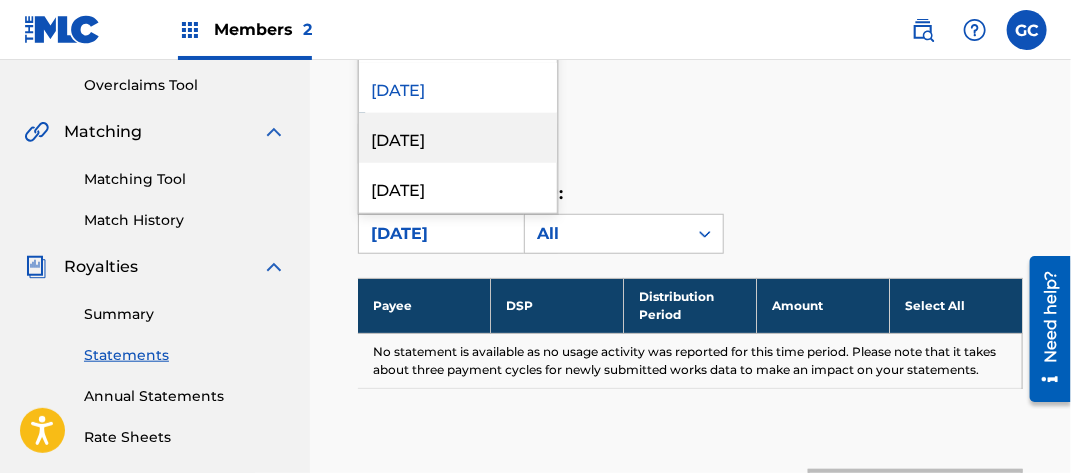 click on "[DATE]" at bounding box center [458, 138] 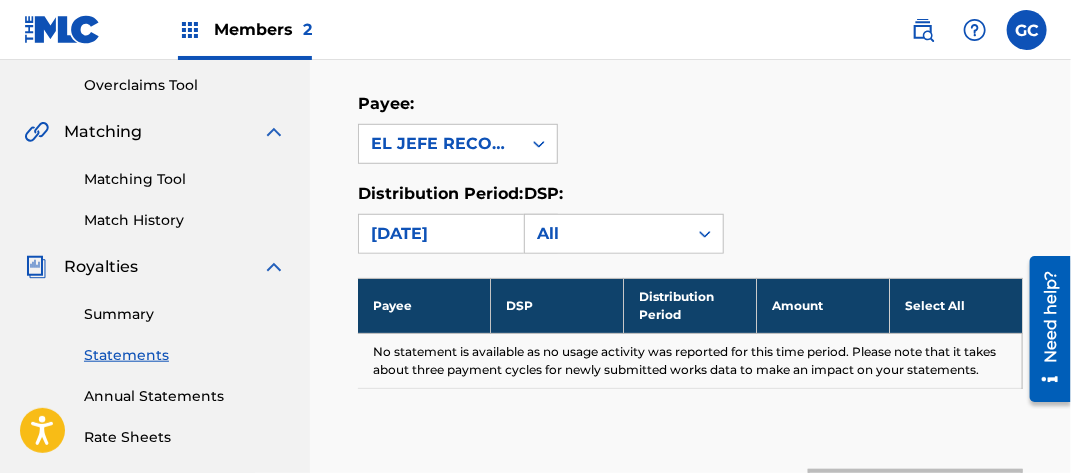 click on "[DATE]" at bounding box center [440, 234] 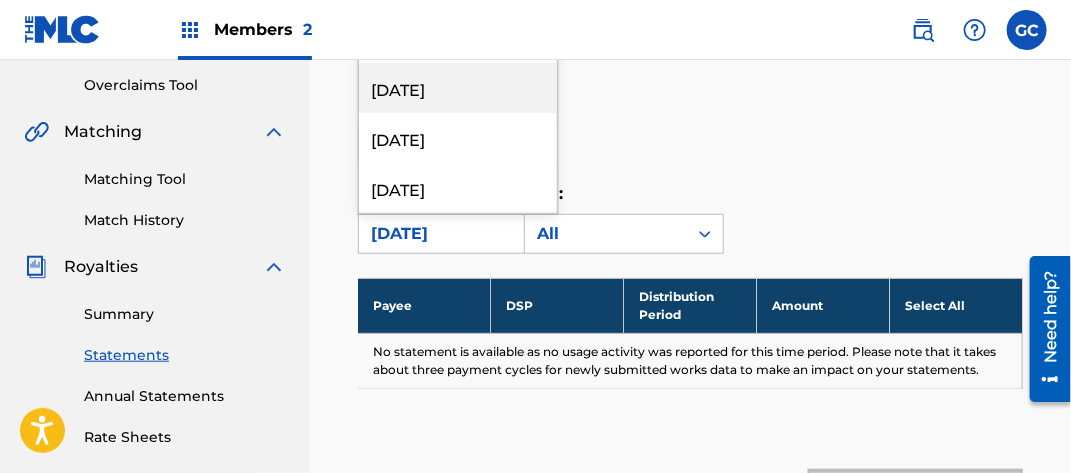 scroll, scrollTop: 600, scrollLeft: 0, axis: vertical 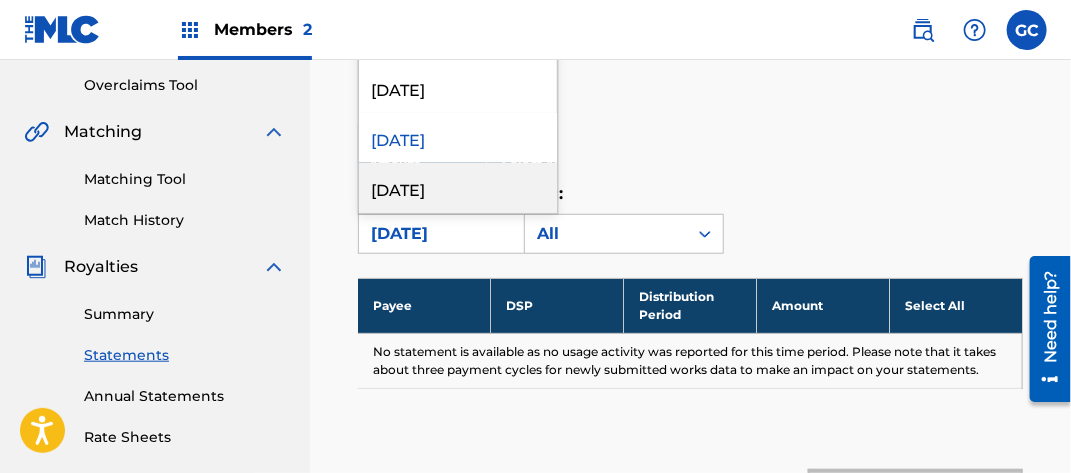 click on "[DATE]" at bounding box center [458, 188] 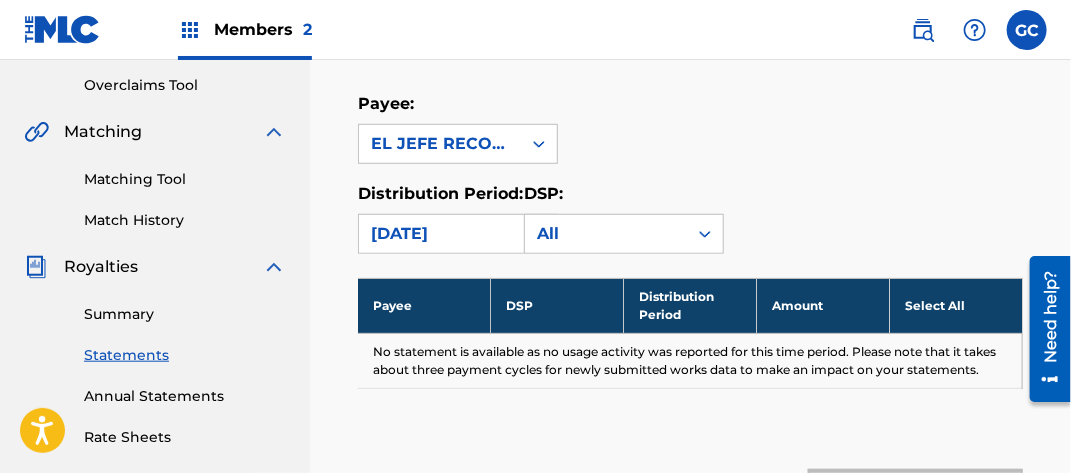 click on "[DATE]" at bounding box center (440, 234) 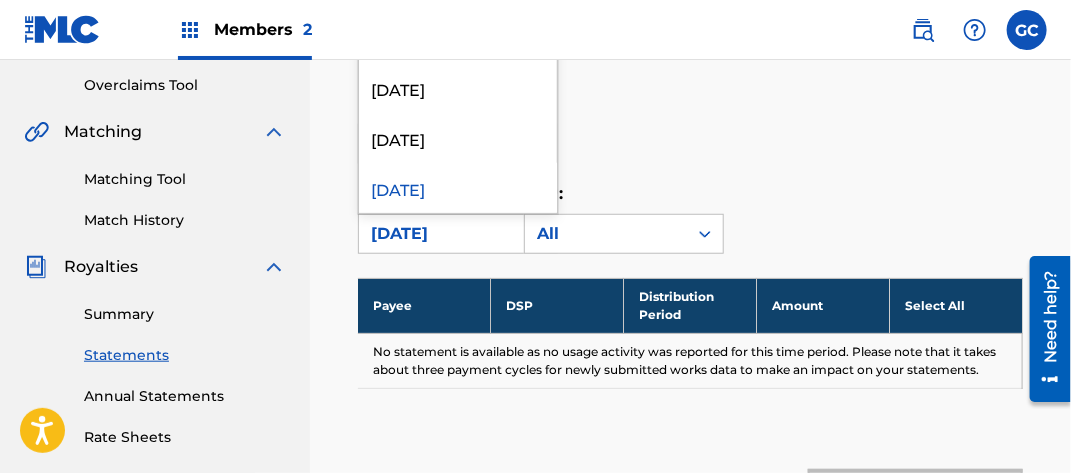scroll, scrollTop: 700, scrollLeft: 0, axis: vertical 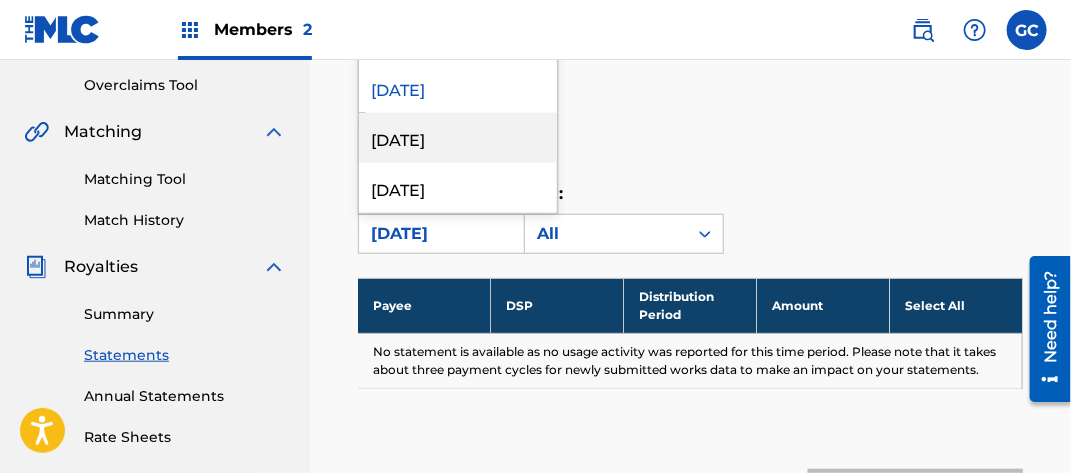 click on "[DATE]" at bounding box center (458, 138) 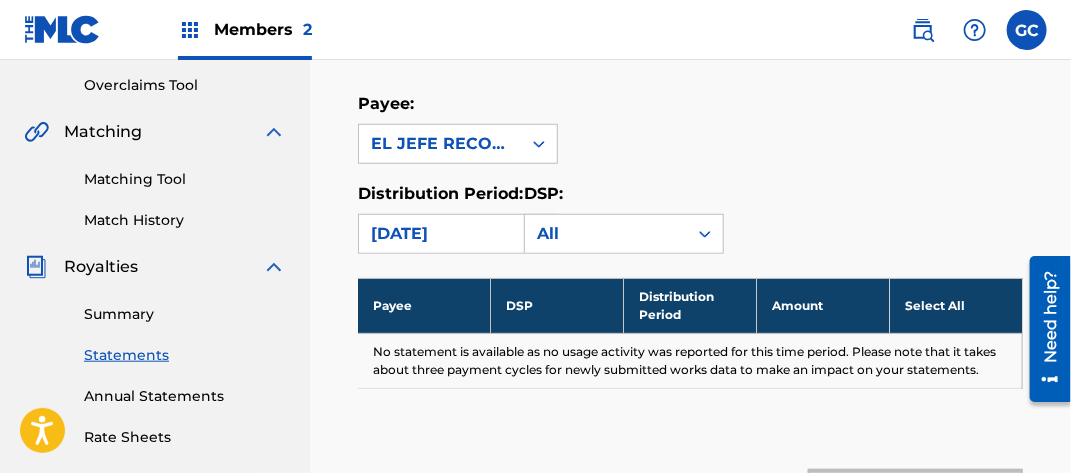click on "[DATE]" at bounding box center (440, 234) 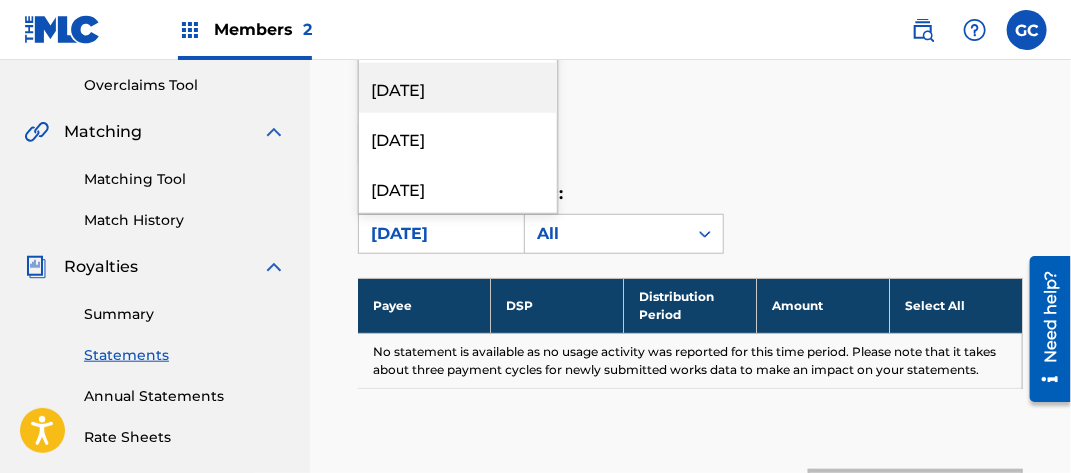 scroll, scrollTop: 700, scrollLeft: 0, axis: vertical 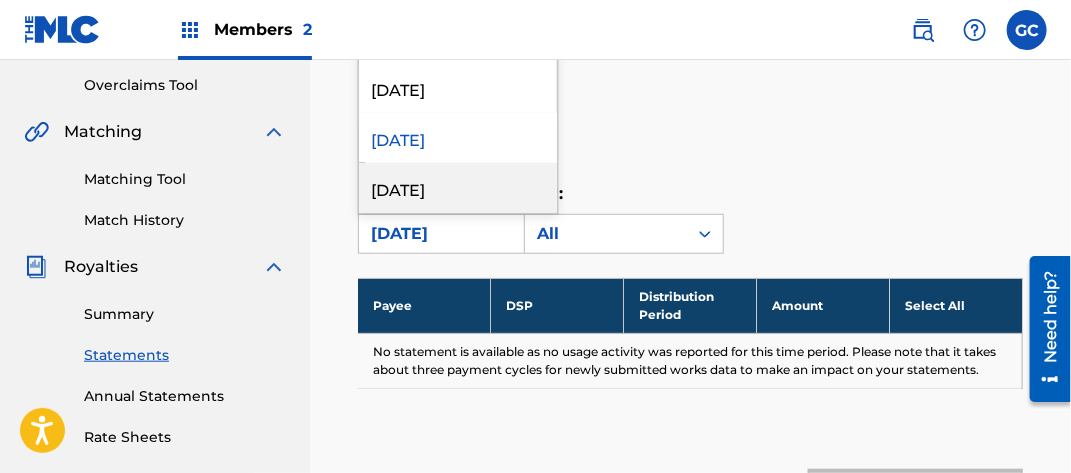 click on "[DATE]" at bounding box center [458, 188] 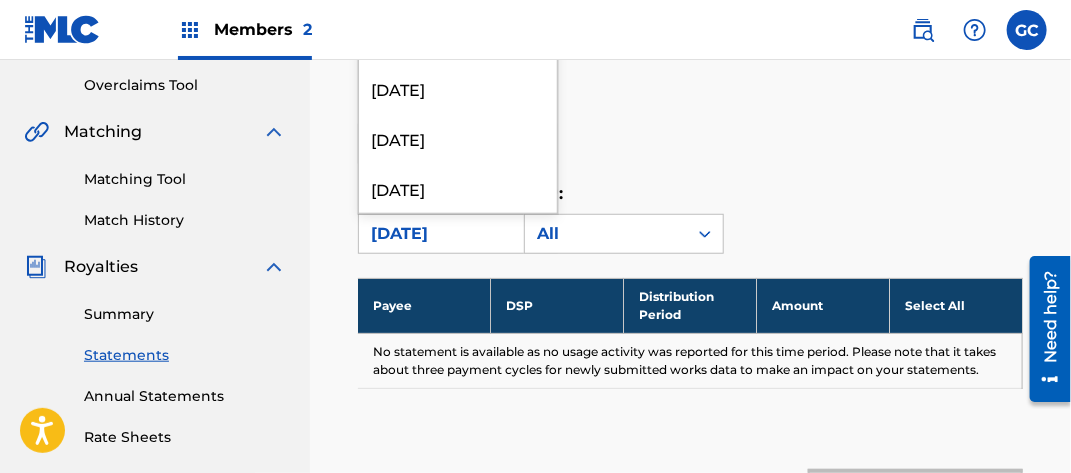 click on "[DATE]" at bounding box center (440, 234) 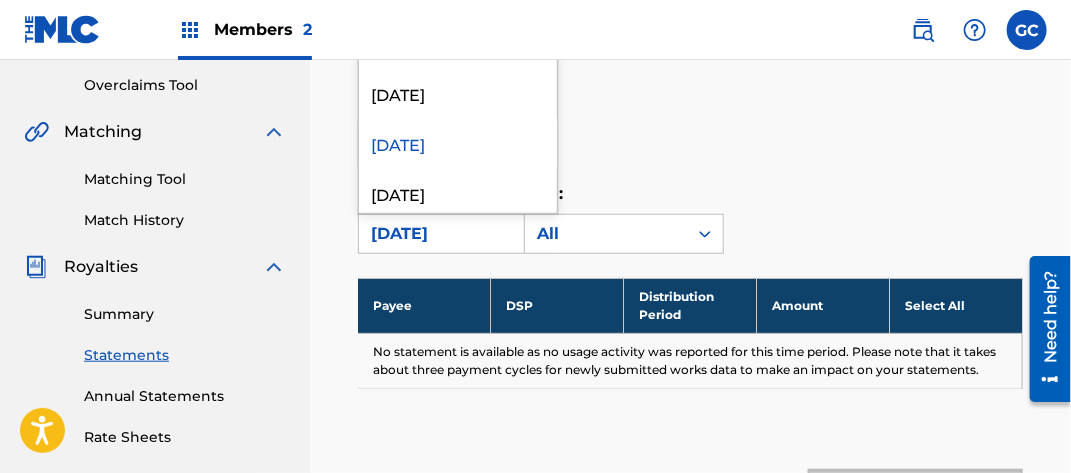 scroll, scrollTop: 800, scrollLeft: 0, axis: vertical 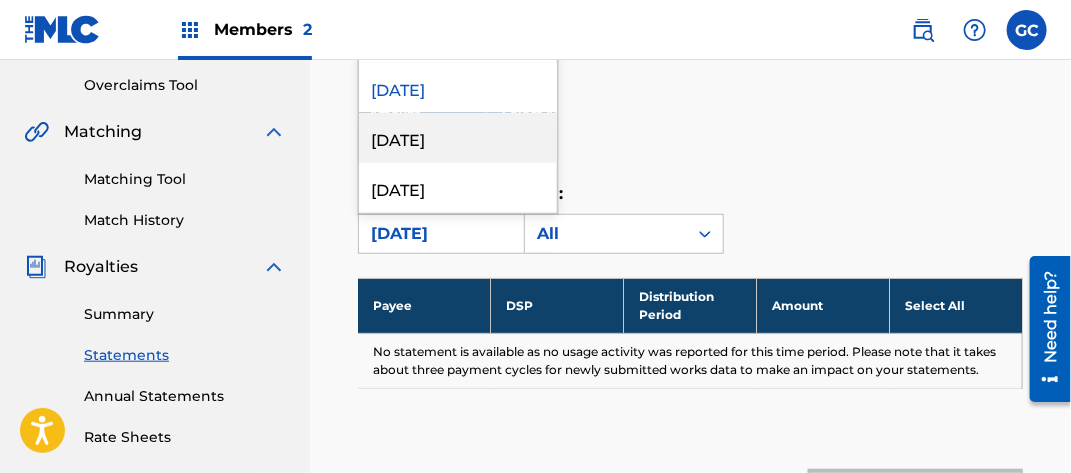 click on "[DATE]" at bounding box center (458, 138) 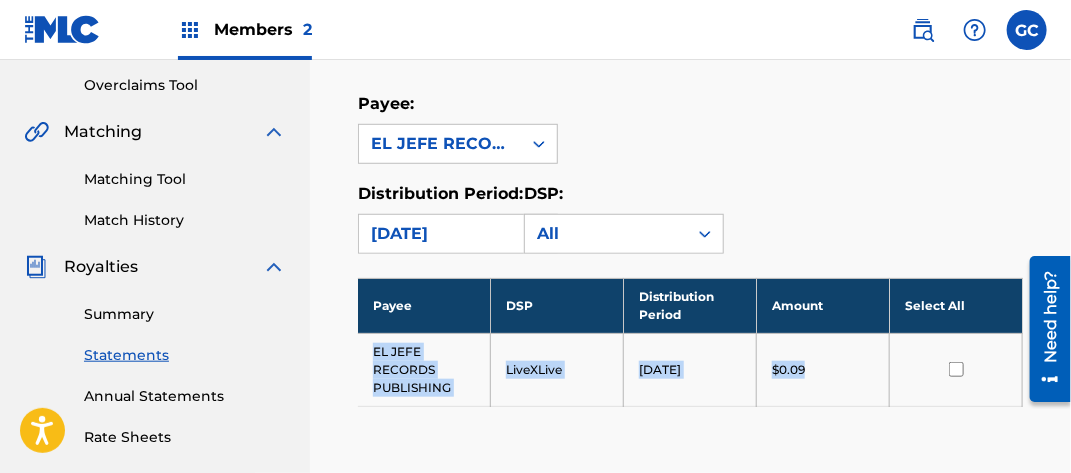 drag, startPoint x: 368, startPoint y: 349, endPoint x: 833, endPoint y: 376, distance: 465.7832 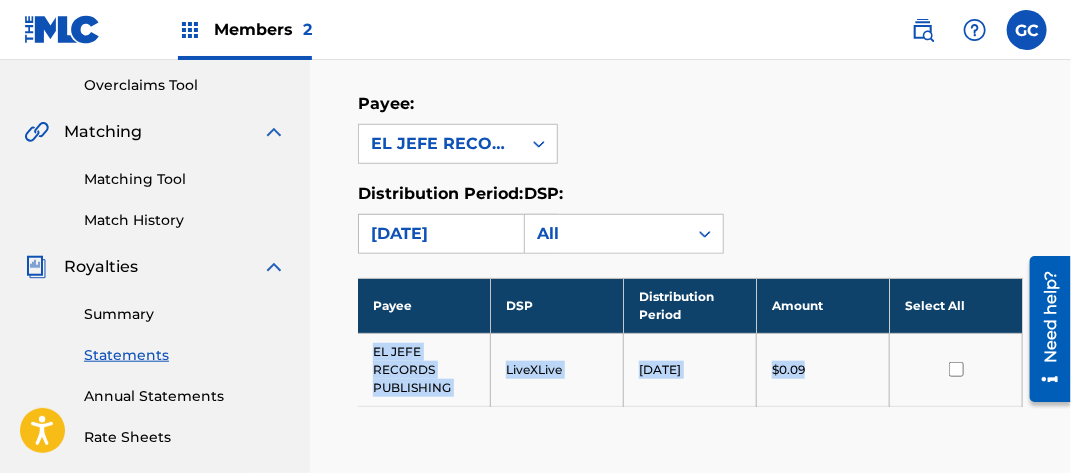 click on "[DATE]" at bounding box center (440, 234) 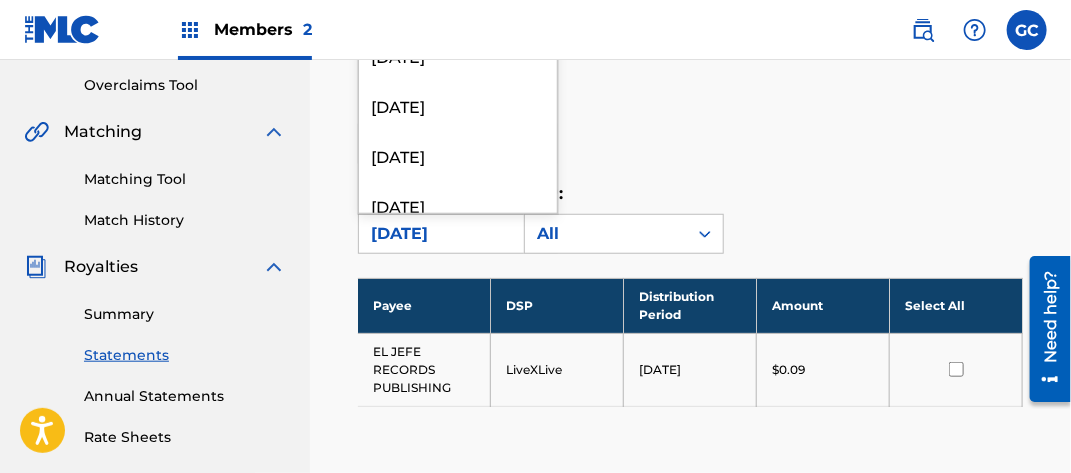 scroll, scrollTop: 800, scrollLeft: 0, axis: vertical 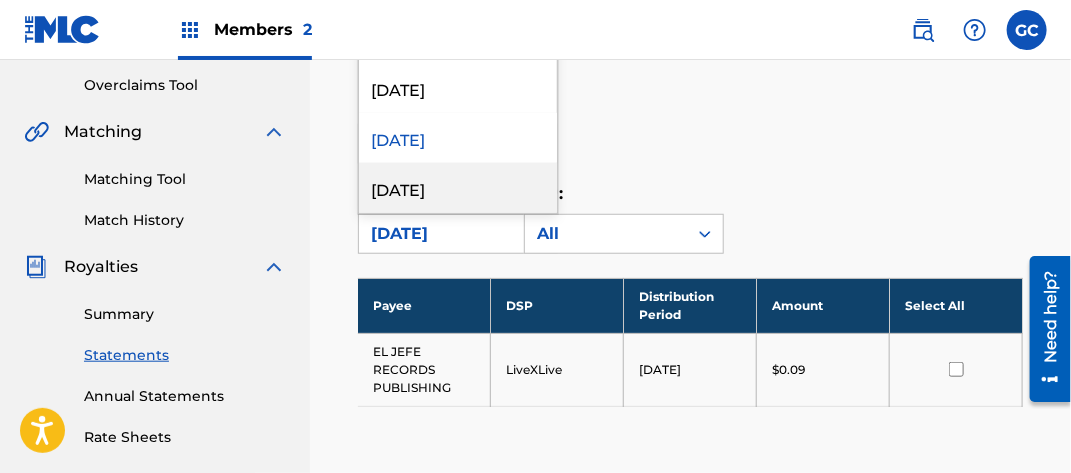 click on "[DATE]" at bounding box center [458, 188] 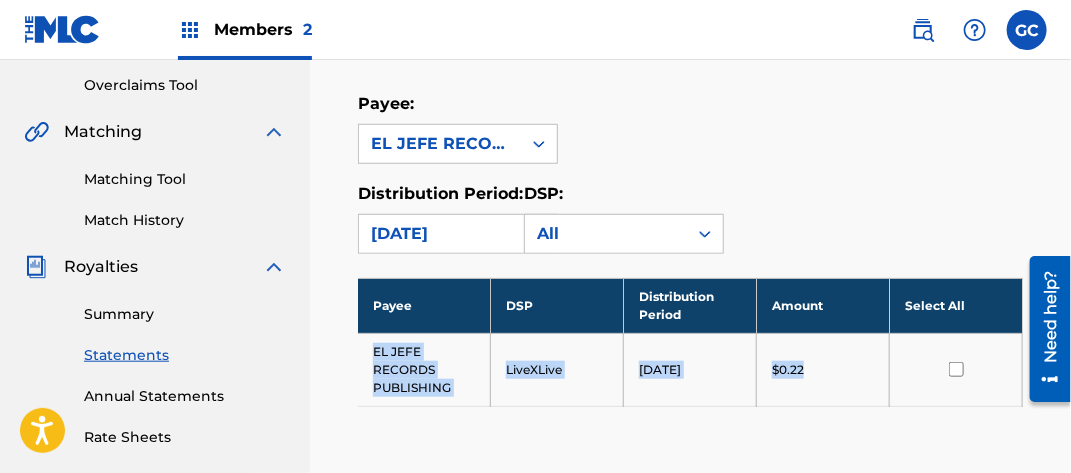 drag, startPoint x: 368, startPoint y: 341, endPoint x: 854, endPoint y: 365, distance: 486.59222 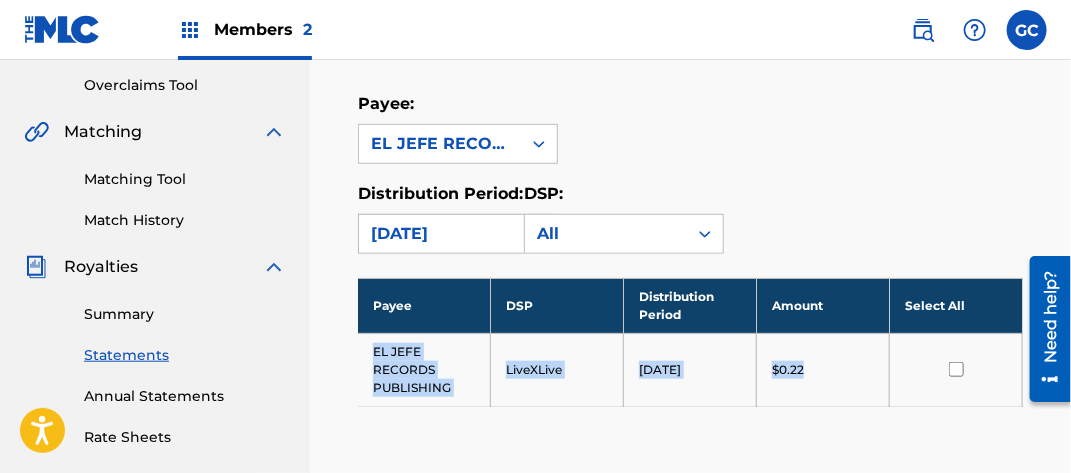 click on "[DATE]" at bounding box center [440, 234] 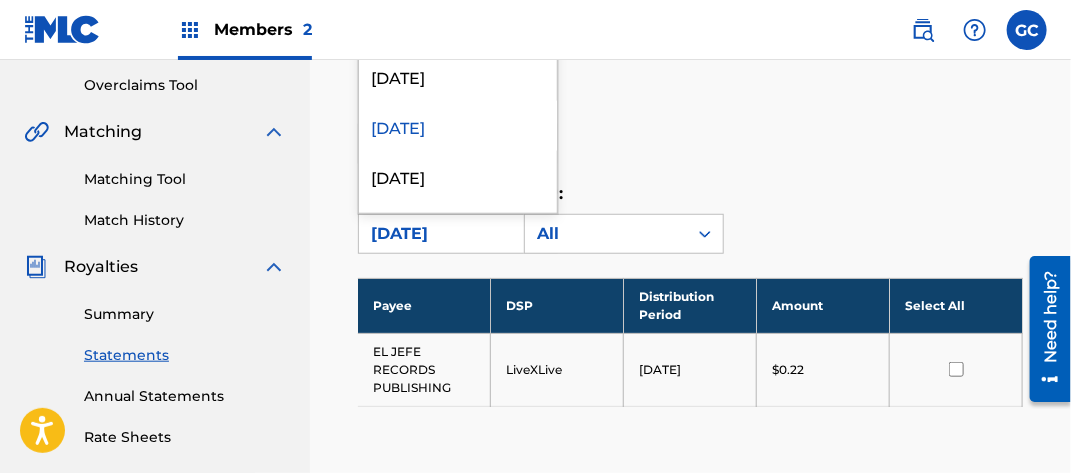 scroll, scrollTop: 900, scrollLeft: 0, axis: vertical 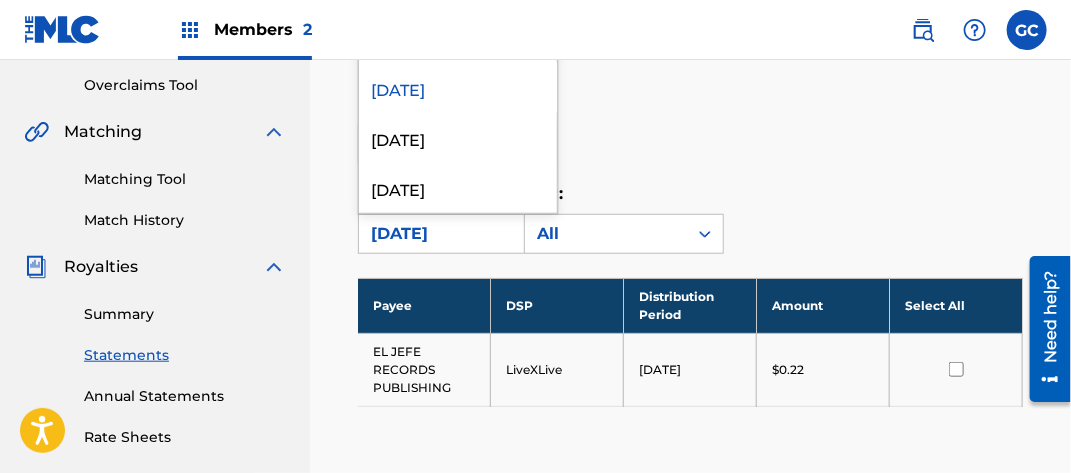 click on "[DATE]" at bounding box center (458, 138) 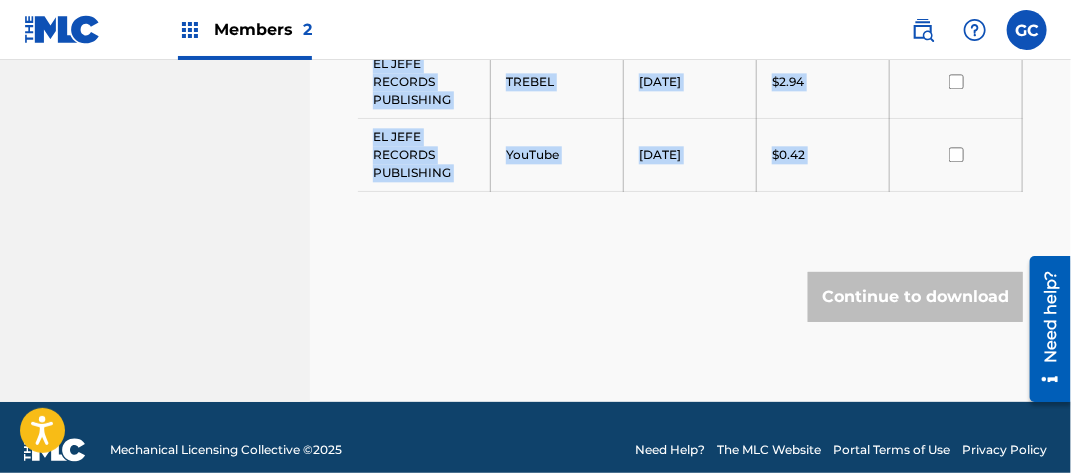 scroll, scrollTop: 1518, scrollLeft: 0, axis: vertical 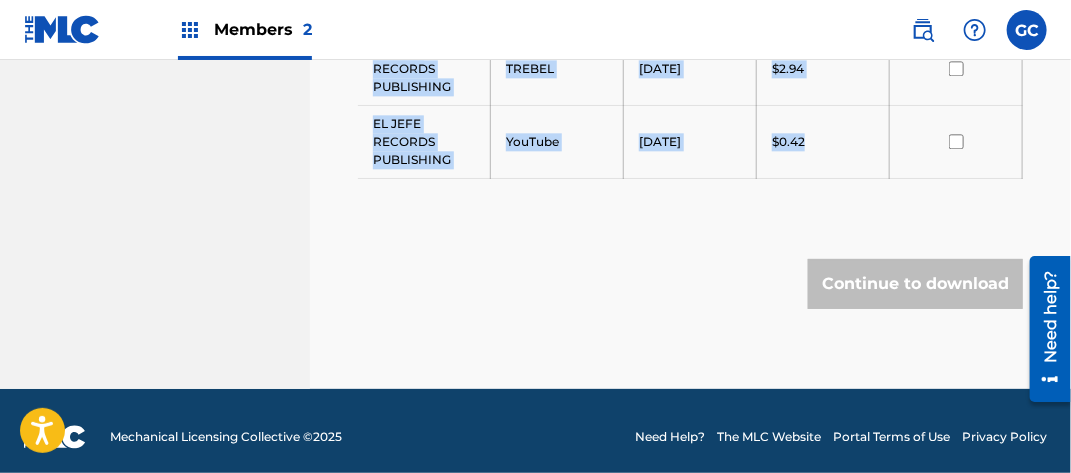 drag, startPoint x: 370, startPoint y: 344, endPoint x: 825, endPoint y: 145, distance: 496.61453 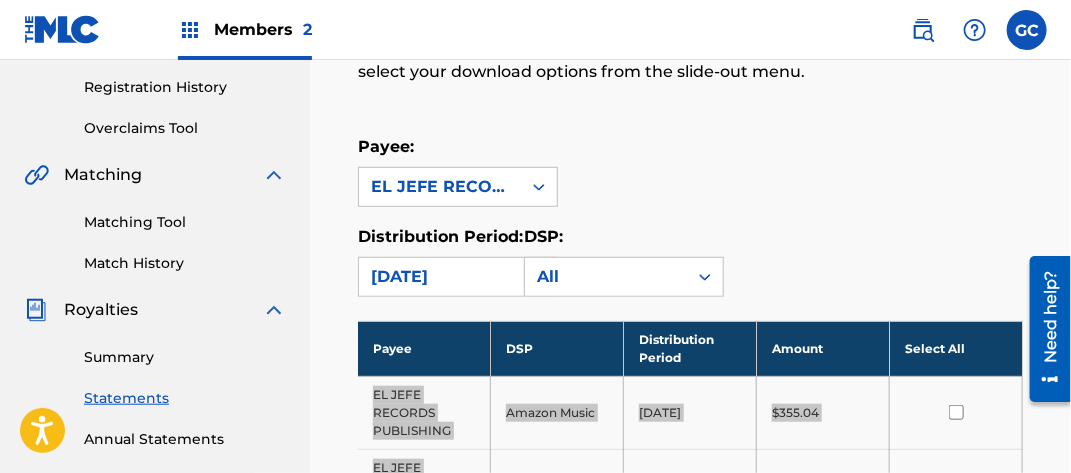 scroll, scrollTop: 318, scrollLeft: 0, axis: vertical 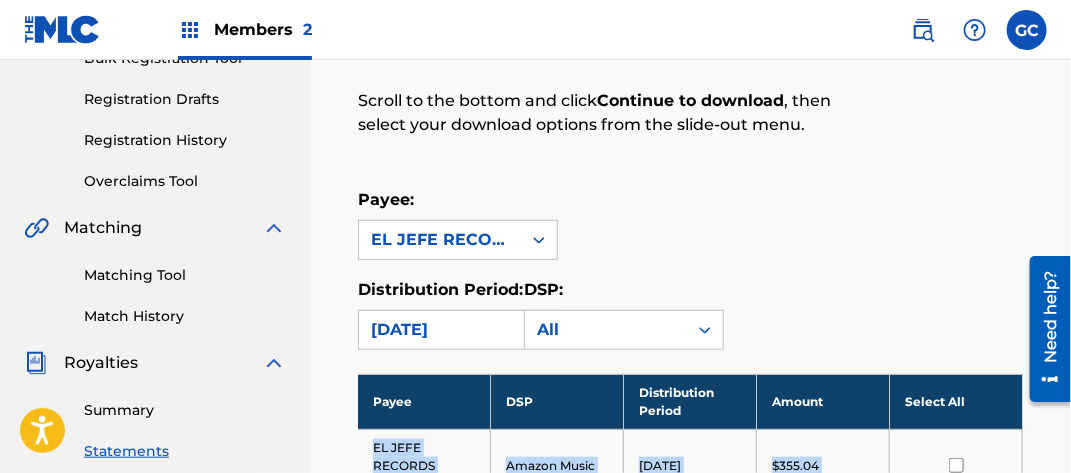 drag, startPoint x: 475, startPoint y: 325, endPoint x: 476, endPoint y: 313, distance: 12.0415945 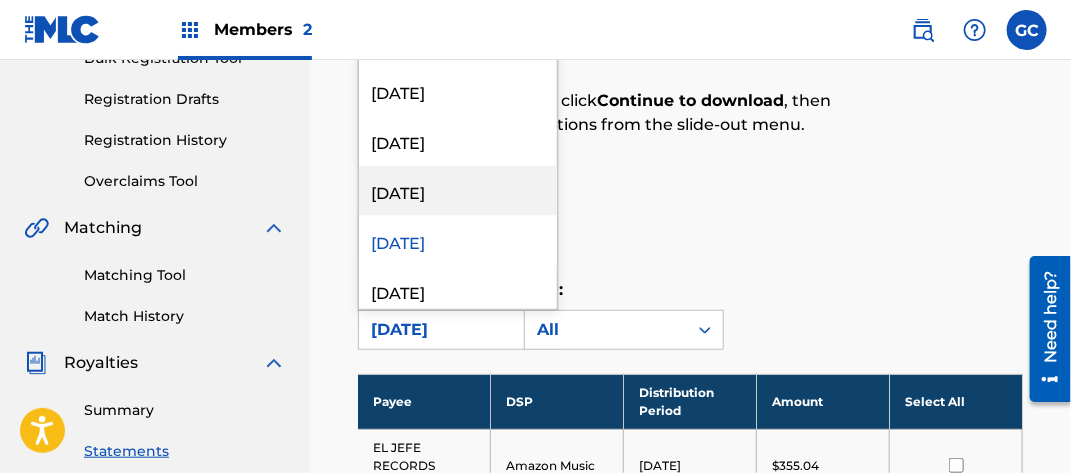 scroll, scrollTop: 900, scrollLeft: 0, axis: vertical 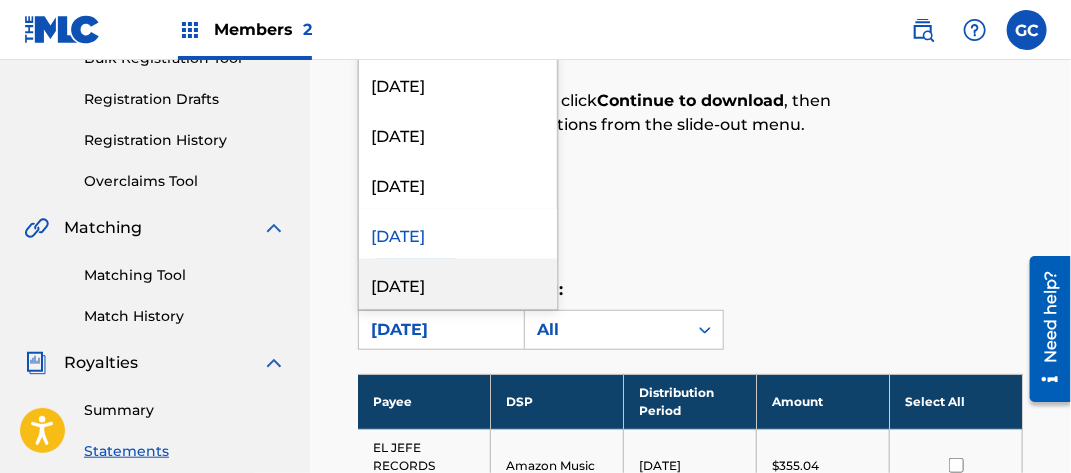 click on "[DATE]" at bounding box center (458, 284) 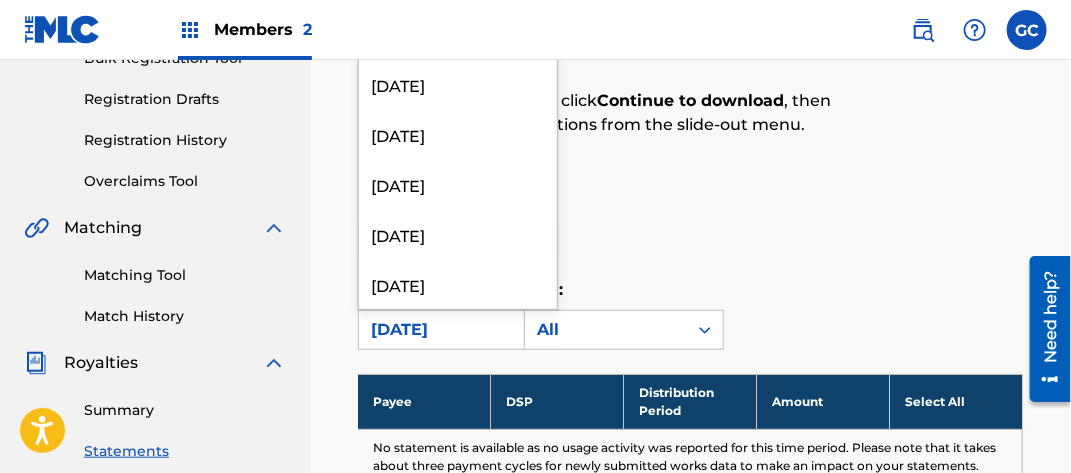 click on "[DATE]" at bounding box center (440, 330) 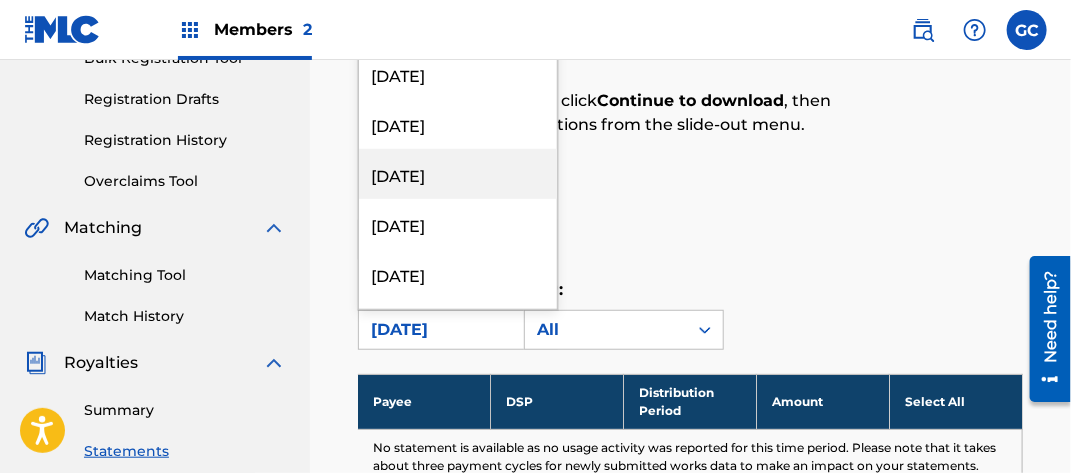 scroll, scrollTop: 300, scrollLeft: 0, axis: vertical 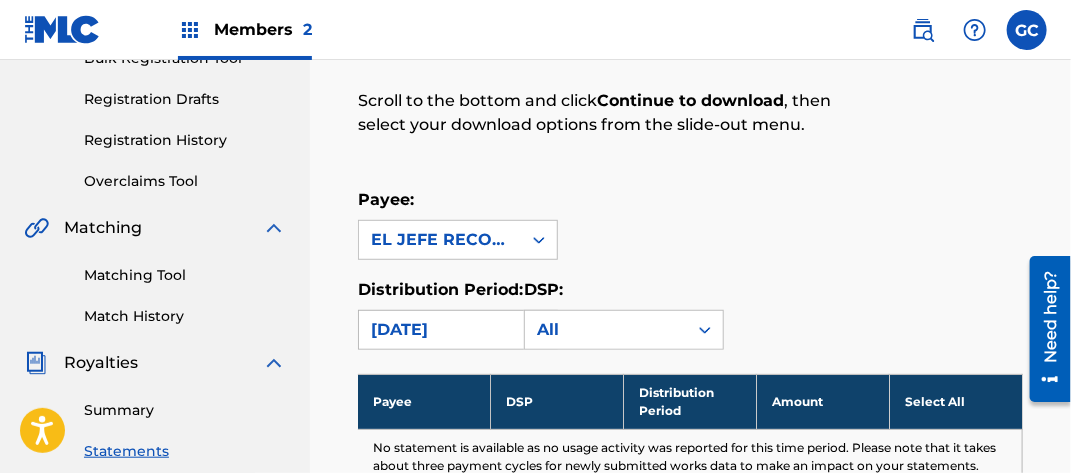 click on "[DATE]" at bounding box center (440, 330) 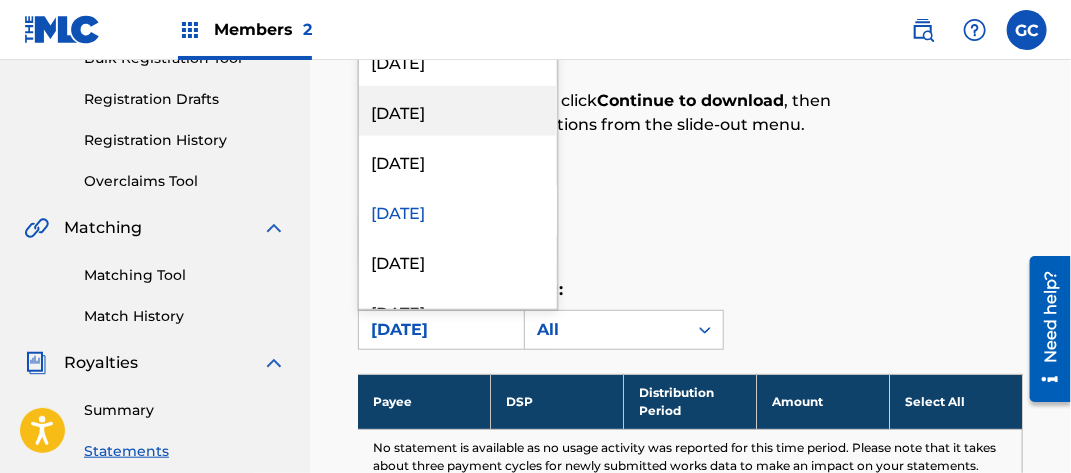 scroll, scrollTop: 1000, scrollLeft: 0, axis: vertical 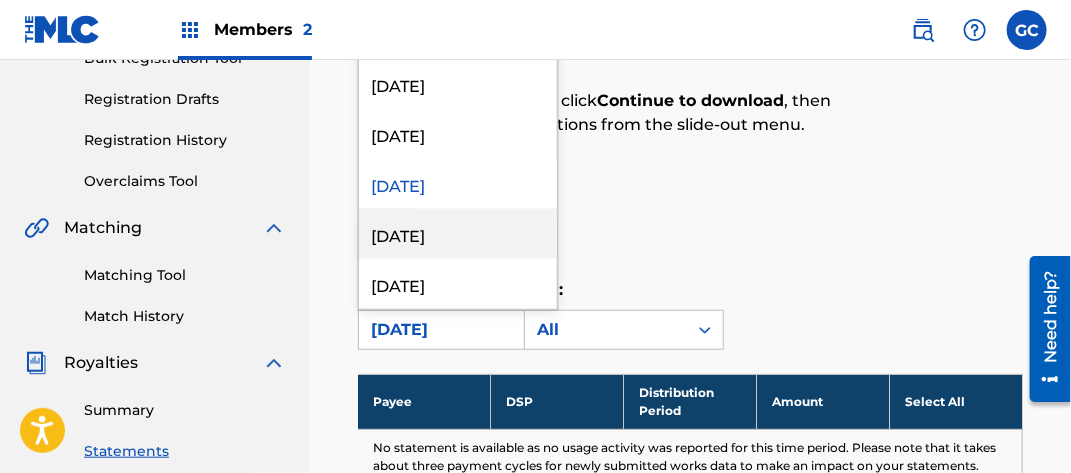 click on "[DATE]" at bounding box center (458, 234) 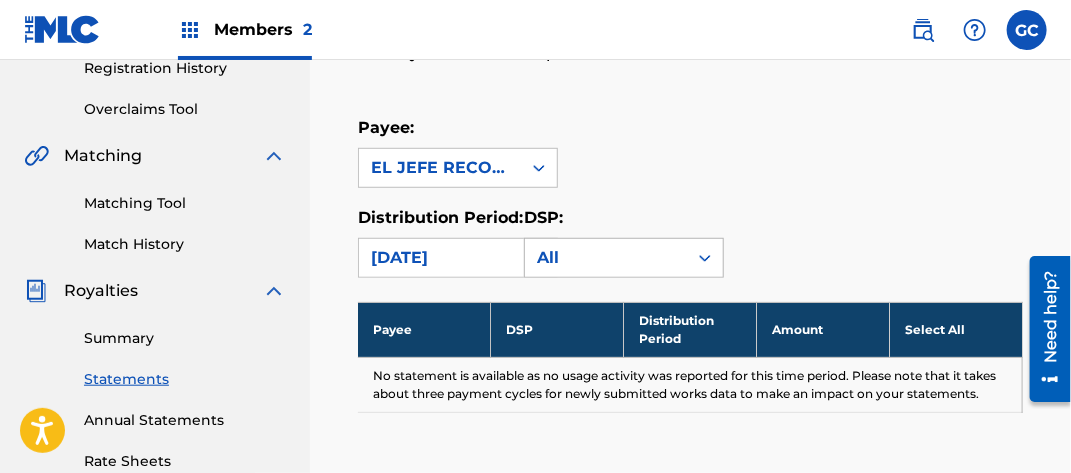 scroll, scrollTop: 418, scrollLeft: 0, axis: vertical 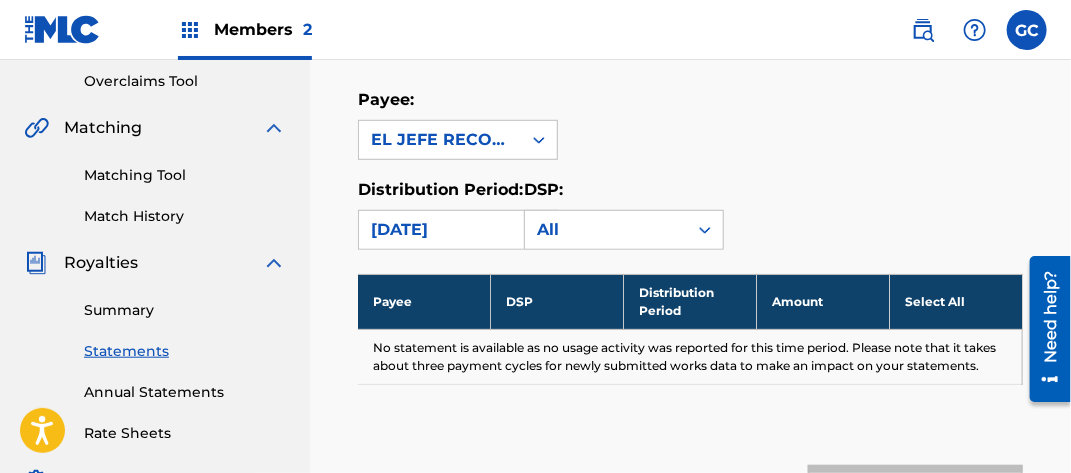 click on "[DATE]" at bounding box center (440, 230) 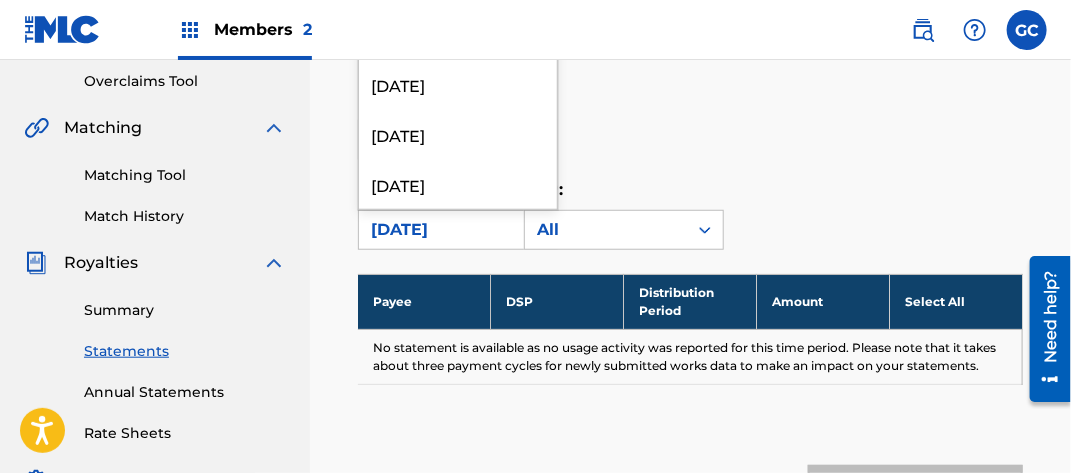 scroll, scrollTop: 1000, scrollLeft: 0, axis: vertical 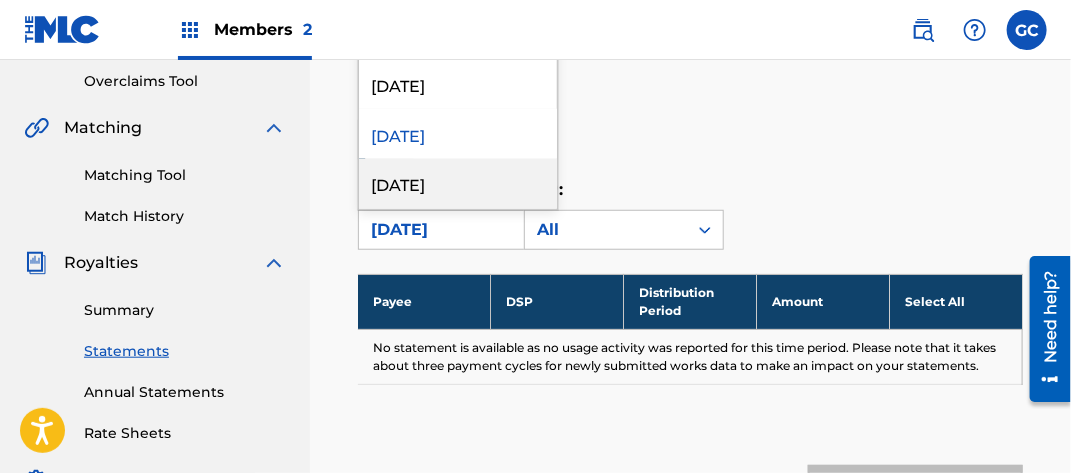 click on "[DATE]" at bounding box center (458, 184) 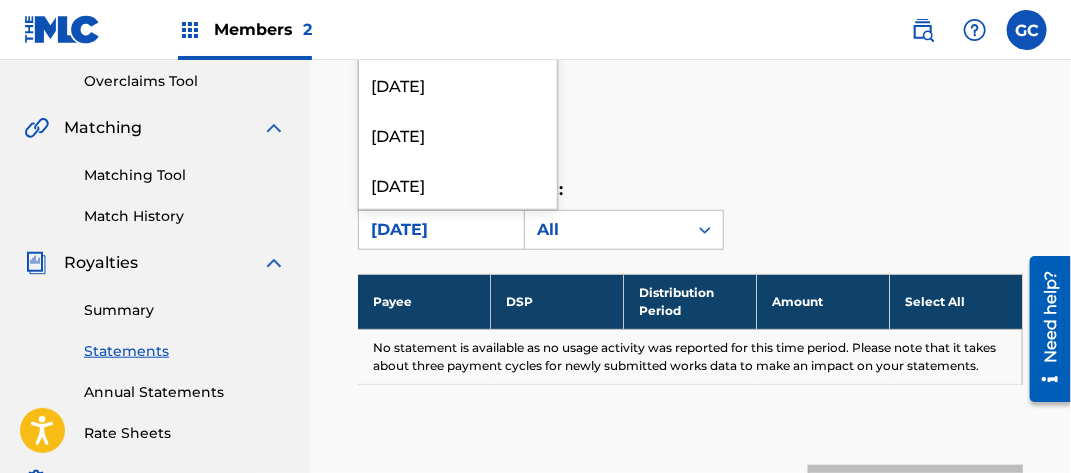 click on "[DATE]" at bounding box center (440, 230) 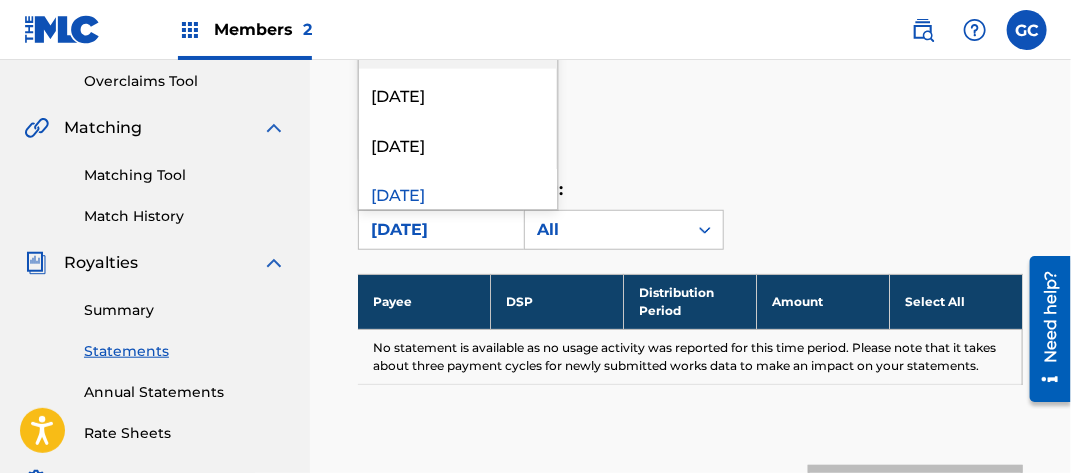 scroll, scrollTop: 1100, scrollLeft: 0, axis: vertical 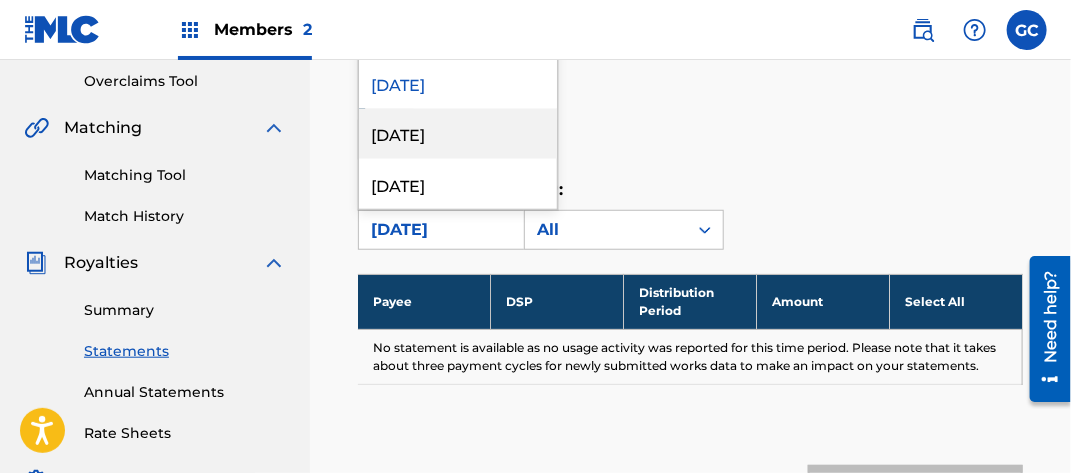 click on "[DATE]" at bounding box center (458, 134) 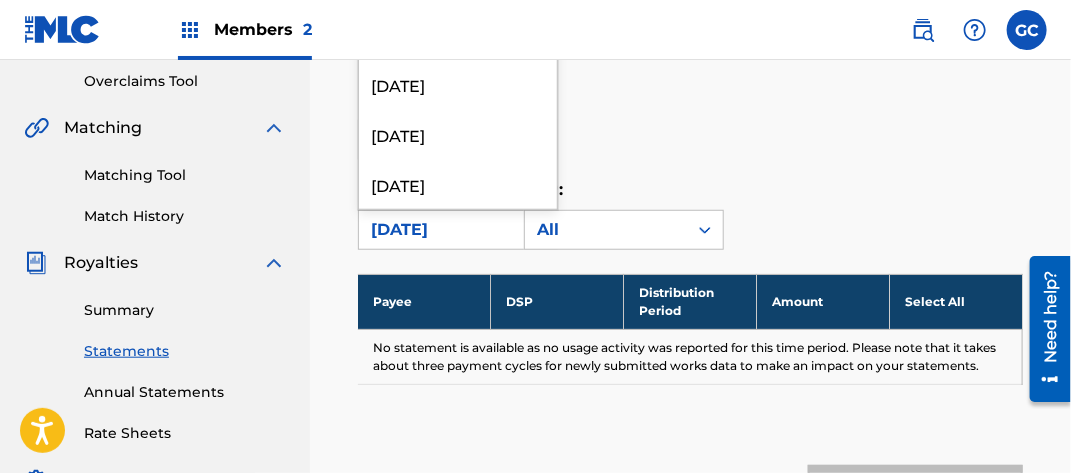 click on "[DATE]" at bounding box center [440, 230] 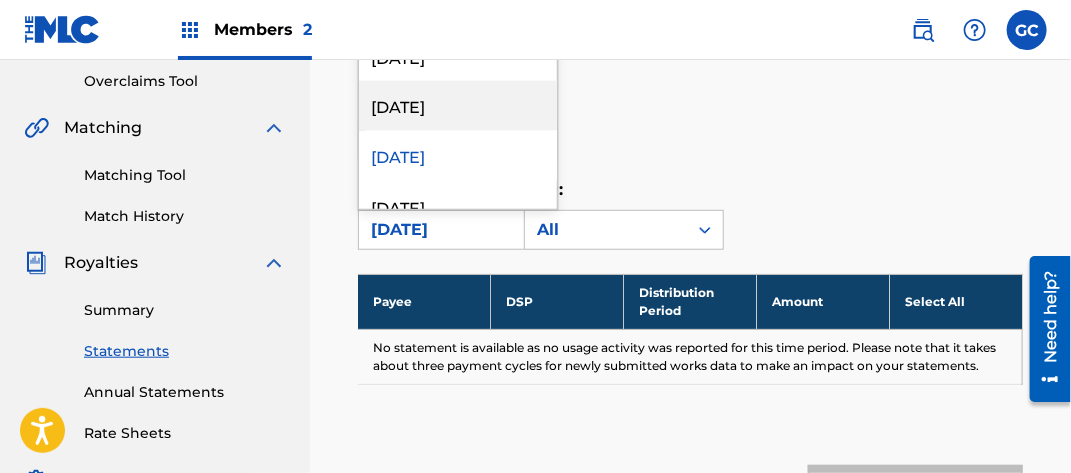 scroll, scrollTop: 1100, scrollLeft: 0, axis: vertical 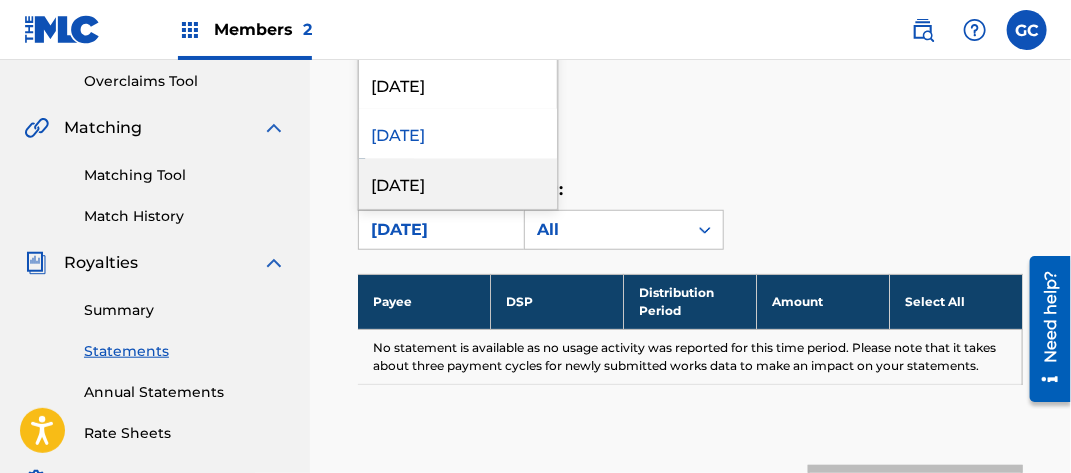 click on "[DATE]" at bounding box center [458, 184] 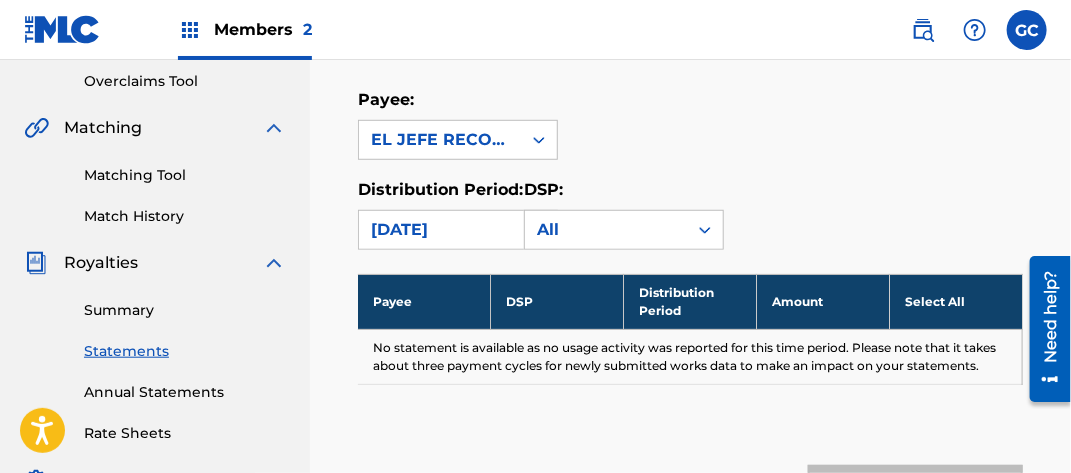 click on "[DATE]" at bounding box center [440, 230] 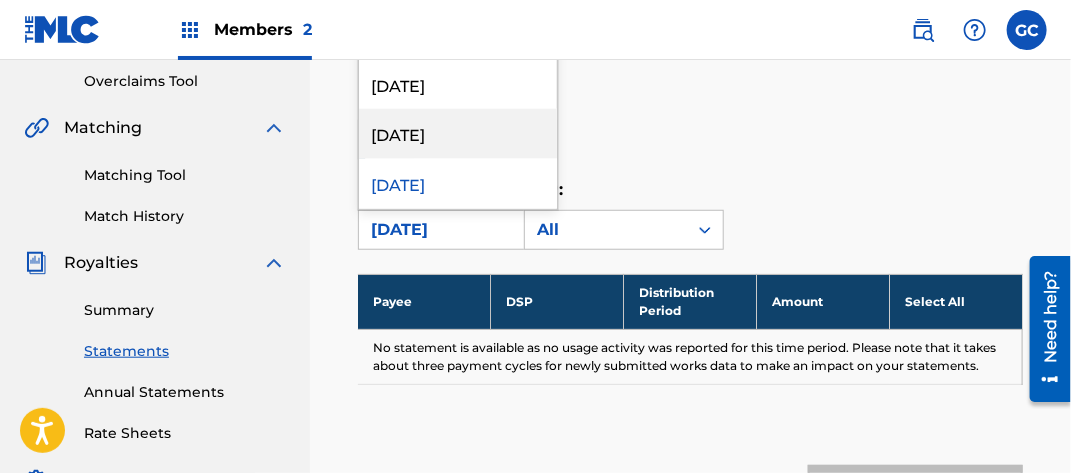 scroll, scrollTop: 1200, scrollLeft: 0, axis: vertical 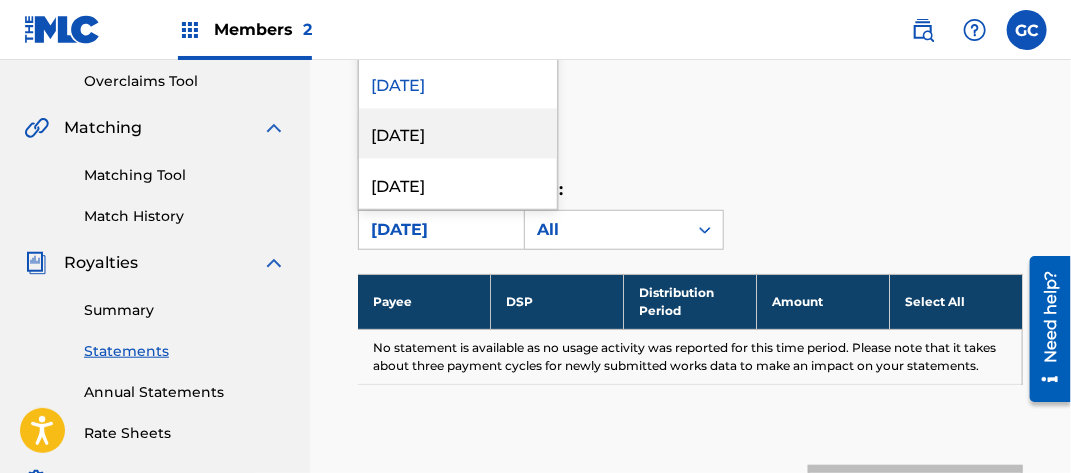 click on "[DATE]" at bounding box center (458, 134) 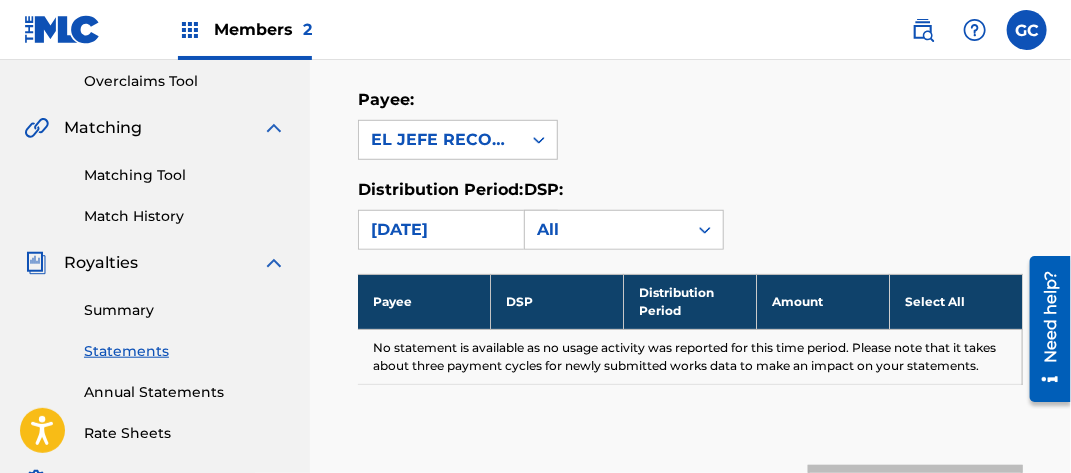 click on "[DATE]" at bounding box center [440, 230] 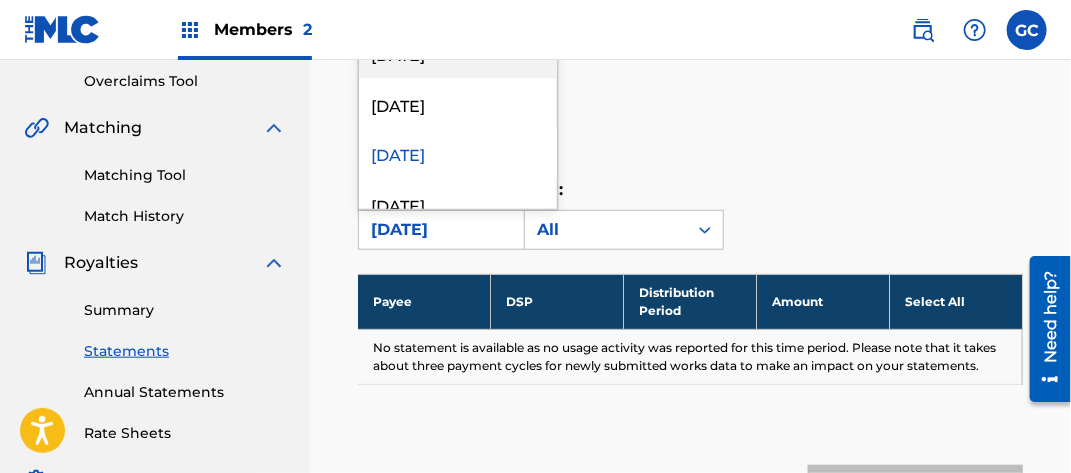 scroll, scrollTop: 1200, scrollLeft: 0, axis: vertical 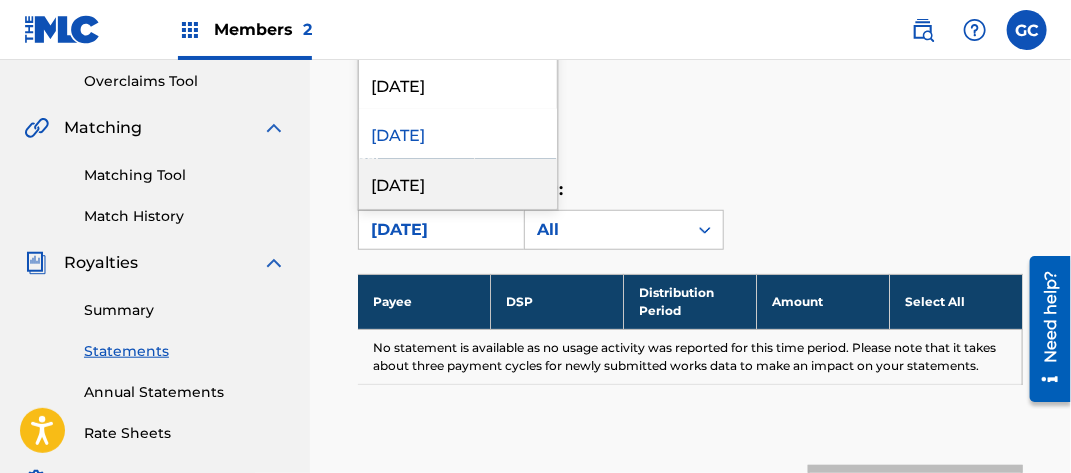click on "[DATE]" at bounding box center (458, 184) 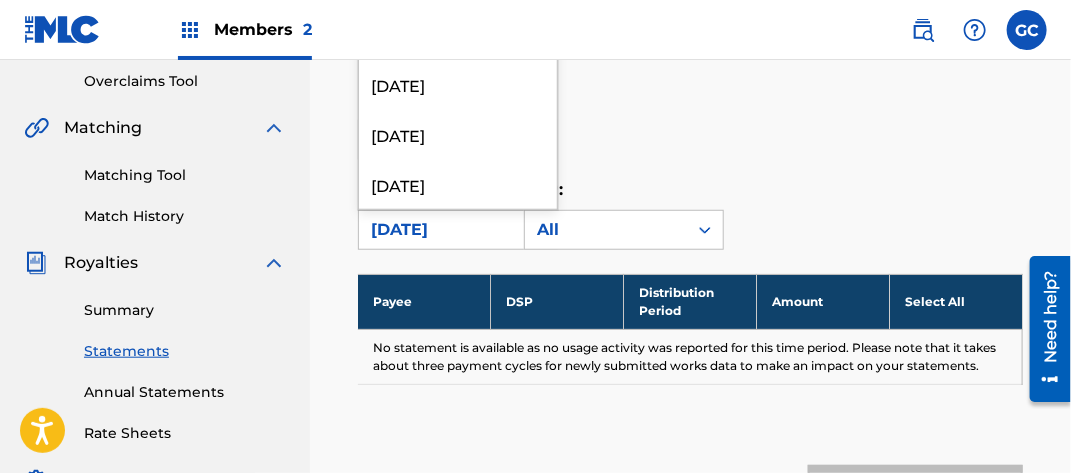 click on "[DATE]" at bounding box center (440, 230) 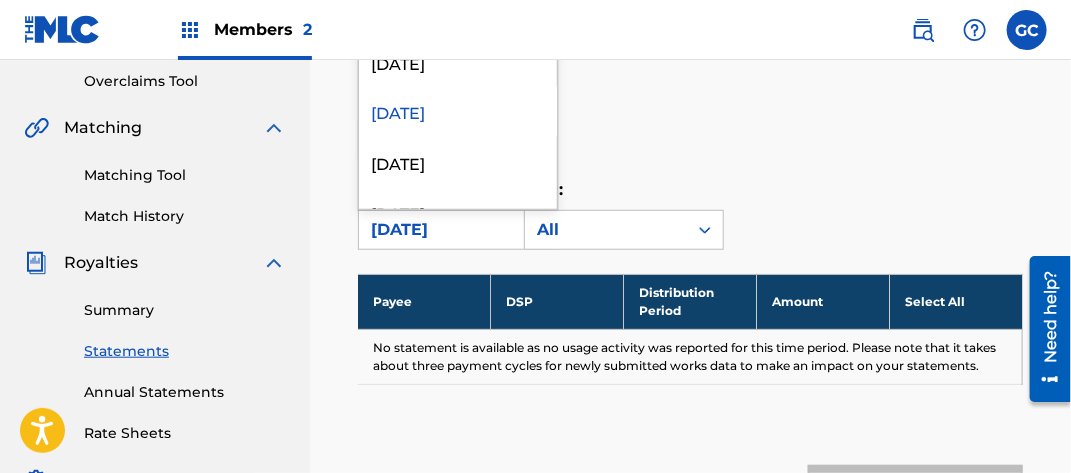 scroll, scrollTop: 1300, scrollLeft: 0, axis: vertical 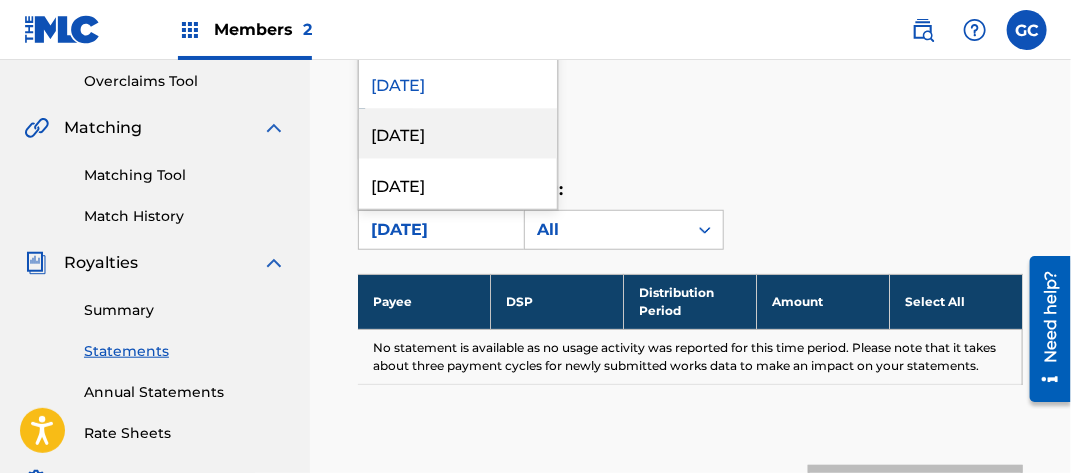 click on "[DATE]" at bounding box center (458, 134) 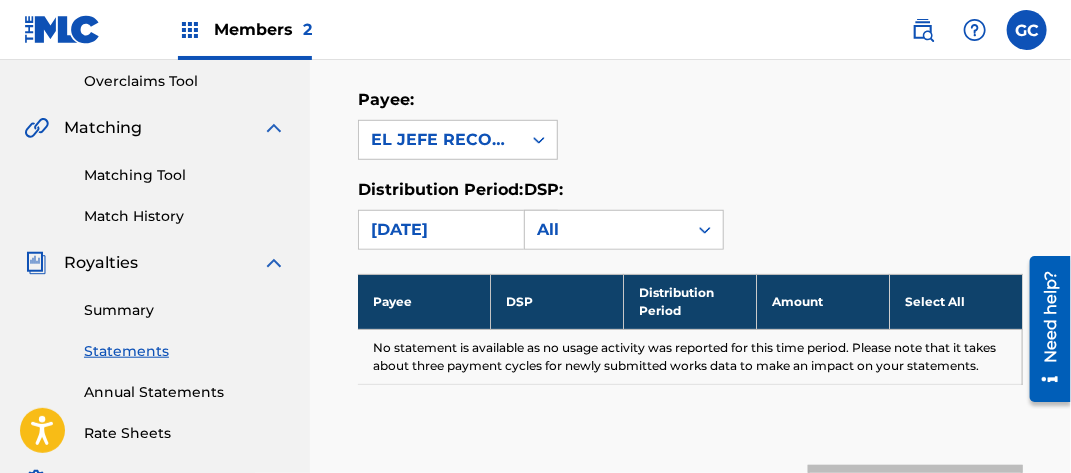 click on "[DATE]" at bounding box center (440, 230) 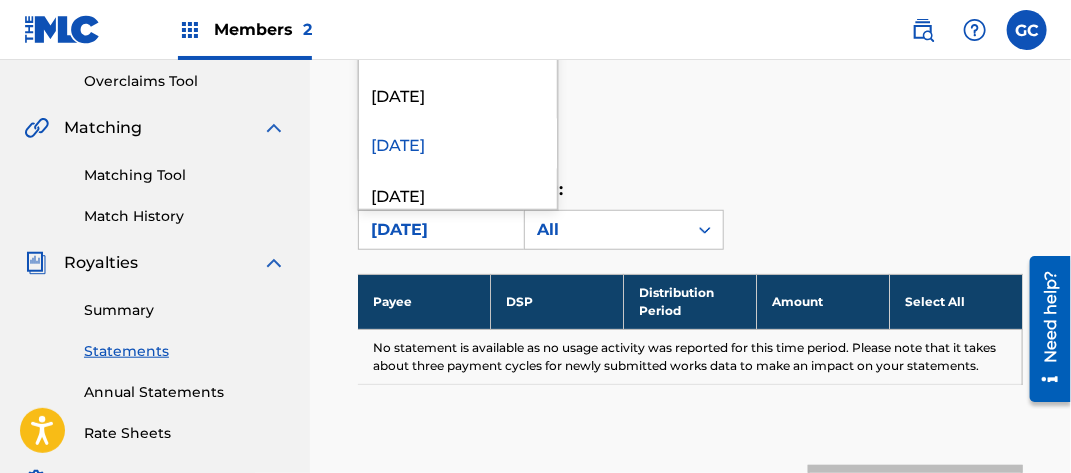 scroll, scrollTop: 1300, scrollLeft: 0, axis: vertical 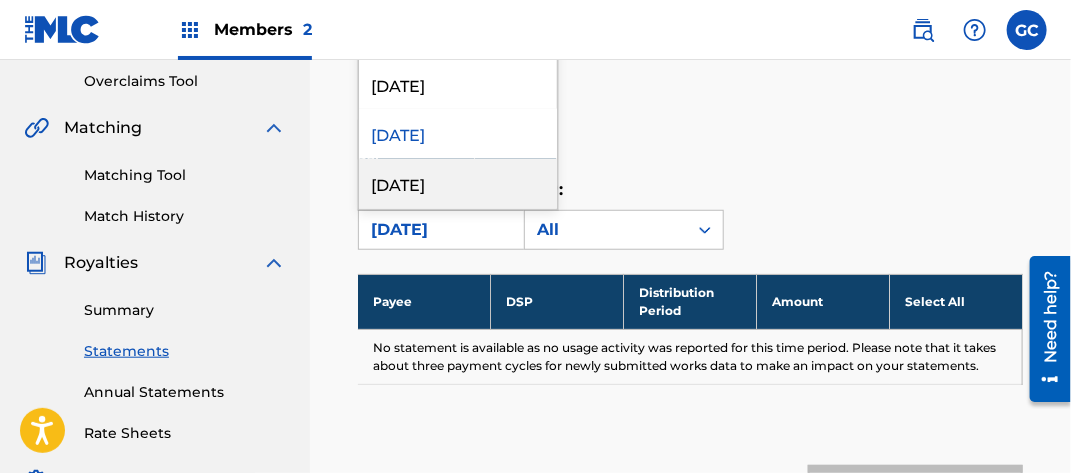 click on "[DATE]" at bounding box center [458, 184] 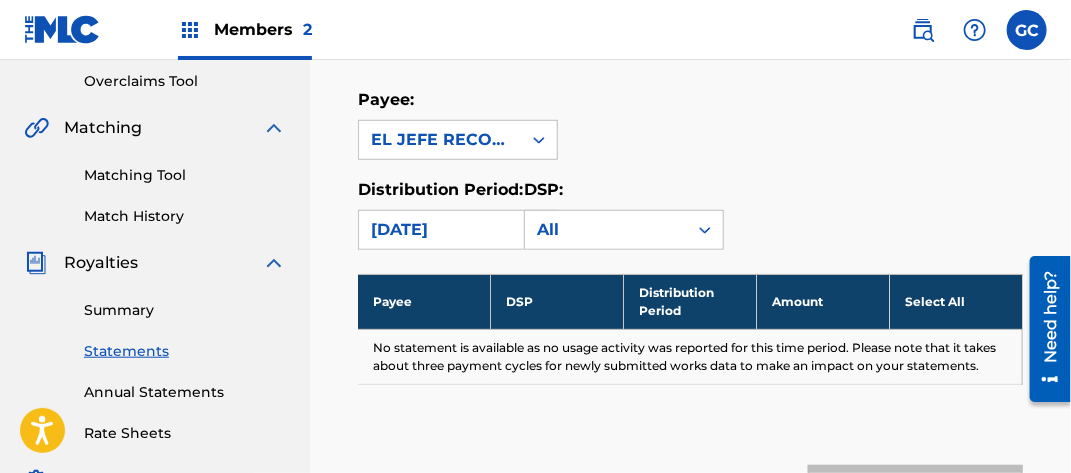 click on "[DATE]" at bounding box center [440, 230] 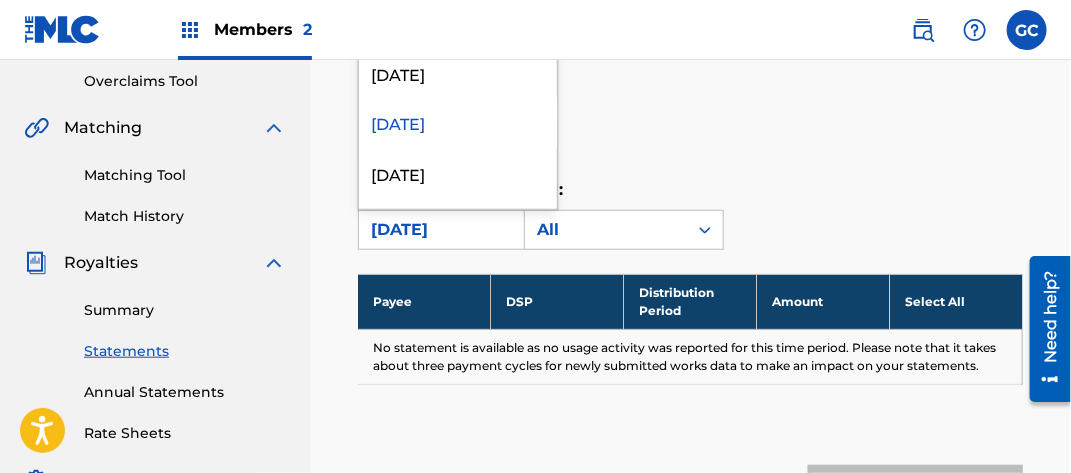 scroll, scrollTop: 1400, scrollLeft: 0, axis: vertical 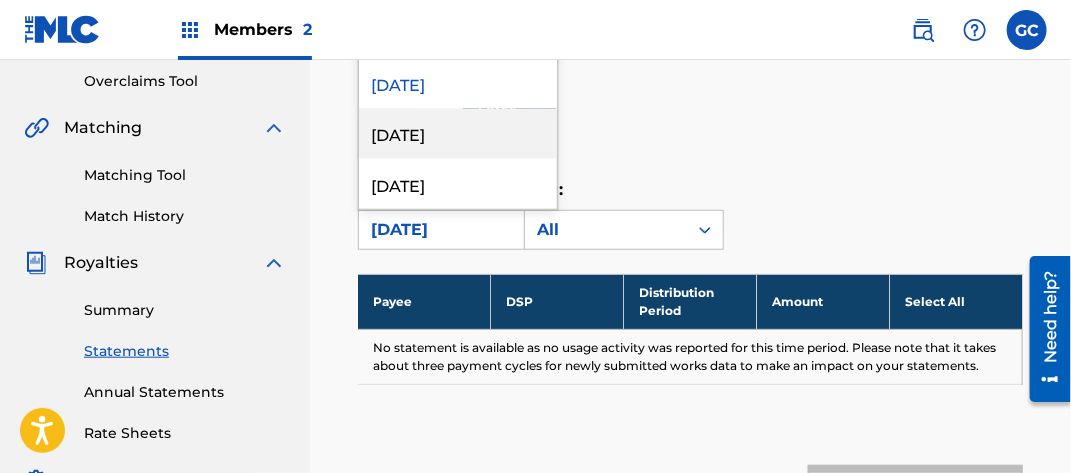 click on "[DATE]" at bounding box center (458, 134) 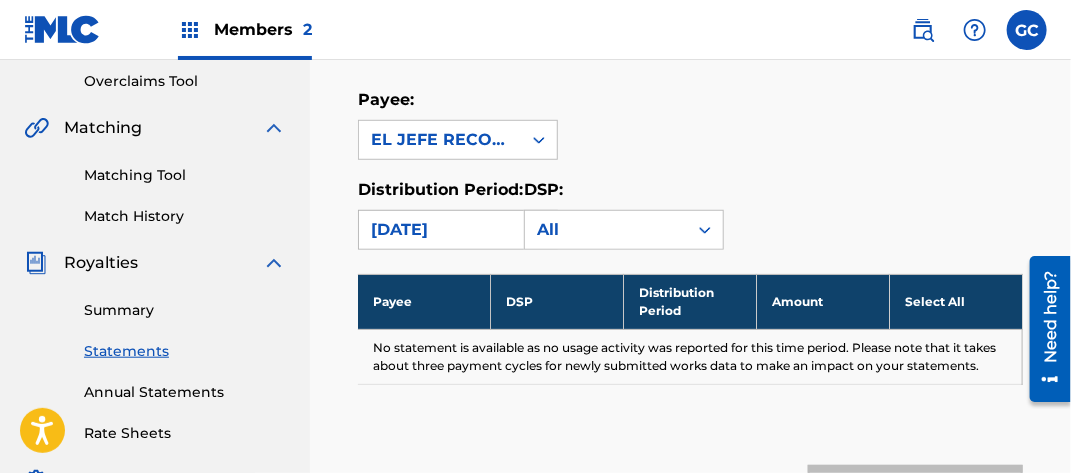 click on "[DATE]" at bounding box center [440, 230] 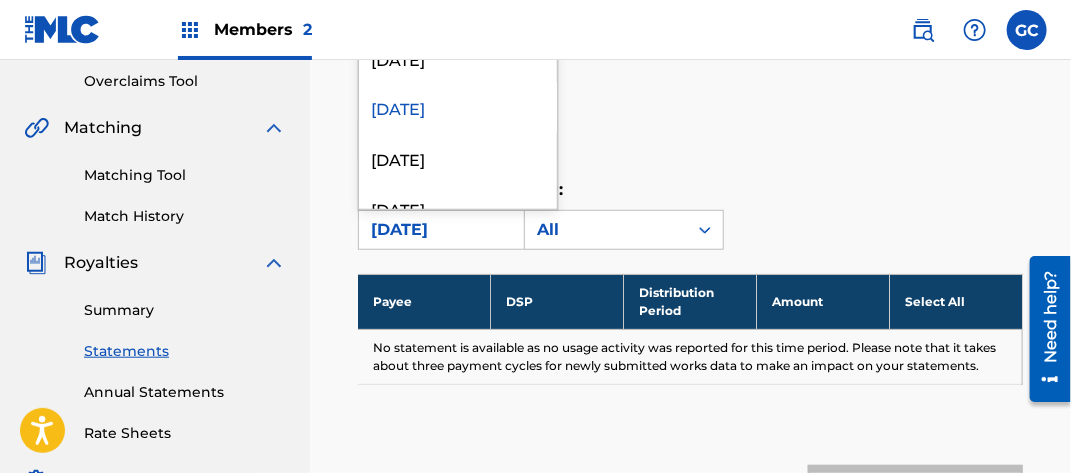 scroll, scrollTop: 1400, scrollLeft: 0, axis: vertical 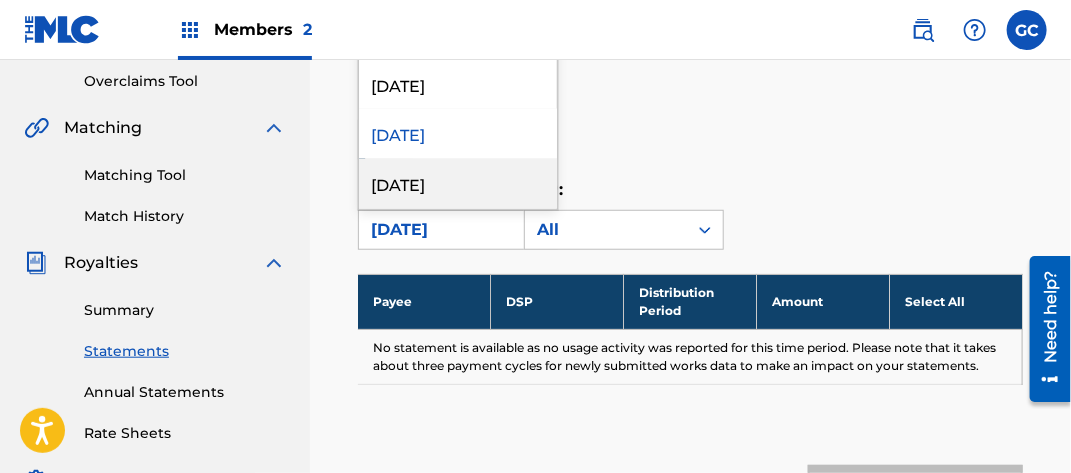 click on "[DATE]" at bounding box center [458, 184] 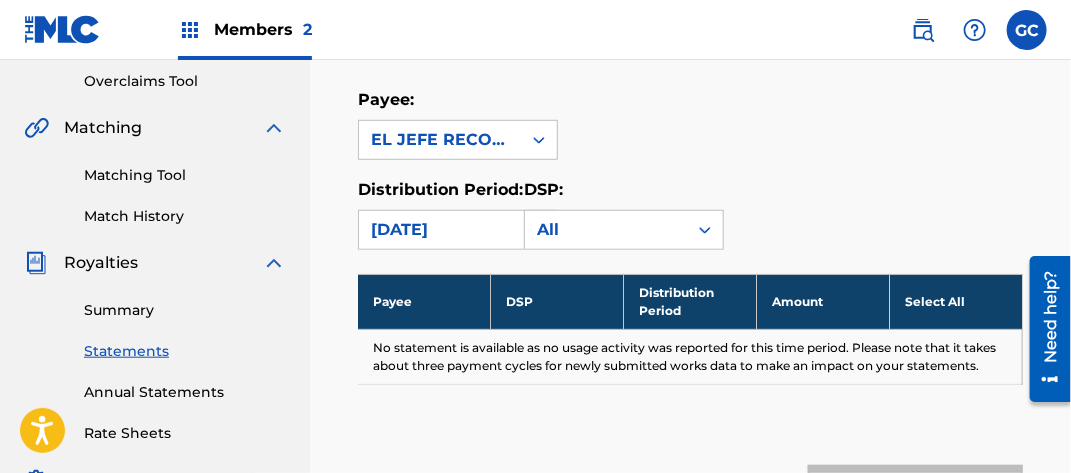 click on "[DATE]" at bounding box center (440, 230) 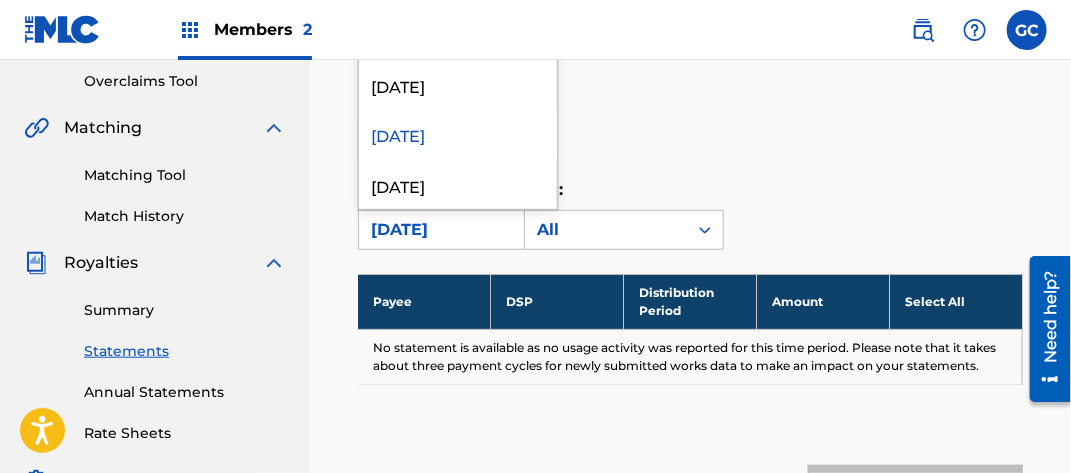 scroll, scrollTop: 1500, scrollLeft: 0, axis: vertical 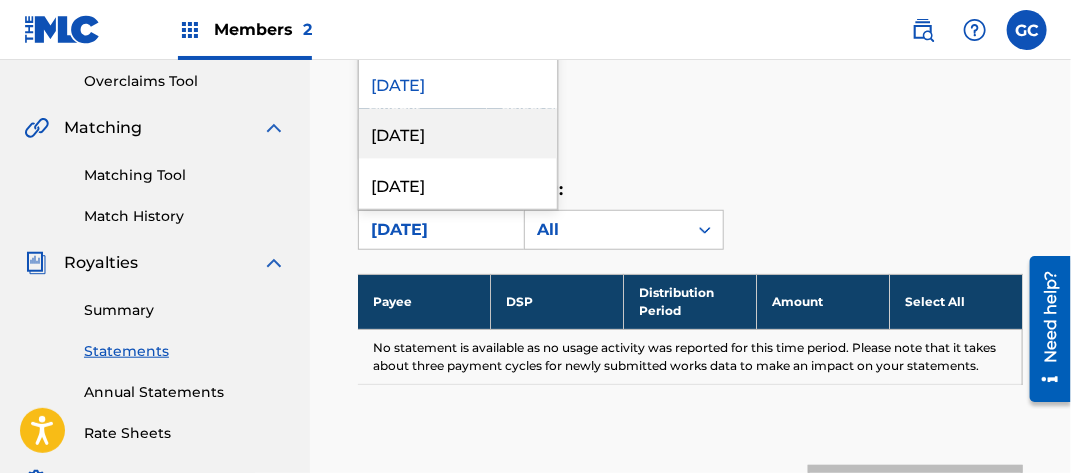 click on "[DATE]" at bounding box center (458, 134) 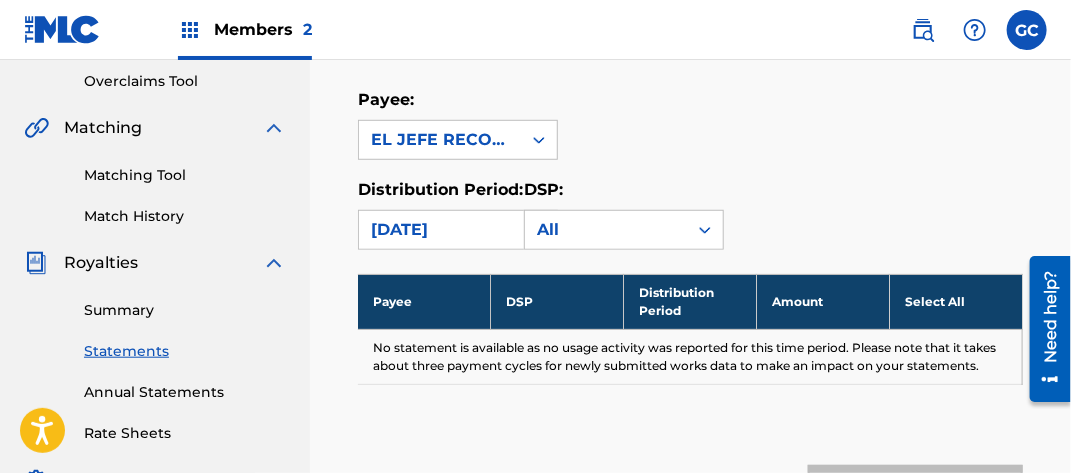 click on "[DATE]" at bounding box center (440, 230) 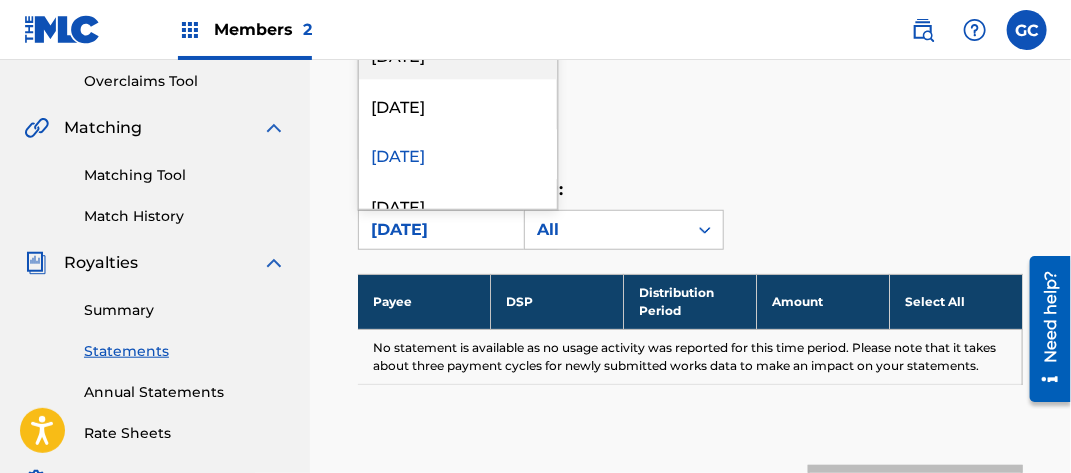 scroll, scrollTop: 1500, scrollLeft: 0, axis: vertical 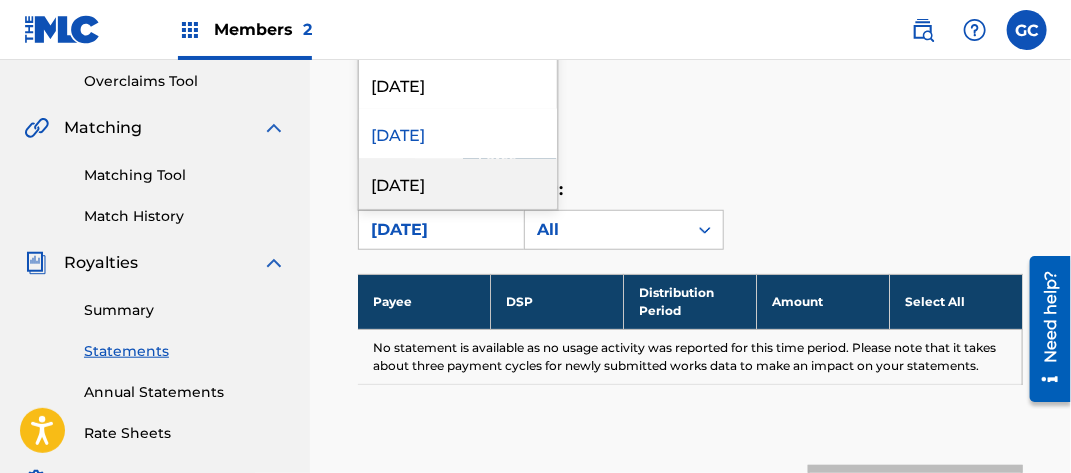click on "[DATE]" at bounding box center (458, 184) 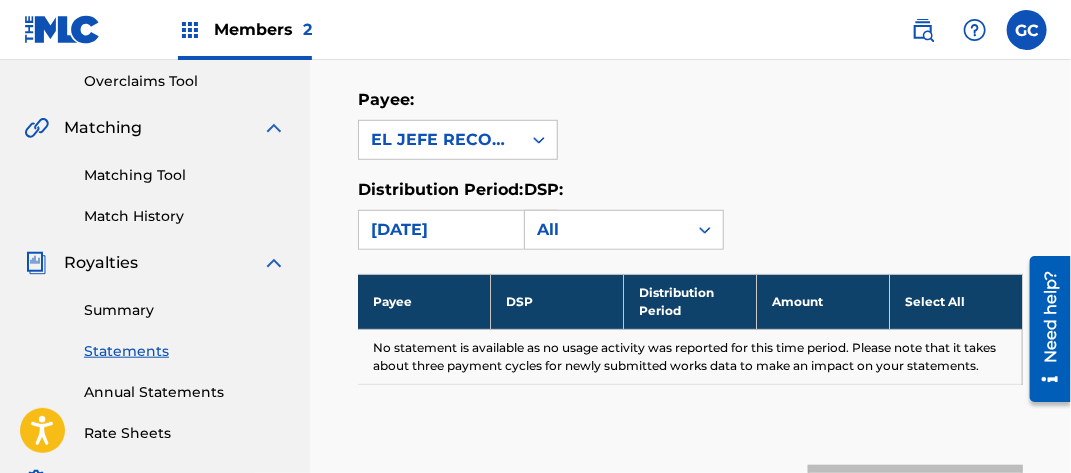 click on "[DATE]" at bounding box center [440, 230] 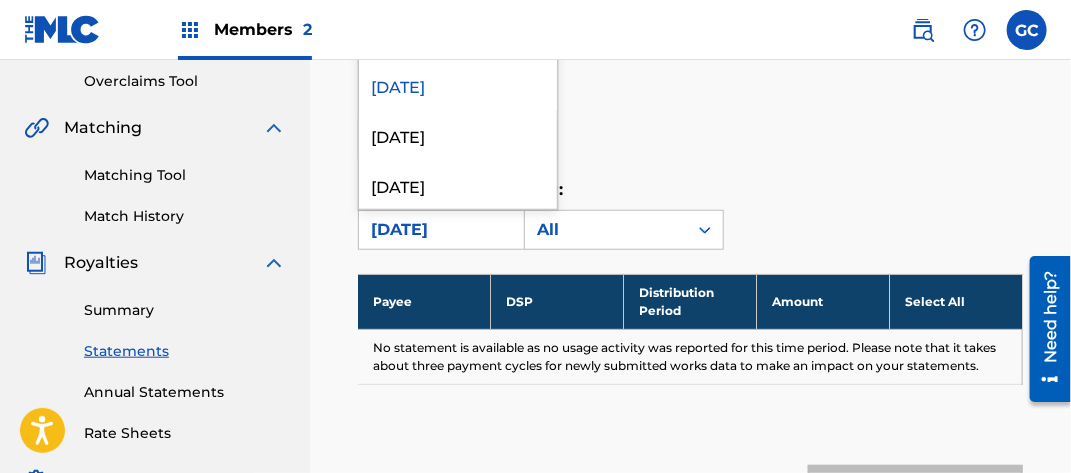 scroll, scrollTop: 1600, scrollLeft: 0, axis: vertical 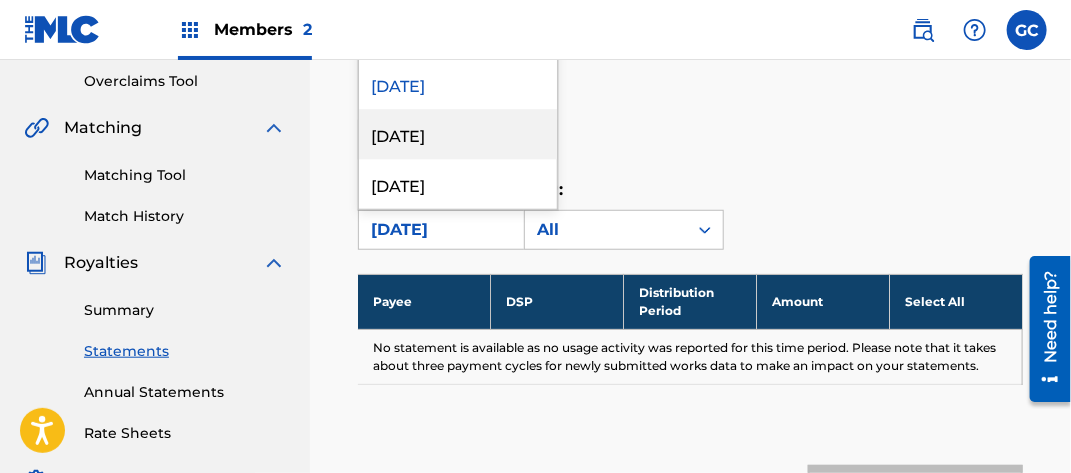 click on "[DATE]" at bounding box center (458, 134) 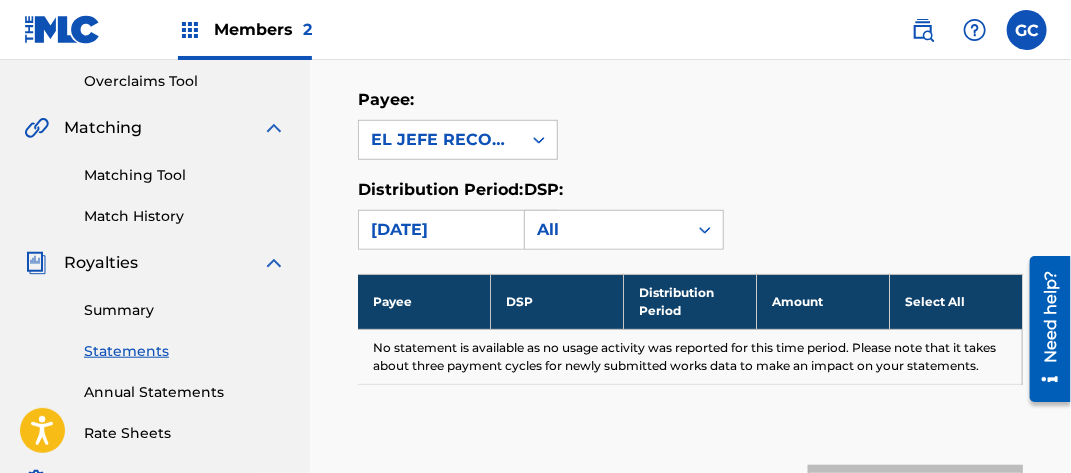 click on "[DATE]" at bounding box center (440, 230) 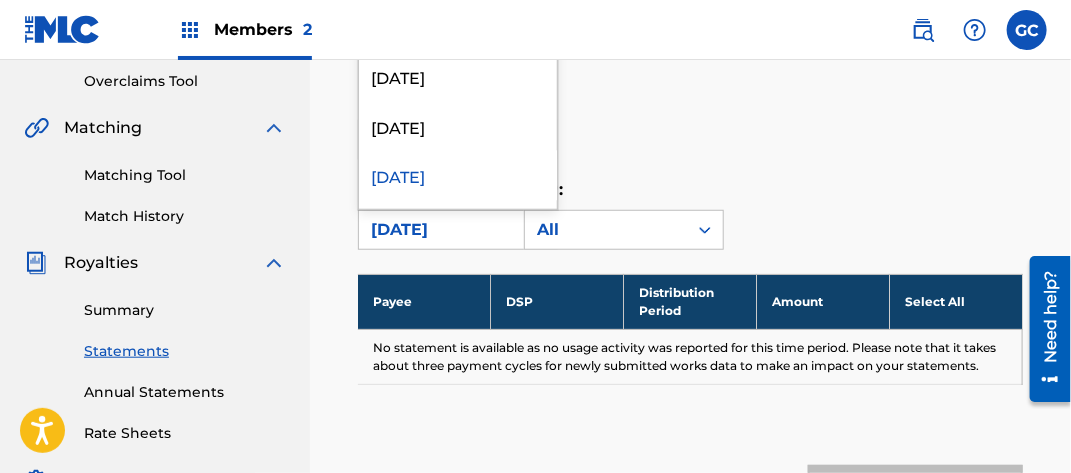 scroll, scrollTop: 1600, scrollLeft: 0, axis: vertical 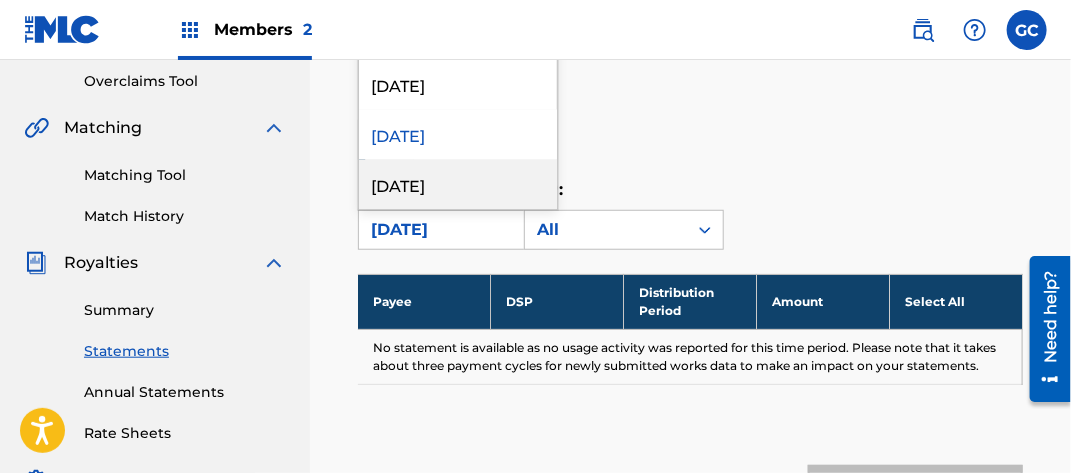 click on "[DATE]" at bounding box center [458, 184] 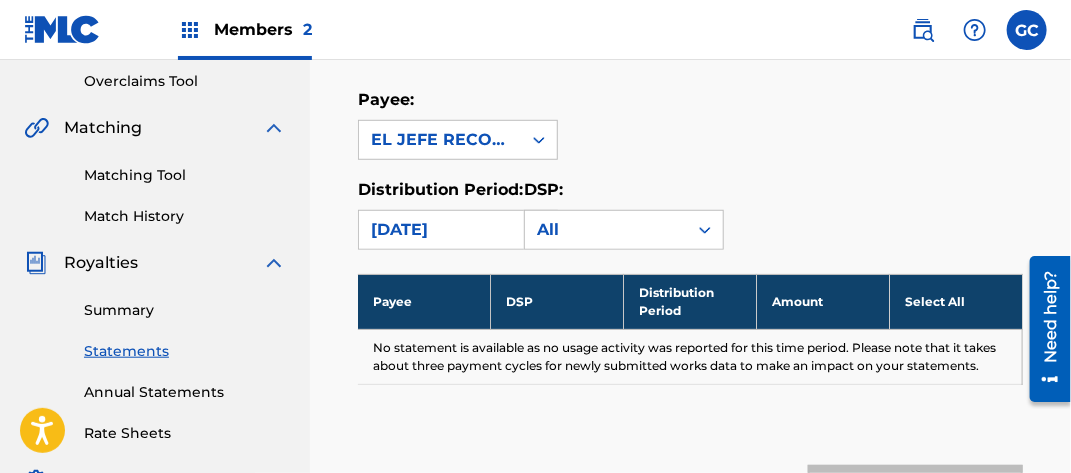 click on "[DATE]" at bounding box center [440, 230] 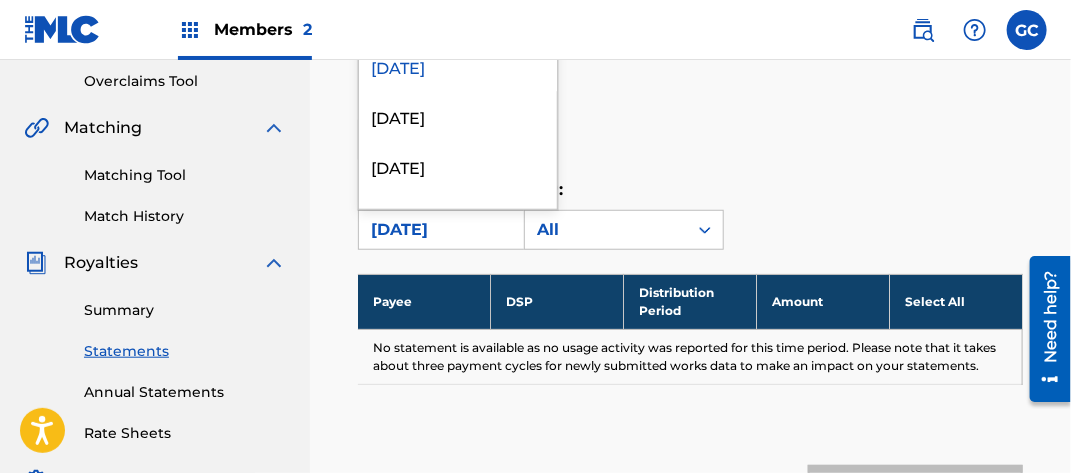 scroll, scrollTop: 1700, scrollLeft: 0, axis: vertical 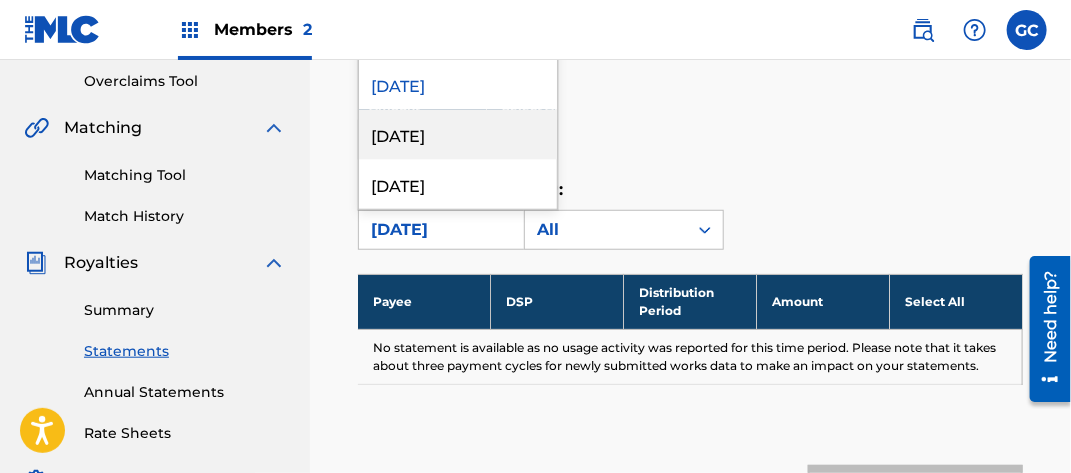 click on "[DATE]" at bounding box center [458, 134] 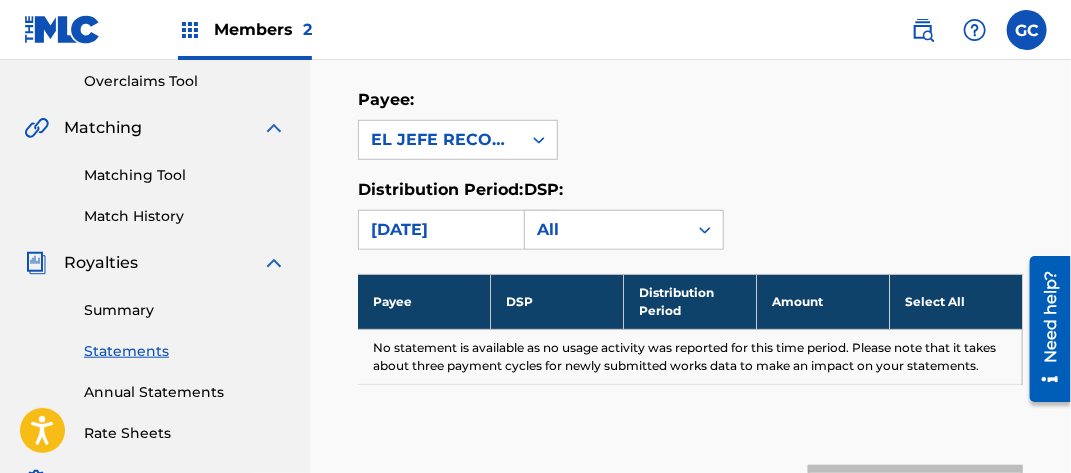 click on "[DATE]" at bounding box center (440, 230) 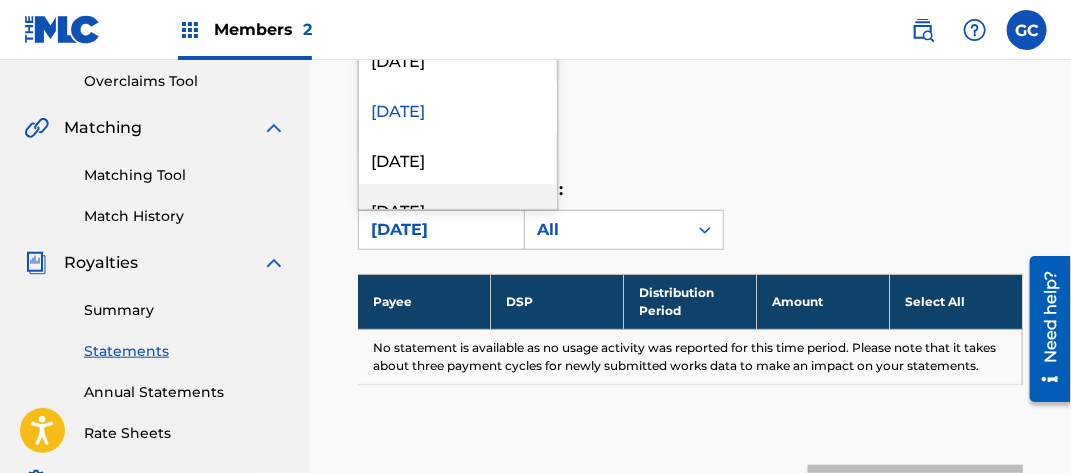 scroll, scrollTop: 1700, scrollLeft: 0, axis: vertical 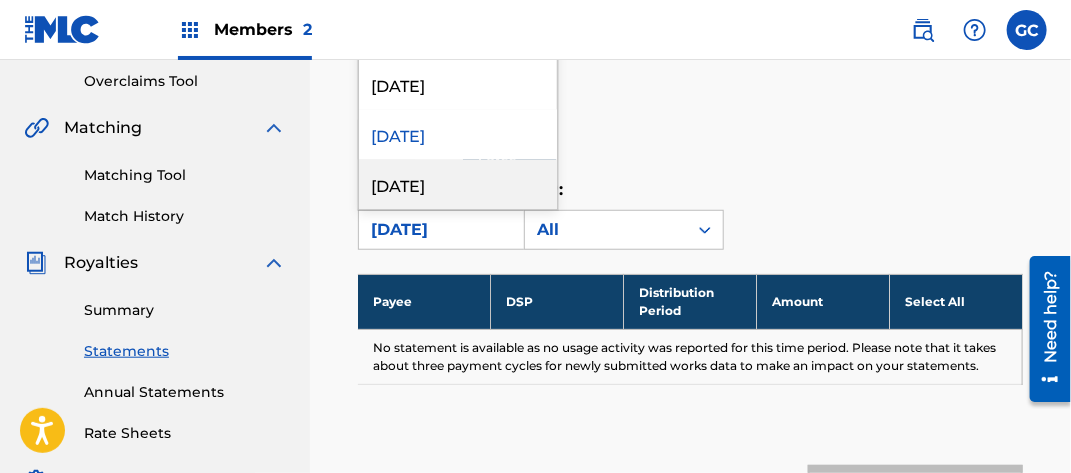 click on "[DATE]" at bounding box center (458, 184) 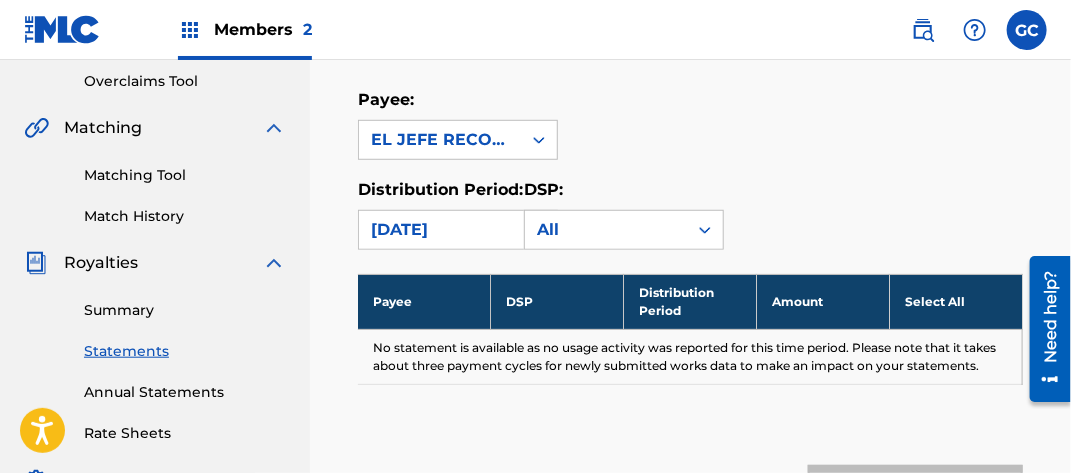 click on "[DATE]" at bounding box center (440, 230) 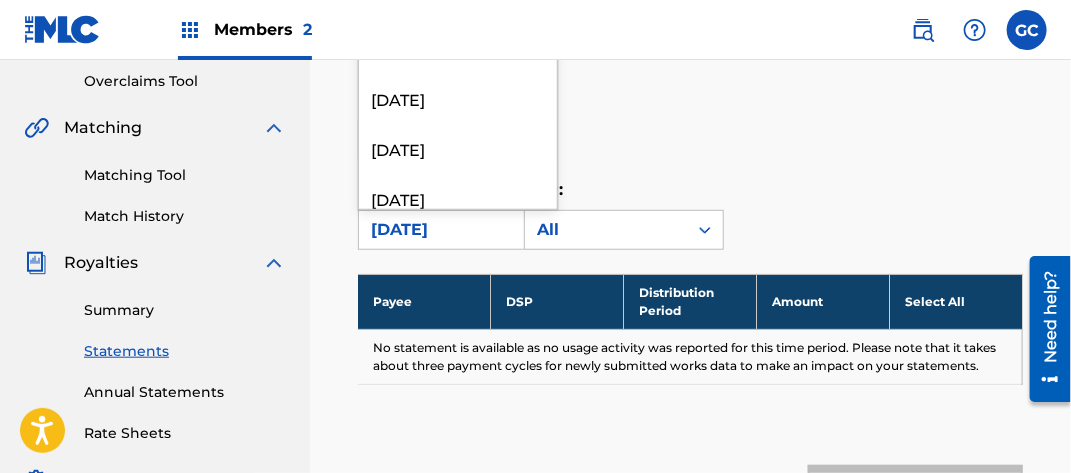 scroll, scrollTop: 1800, scrollLeft: 0, axis: vertical 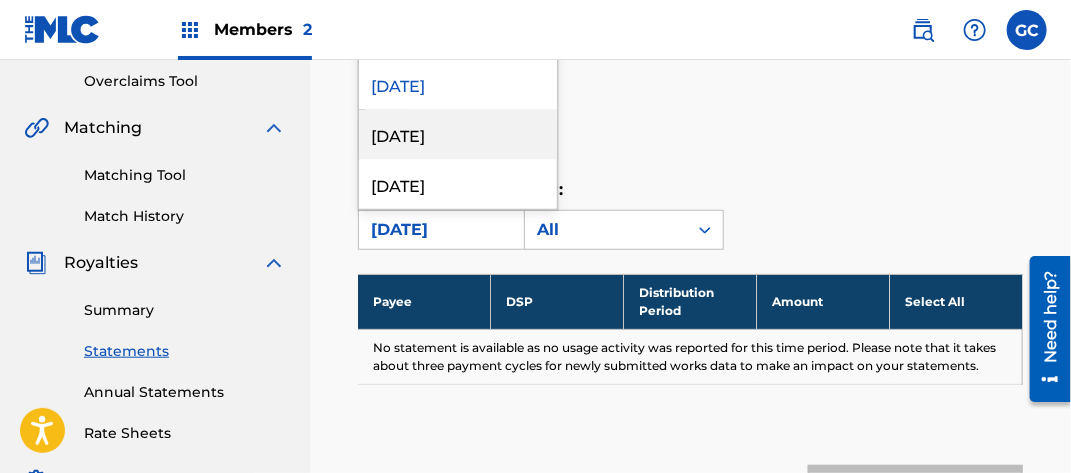click on "[DATE]" at bounding box center (458, 134) 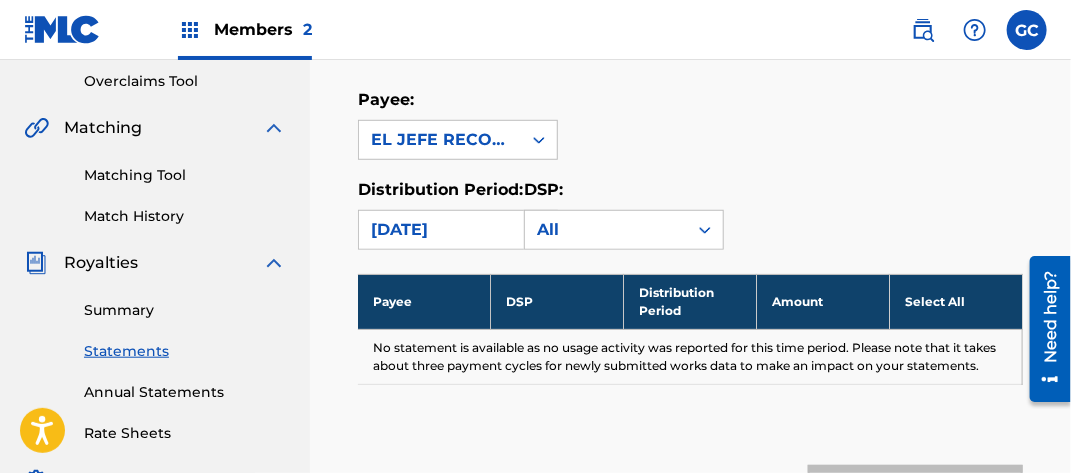 click on "[DATE]" at bounding box center [440, 230] 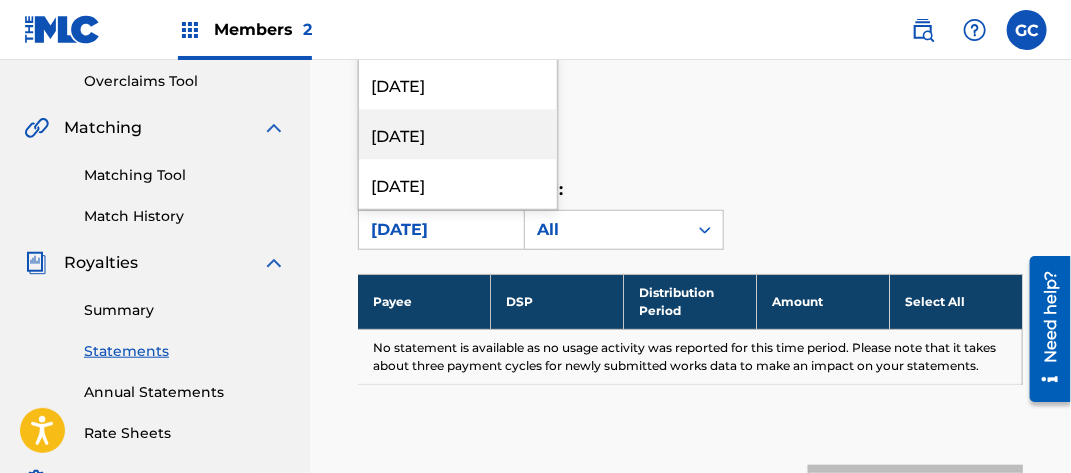 scroll, scrollTop: 1800, scrollLeft: 0, axis: vertical 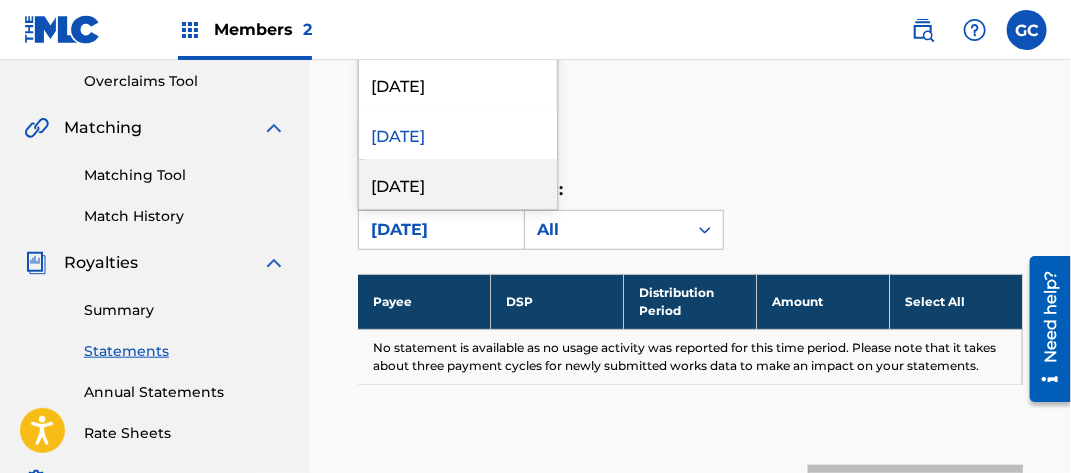 click on "[DATE]" at bounding box center (458, 184) 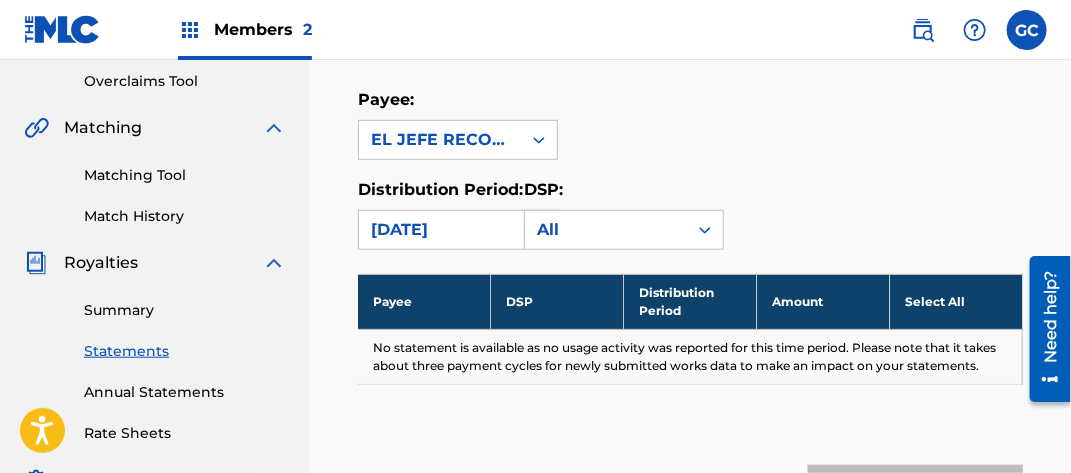 click on "[DATE]" at bounding box center (440, 230) 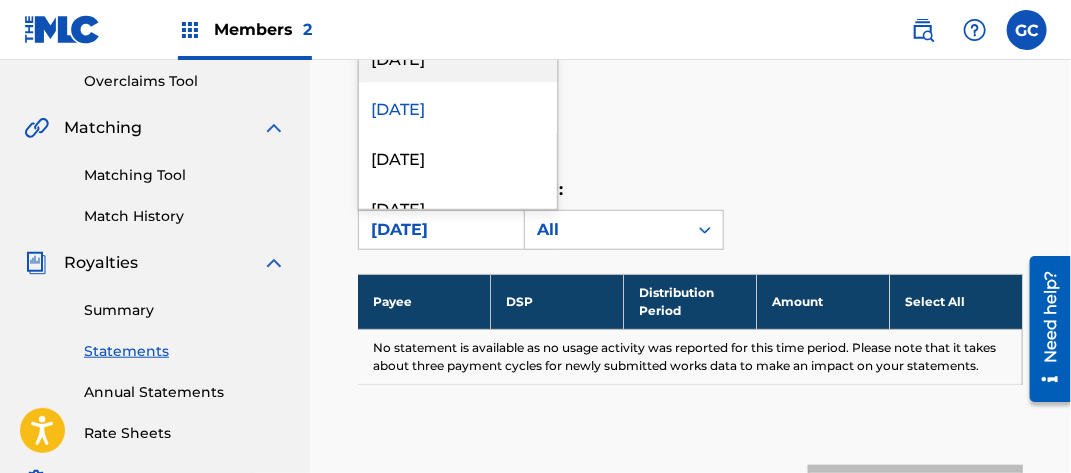 scroll, scrollTop: 1900, scrollLeft: 0, axis: vertical 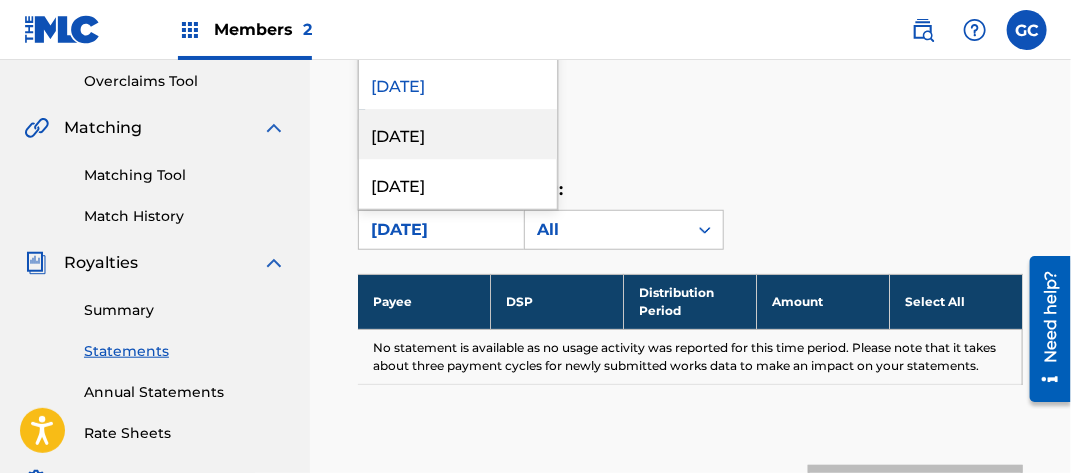 click on "[DATE]" at bounding box center (458, 134) 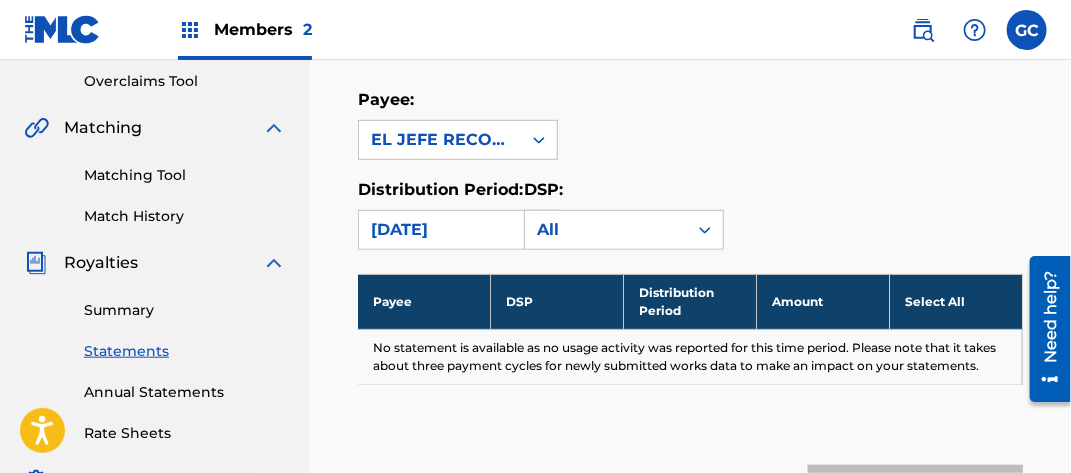 click on "[DATE]" at bounding box center (440, 230) 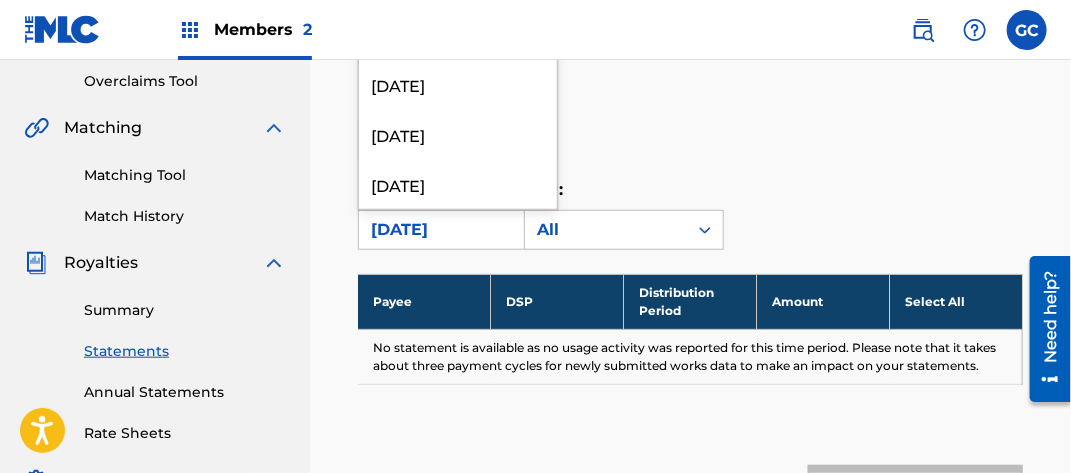 scroll, scrollTop: 1900, scrollLeft: 0, axis: vertical 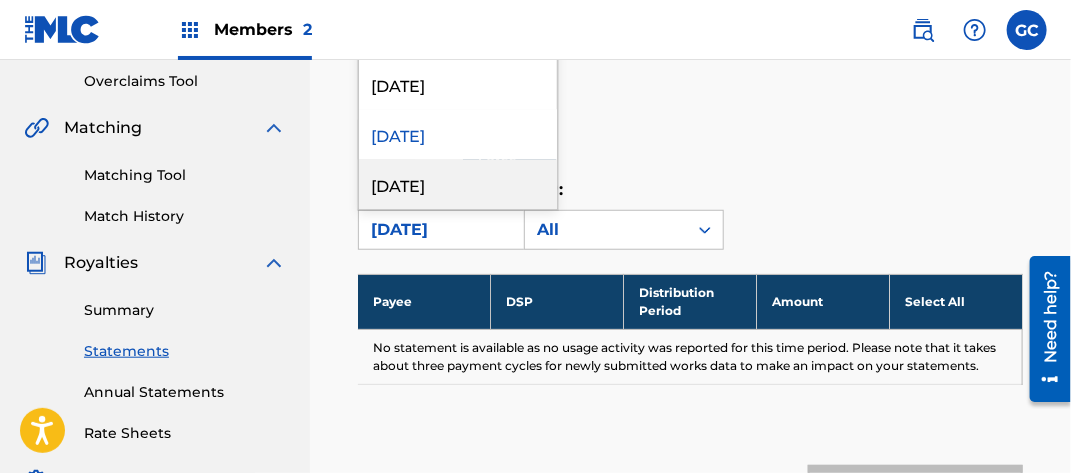 click on "[DATE]" at bounding box center [458, 184] 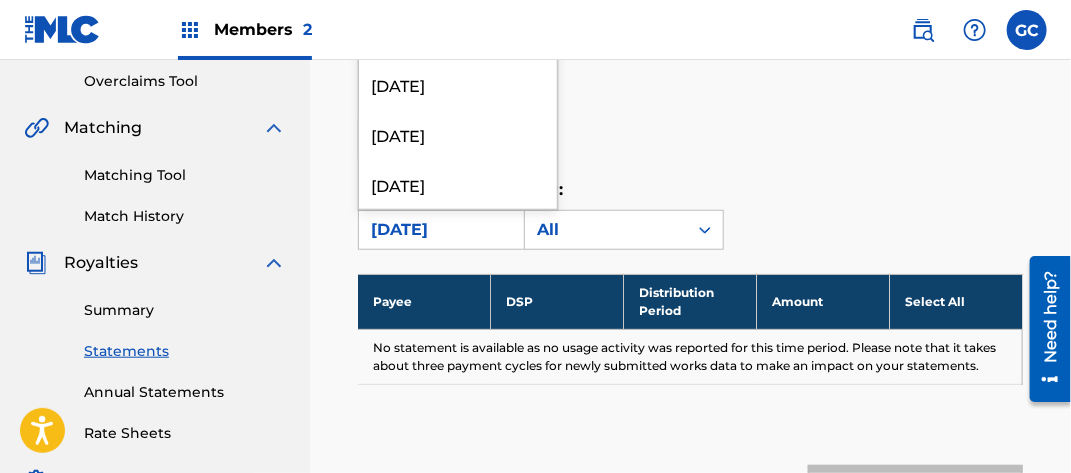 click on "[DATE]" at bounding box center [440, 230] 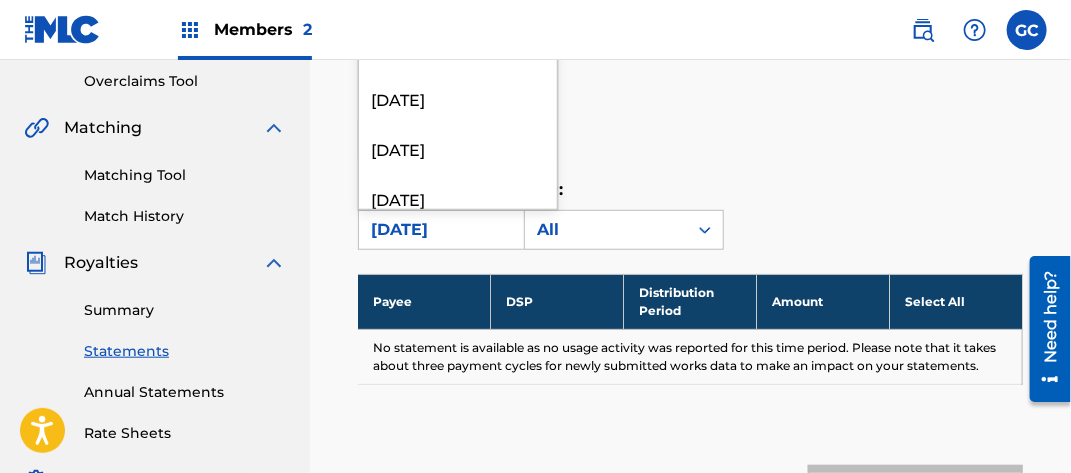 scroll, scrollTop: 2000, scrollLeft: 0, axis: vertical 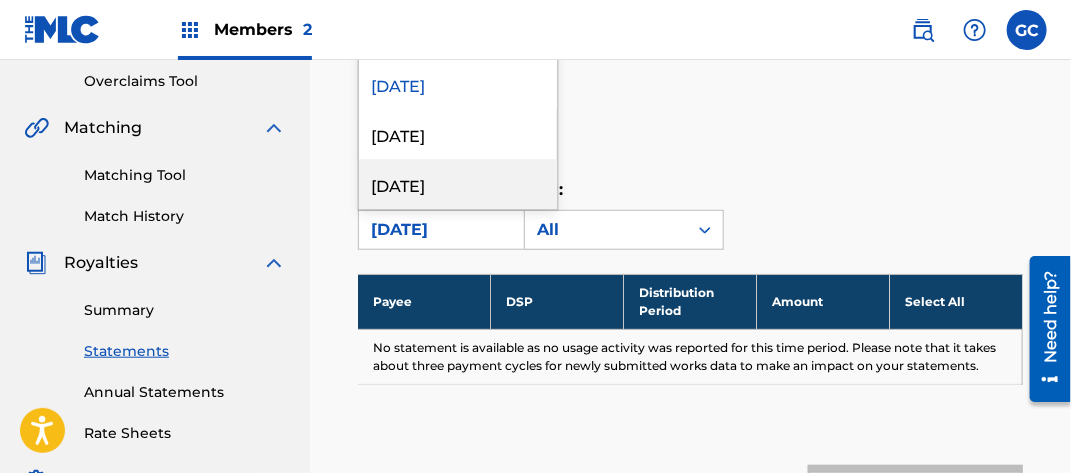 click on "[DATE]" at bounding box center [458, 134] 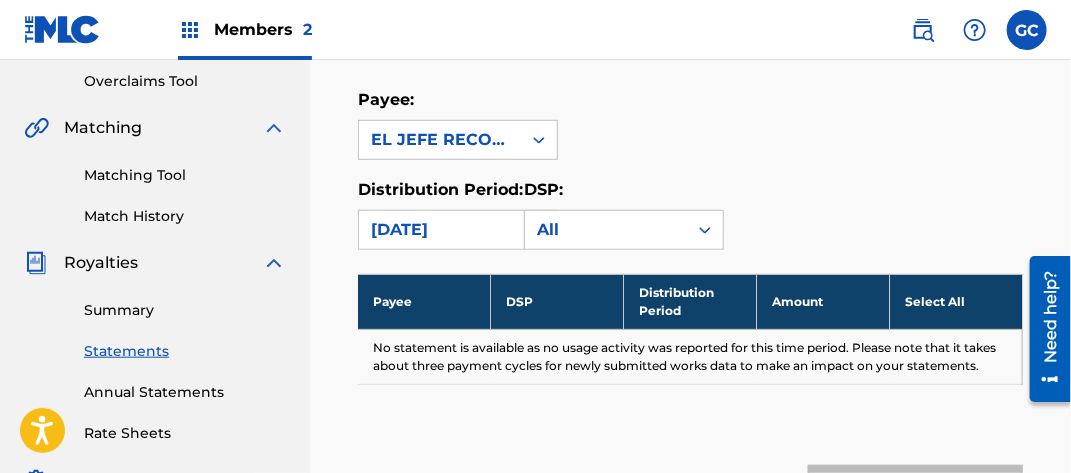 click on "[DATE]" at bounding box center [440, 230] 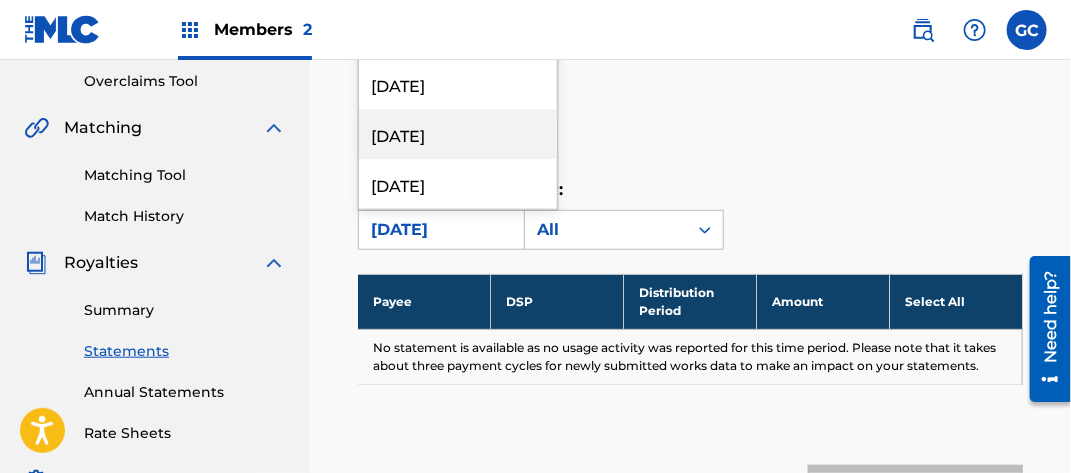 scroll, scrollTop: 2000, scrollLeft: 0, axis: vertical 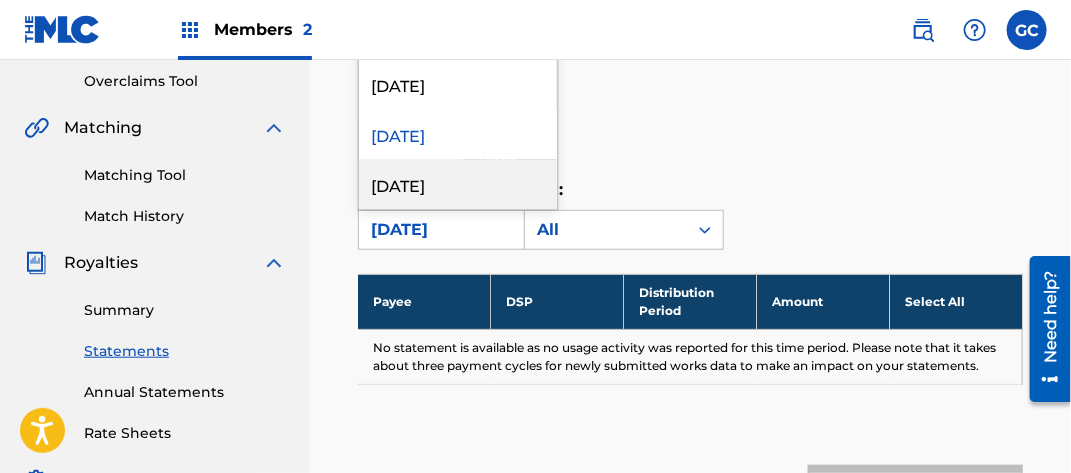 click on "[DATE]" at bounding box center [458, 184] 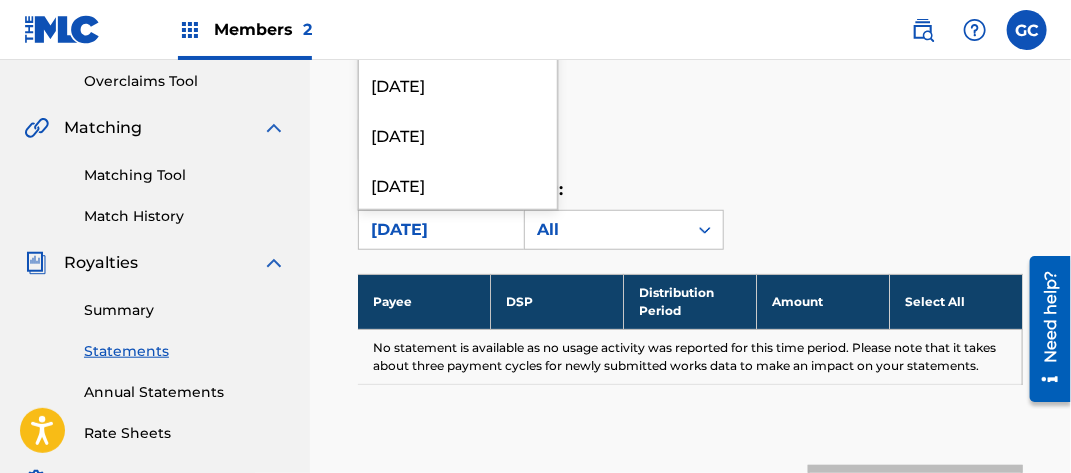 click on "[DATE]" at bounding box center (440, 230) 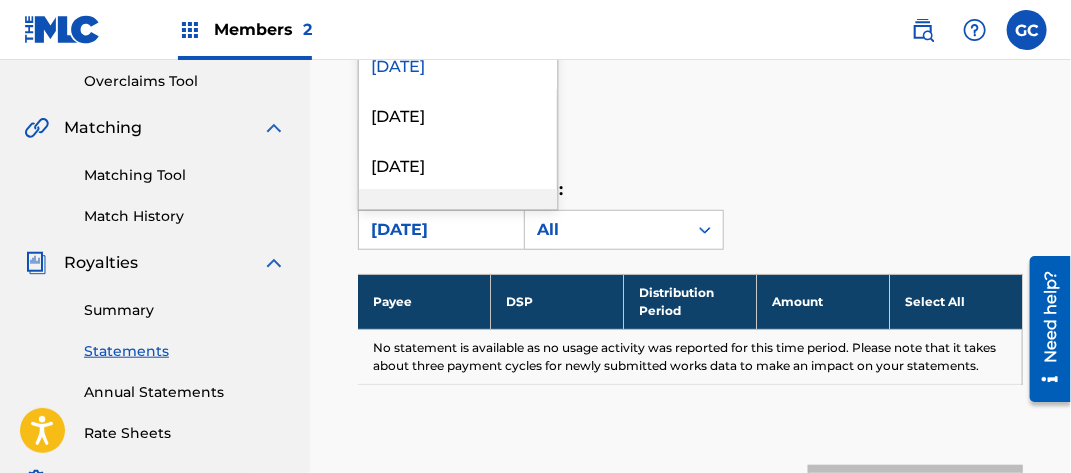 scroll, scrollTop: 2100, scrollLeft: 0, axis: vertical 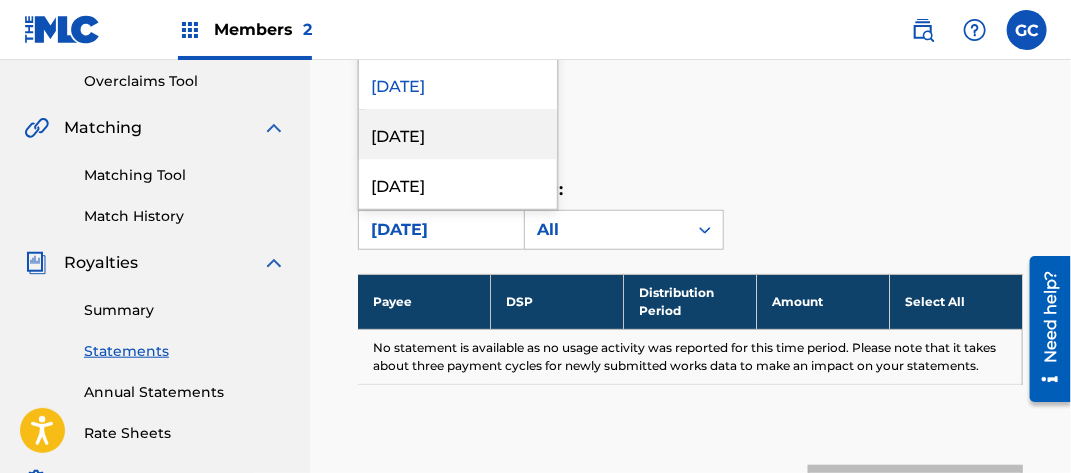 click on "[DATE]" at bounding box center [458, 134] 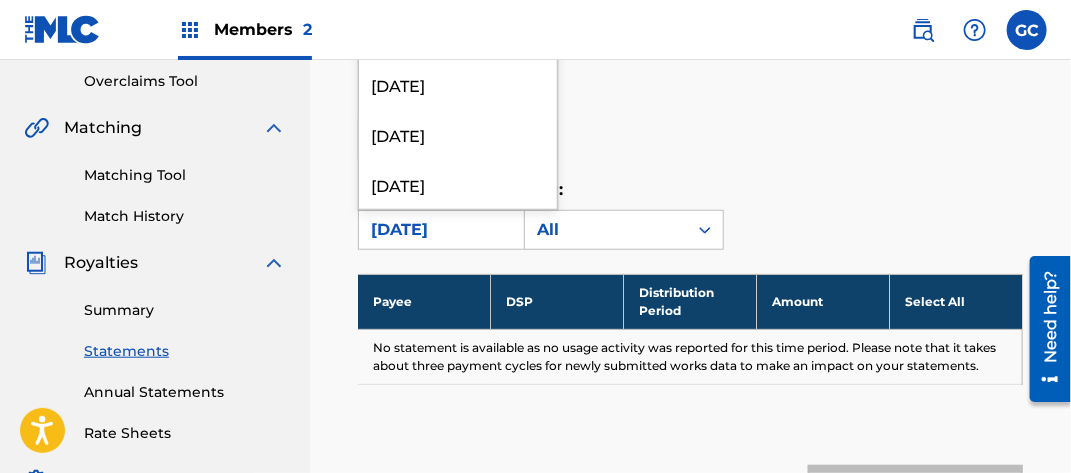 click on "[DATE]" at bounding box center (440, 230) 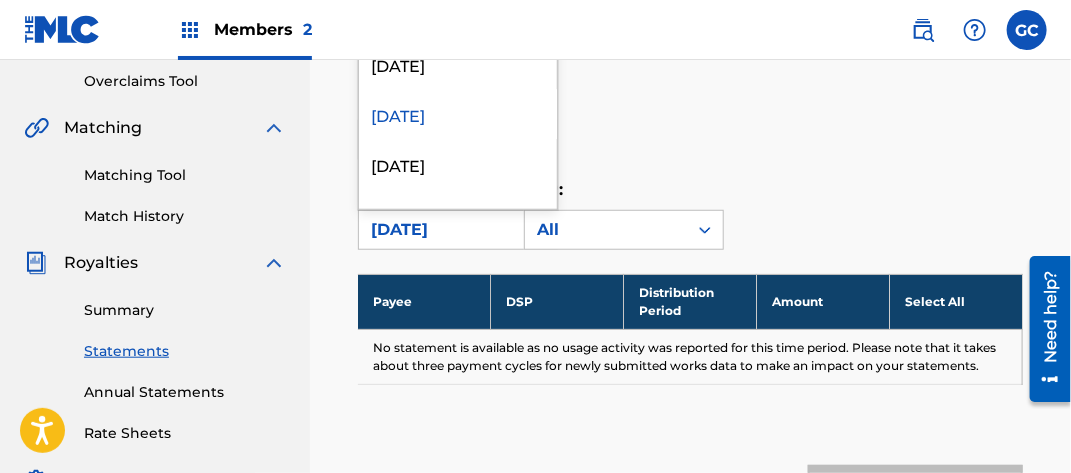 scroll, scrollTop: 2100, scrollLeft: 0, axis: vertical 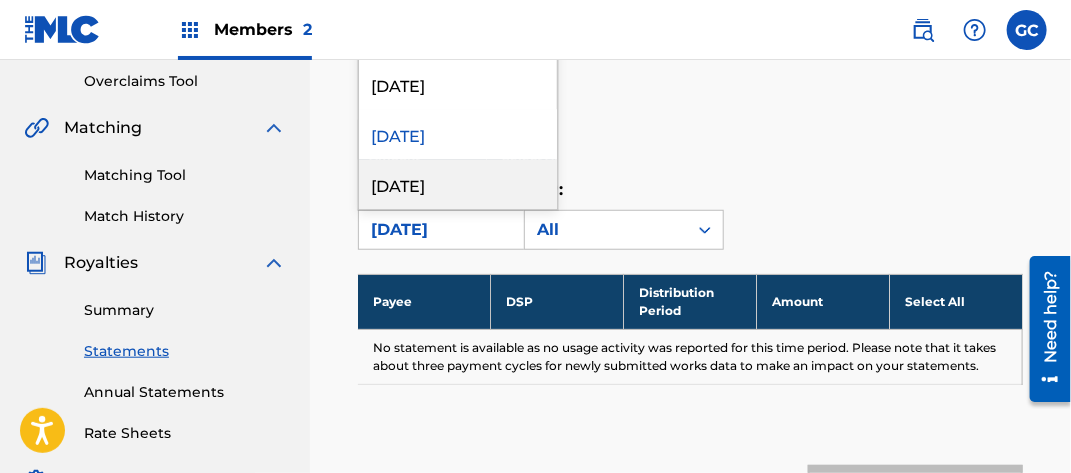 click on "[DATE]" at bounding box center (458, 184) 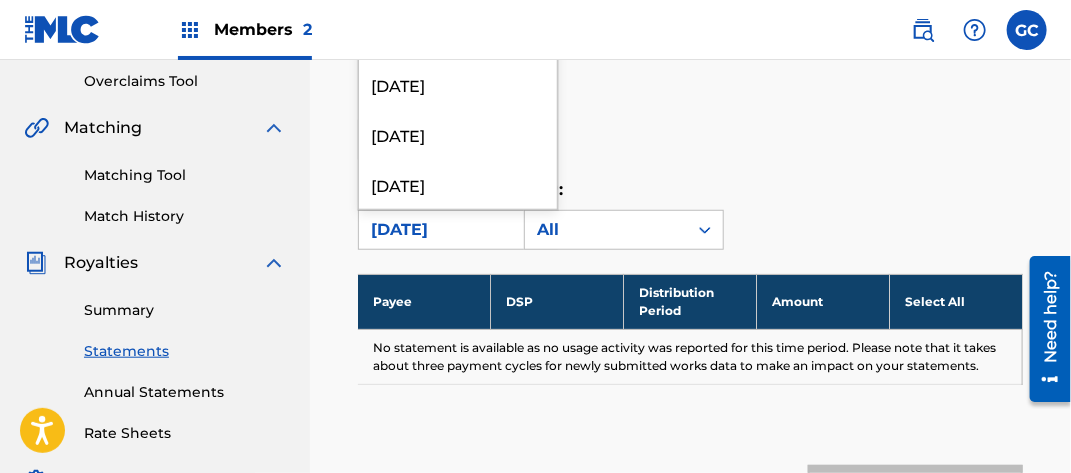 click on "[DATE]" at bounding box center (440, 230) 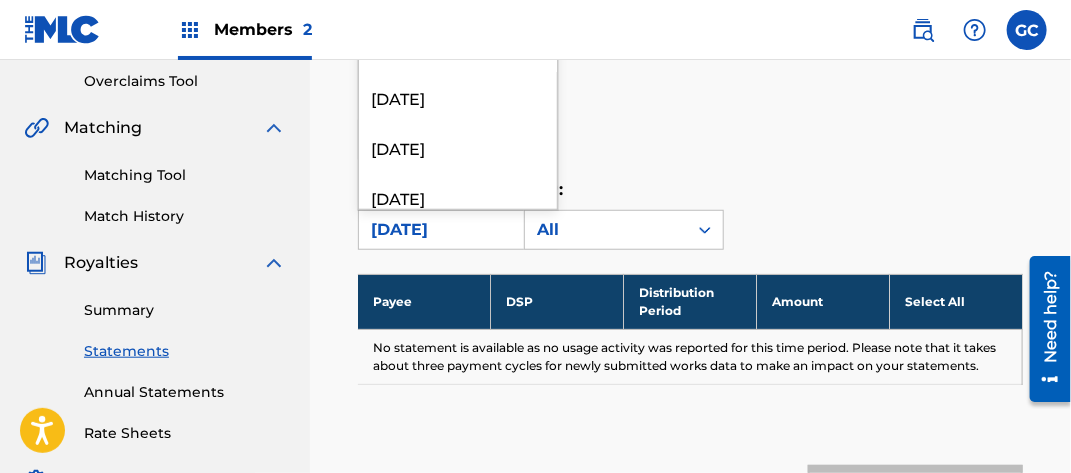 scroll, scrollTop: 2200, scrollLeft: 0, axis: vertical 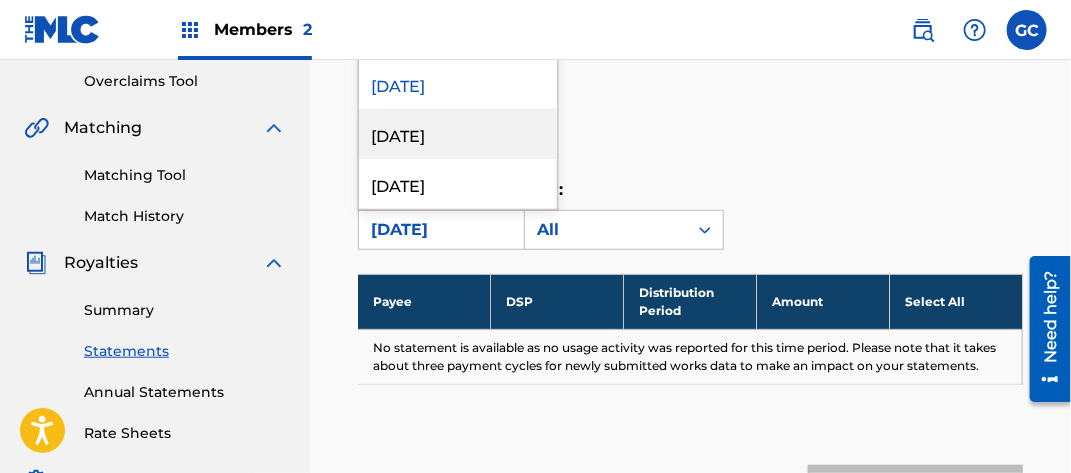 click on "[DATE]" at bounding box center [458, 134] 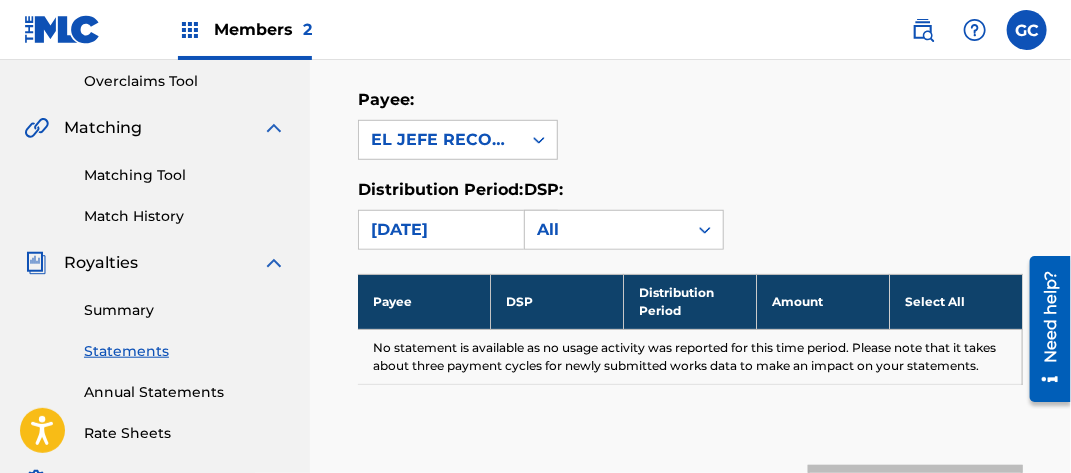 click on "[DATE]" at bounding box center [440, 230] 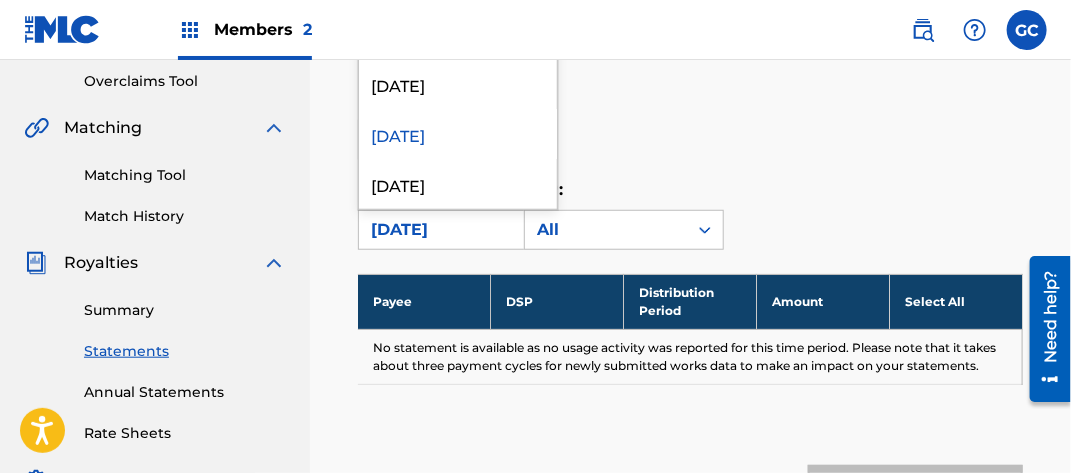 scroll, scrollTop: 2300, scrollLeft: 0, axis: vertical 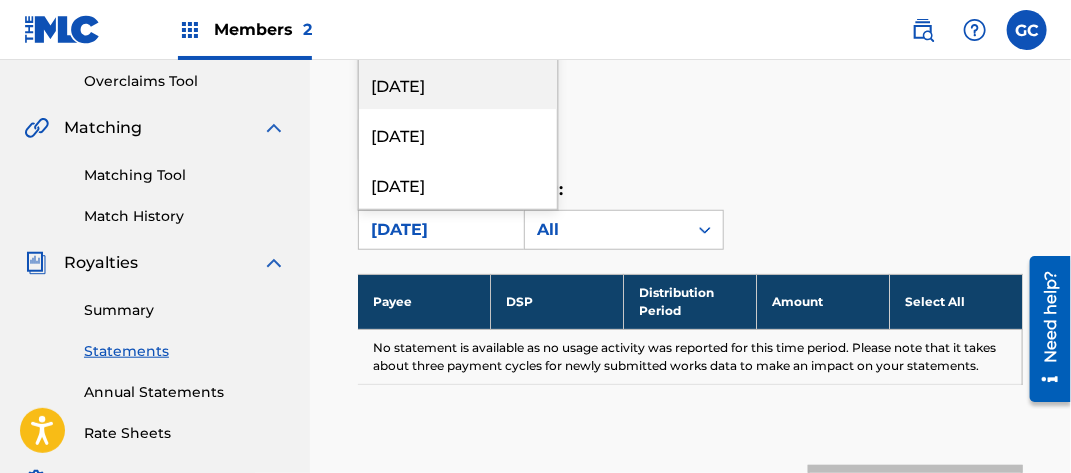 click on "[DATE]" at bounding box center [458, 84] 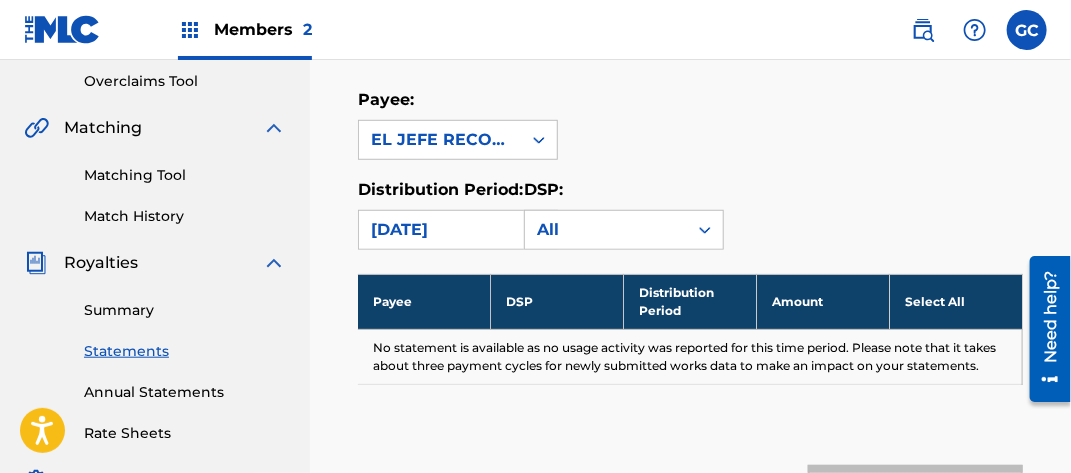click on "[DATE]" at bounding box center (440, 230) 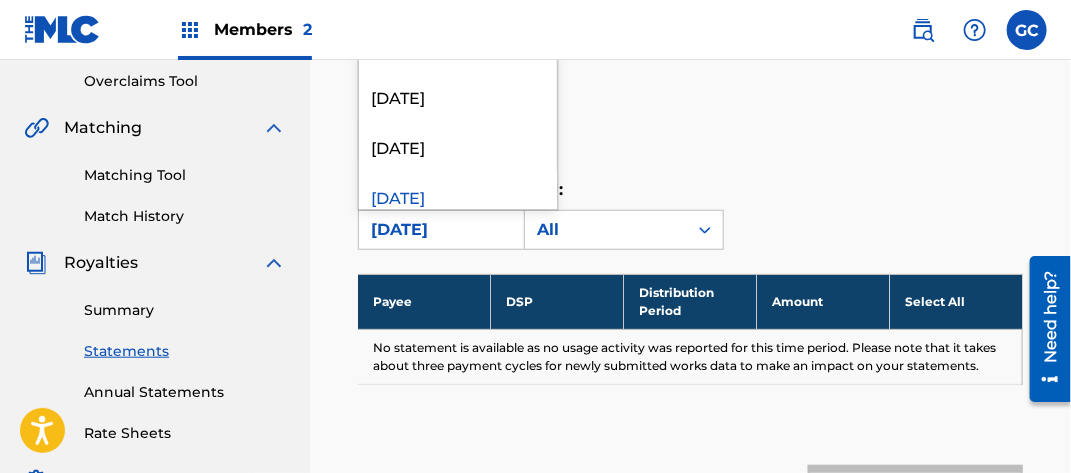 scroll, scrollTop: 2300, scrollLeft: 0, axis: vertical 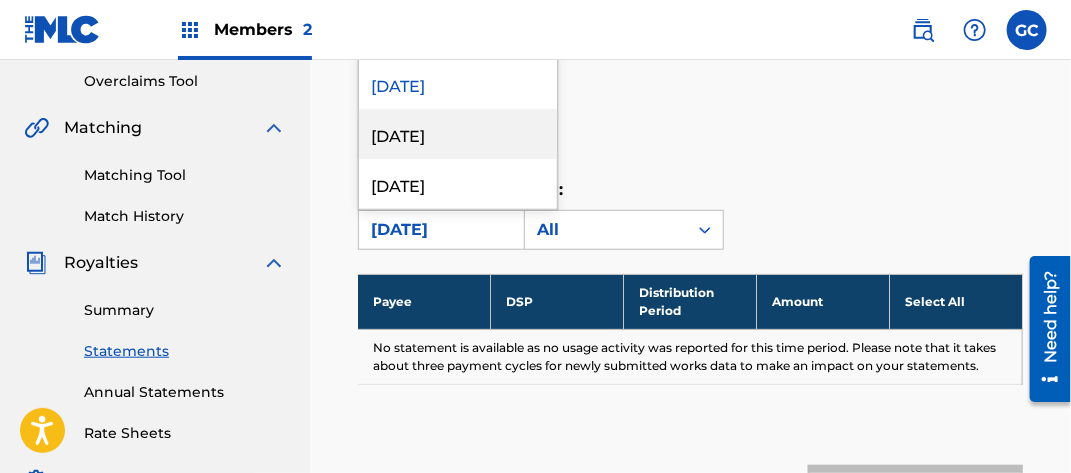 click on "[DATE]" at bounding box center [458, 134] 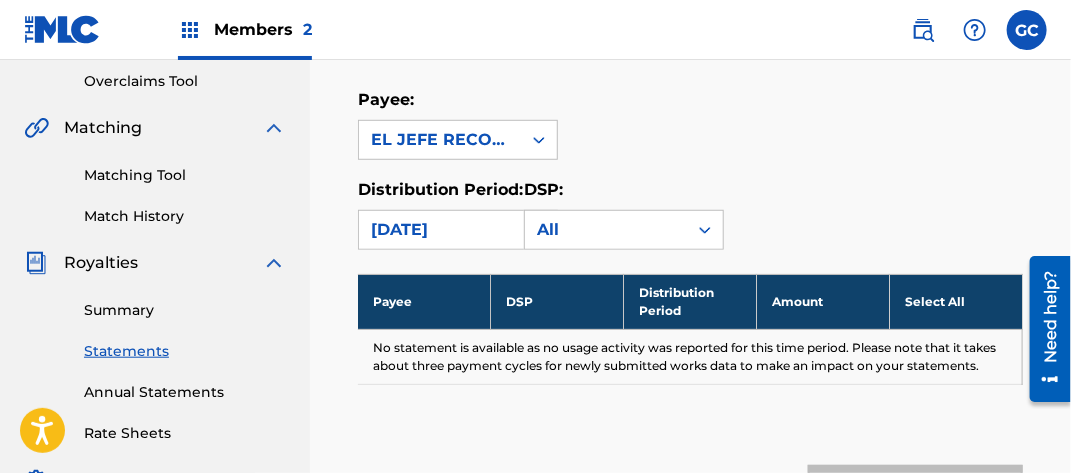 click on "[DATE]" at bounding box center (440, 230) 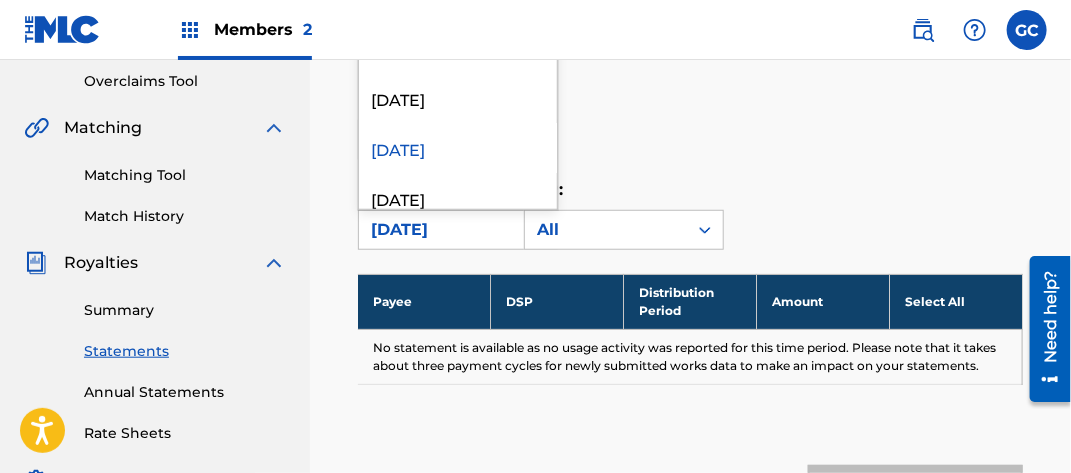 scroll, scrollTop: 2300, scrollLeft: 0, axis: vertical 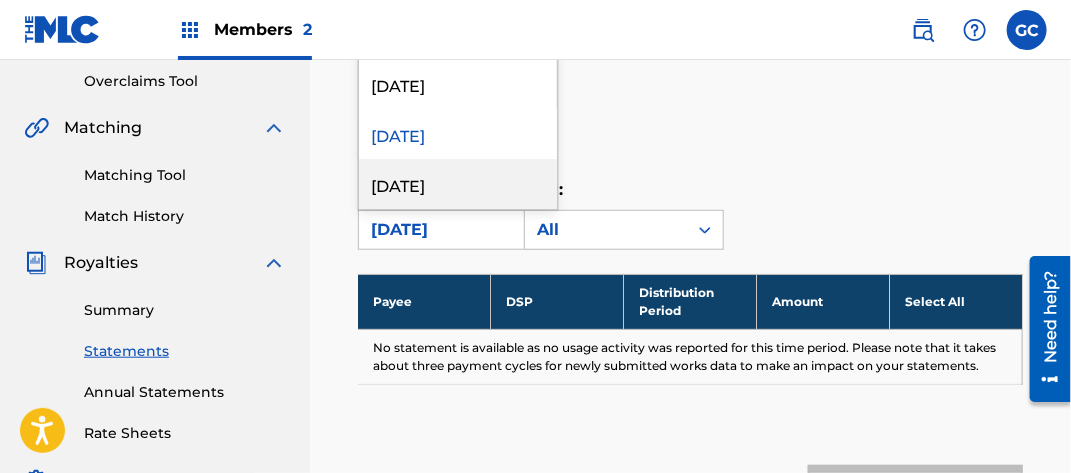 click on "[DATE]" at bounding box center [458, 184] 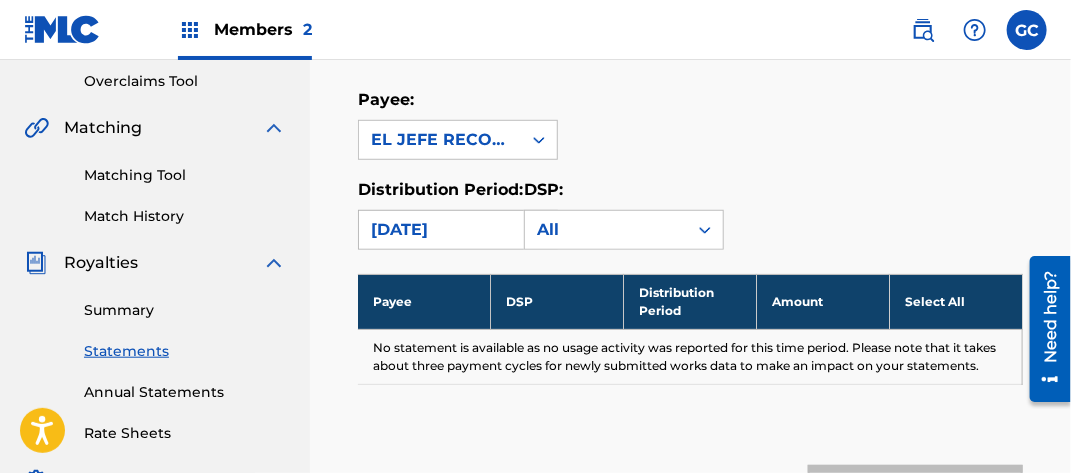 click on "[DATE]" at bounding box center (440, 230) 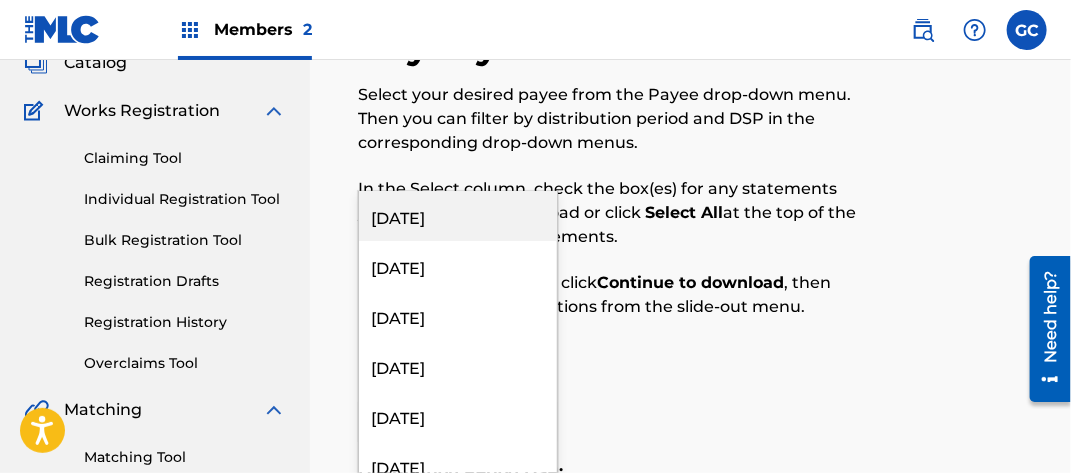 scroll, scrollTop: 318, scrollLeft: 0, axis: vertical 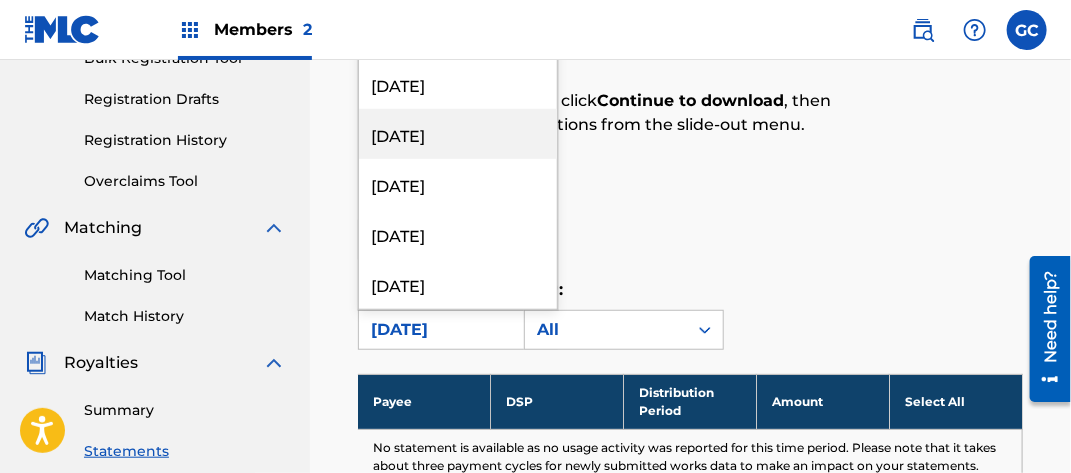 click on "[DATE]" at bounding box center [458, 134] 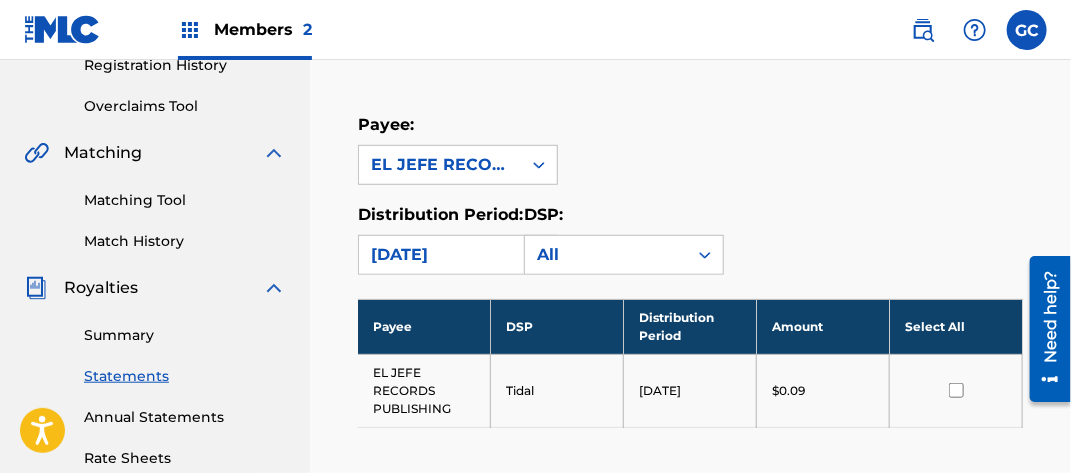 scroll, scrollTop: 418, scrollLeft: 0, axis: vertical 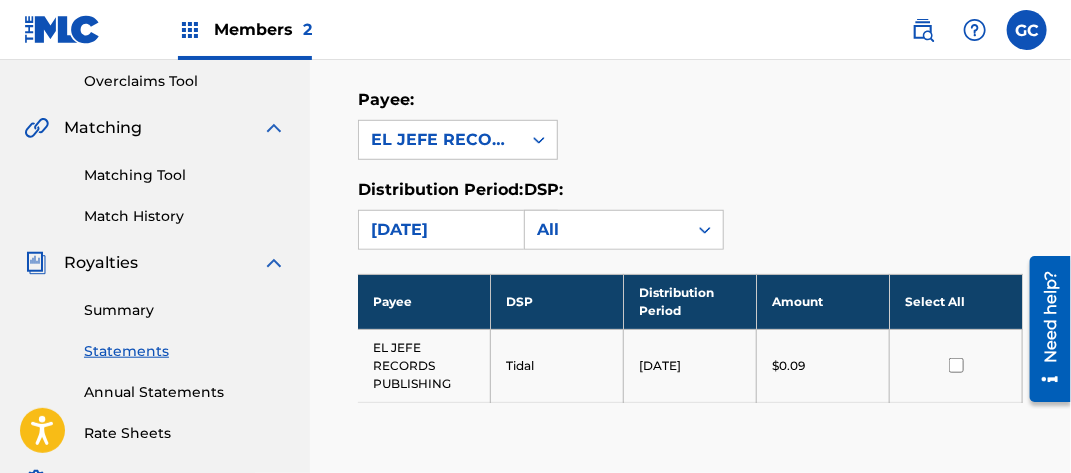 click on "Select All" at bounding box center [956, 301] 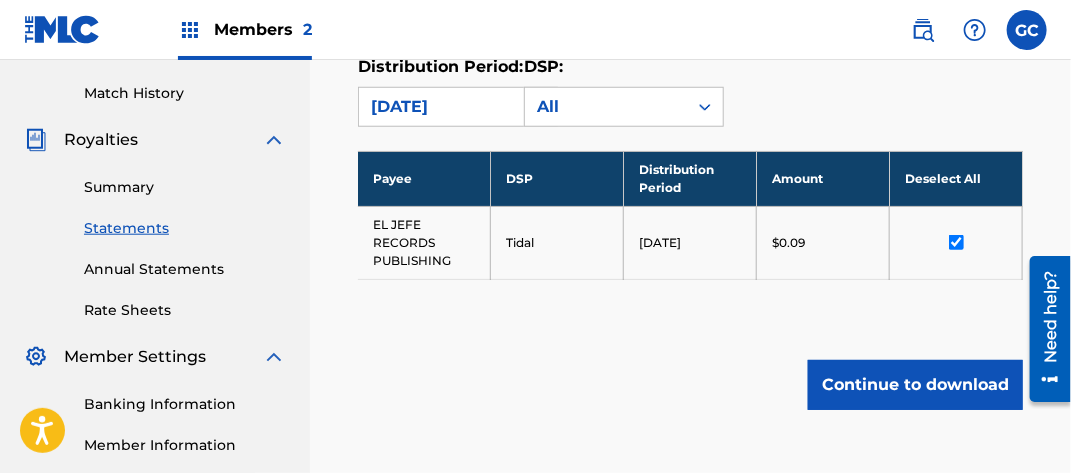 scroll, scrollTop: 618, scrollLeft: 0, axis: vertical 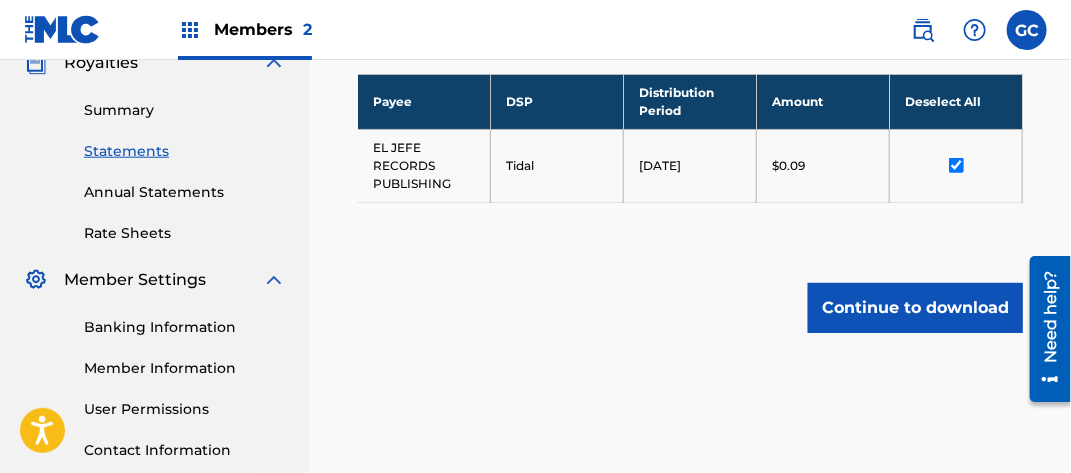 click on "Continue to download" at bounding box center (915, 308) 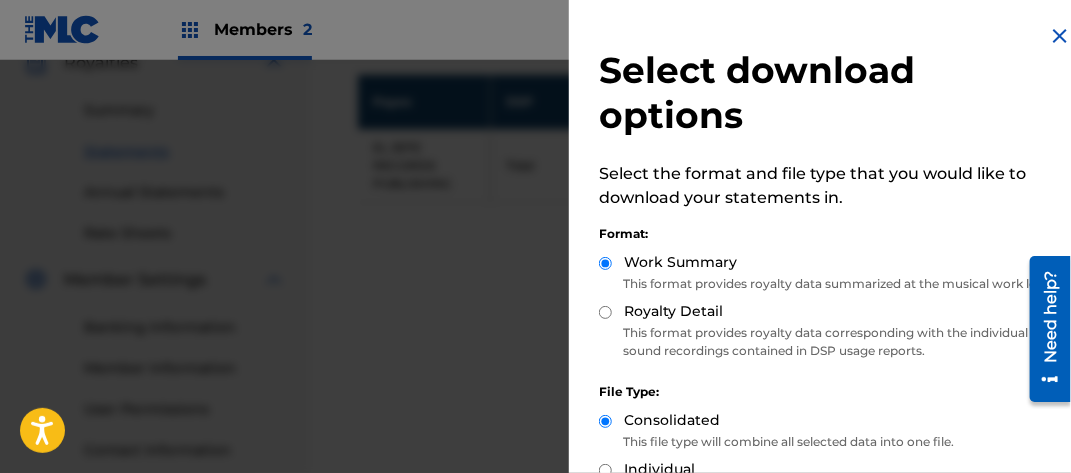 click on "Royalty Detail" at bounding box center [605, 312] 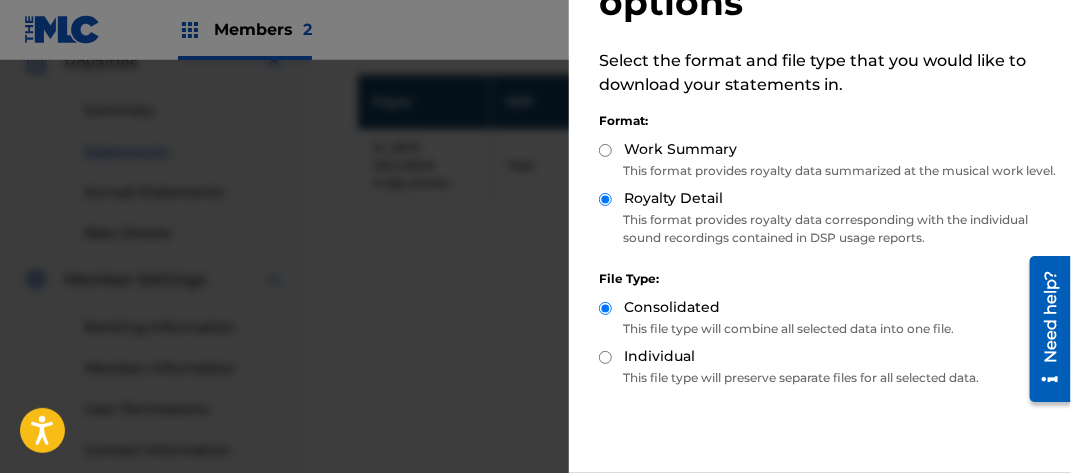 scroll, scrollTop: 218, scrollLeft: 0, axis: vertical 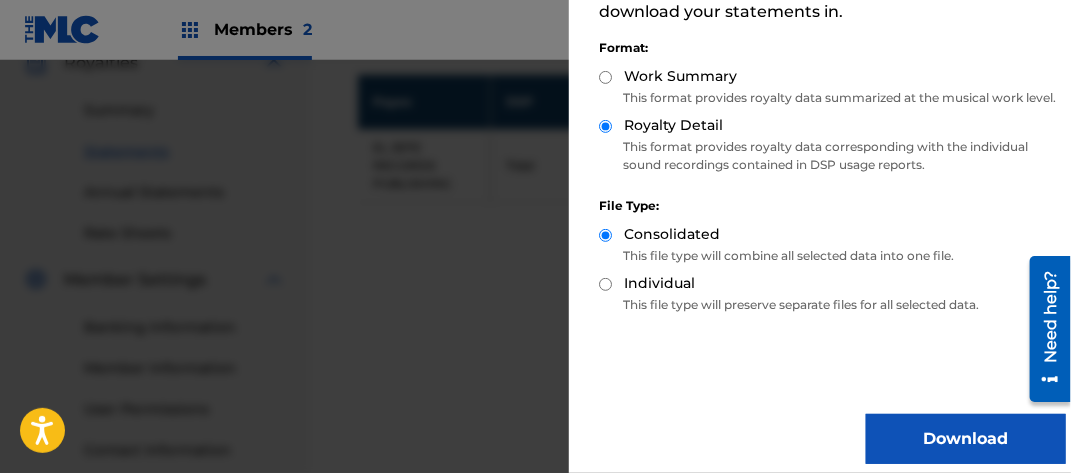 click on "Download" at bounding box center (966, 439) 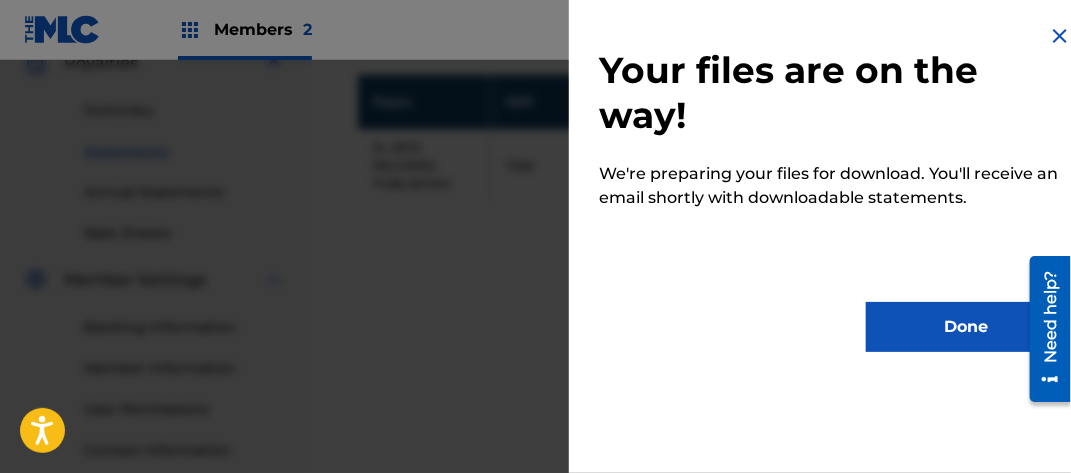 click on "Done" at bounding box center (966, 327) 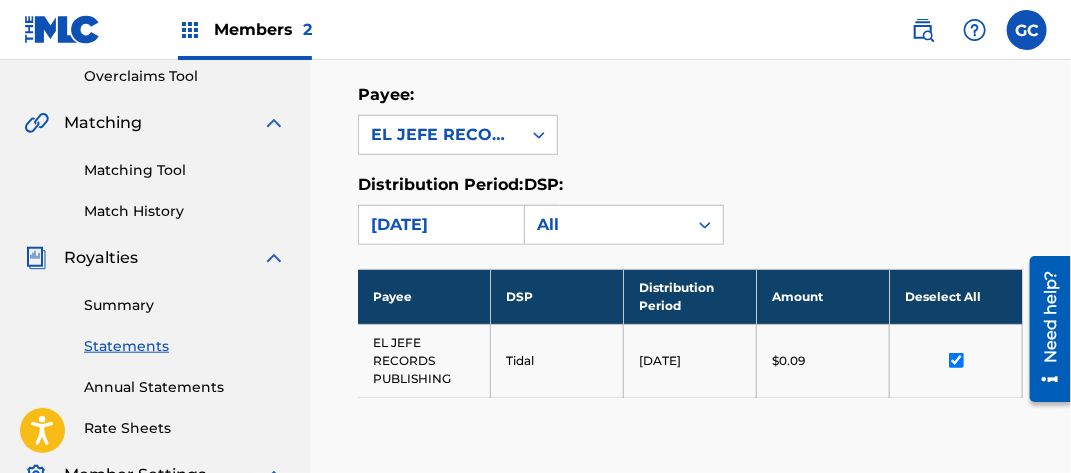 scroll, scrollTop: 318, scrollLeft: 0, axis: vertical 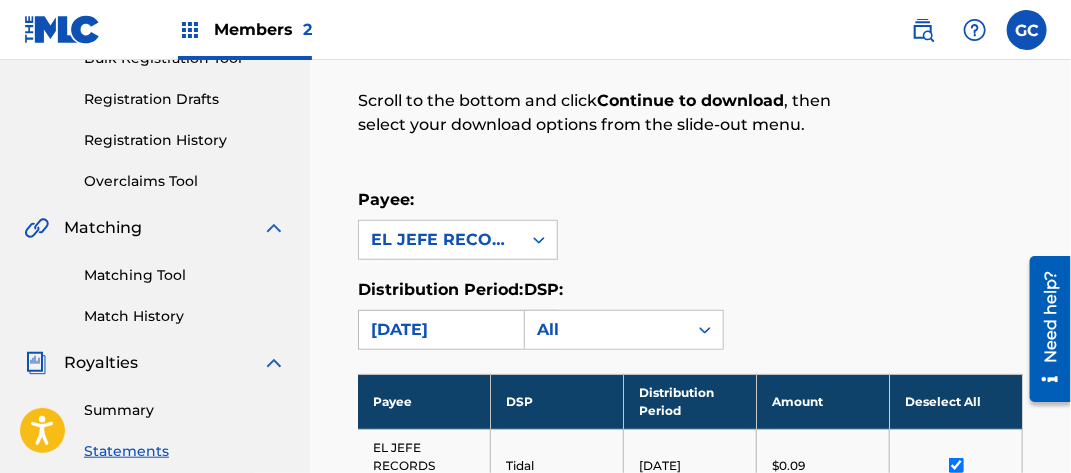 click on "[DATE]" at bounding box center [440, 330] 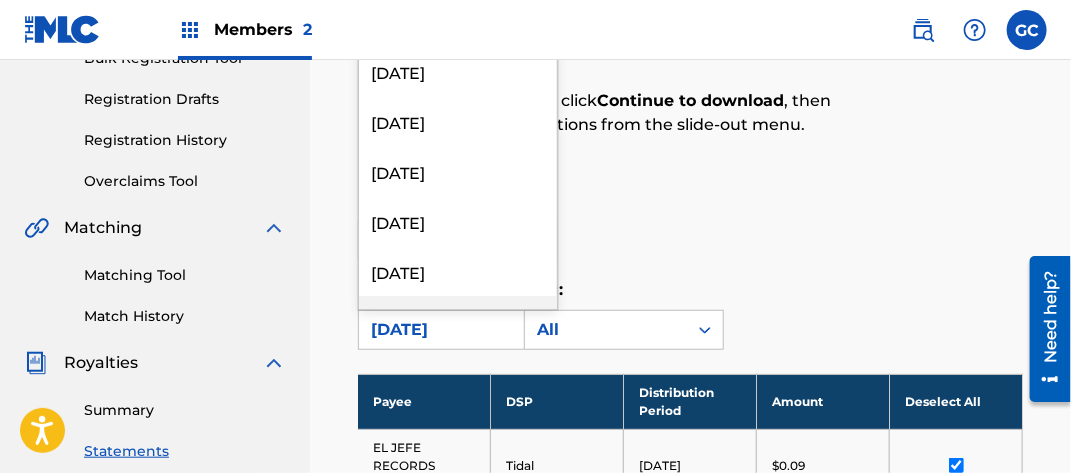 scroll, scrollTop: 900, scrollLeft: 0, axis: vertical 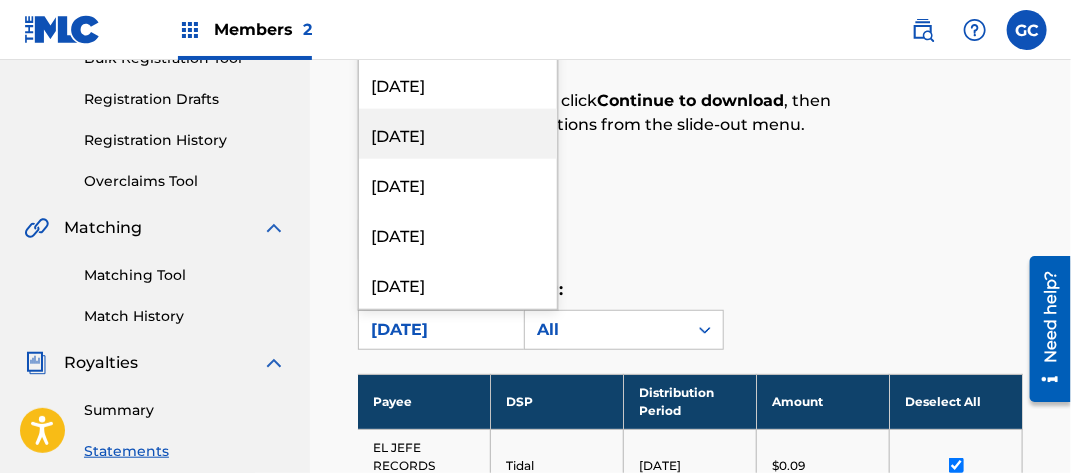 click on "[DATE]" at bounding box center (458, 134) 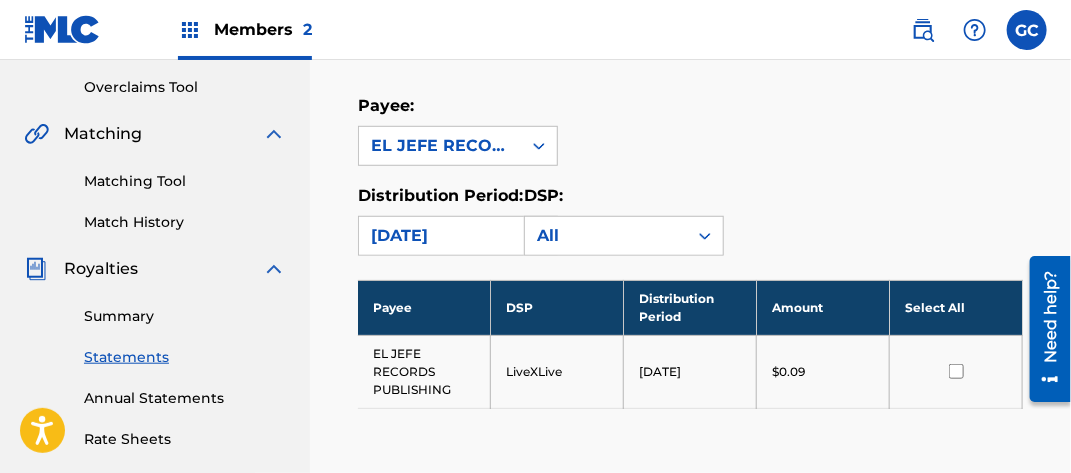 scroll, scrollTop: 518, scrollLeft: 0, axis: vertical 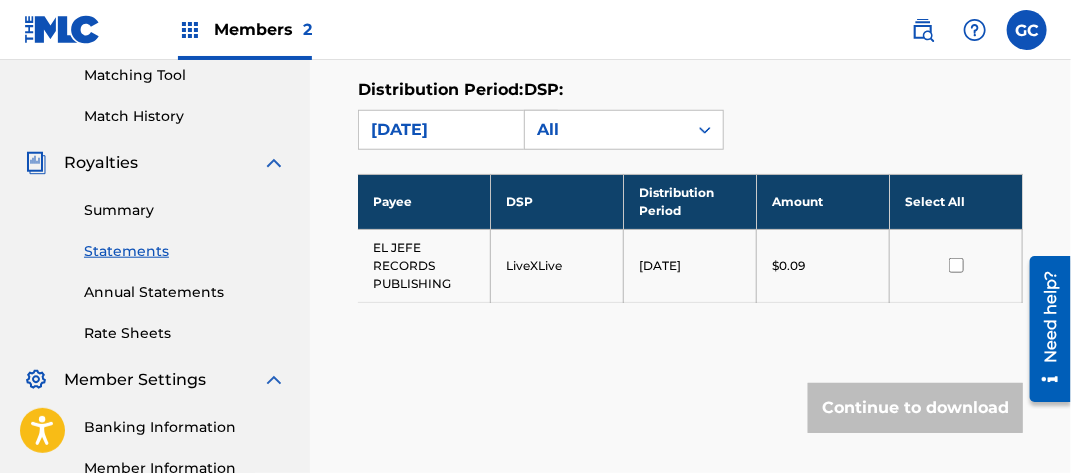 click on "Select All" at bounding box center [956, 201] 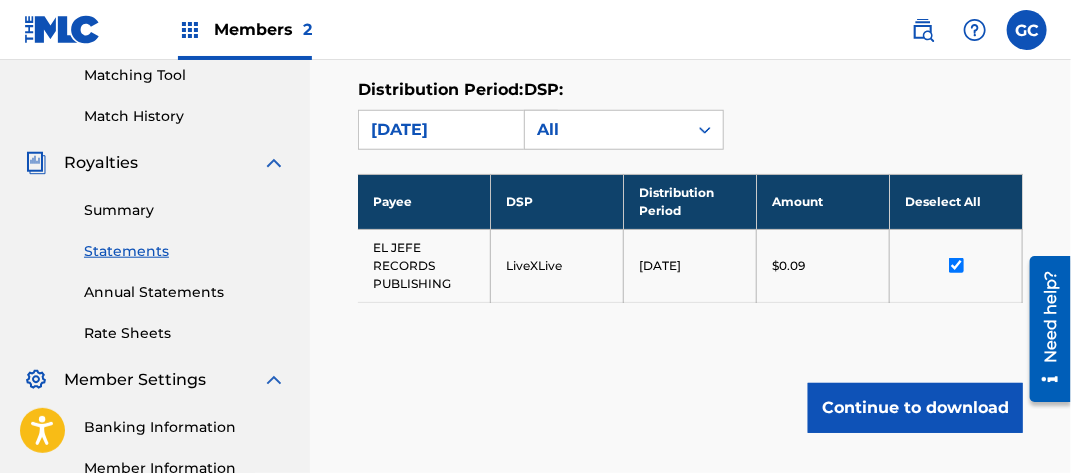 click on "Continue to download" at bounding box center [915, 408] 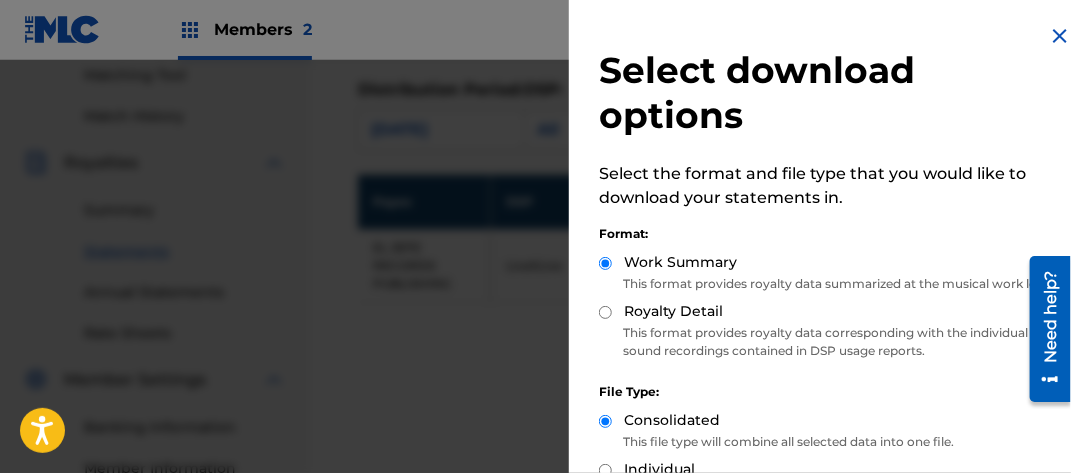 click on "Royalty Detail" at bounding box center (605, 312) 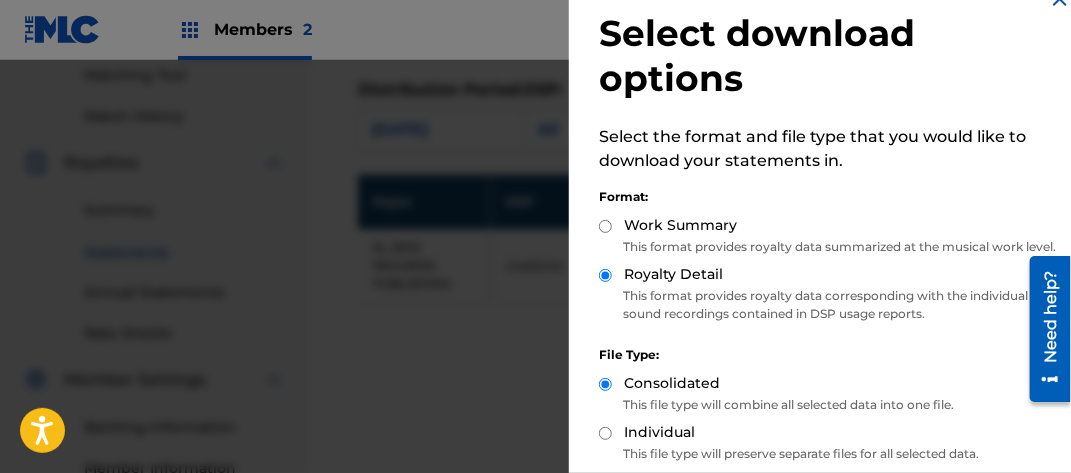 scroll, scrollTop: 200, scrollLeft: 0, axis: vertical 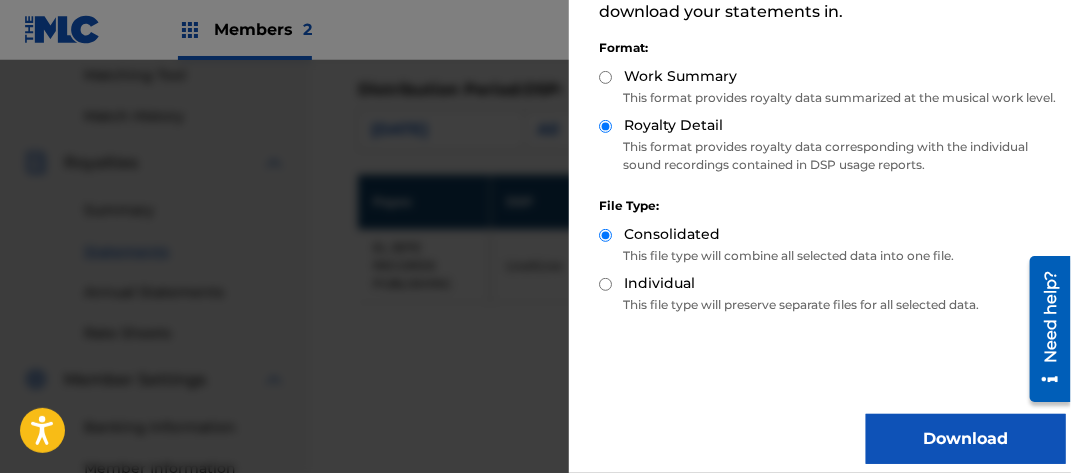 click on "Download" at bounding box center (966, 439) 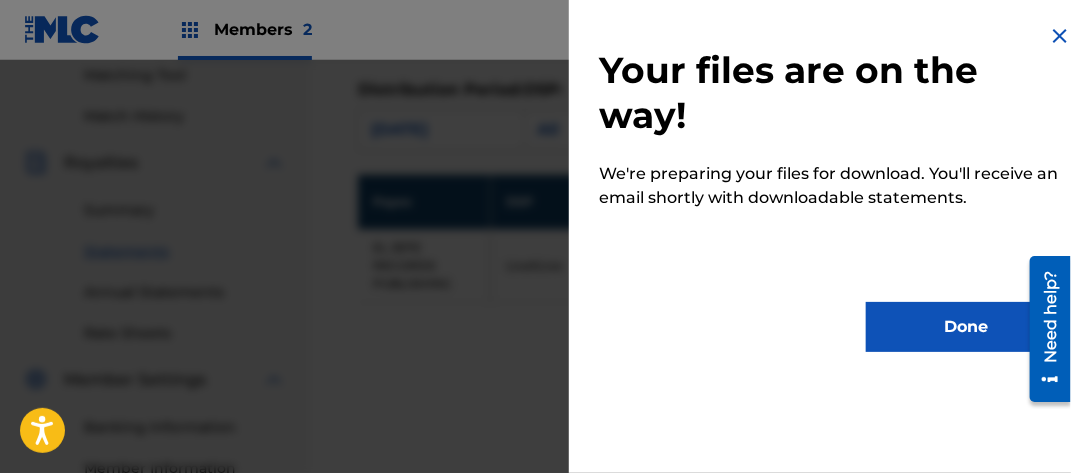 scroll, scrollTop: 0, scrollLeft: 0, axis: both 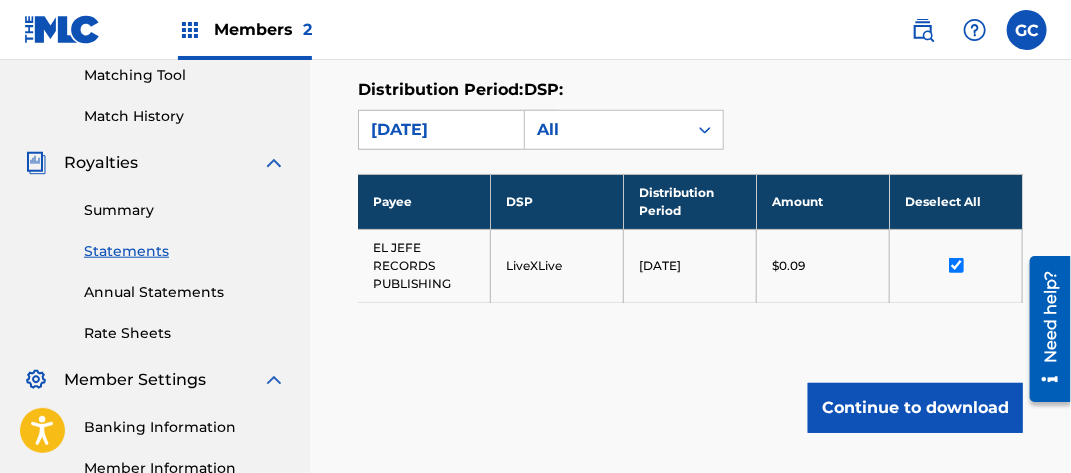 click on "[DATE]" at bounding box center (440, 130) 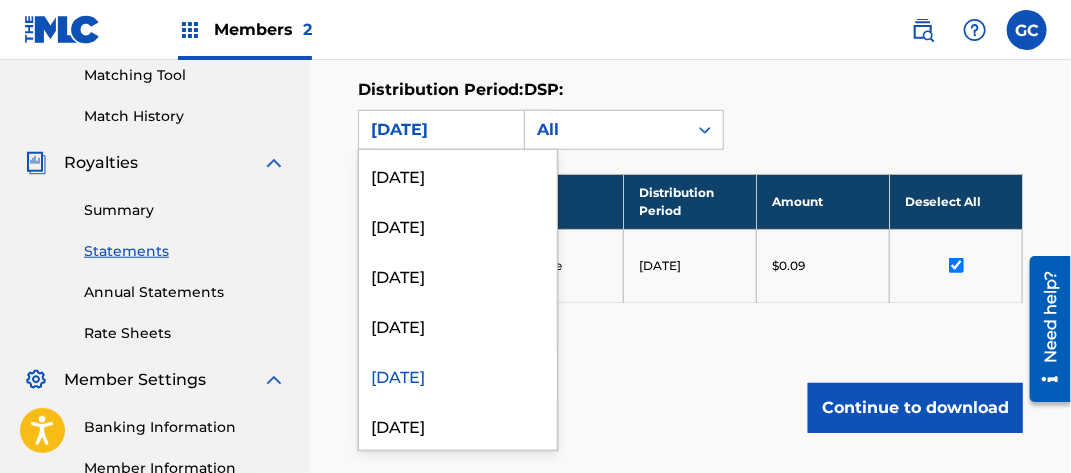 scroll, scrollTop: 900, scrollLeft: 0, axis: vertical 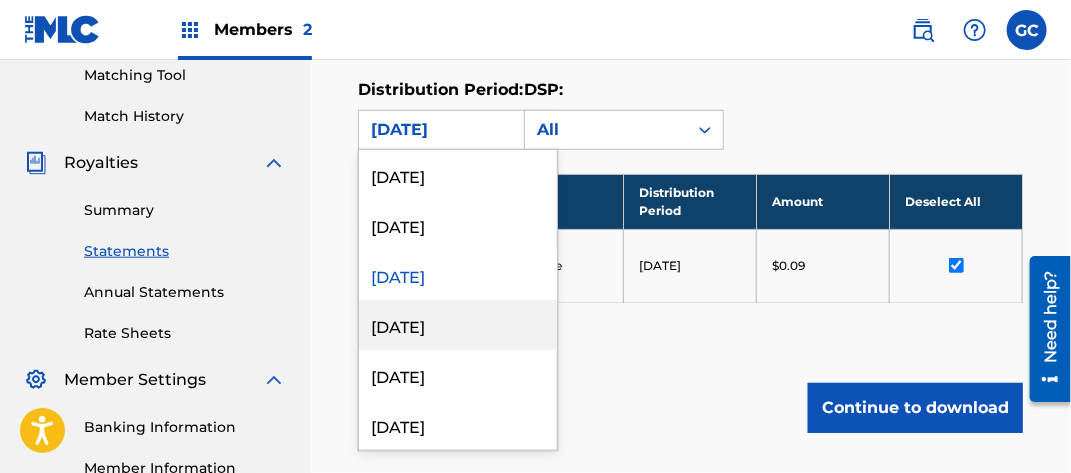 click on "[DATE]" at bounding box center (458, 325) 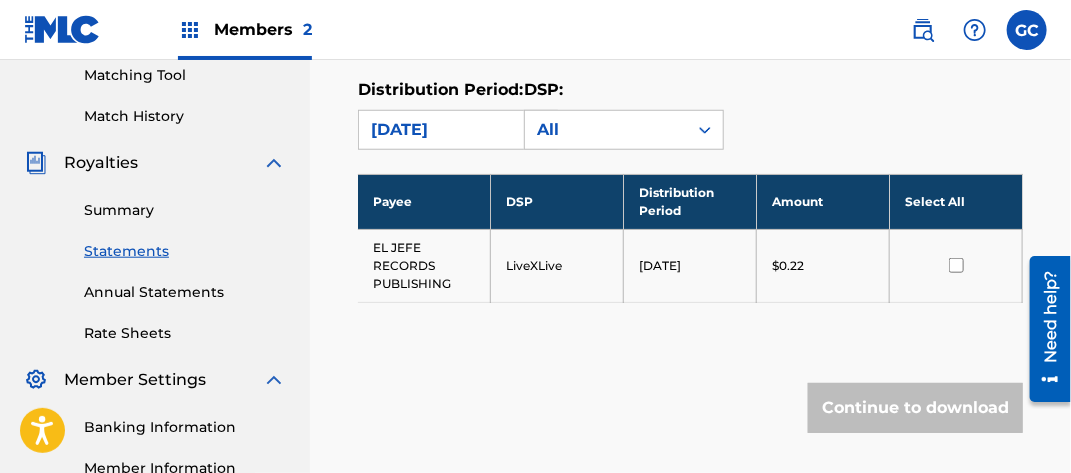 click on "Select All" at bounding box center [956, 201] 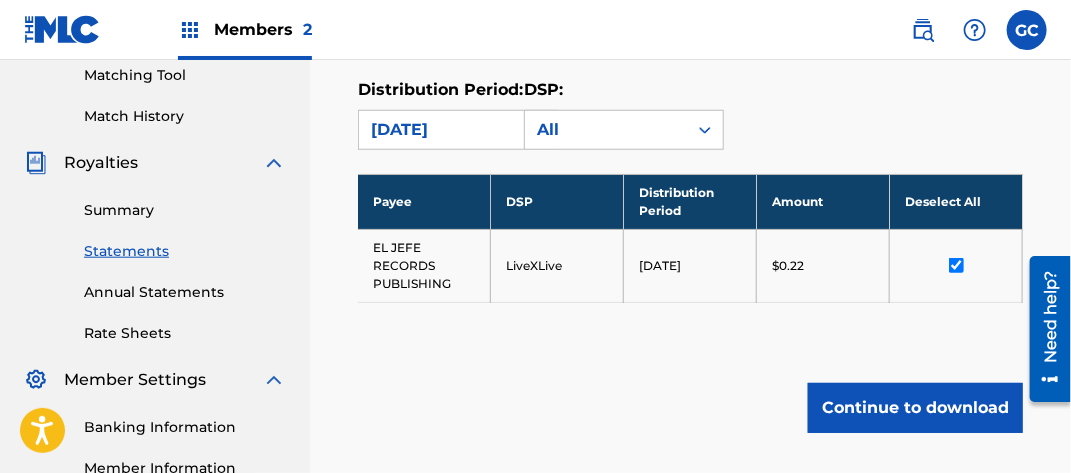 click on "Continue to download" at bounding box center [915, 408] 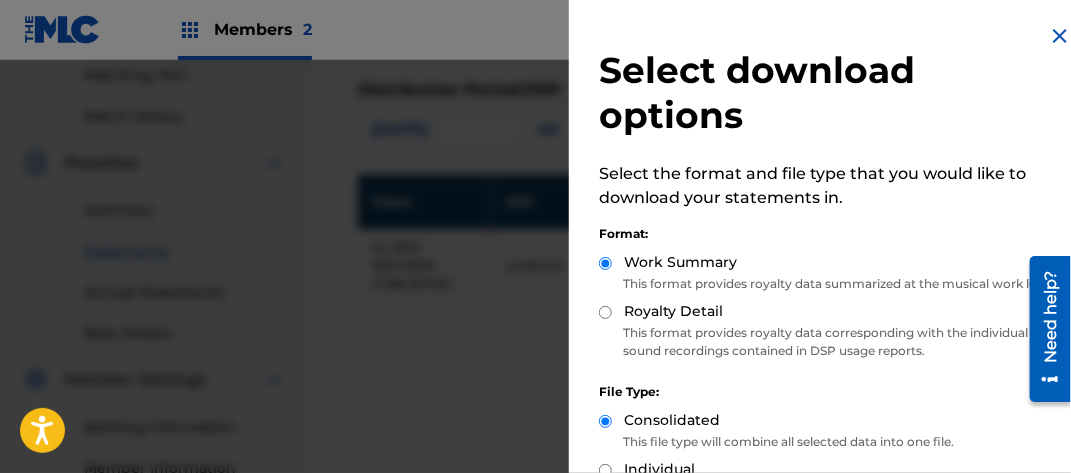 click on "Royalty Detail" at bounding box center (605, 312) 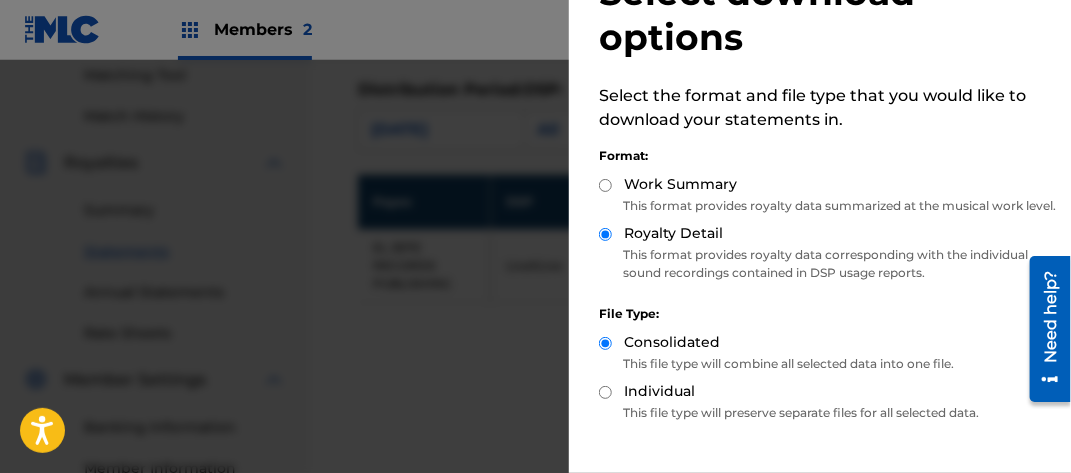 scroll, scrollTop: 218, scrollLeft: 0, axis: vertical 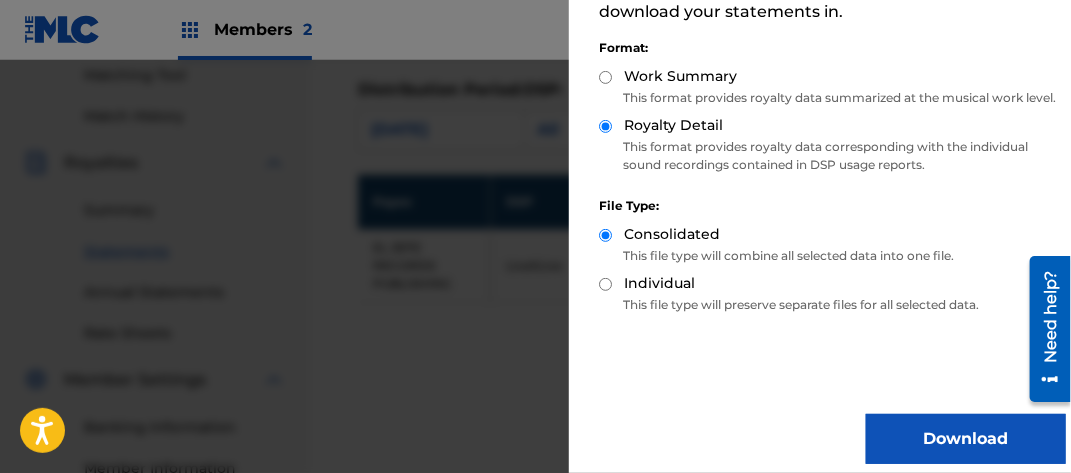 click on "Download" at bounding box center (966, 439) 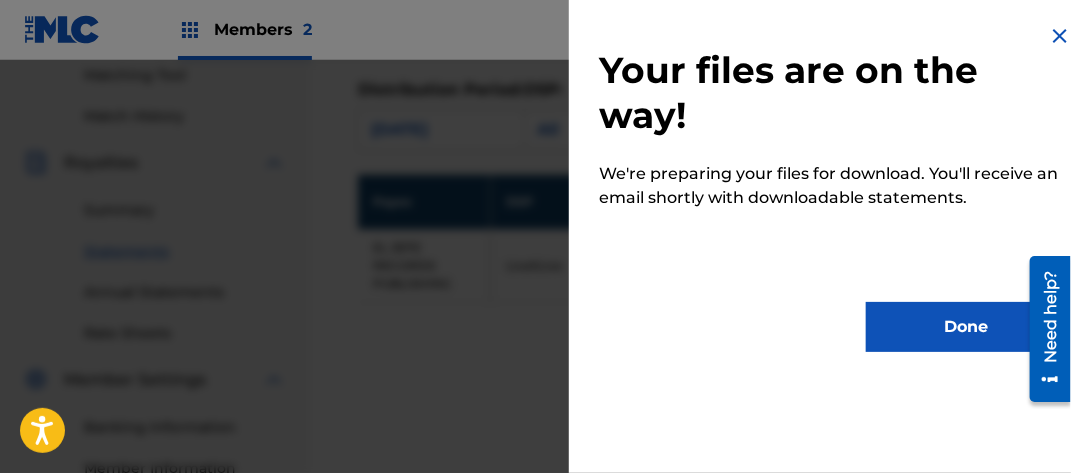 scroll, scrollTop: 0, scrollLeft: 0, axis: both 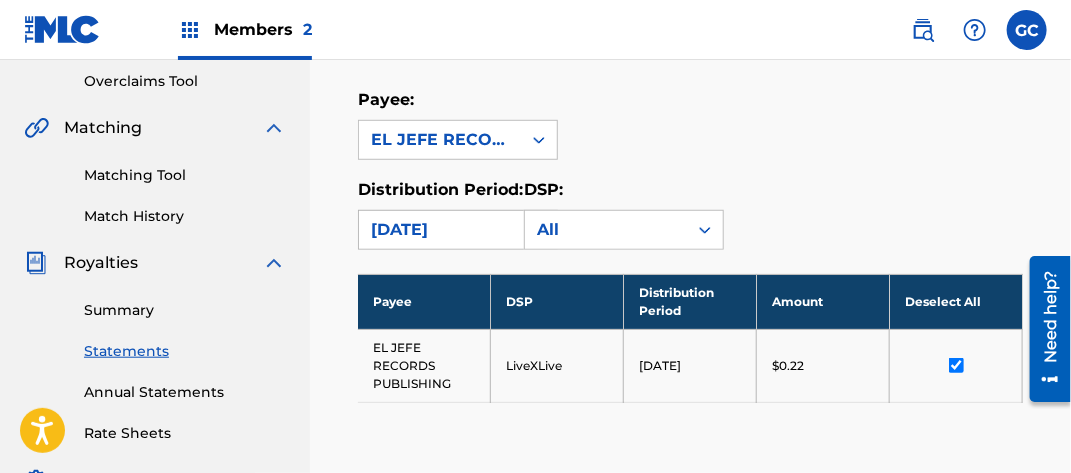 click on "[DATE]" at bounding box center (440, 230) 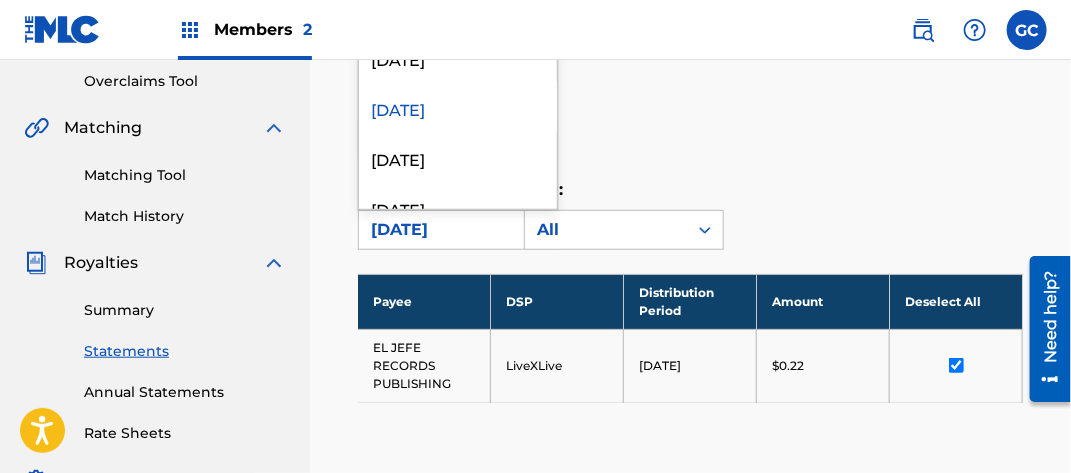 scroll, scrollTop: 900, scrollLeft: 0, axis: vertical 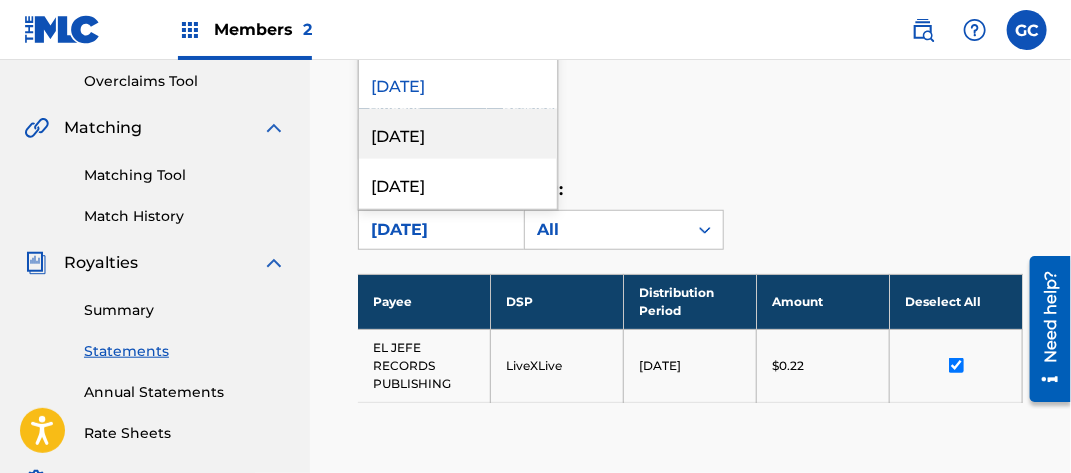 click on "[DATE]" at bounding box center (458, 134) 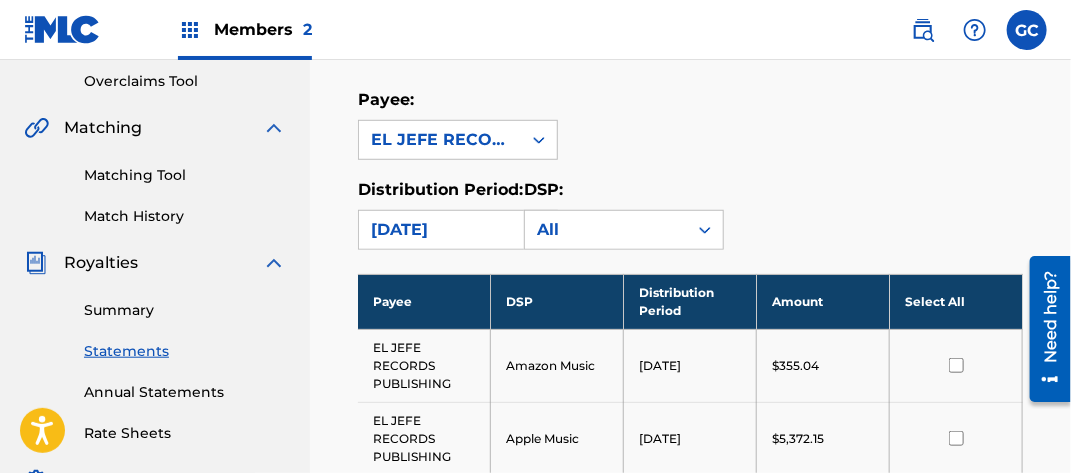 click on "Select All" at bounding box center [956, 301] 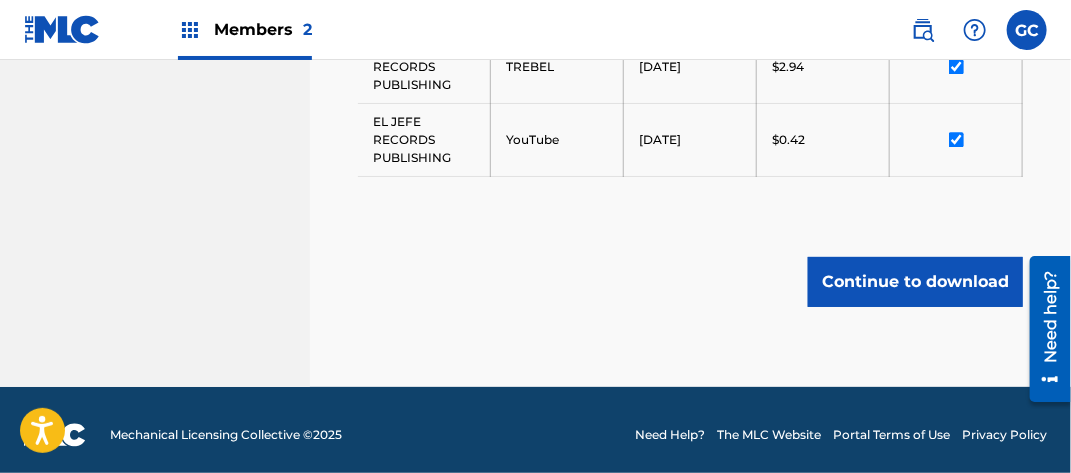 scroll, scrollTop: 1521, scrollLeft: 0, axis: vertical 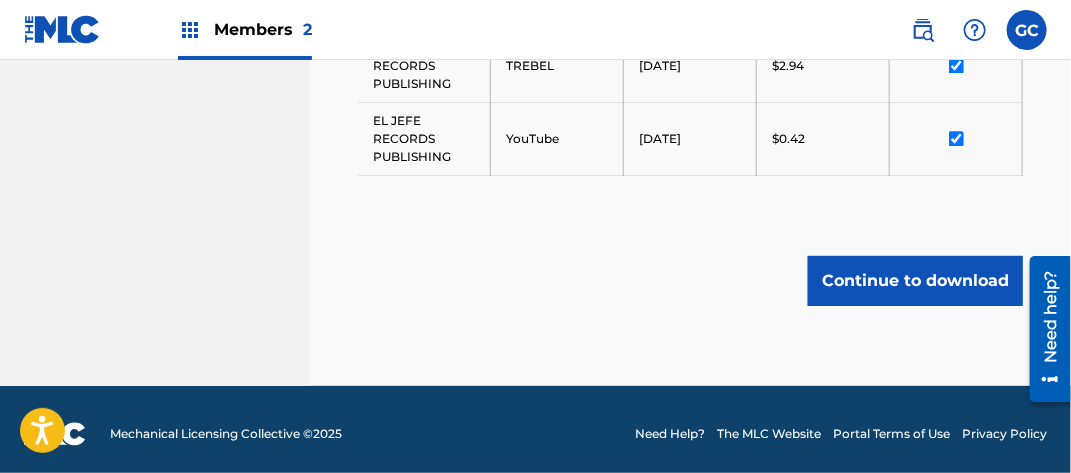 click on "Continue to download" at bounding box center [915, 281] 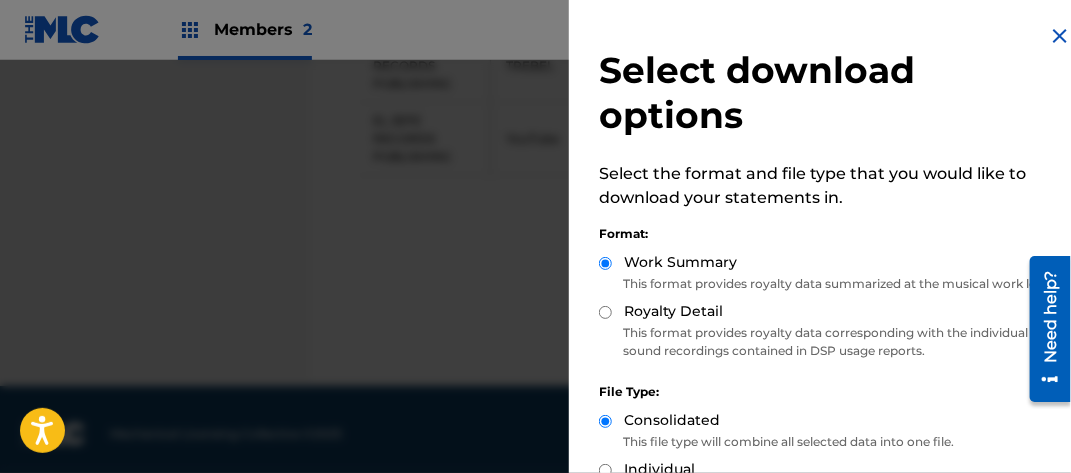click on "Royalty Detail" at bounding box center (605, 312) 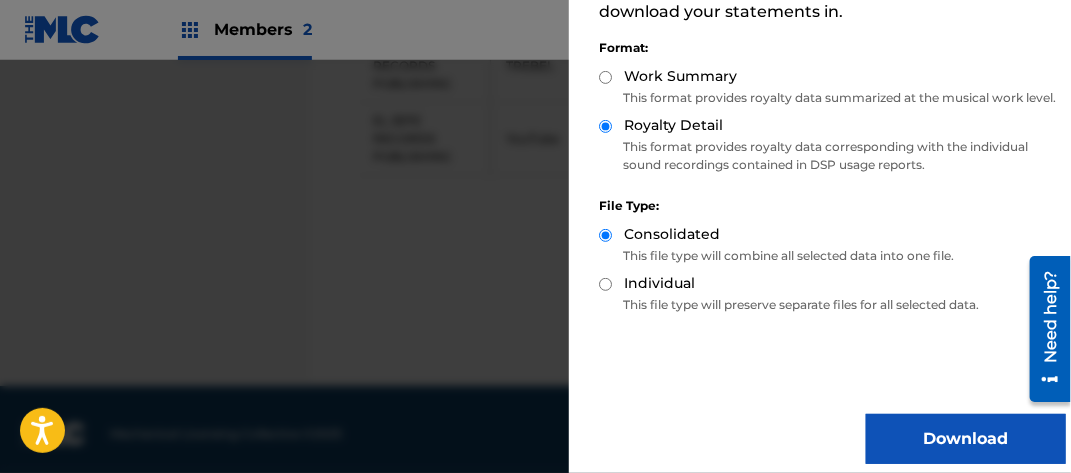 scroll, scrollTop: 218, scrollLeft: 0, axis: vertical 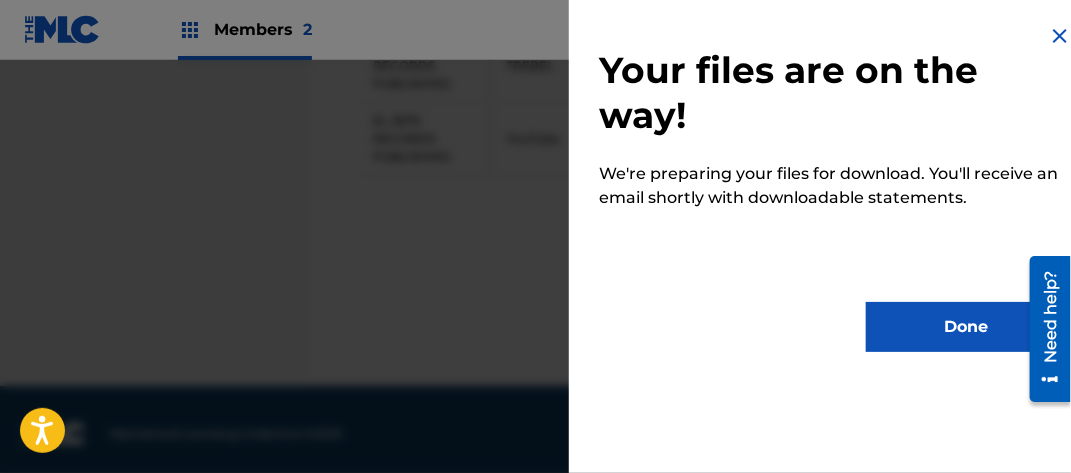 click on "Done" at bounding box center (966, 327) 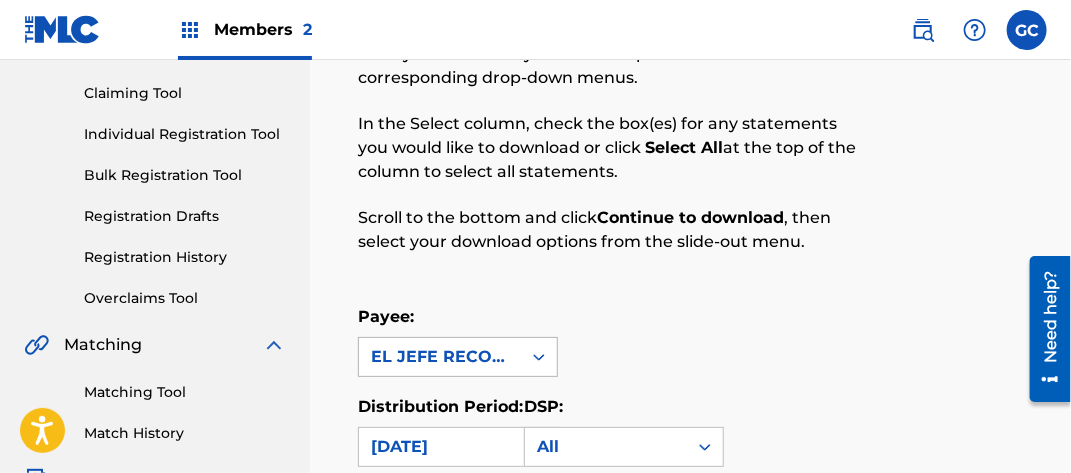 scroll, scrollTop: 321, scrollLeft: 0, axis: vertical 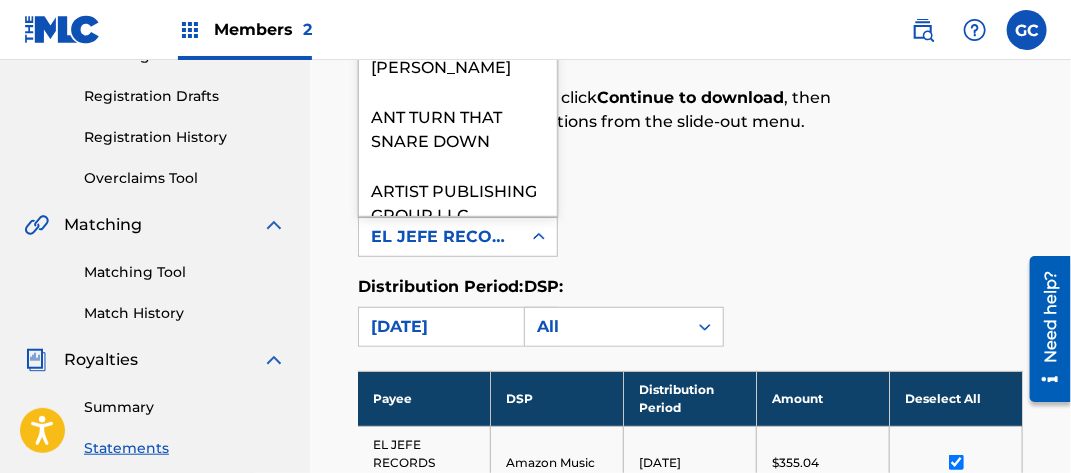click on "EL JEFE RECORDS PUBLISHING" at bounding box center (440, 237) 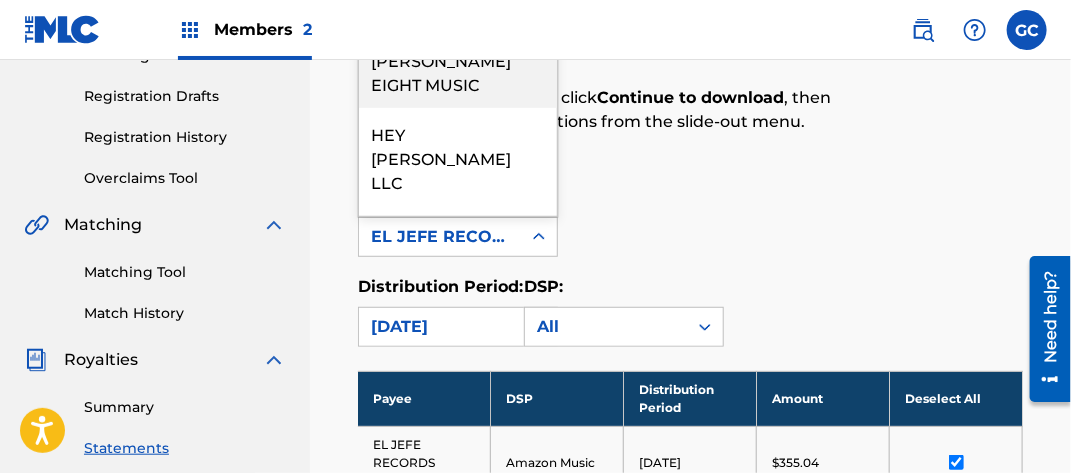 scroll, scrollTop: 800, scrollLeft: 0, axis: vertical 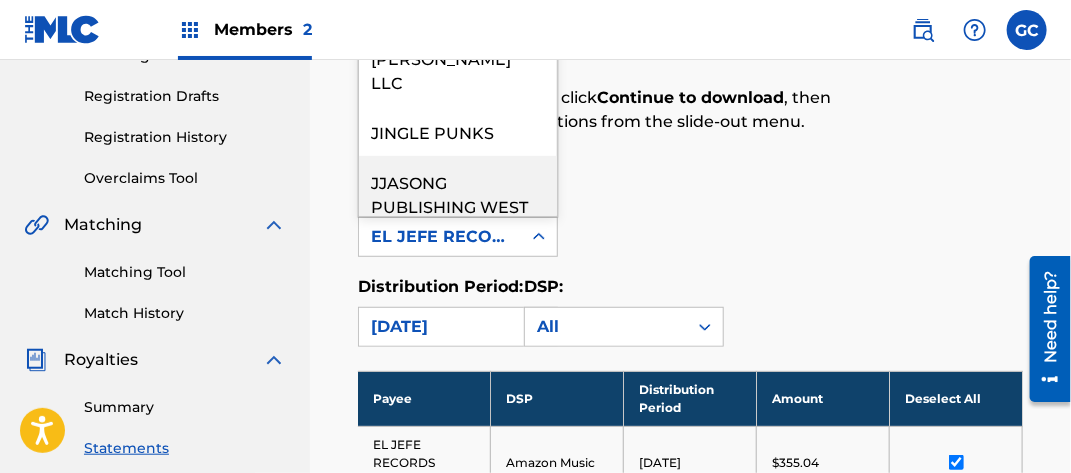 click on "JJASONG PUBLISHING WEST" at bounding box center (458, 193) 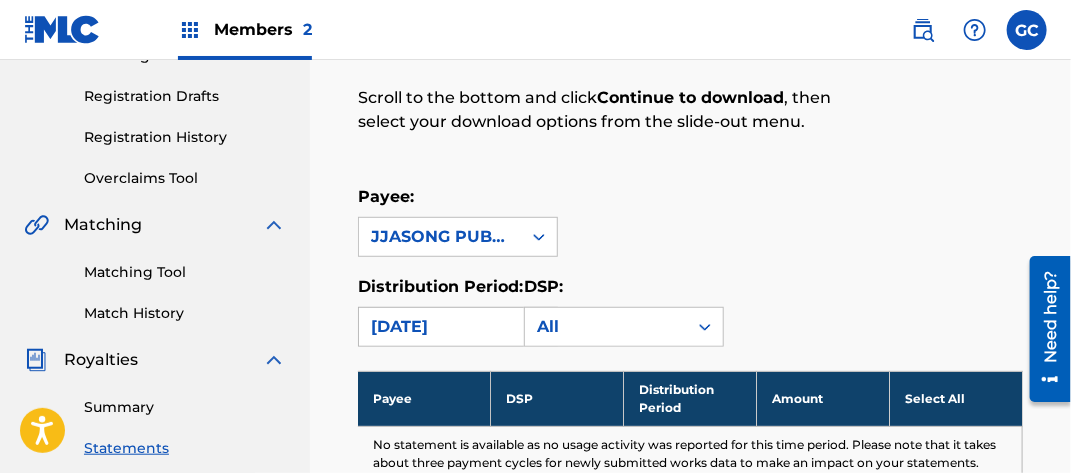 click on "[DATE]" at bounding box center (440, 327) 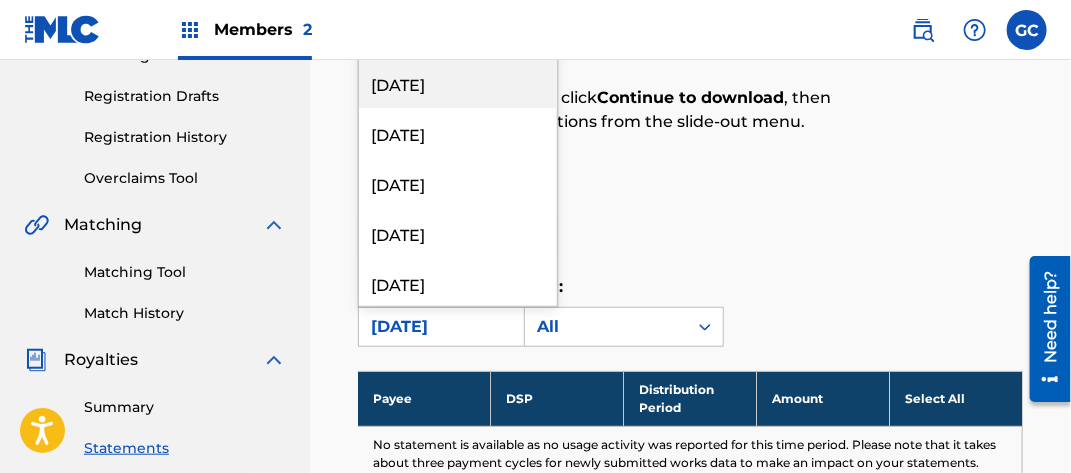 scroll, scrollTop: 200, scrollLeft: 0, axis: vertical 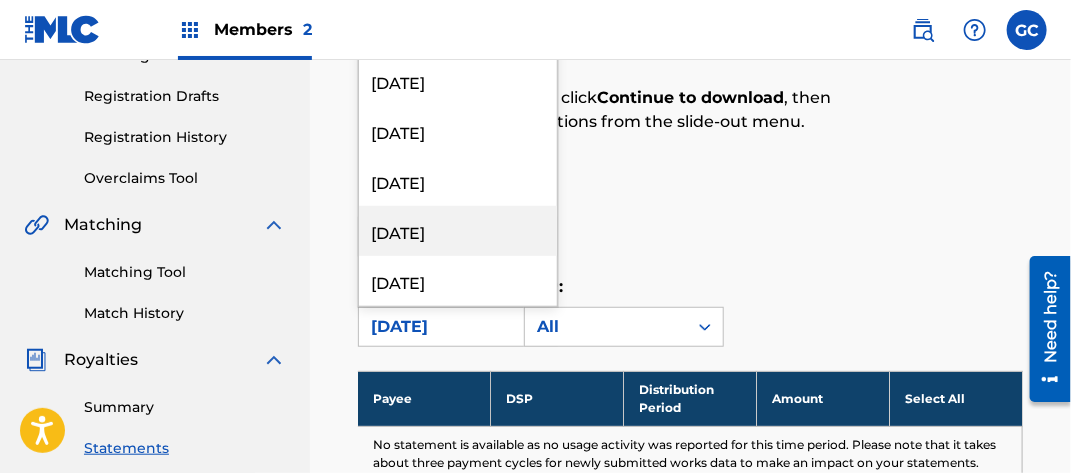 click on "[DATE]" at bounding box center [458, 231] 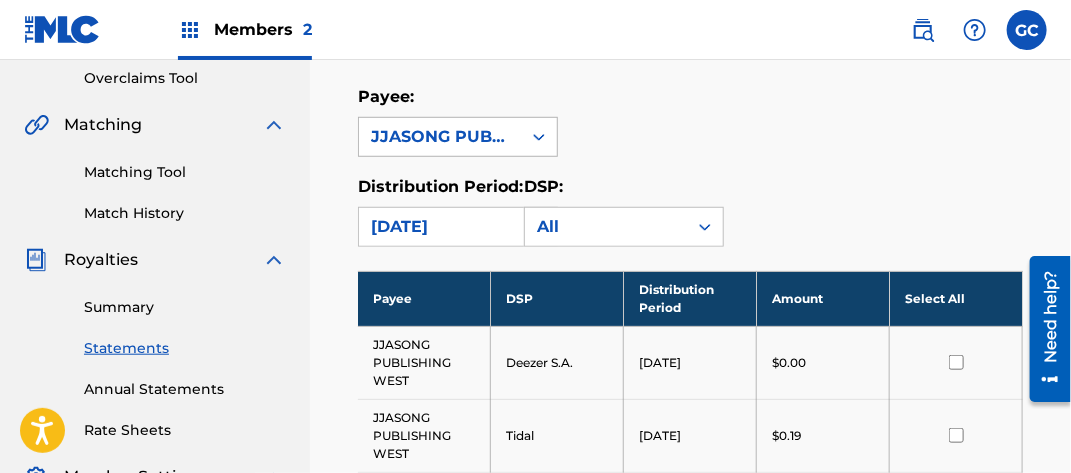 scroll, scrollTop: 521, scrollLeft: 0, axis: vertical 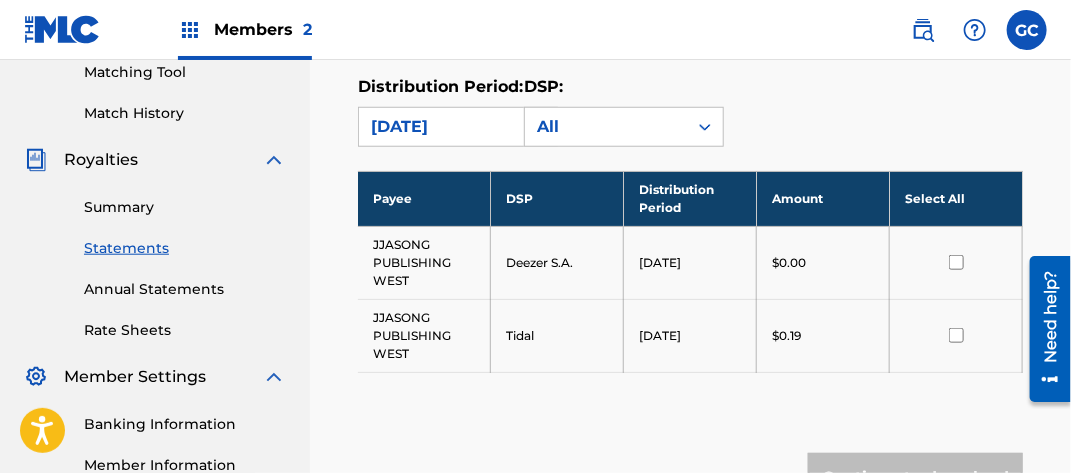 click on "Payee" at bounding box center (424, 198) 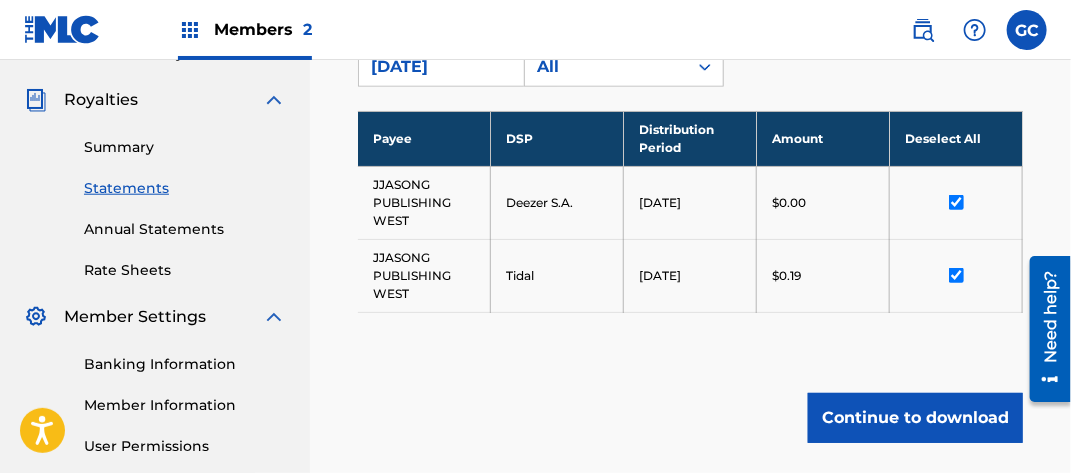 scroll, scrollTop: 621, scrollLeft: 0, axis: vertical 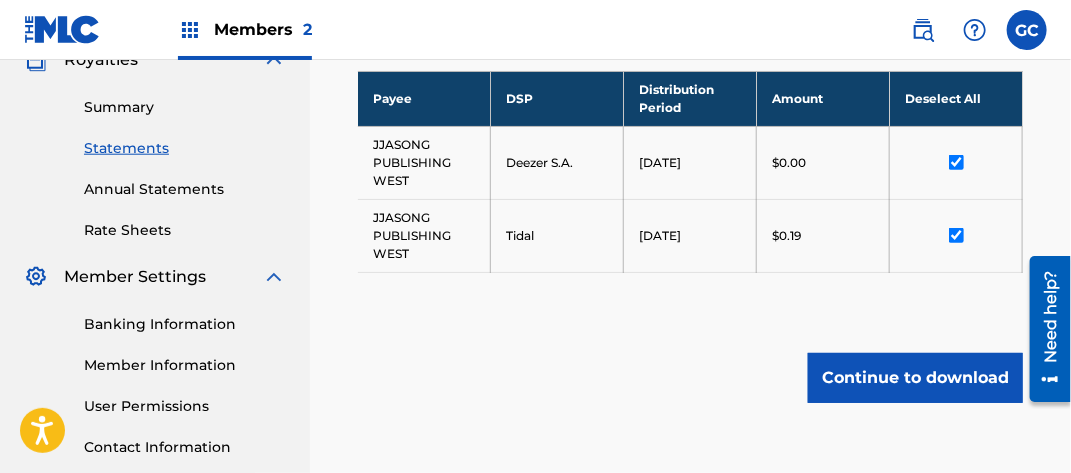 click on "Continue to download" at bounding box center [915, 378] 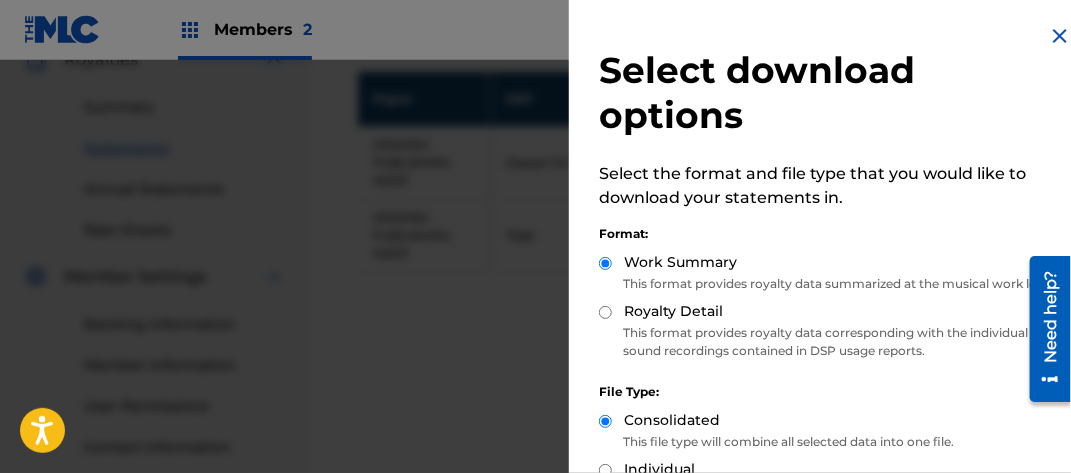 click on "Royalty Detail" at bounding box center [605, 312] 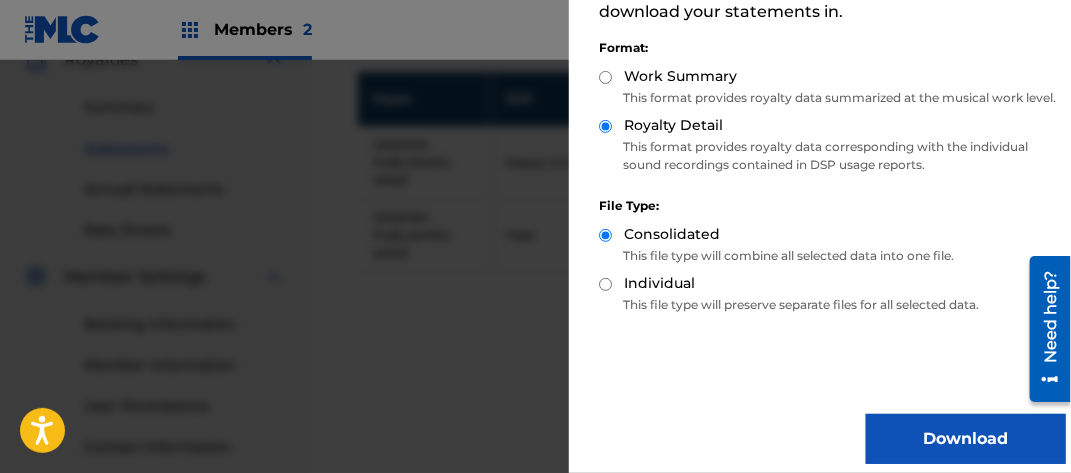 scroll, scrollTop: 218, scrollLeft: 0, axis: vertical 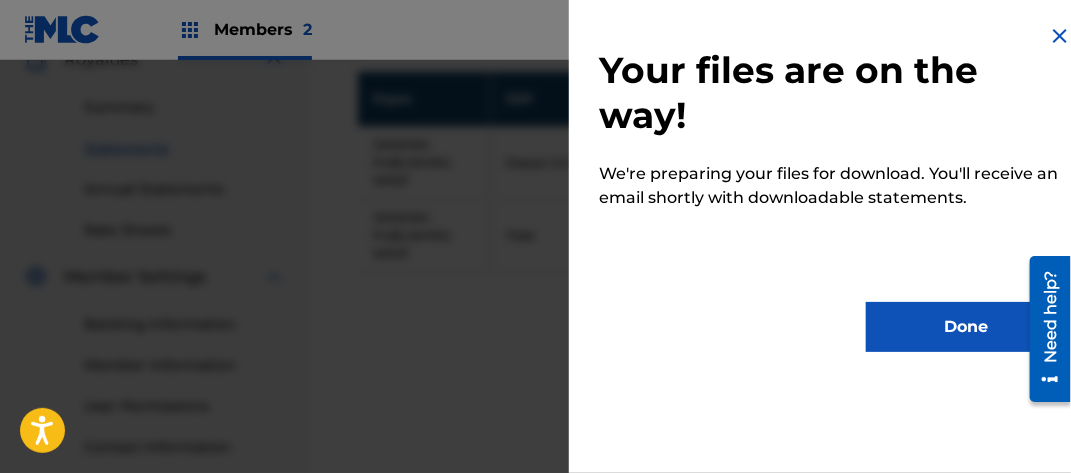 click on "Done" at bounding box center (966, 327) 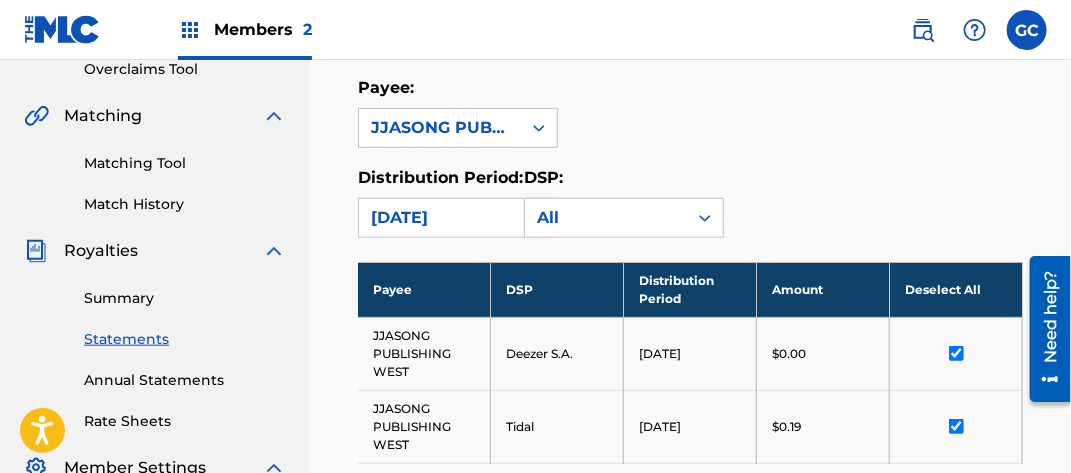 scroll, scrollTop: 321, scrollLeft: 0, axis: vertical 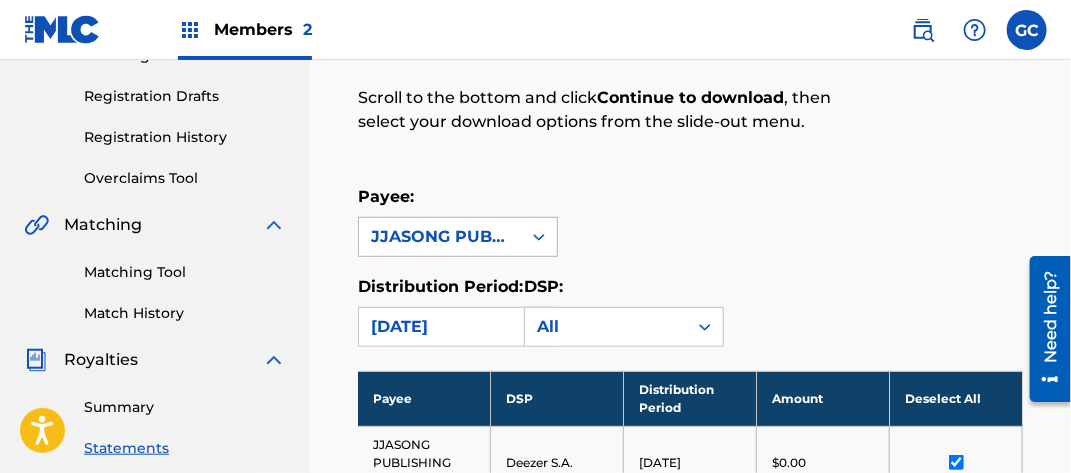 click on "JJASONG PUBLISHING WEST" at bounding box center [440, 237] 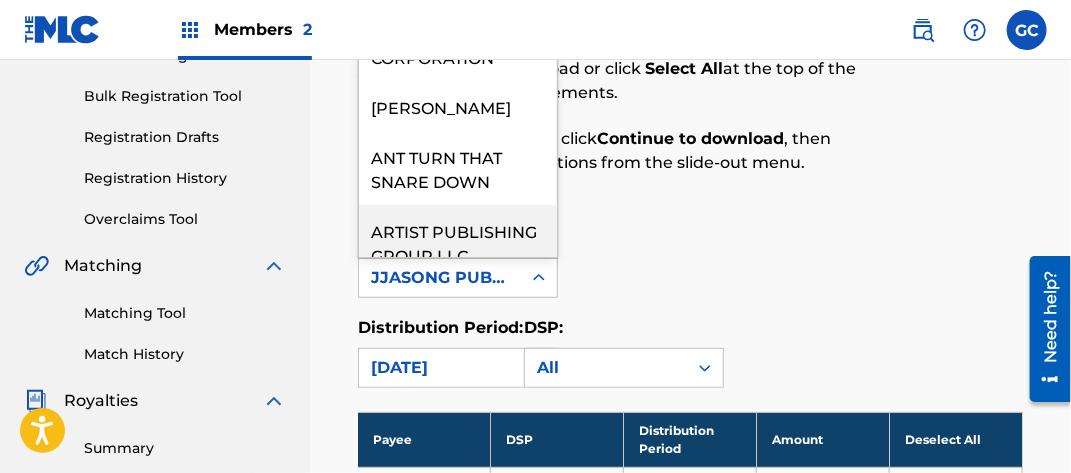 scroll, scrollTop: 121, scrollLeft: 0, axis: vertical 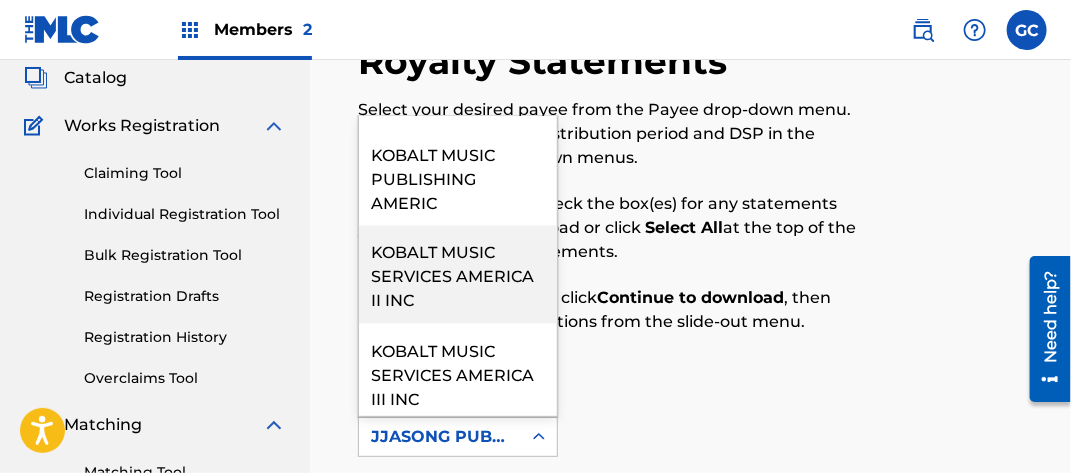 click on "KOBALT MUSIC SERVICES AMERICA II INC" at bounding box center [458, 275] 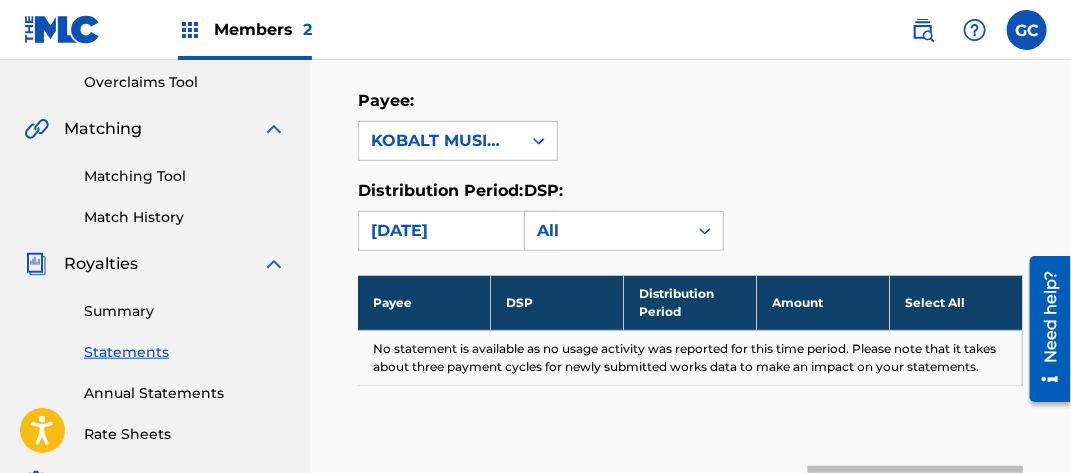 scroll, scrollTop: 421, scrollLeft: 0, axis: vertical 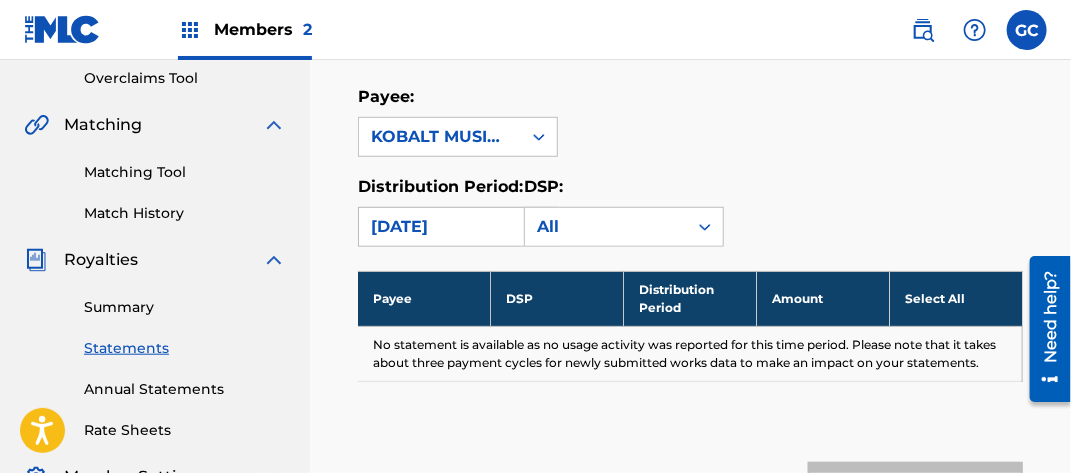 click on "[DATE]" at bounding box center (440, 227) 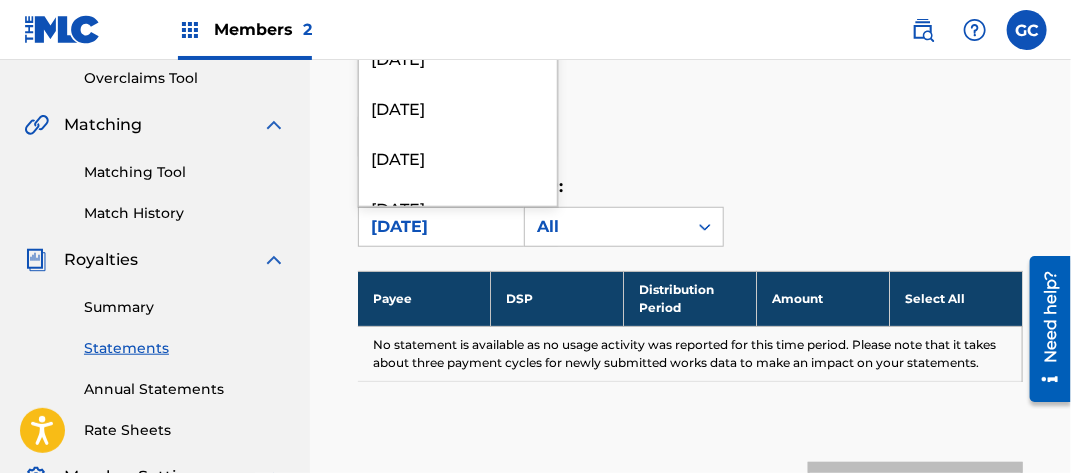 scroll, scrollTop: 200, scrollLeft: 0, axis: vertical 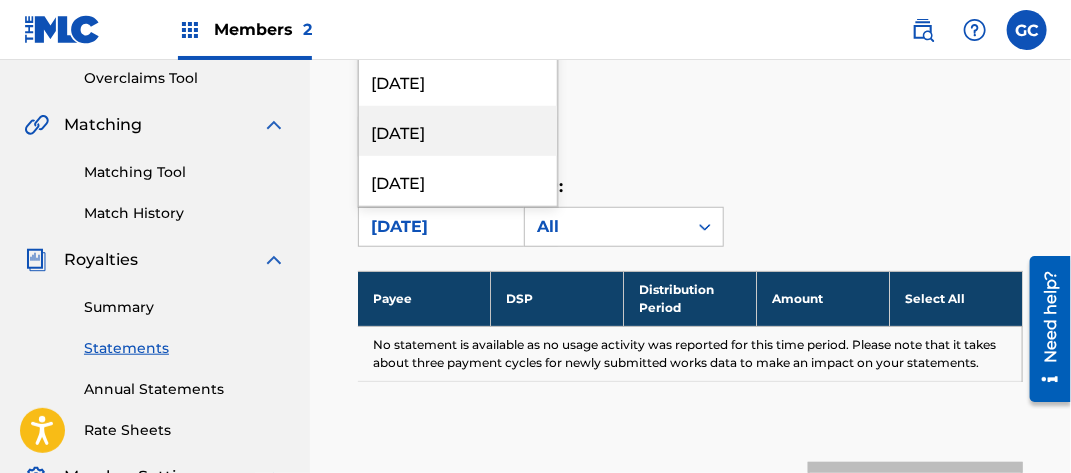 click on "[DATE]" at bounding box center [458, 131] 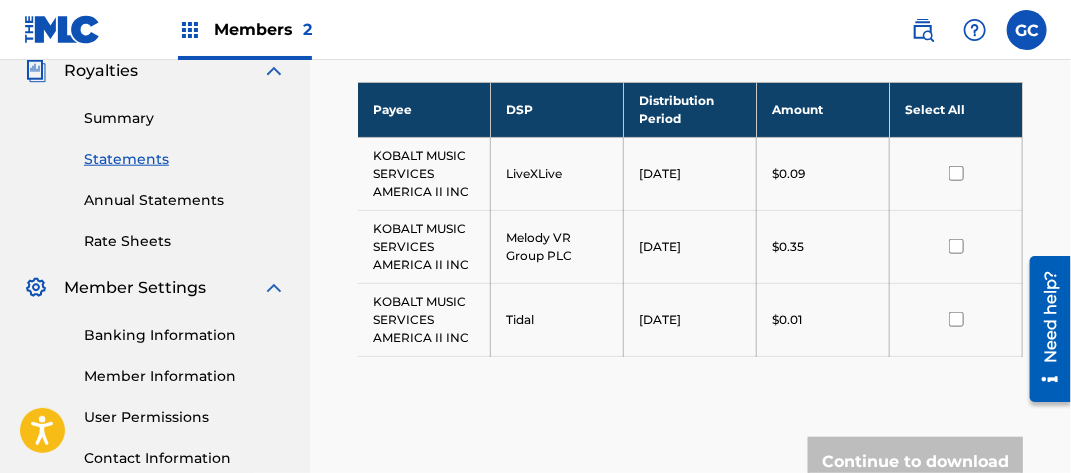 scroll, scrollTop: 621, scrollLeft: 0, axis: vertical 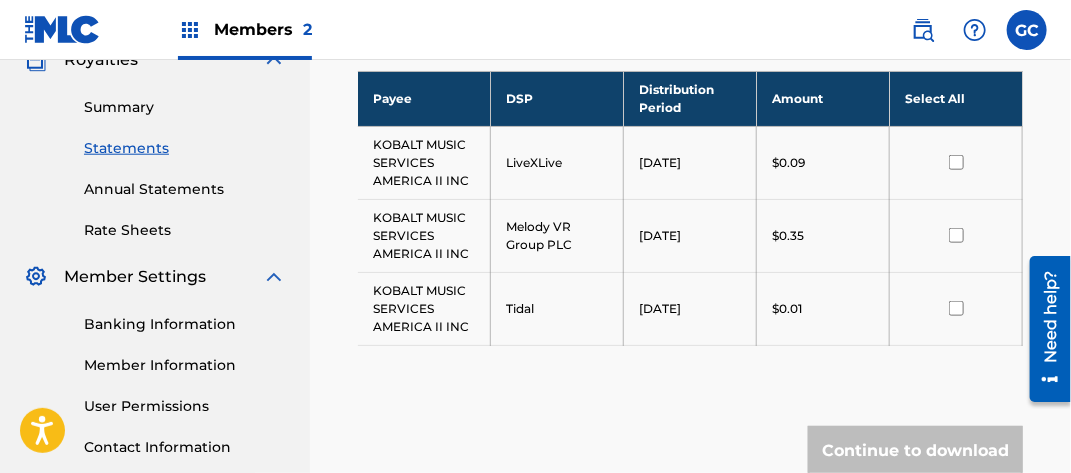 click on "Select All" at bounding box center (956, 98) 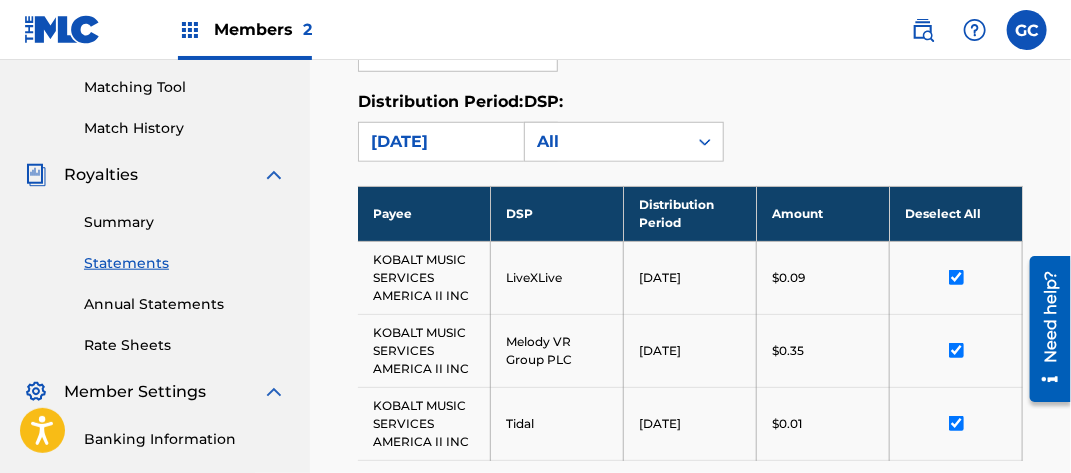 scroll, scrollTop: 421, scrollLeft: 0, axis: vertical 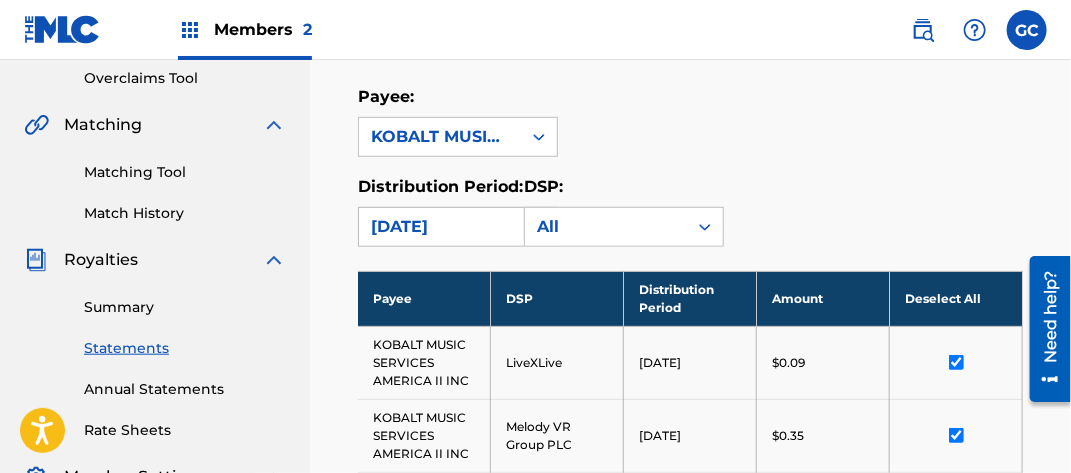 click on "[DATE]" at bounding box center [440, 227] 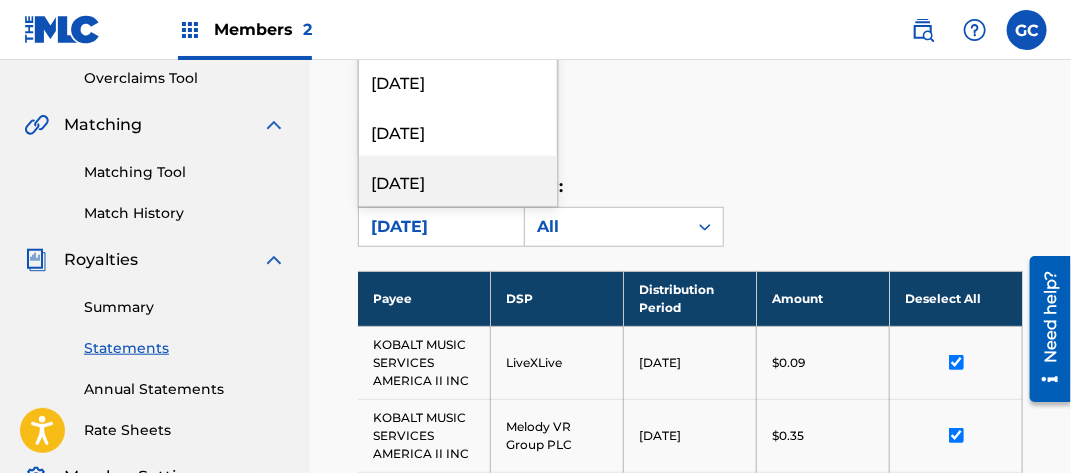 scroll, scrollTop: 1200, scrollLeft: 0, axis: vertical 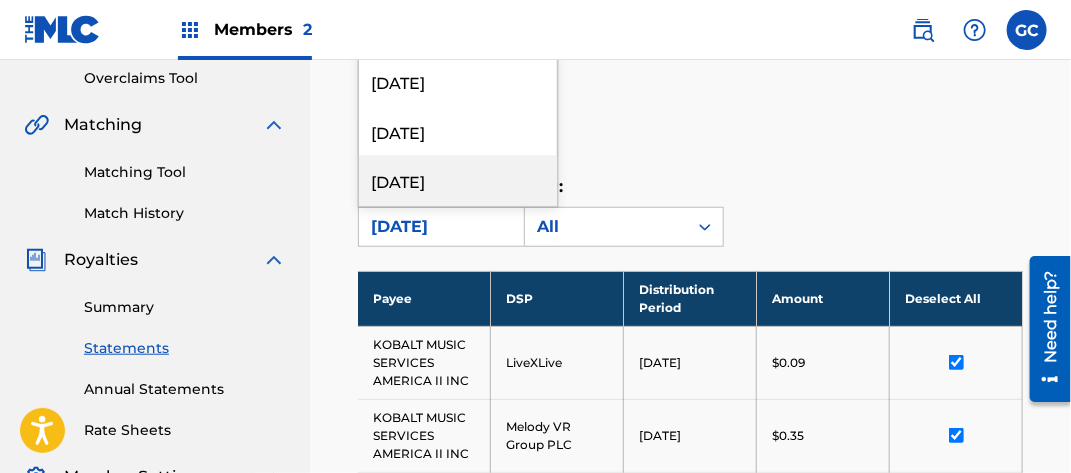 click on "[DATE]" at bounding box center [458, 181] 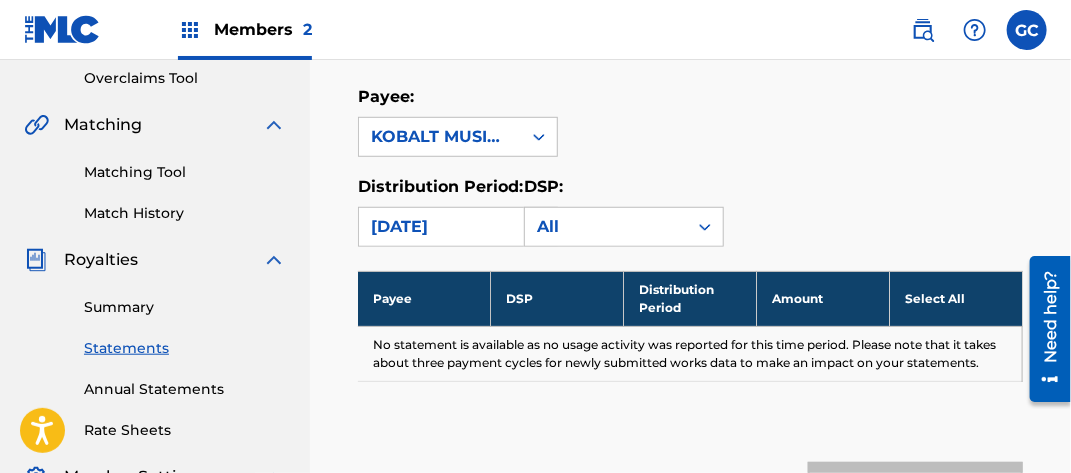 click on "[DATE]" at bounding box center [440, 227] 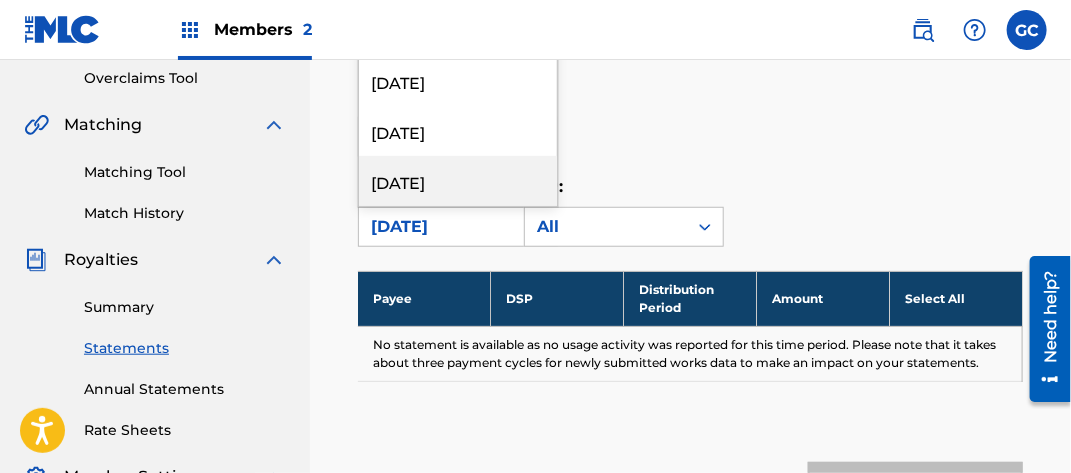 scroll, scrollTop: 121, scrollLeft: 0, axis: vertical 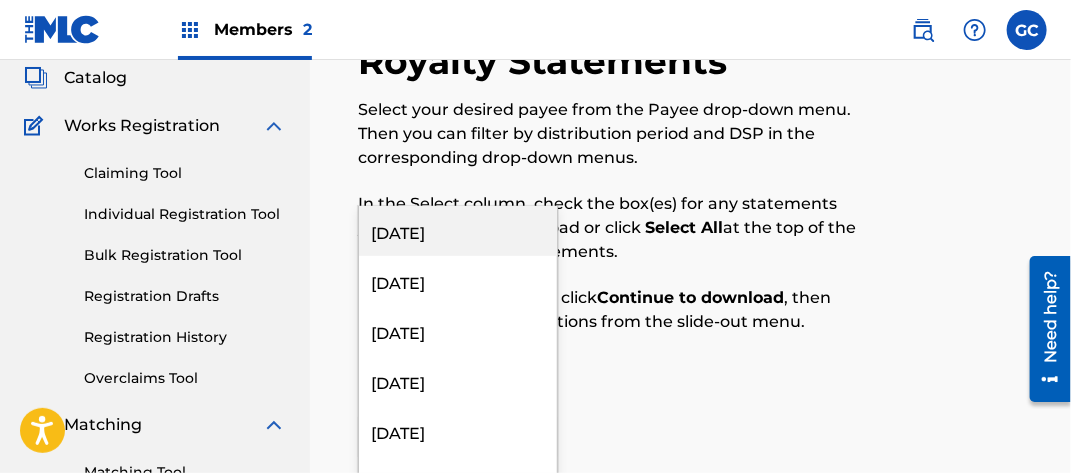 click on "[DATE]" at bounding box center (458, 231) 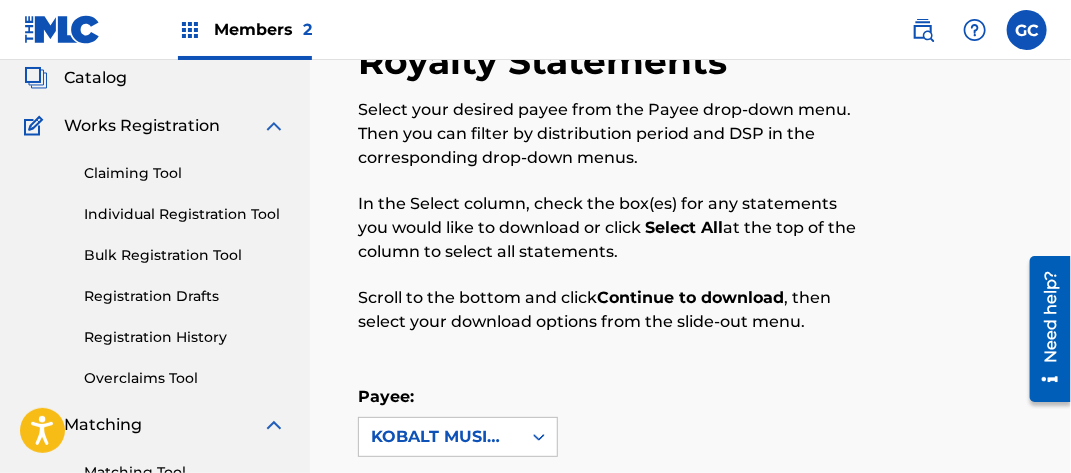 scroll, scrollTop: 421, scrollLeft: 0, axis: vertical 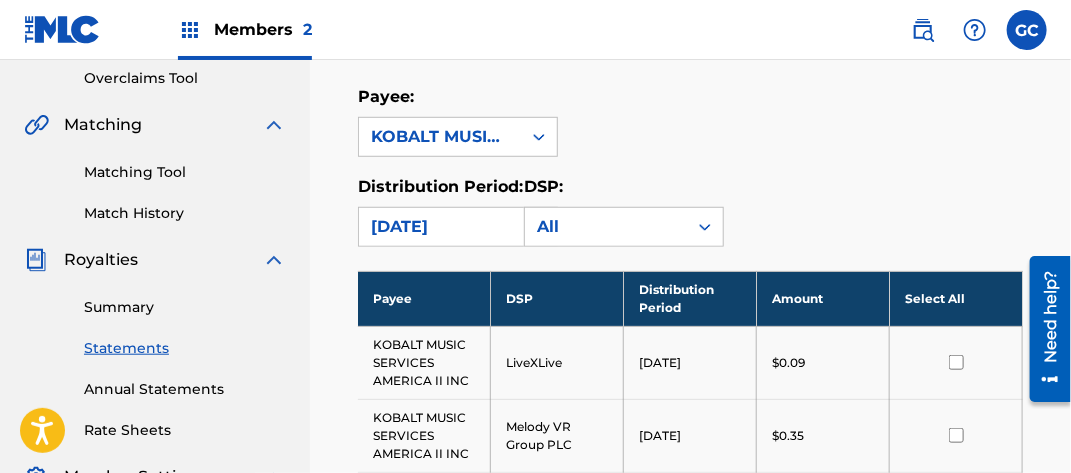 click on "Select All" at bounding box center (956, 298) 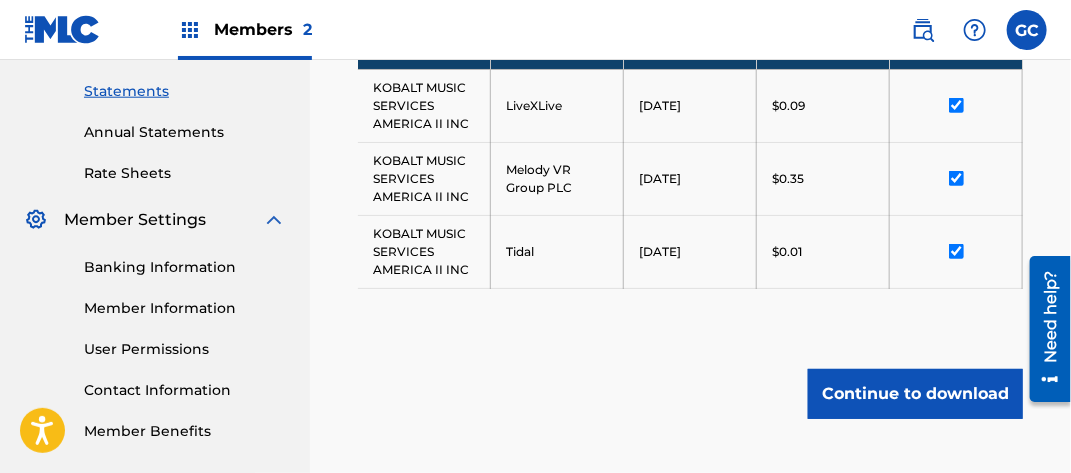 scroll, scrollTop: 795, scrollLeft: 0, axis: vertical 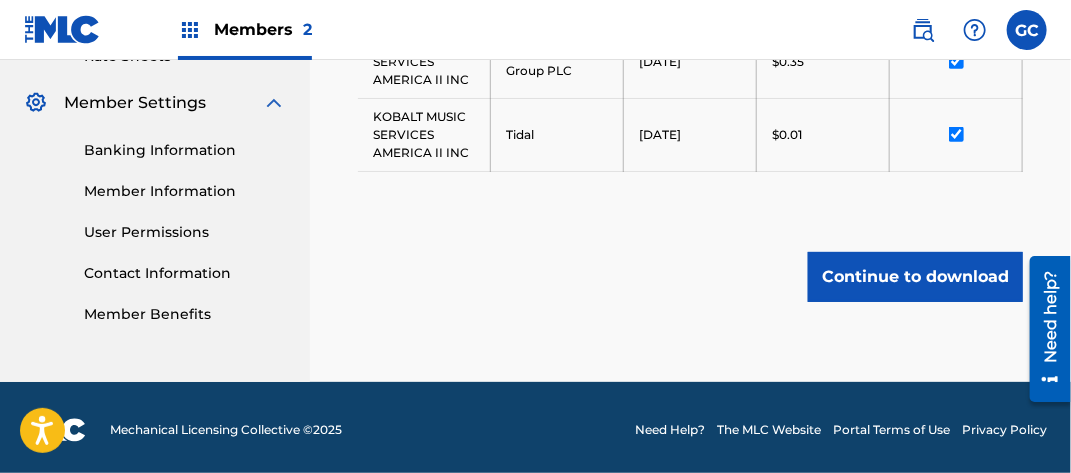 click on "Continue to download" at bounding box center (915, 277) 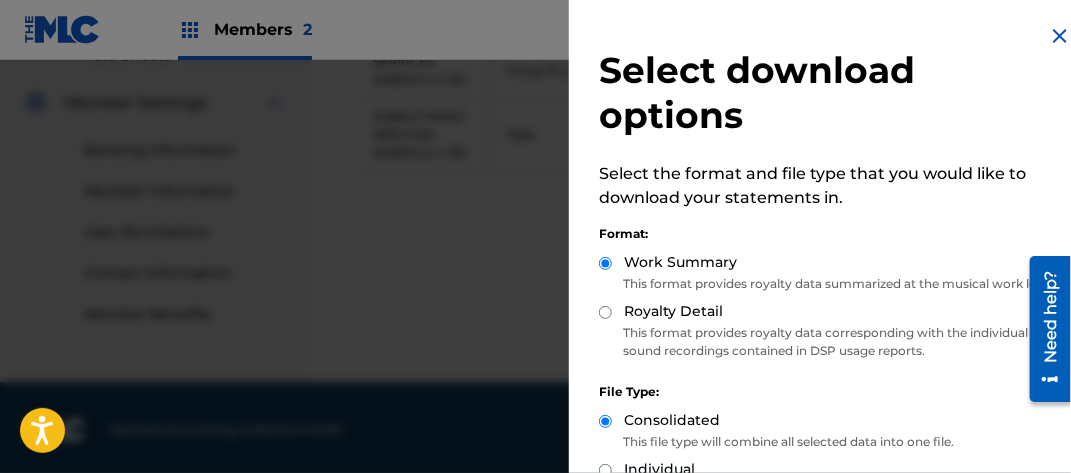 click on "Royalty Detail" at bounding box center (605, 312) 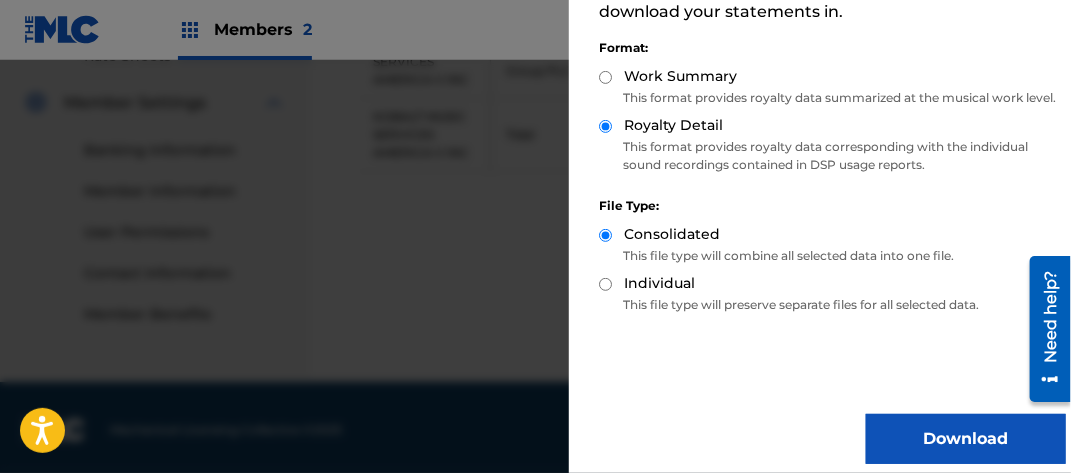 scroll, scrollTop: 218, scrollLeft: 0, axis: vertical 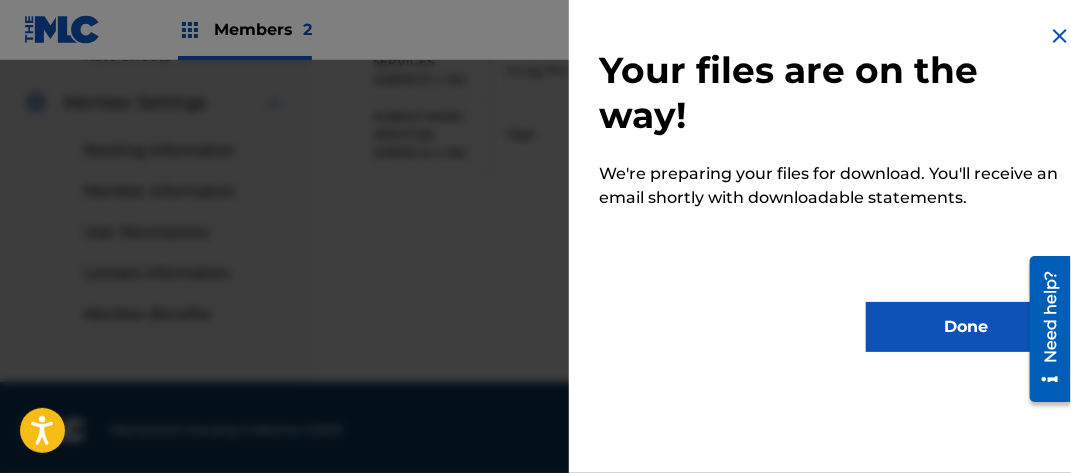 click on "Done" at bounding box center [966, 327] 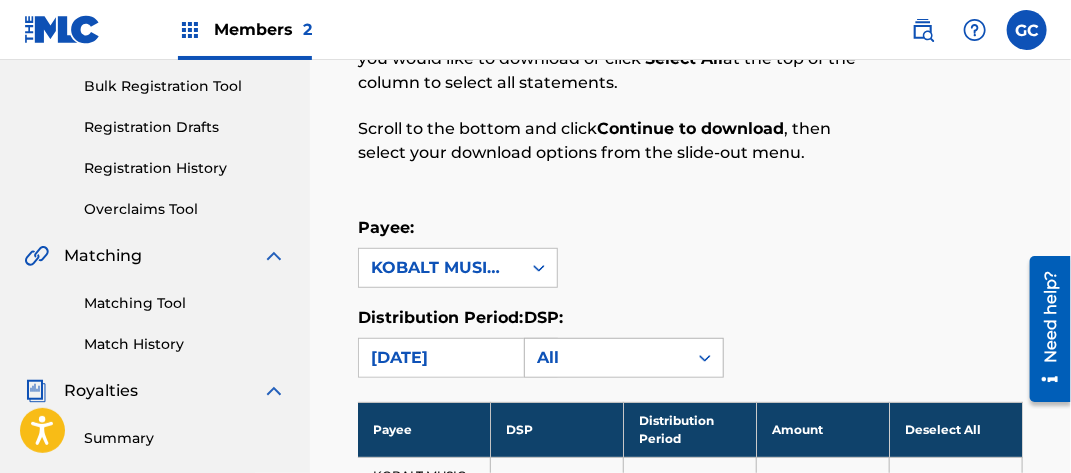scroll, scrollTop: 395, scrollLeft: 0, axis: vertical 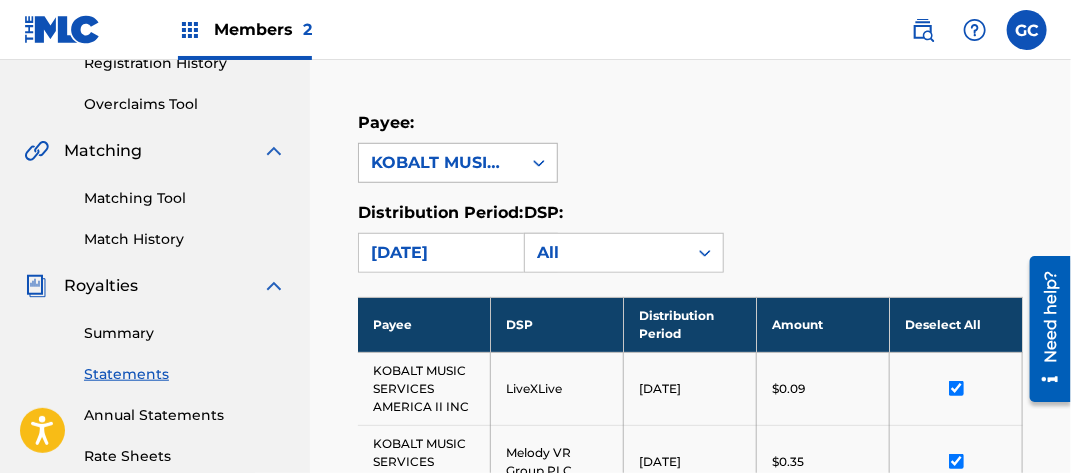 click at bounding box center (539, 163) 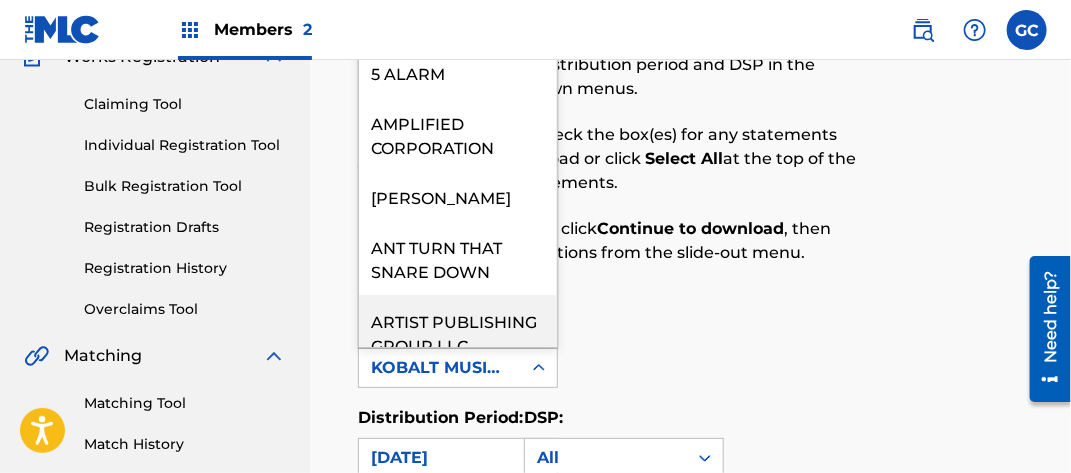 scroll, scrollTop: 95, scrollLeft: 0, axis: vertical 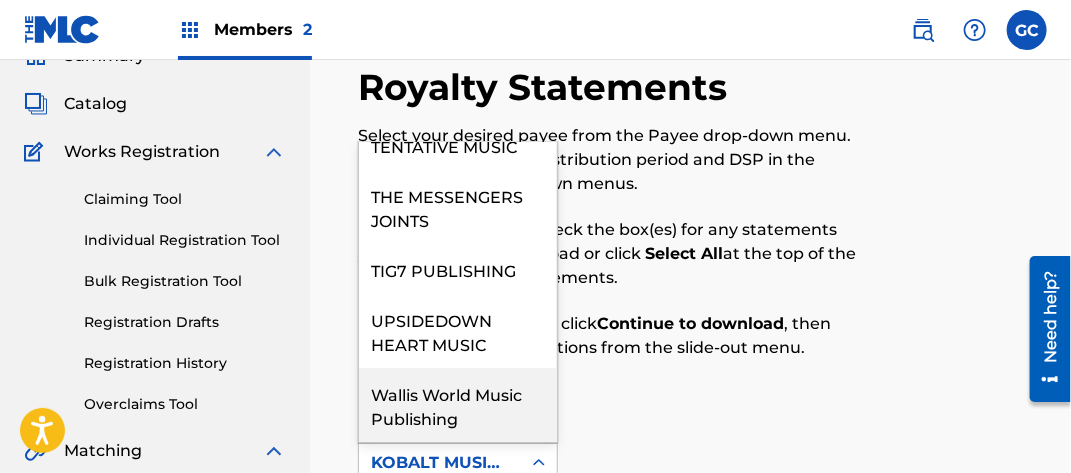 drag, startPoint x: 441, startPoint y: 416, endPoint x: 514, endPoint y: 375, distance: 83.725746 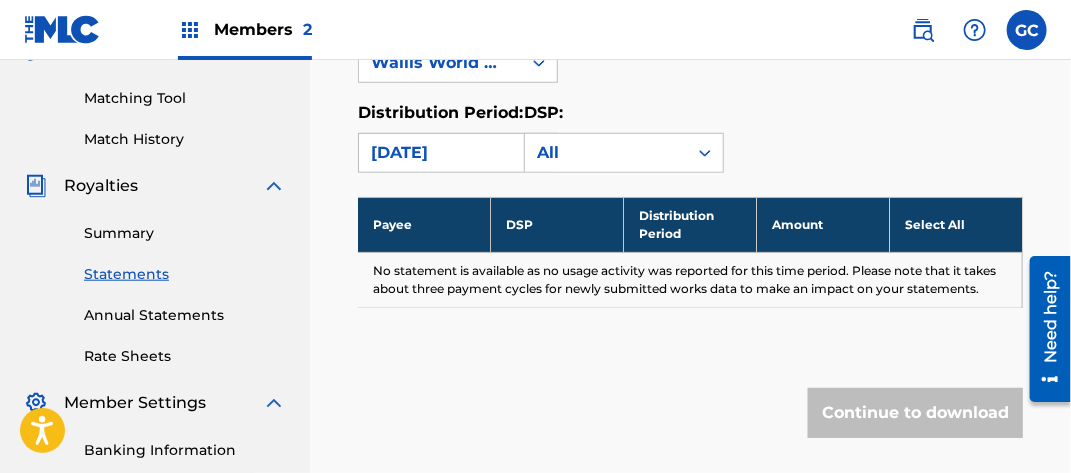 click on "[DATE]" at bounding box center [440, 153] 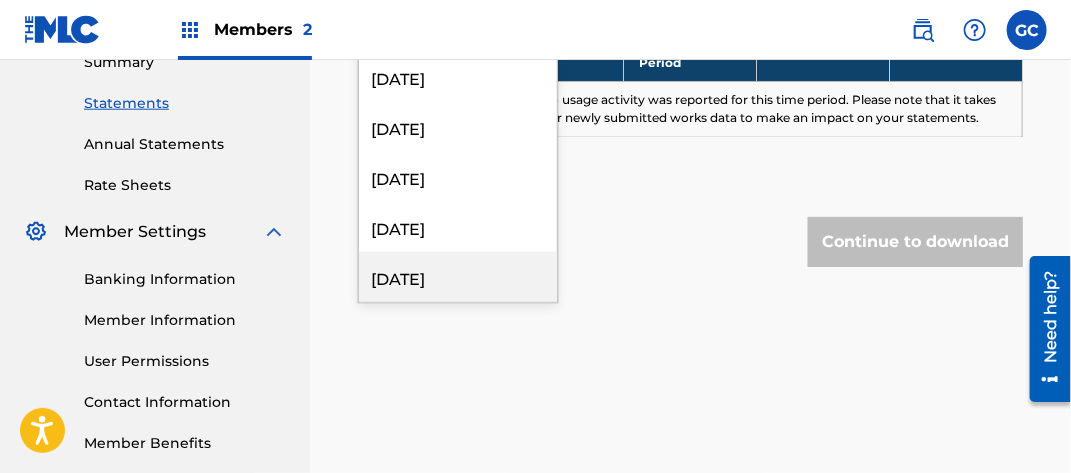 scroll, scrollTop: 766, scrollLeft: 0, axis: vertical 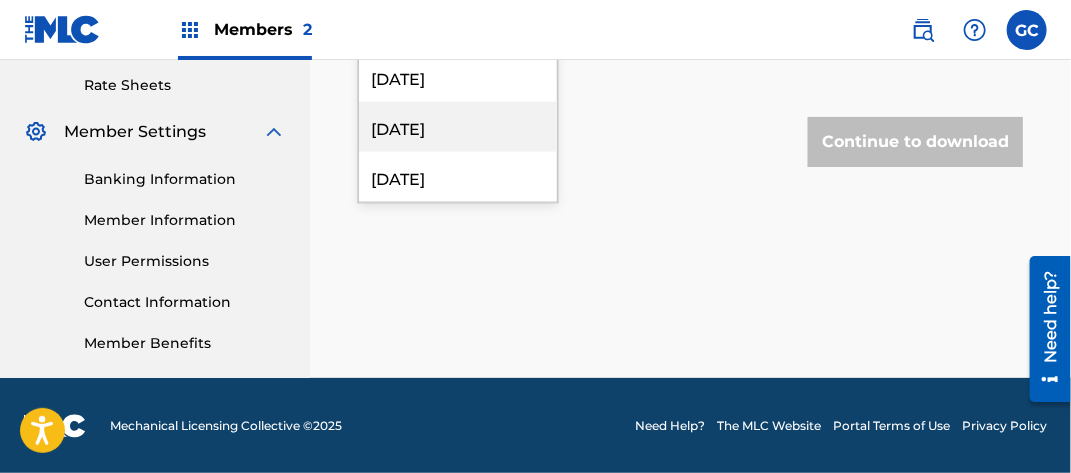 click on "[DATE]" at bounding box center [458, 127] 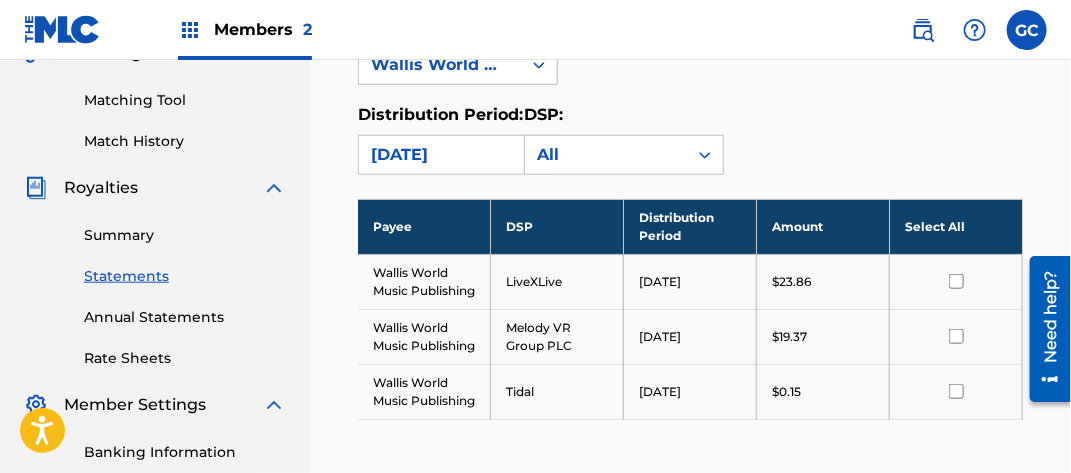 scroll, scrollTop: 466, scrollLeft: 0, axis: vertical 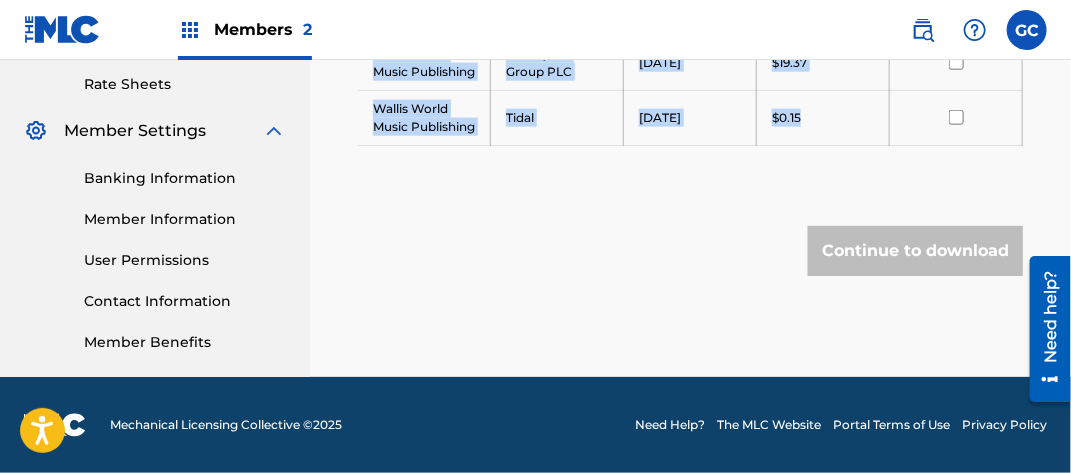 drag, startPoint x: 374, startPoint y: 292, endPoint x: 860, endPoint y: 144, distance: 508.03543 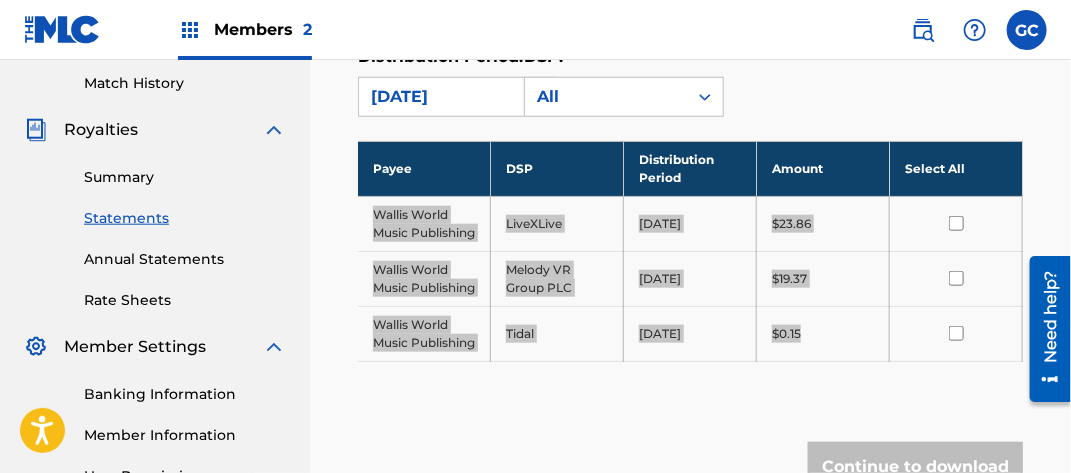 scroll, scrollTop: 473, scrollLeft: 0, axis: vertical 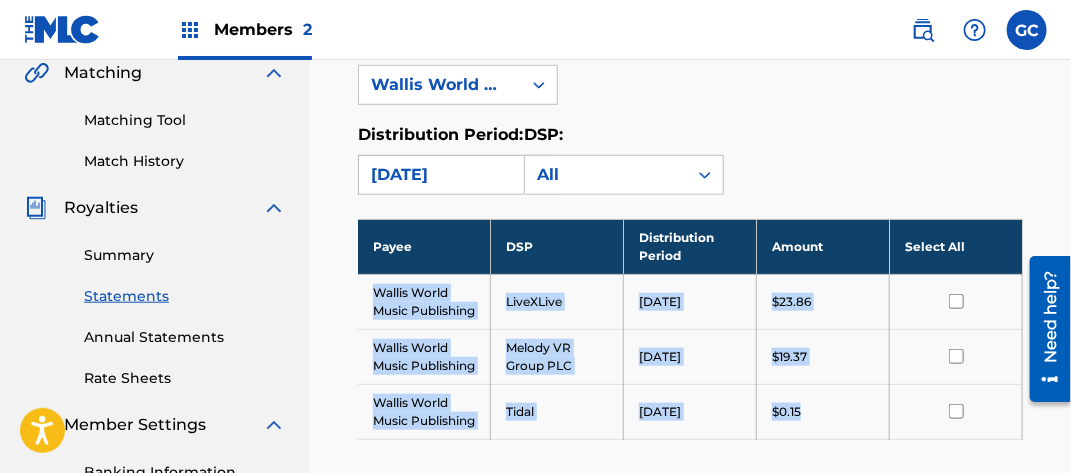 drag, startPoint x: 437, startPoint y: 179, endPoint x: 441, endPoint y: 196, distance: 17.464249 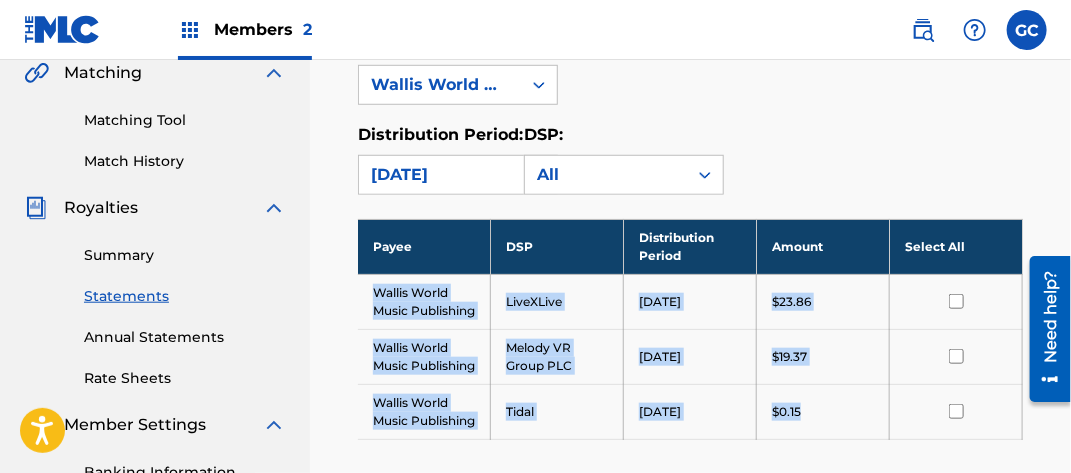 click on "[DATE]" at bounding box center [440, 175] 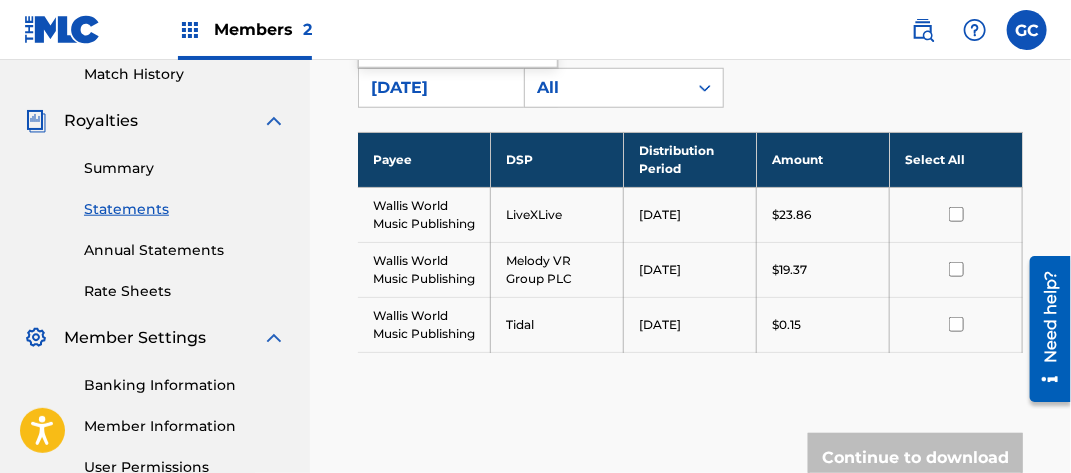 scroll, scrollTop: 395, scrollLeft: 0, axis: vertical 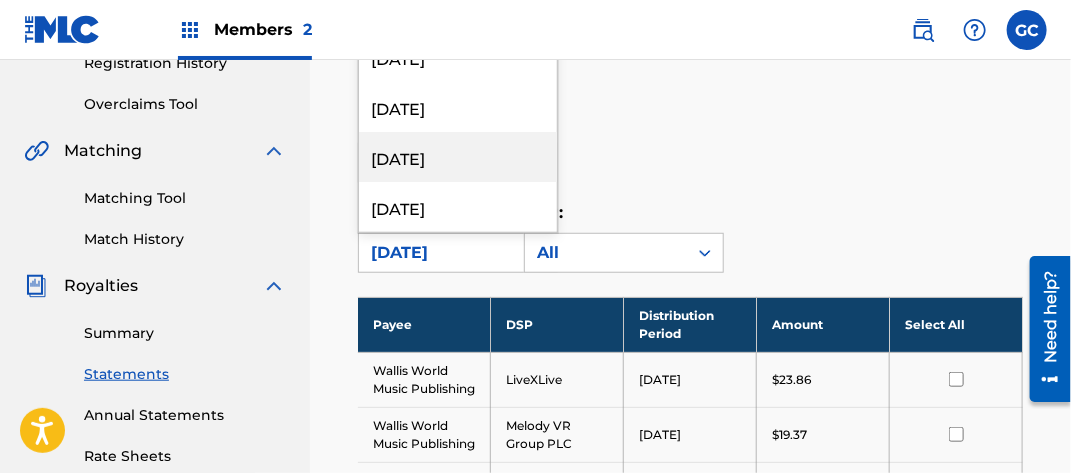 click on "[DATE]" at bounding box center (458, 157) 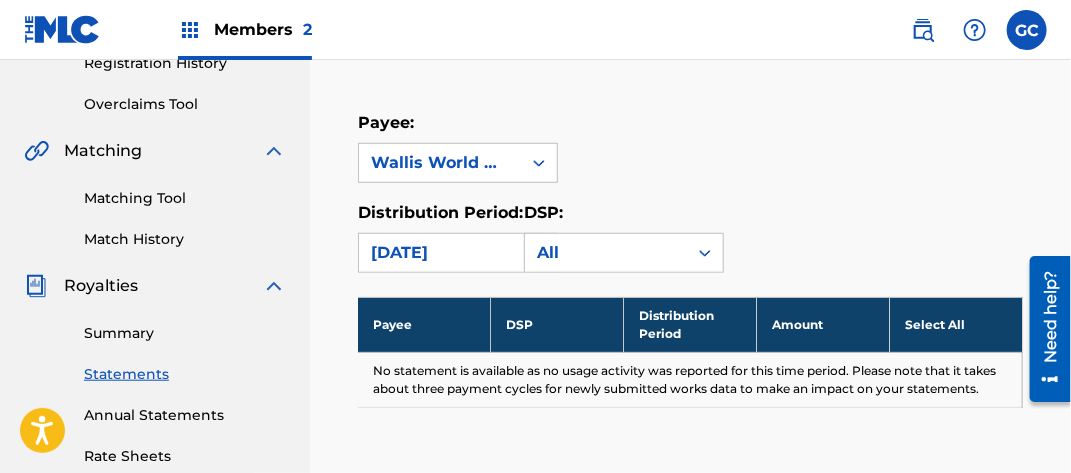 click on "[DATE]" at bounding box center [440, 253] 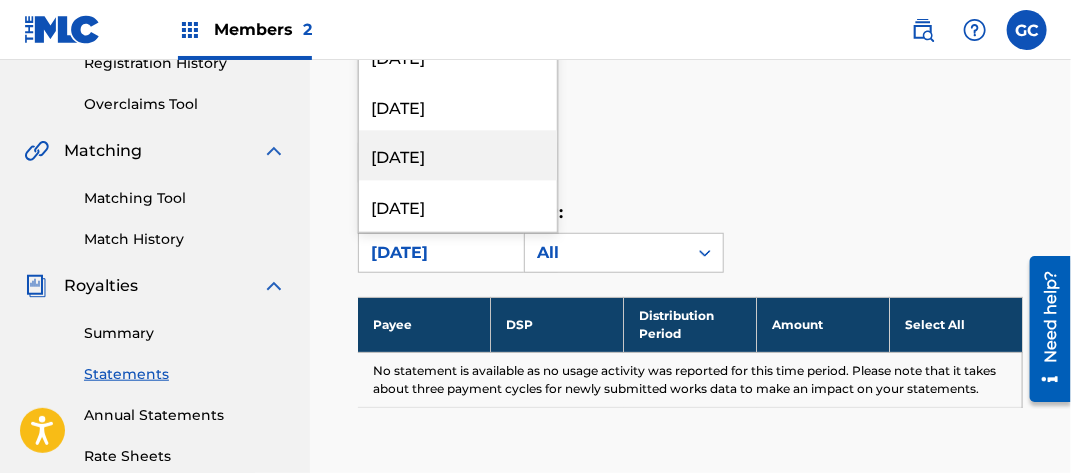 scroll, scrollTop: 2100, scrollLeft: 0, axis: vertical 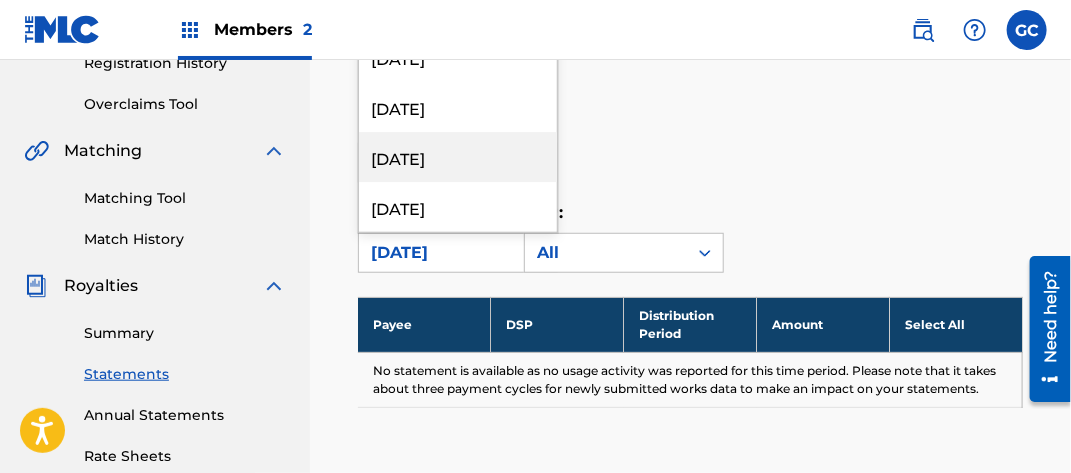 click on "[DATE]" at bounding box center (458, 157) 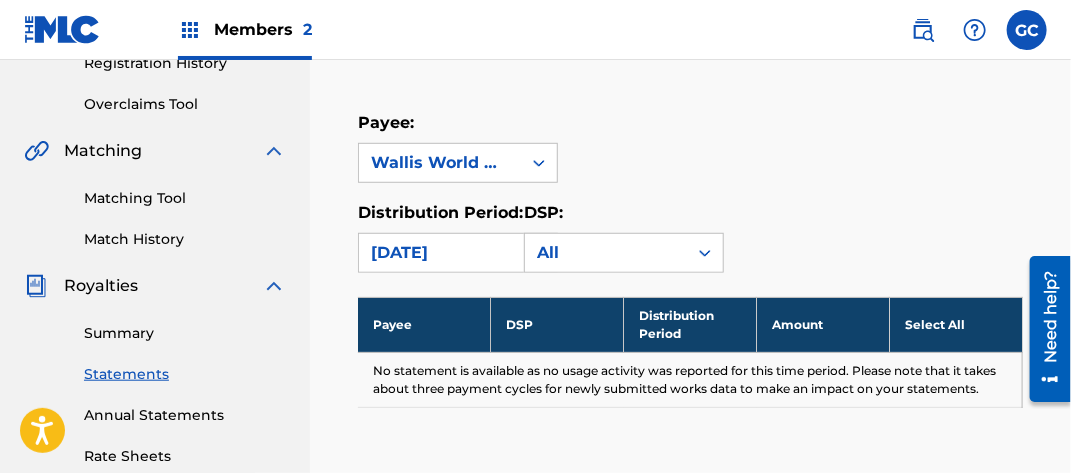 click on "[DATE]" at bounding box center [440, 253] 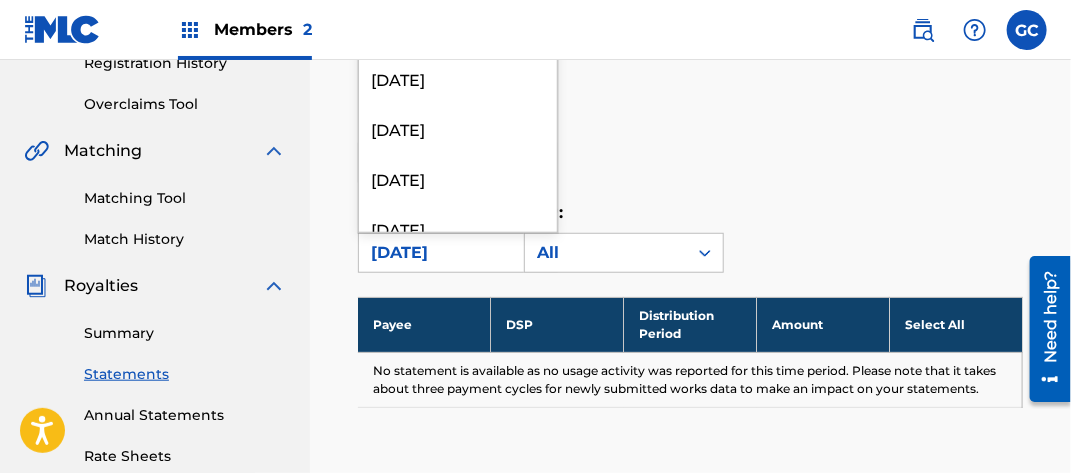 scroll, scrollTop: 200, scrollLeft: 0, axis: vertical 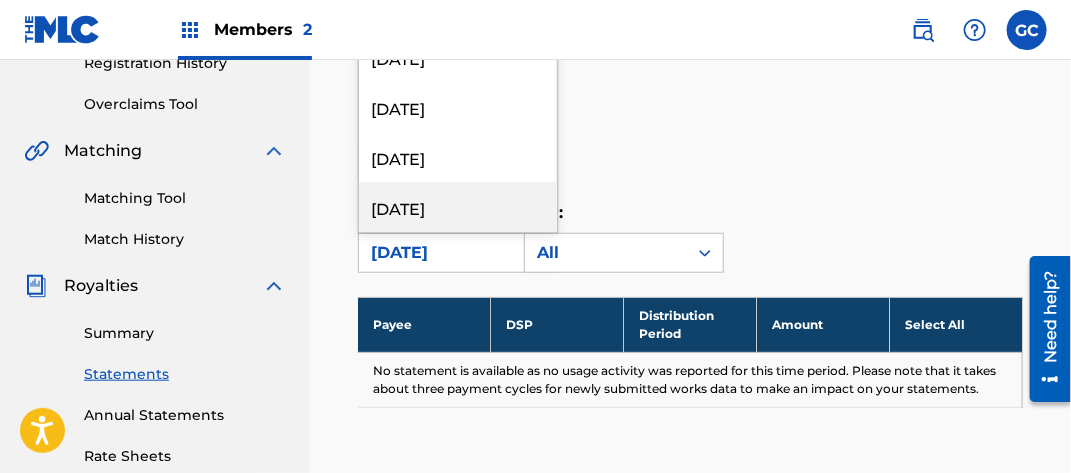 click on "[DATE]" at bounding box center (458, 207) 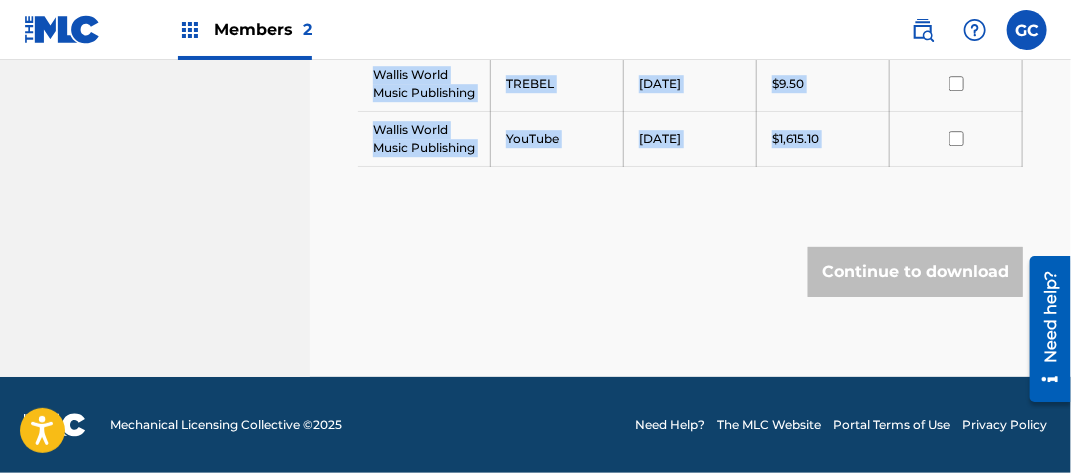 scroll, scrollTop: 2319, scrollLeft: 0, axis: vertical 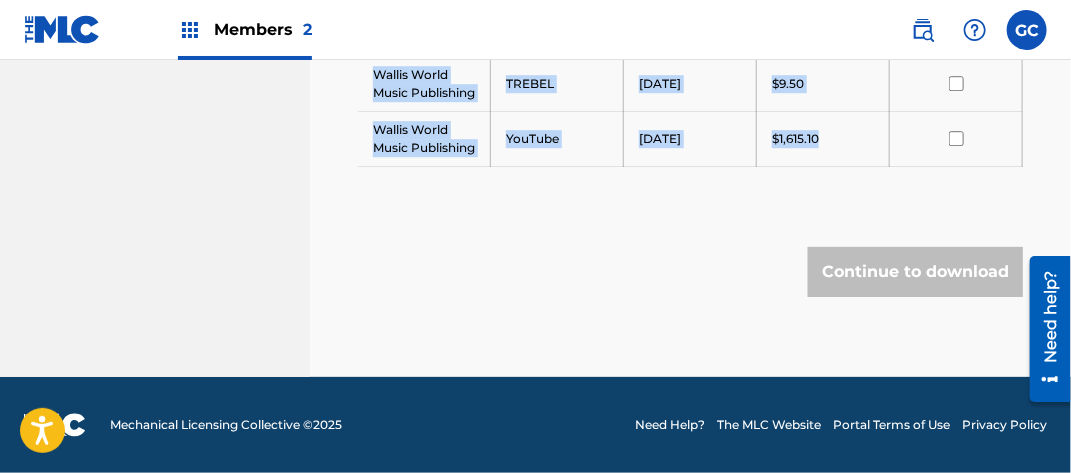 drag, startPoint x: 369, startPoint y: 384, endPoint x: 825, endPoint y: 124, distance: 524.9152 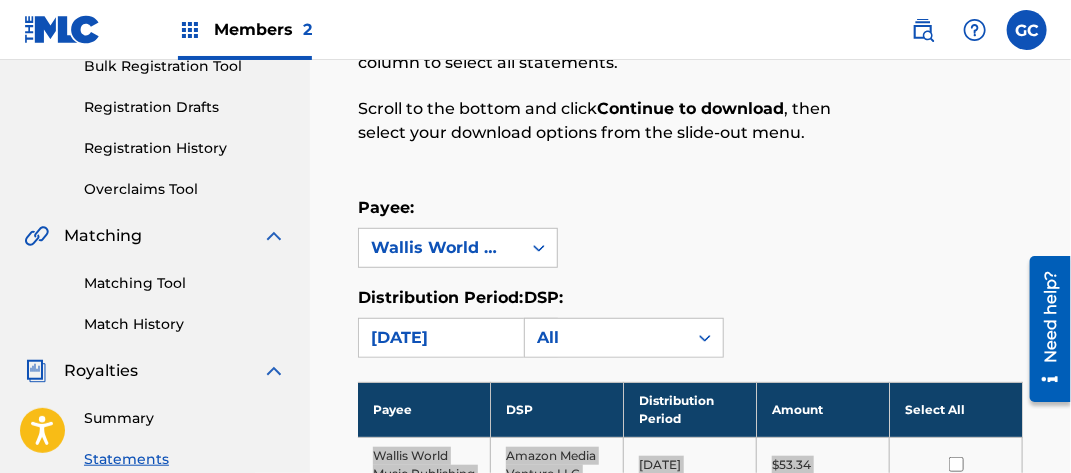 scroll, scrollTop: 419, scrollLeft: 0, axis: vertical 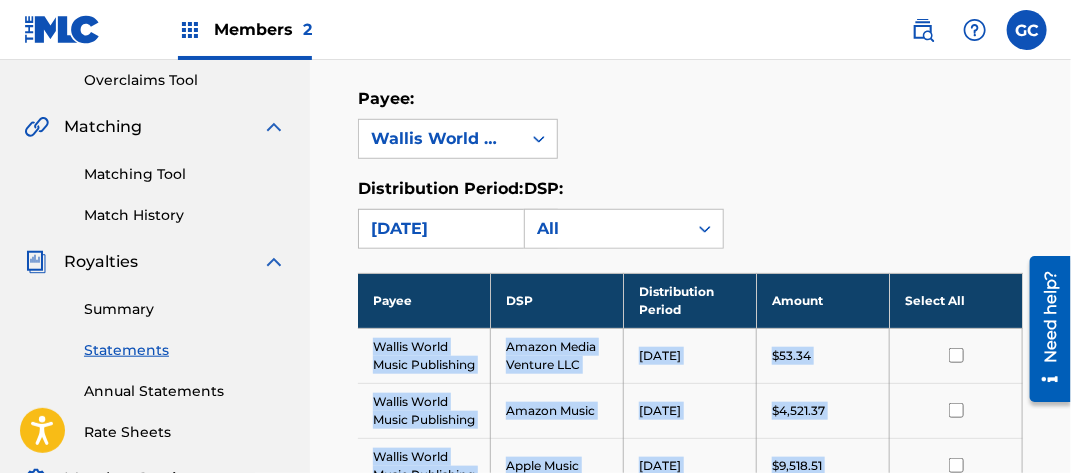 click on "[DATE]" at bounding box center (440, 229) 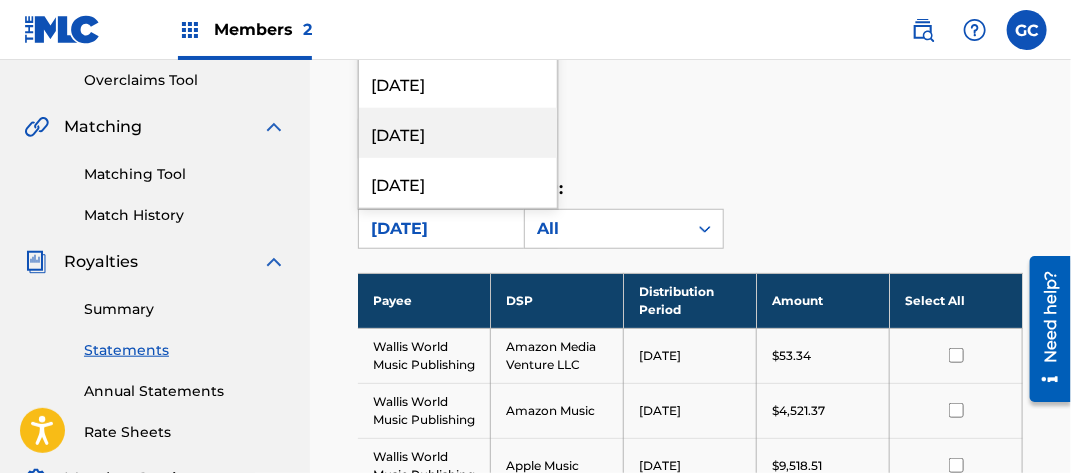 scroll, scrollTop: 300, scrollLeft: 0, axis: vertical 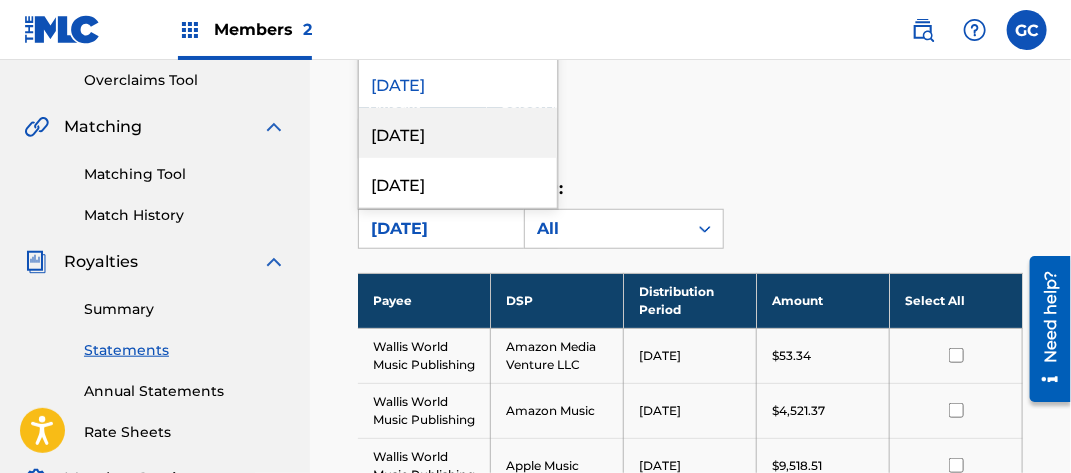 click on "[DATE]" at bounding box center (458, 133) 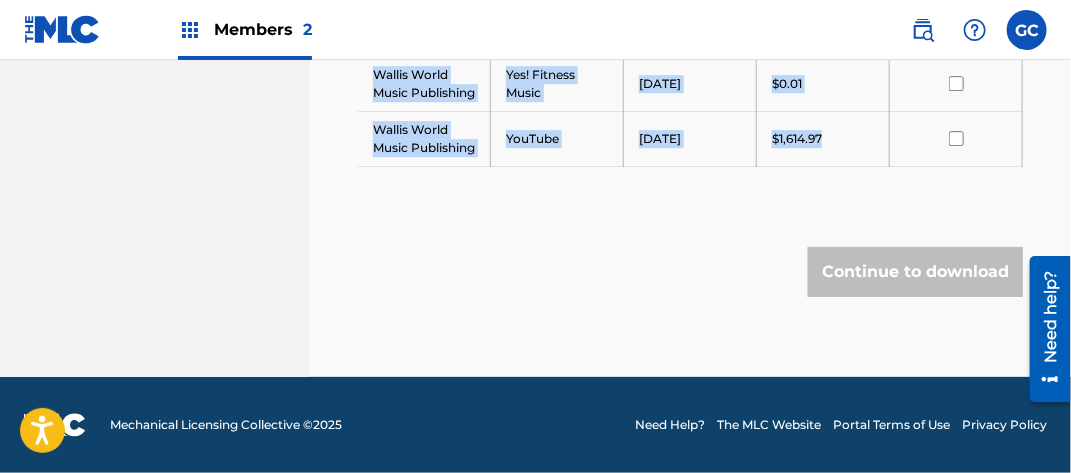 scroll, scrollTop: 2392, scrollLeft: 0, axis: vertical 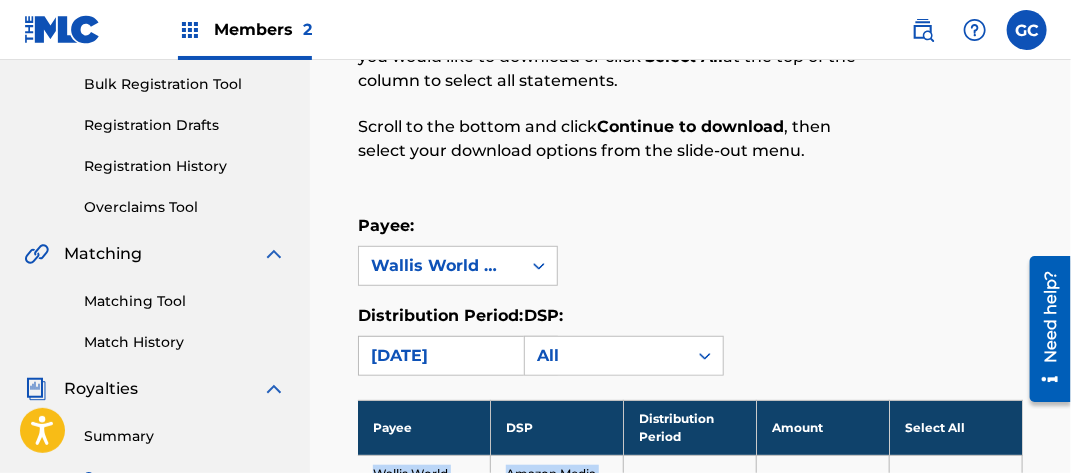 drag, startPoint x: 455, startPoint y: 358, endPoint x: 452, endPoint y: 341, distance: 17.262676 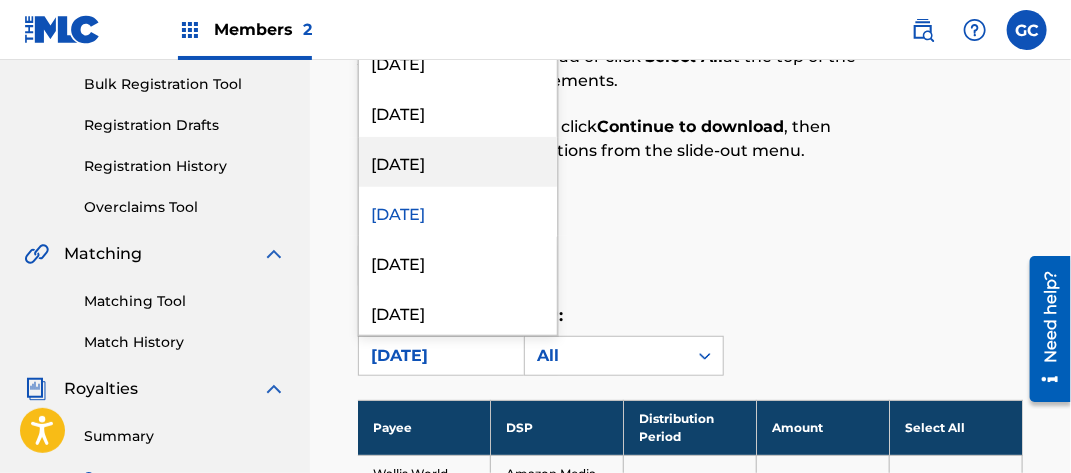 scroll, scrollTop: 500, scrollLeft: 0, axis: vertical 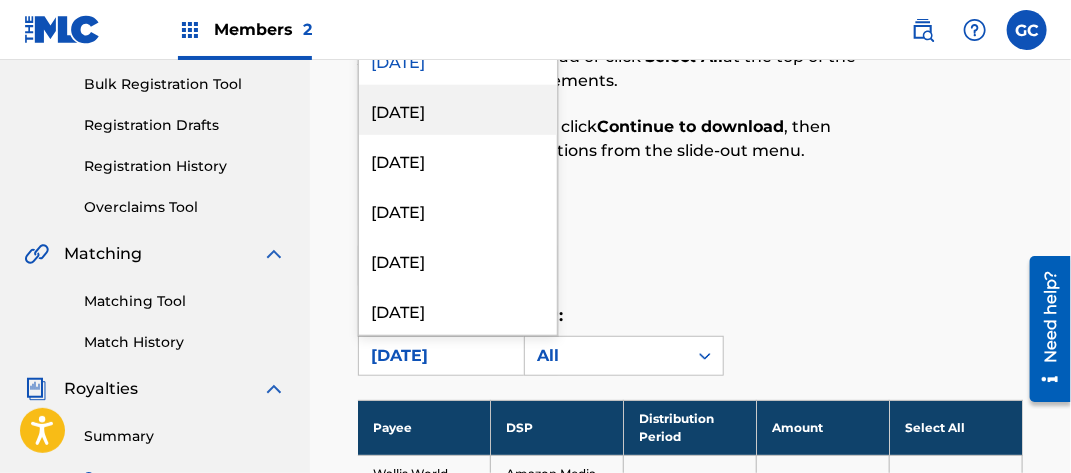 click on "[DATE]" at bounding box center (458, 110) 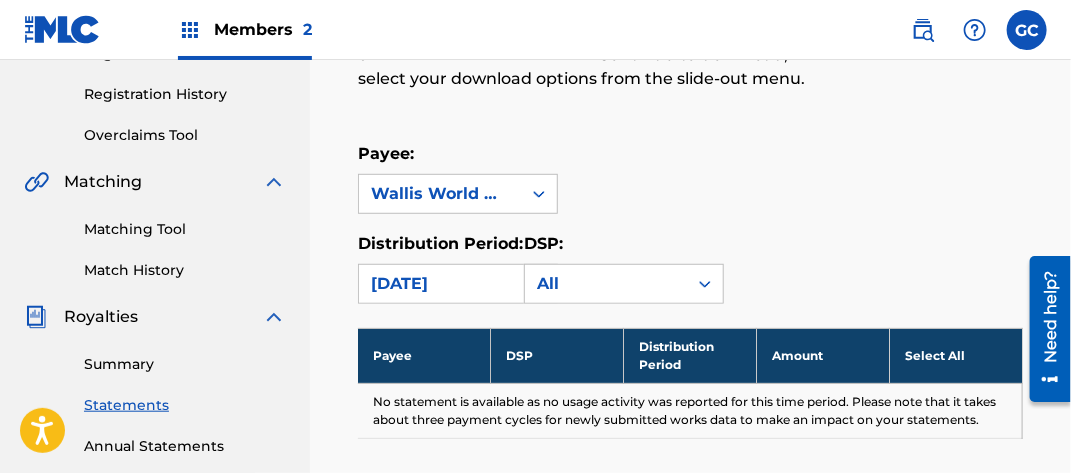 scroll, scrollTop: 392, scrollLeft: 0, axis: vertical 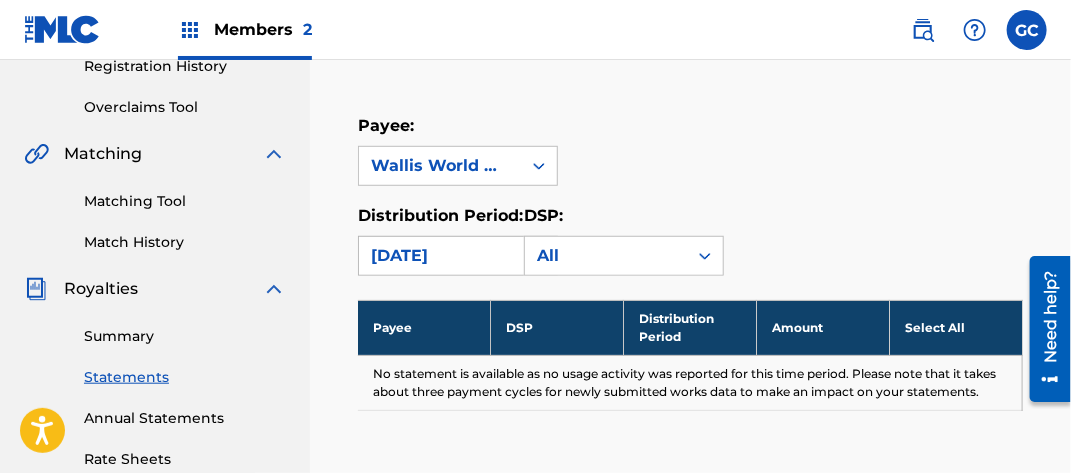 click on "[DATE]" at bounding box center (440, 256) 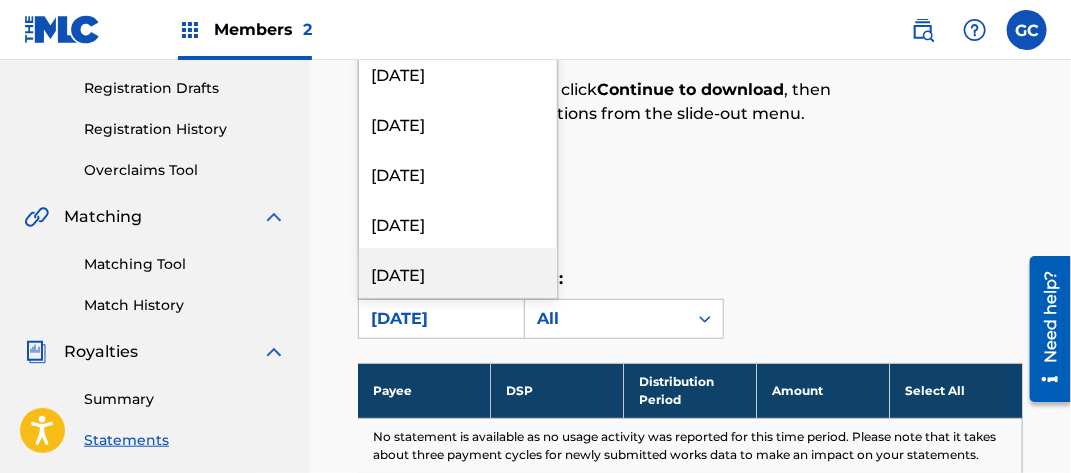scroll, scrollTop: 292, scrollLeft: 0, axis: vertical 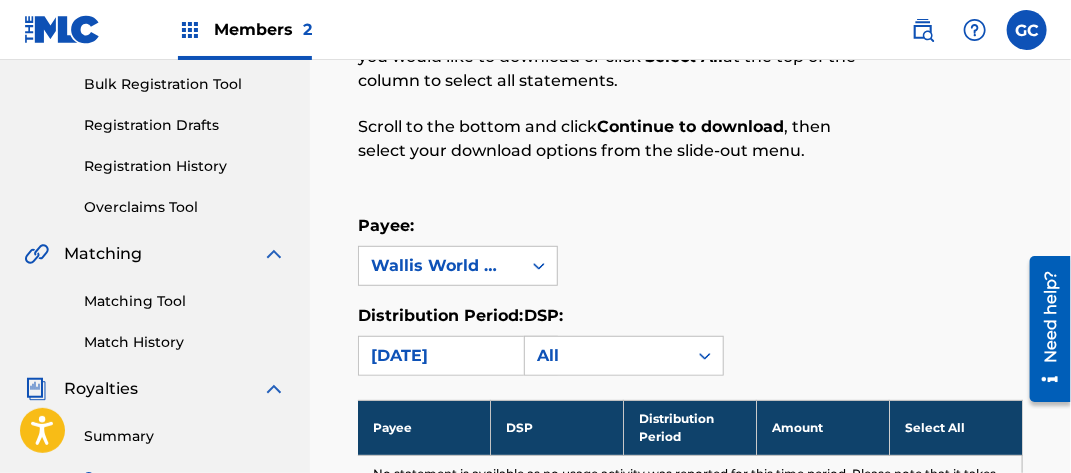 click on "[DATE]" at bounding box center (440, 356) 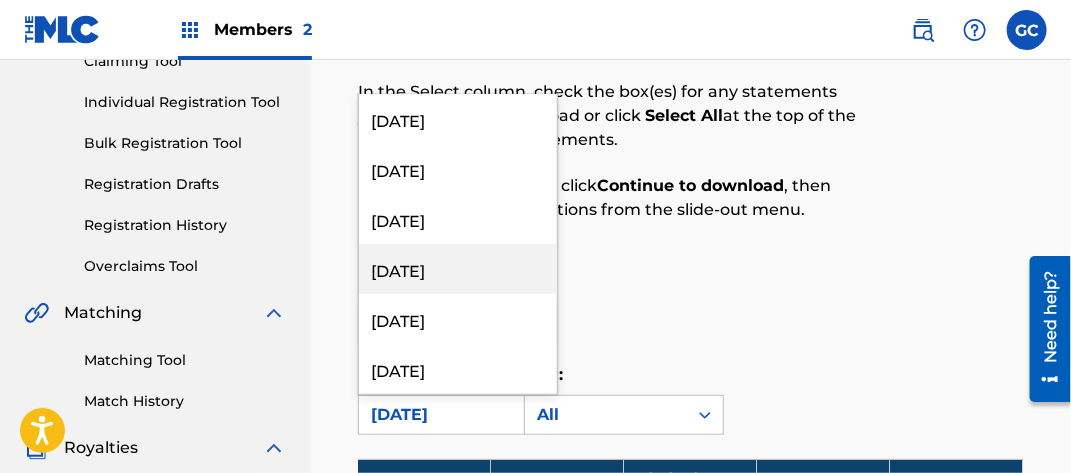 scroll, scrollTop: 92, scrollLeft: 0, axis: vertical 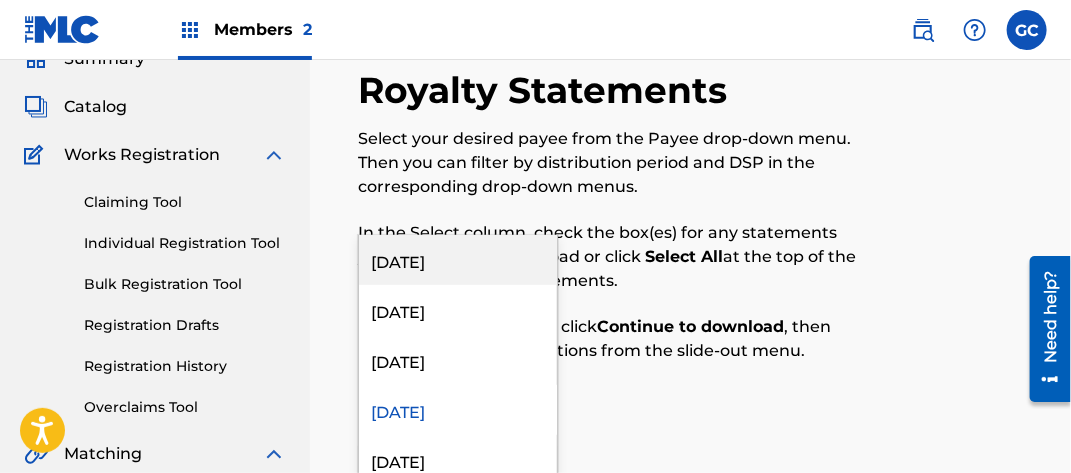 click on "[DATE]" at bounding box center [458, 260] 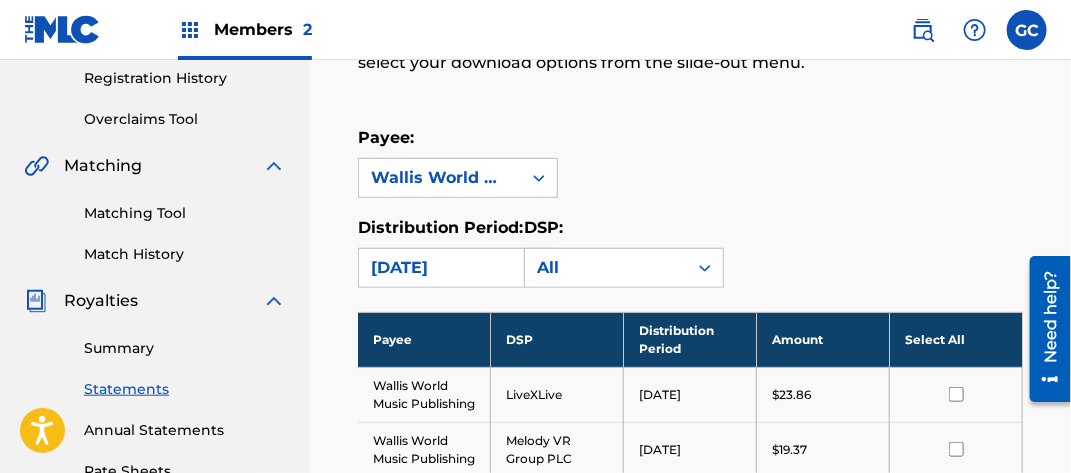 scroll, scrollTop: 392, scrollLeft: 0, axis: vertical 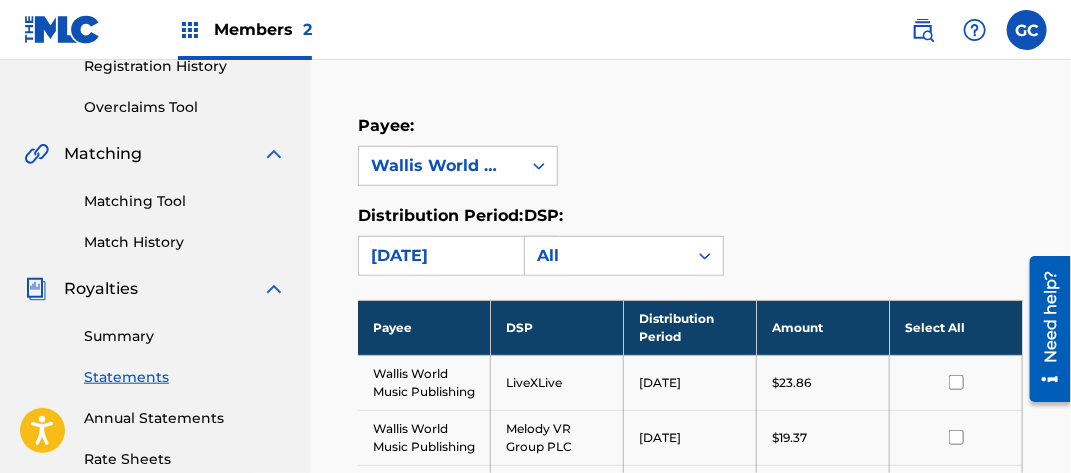click on "Select All" at bounding box center (956, 327) 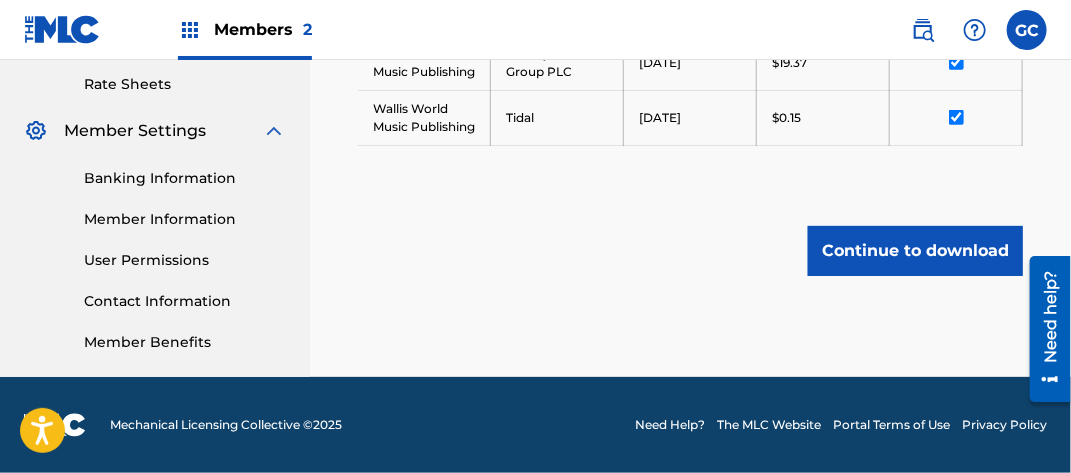 scroll, scrollTop: 795, scrollLeft: 0, axis: vertical 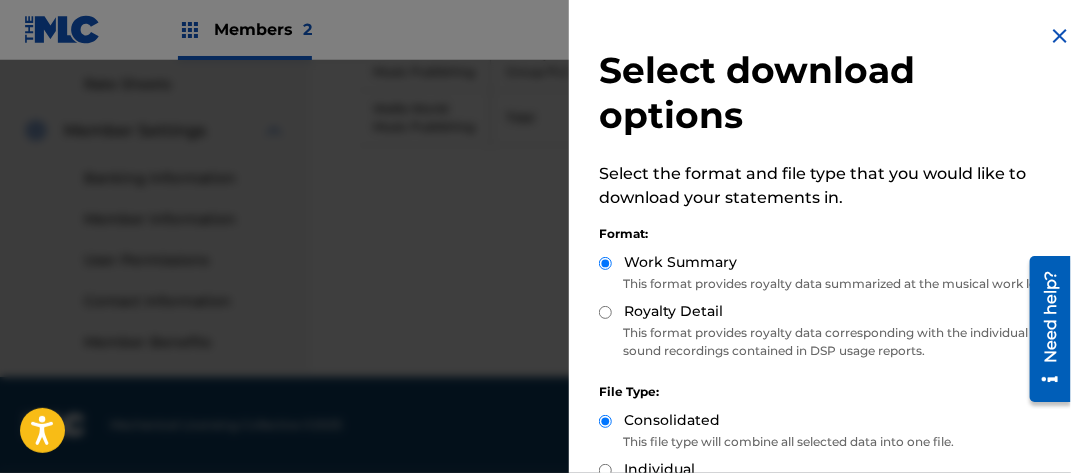 drag, startPoint x: 601, startPoint y: 336, endPoint x: 662, endPoint y: 353, distance: 63.324562 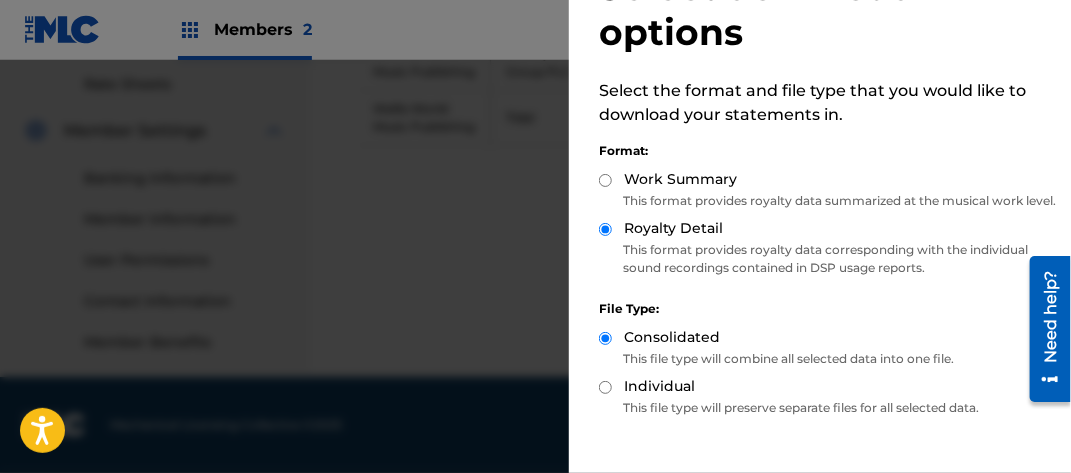 scroll, scrollTop: 200, scrollLeft: 0, axis: vertical 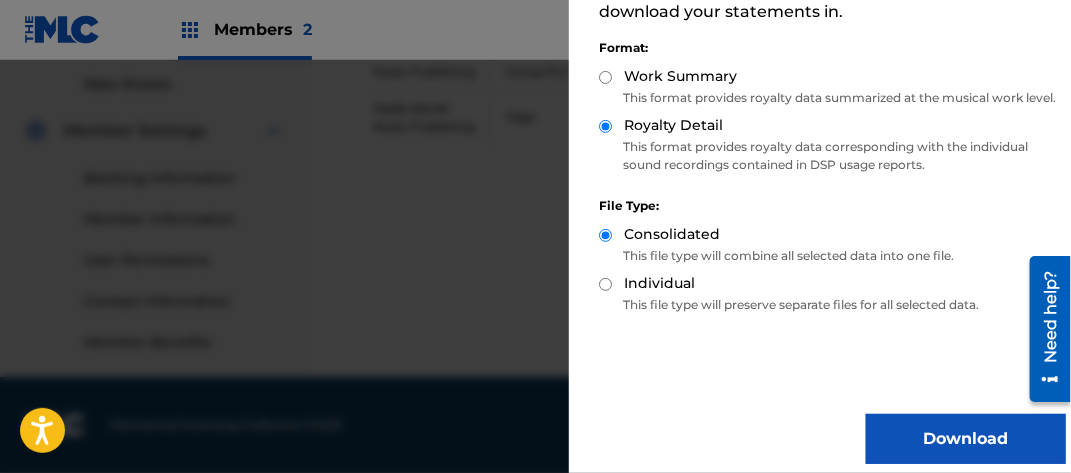 click on "Download" at bounding box center (966, 439) 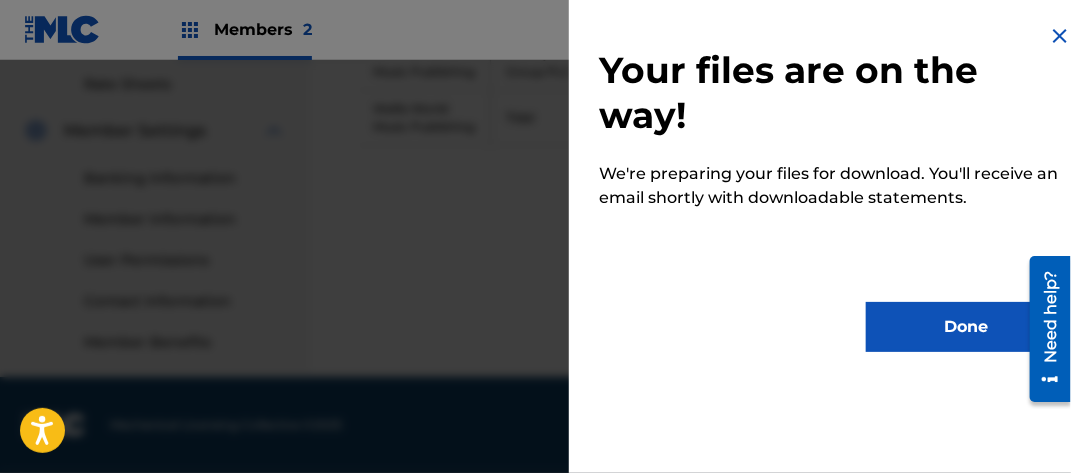 scroll, scrollTop: 0, scrollLeft: 0, axis: both 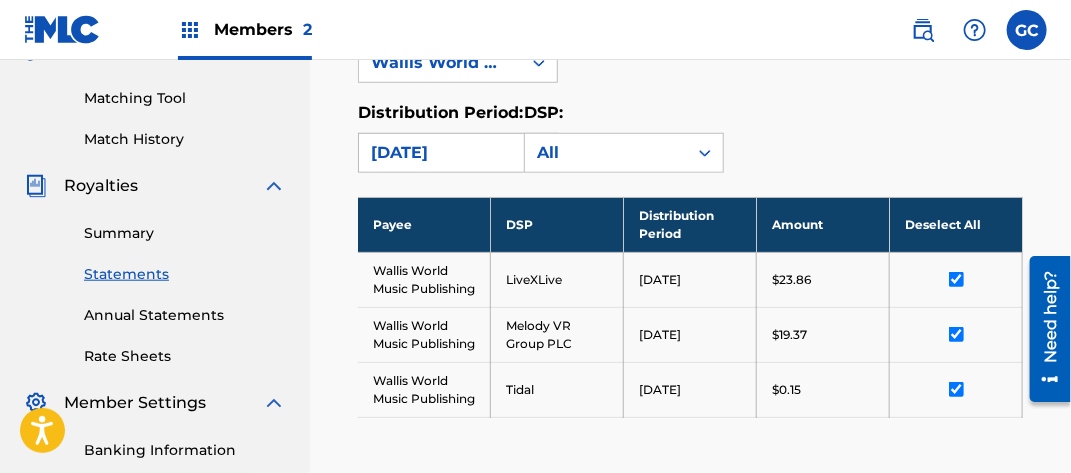 click on "[DATE]" at bounding box center [440, 153] 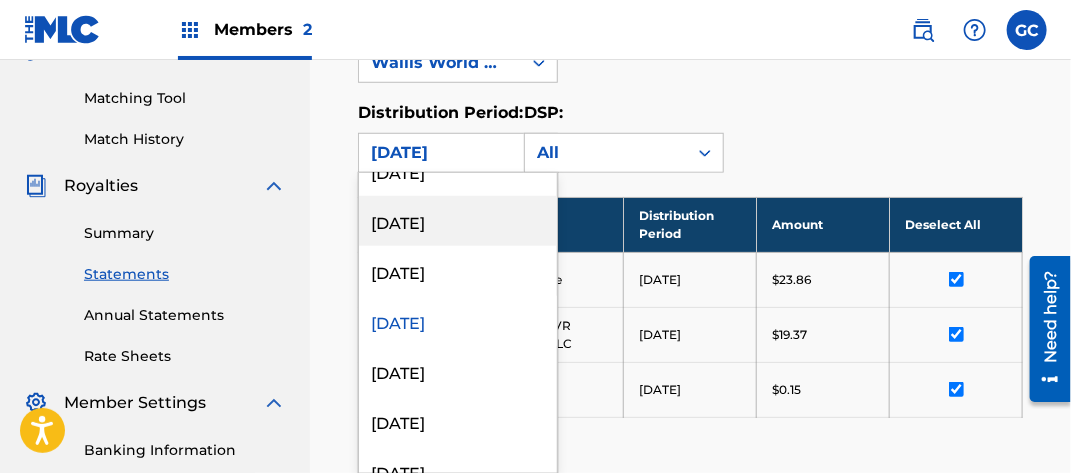 scroll, scrollTop: 300, scrollLeft: 0, axis: vertical 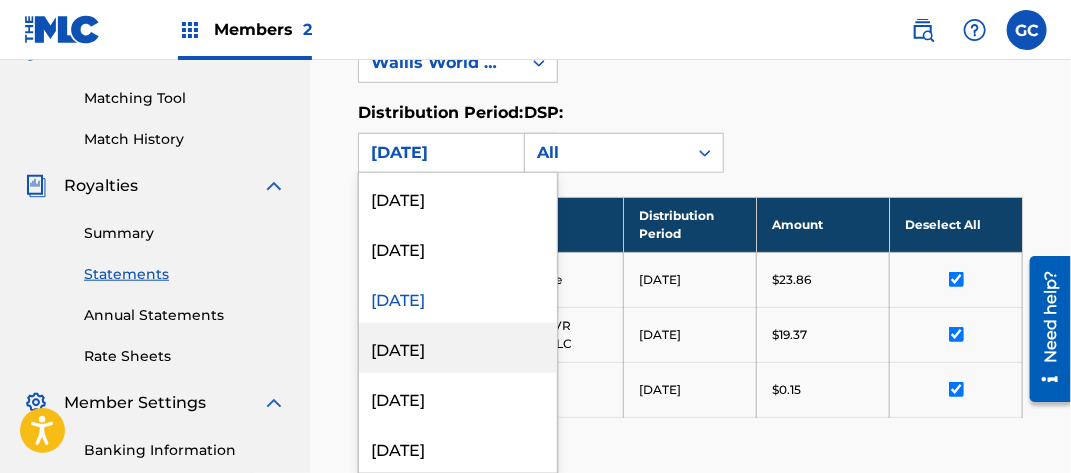 click on "[DATE]" at bounding box center (458, 348) 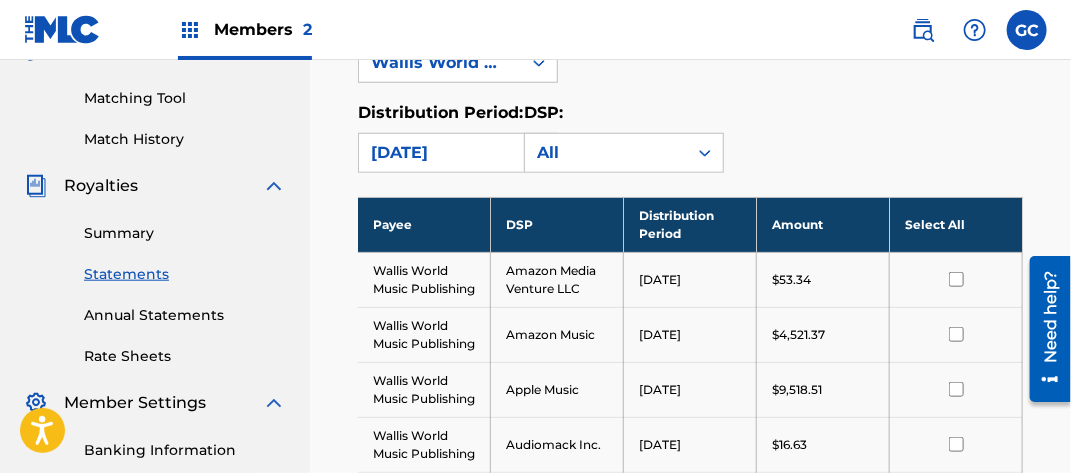 click on "Select All" at bounding box center (956, 224) 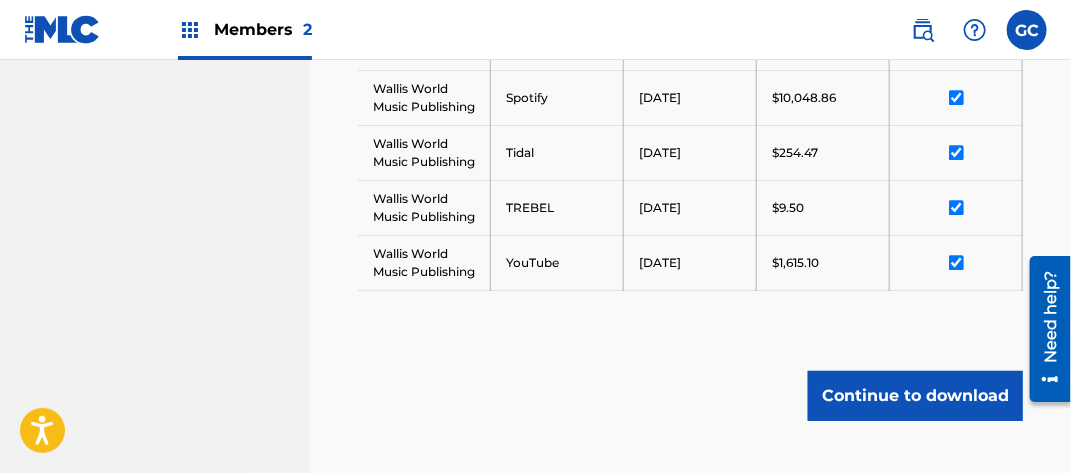 scroll, scrollTop: 2319, scrollLeft: 0, axis: vertical 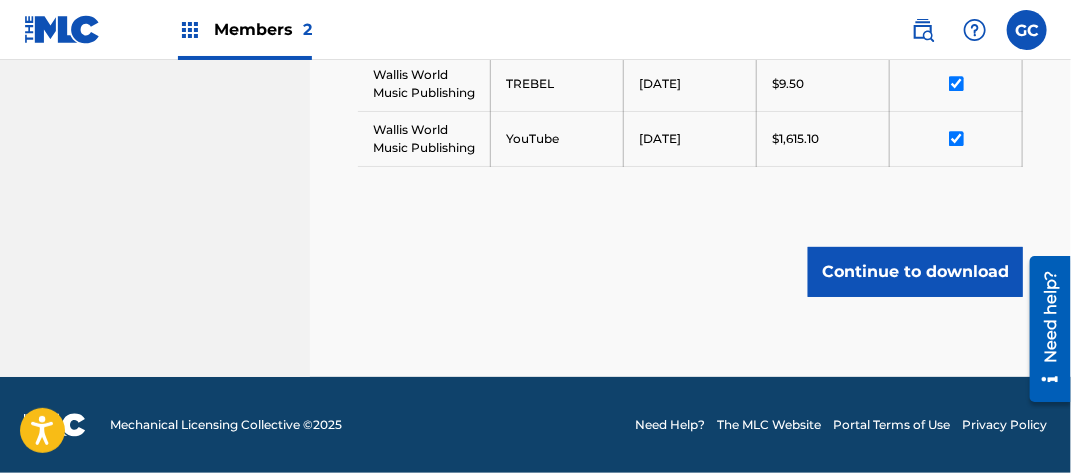click on "Continue to download" at bounding box center (915, 272) 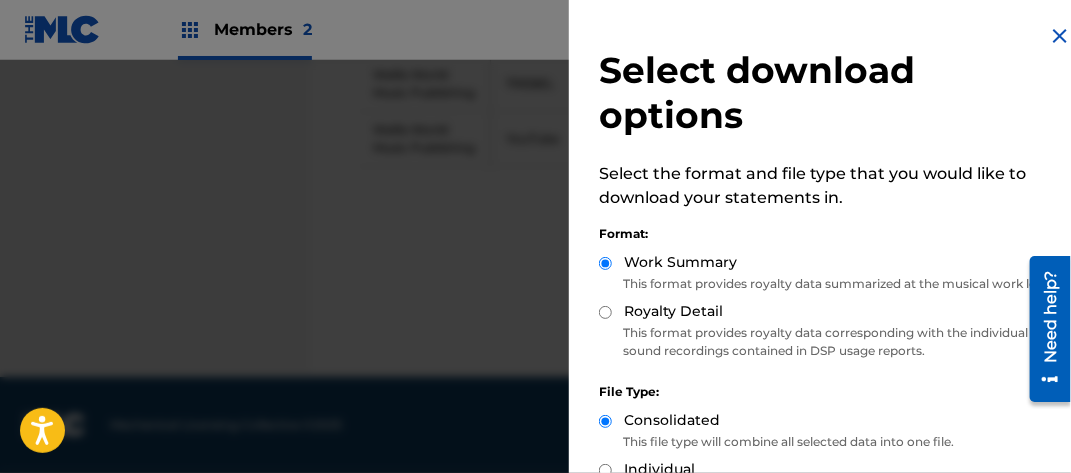 click on "Royalty Detail" at bounding box center (605, 312) 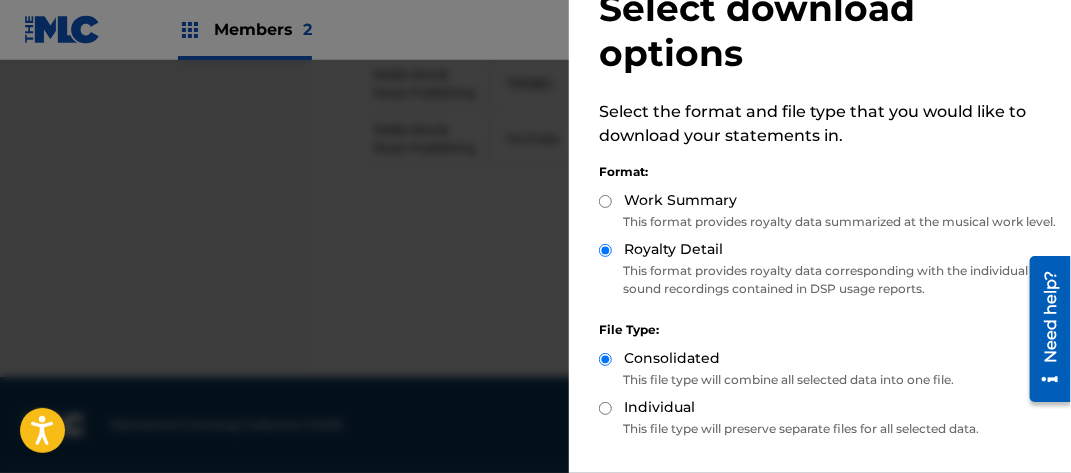 scroll, scrollTop: 218, scrollLeft: 0, axis: vertical 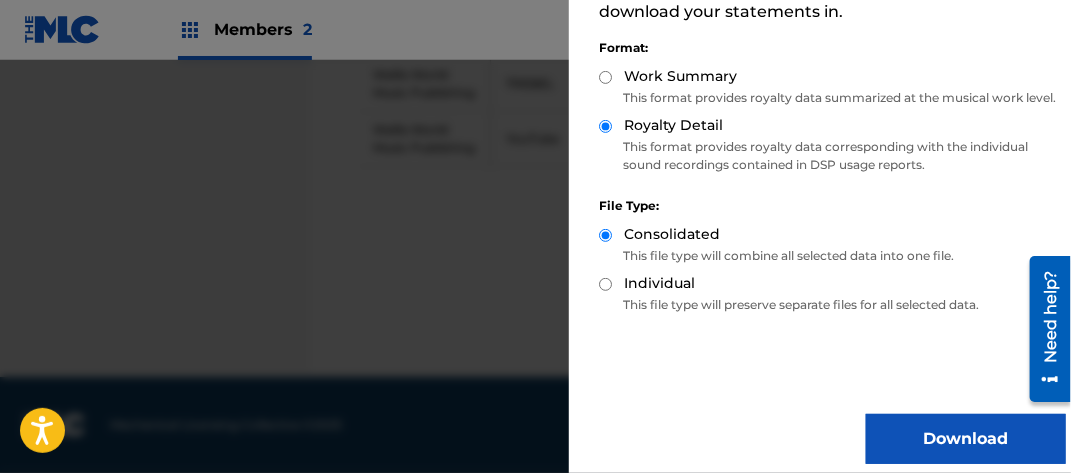 click on "Download" at bounding box center (966, 439) 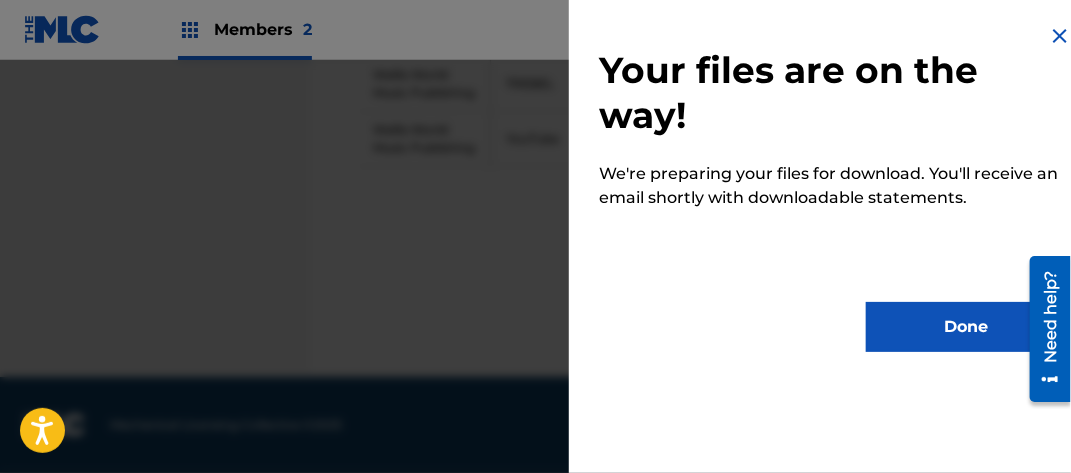 click on "Done" at bounding box center (966, 327) 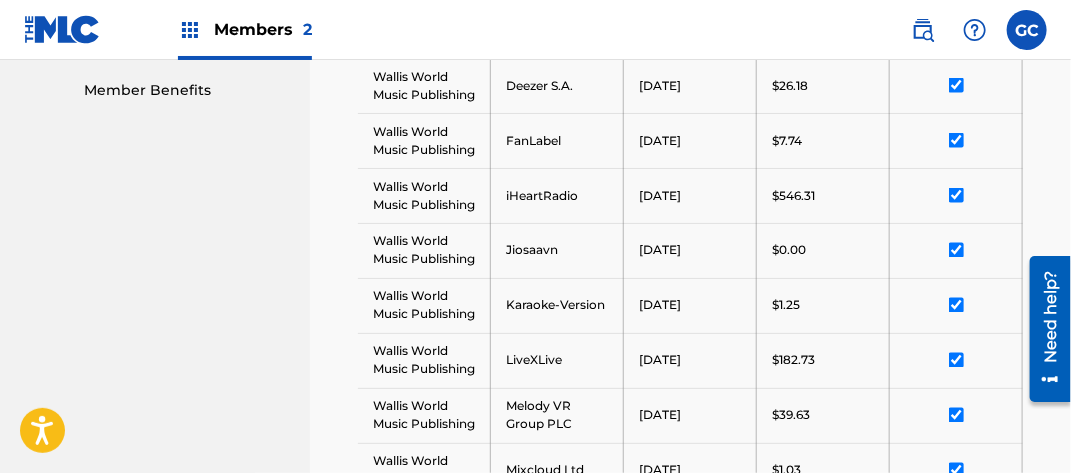 scroll, scrollTop: 319, scrollLeft: 0, axis: vertical 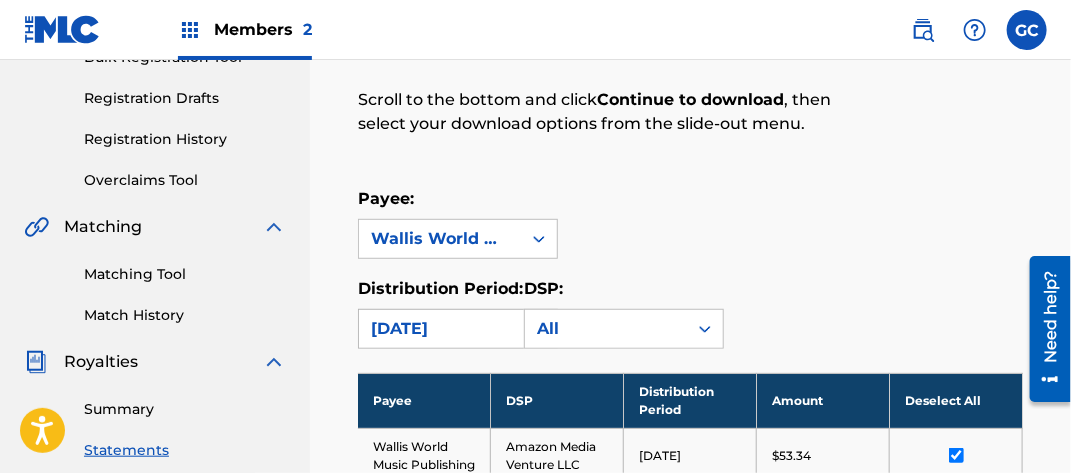 click on "[DATE]" at bounding box center [440, 329] 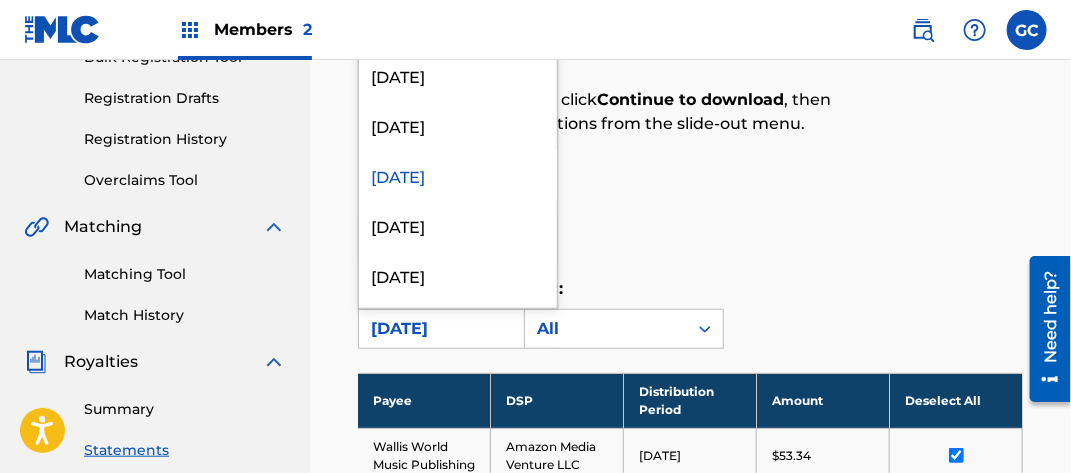 scroll, scrollTop: 400, scrollLeft: 0, axis: vertical 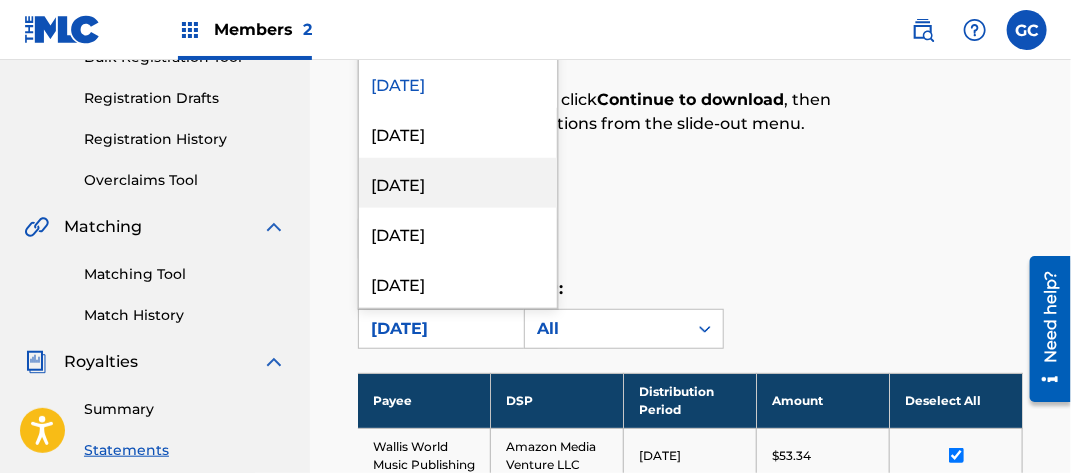 click on "[DATE]" at bounding box center [458, 133] 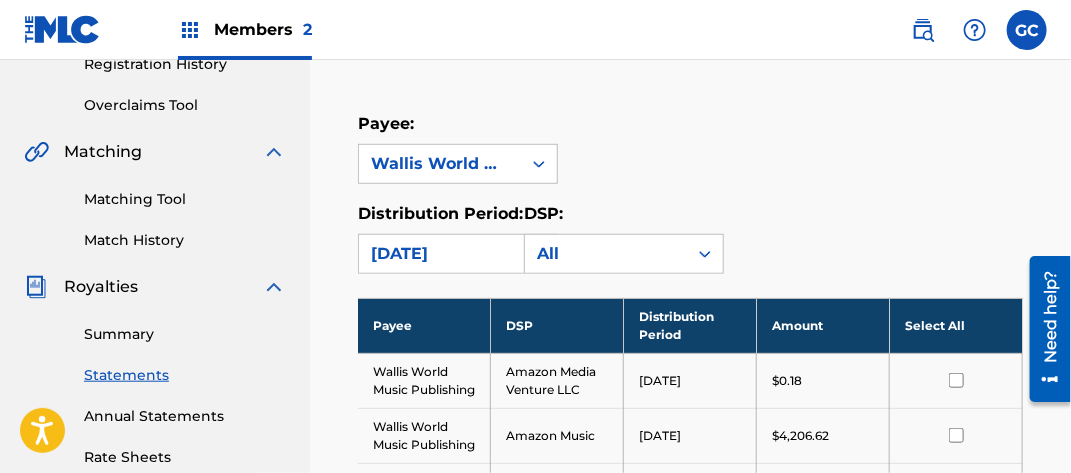 scroll, scrollTop: 419, scrollLeft: 0, axis: vertical 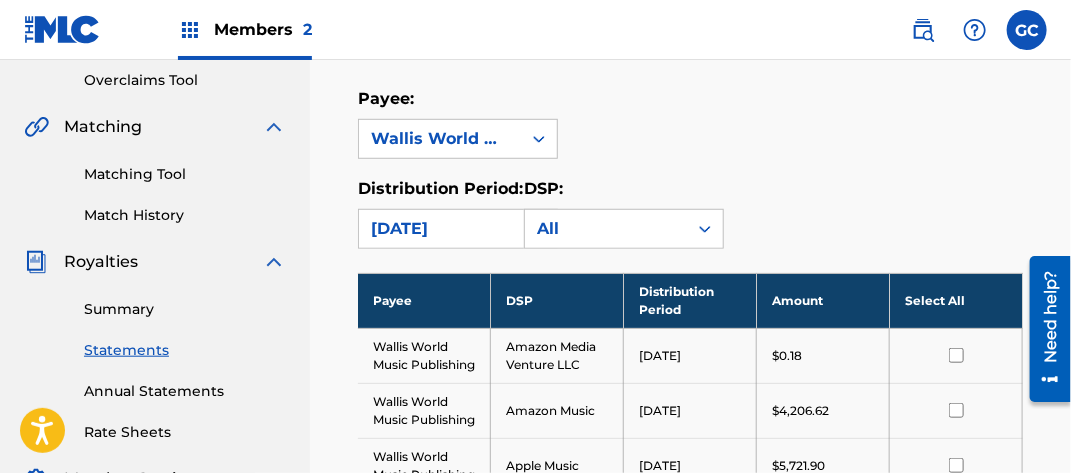 click on "Select All" at bounding box center [956, 300] 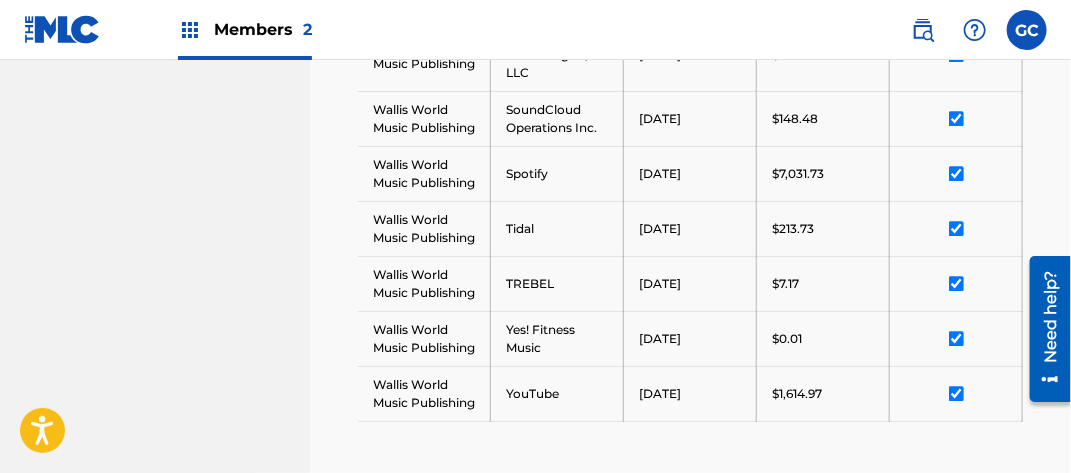 scroll, scrollTop: 2392, scrollLeft: 0, axis: vertical 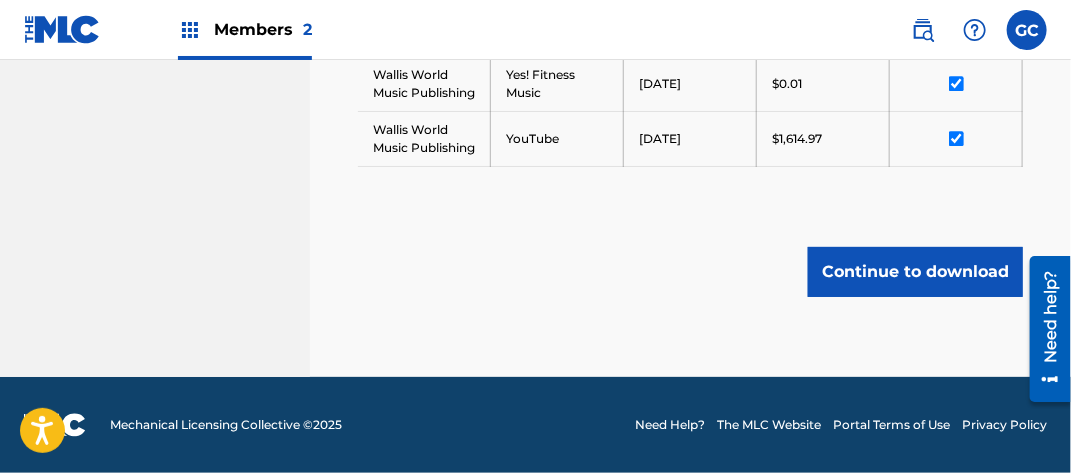 click on "Continue to download" at bounding box center [915, 272] 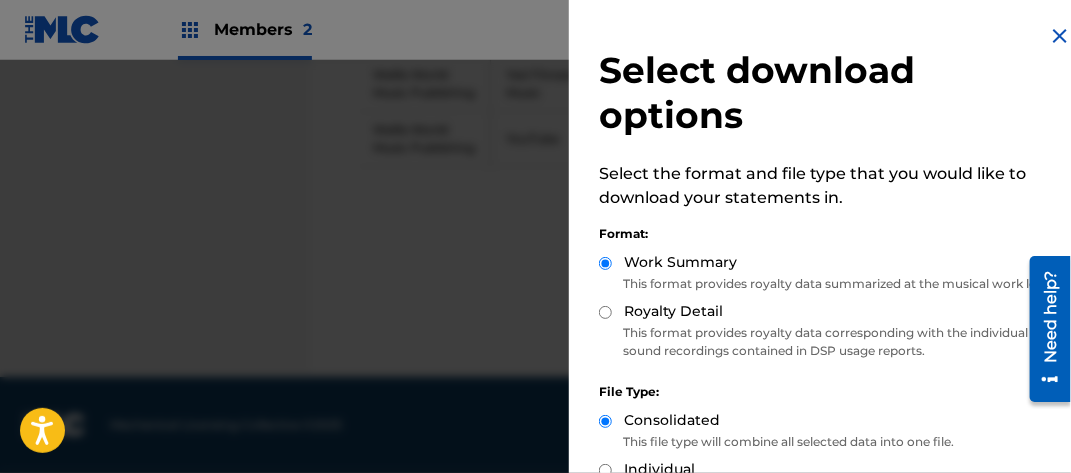 click on "Royalty Detail" at bounding box center (605, 312) 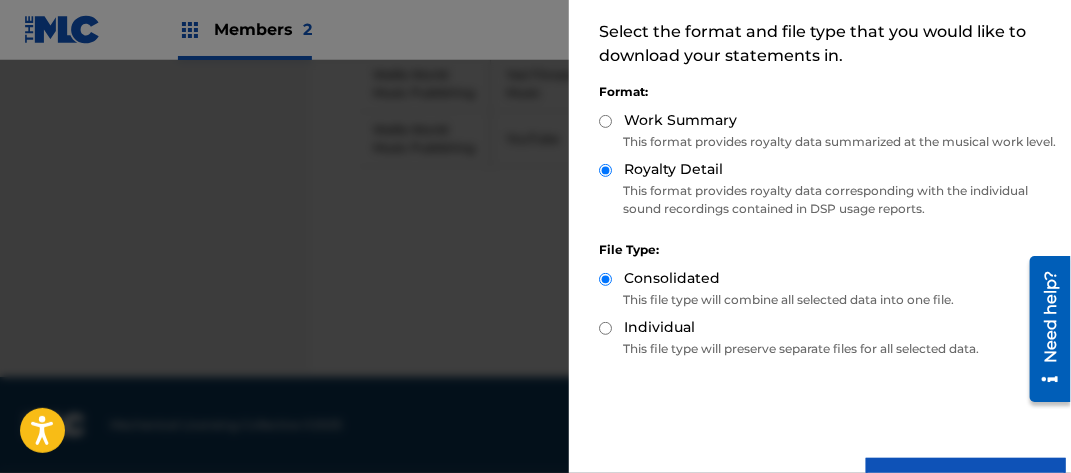 scroll, scrollTop: 218, scrollLeft: 0, axis: vertical 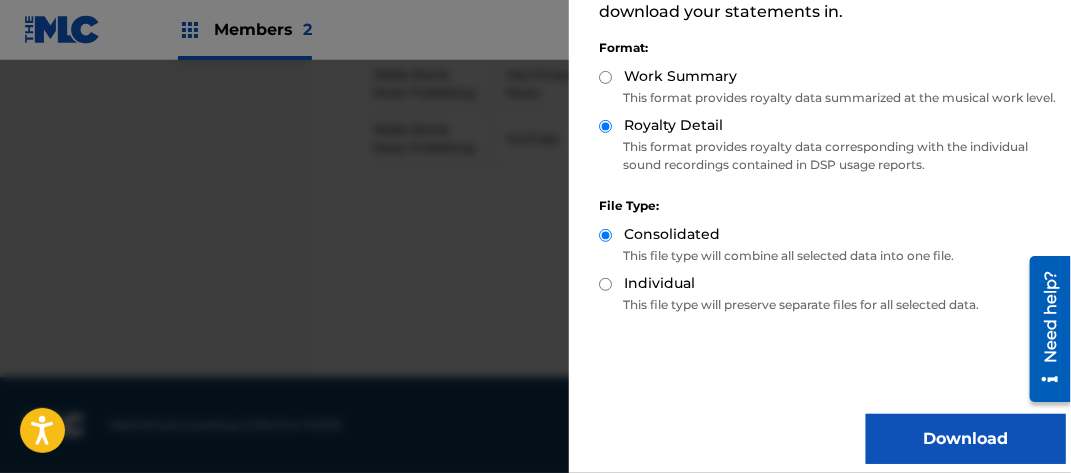 click on "Download" at bounding box center [966, 439] 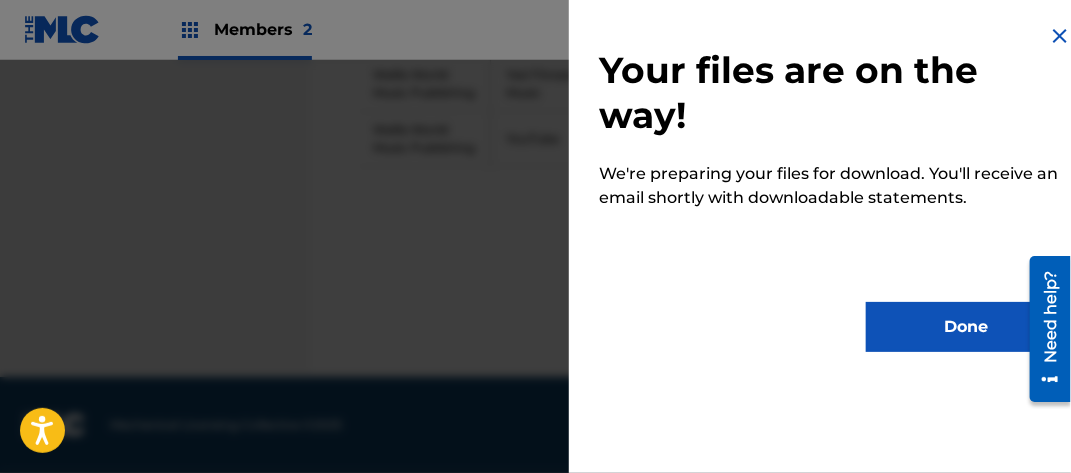 click on "Done" at bounding box center (966, 327) 